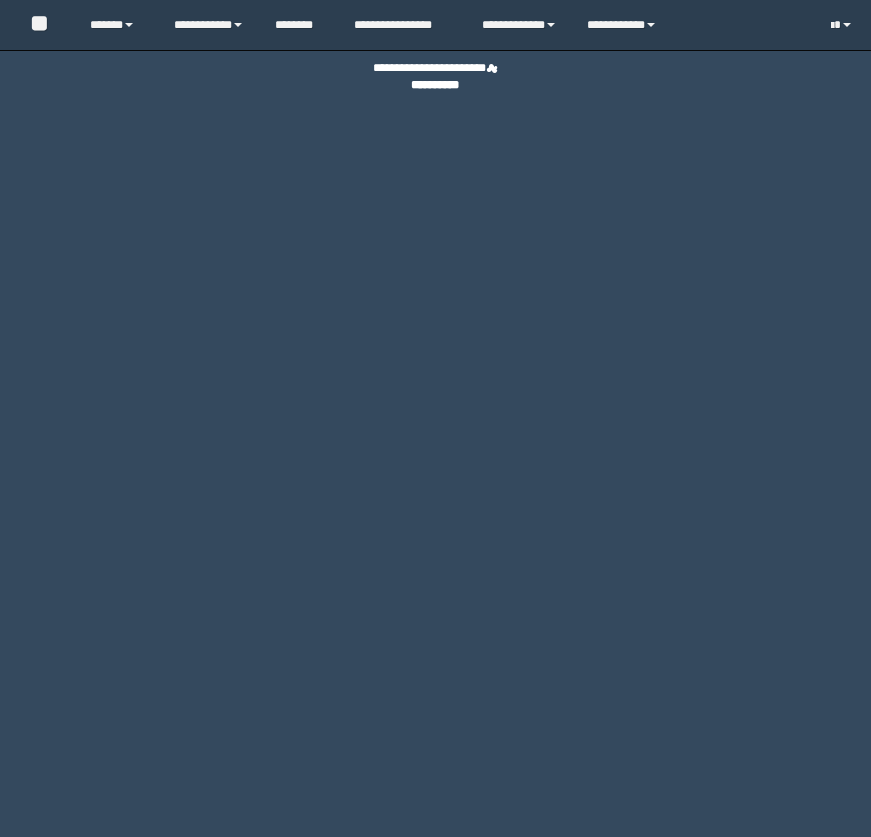 scroll, scrollTop: 0, scrollLeft: 0, axis: both 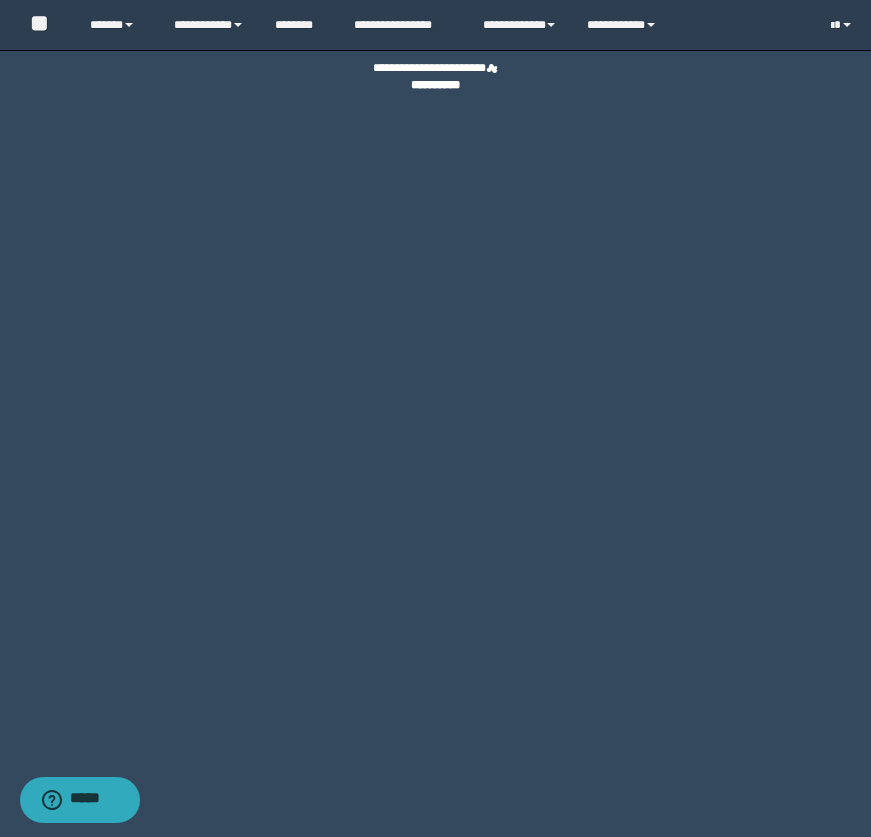 click on "**********" at bounding box center (435, 418) 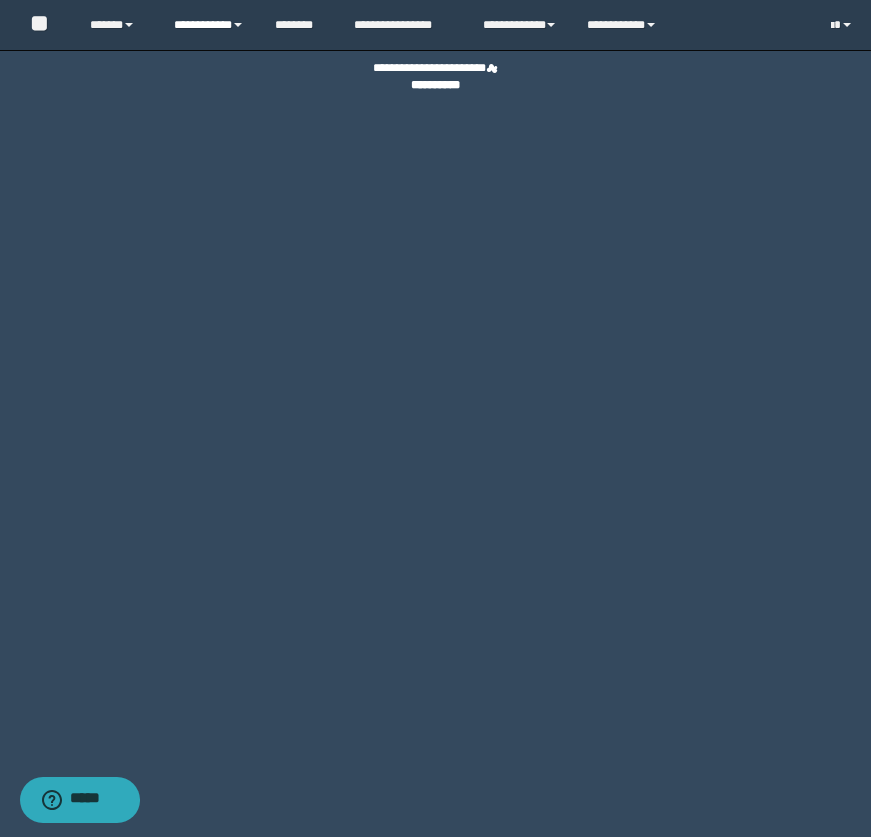 click on "**********" at bounding box center (209, 25) 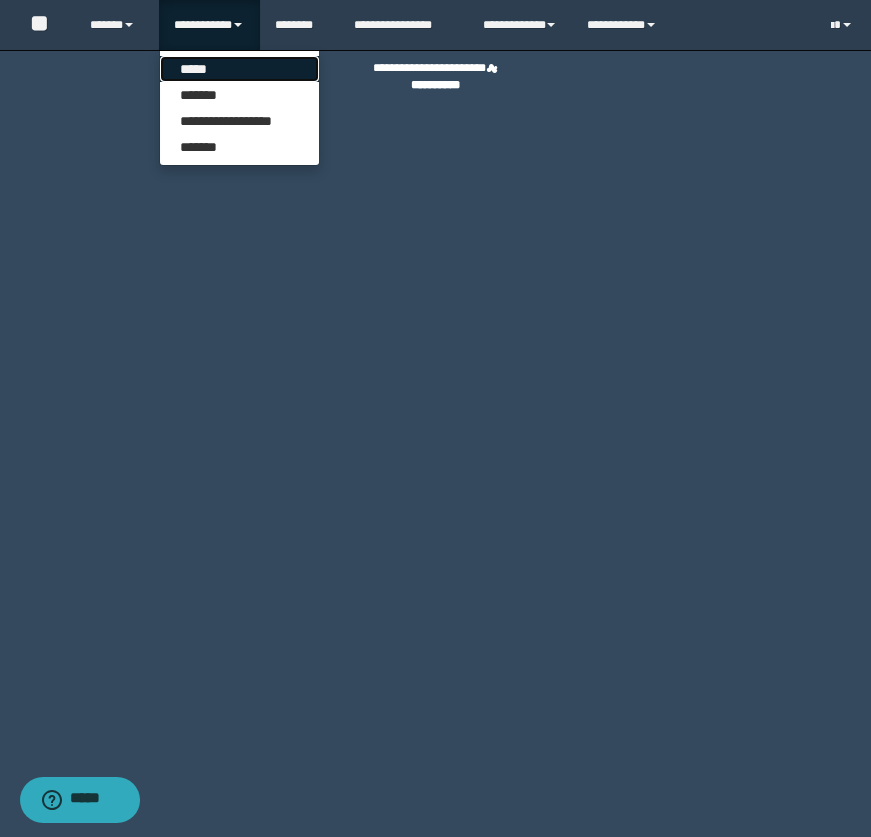 click on "*****" at bounding box center (239, 69) 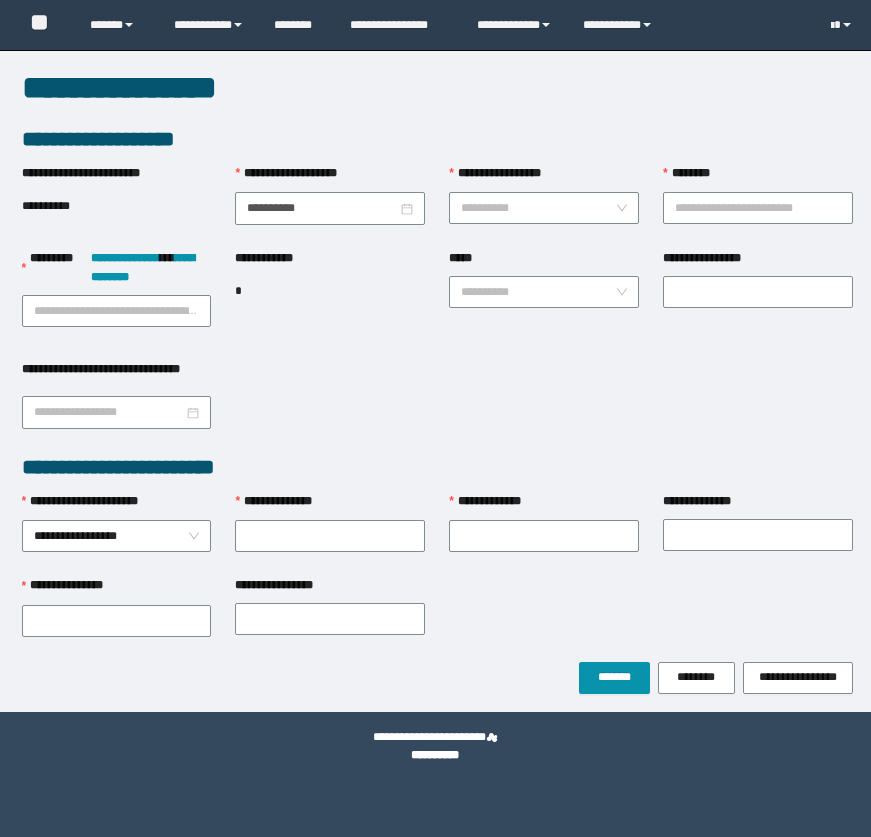 scroll, scrollTop: 0, scrollLeft: 0, axis: both 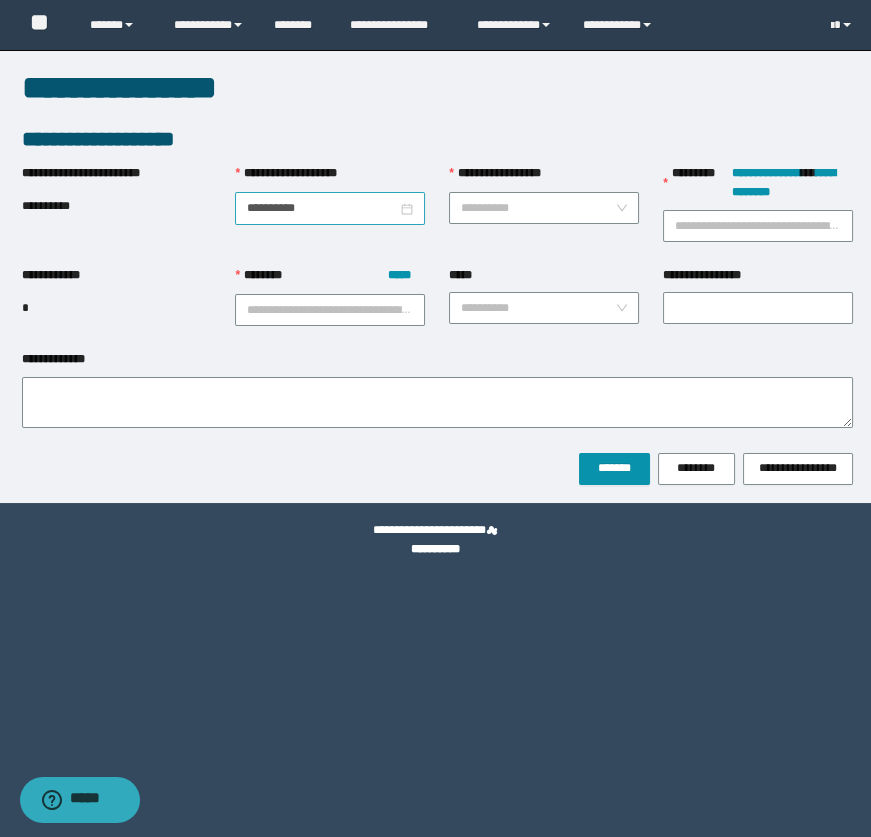 click on "**********" at bounding box center (330, 208) 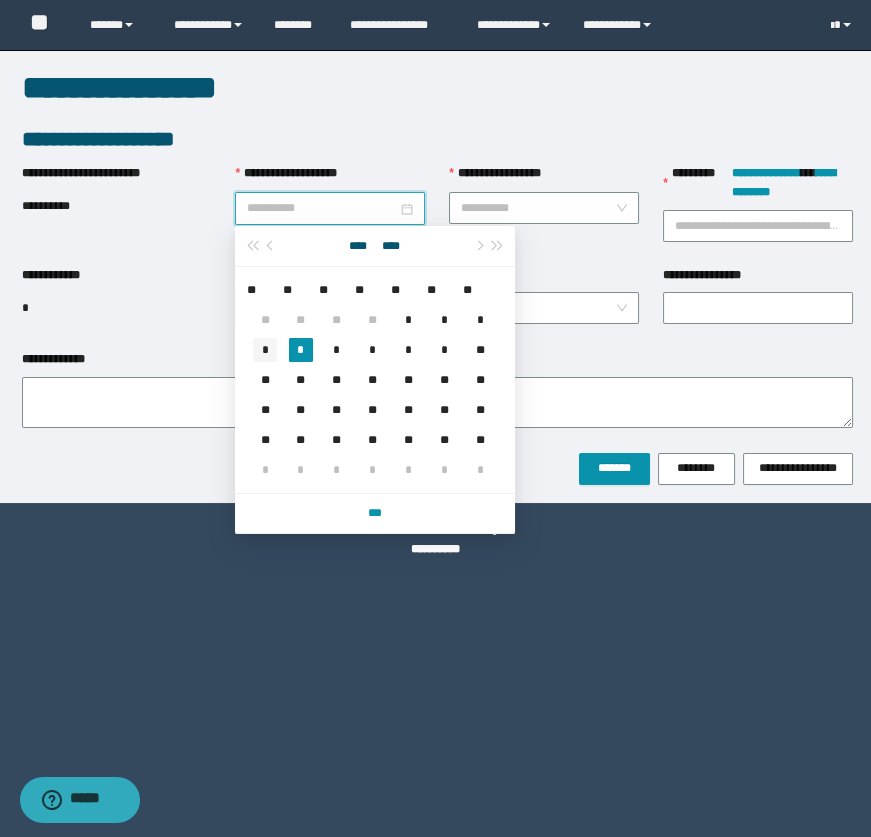 click on "*" at bounding box center [265, 350] 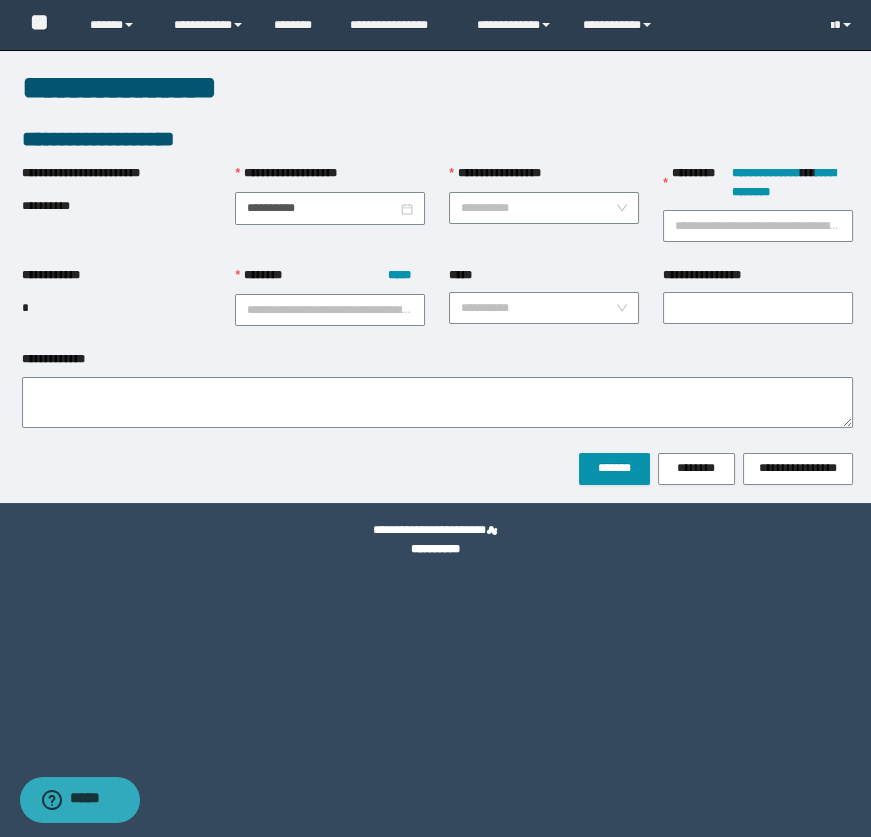 click on "**********" at bounding box center (330, 215) 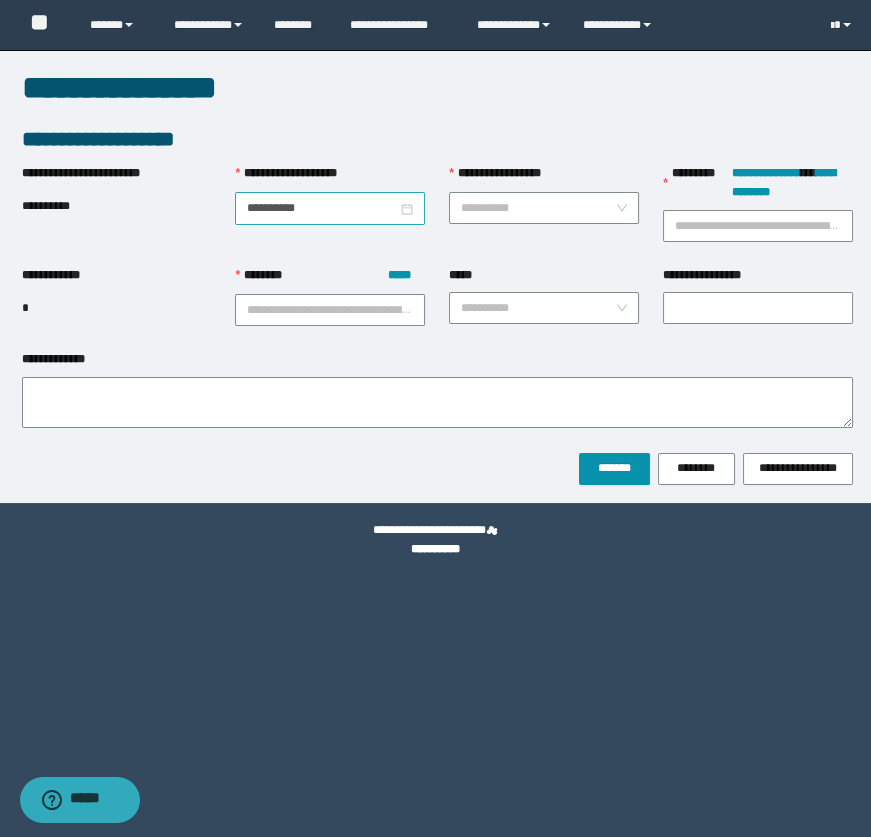 click on "**********" at bounding box center [330, 208] 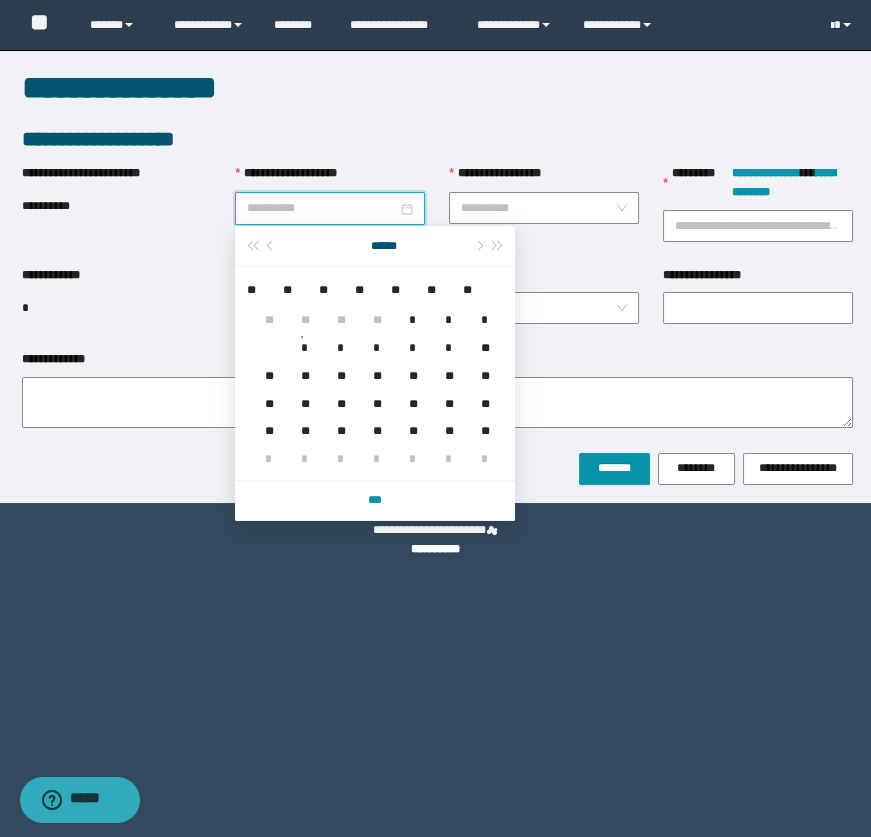 type on "**********" 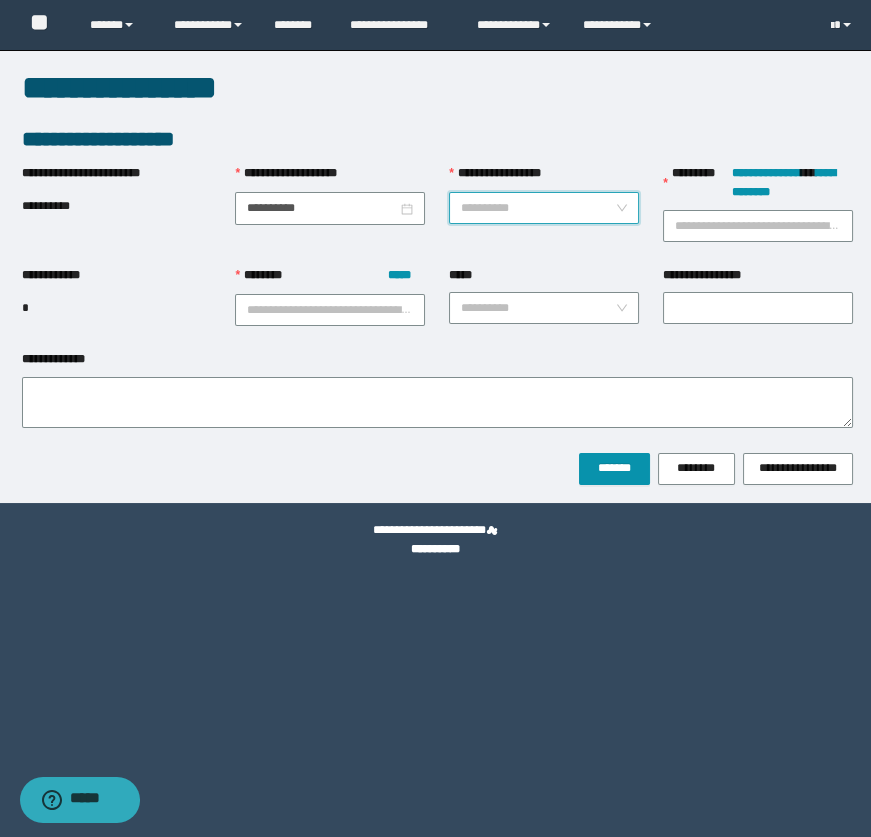 click on "**********" at bounding box center (538, 208) 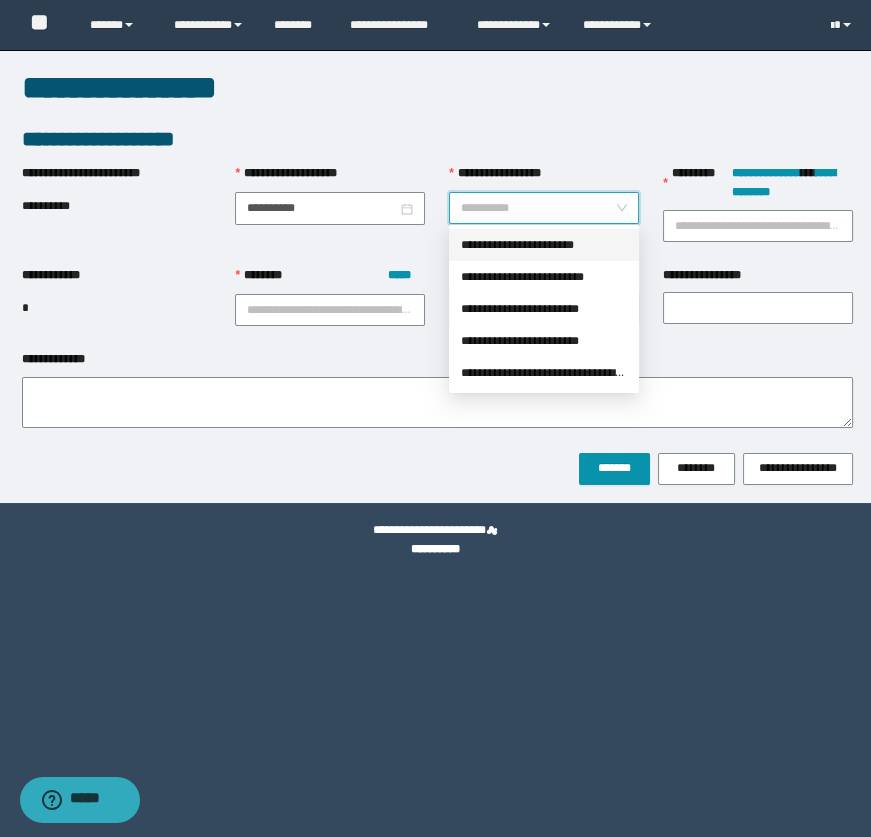 click on "**********" at bounding box center [544, 245] 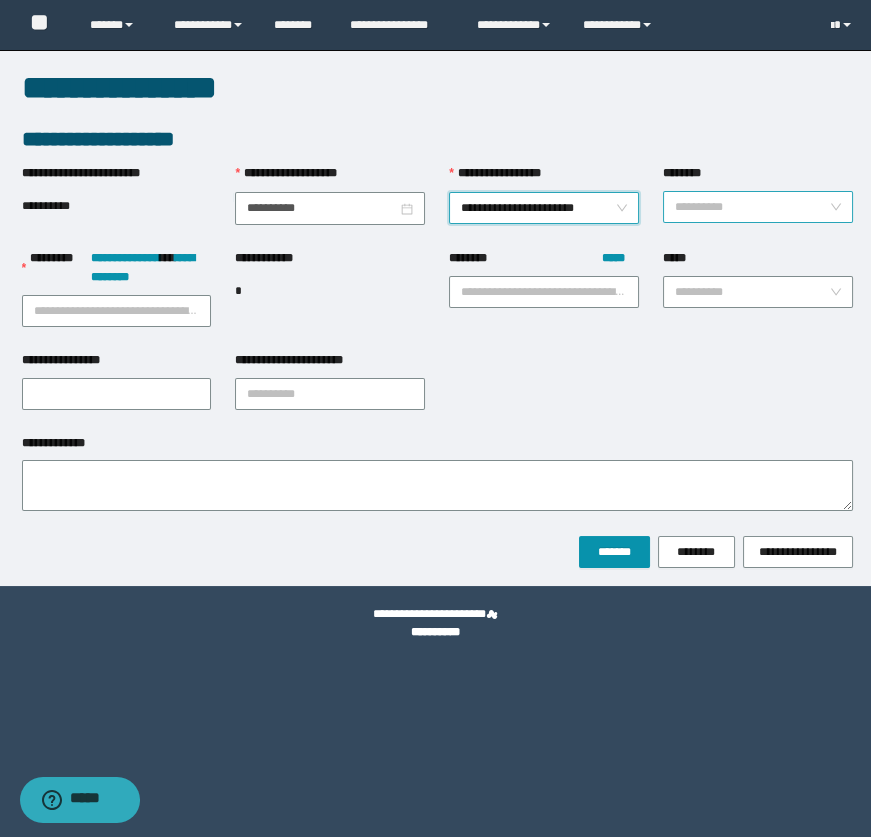 click on "********" at bounding box center [752, 207] 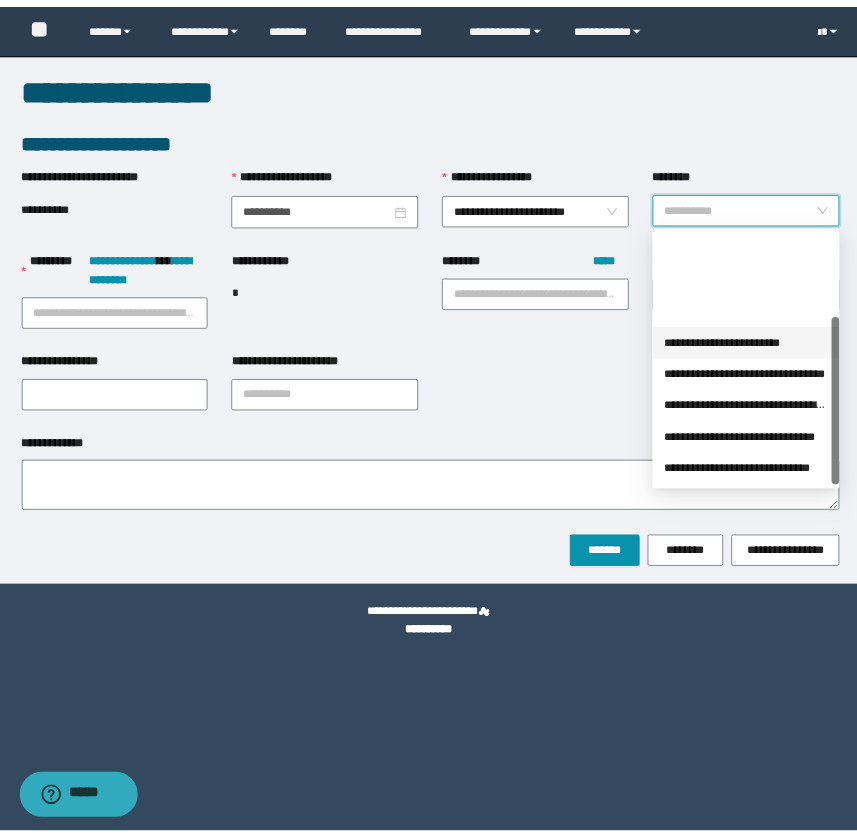 scroll, scrollTop: 127, scrollLeft: 0, axis: vertical 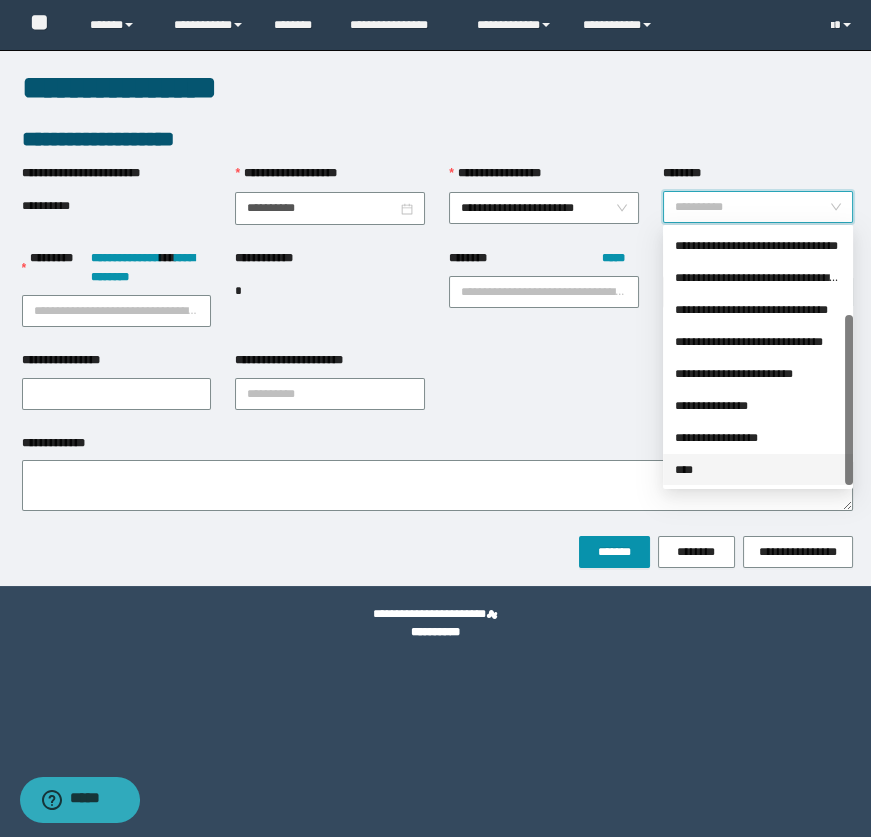 click on "****" at bounding box center [758, 470] 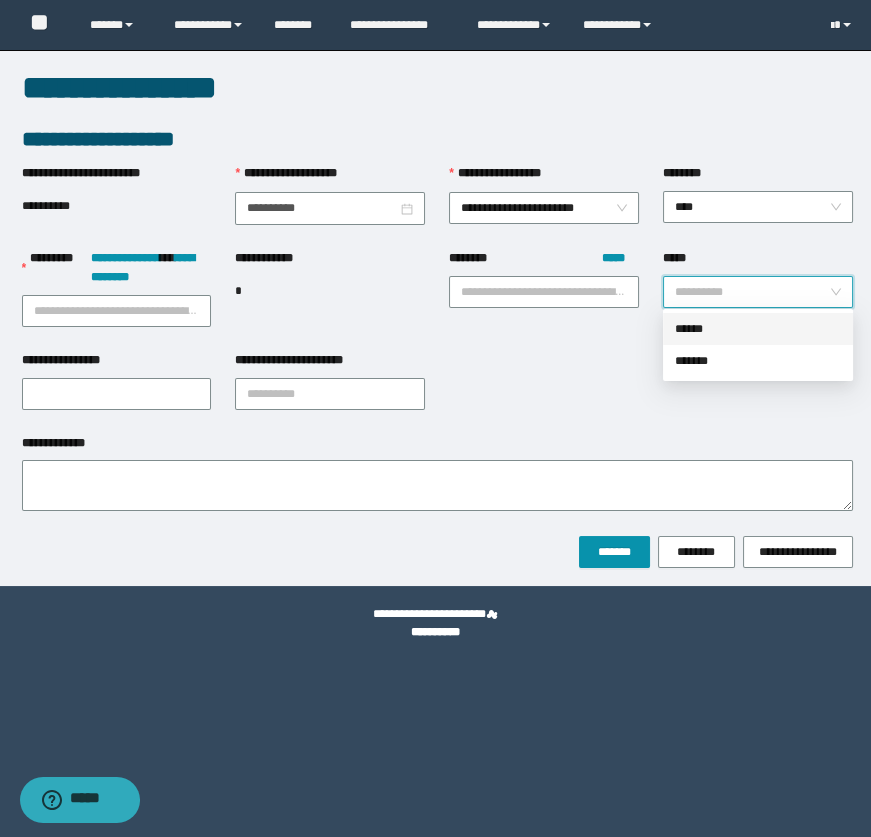 click on "*****" at bounding box center [752, 292] 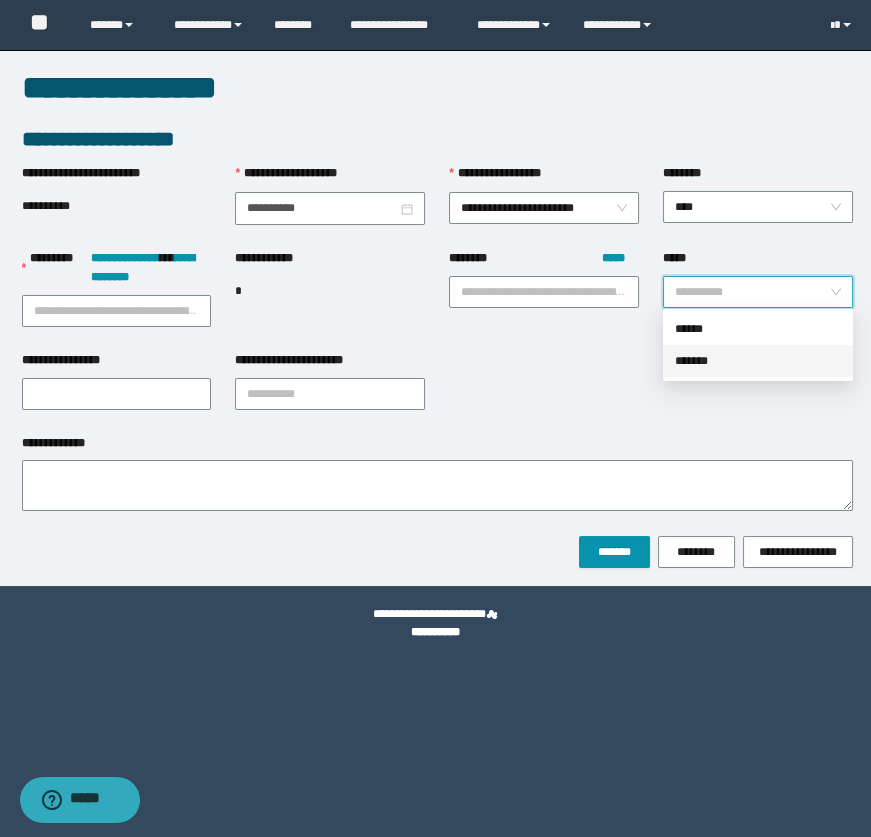 click on "*******" at bounding box center [758, 361] 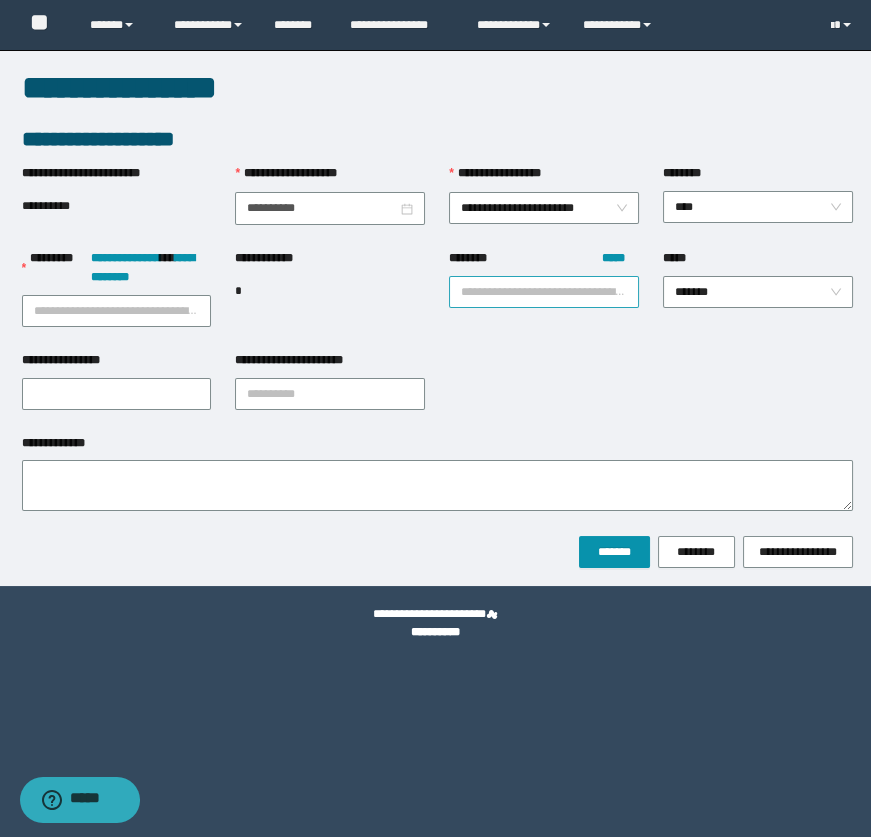 click on "******** *****" at bounding box center (544, 292) 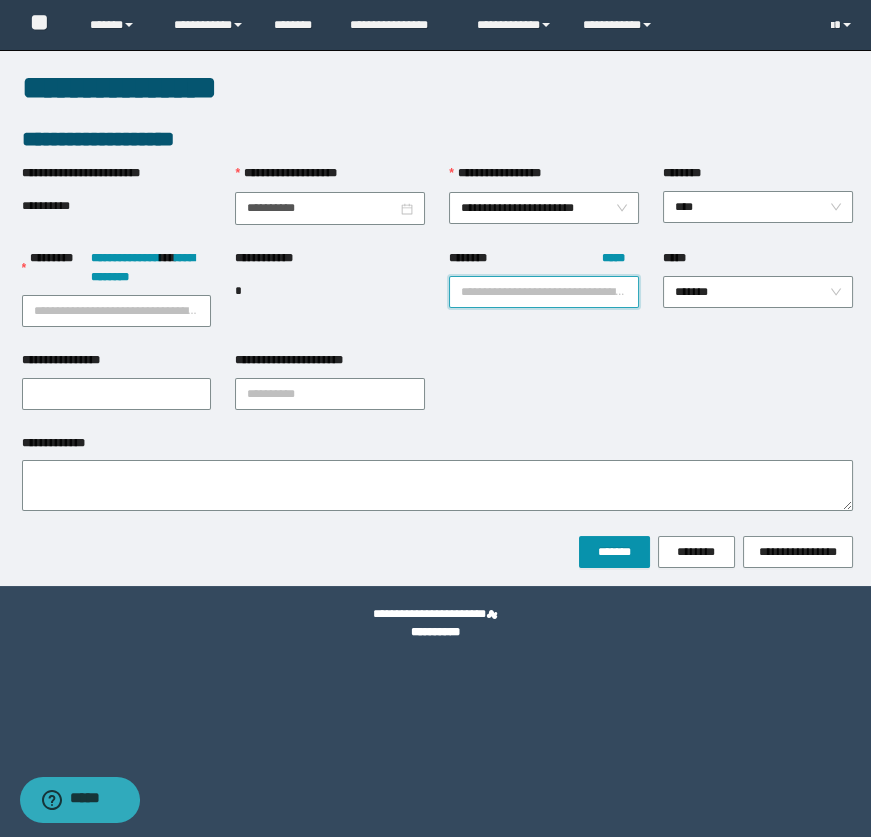 paste on "********" 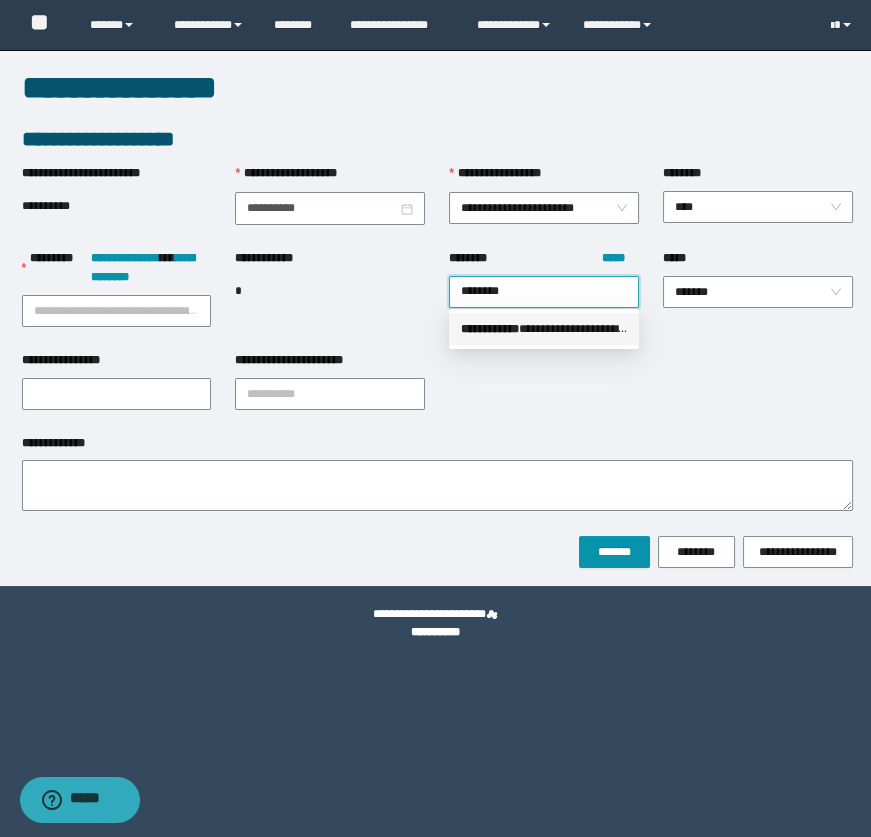 click on "**********" at bounding box center [544, 329] 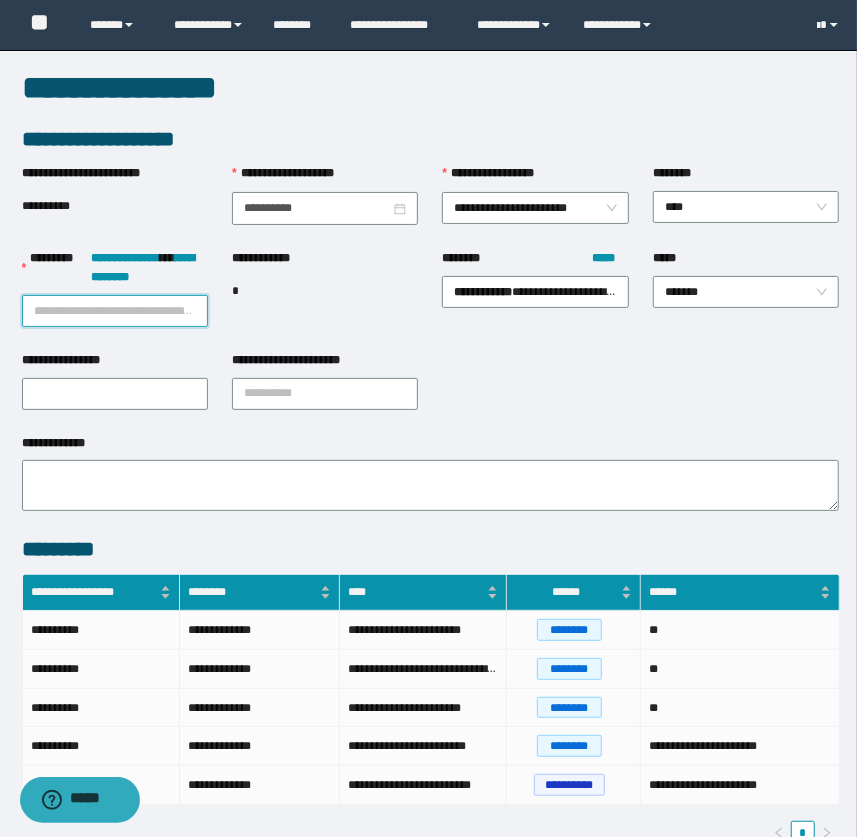 click on "**********" at bounding box center [115, 311] 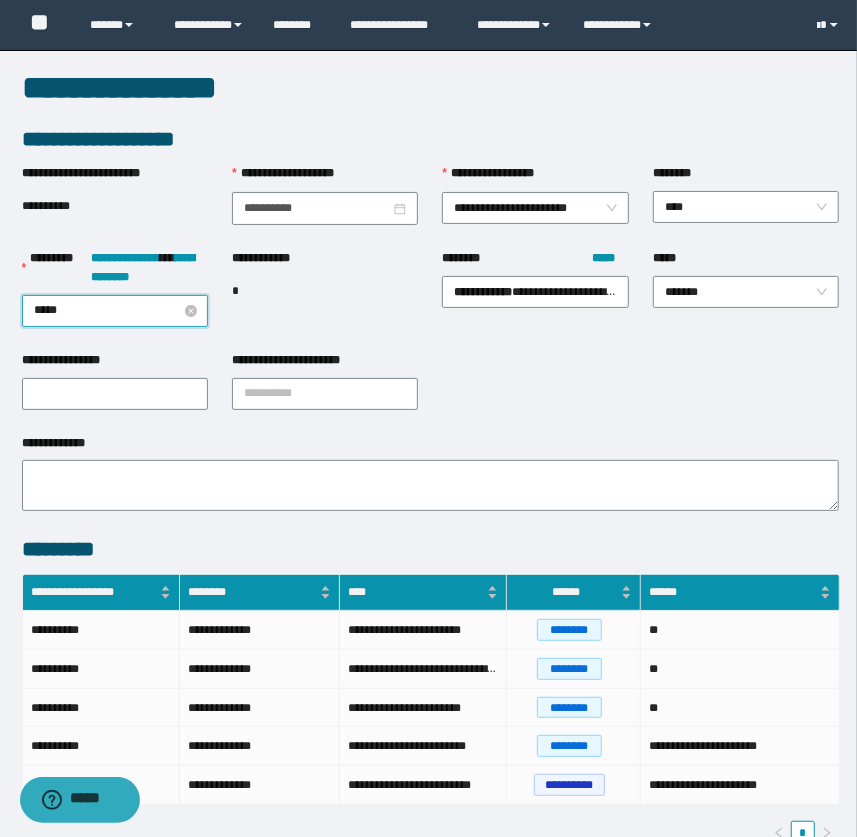 type on "******" 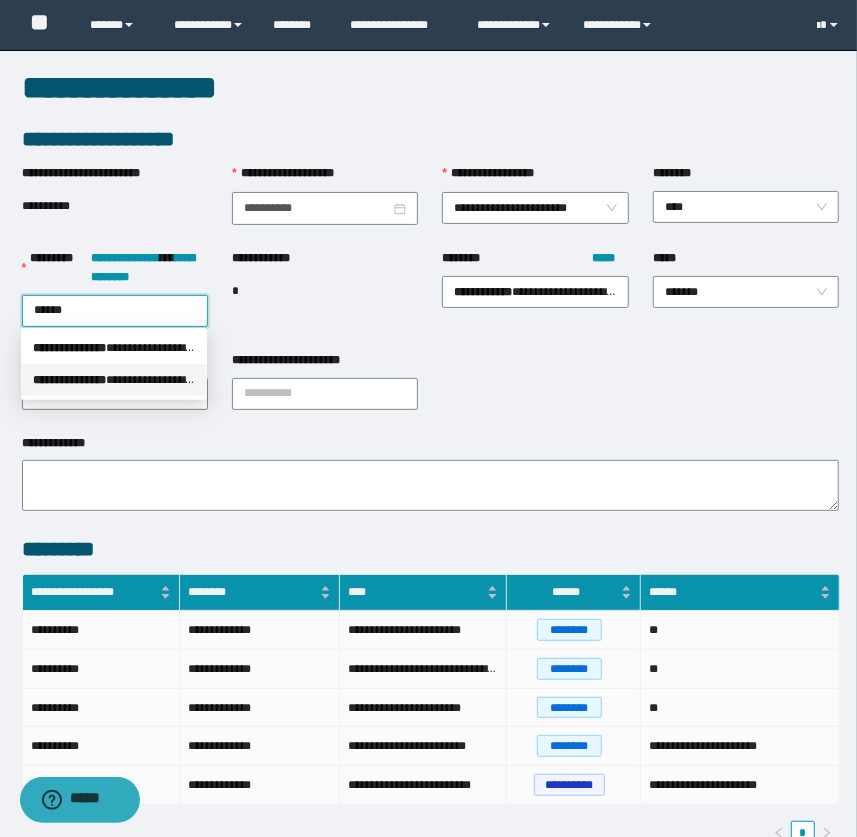 click on "**********" at bounding box center (114, 380) 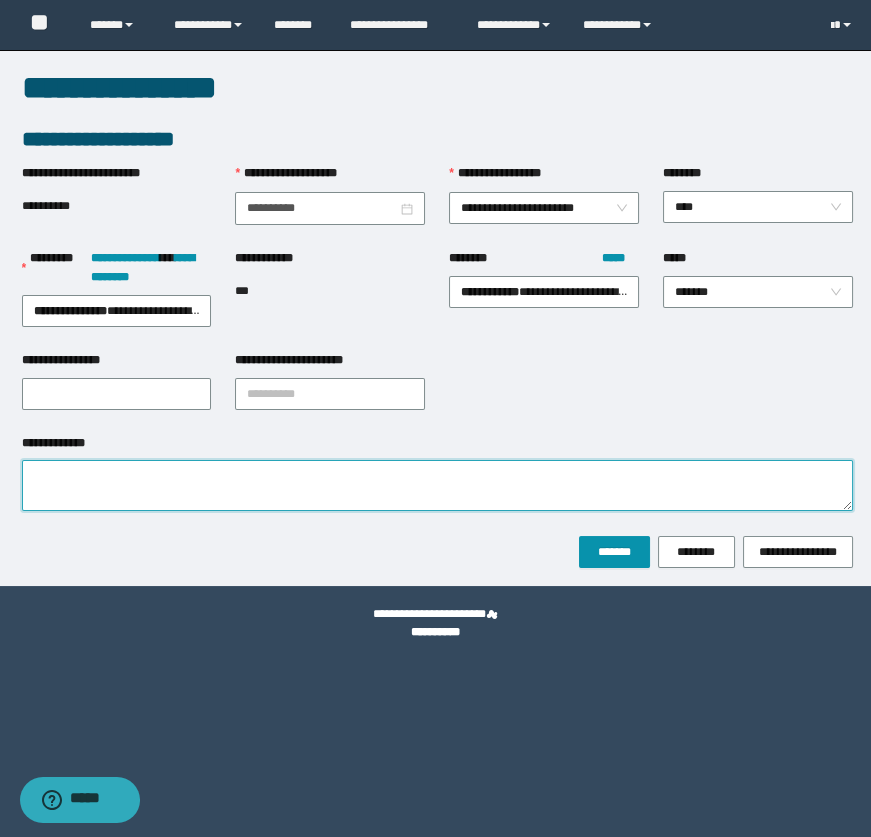 click on "**********" at bounding box center (437, 485) 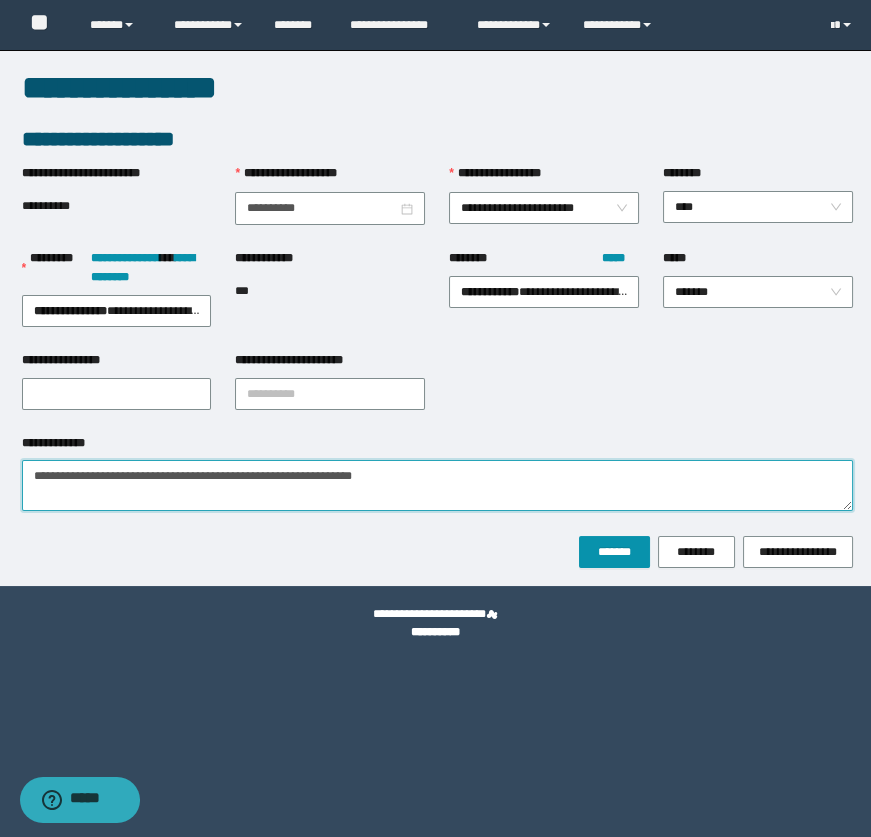 type on "**********" 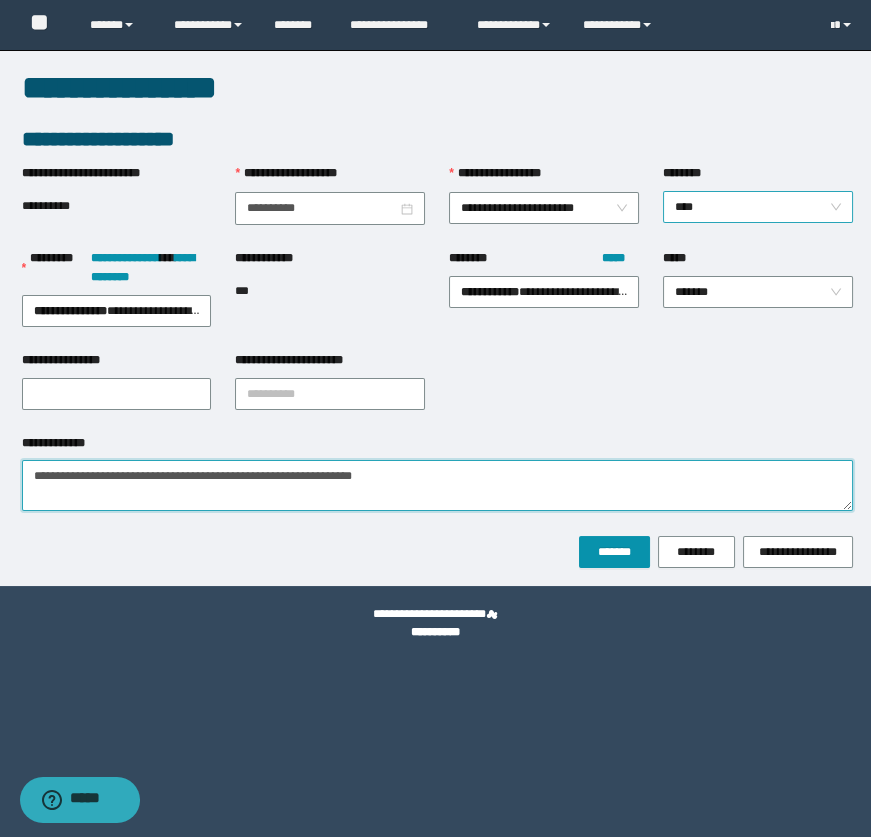 click on "****" at bounding box center (758, 207) 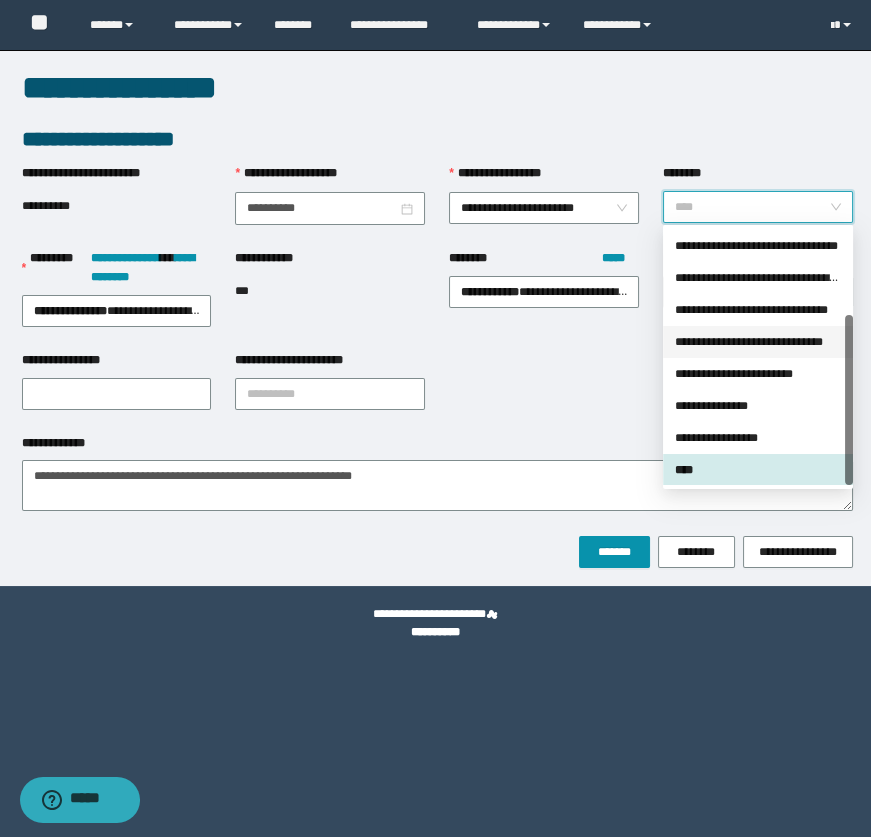 click on "**********" at bounding box center (758, 342) 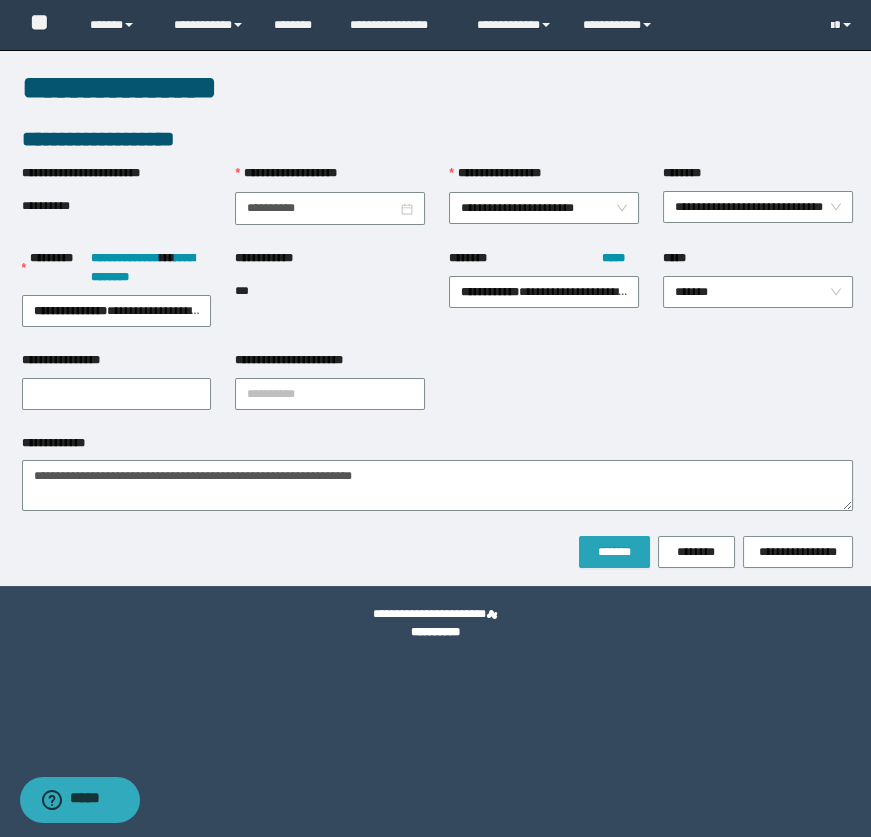 click on "*******" at bounding box center [614, 552] 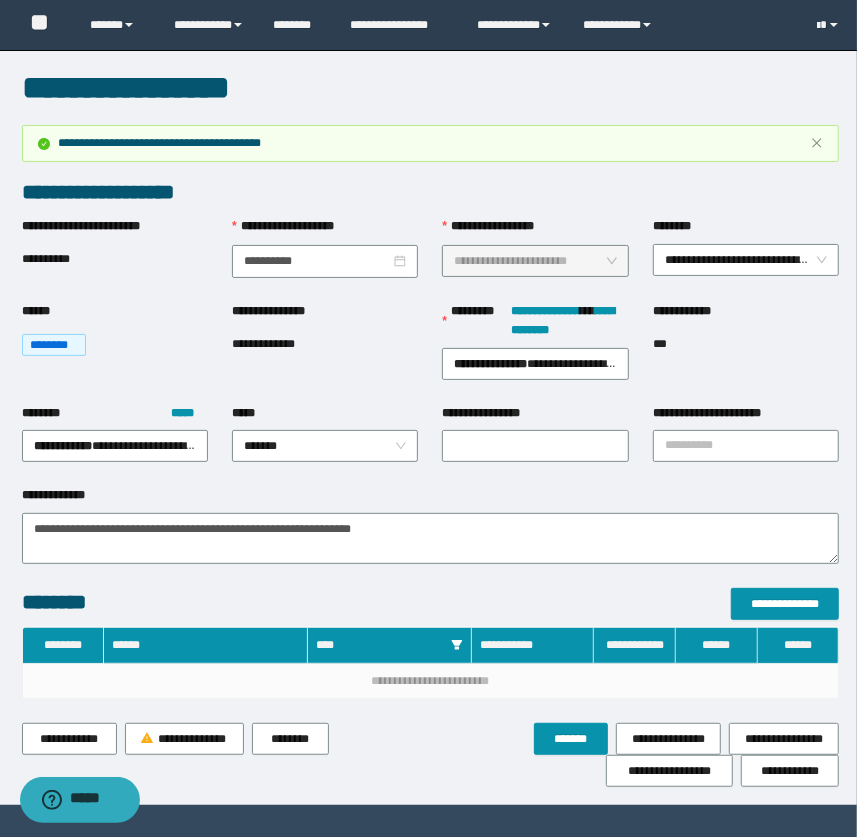 click on "**********" at bounding box center (325, 344) 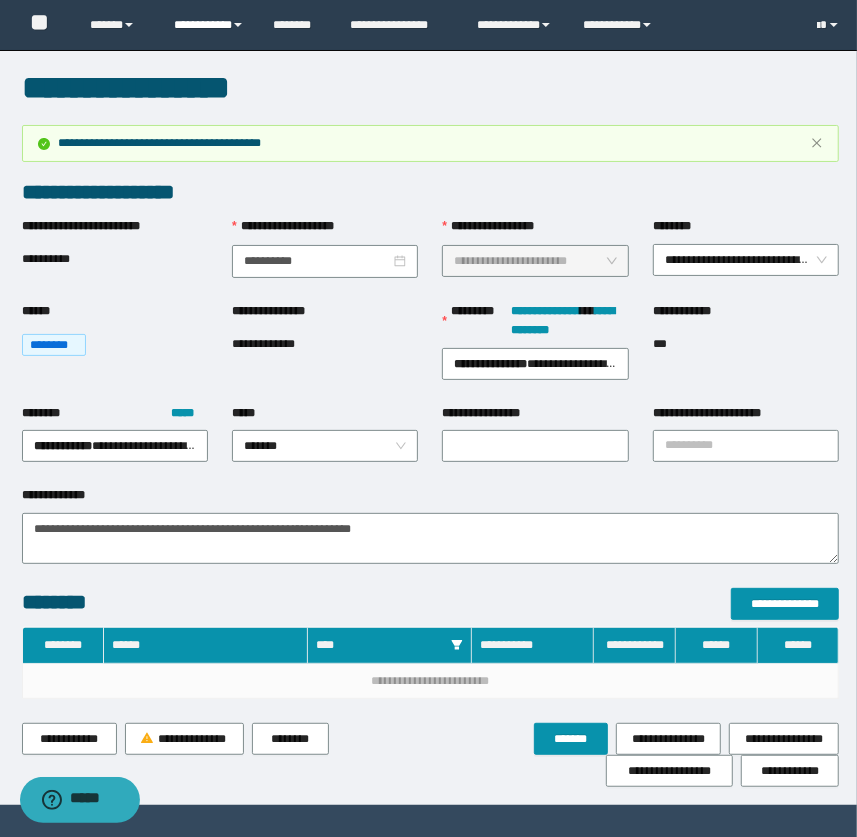 click on "**********" at bounding box center (209, 25) 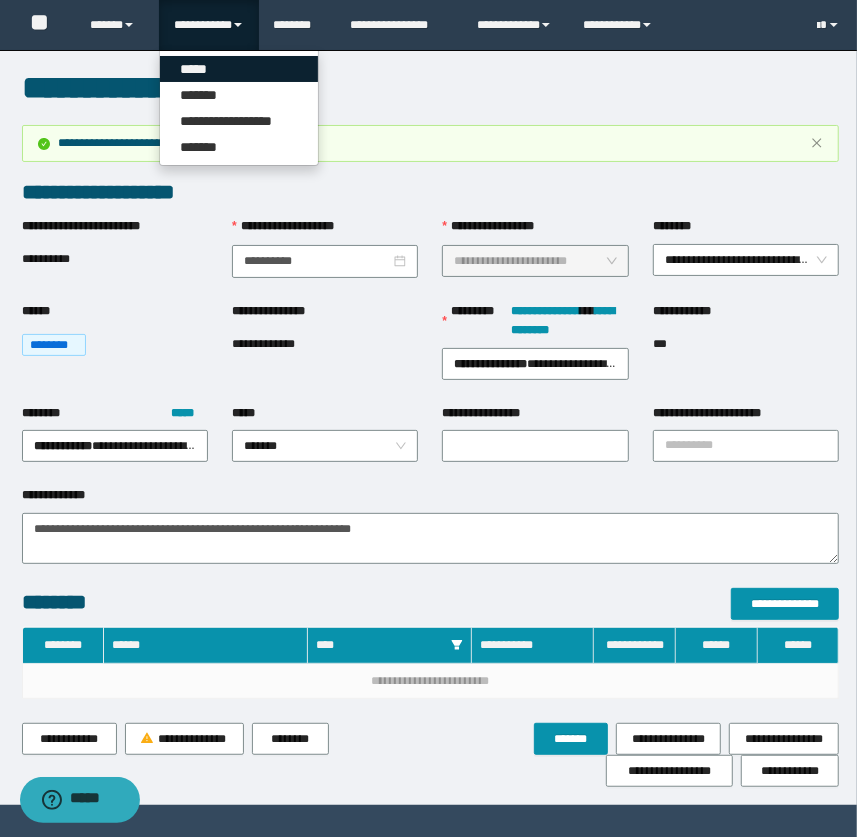 click on "*****" at bounding box center (239, 69) 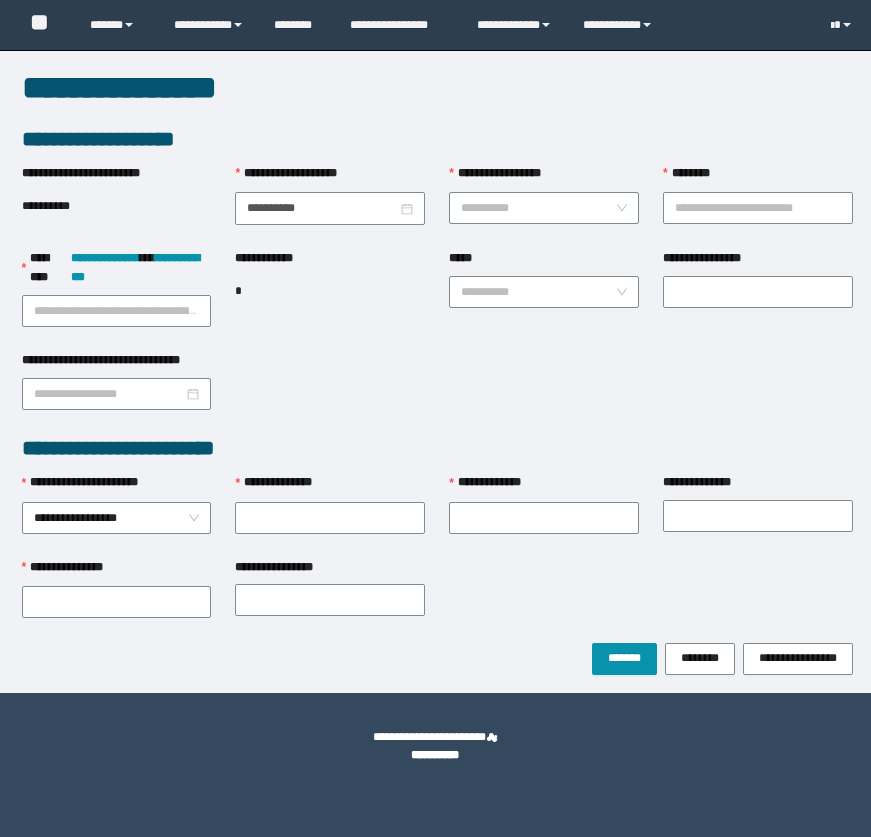 scroll, scrollTop: 0, scrollLeft: 0, axis: both 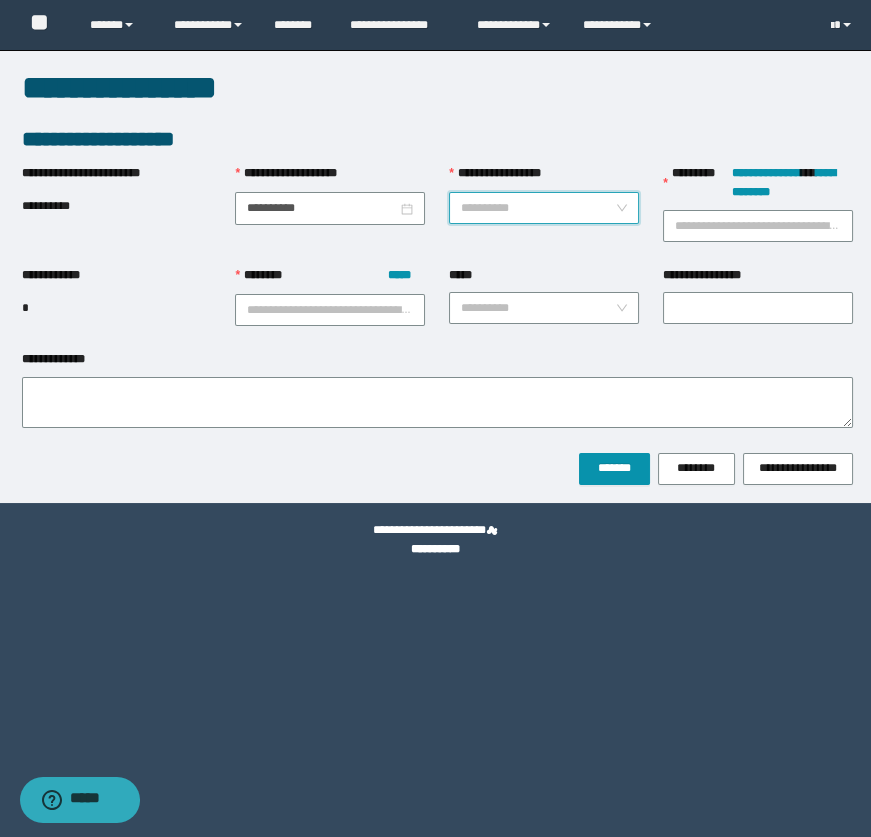 drag, startPoint x: 472, startPoint y: 213, endPoint x: 484, endPoint y: 220, distance: 13.892444 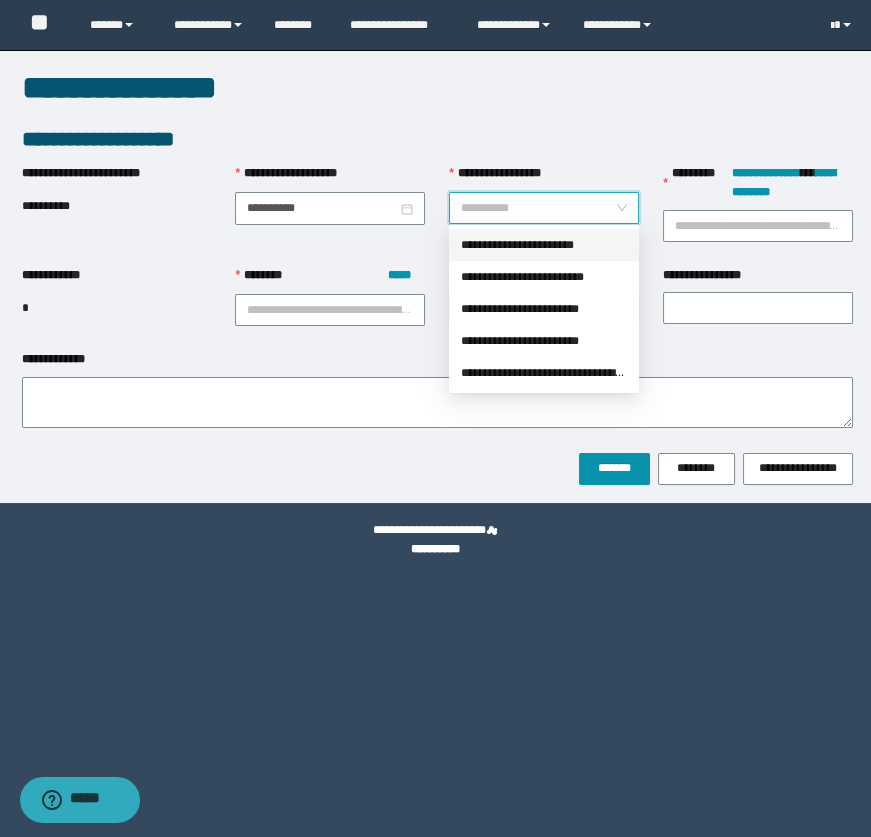 click on "**********" at bounding box center (544, 245) 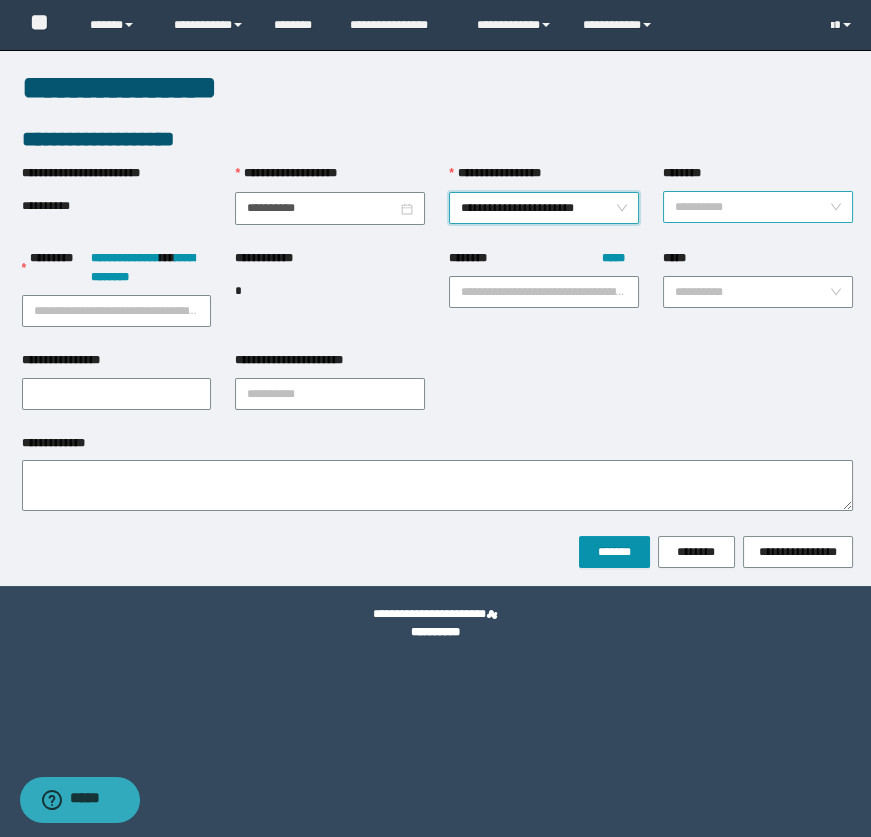 click on "********" at bounding box center (752, 207) 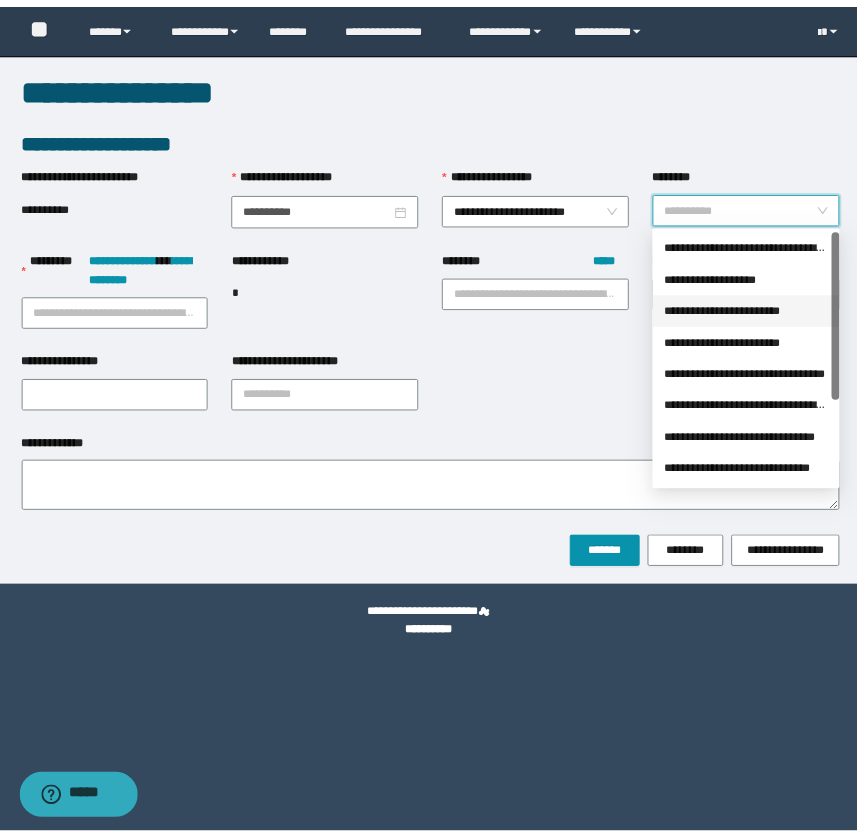 scroll, scrollTop: 127, scrollLeft: 0, axis: vertical 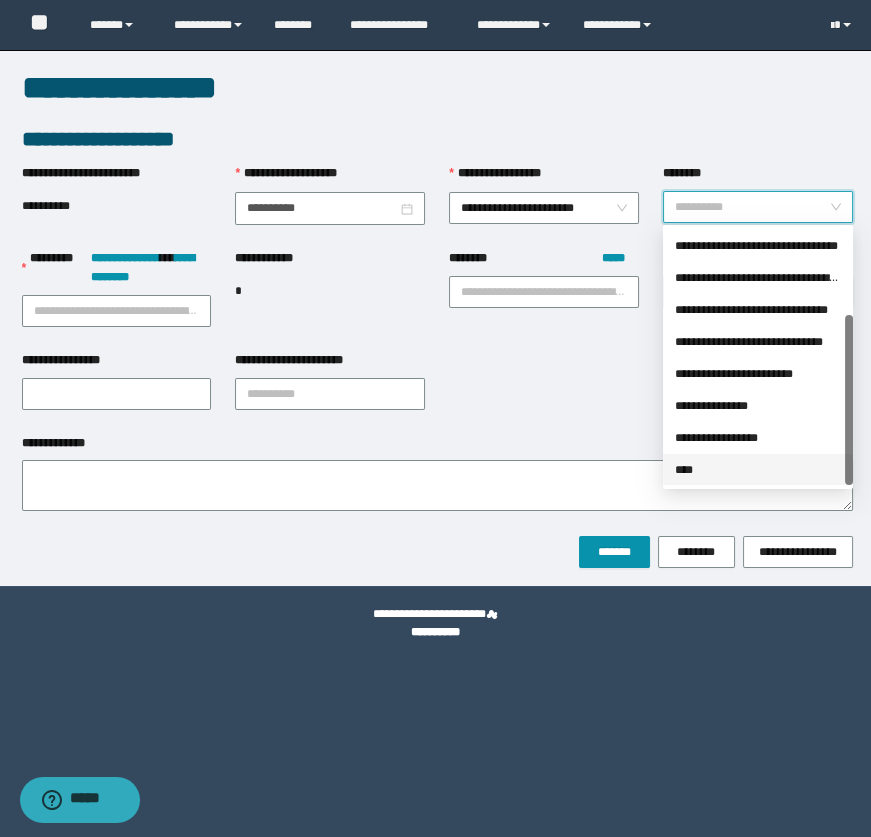 click on "****" at bounding box center (758, 470) 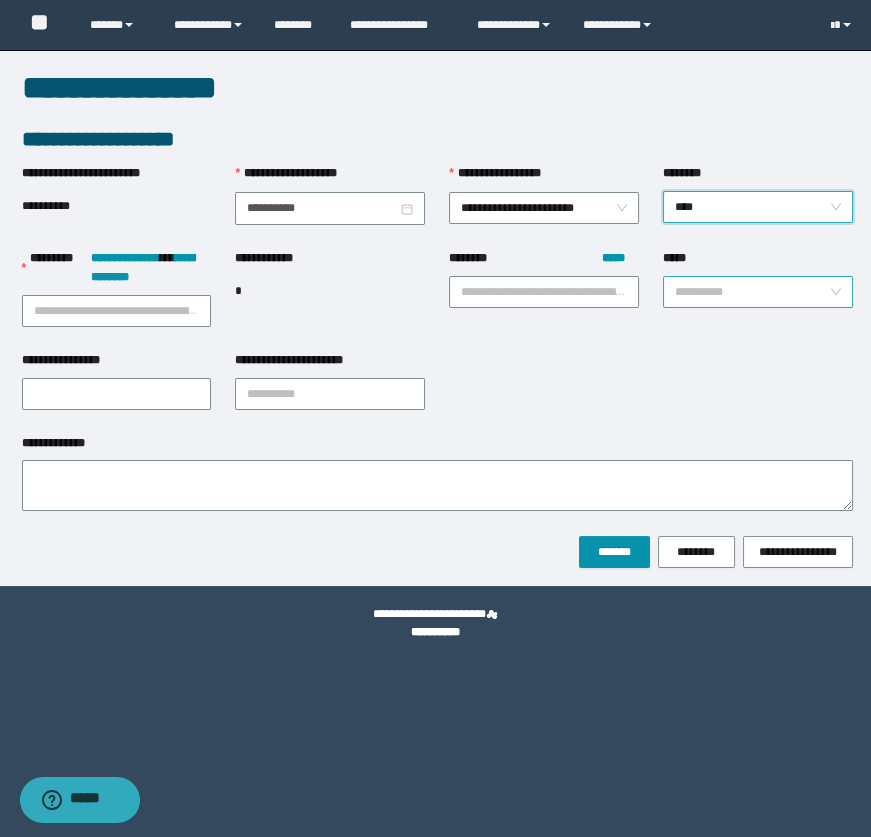 click on "*****" at bounding box center [752, 292] 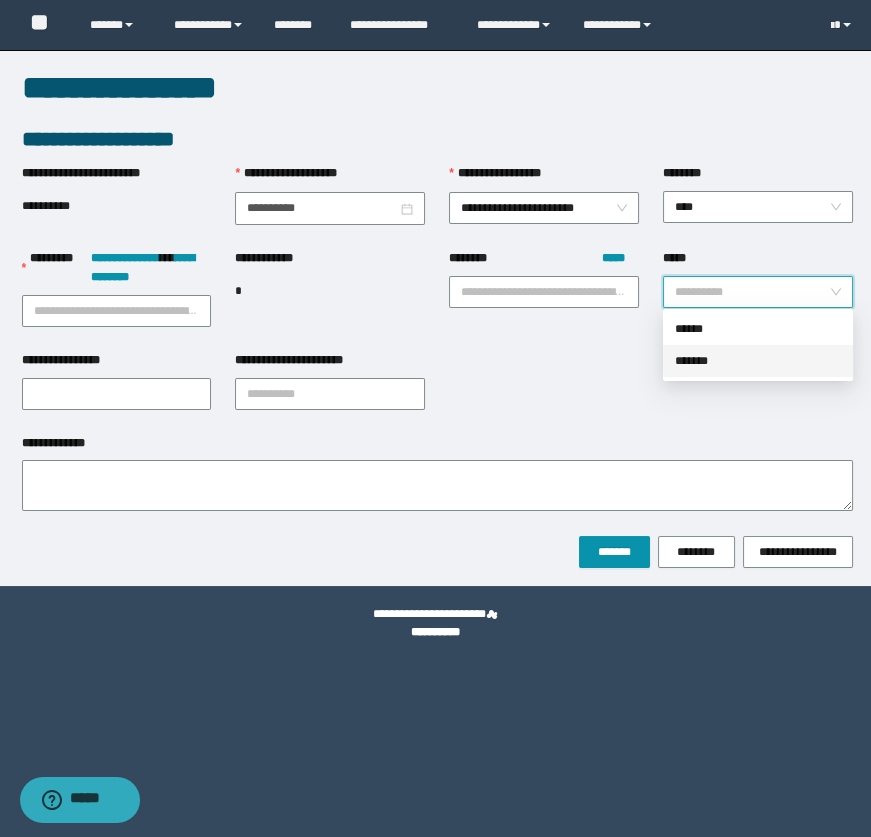 click on "*******" at bounding box center (758, 361) 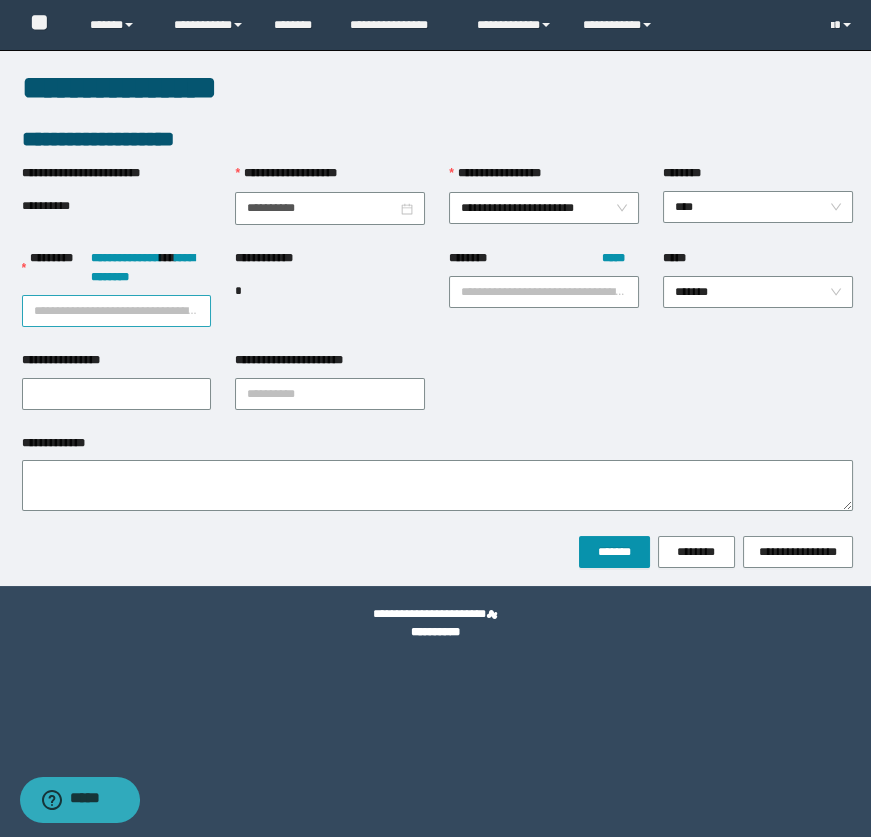 click on "**********" at bounding box center (117, 311) 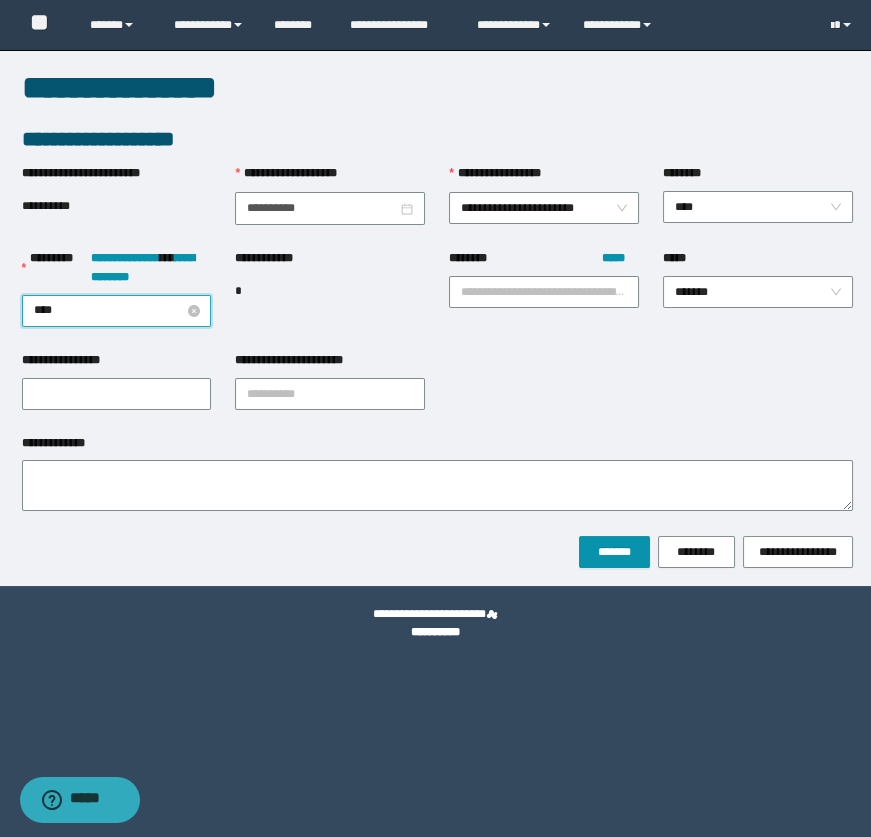 type on "*****" 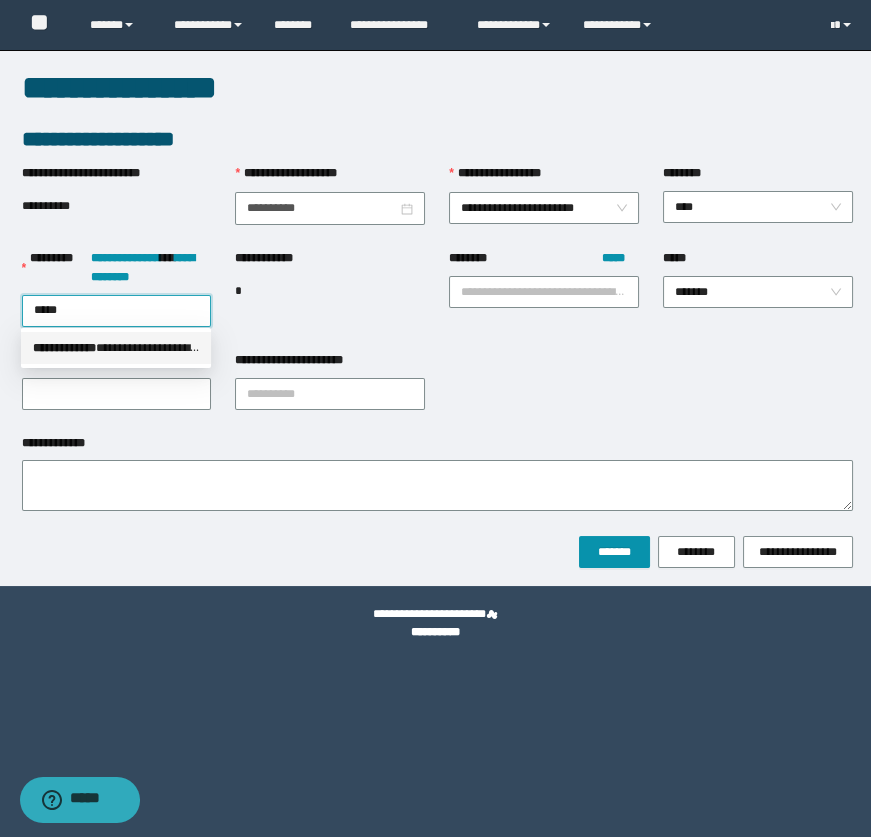 click on "**********" at bounding box center (116, 348) 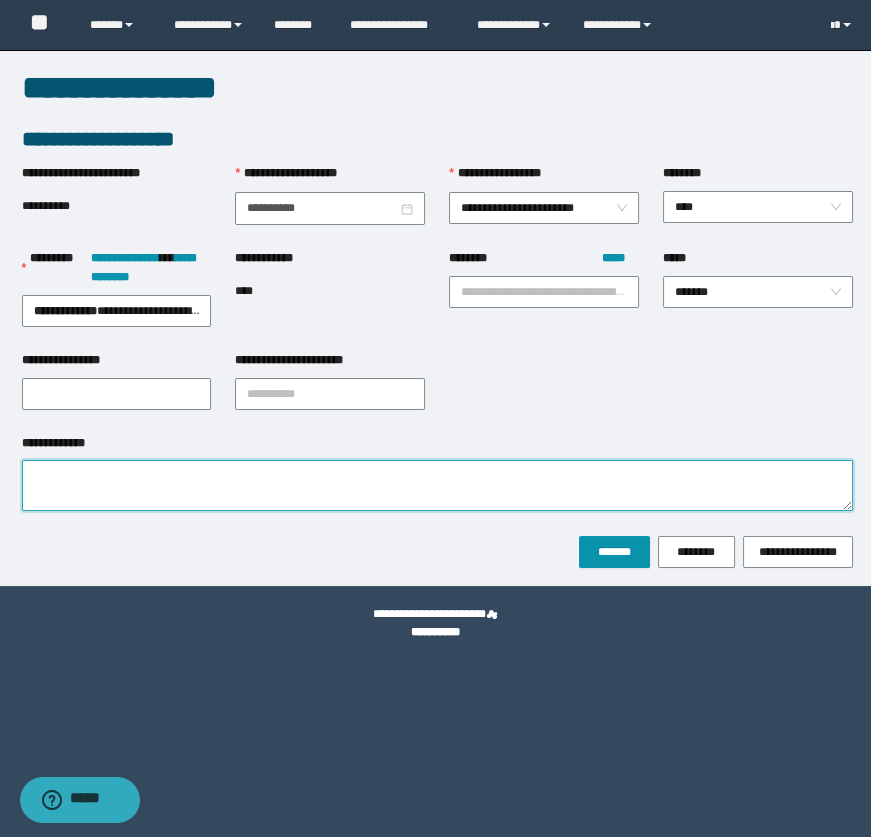drag, startPoint x: 239, startPoint y: 509, endPoint x: 221, endPoint y: 489, distance: 26.907248 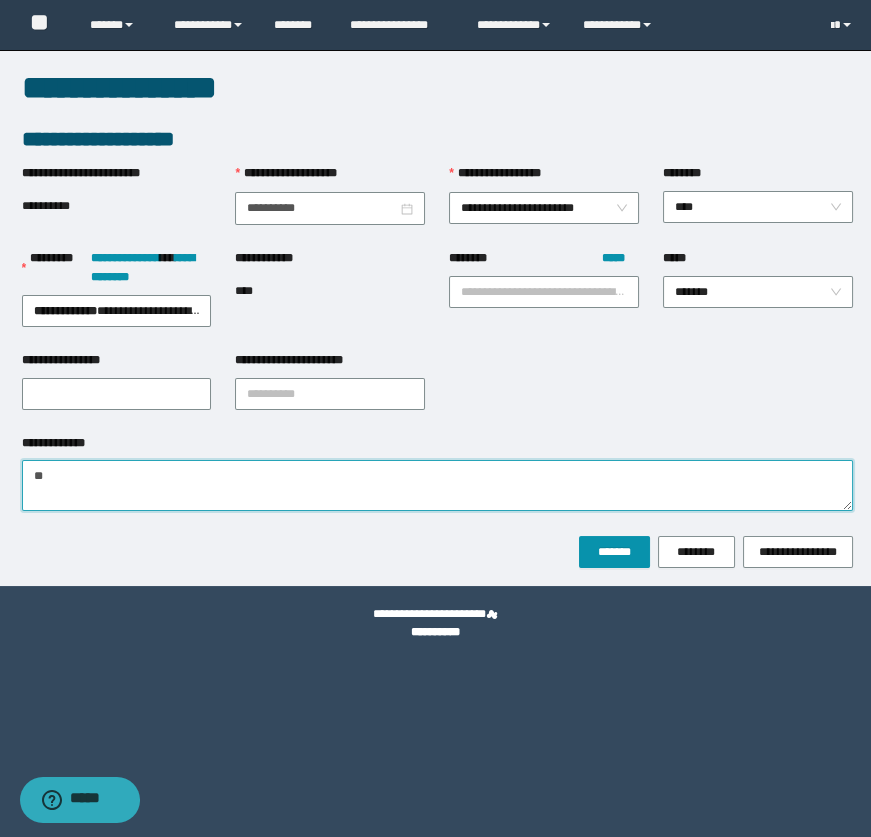 type on "*" 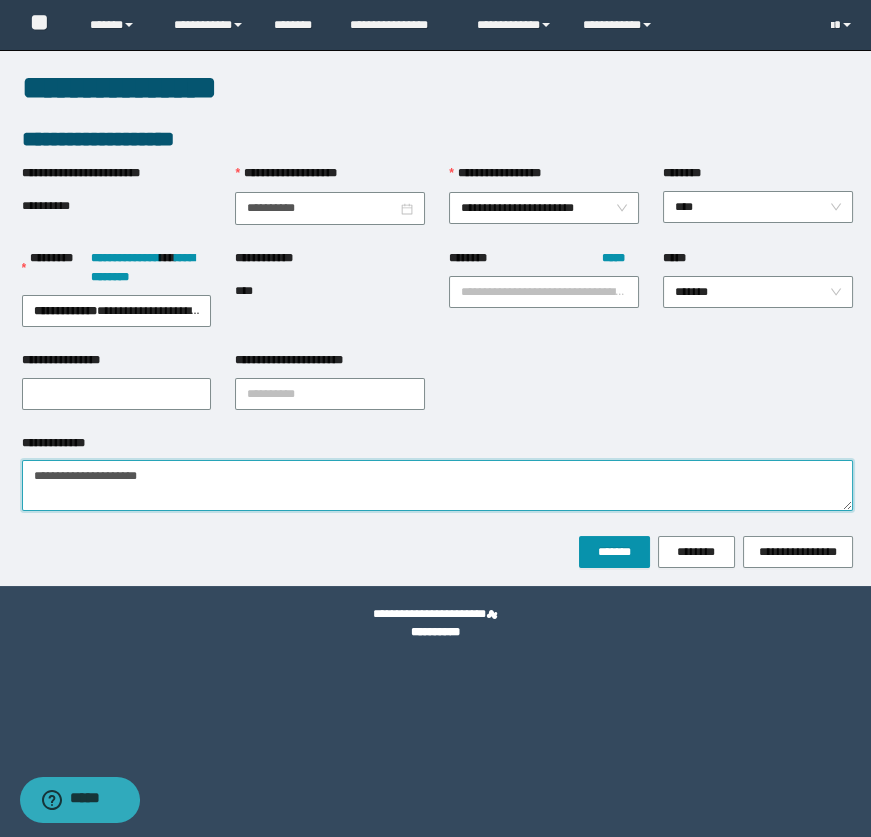 drag, startPoint x: 0, startPoint y: 466, endPoint x: 239, endPoint y: 477, distance: 239.253 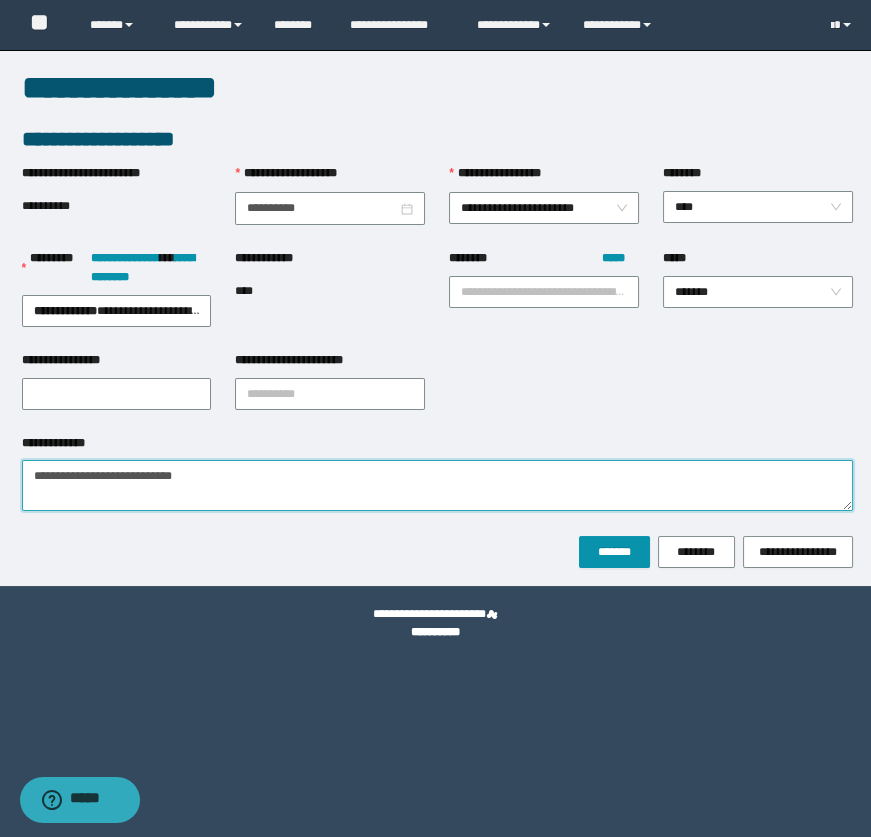 type on "**********" 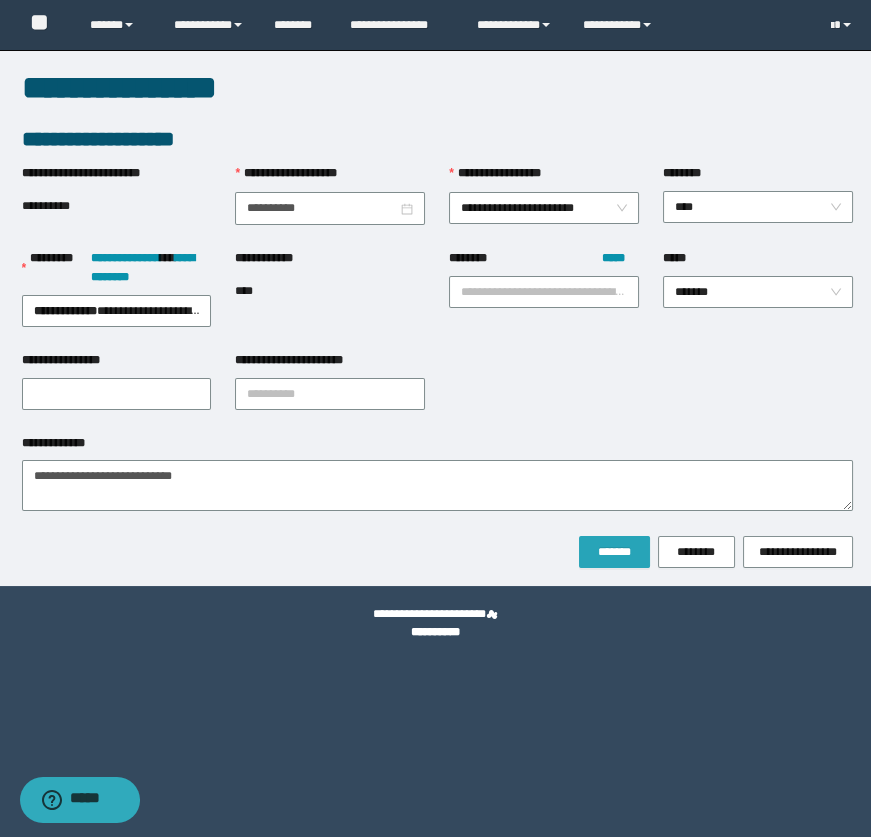 click on "*******" at bounding box center (614, 552) 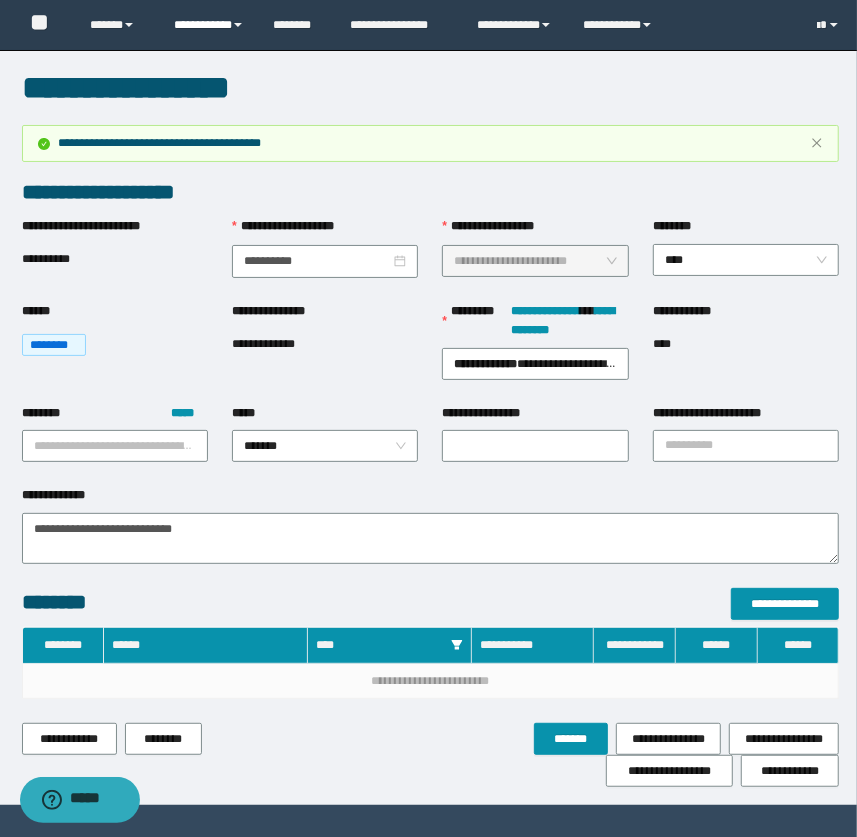 click on "**********" at bounding box center [209, 25] 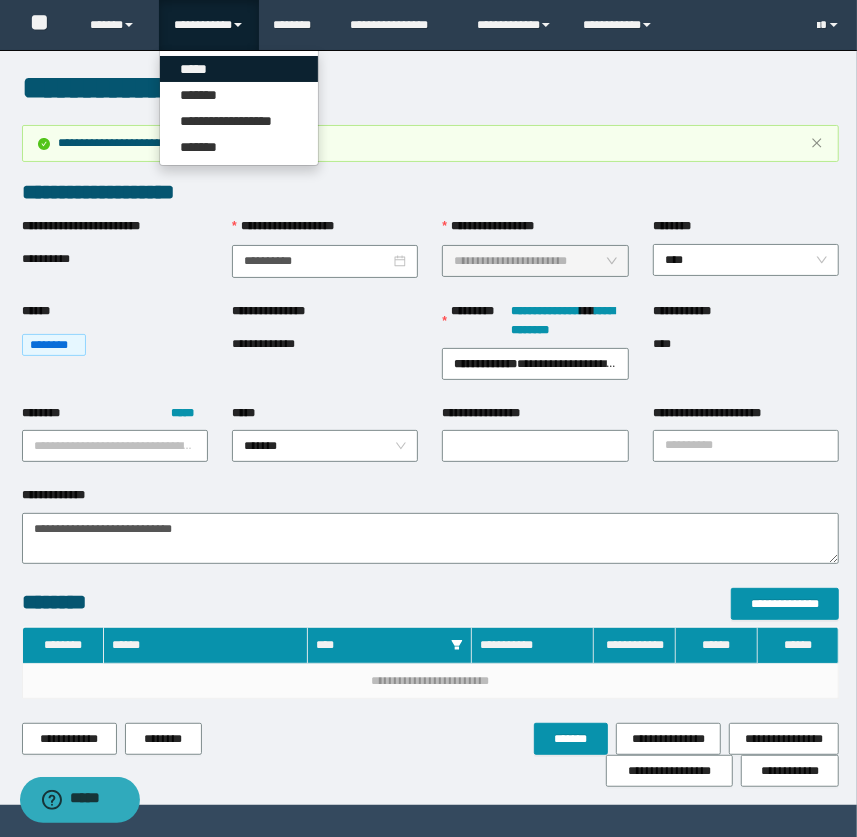 click on "*****" at bounding box center (239, 69) 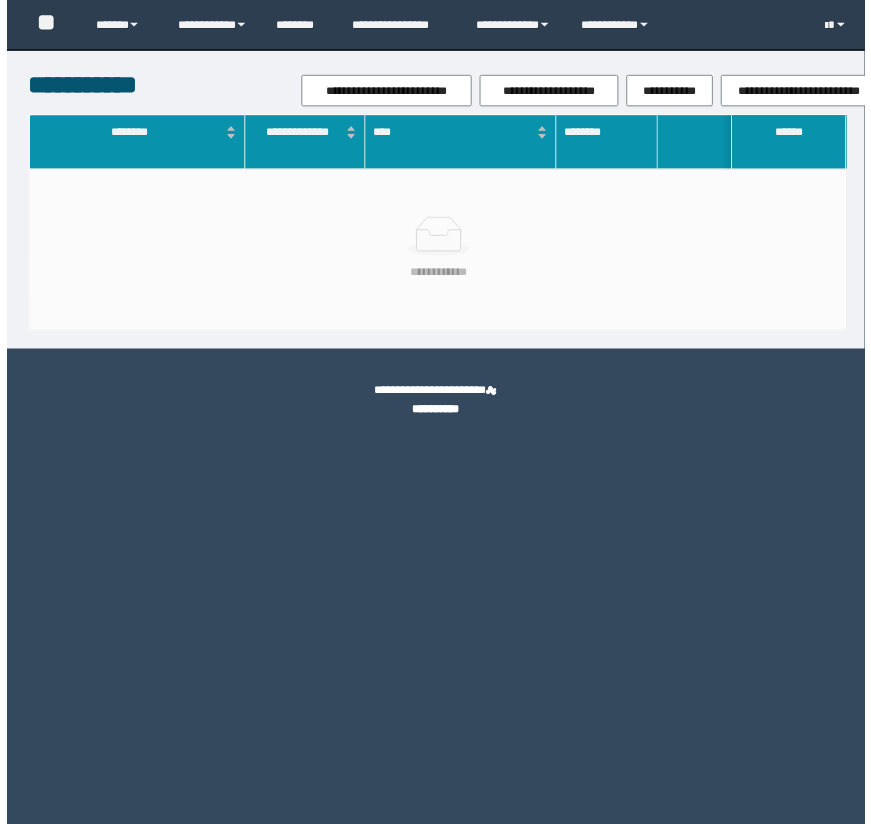 scroll, scrollTop: 0, scrollLeft: 0, axis: both 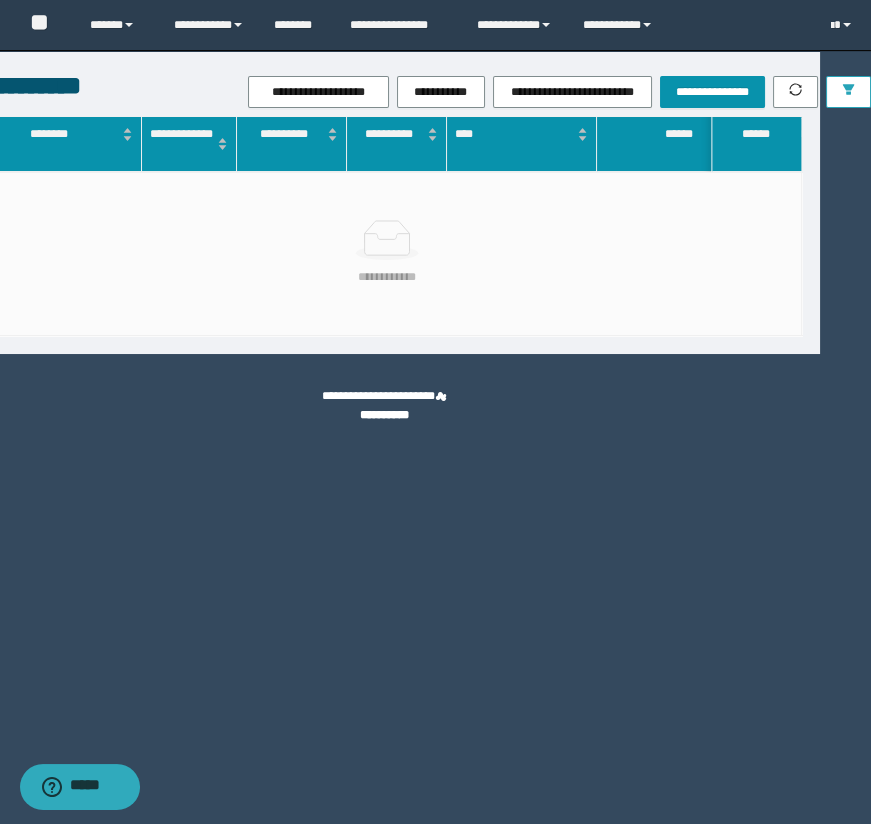 click at bounding box center (848, 92) 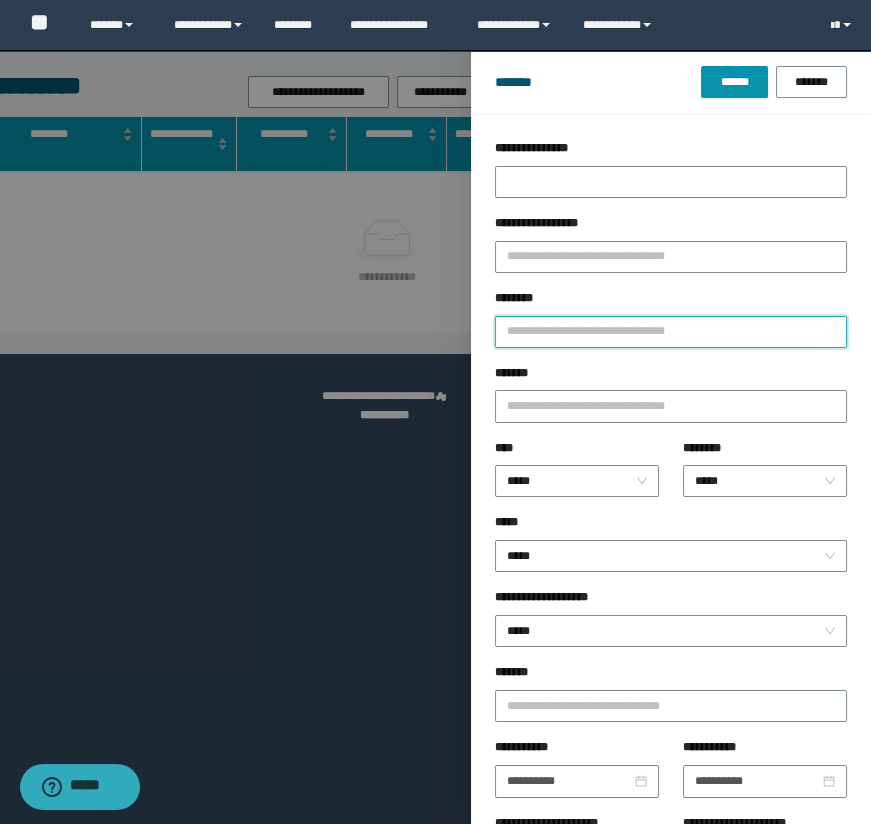 click on "********" at bounding box center [671, 332] 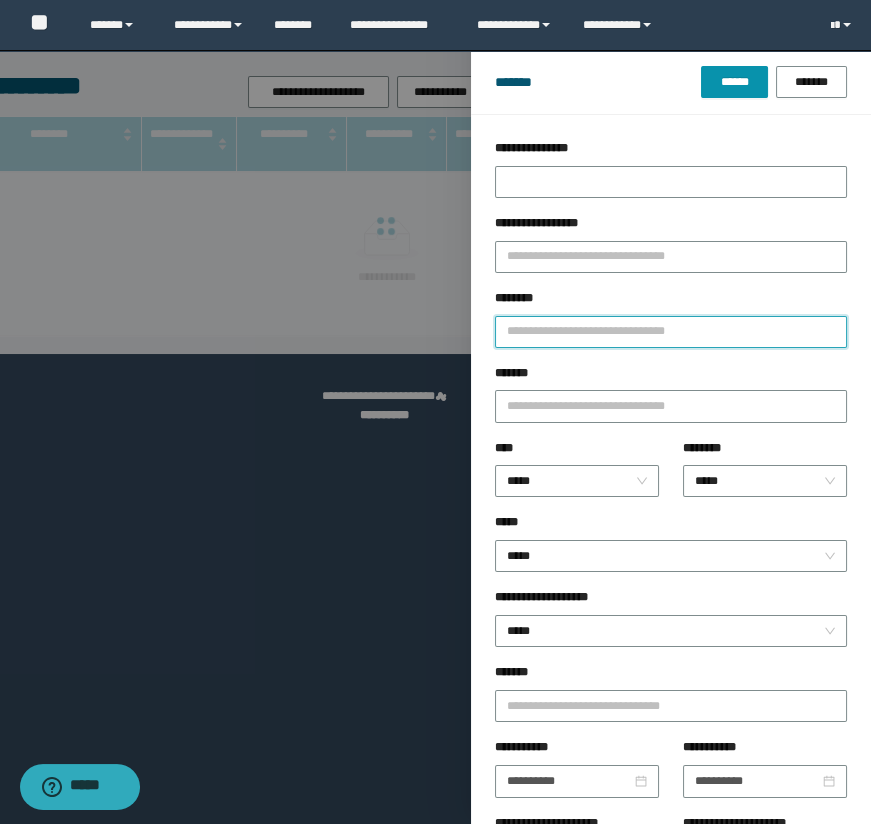 paste on "**********" 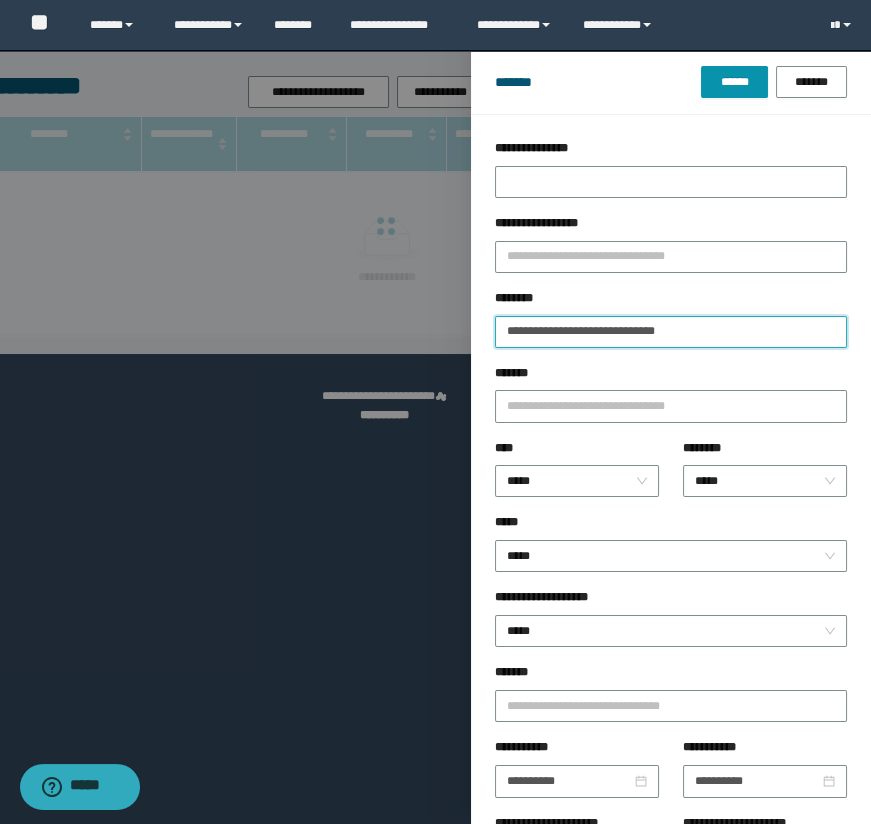type 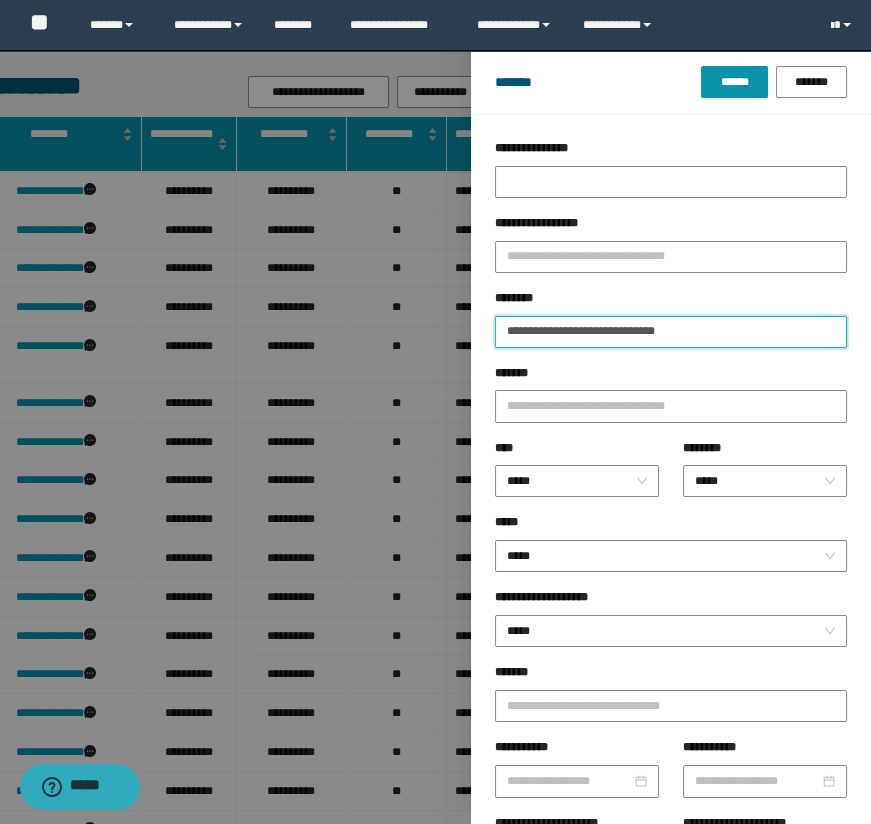 type on "**********" 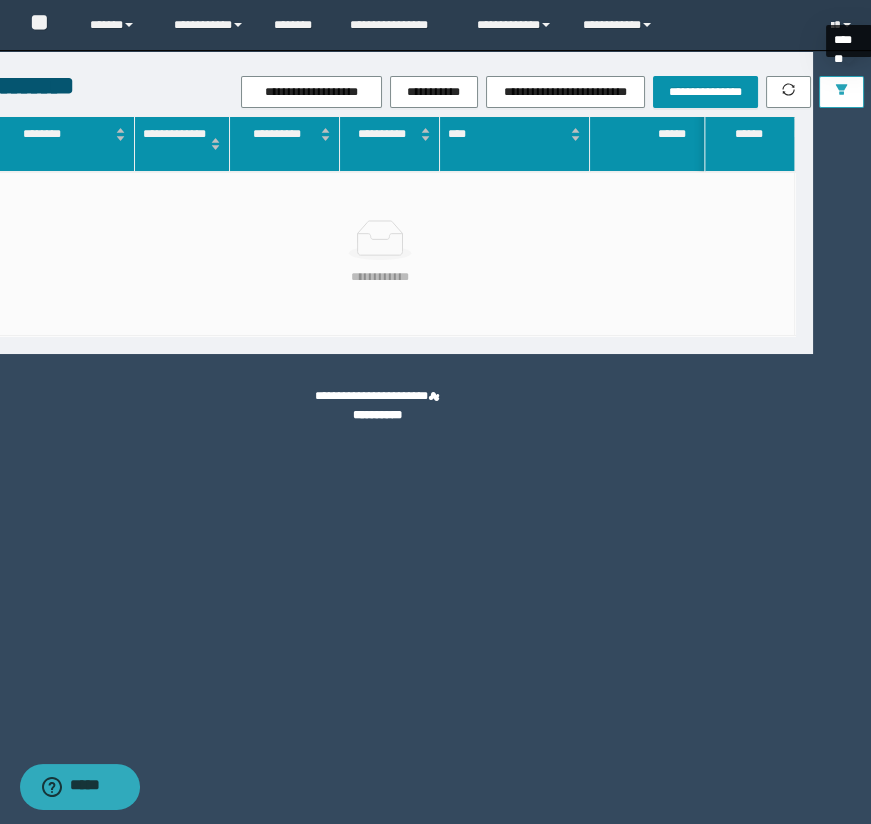 click at bounding box center (841, 92) 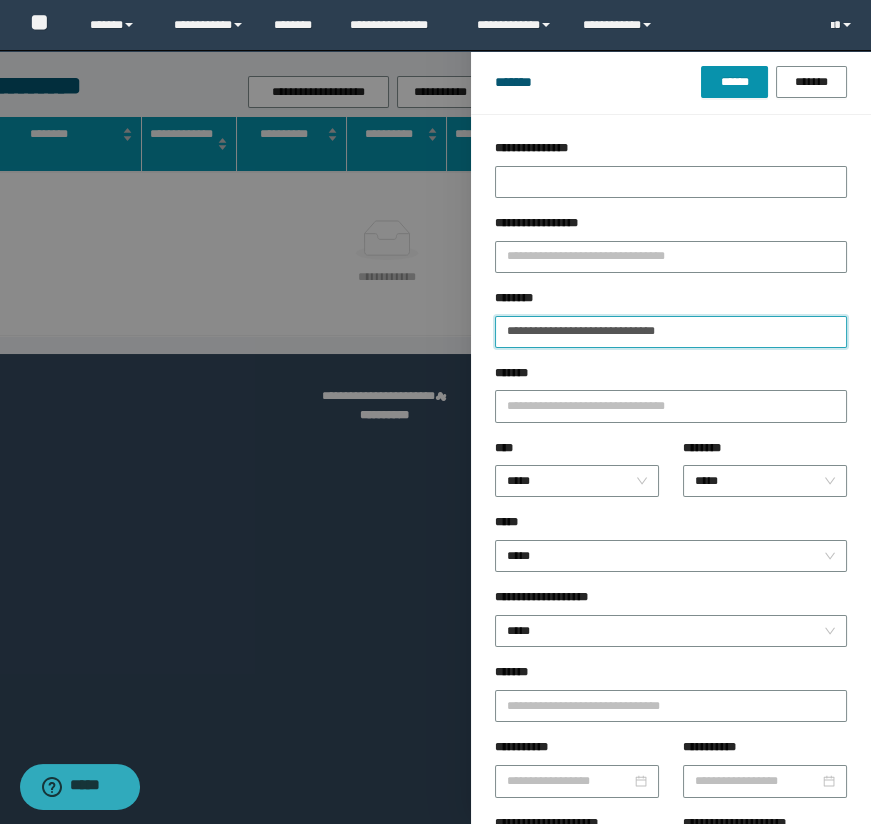 drag, startPoint x: 744, startPoint y: 333, endPoint x: 504, endPoint y: 335, distance: 240.00833 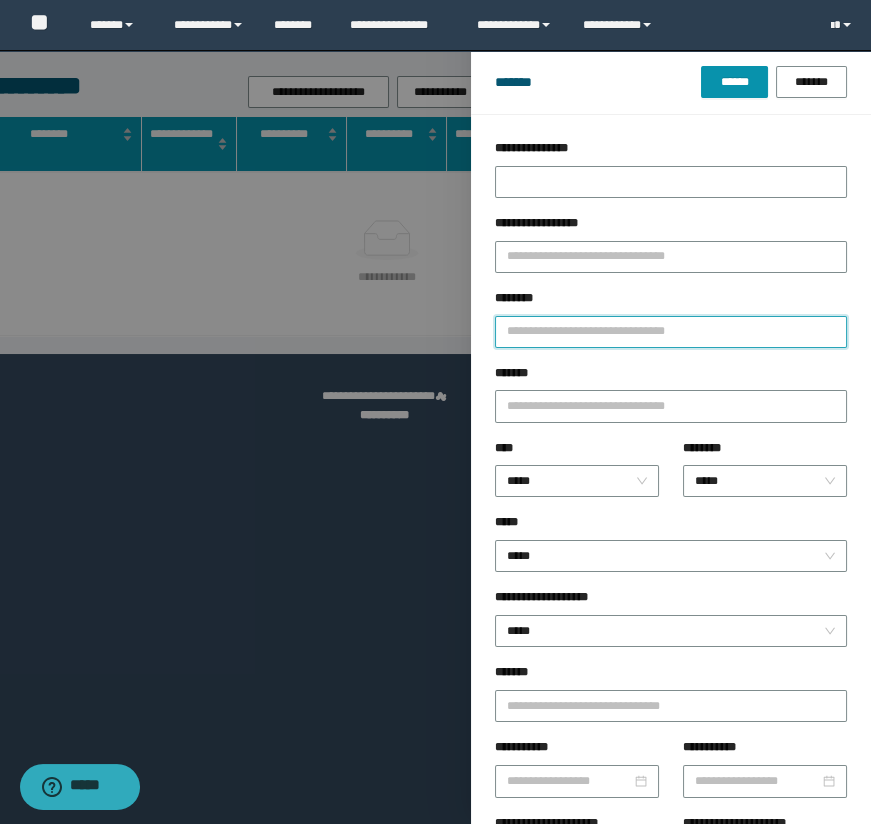 click on "********" at bounding box center [671, 332] 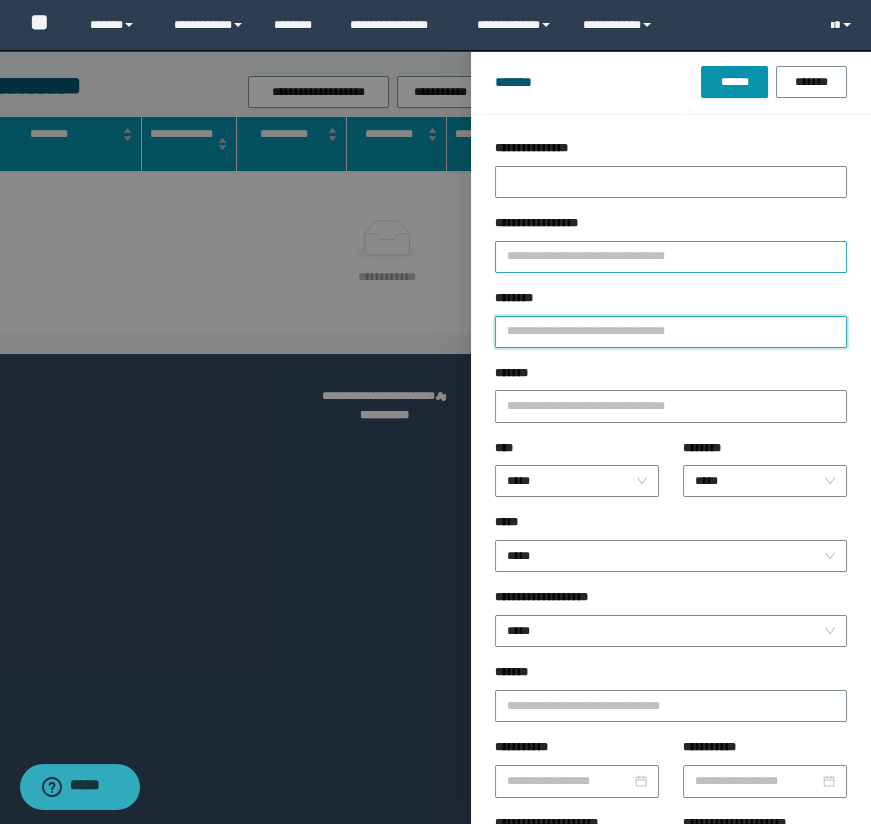 paste on "**********" 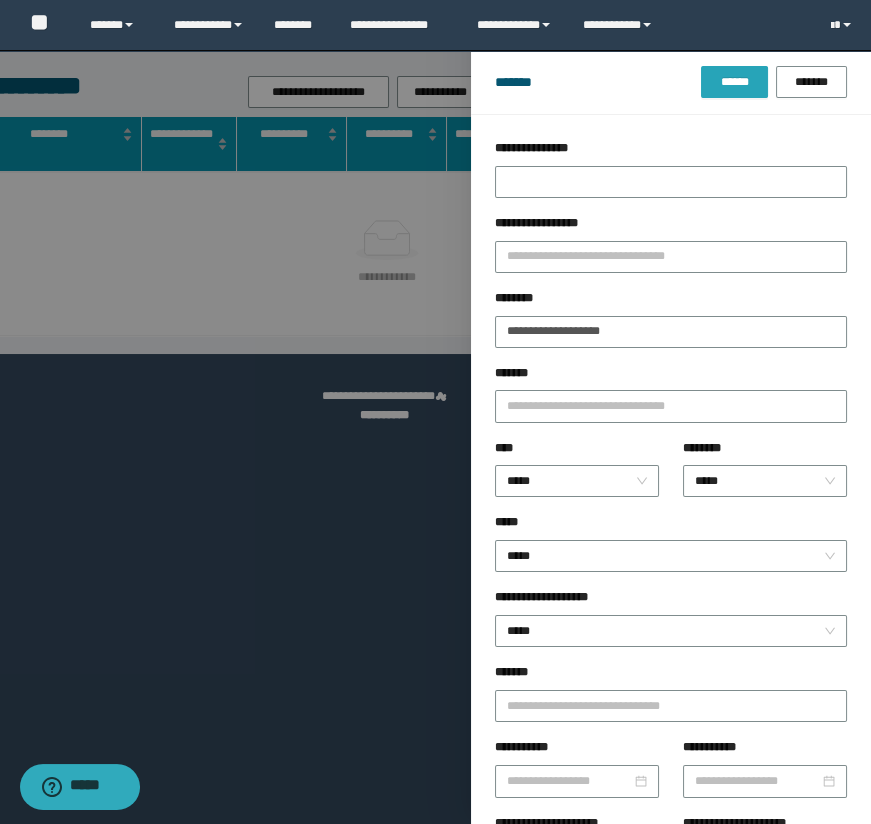 click on "******" at bounding box center [734, 82] 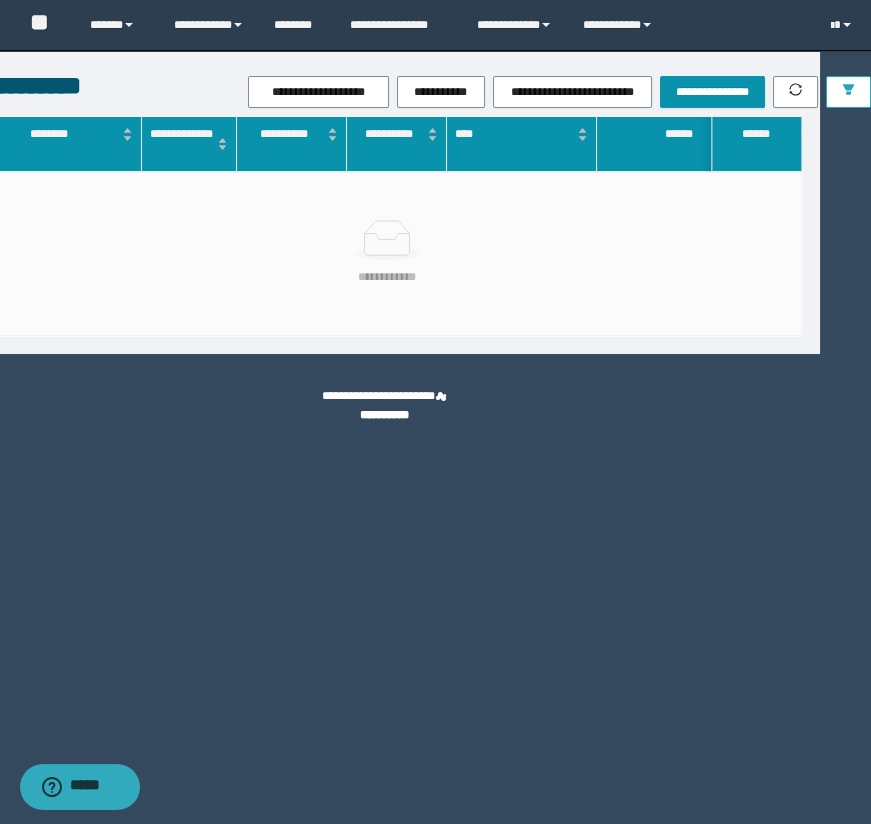 click at bounding box center [848, 92] 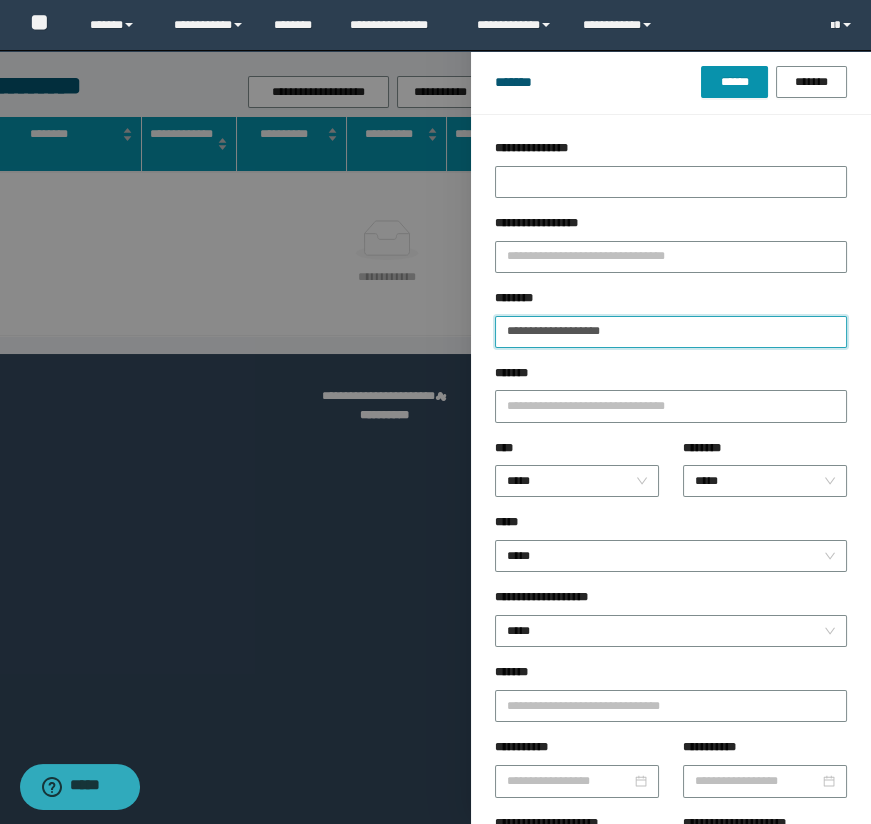 click on "**********" at bounding box center [671, 332] 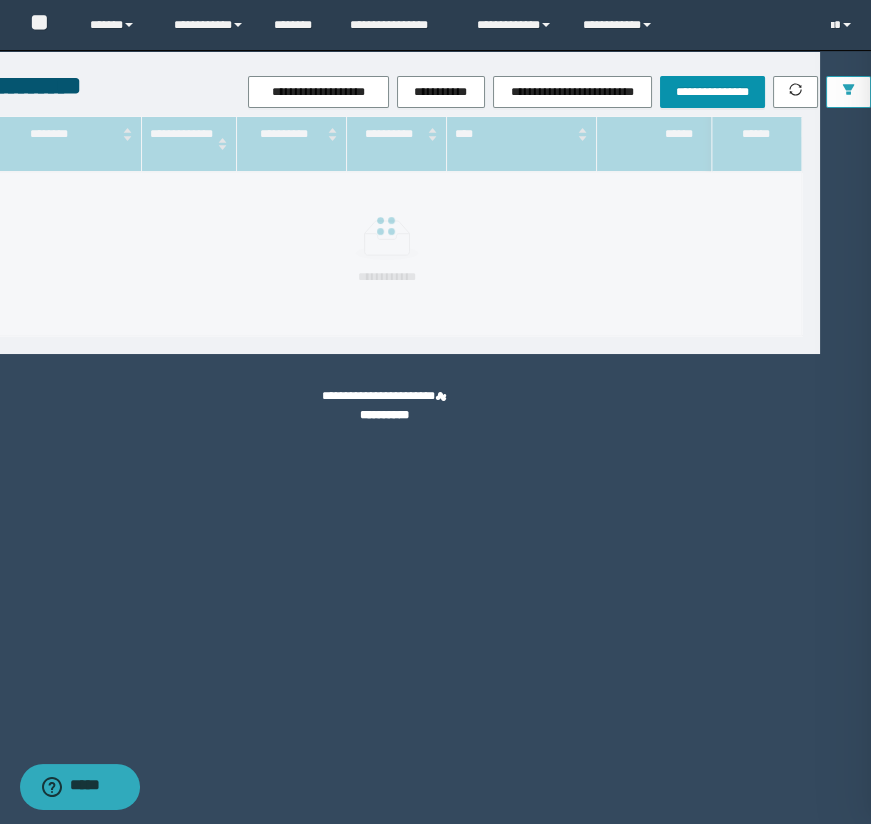 type 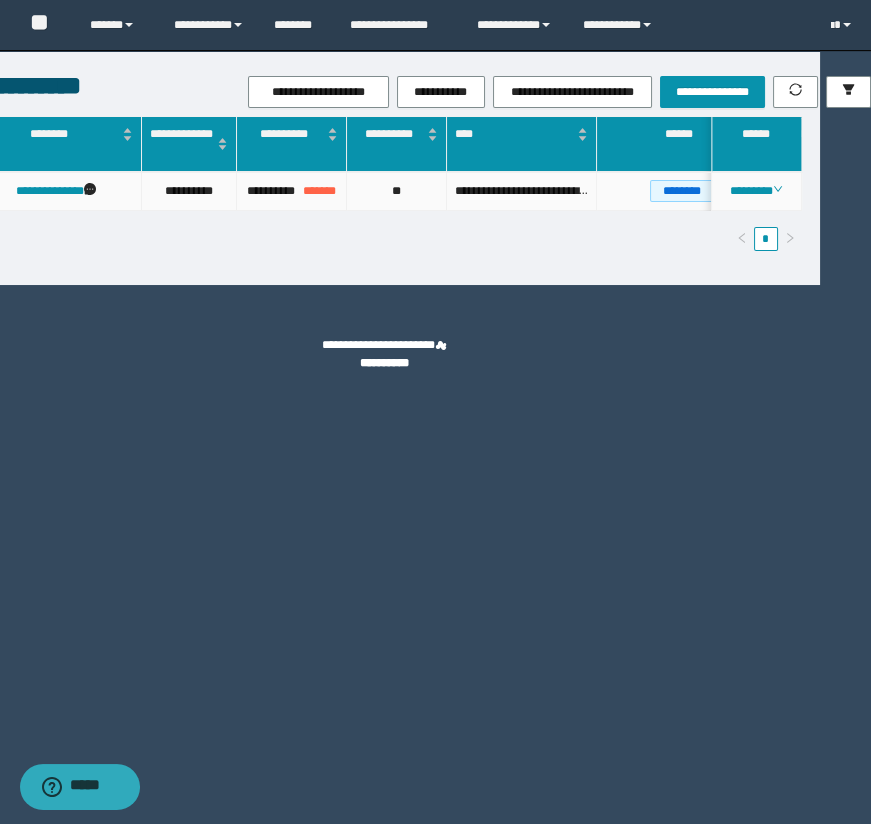 click on "**********" at bounding box center [292, 191] 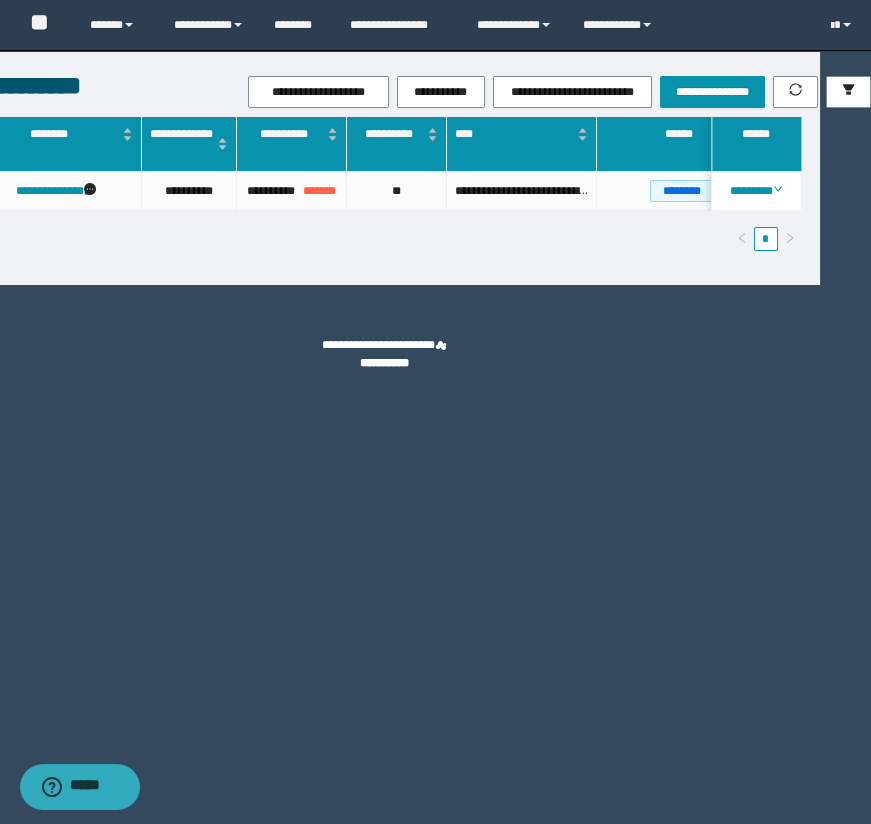 scroll, scrollTop: 0, scrollLeft: 60, axis: horizontal 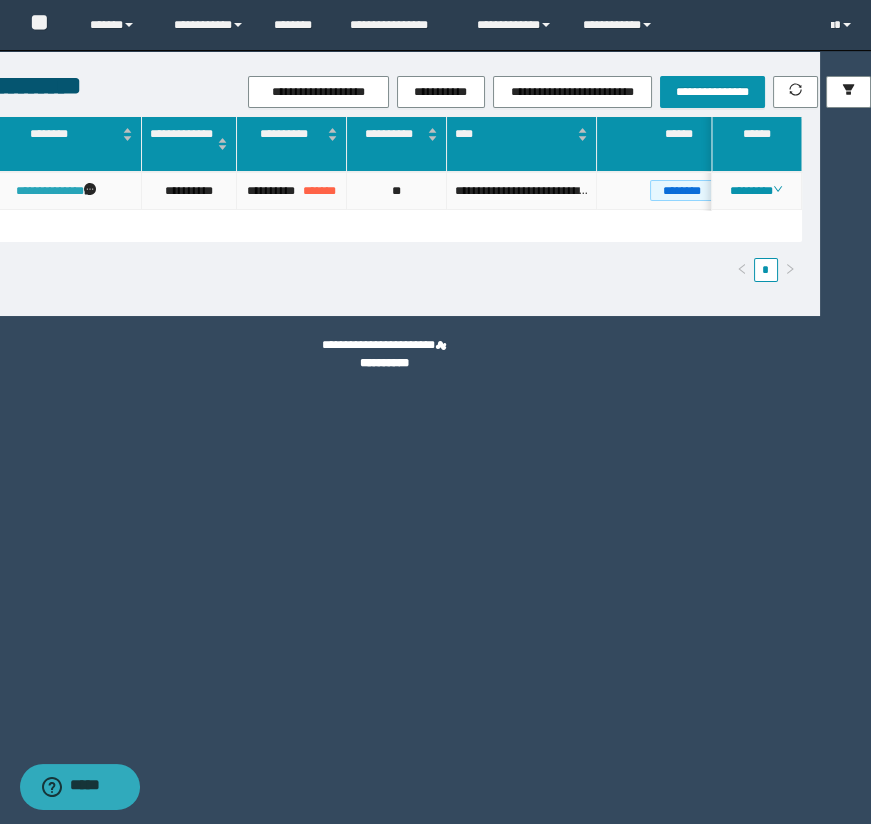 click on "**********" at bounding box center [50, 191] 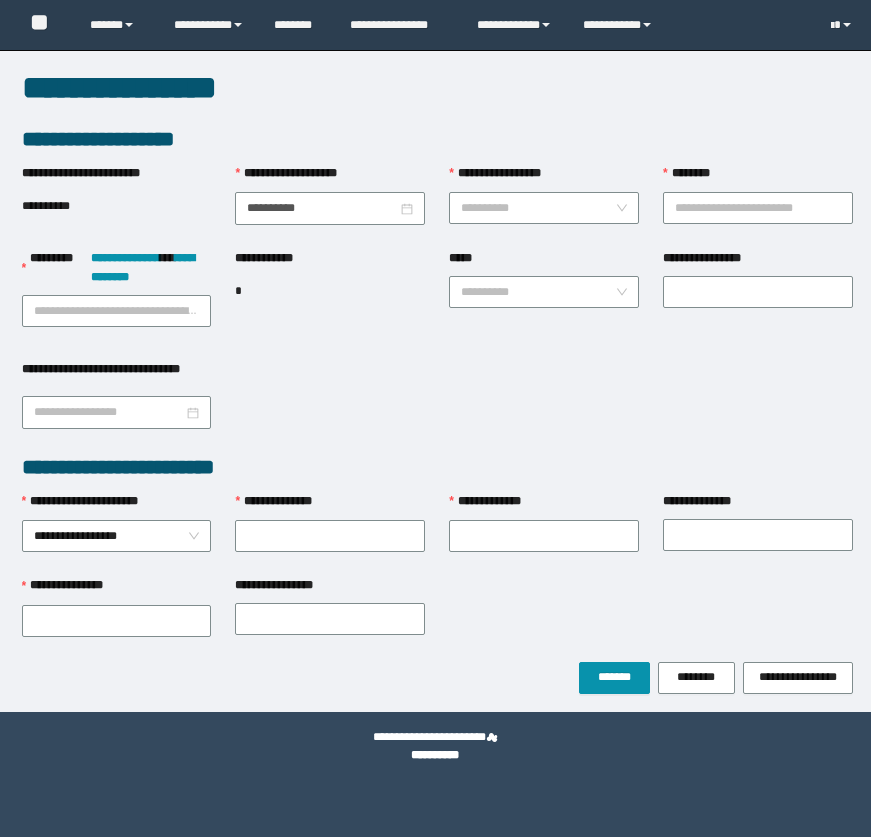 scroll, scrollTop: 0, scrollLeft: 0, axis: both 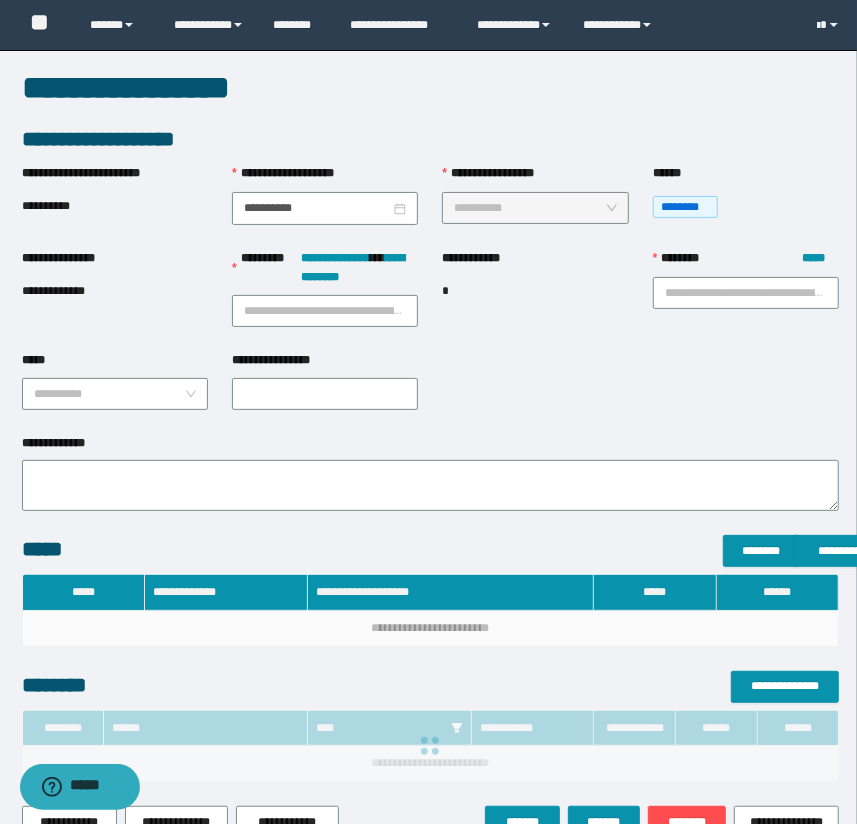 type on "**********" 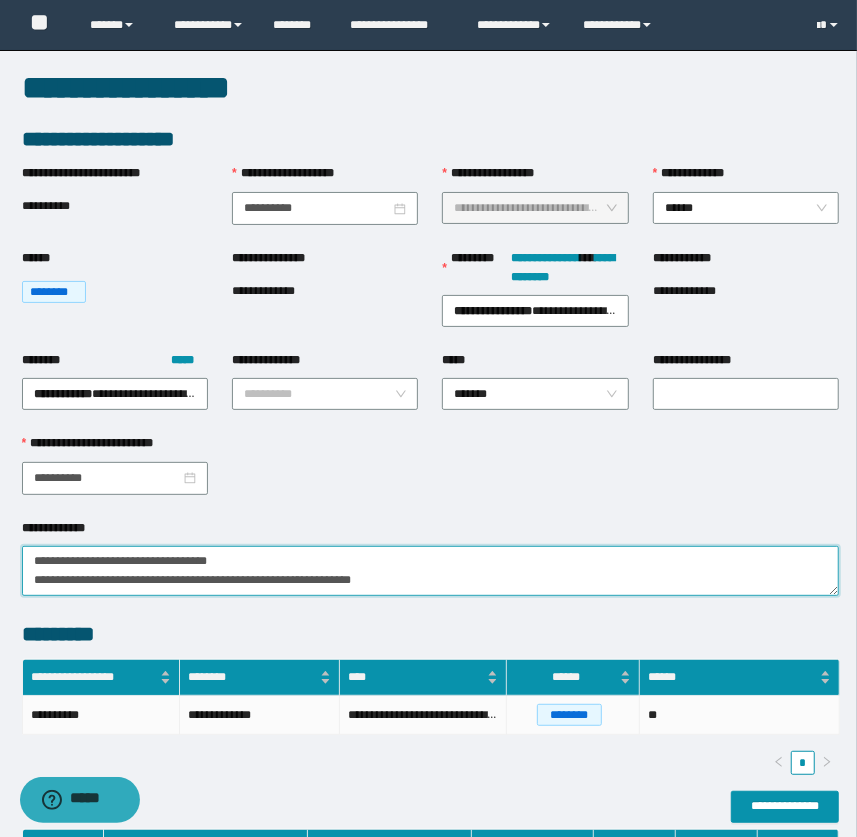 click on "**********" at bounding box center (431, 571) 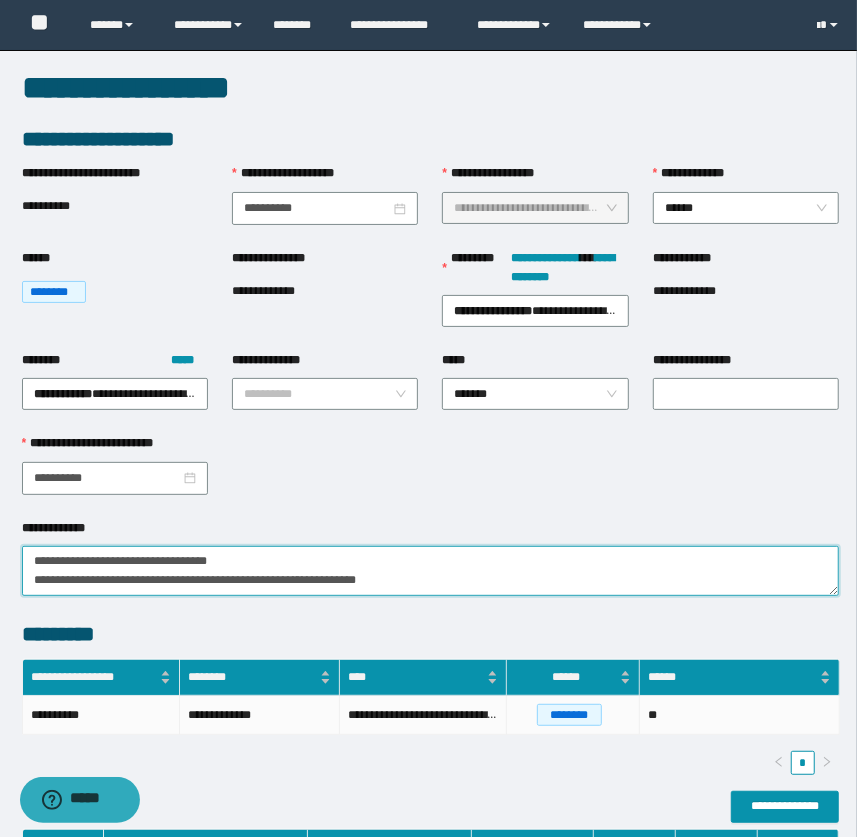 scroll, scrollTop: 10, scrollLeft: 0, axis: vertical 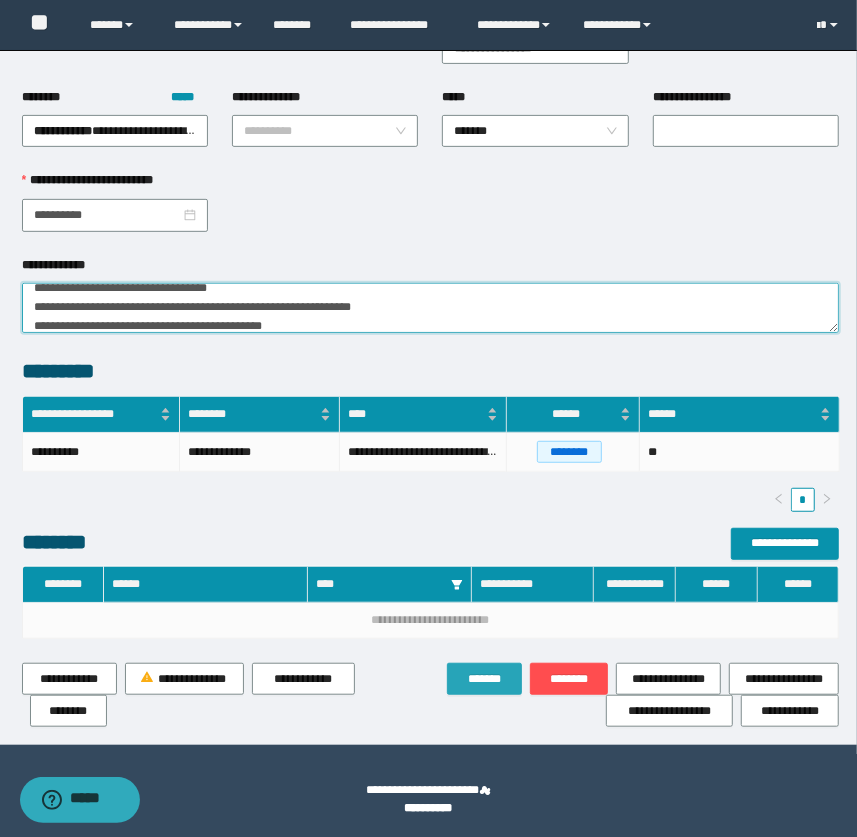 type on "**********" 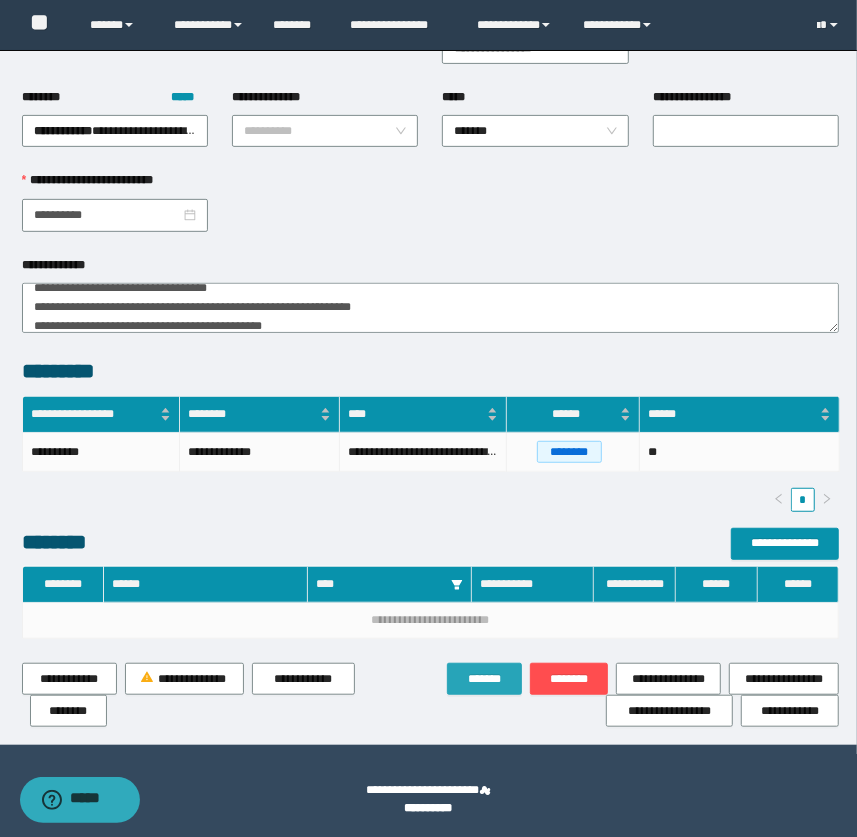 click on "*******" at bounding box center (484, 679) 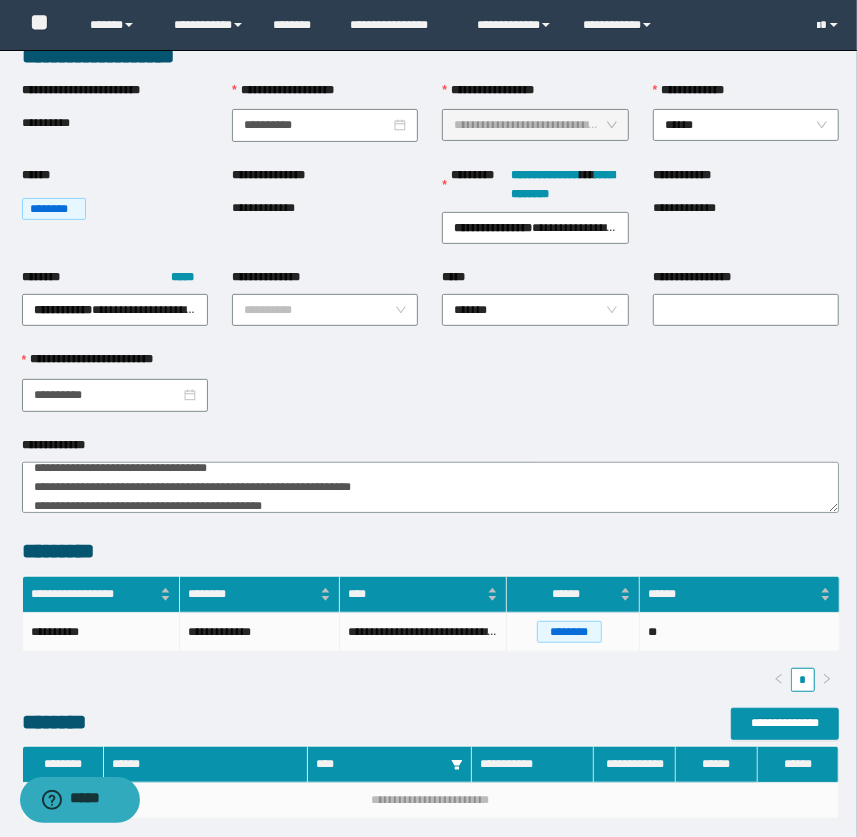 scroll, scrollTop: 0, scrollLeft: 0, axis: both 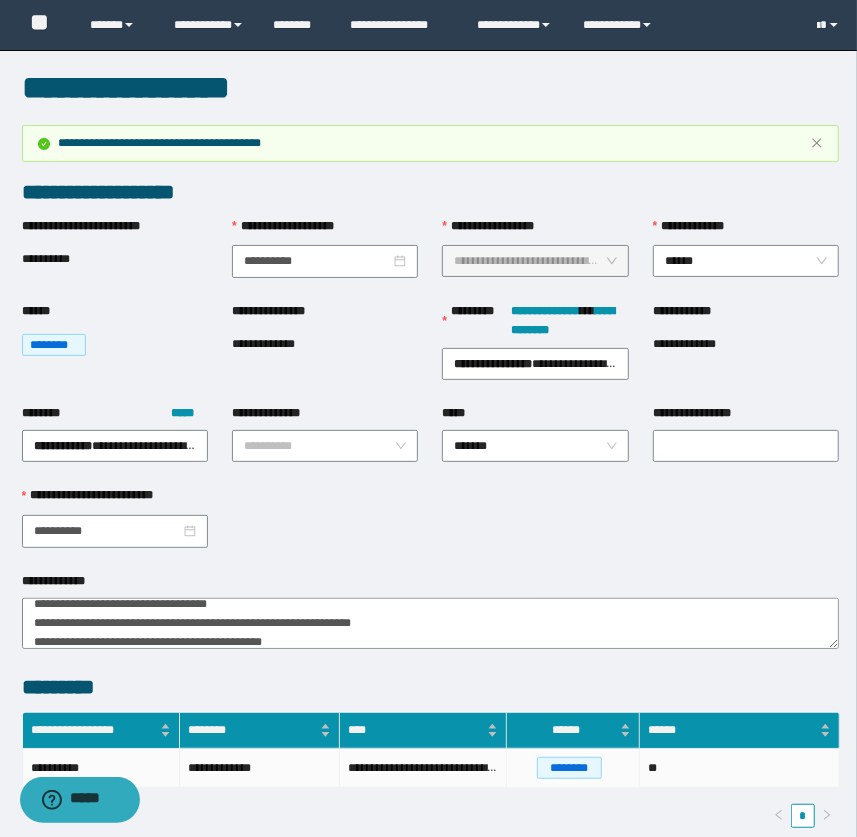 click on "**********" at bounding box center [431, 555] 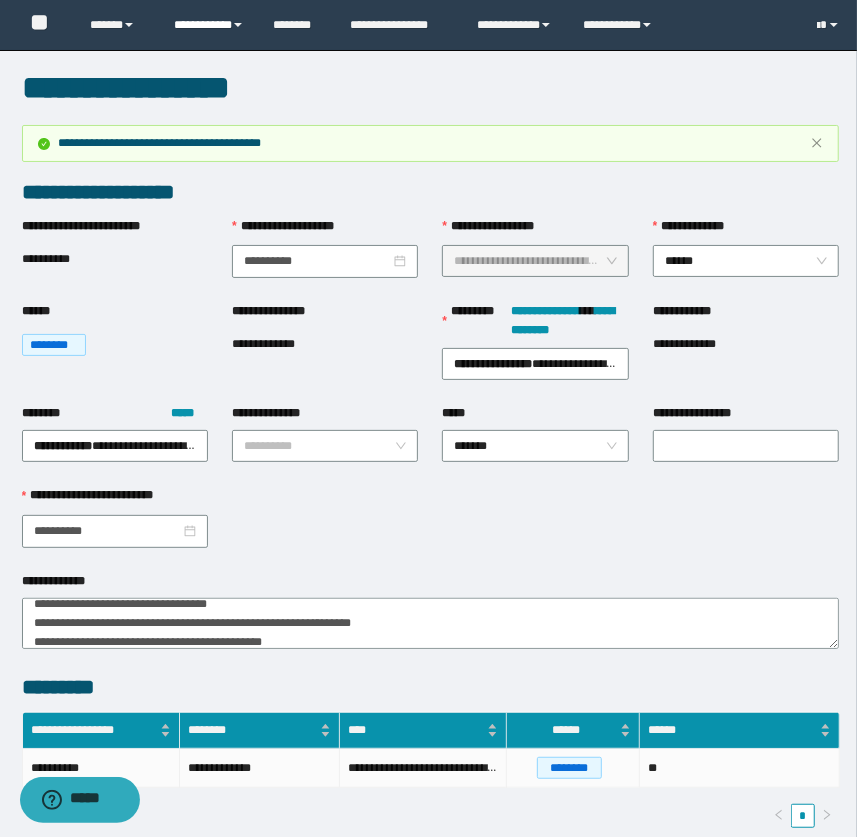 click on "**********" at bounding box center [209, 25] 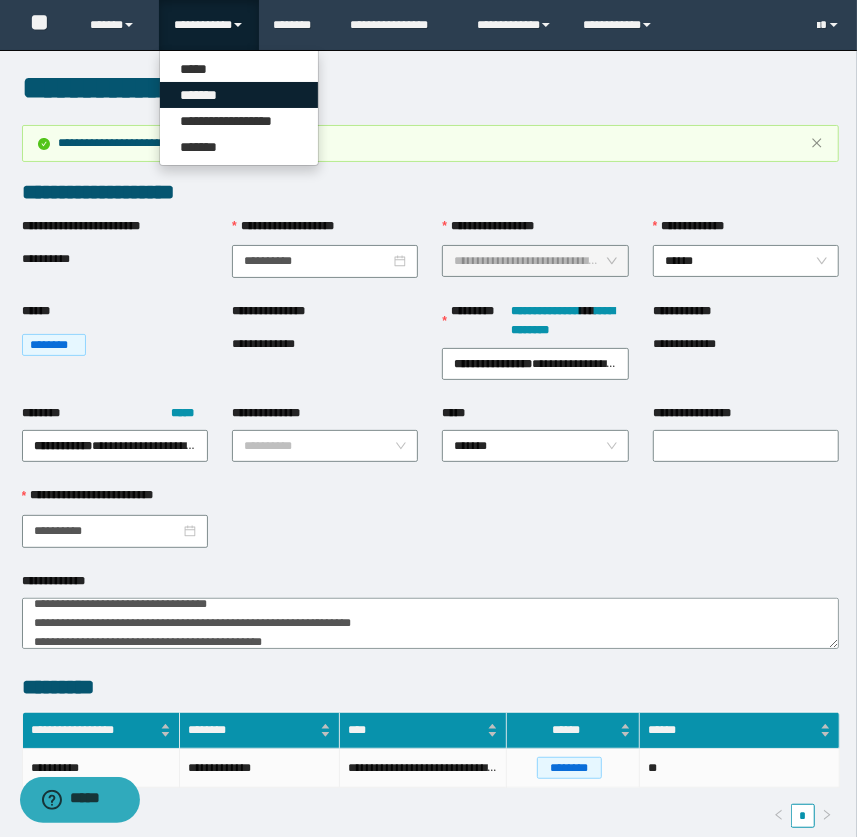 click on "*******" at bounding box center (239, 95) 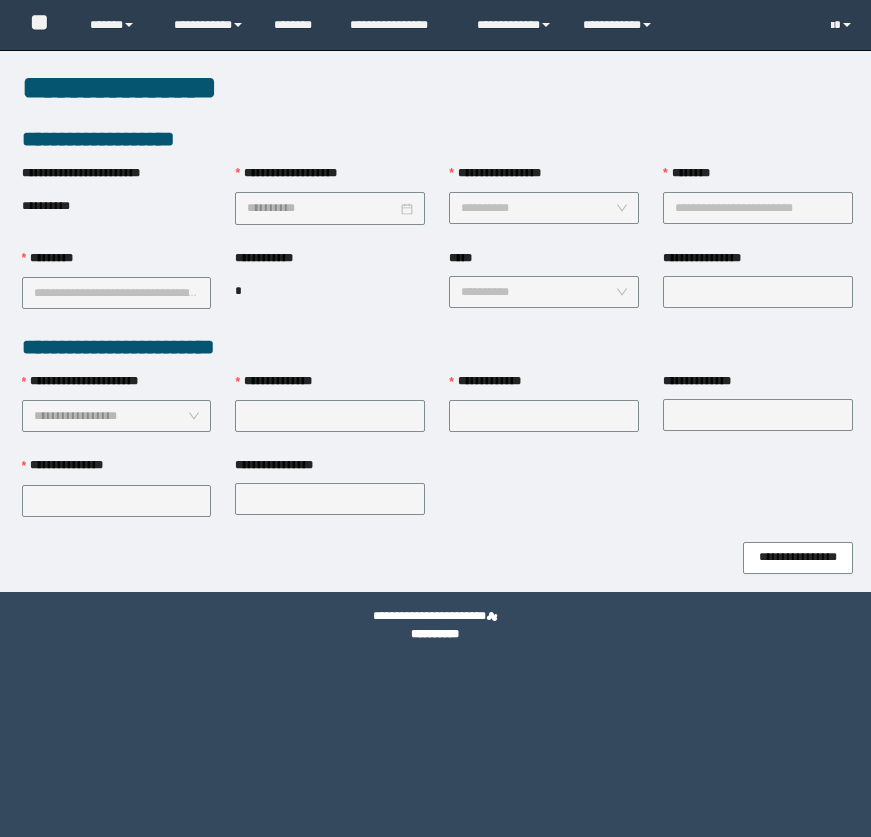 scroll, scrollTop: 0, scrollLeft: 0, axis: both 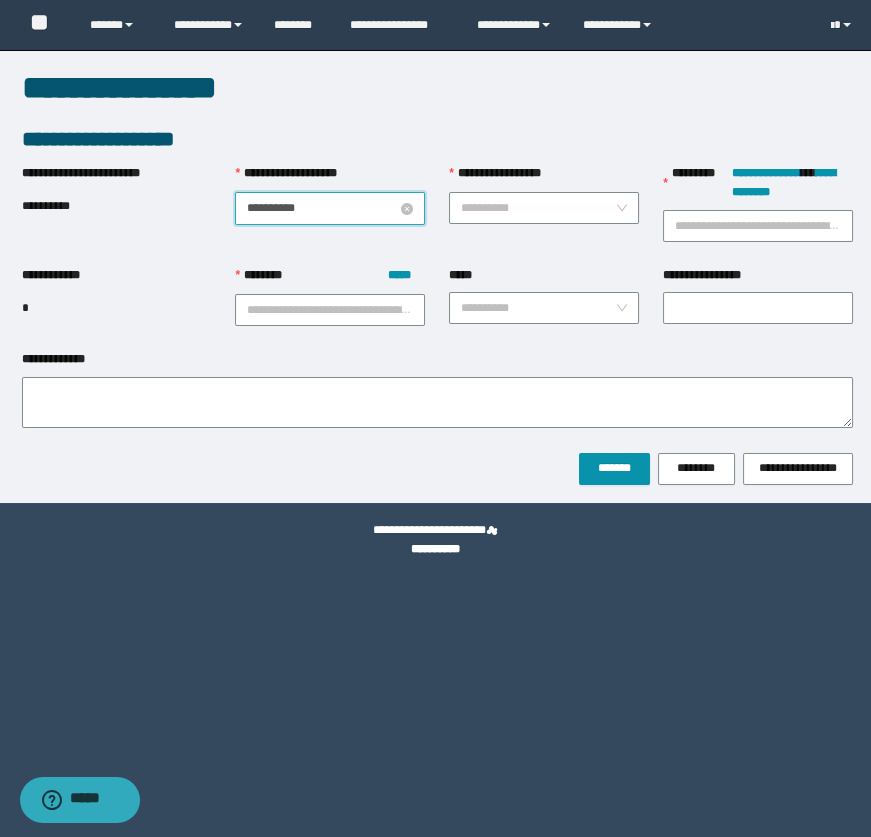 click on "**********" at bounding box center [322, 208] 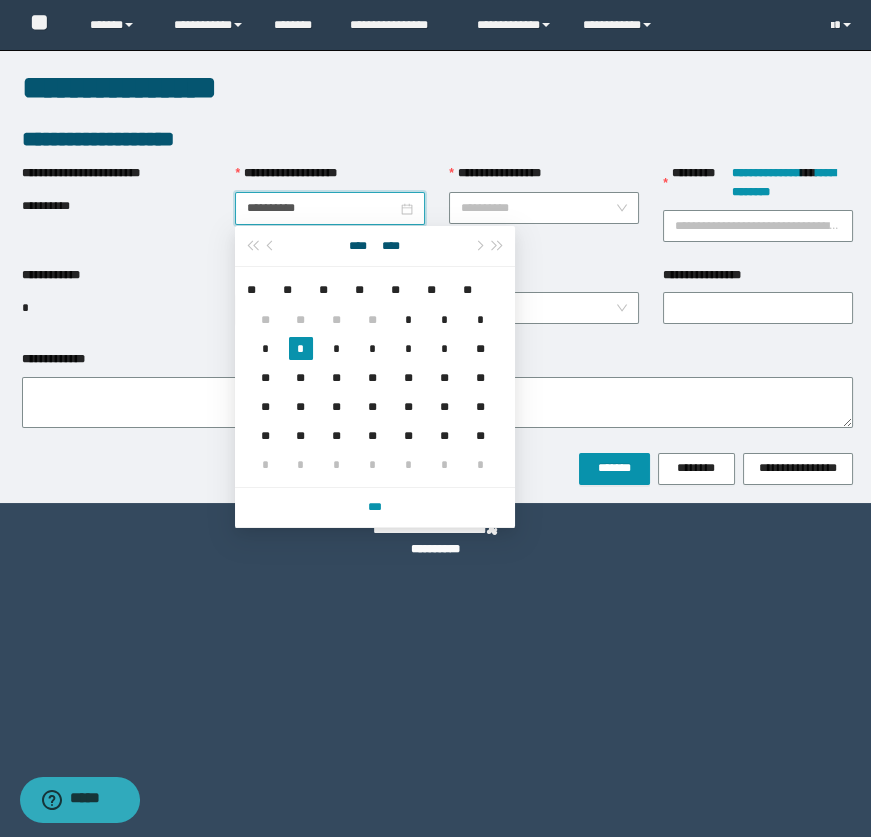 drag, startPoint x: 512, startPoint y: 143, endPoint x: 528, endPoint y: 160, distance: 23.345236 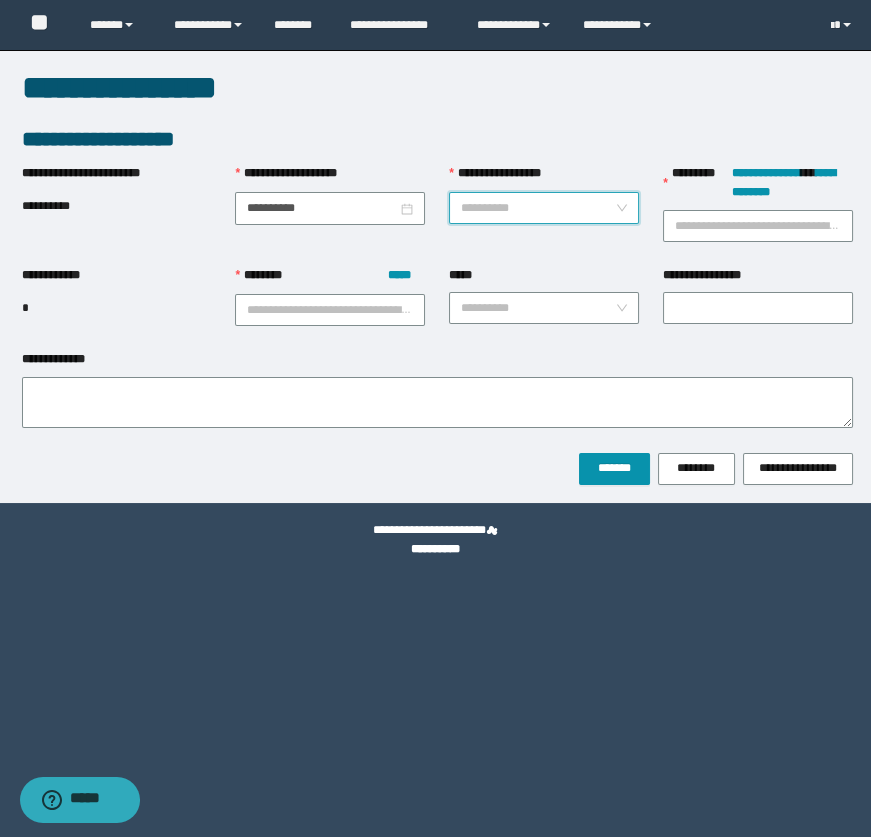 drag, startPoint x: 518, startPoint y: 198, endPoint x: 520, endPoint y: 209, distance: 11.18034 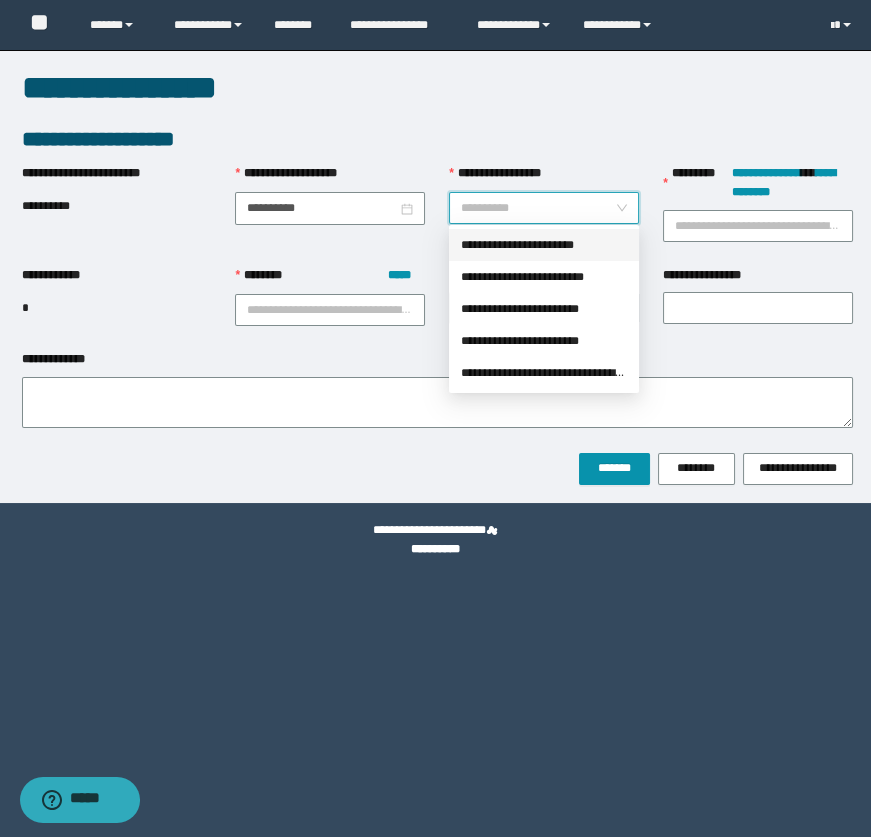 click on "**********" at bounding box center [544, 245] 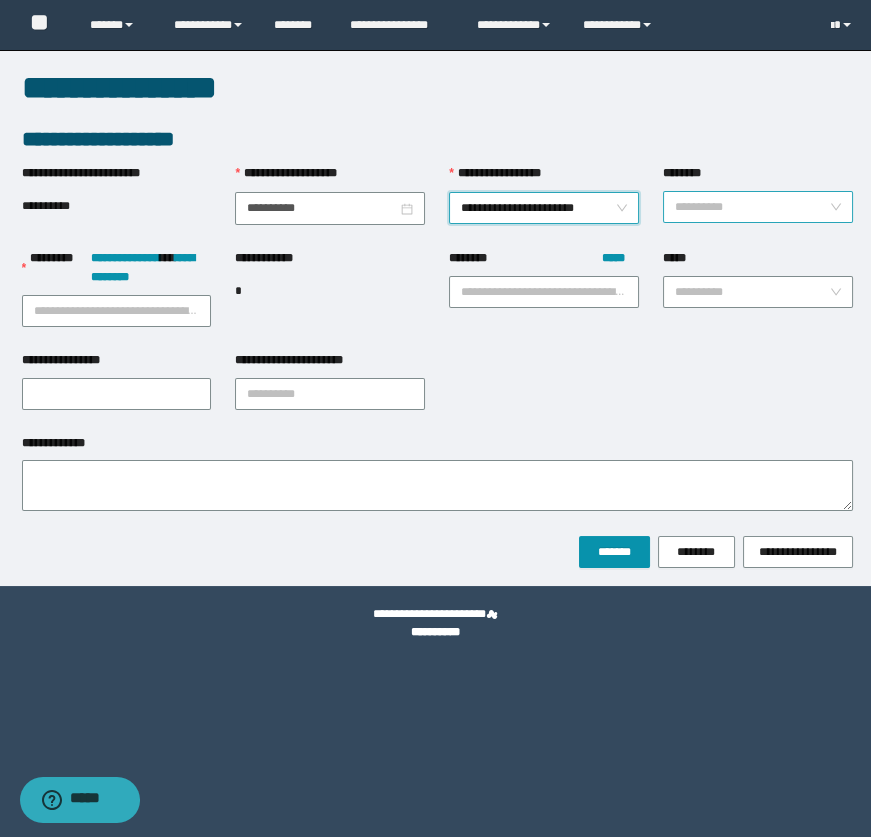 click on "********" at bounding box center [752, 207] 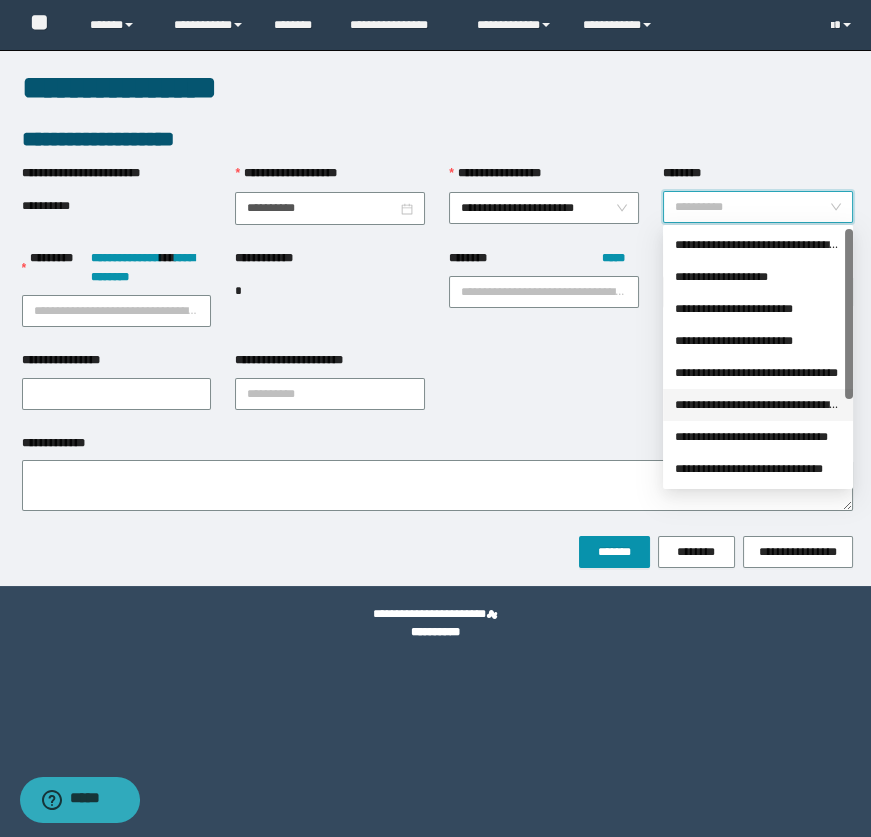scroll, scrollTop: 127, scrollLeft: 0, axis: vertical 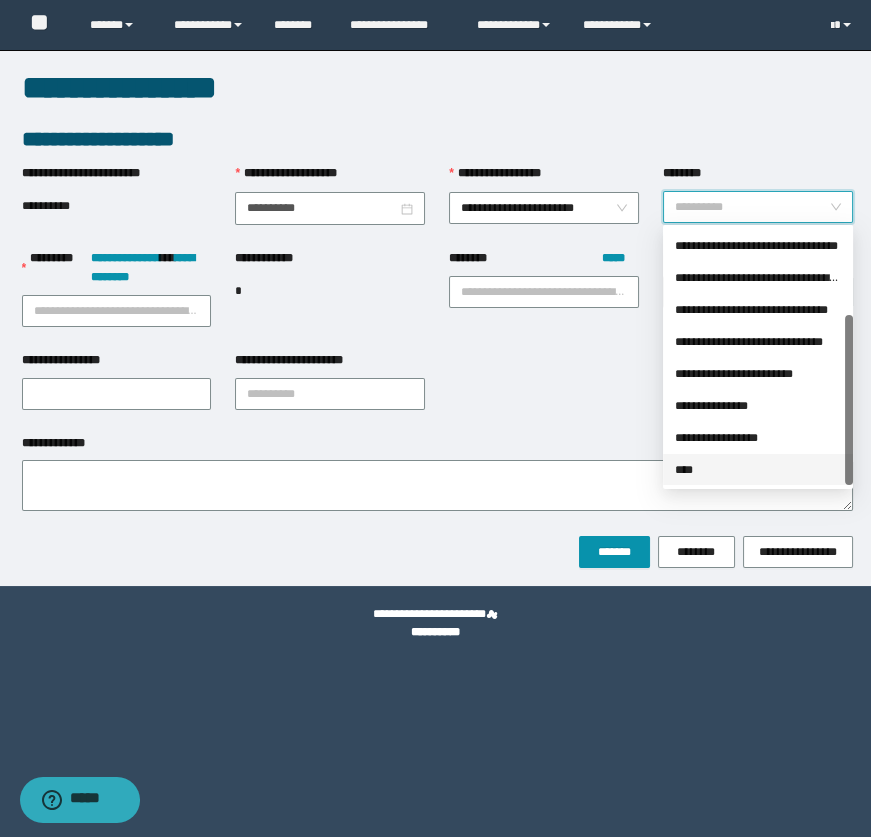 drag, startPoint x: 724, startPoint y: 459, endPoint x: 757, endPoint y: 374, distance: 91.18114 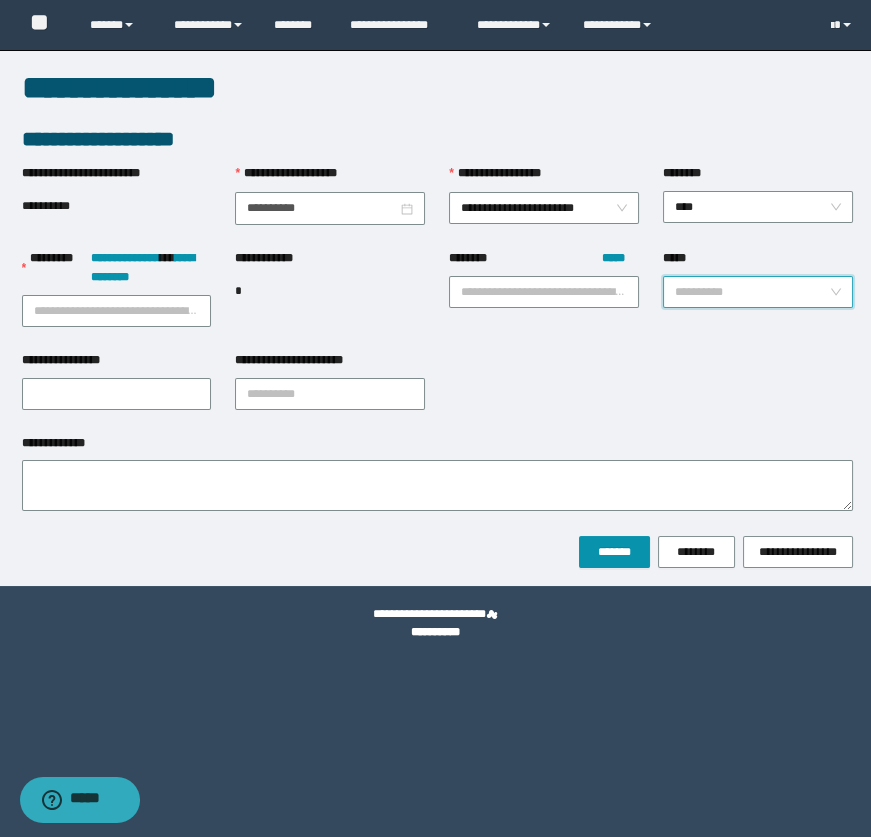 click on "*****" at bounding box center (752, 292) 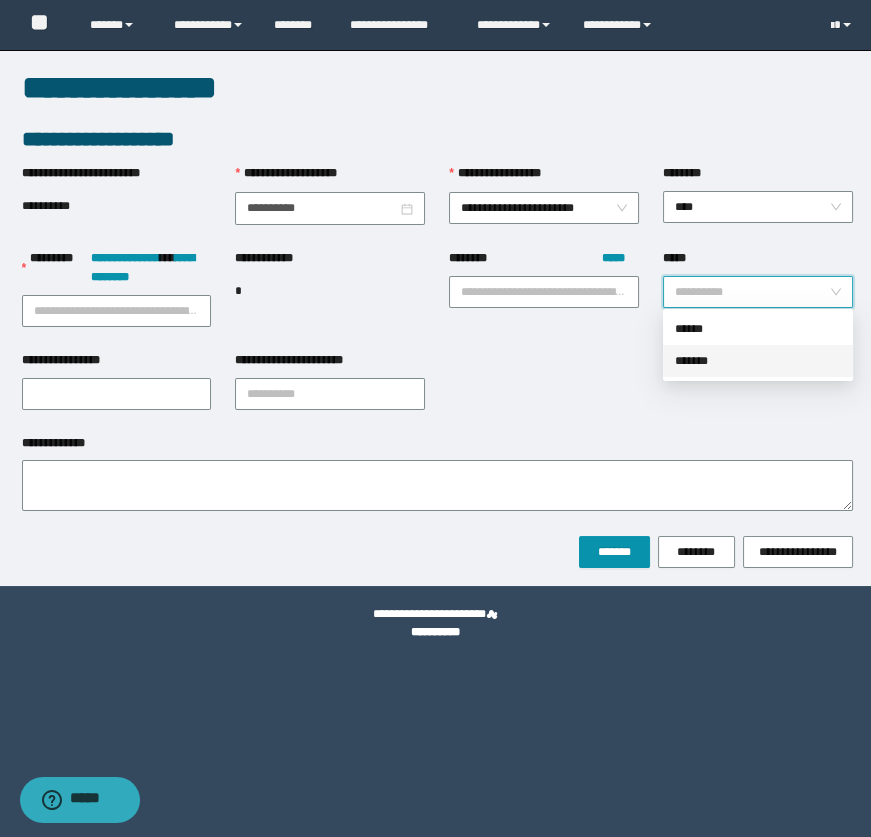 click on "*******" at bounding box center (758, 361) 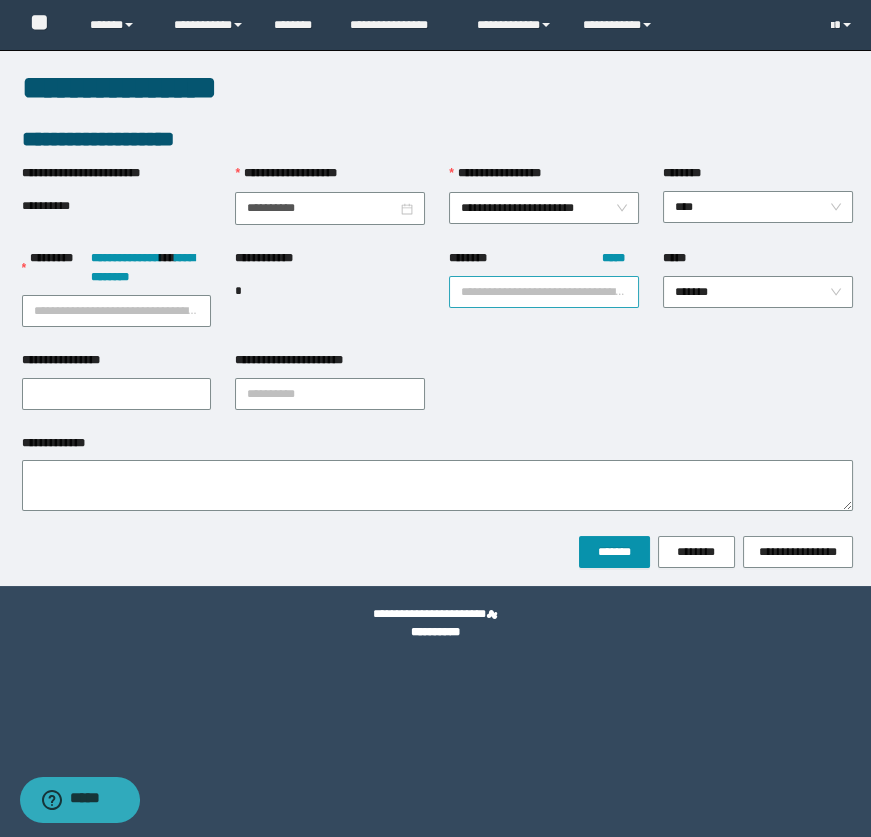 click on "******** *****" at bounding box center (544, 292) 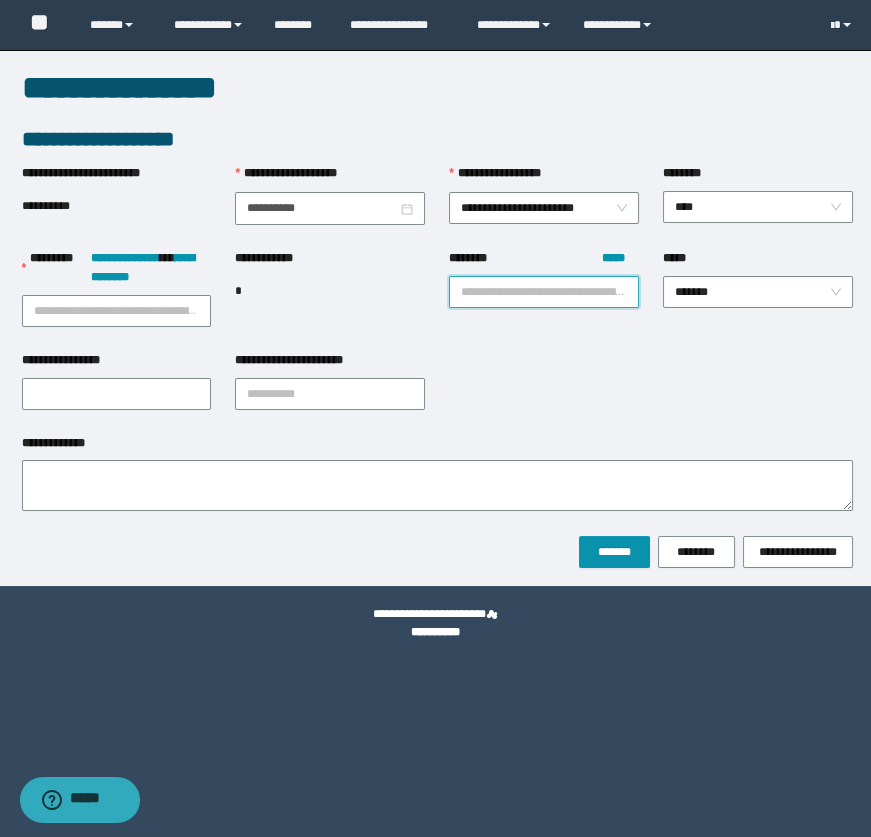 paste on "**********" 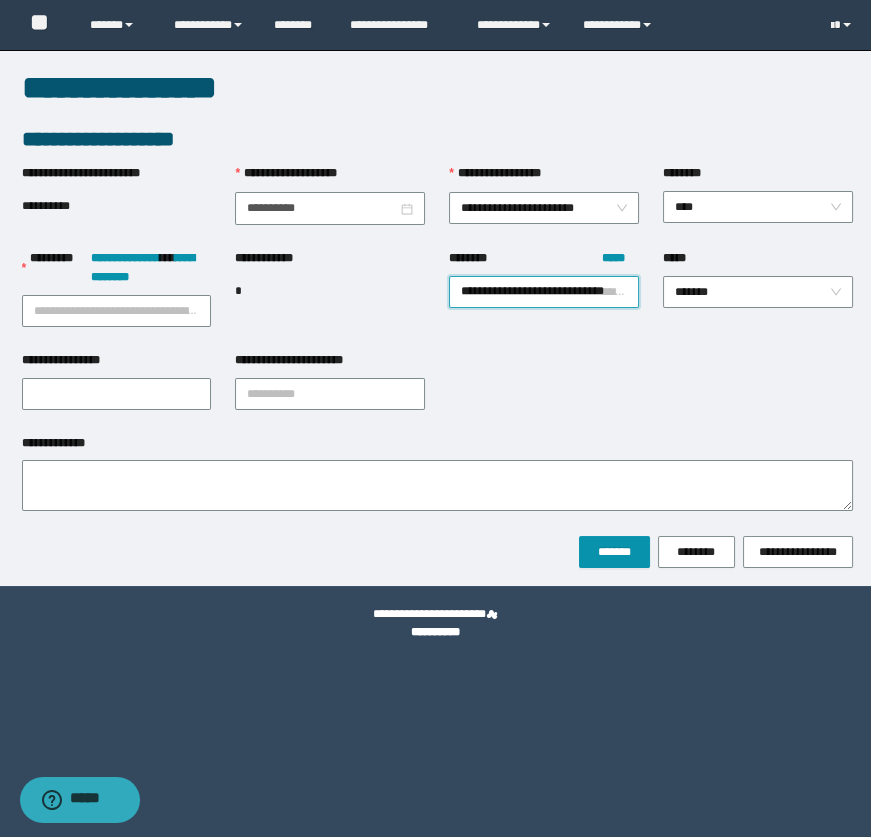 scroll, scrollTop: 0, scrollLeft: 14, axis: horizontal 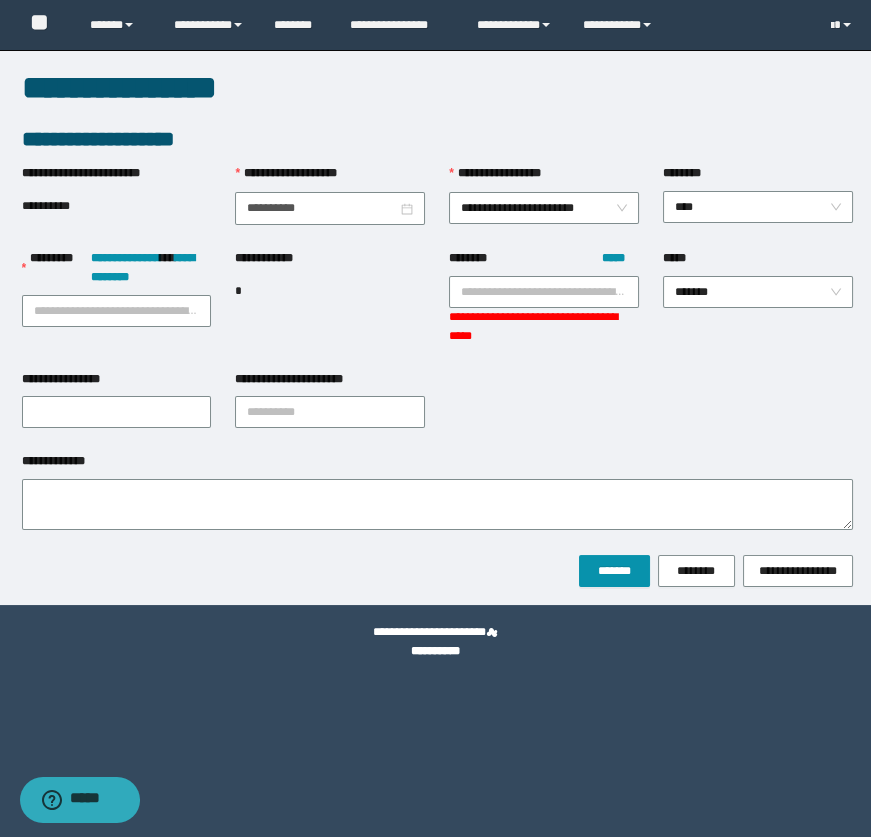 click on "**********" at bounding box center (544, 327) 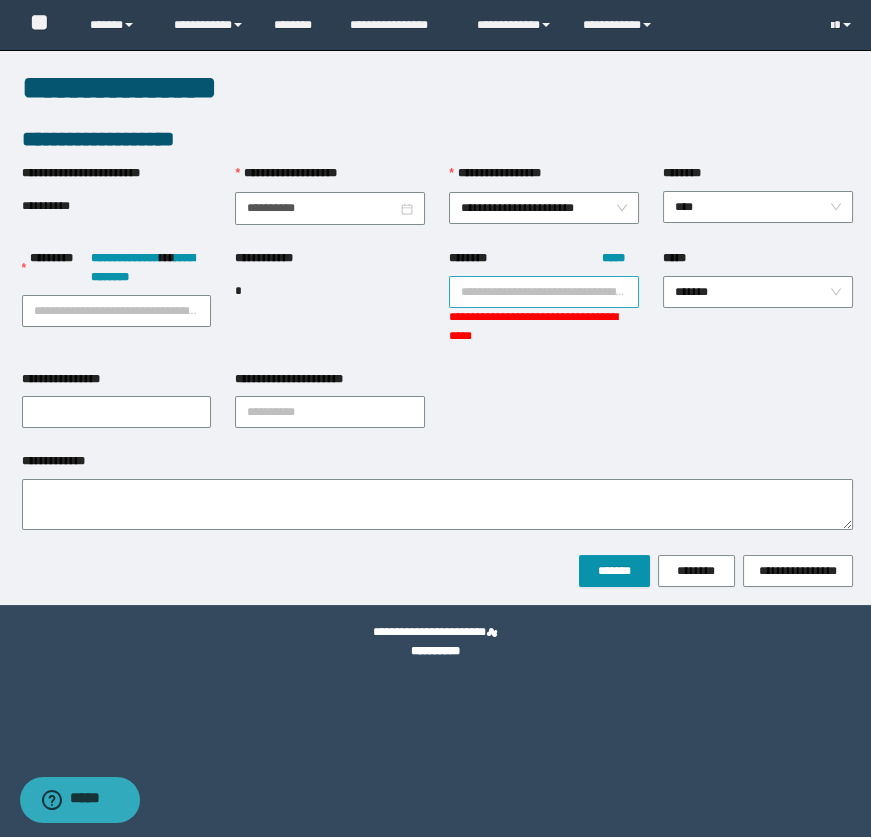click on "******** *****" at bounding box center (544, 292) 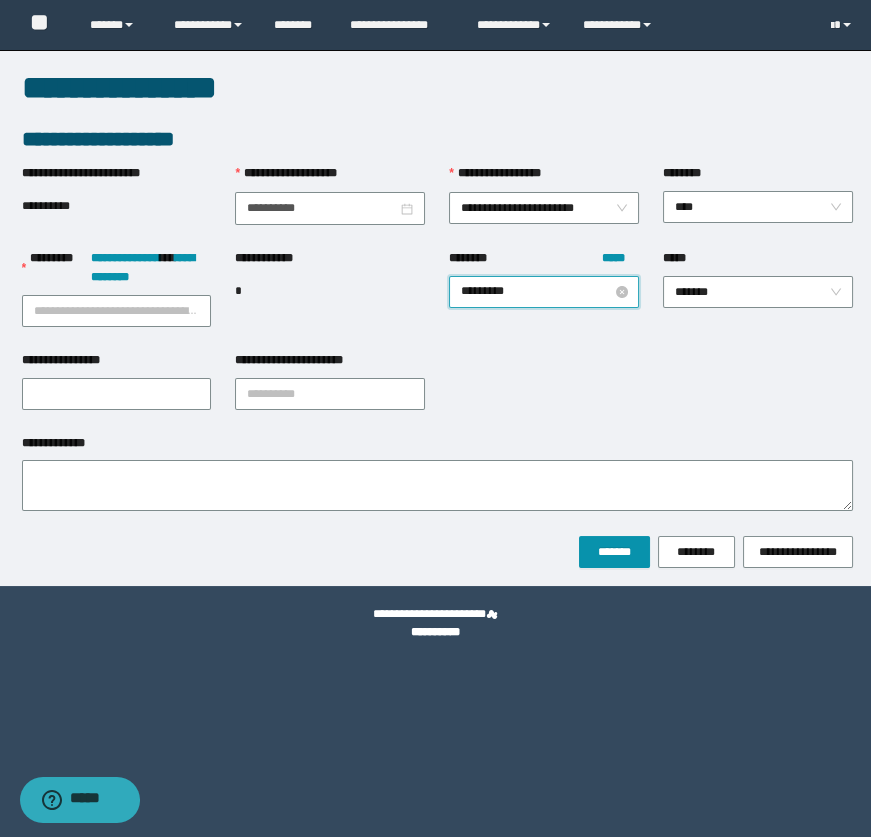 type on "********" 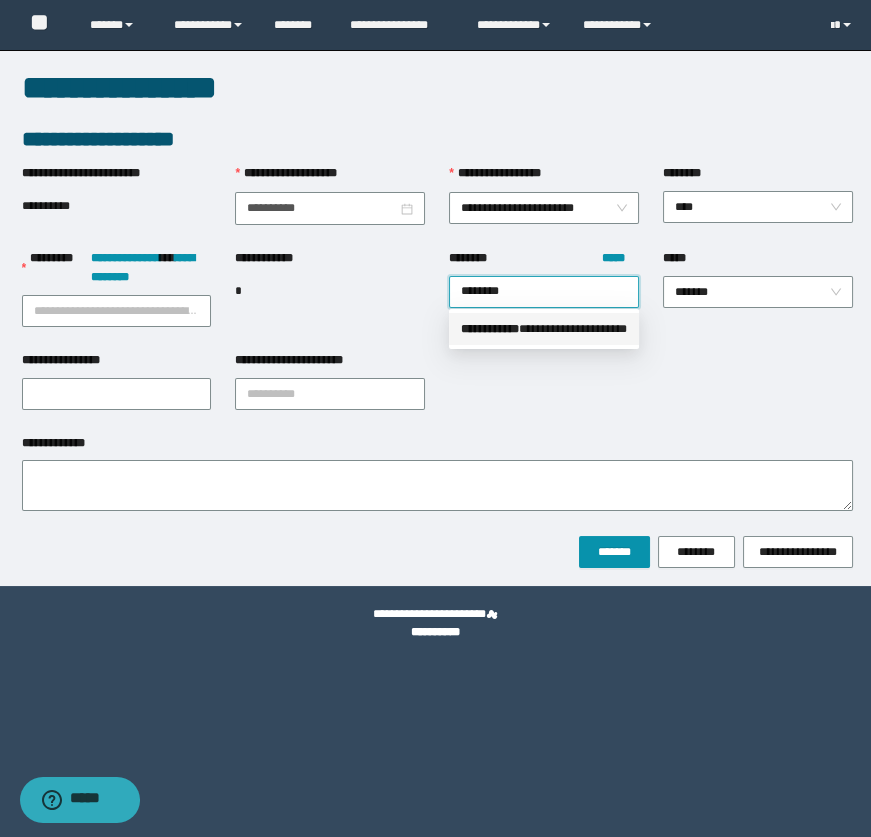 click on "** * ********" at bounding box center [490, 329] 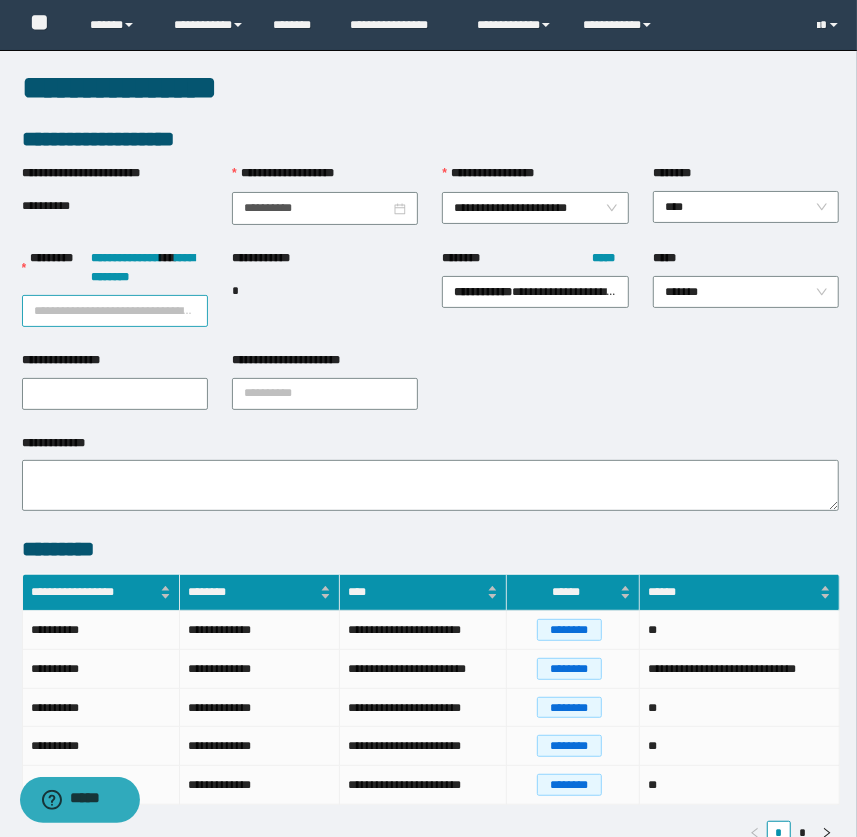 click on "**********" at bounding box center [115, 311] 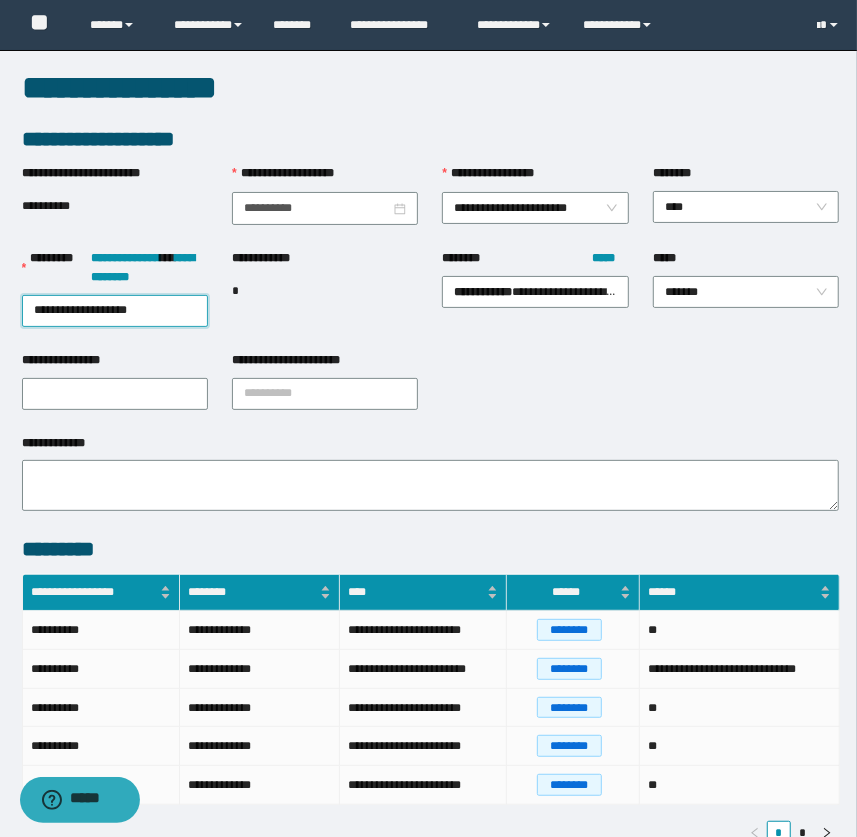 type on "**********" 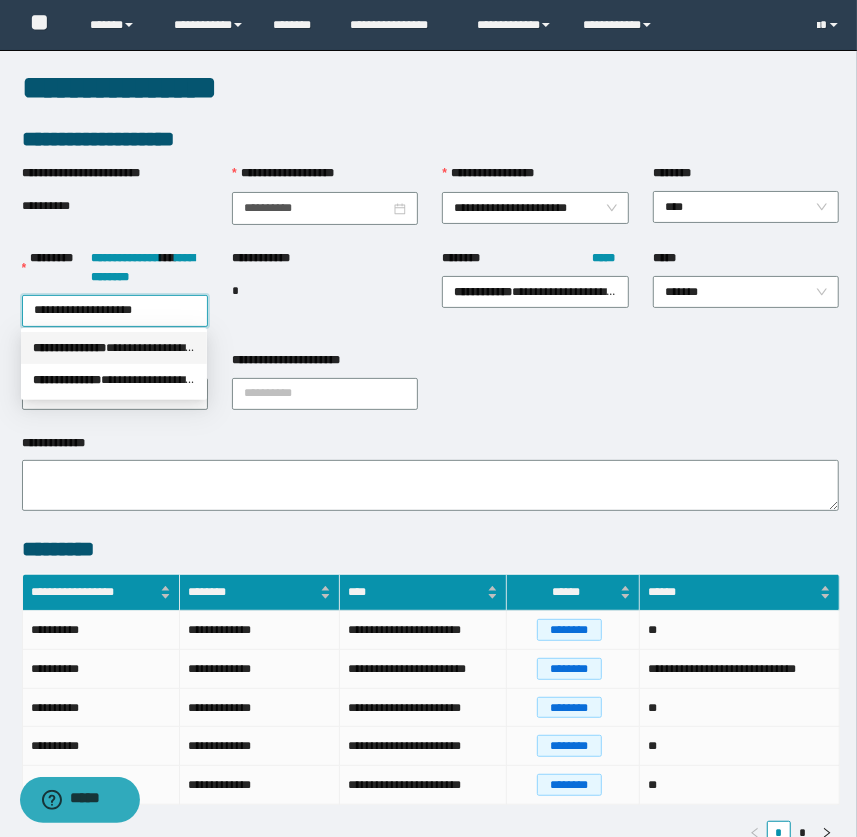 click on "**********" at bounding box center (114, 348) 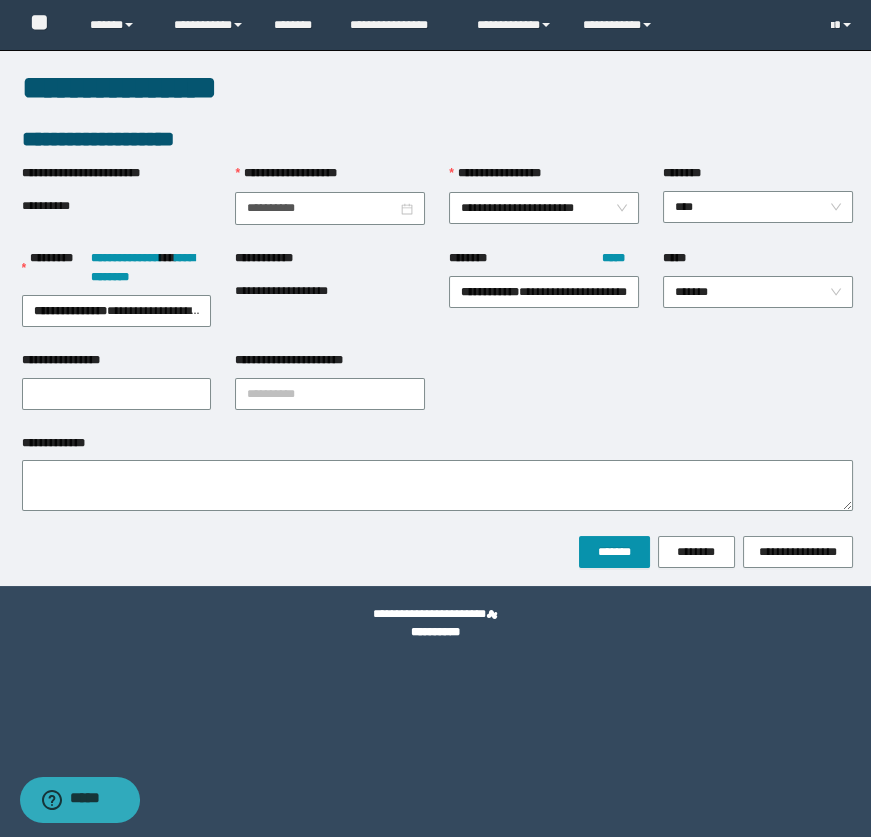 click on "**********" at bounding box center [437, 485] 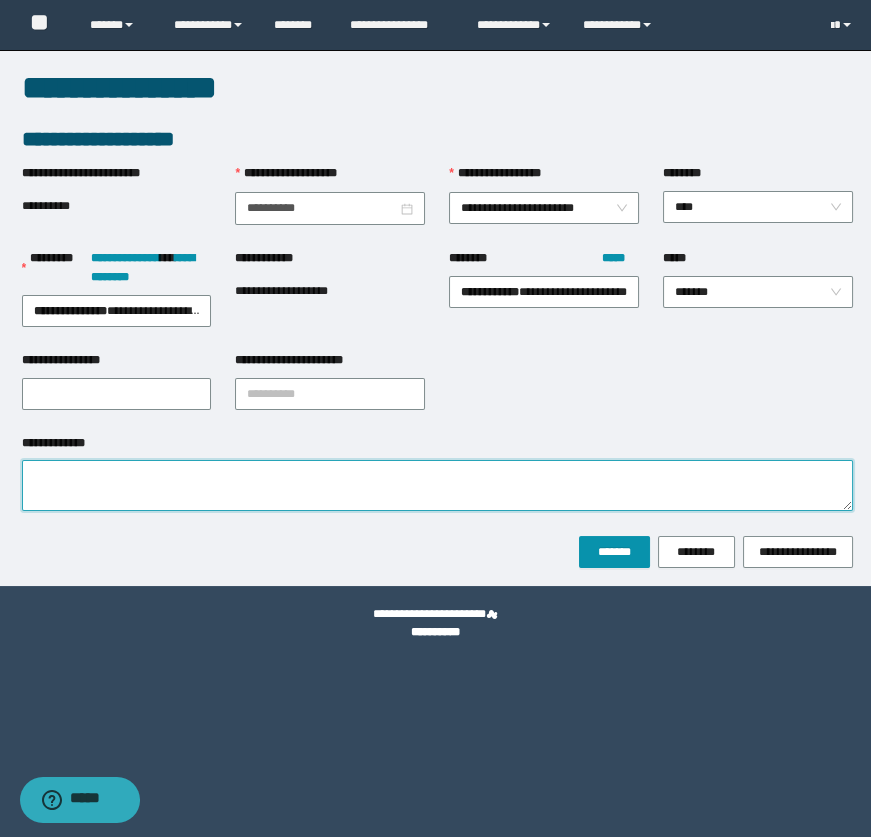 click on "**********" at bounding box center (437, 485) 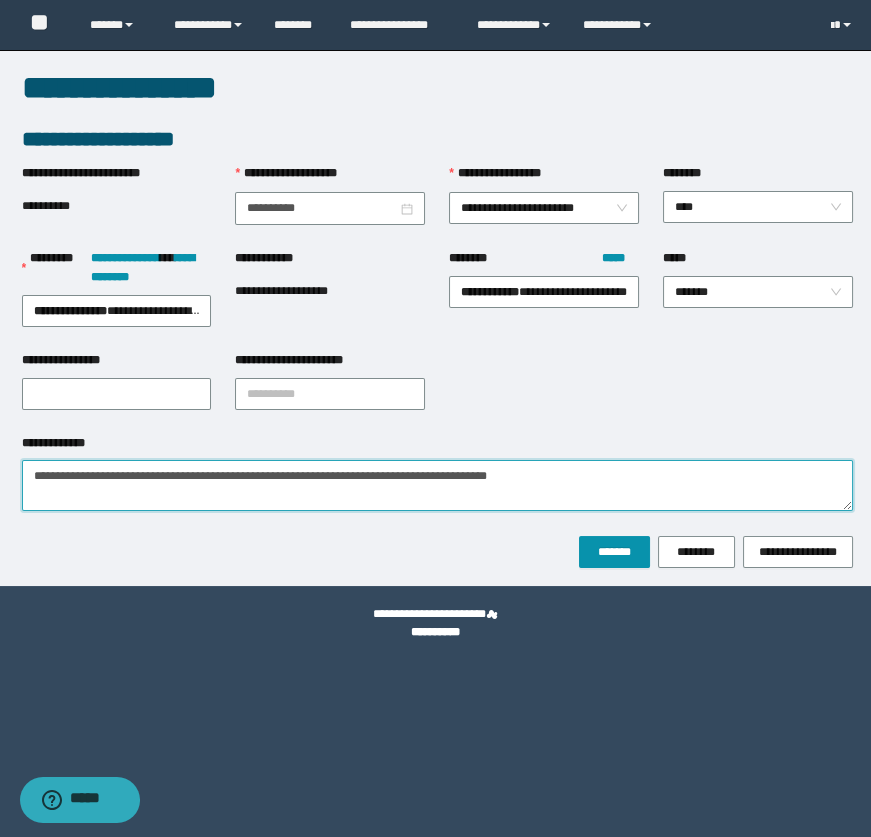 type on "**********" 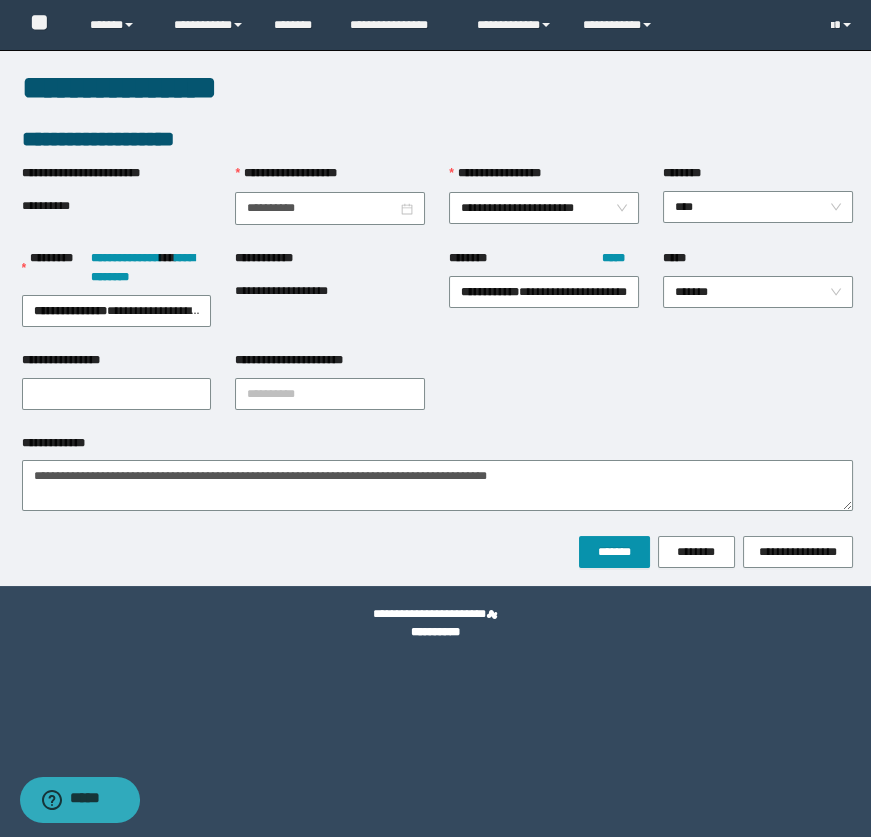 click on "**********" at bounding box center [437, 299] 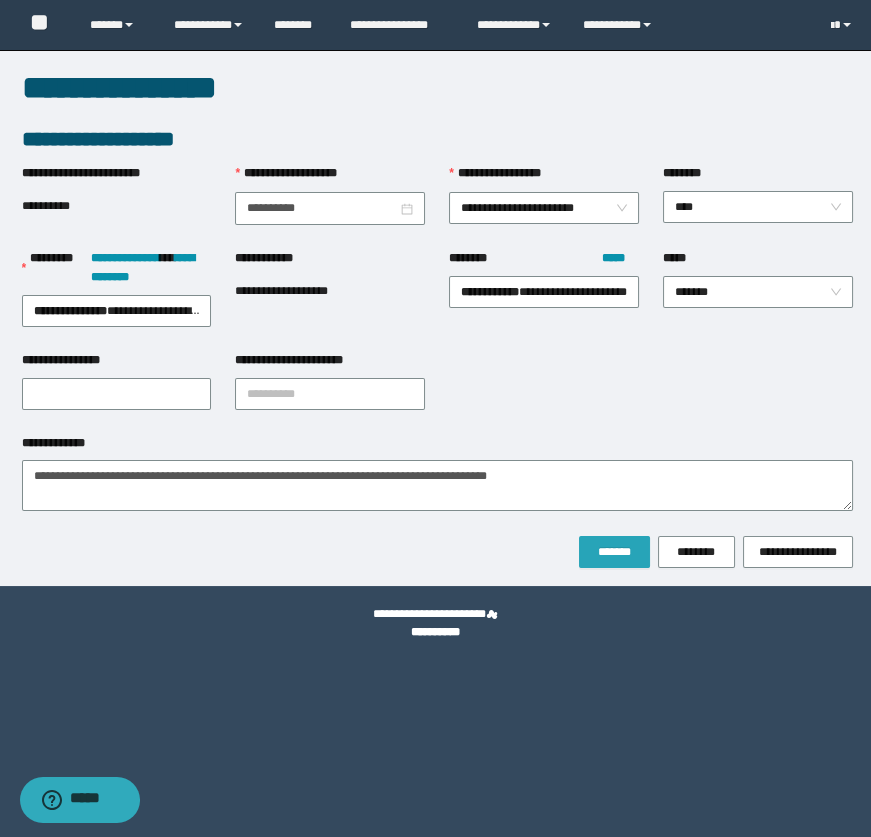 click on "*******" at bounding box center (614, 552) 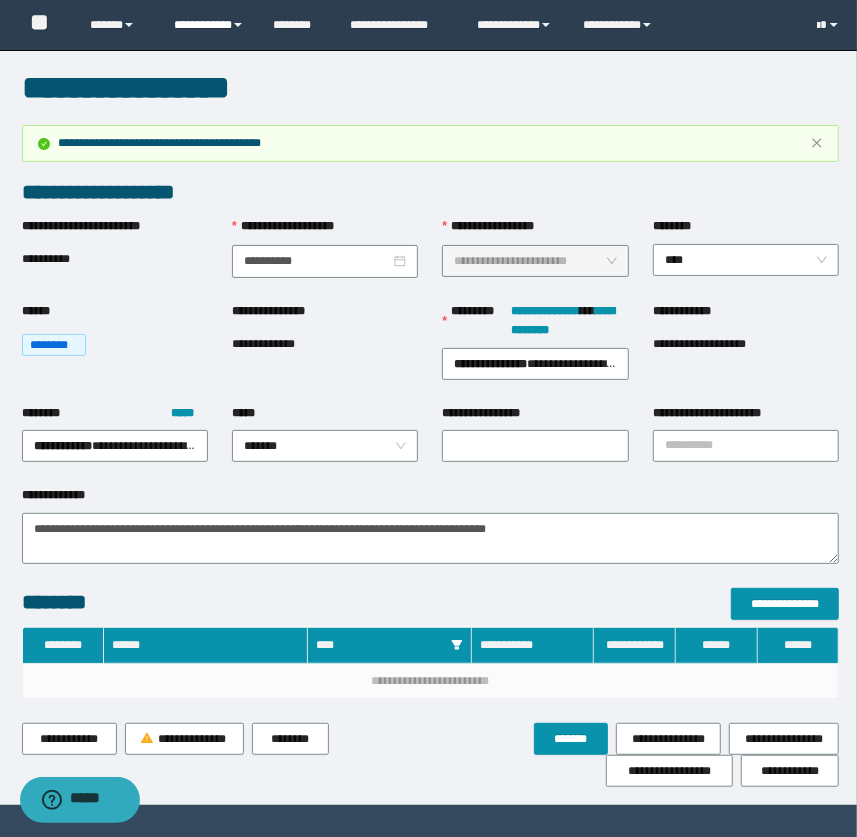 drag, startPoint x: 204, startPoint y: 26, endPoint x: 224, endPoint y: 52, distance: 32.80244 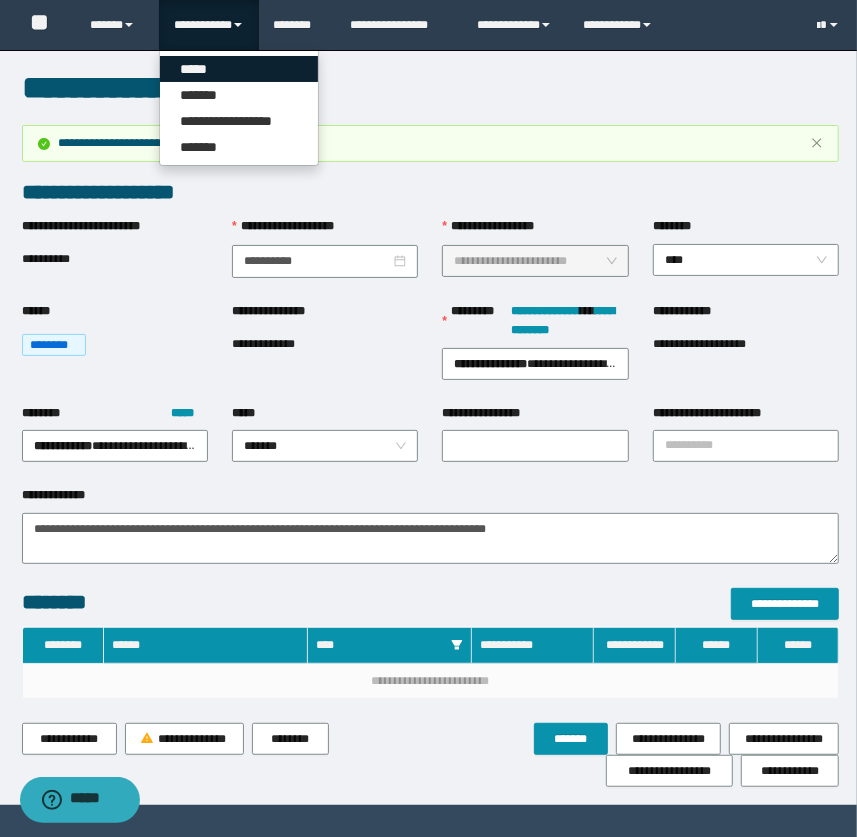 click on "*****" at bounding box center (239, 69) 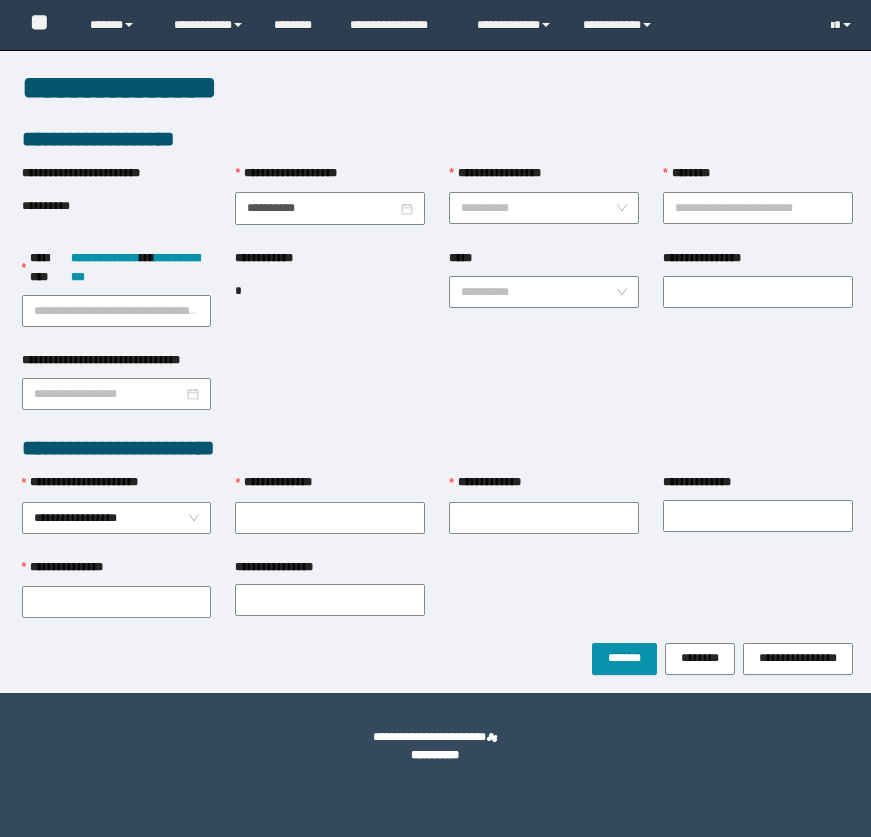 scroll, scrollTop: 0, scrollLeft: 0, axis: both 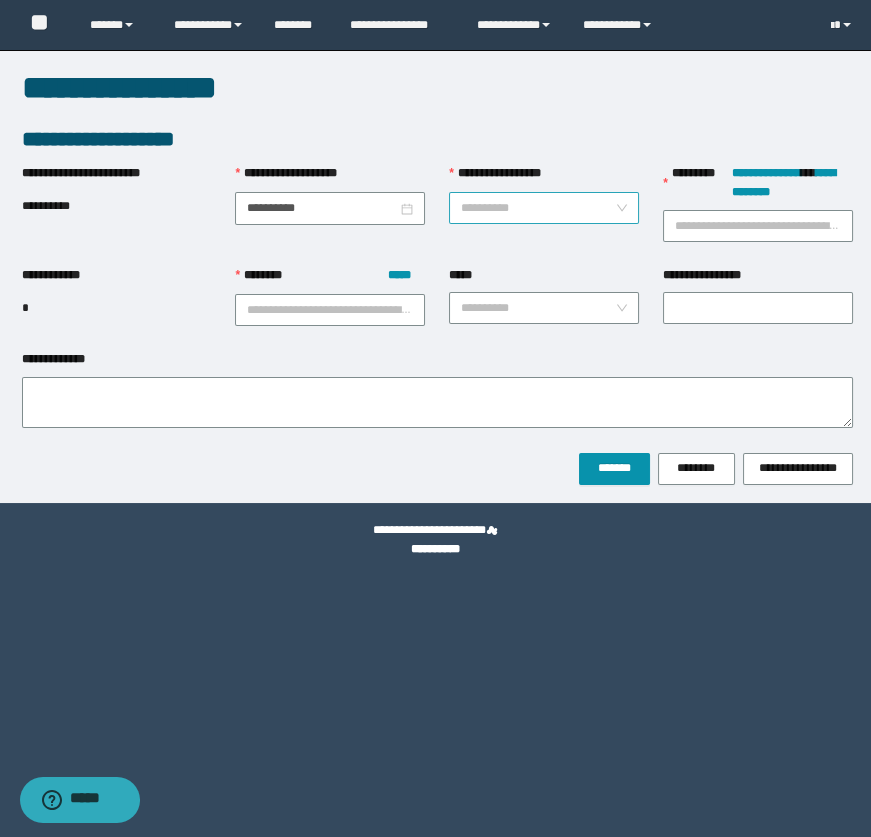 click on "**********" at bounding box center (538, 208) 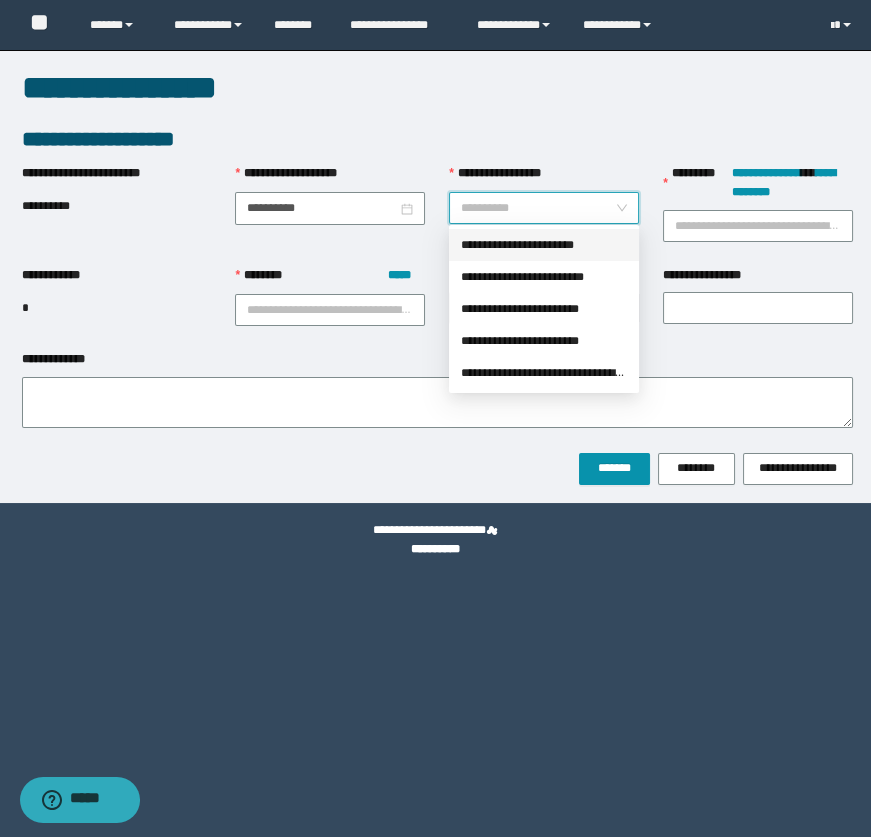 click on "**********" at bounding box center [544, 245] 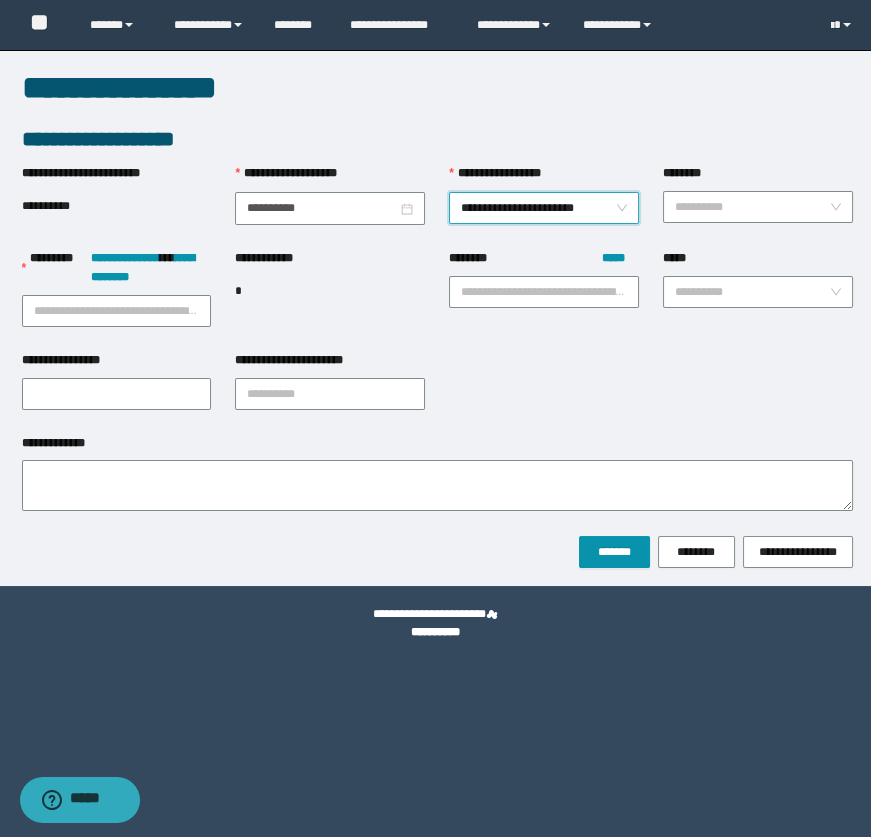 click on "********" at bounding box center [752, 207] 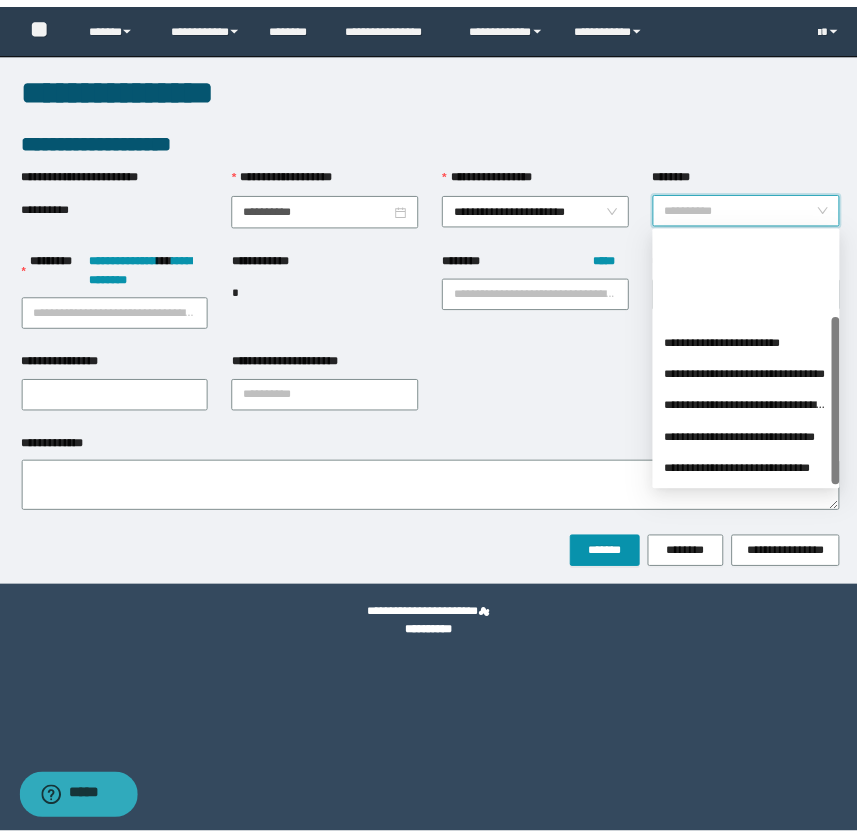 scroll, scrollTop: 127, scrollLeft: 0, axis: vertical 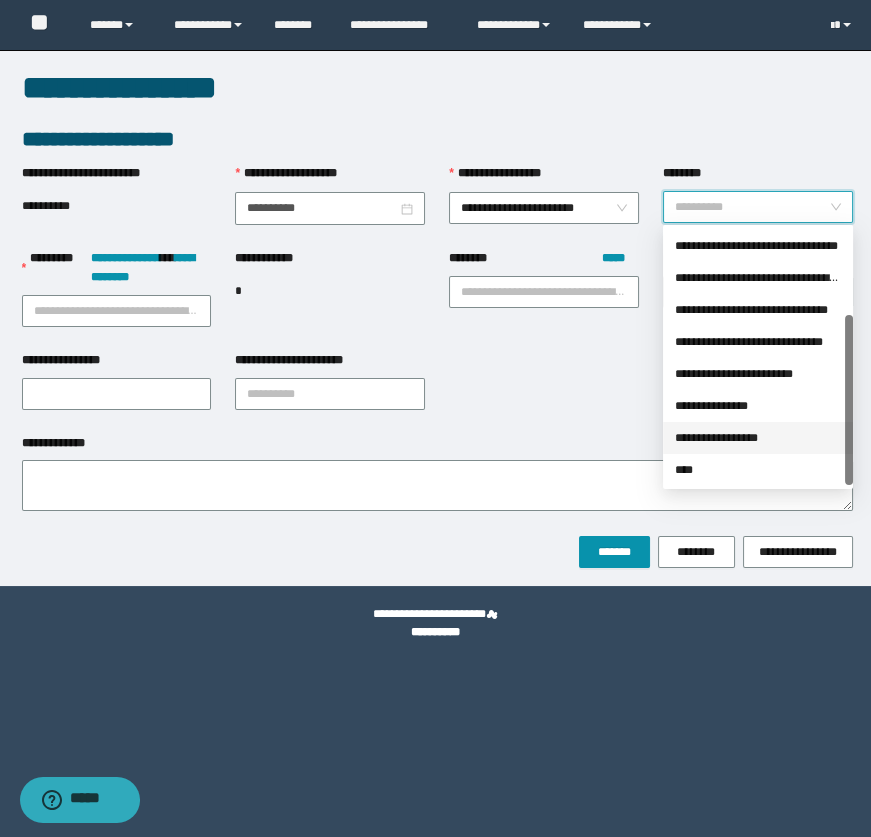 click on "****" at bounding box center (758, 470) 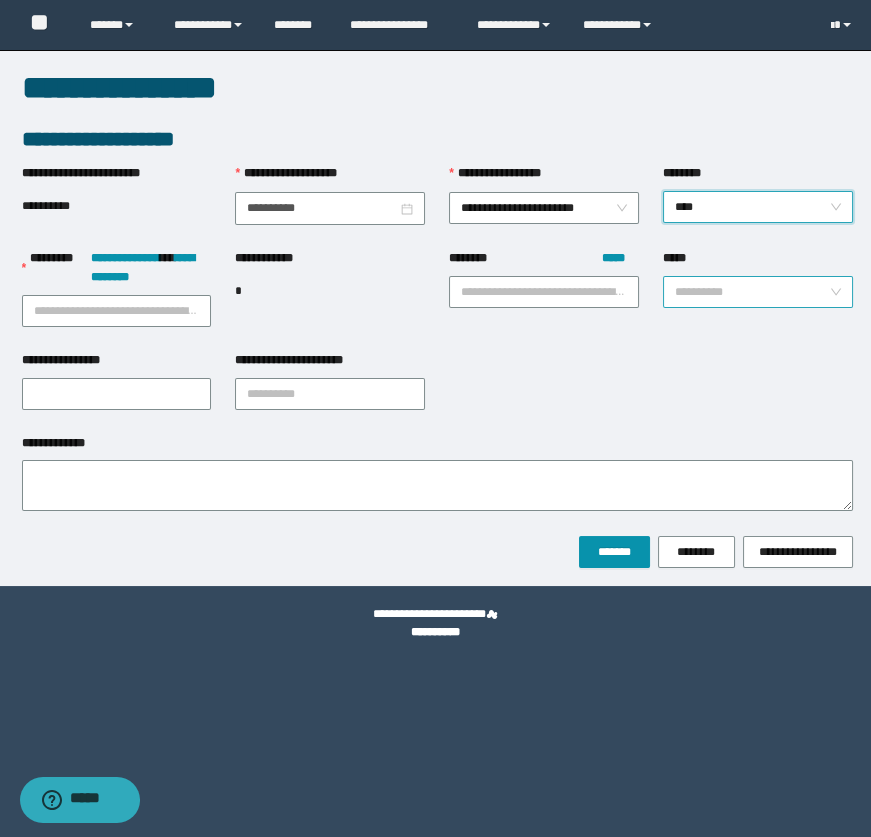 drag, startPoint x: 704, startPoint y: 290, endPoint x: 702, endPoint y: 300, distance: 10.198039 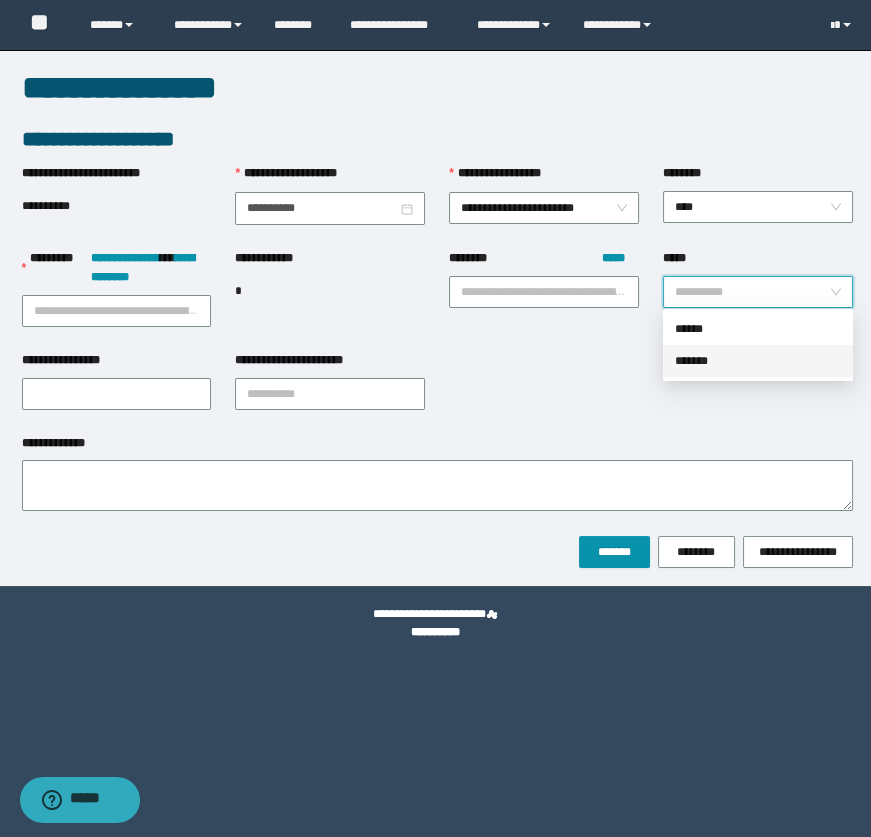 click on "*******" at bounding box center [758, 361] 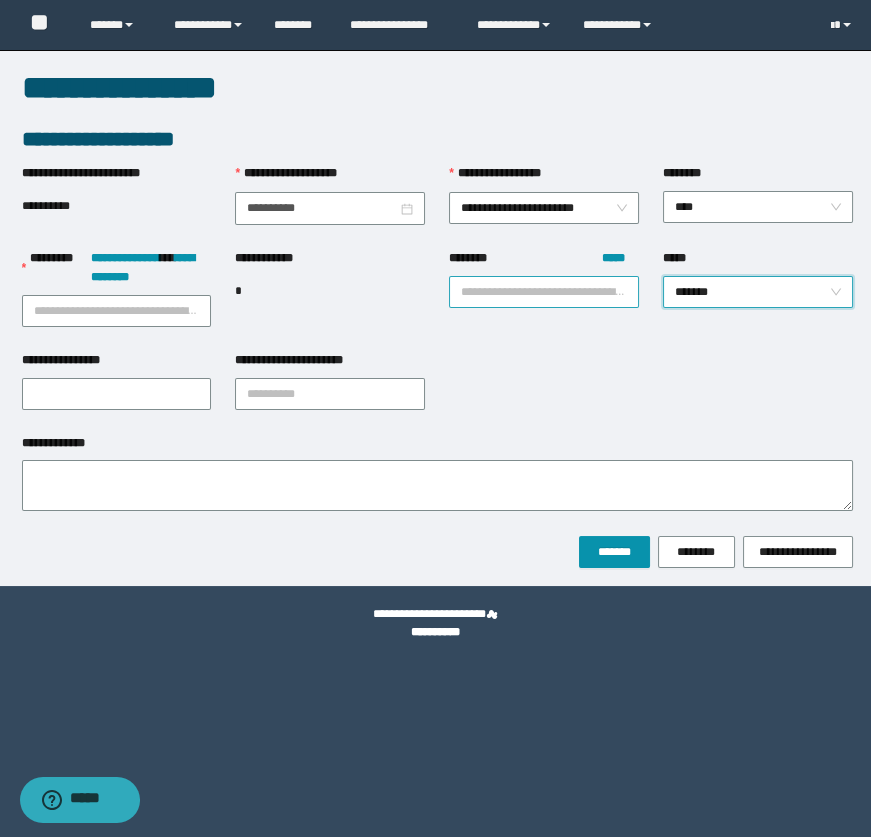 click on "******** *****" at bounding box center (544, 292) 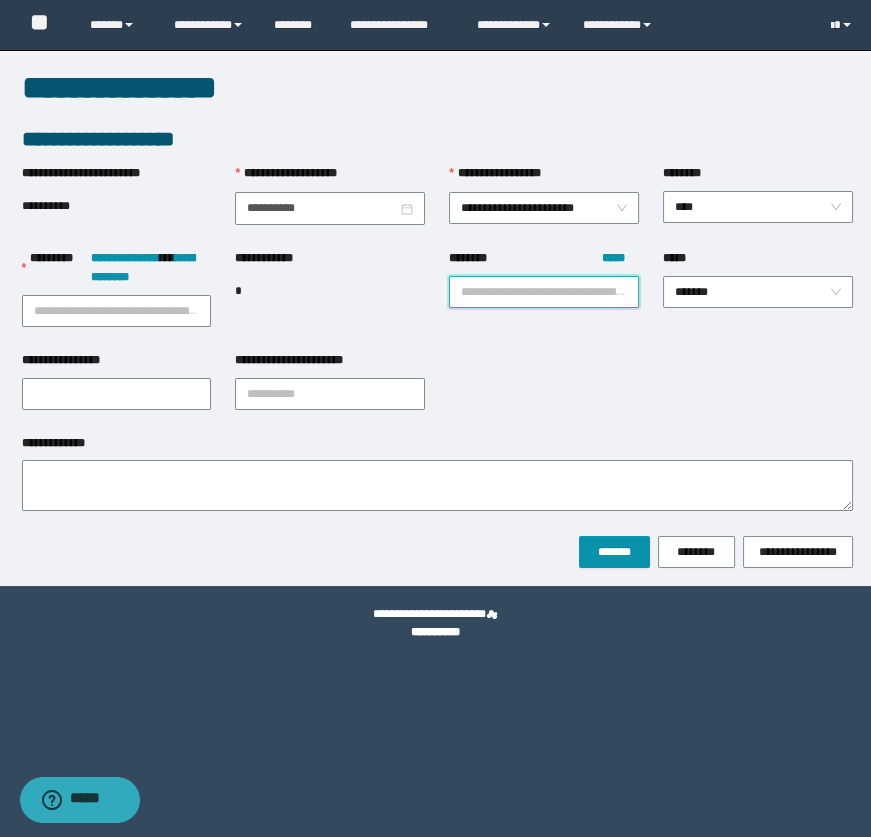 paste on "**********" 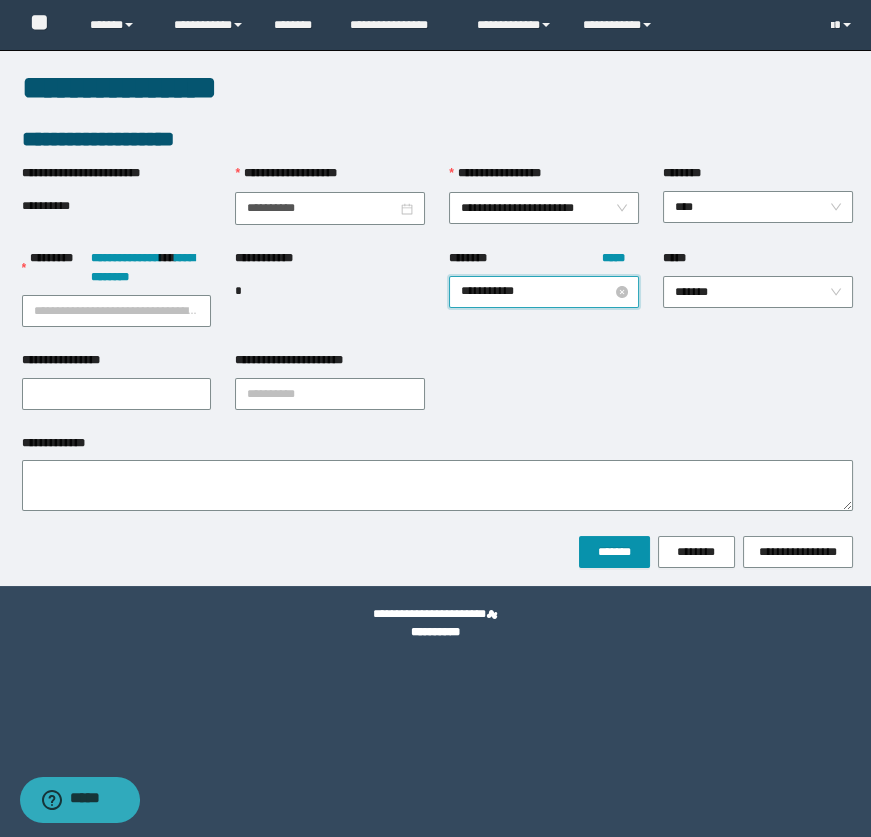 type on "**********" 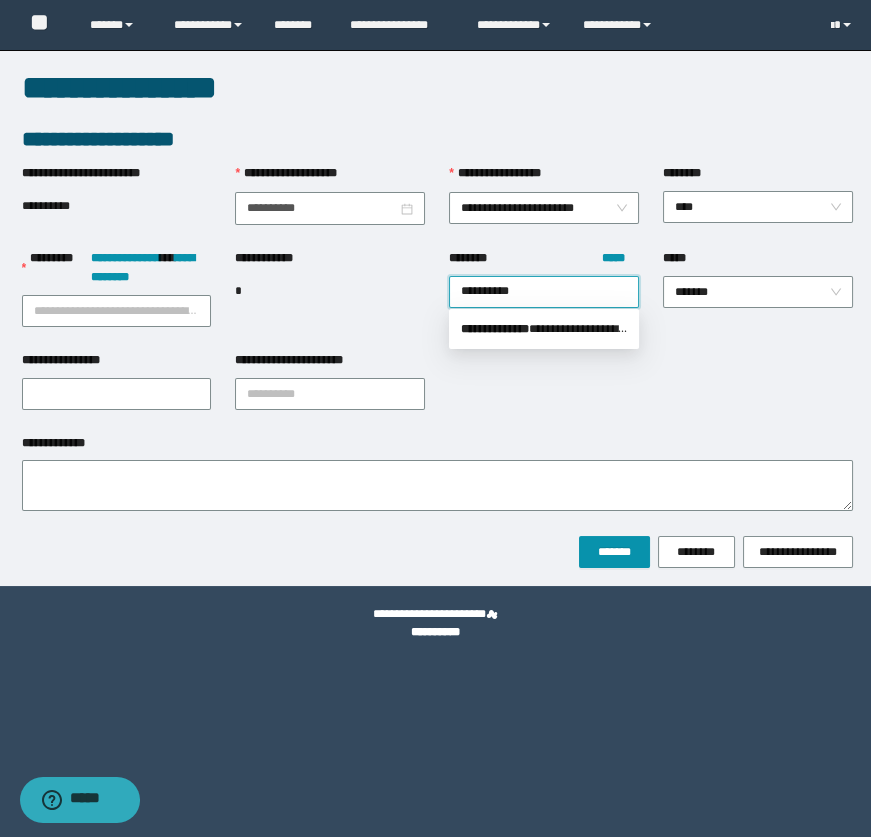 click on "**********" at bounding box center [544, 329] 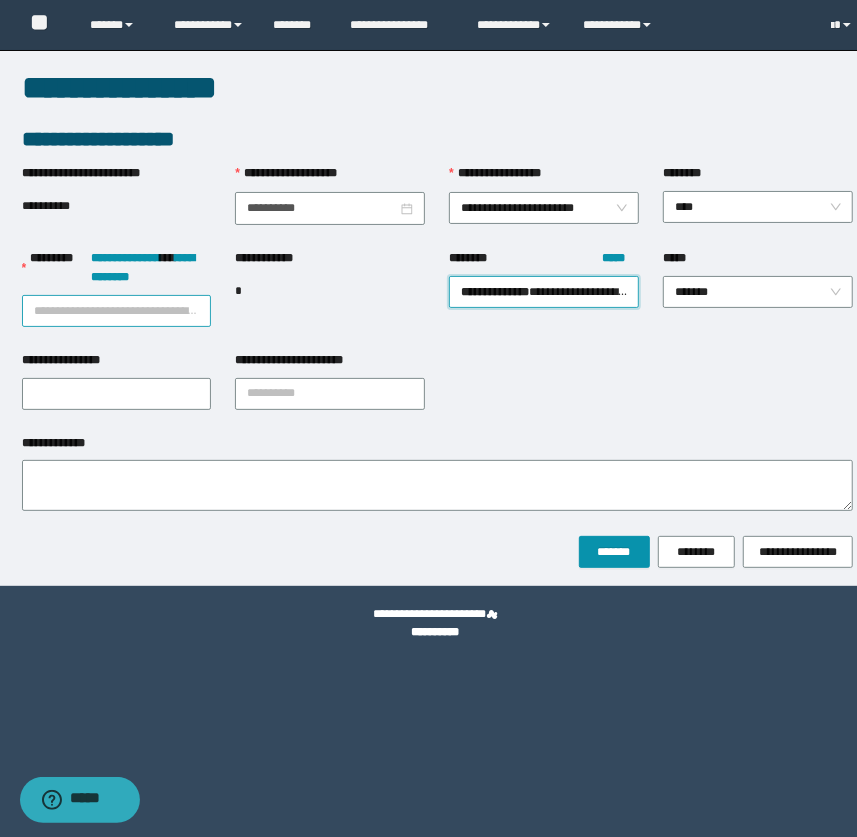 click on "**********" at bounding box center [117, 311] 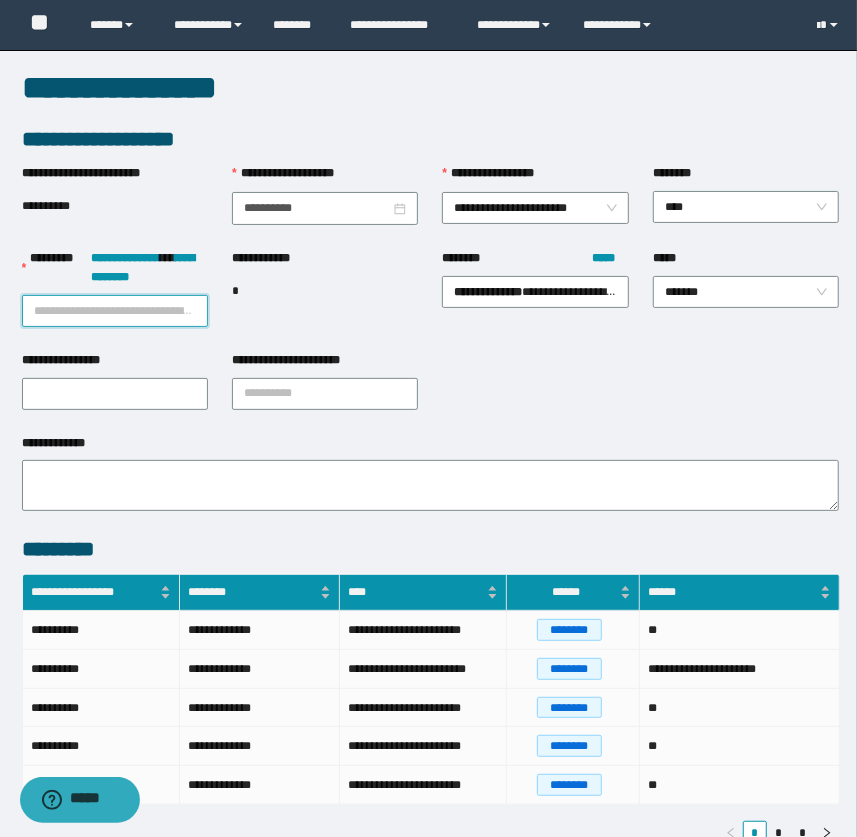 paste on "**********" 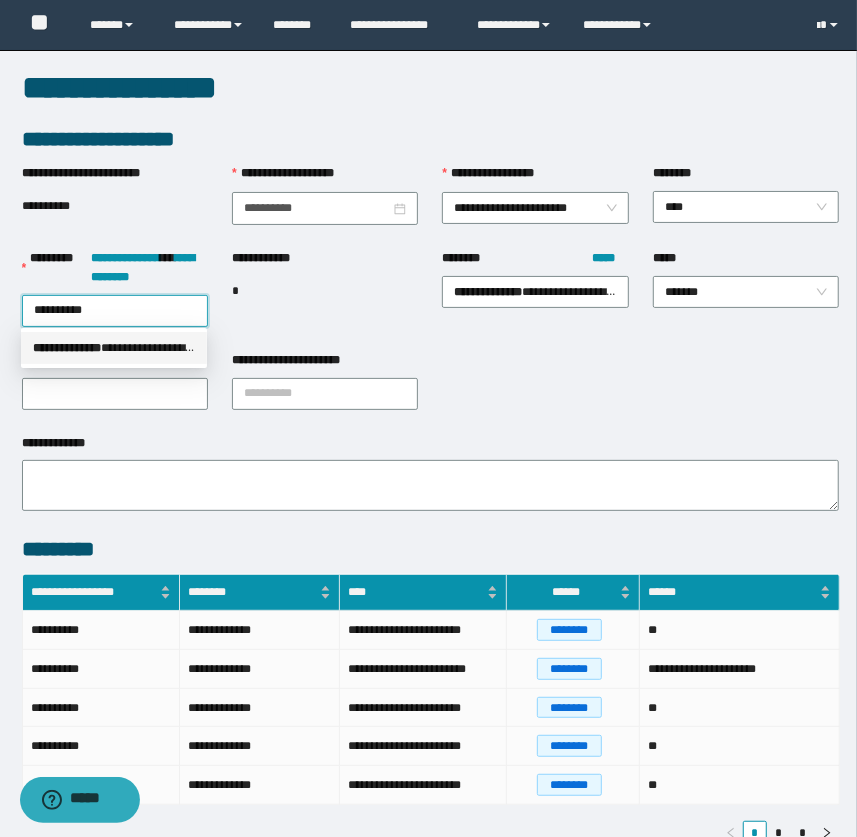 click on "**********" at bounding box center [114, 348] 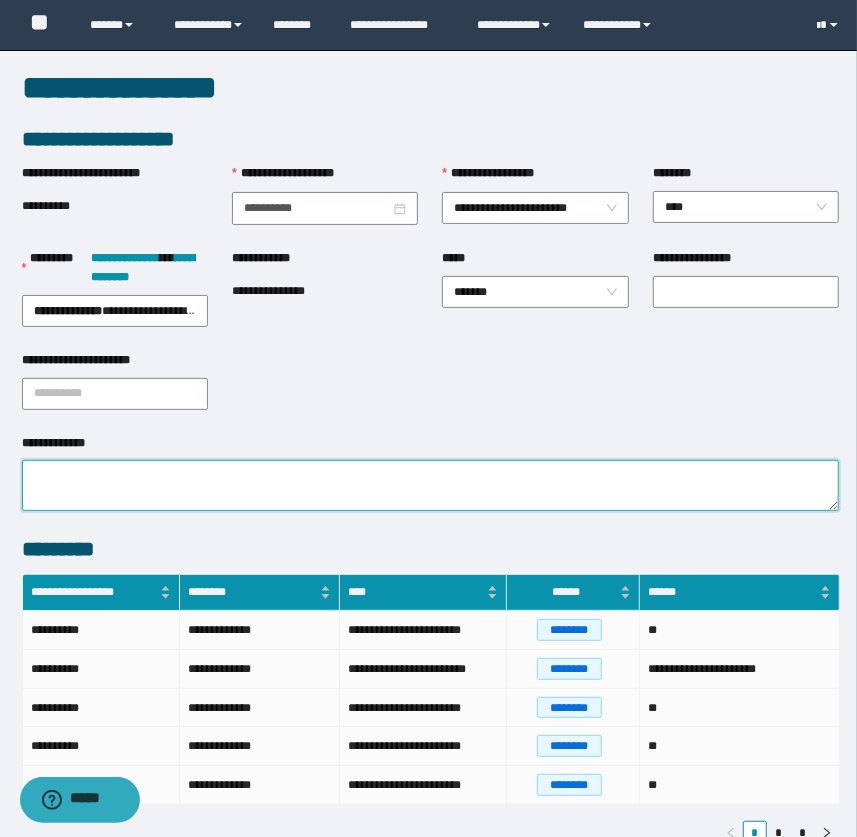 click on "**********" at bounding box center [431, 485] 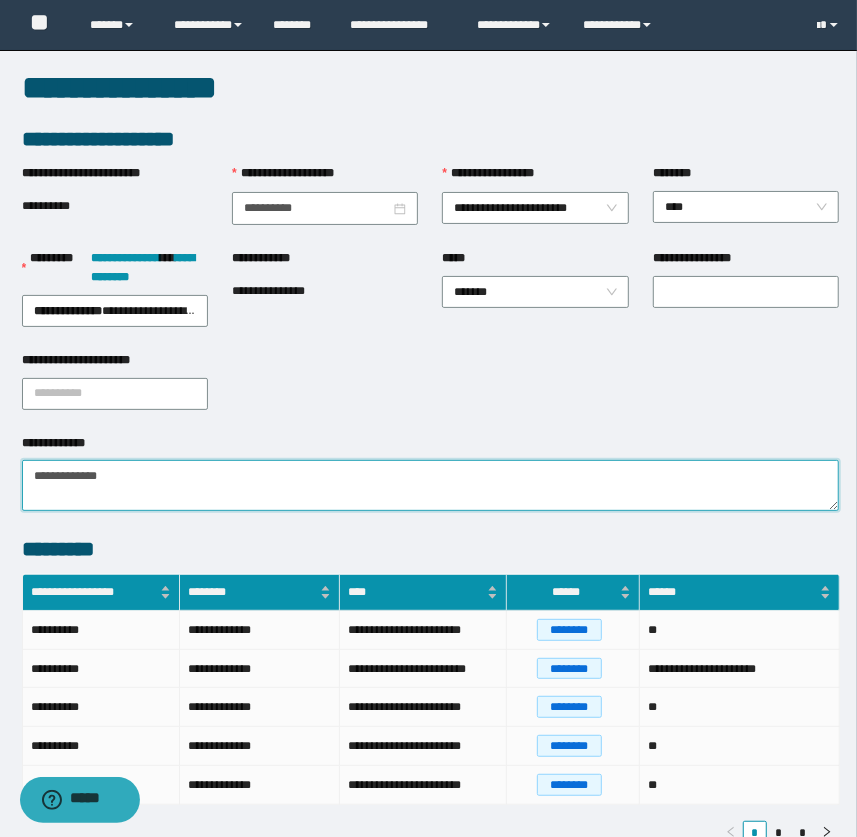 click on "**********" at bounding box center (431, 485) 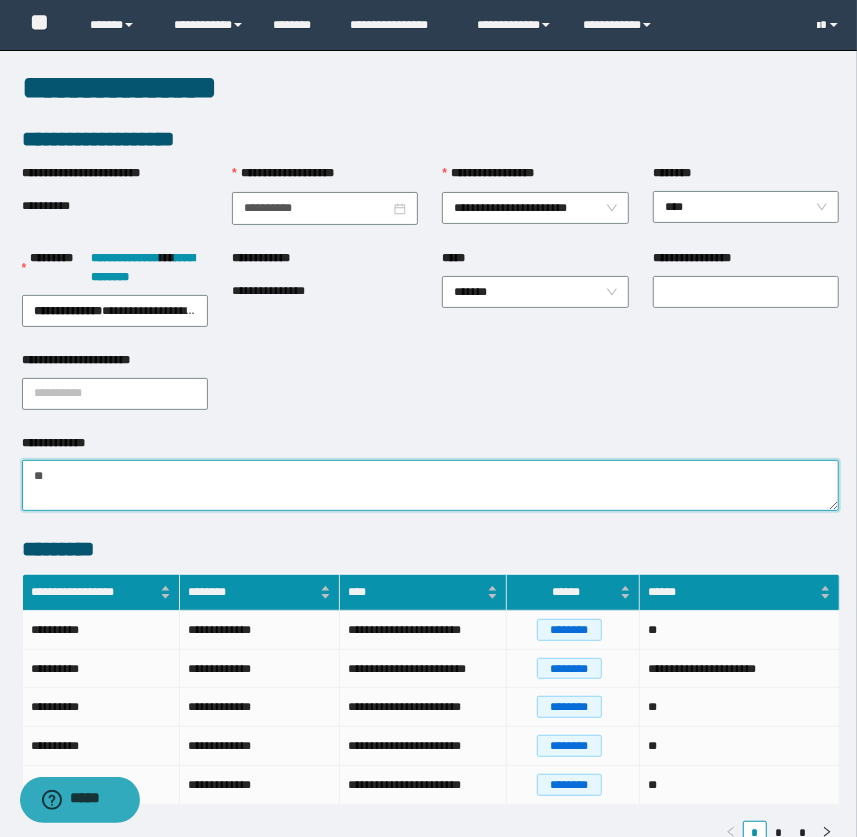 type on "*" 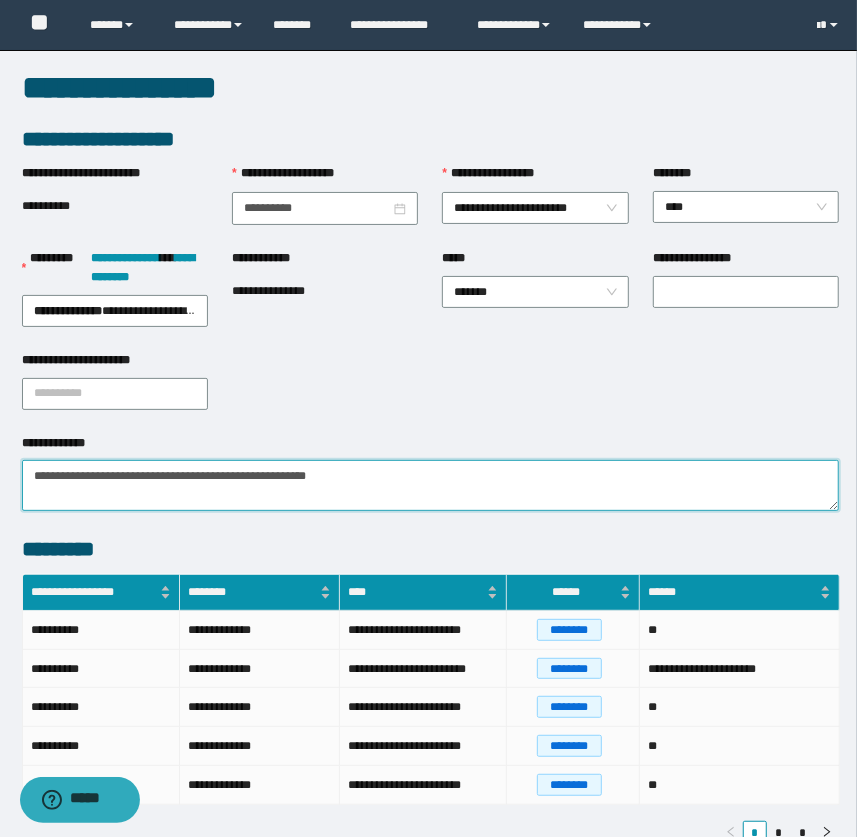 type on "**********" 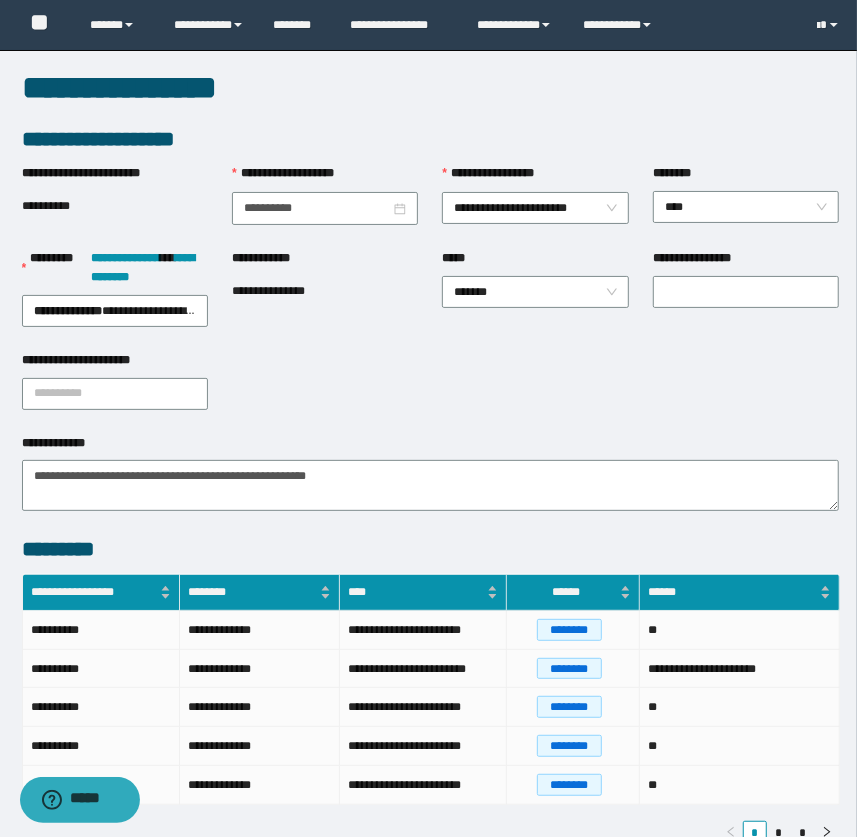 scroll, scrollTop: 150, scrollLeft: 0, axis: vertical 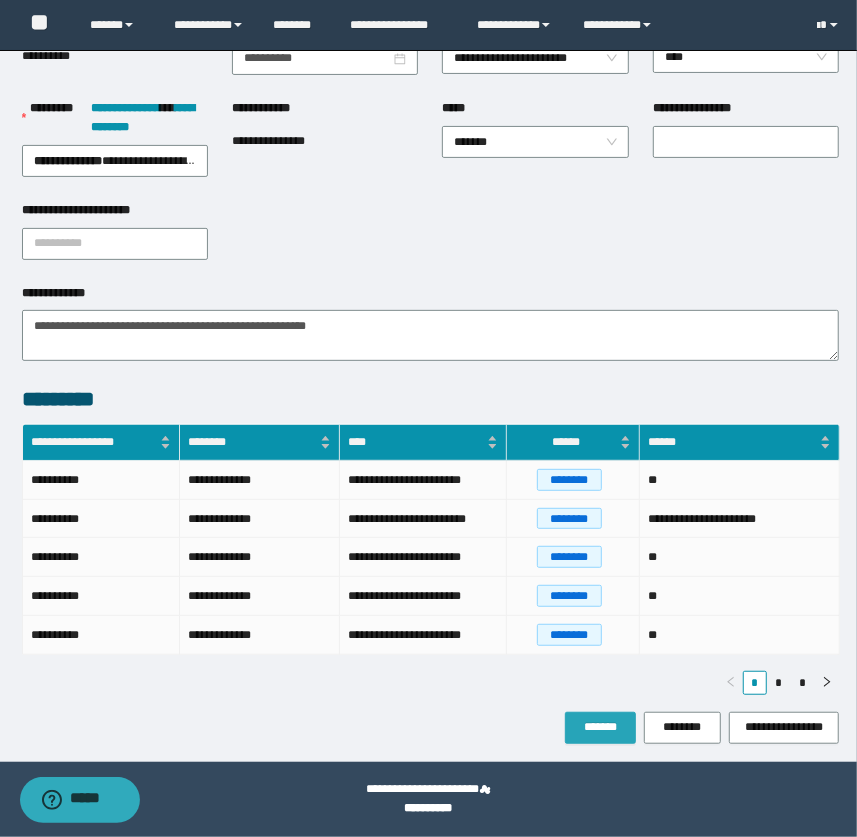 click on "*******" at bounding box center [600, 727] 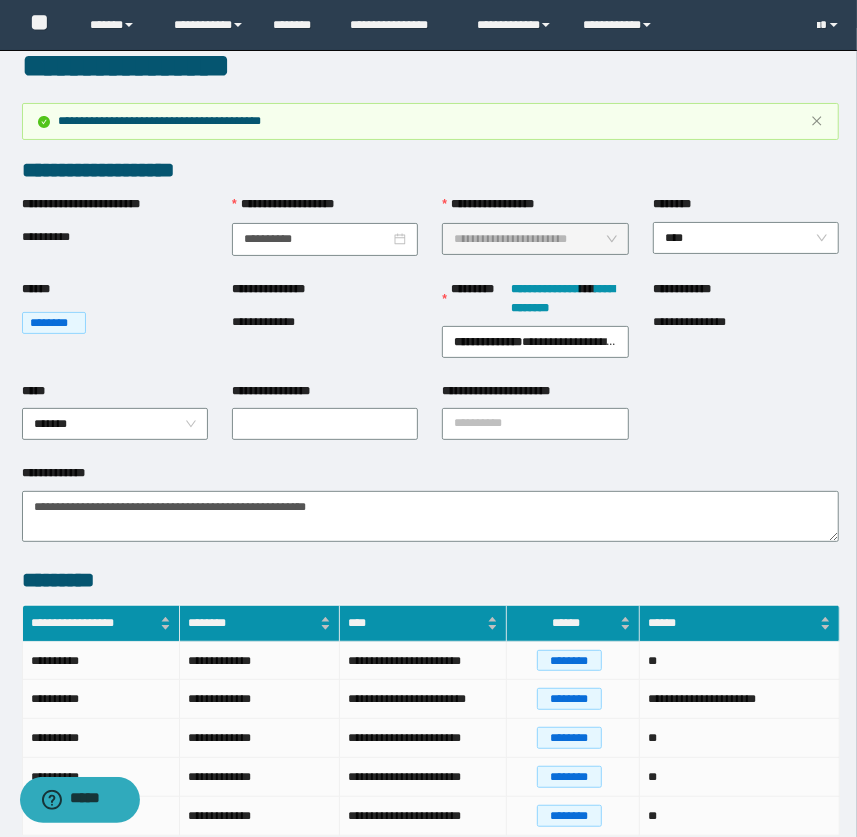 scroll, scrollTop: 0, scrollLeft: 0, axis: both 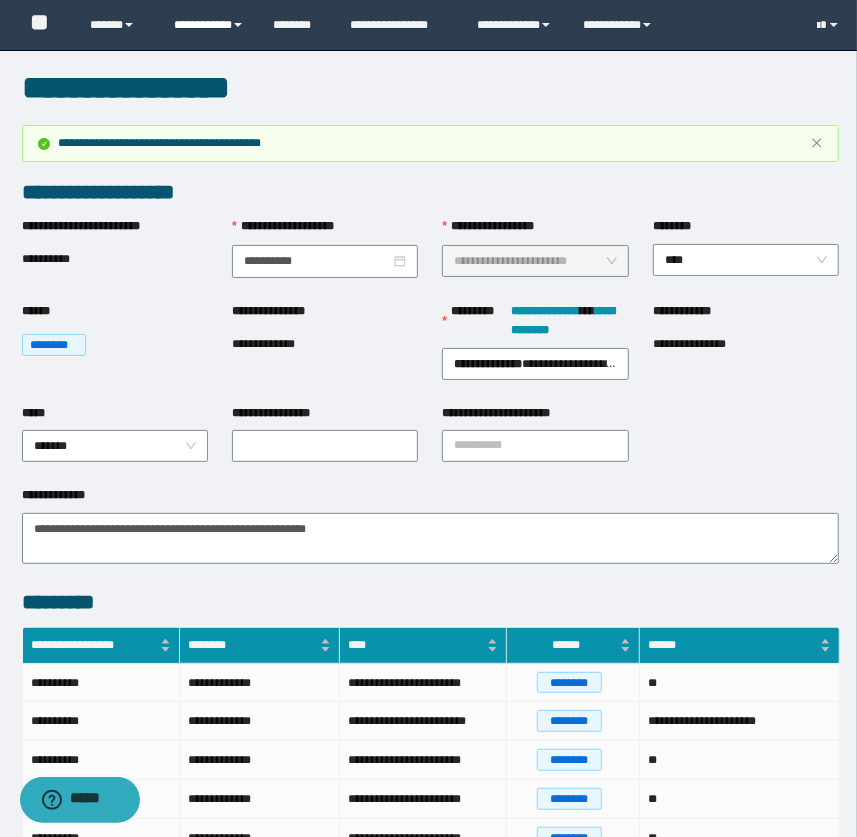 click on "**********" at bounding box center (209, 25) 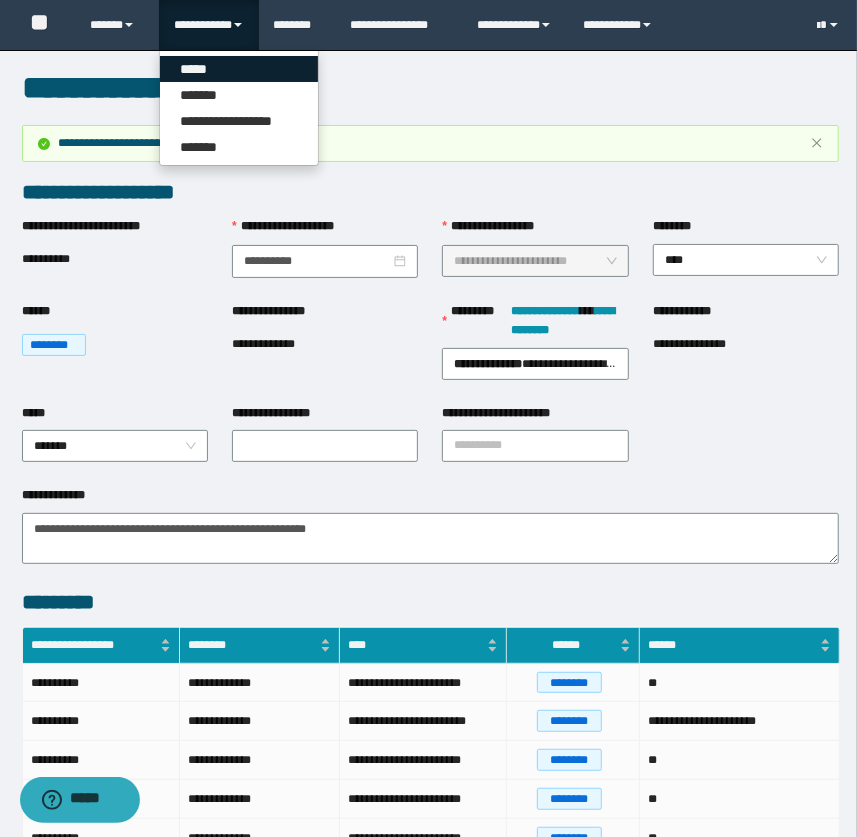 click on "*****" at bounding box center (239, 69) 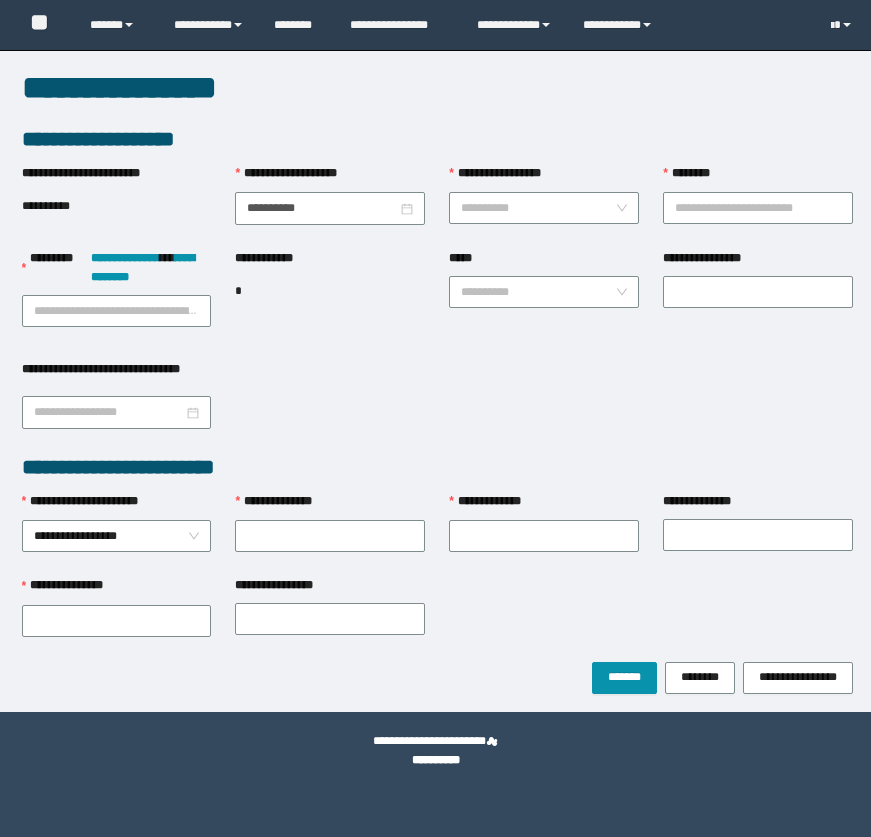 scroll, scrollTop: 0, scrollLeft: 0, axis: both 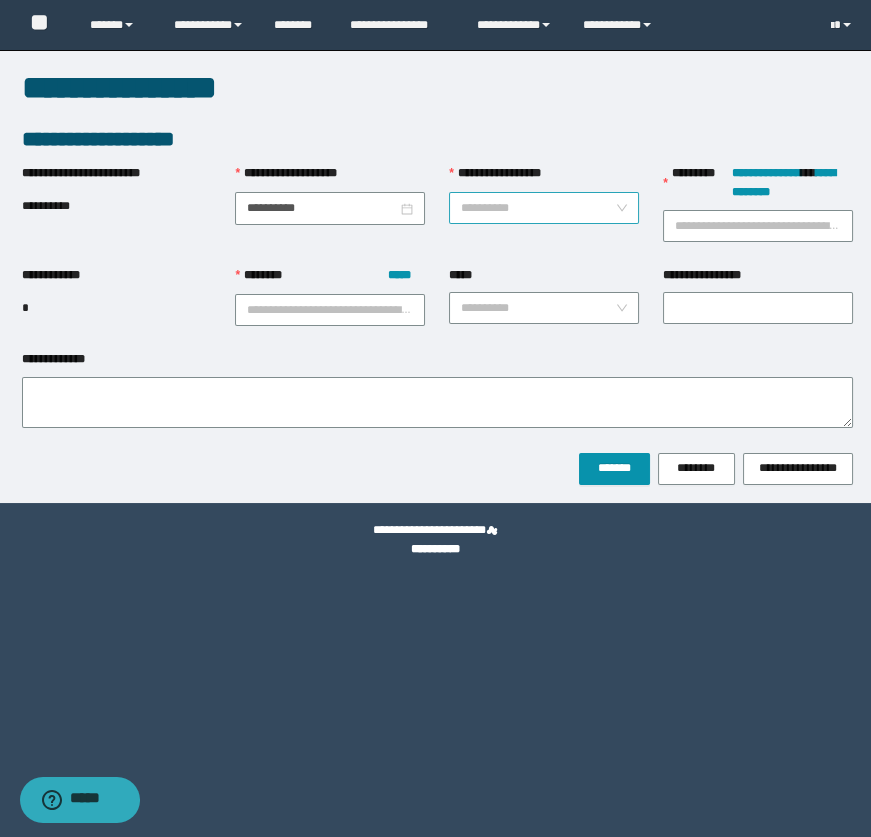click on "**********" at bounding box center [544, 208] 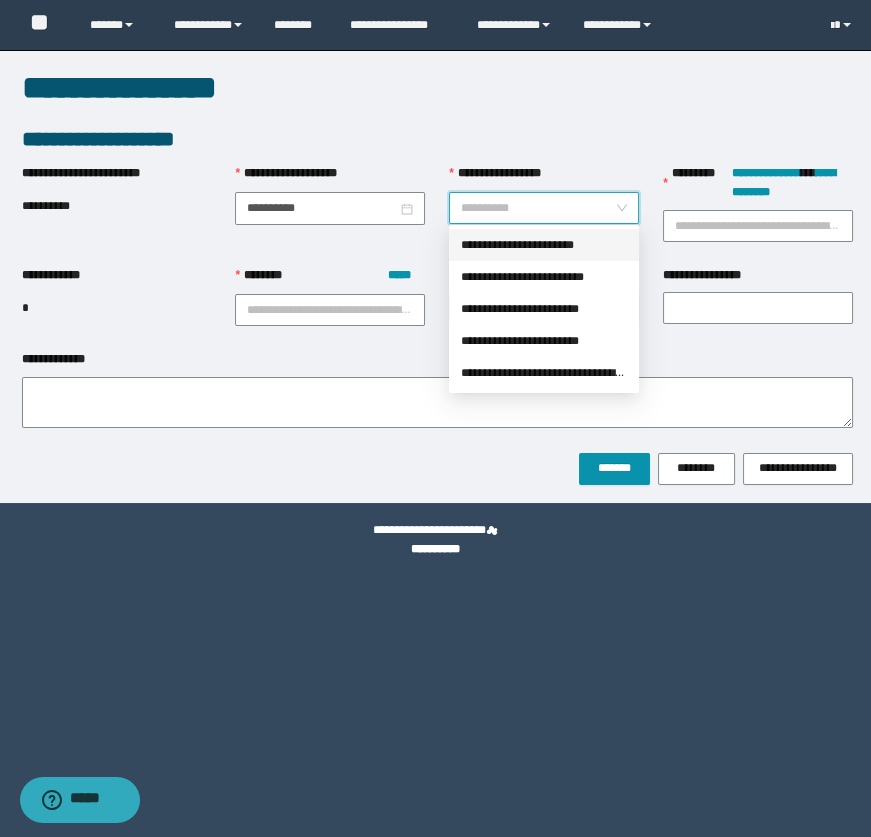 click on "**********" at bounding box center (544, 245) 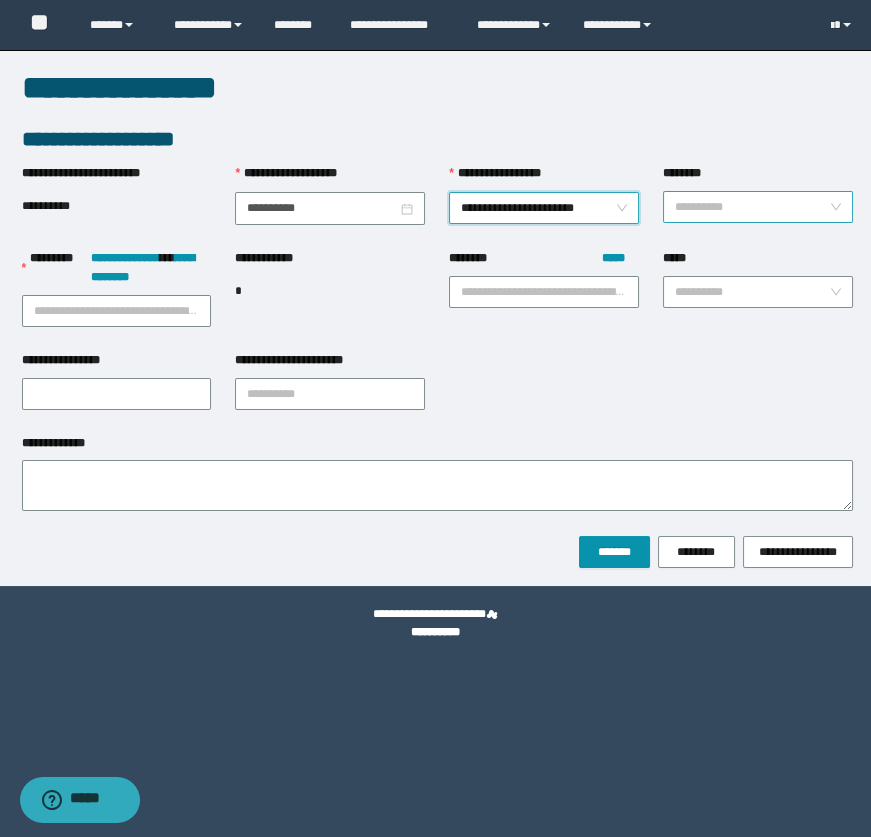 click on "********" at bounding box center [752, 207] 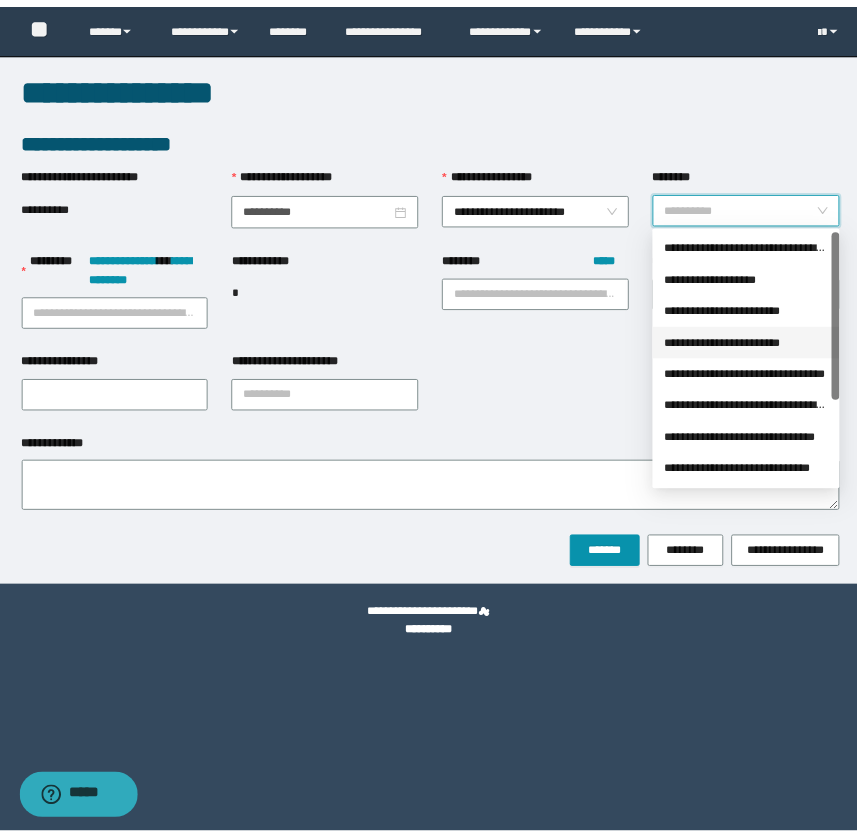 scroll, scrollTop: 127, scrollLeft: 0, axis: vertical 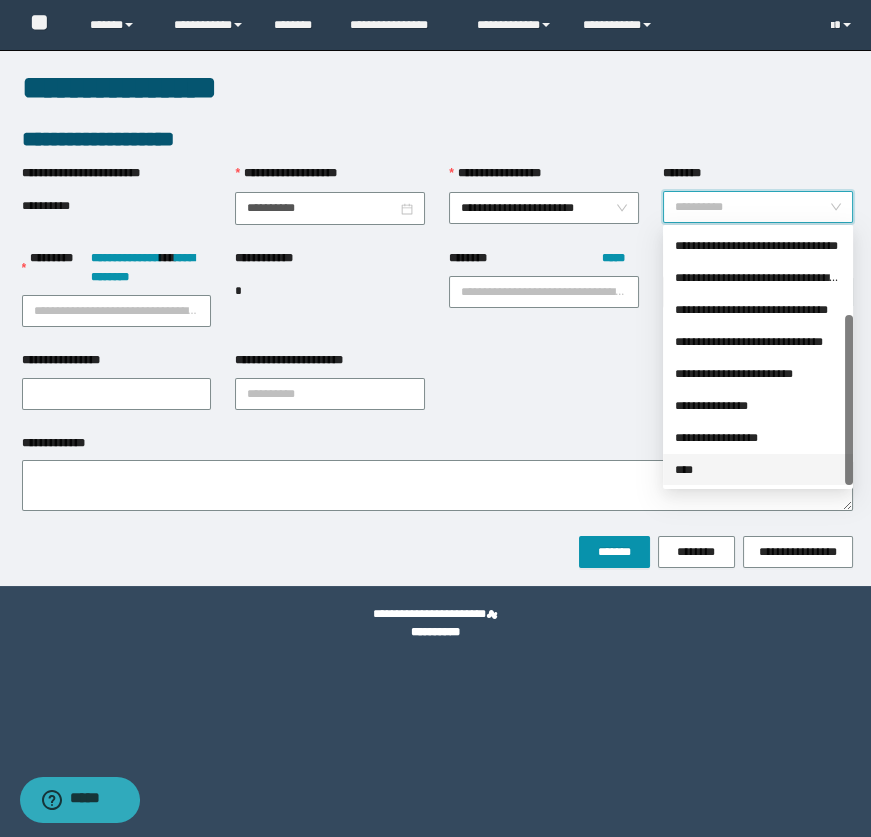 click on "****" at bounding box center [758, 470] 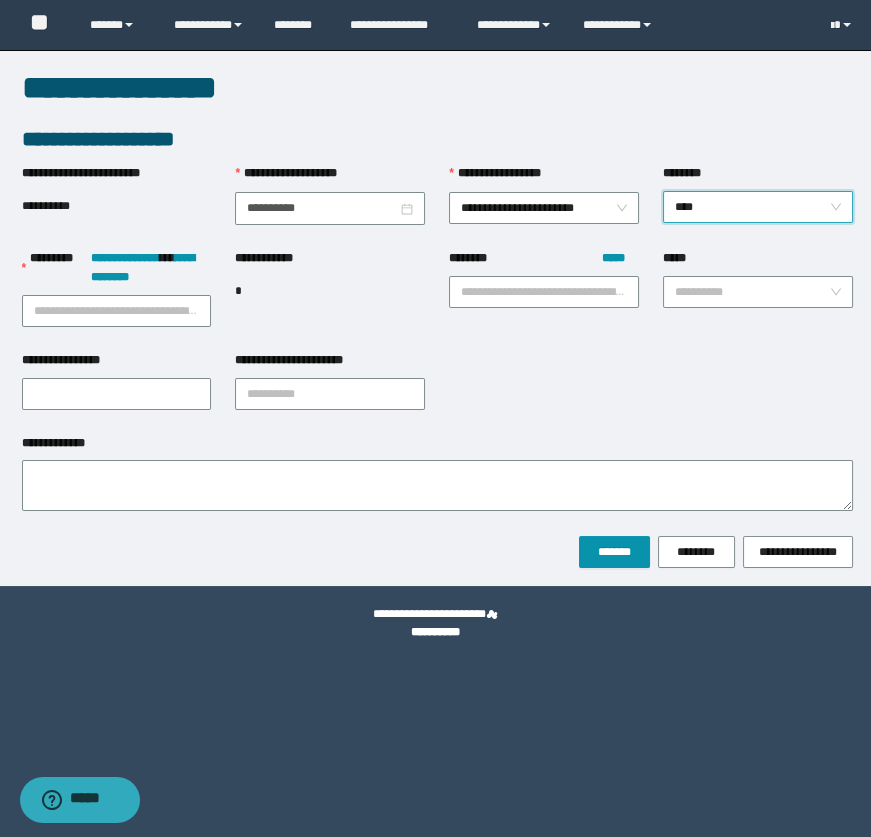 drag, startPoint x: 723, startPoint y: 292, endPoint x: 723, endPoint y: 360, distance: 68 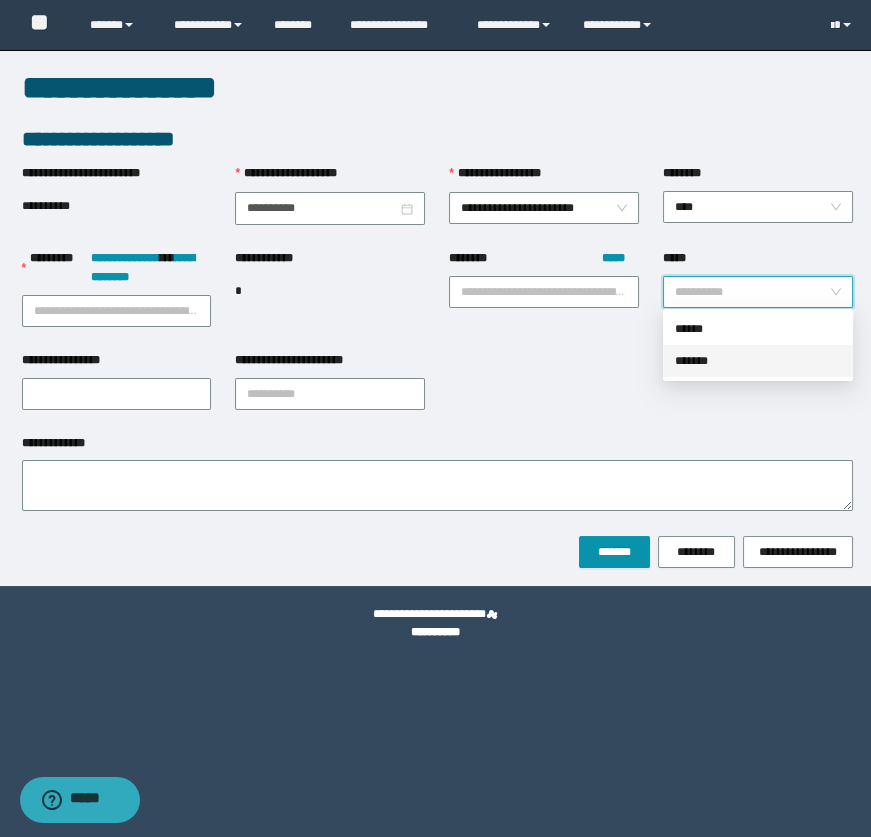 click on "*******" at bounding box center [758, 361] 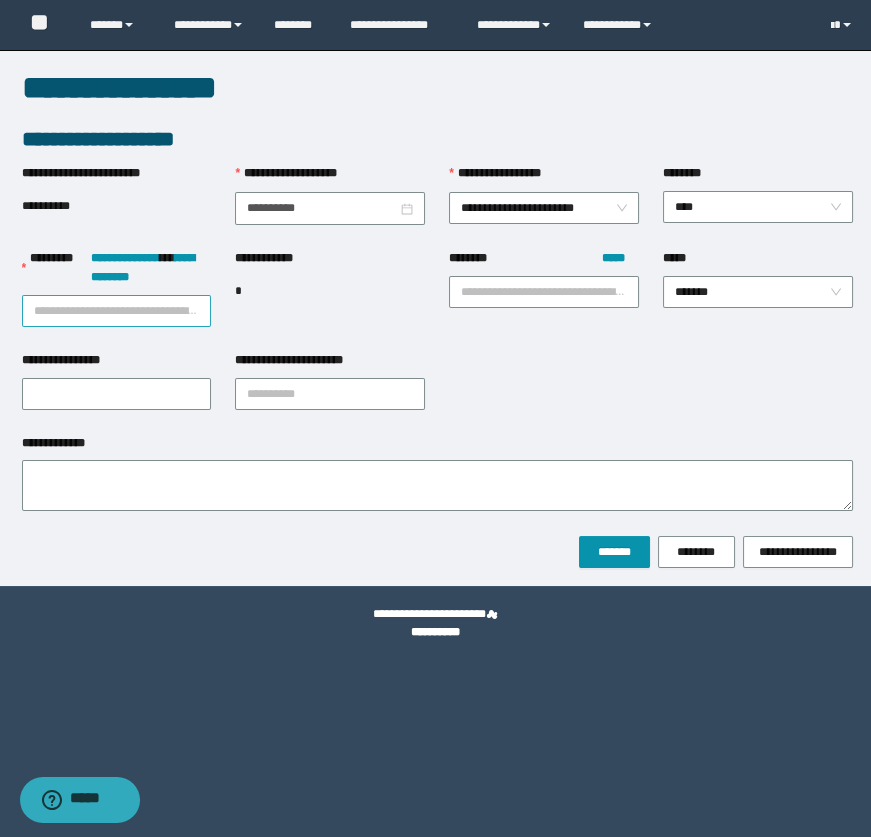 click on "**********" at bounding box center [117, 311] 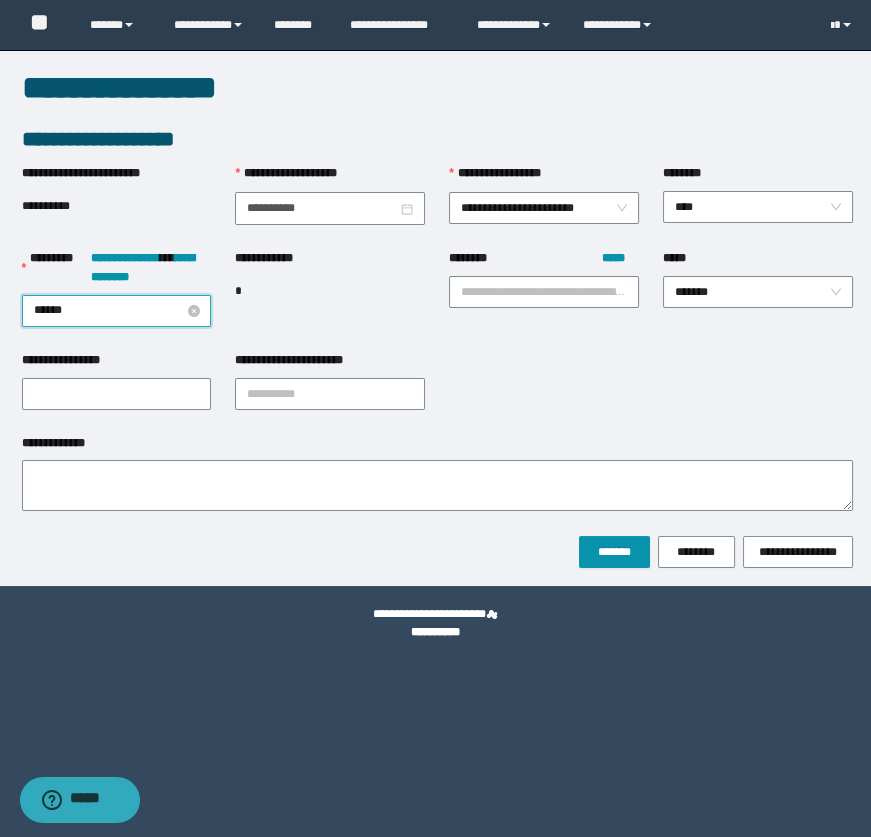 type on "*******" 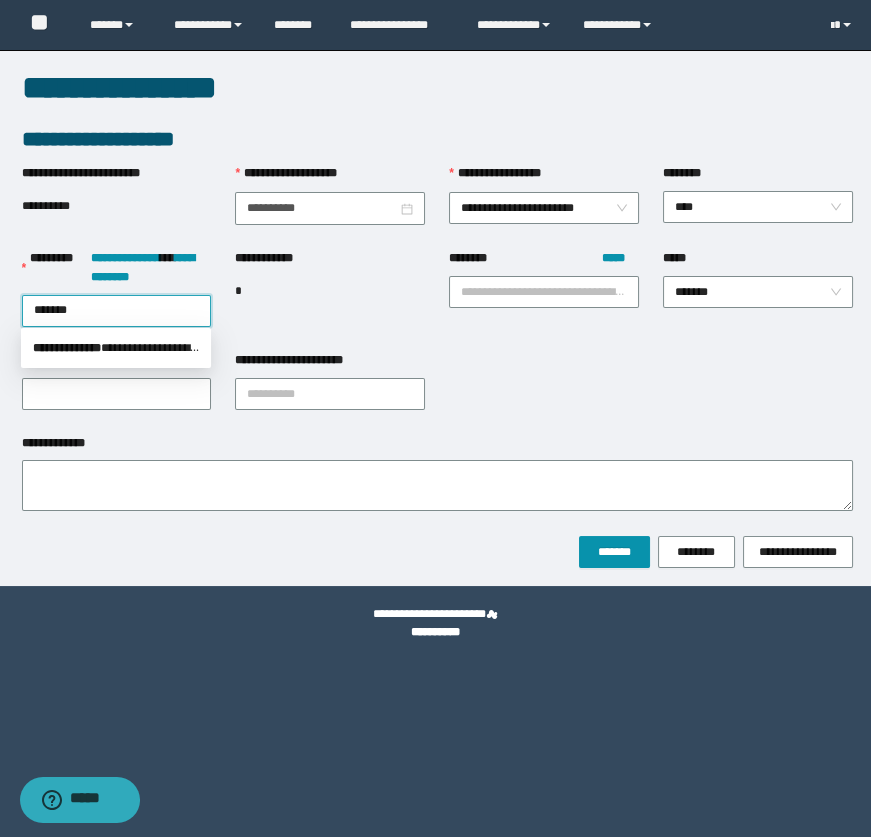click on "**********" at bounding box center [116, 348] 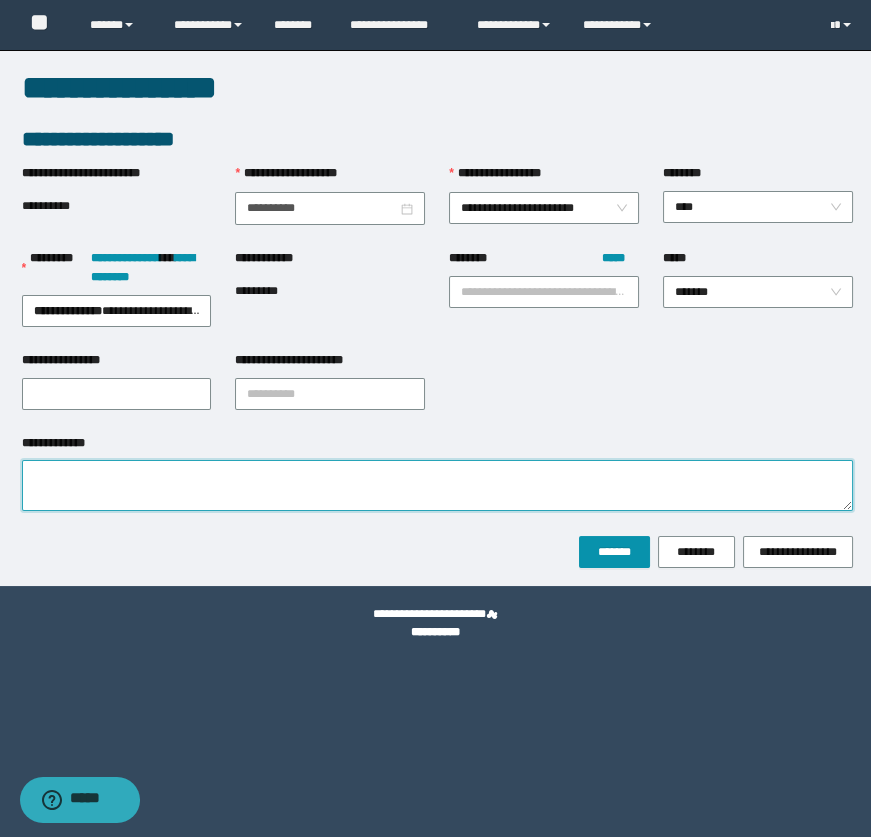 click on "**********" at bounding box center [437, 485] 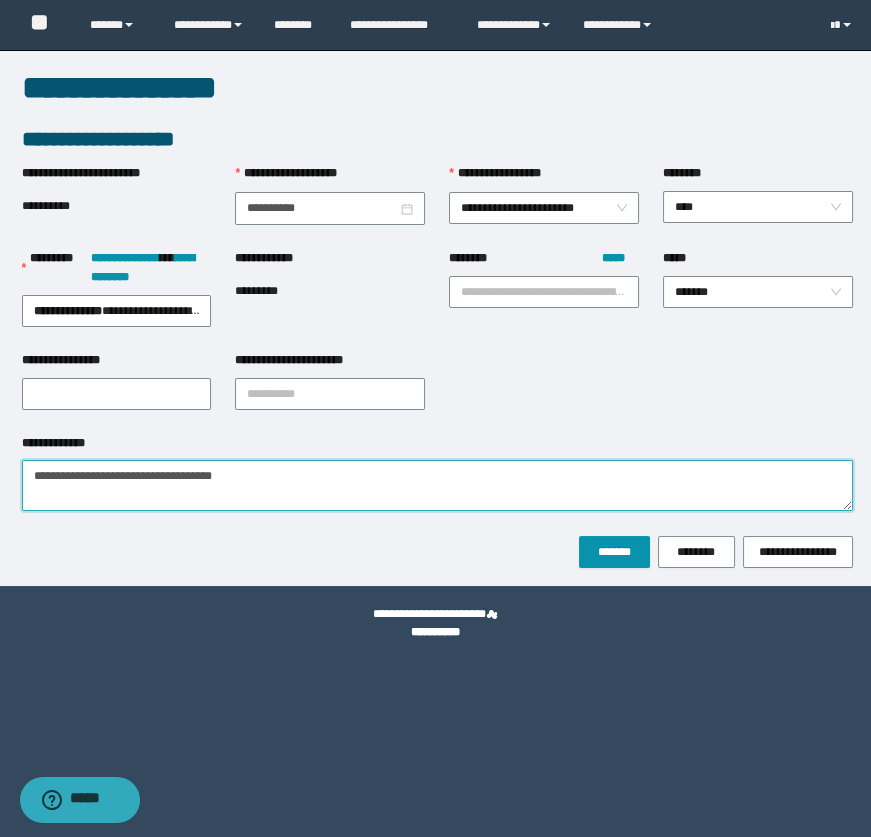 click on "**********" at bounding box center (437, 485) 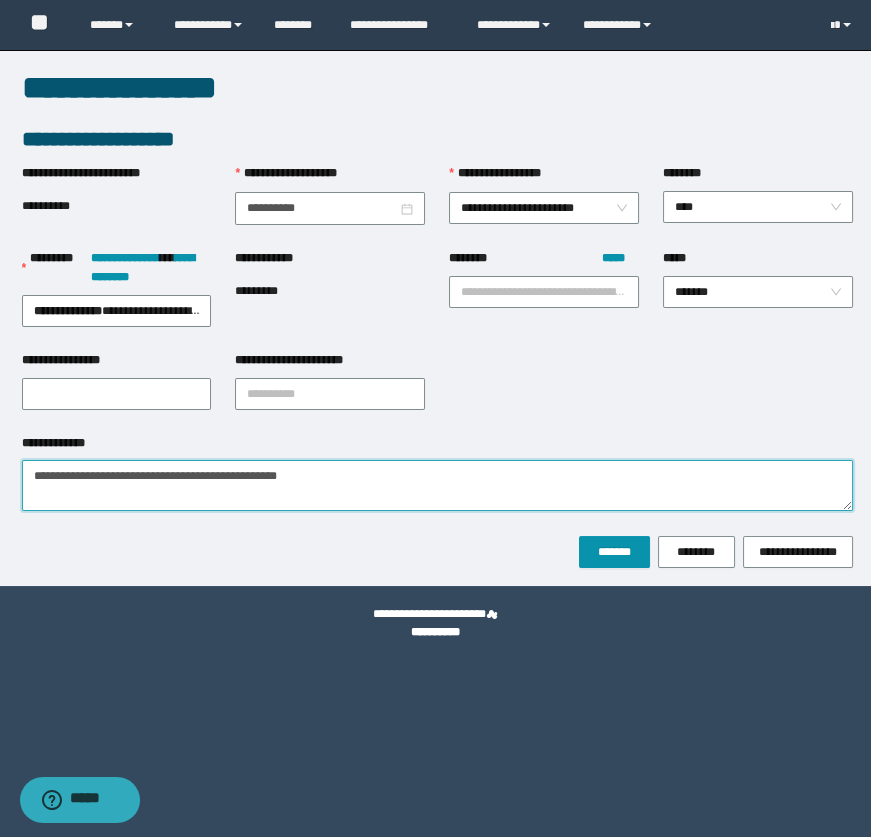 type on "**********" 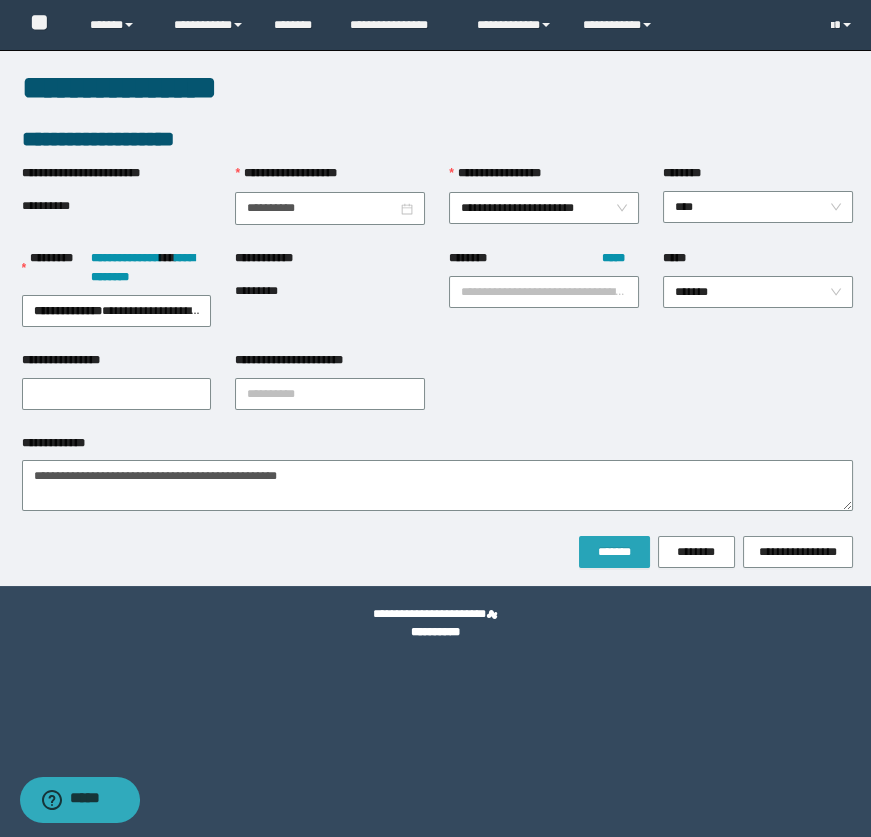 click on "*******" at bounding box center [614, 552] 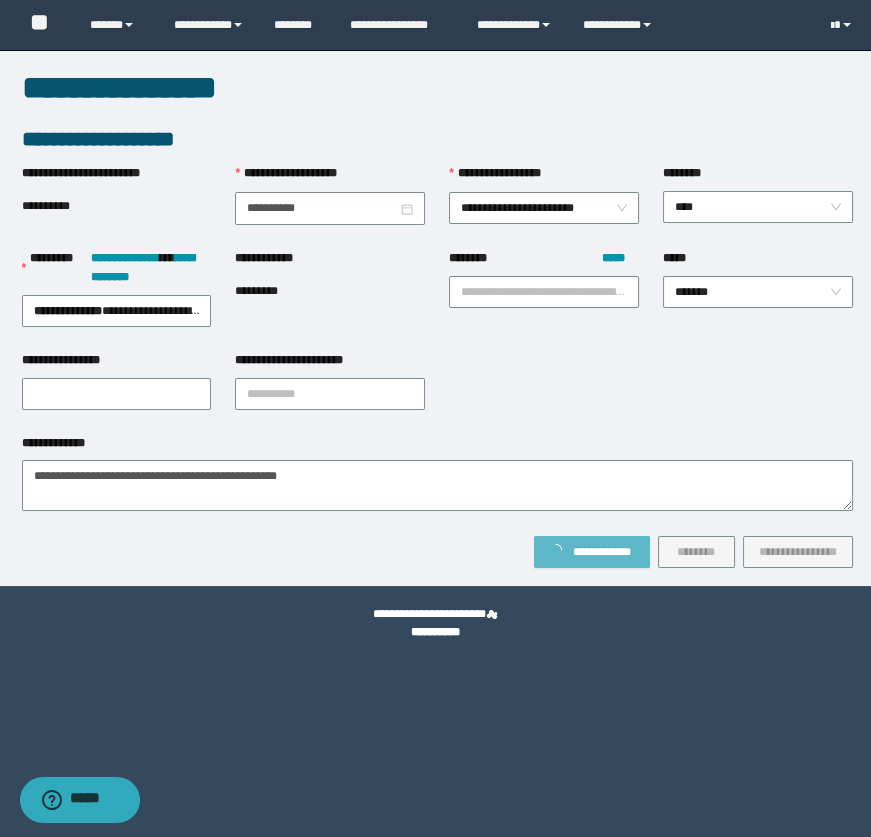 click on "**********" at bounding box center (437, 299) 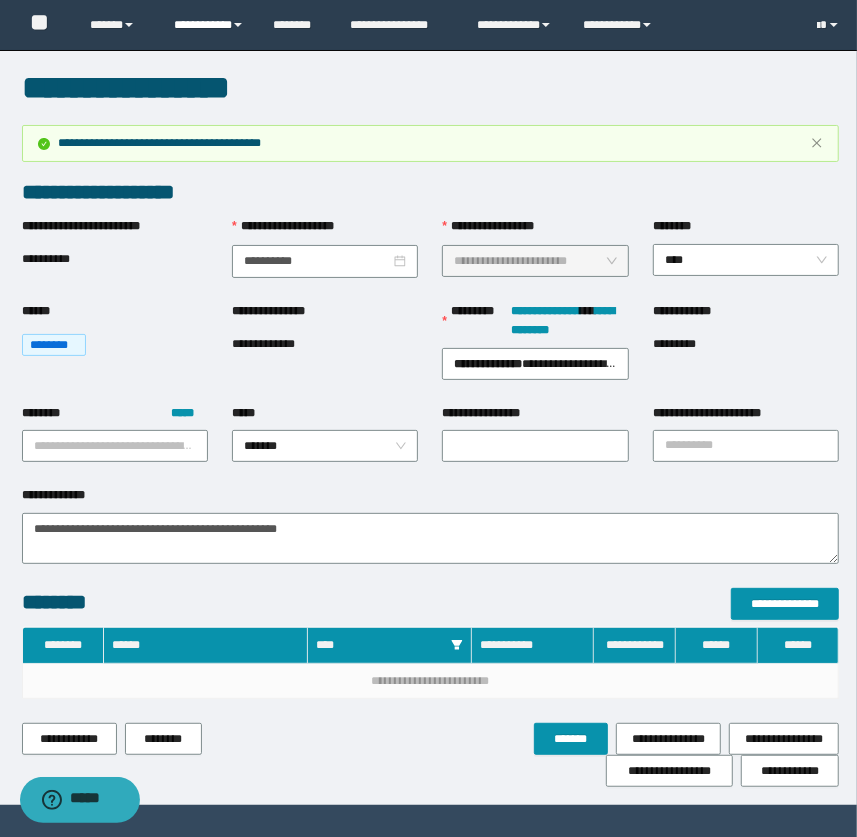 click on "**********" at bounding box center [209, 25] 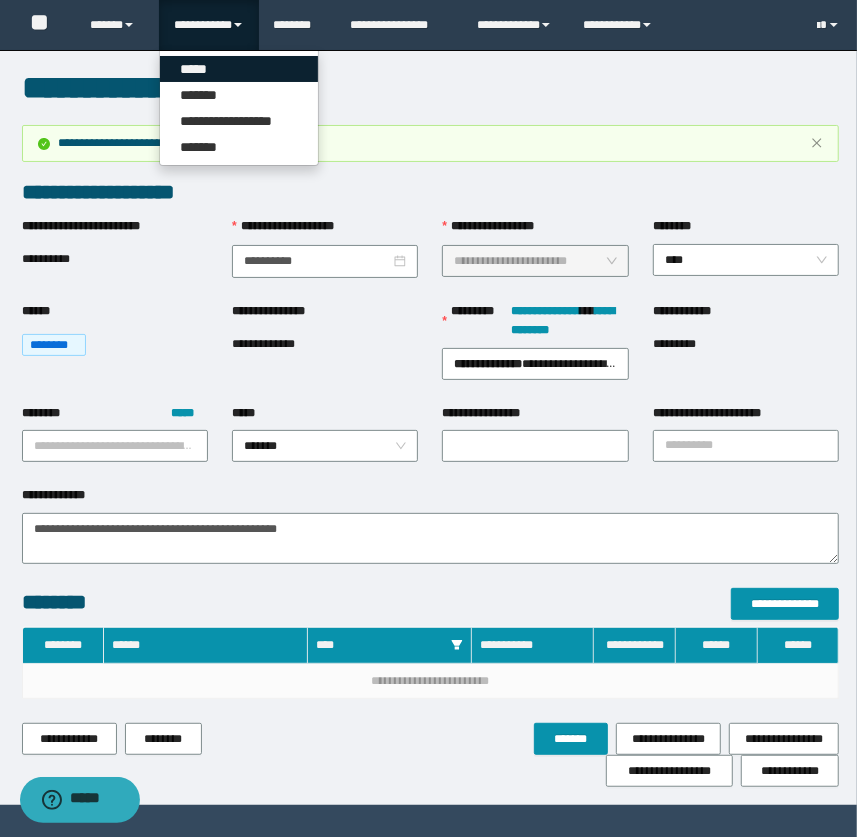 click on "*****" at bounding box center (239, 69) 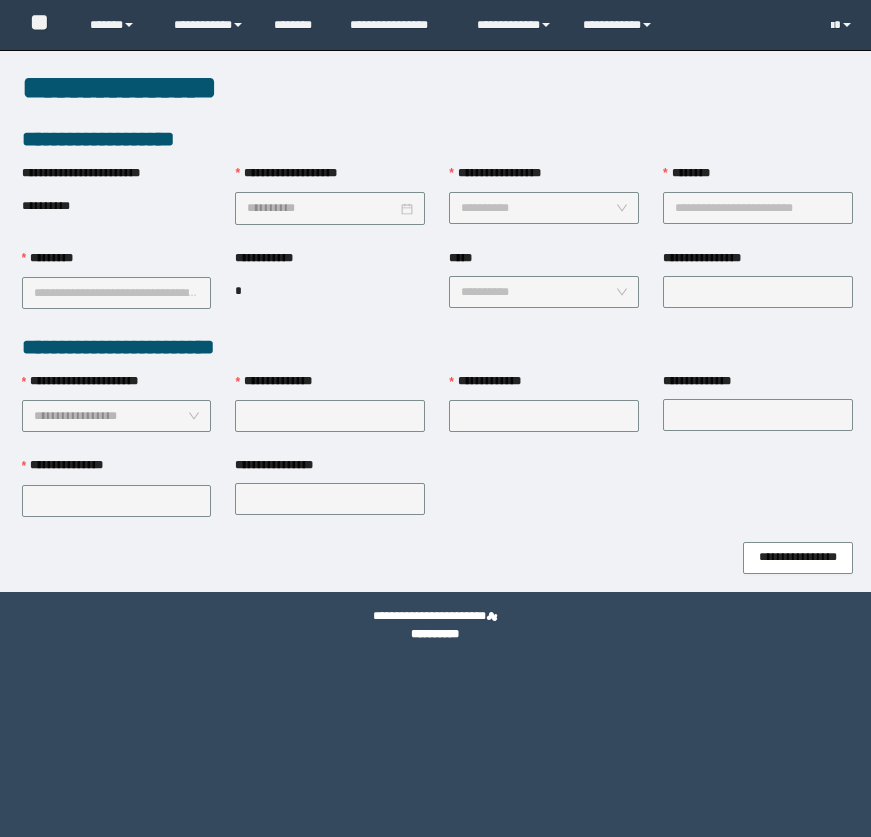 scroll, scrollTop: 0, scrollLeft: 0, axis: both 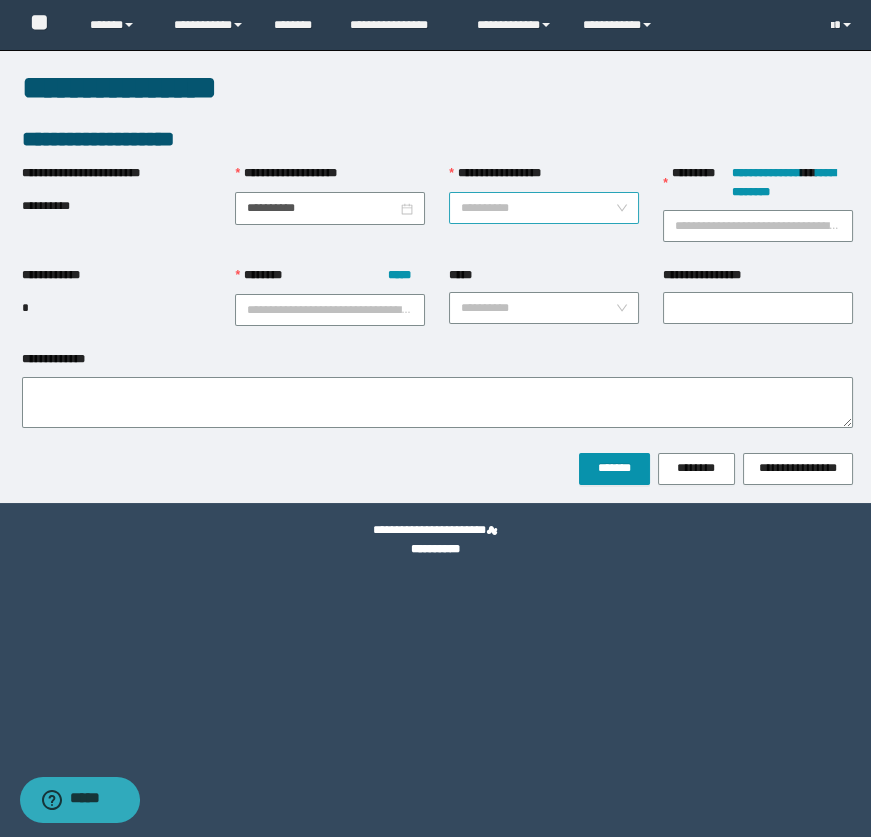 click on "**********" at bounding box center [538, 208] 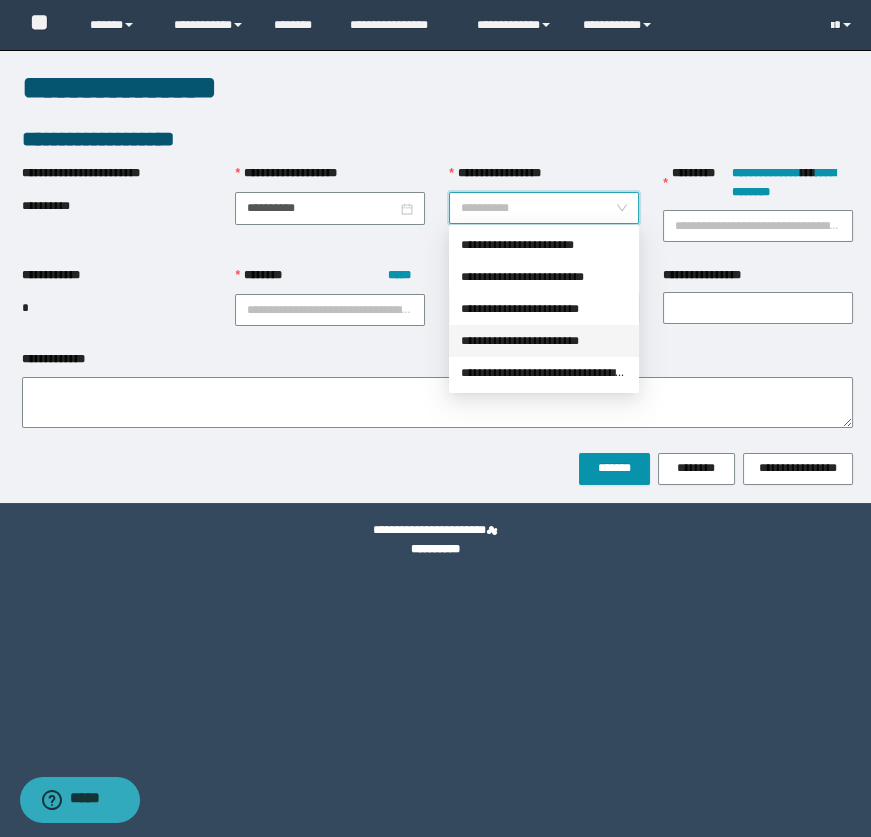 click on "**********" at bounding box center (544, 341) 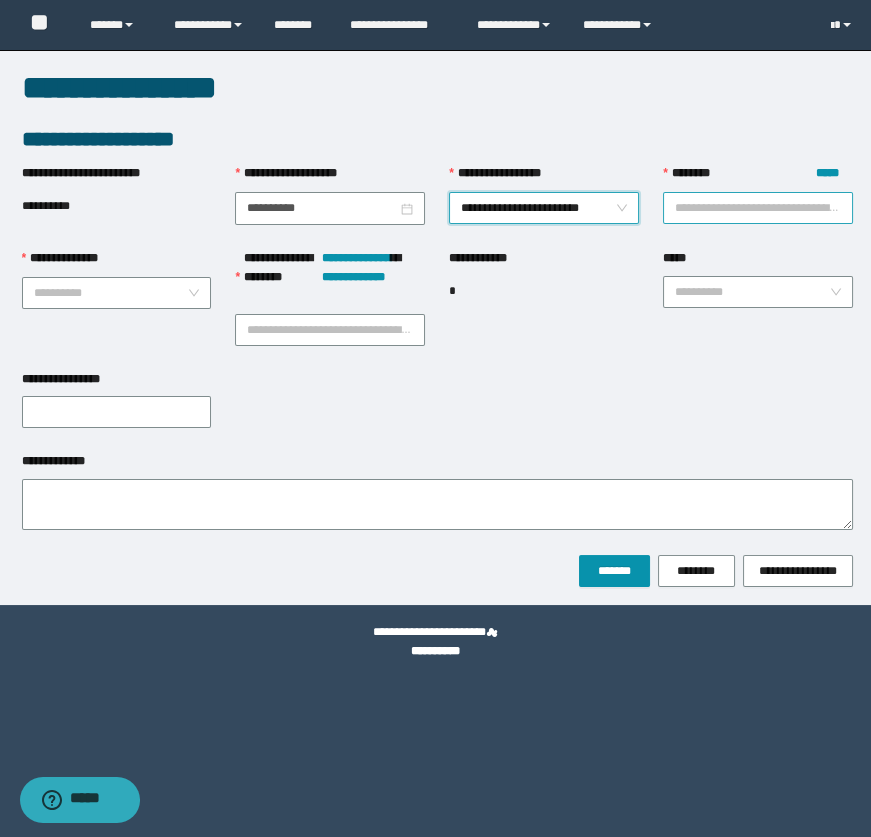 click on "******** *****" at bounding box center [758, 208] 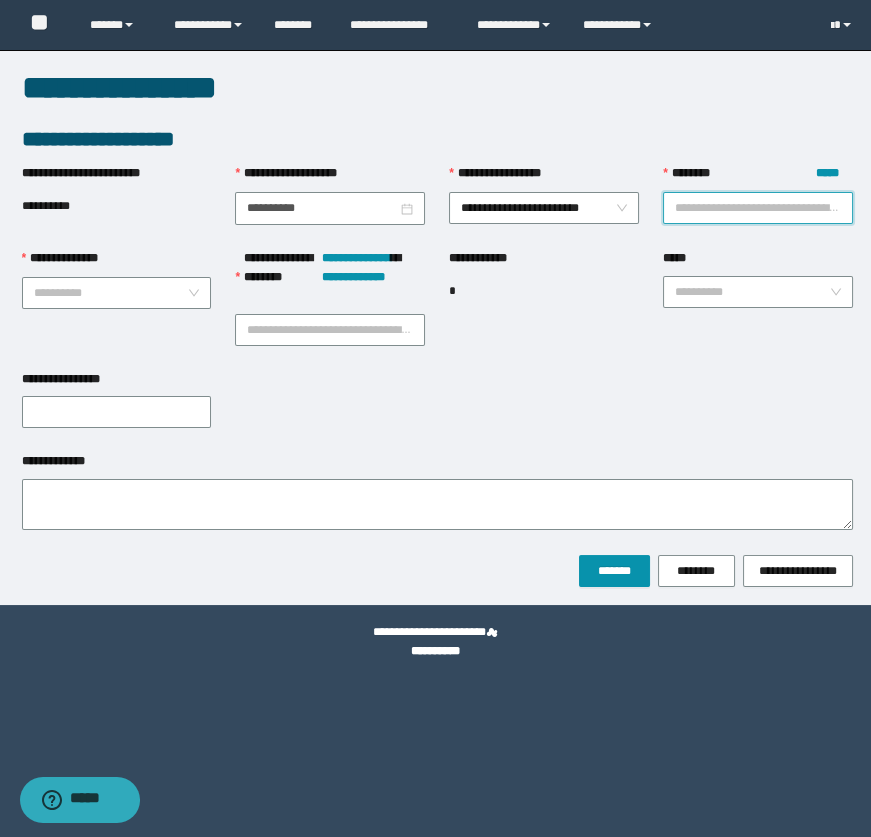 paste on "********" 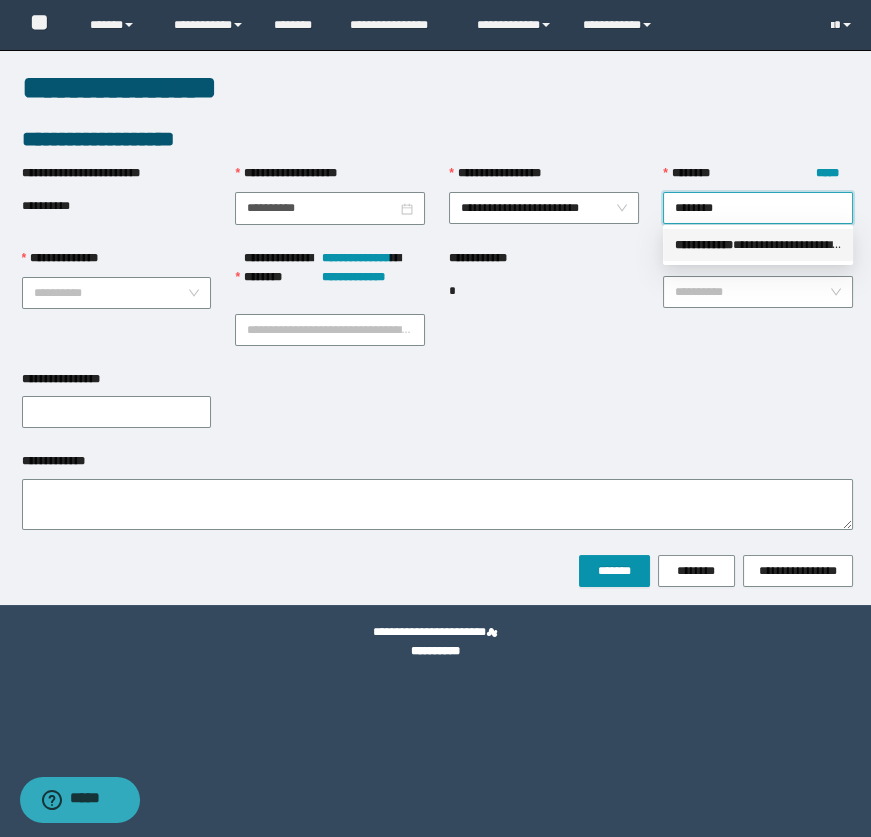 click on "** * ********" at bounding box center (704, 245) 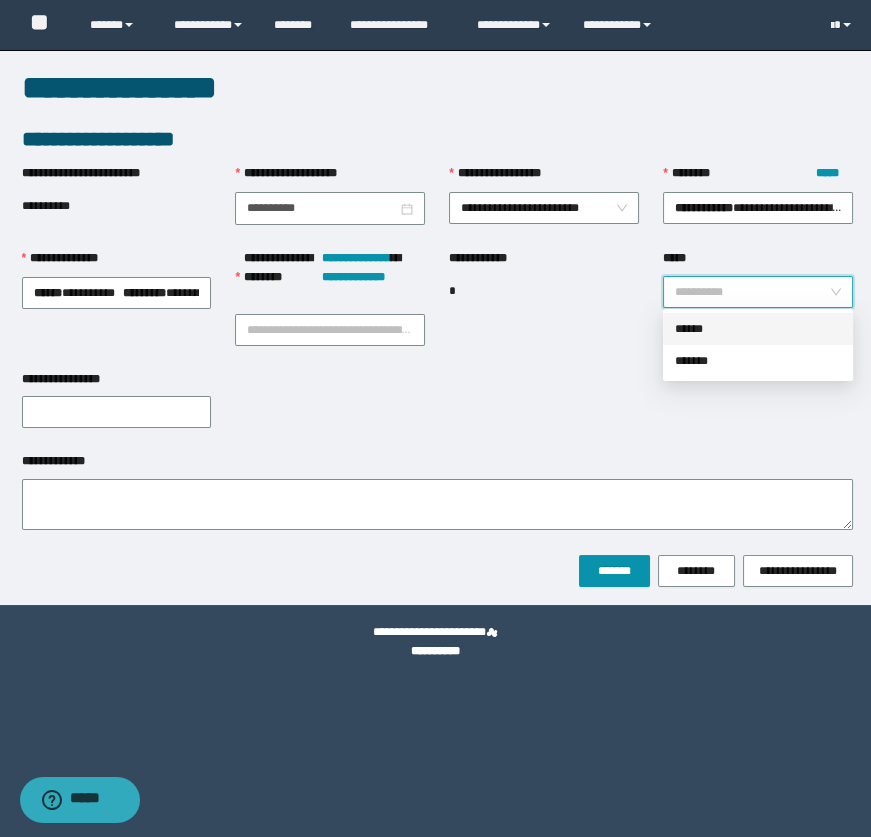 click on "*****" at bounding box center (752, 292) 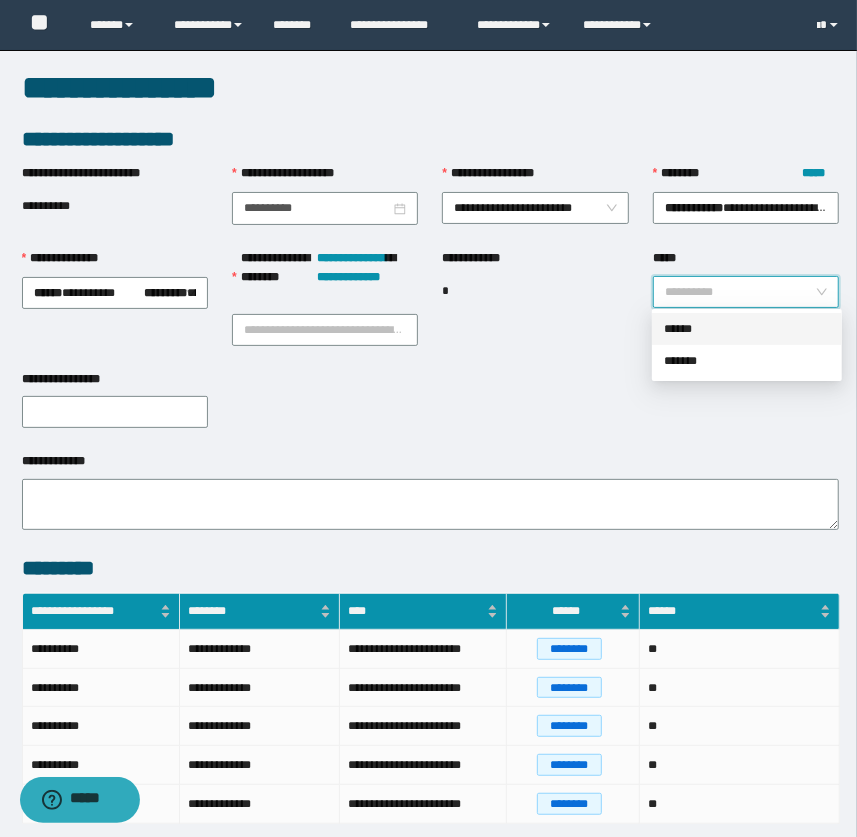 click on "*******" at bounding box center [747, 361] 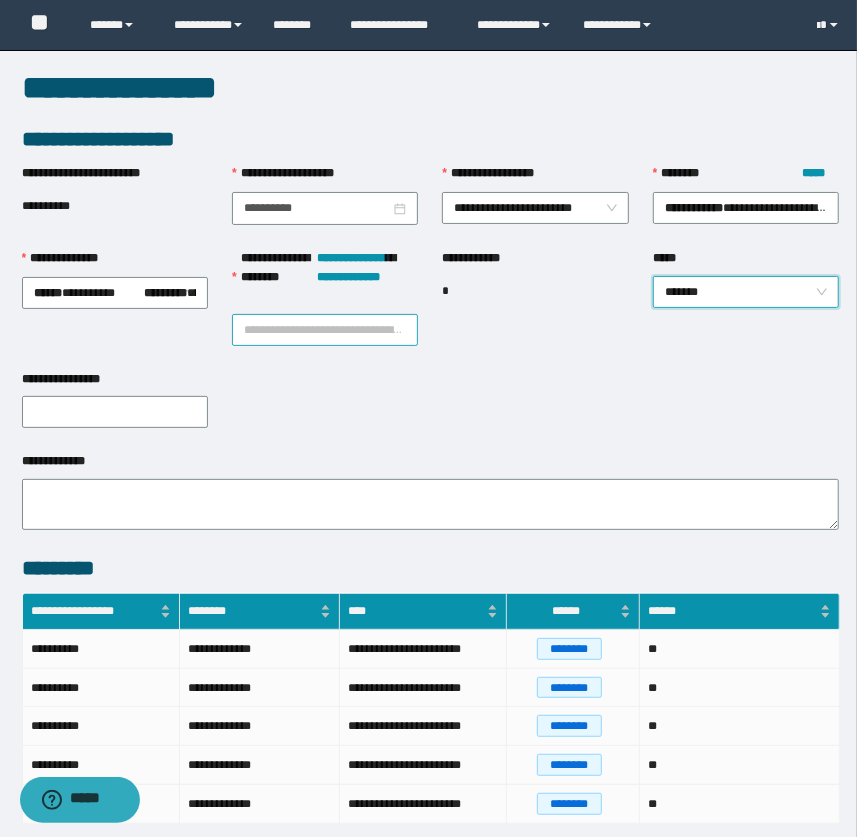 click on "**********" at bounding box center [325, 330] 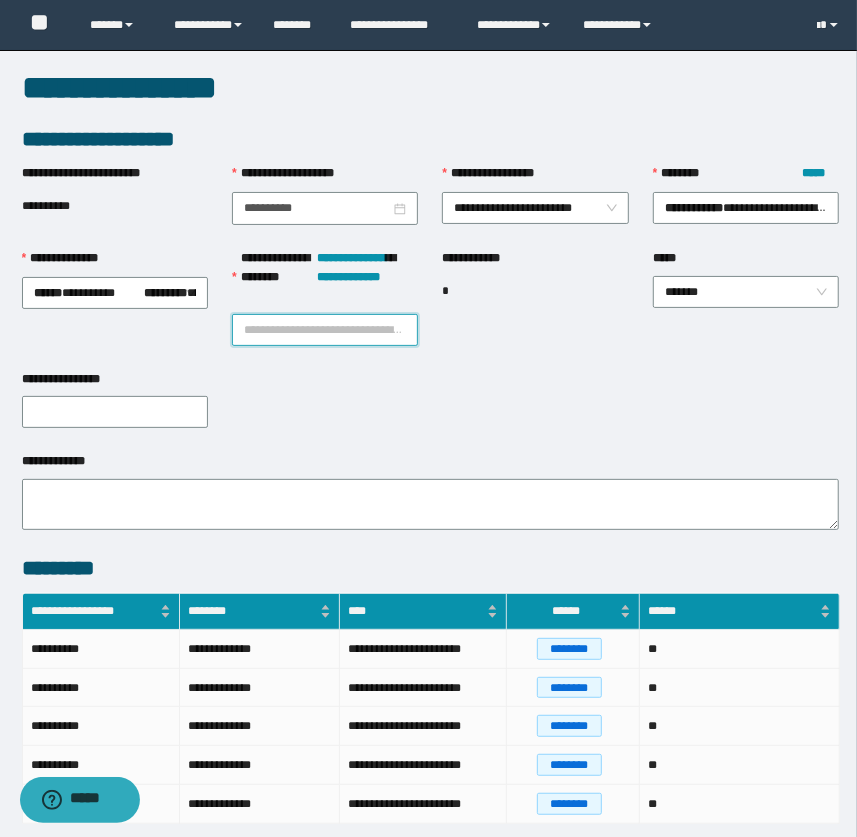 paste on "********" 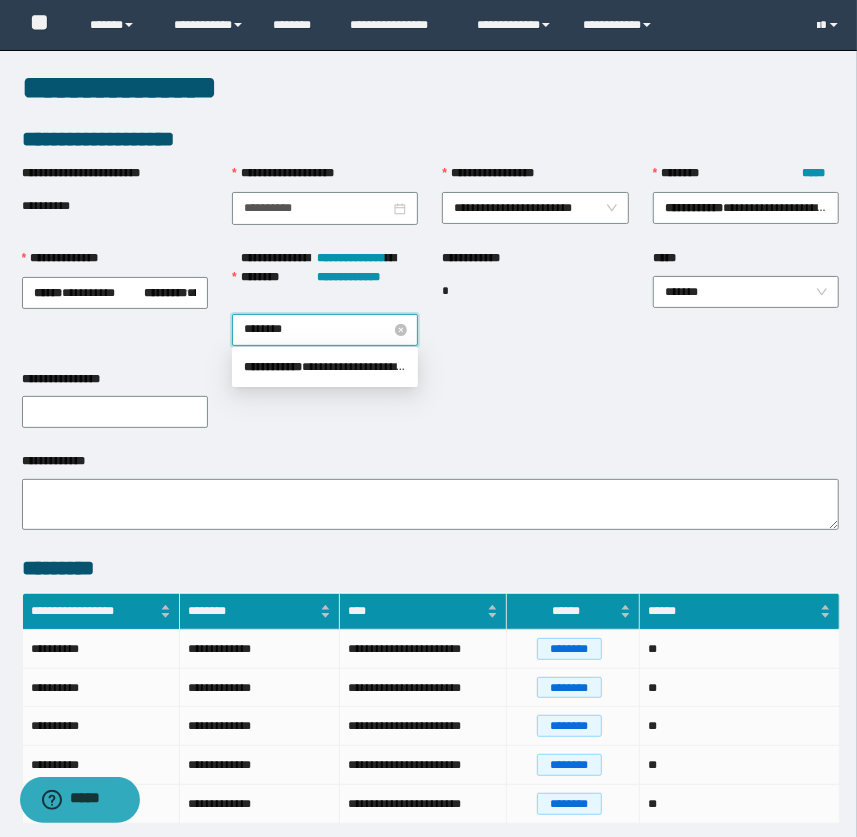 click on "********" at bounding box center [325, 330] 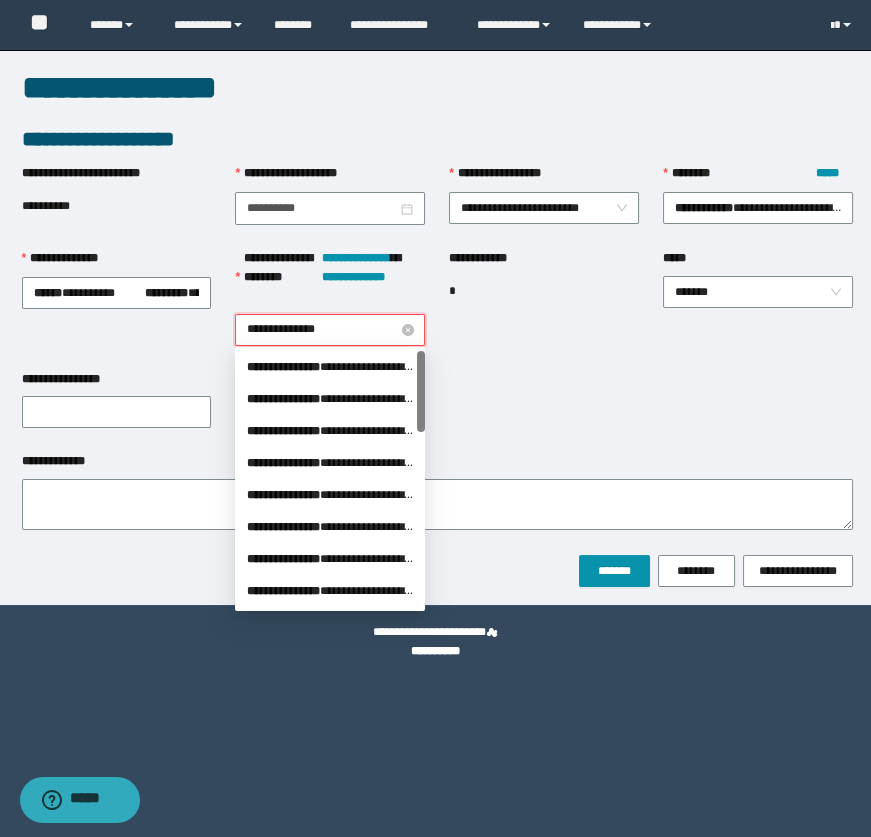 type on "**********" 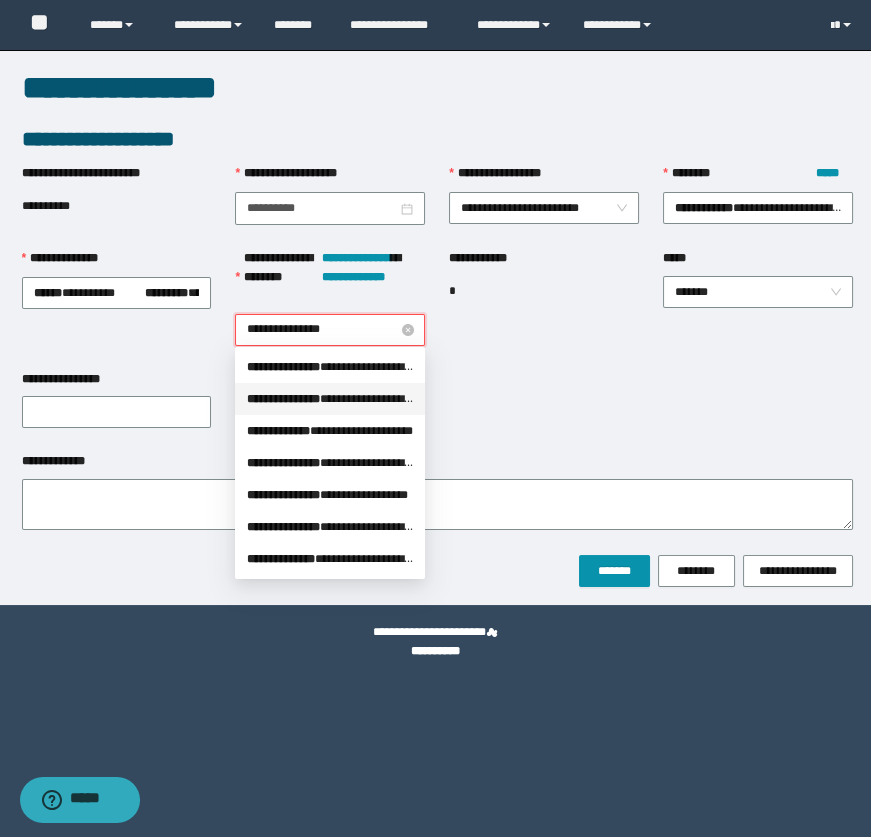 click on "**********" at bounding box center [330, 399] 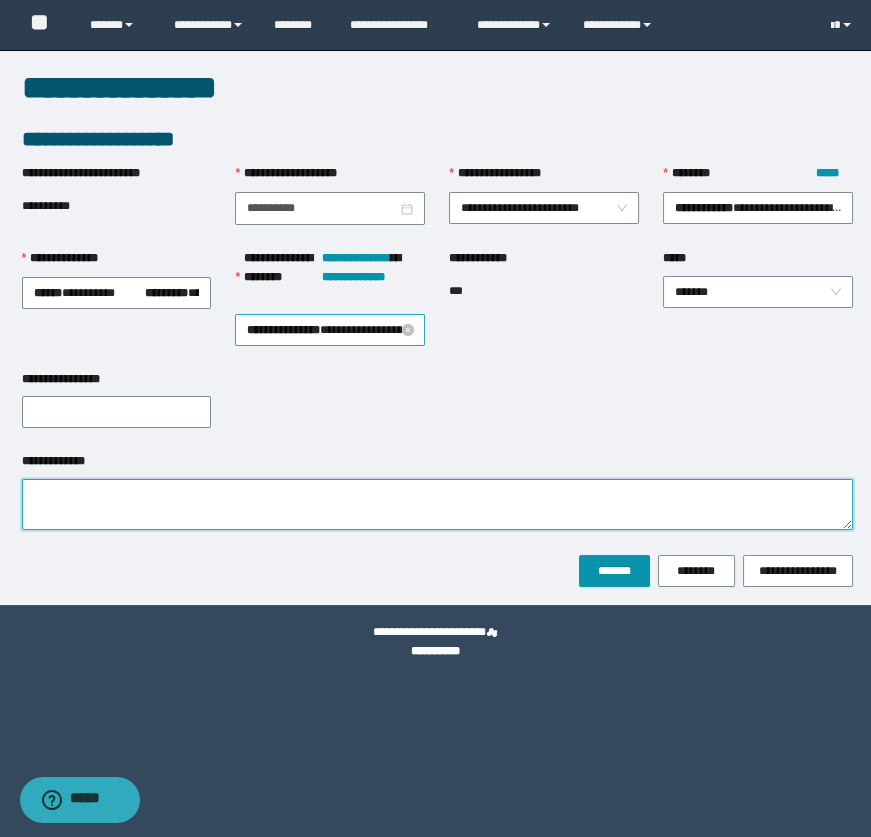 click on "**********" at bounding box center (437, 504) 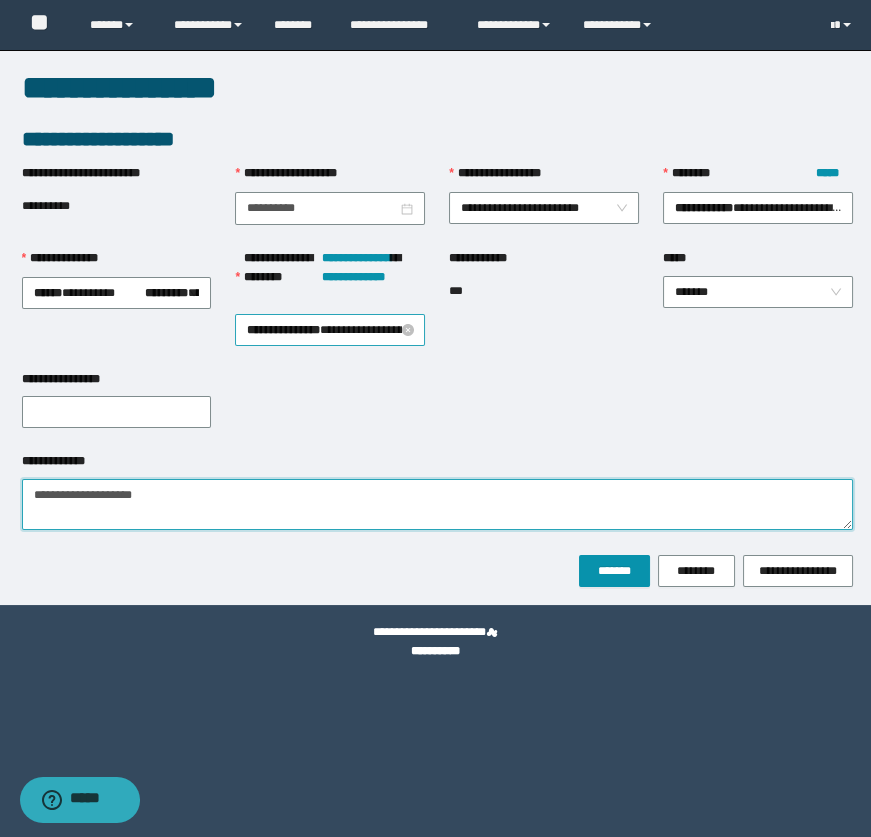 type on "**********" 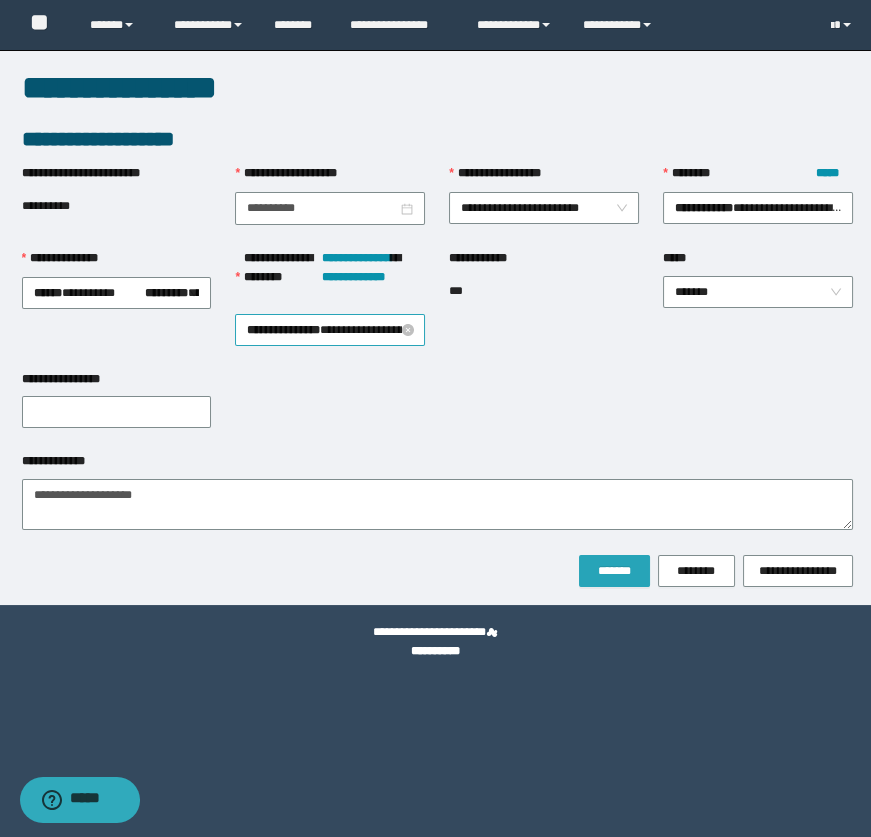click on "*******" at bounding box center [614, 571] 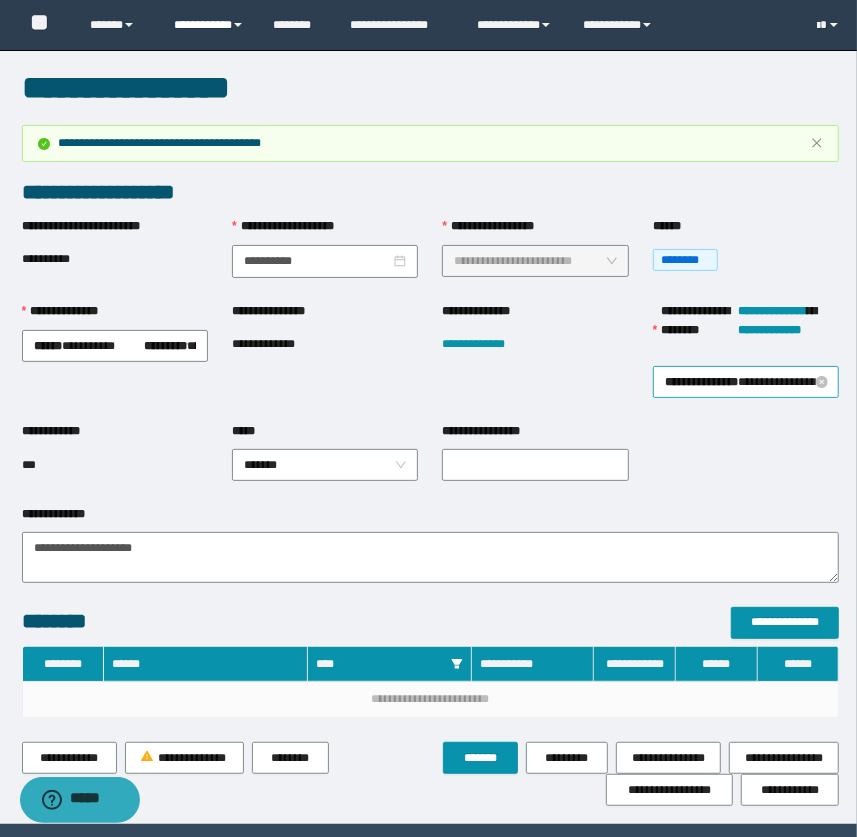 click on "**********" at bounding box center [209, 25] 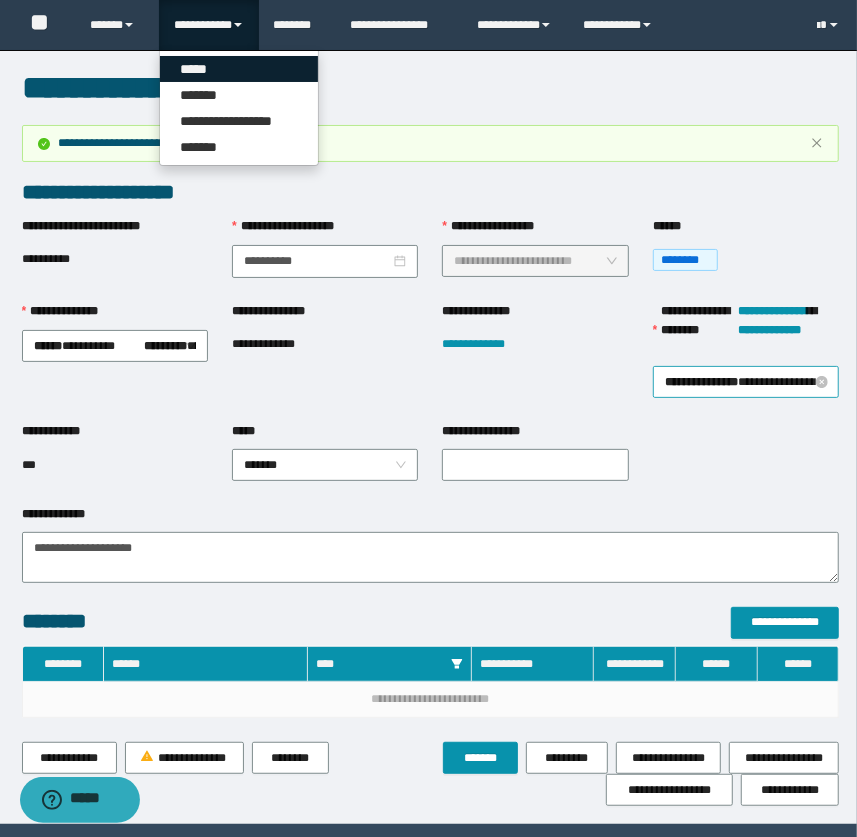 click on "*****" at bounding box center [239, 69] 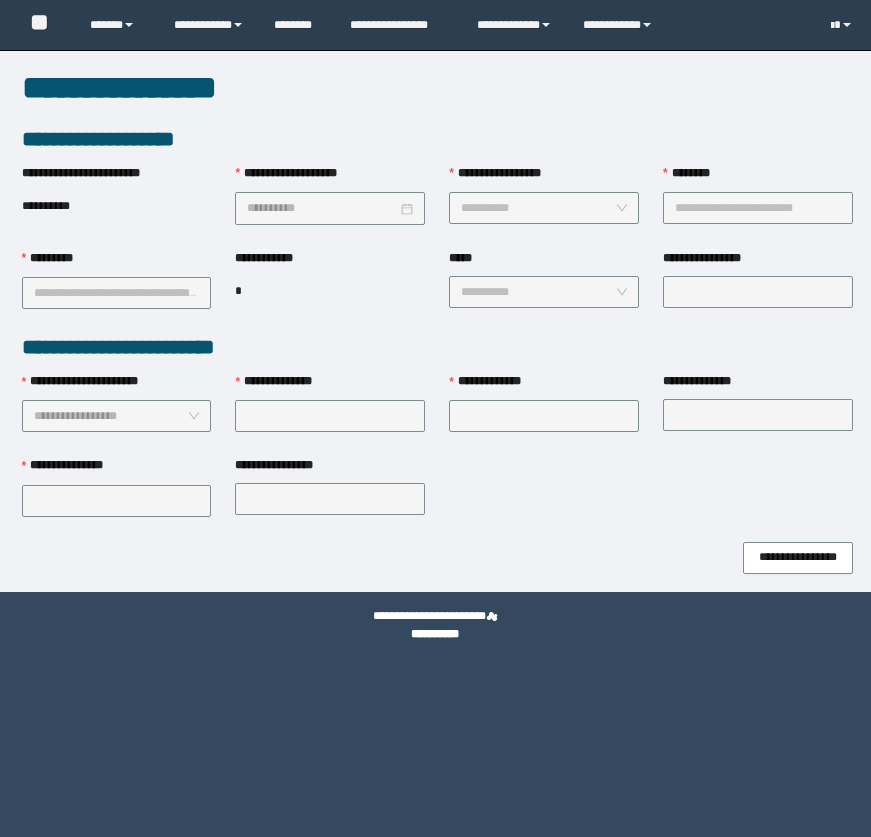 scroll, scrollTop: 0, scrollLeft: 0, axis: both 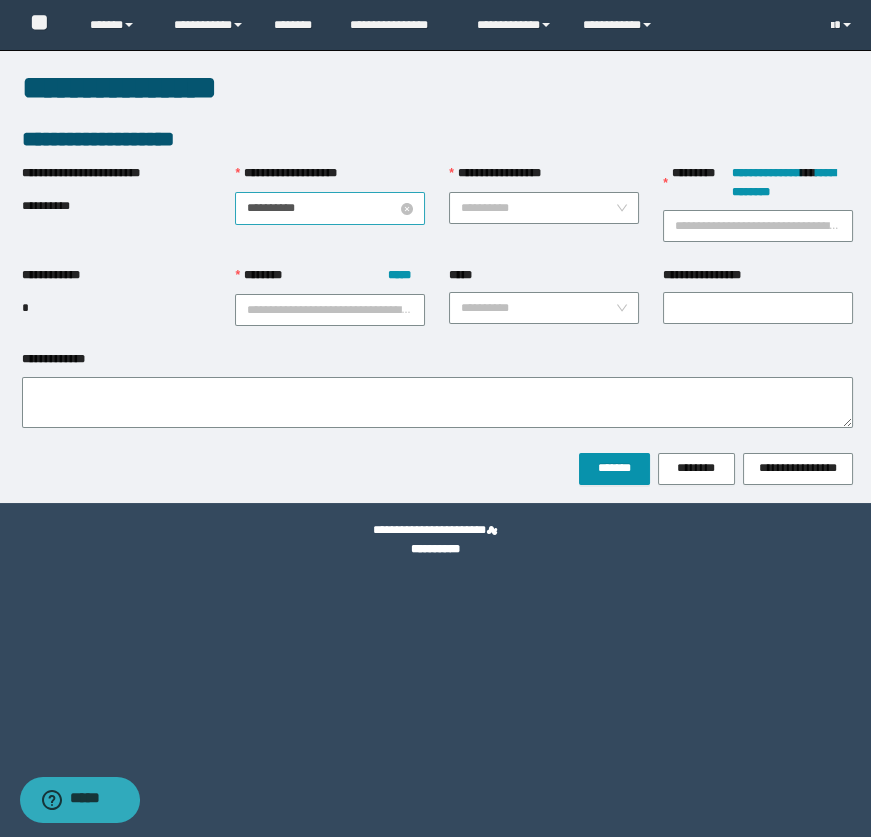 click on "**********" at bounding box center (322, 208) 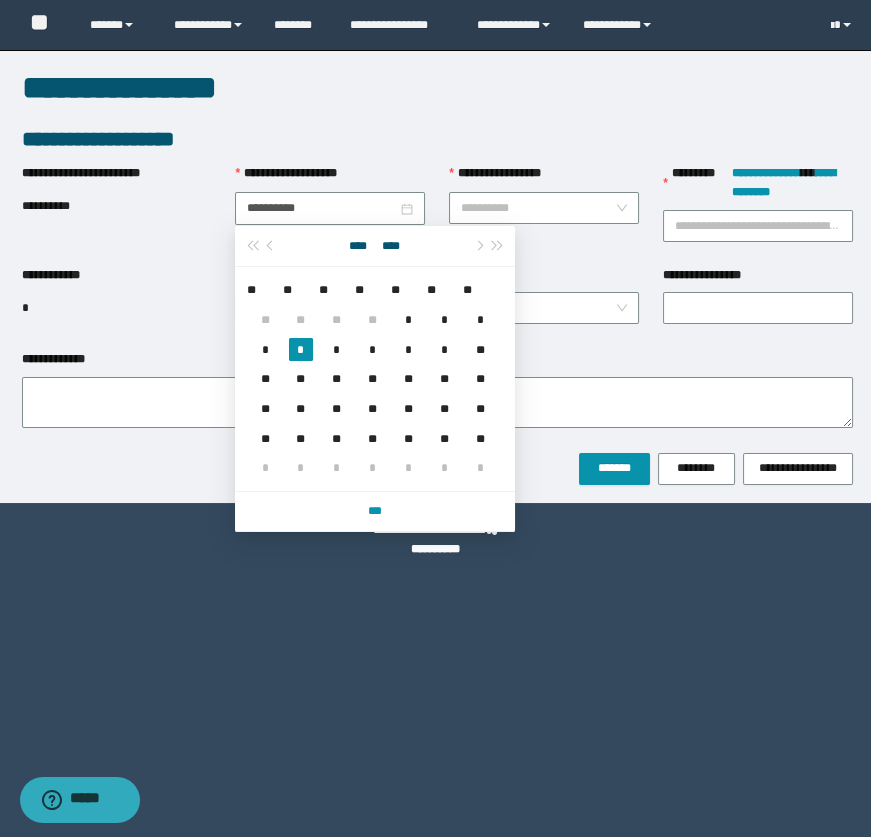 drag, startPoint x: 550, startPoint y: 212, endPoint x: 543, endPoint y: 244, distance: 32.75668 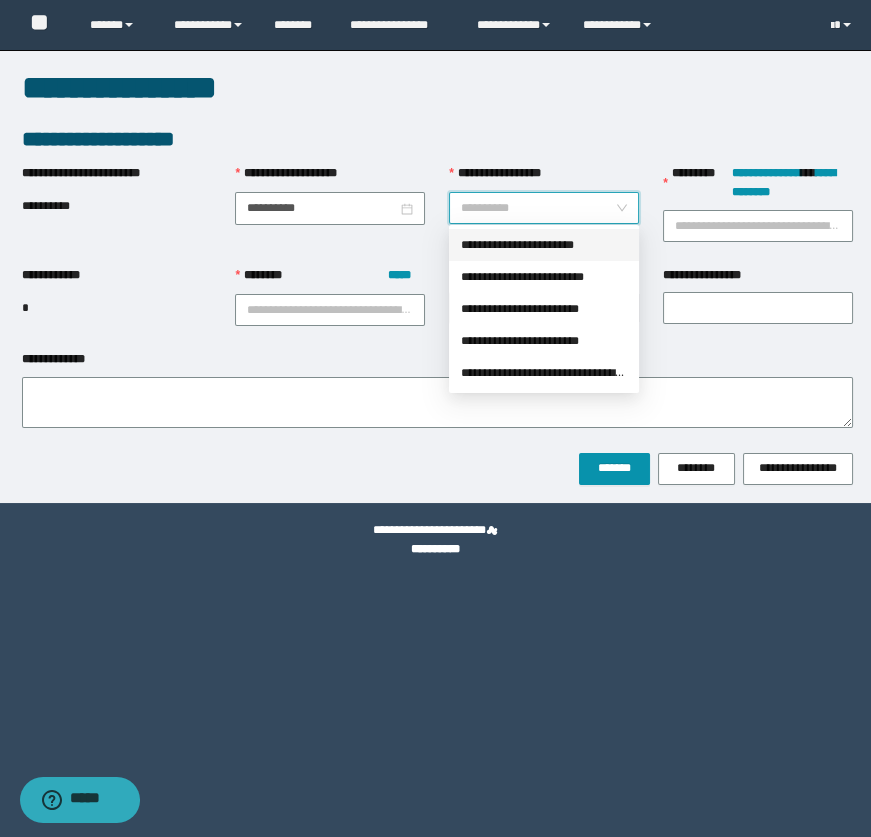 click on "**********" at bounding box center (544, 245) 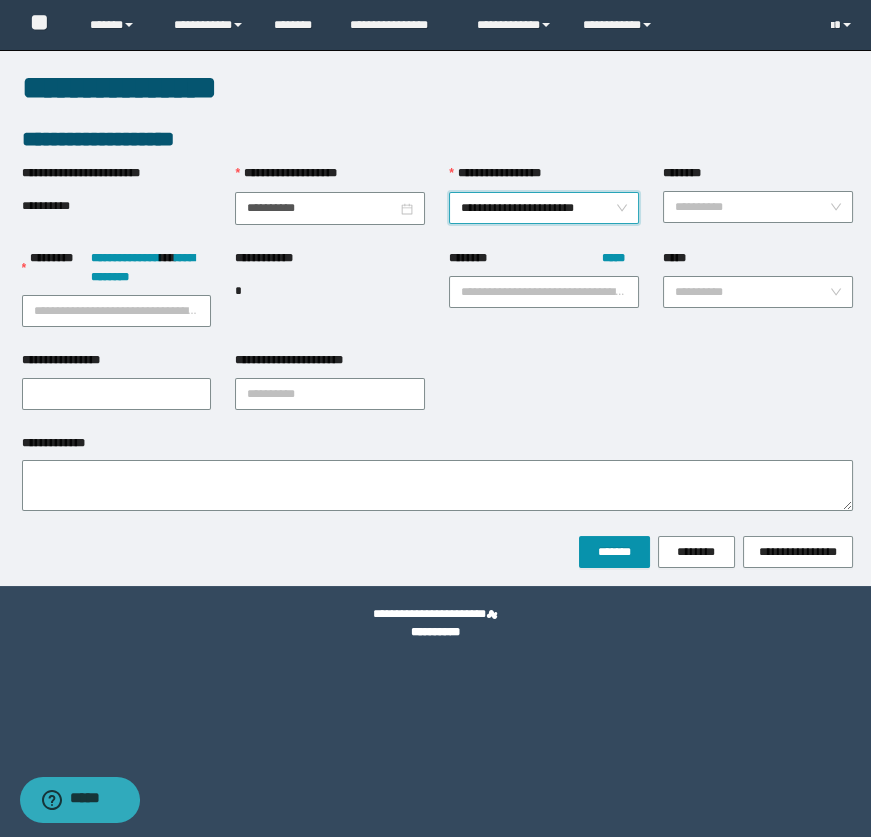 click on "********" at bounding box center (752, 207) 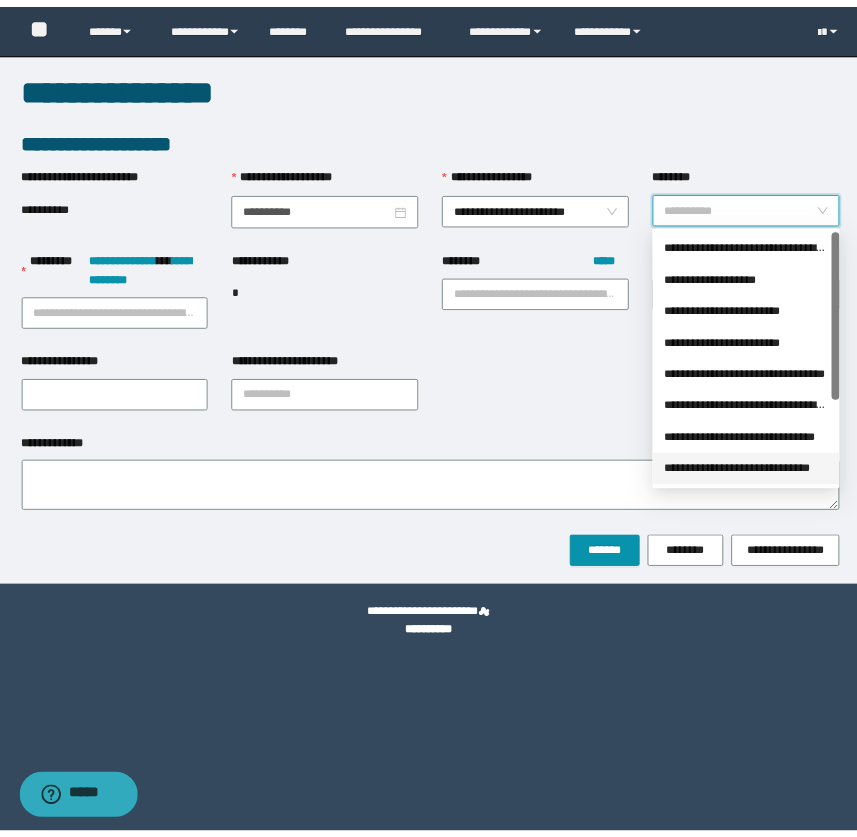 scroll, scrollTop: 127, scrollLeft: 0, axis: vertical 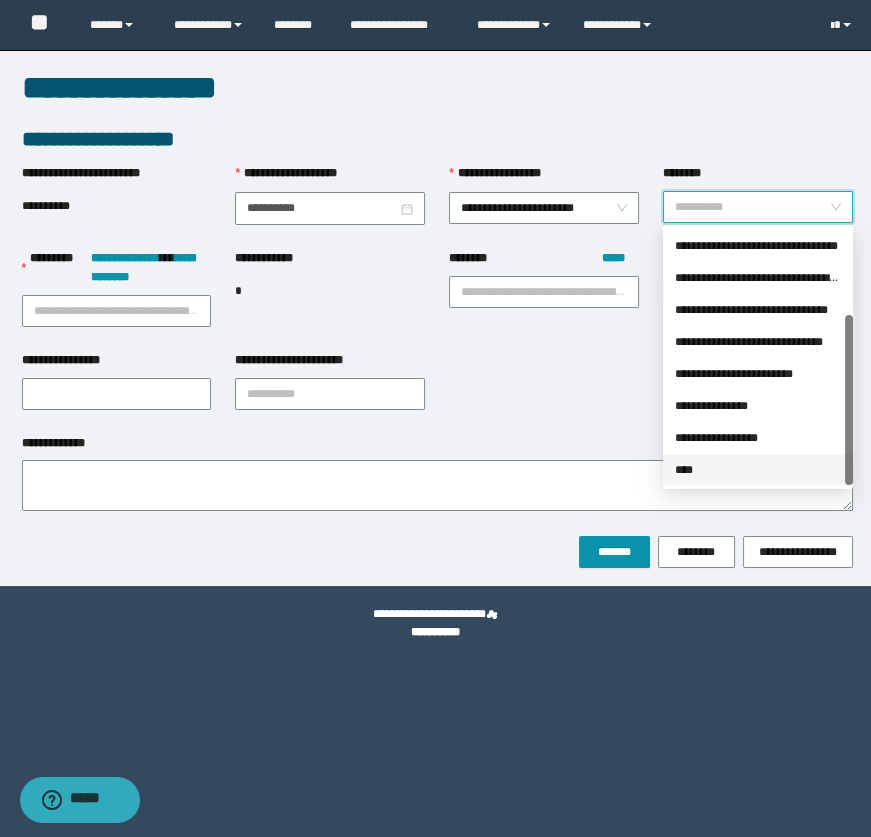click on "****" at bounding box center (758, 470) 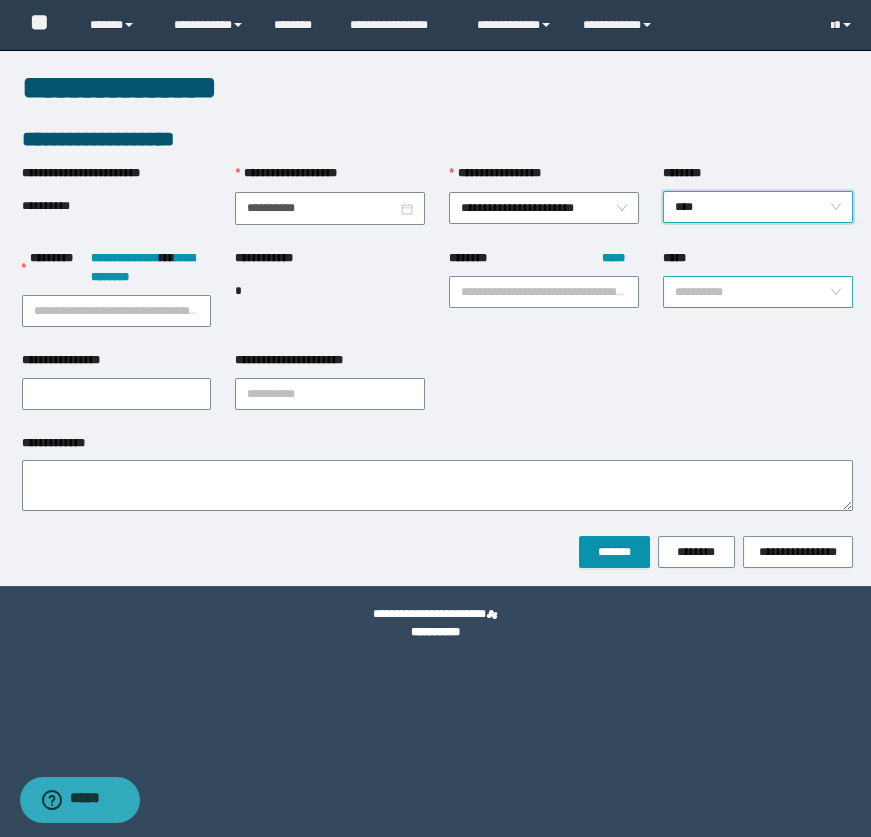 click on "*****" at bounding box center (752, 292) 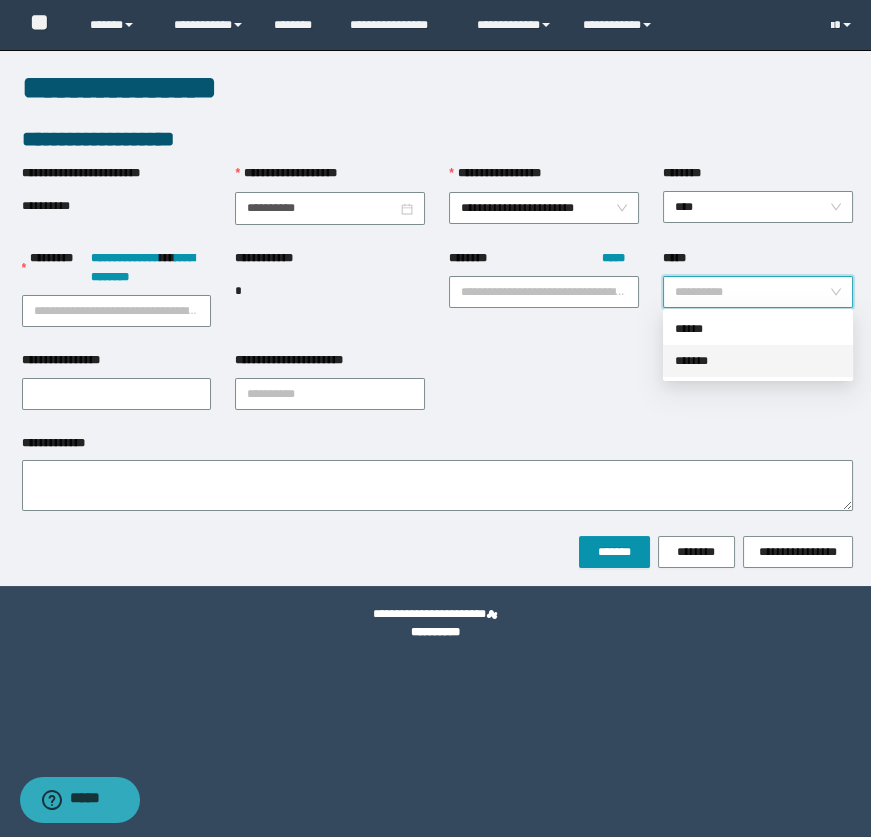 click on "*******" at bounding box center (758, 361) 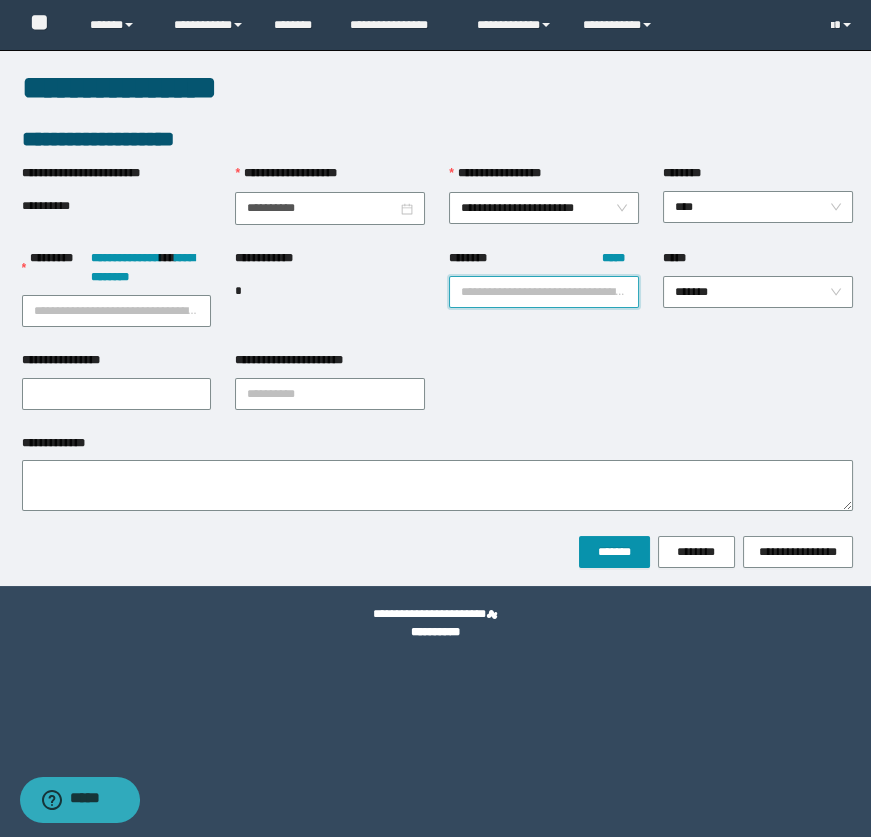 click on "******** *****" at bounding box center (544, 292) 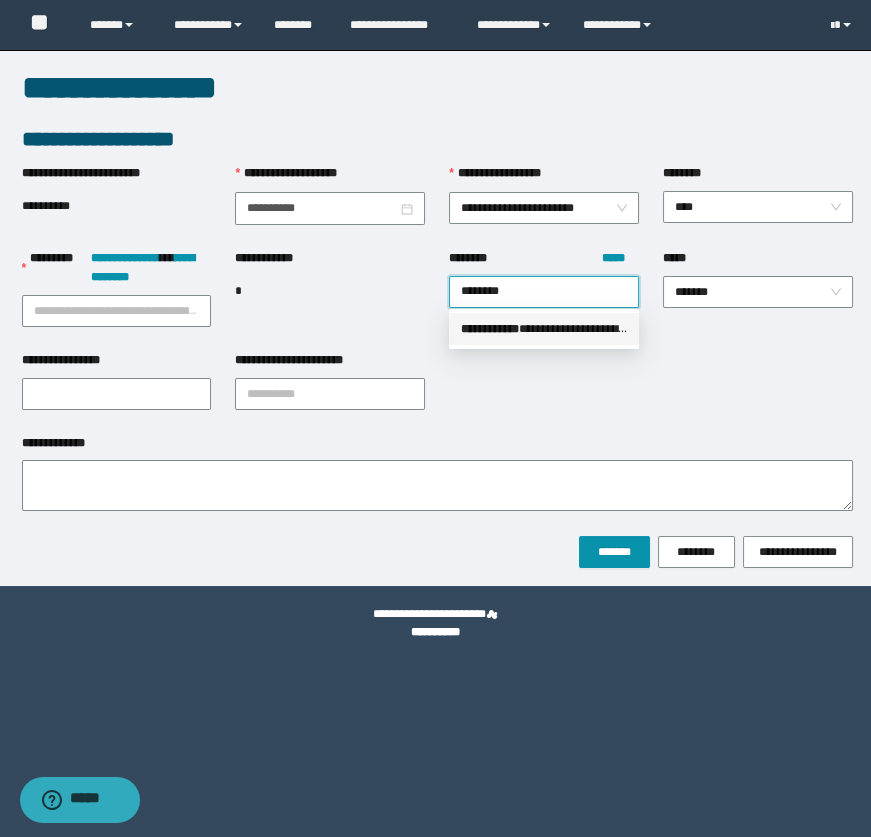 drag, startPoint x: 612, startPoint y: 324, endPoint x: 558, endPoint y: 337, distance: 55.542778 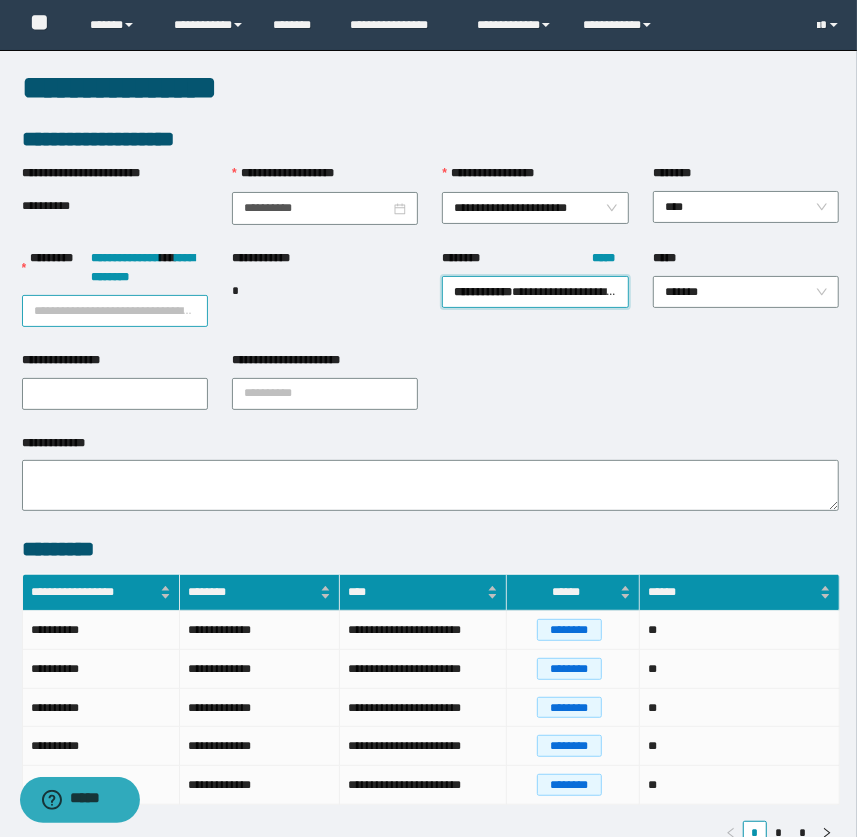 click on "**********" at bounding box center (115, 311) 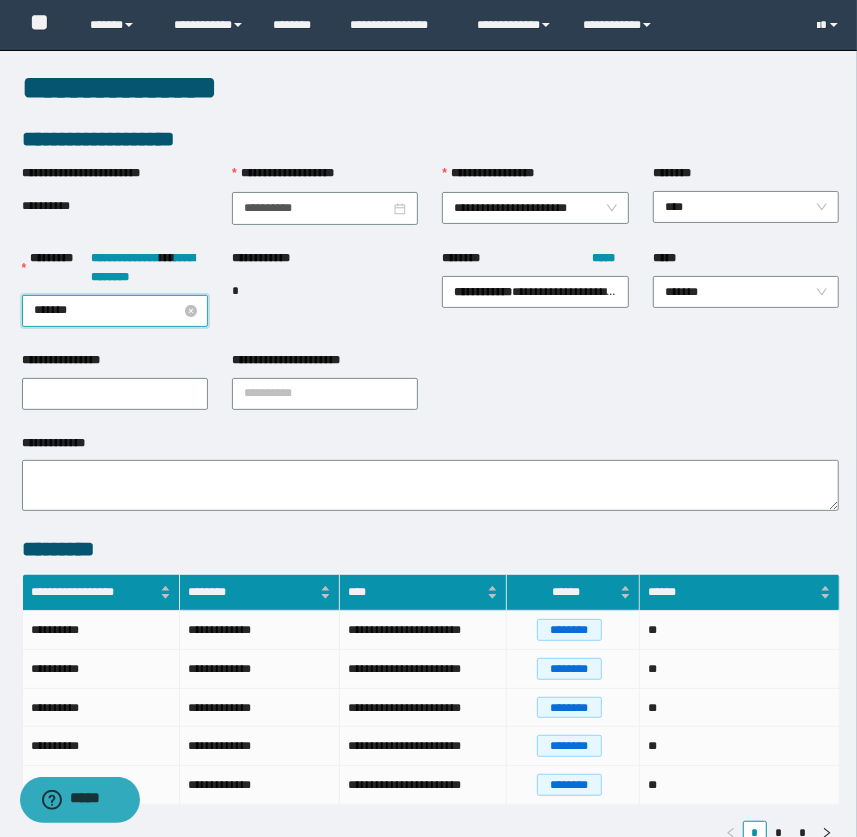 type on "********" 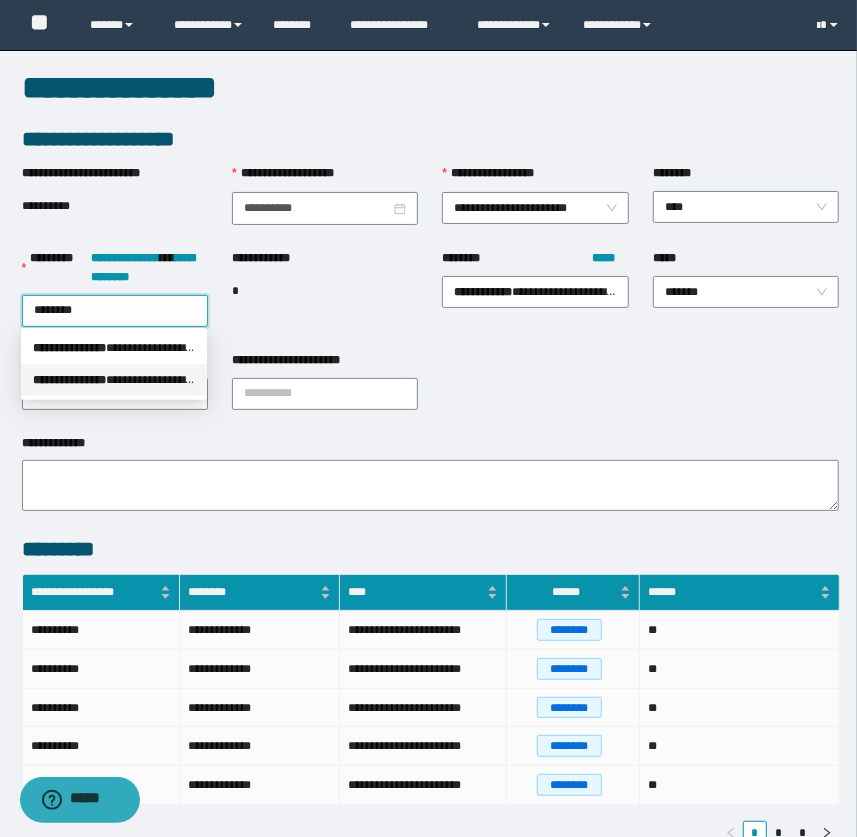 click on "**********" at bounding box center (114, 380) 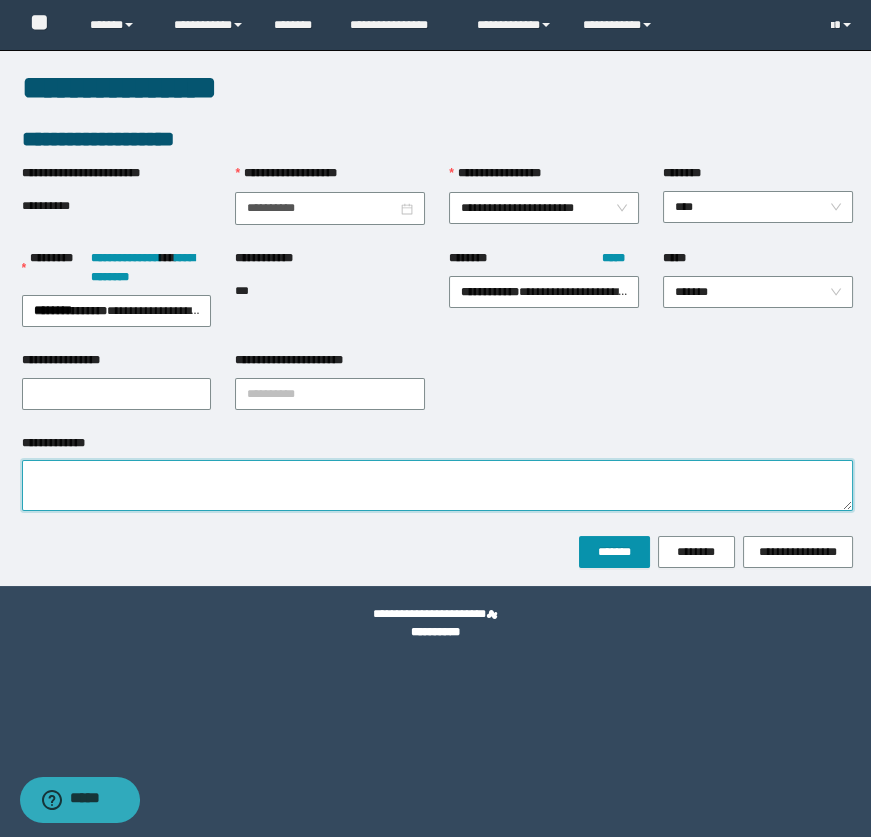 click on "**********" at bounding box center (437, 485) 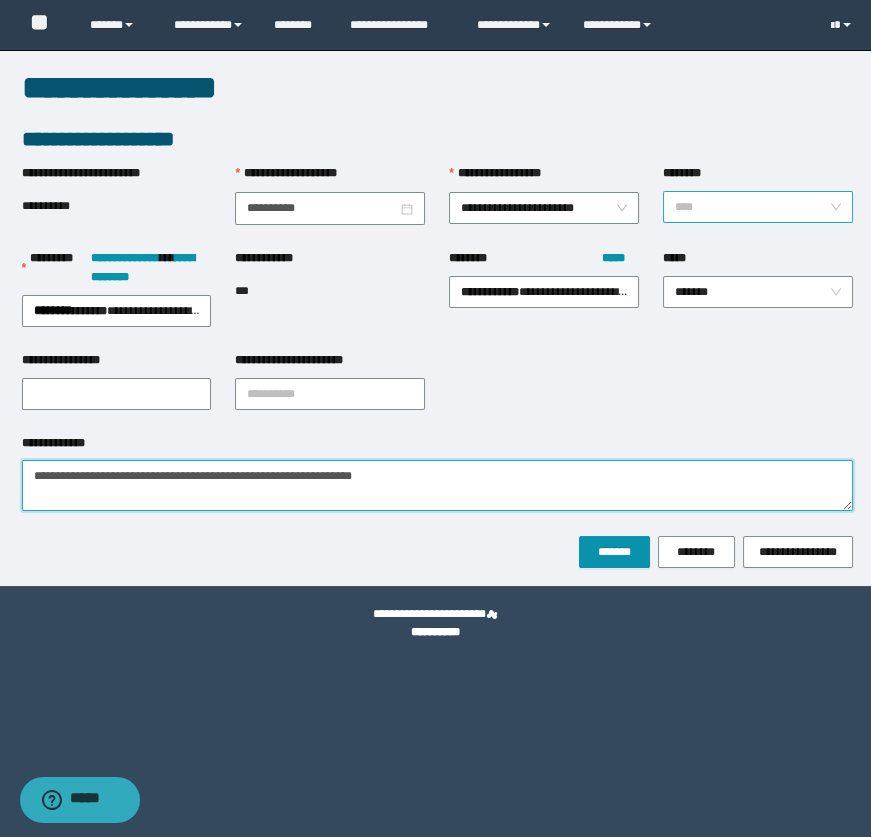 click on "****" at bounding box center [758, 207] 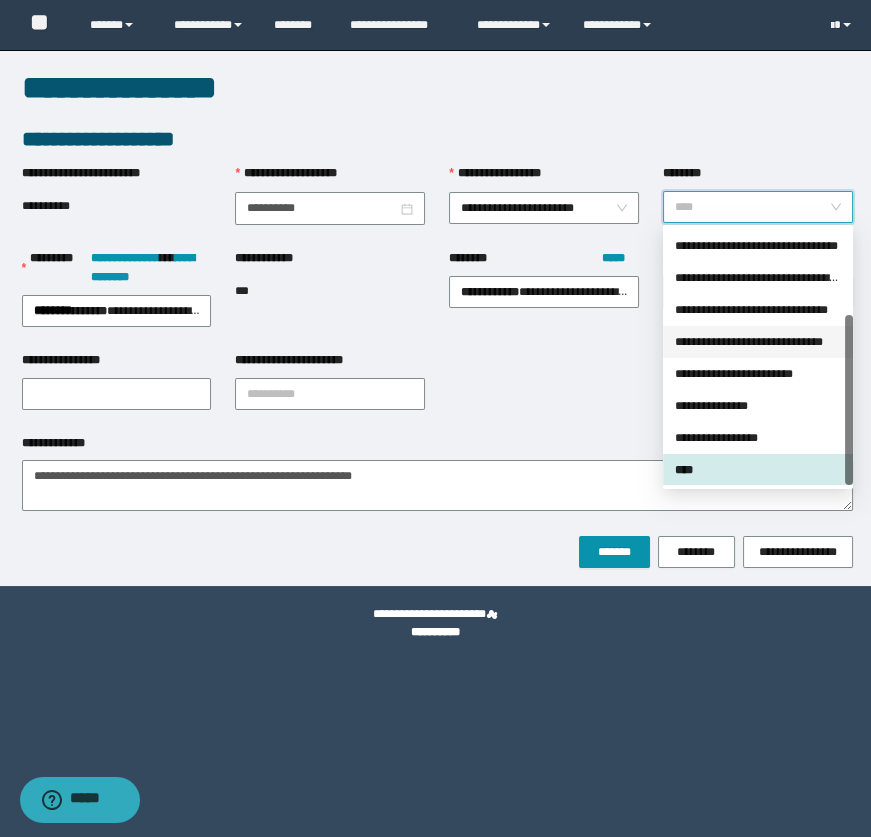 click on "**********" at bounding box center [758, 342] 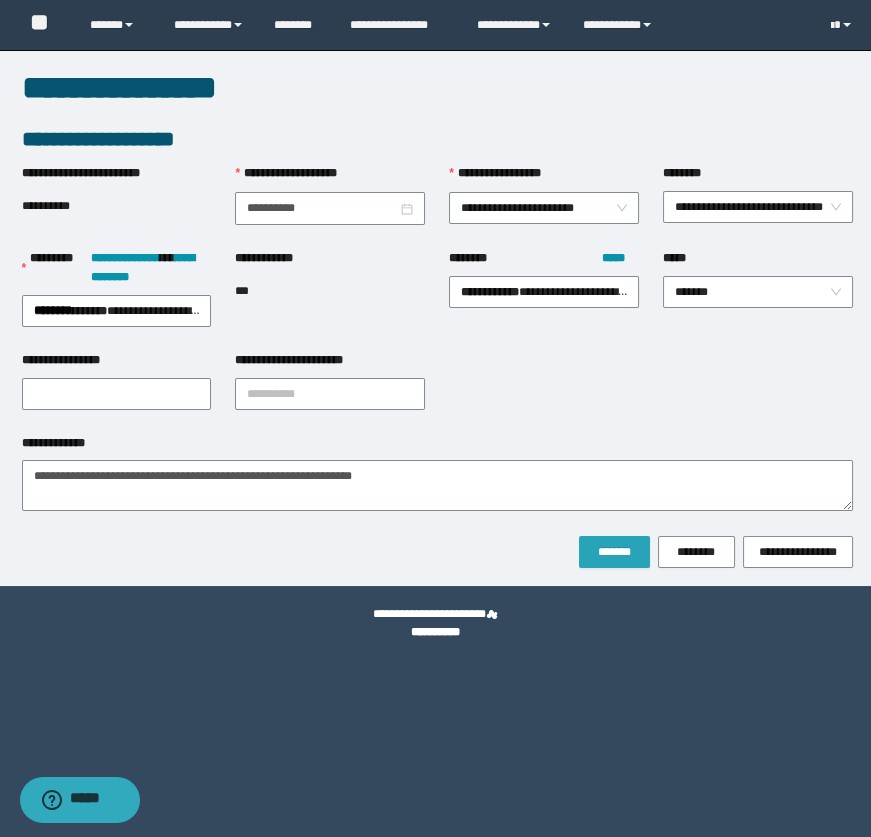 click on "*******" at bounding box center [614, 552] 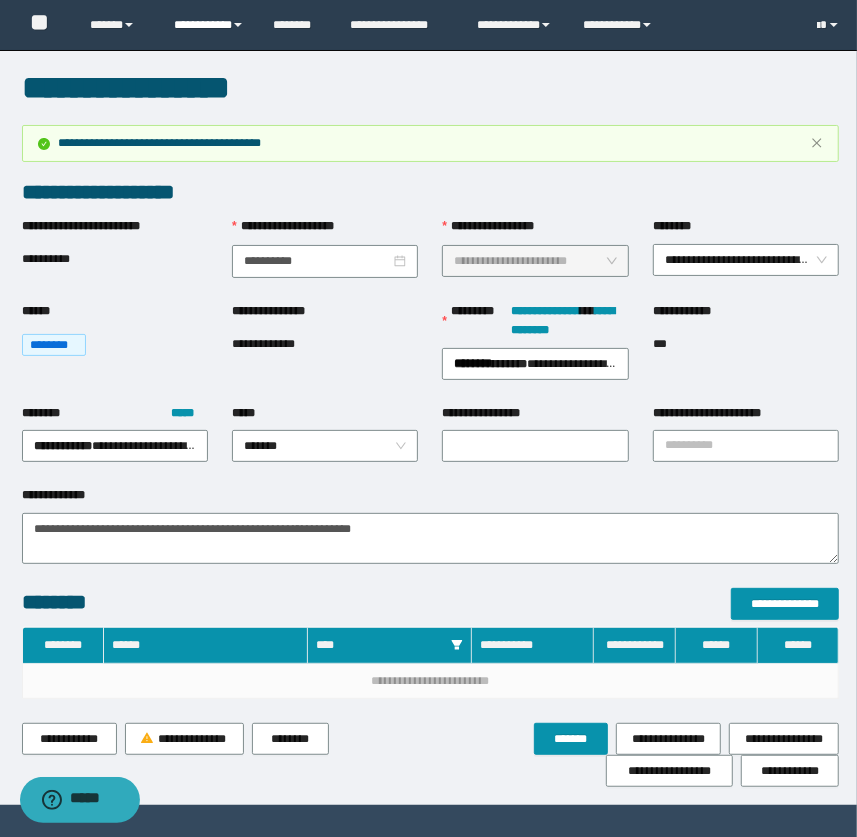 click on "**********" at bounding box center (209, 25) 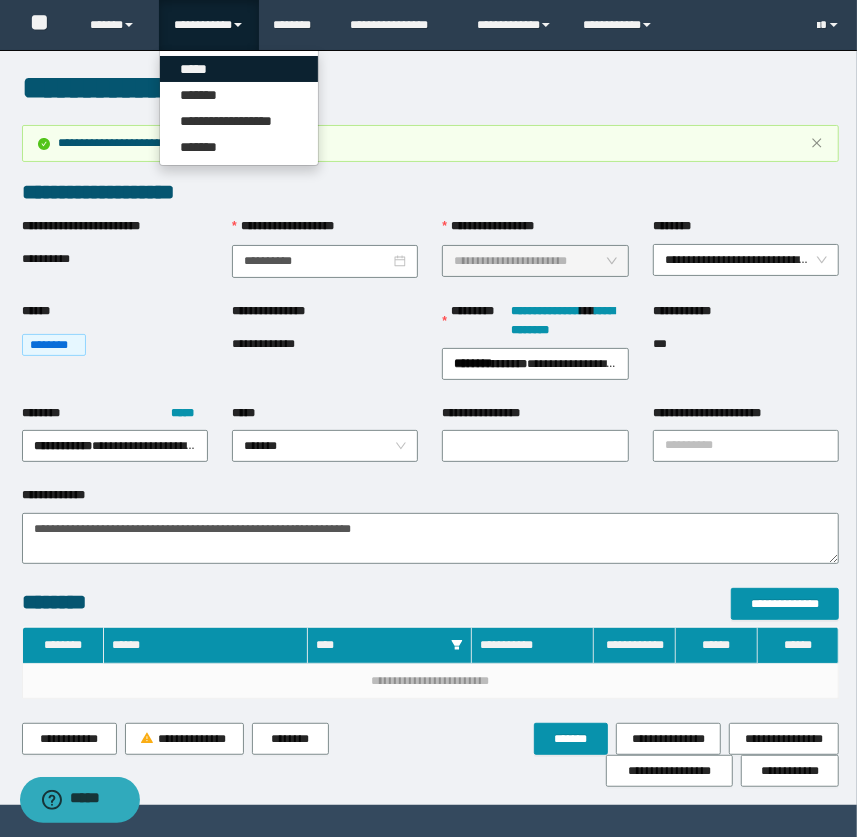 click on "*****" at bounding box center (239, 69) 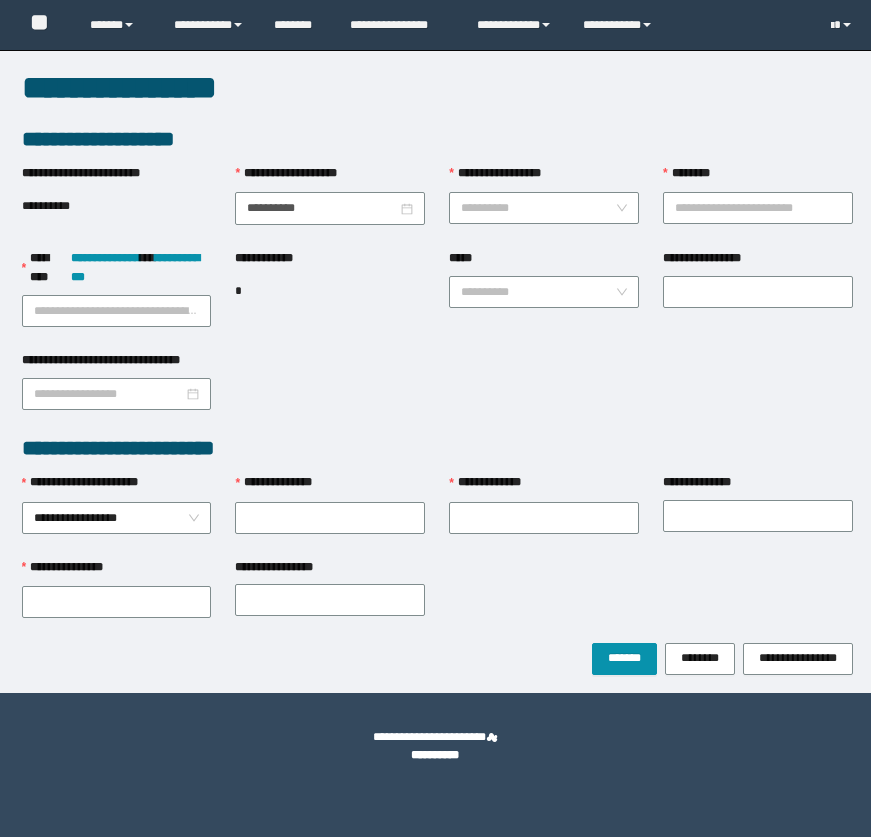 scroll, scrollTop: 0, scrollLeft: 0, axis: both 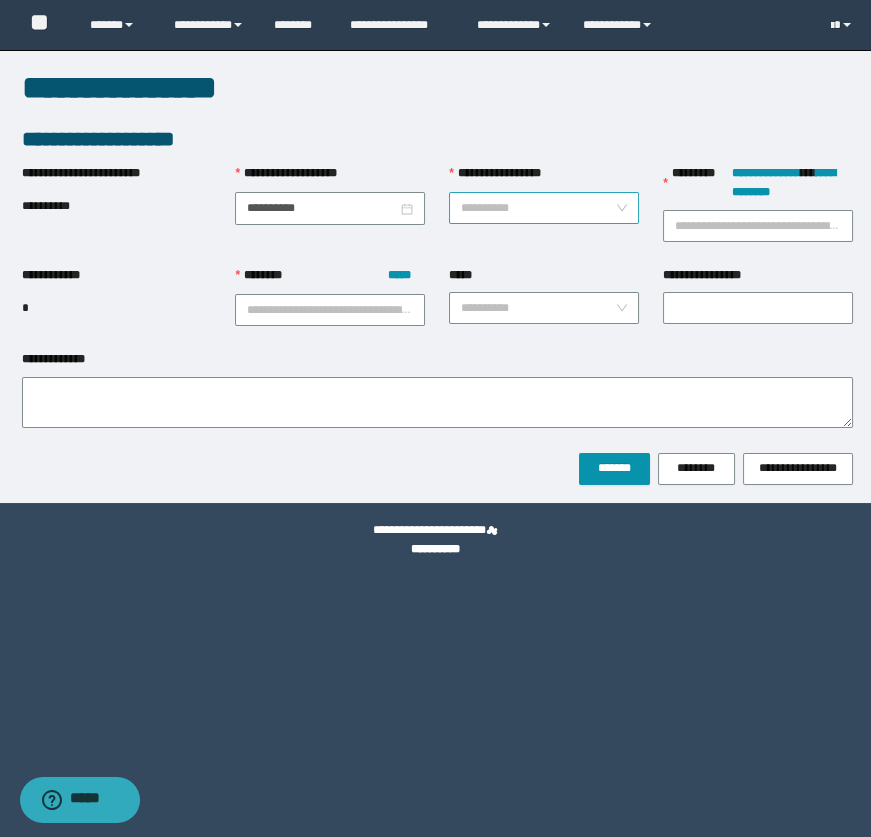 click on "**********" at bounding box center [538, 208] 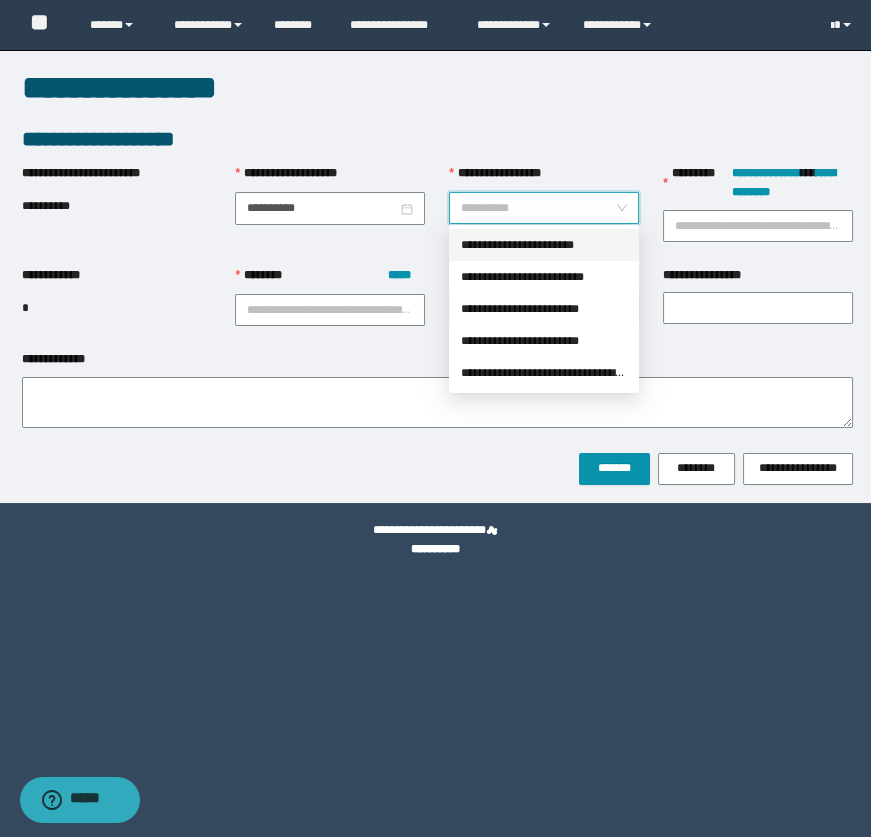 click on "**********" at bounding box center (544, 245) 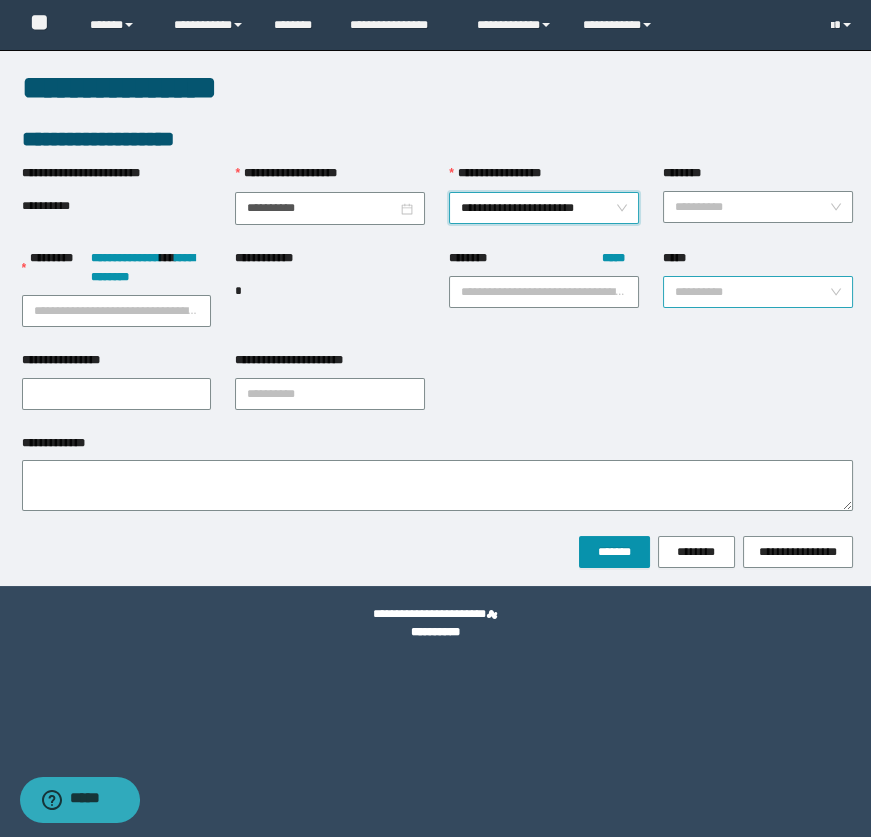 click on "********" at bounding box center [752, 207] 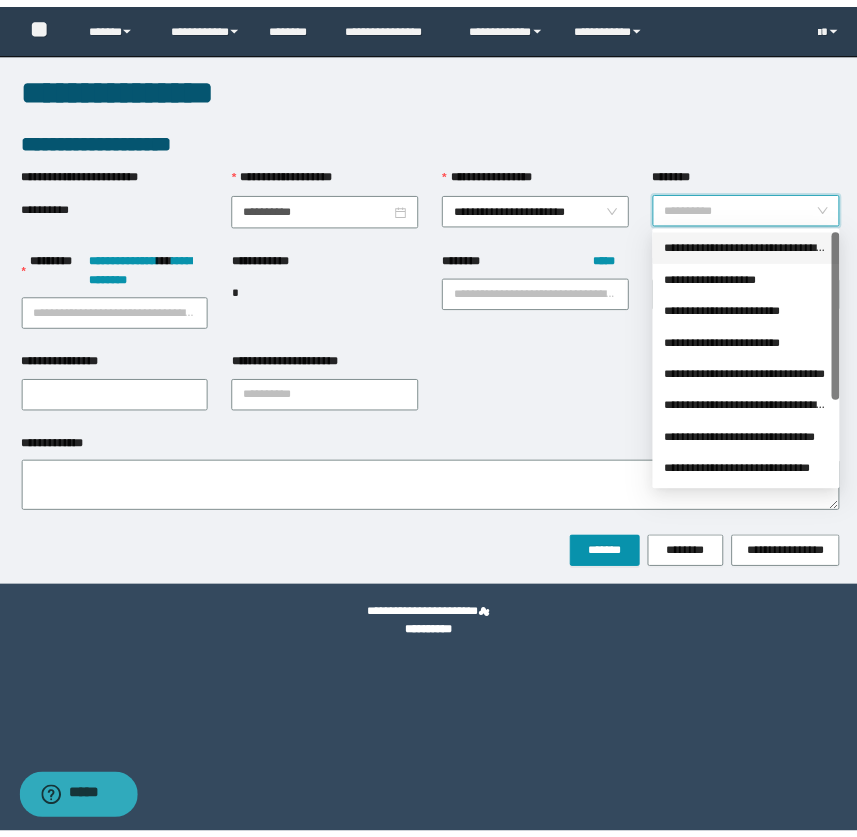 scroll, scrollTop: 127, scrollLeft: 0, axis: vertical 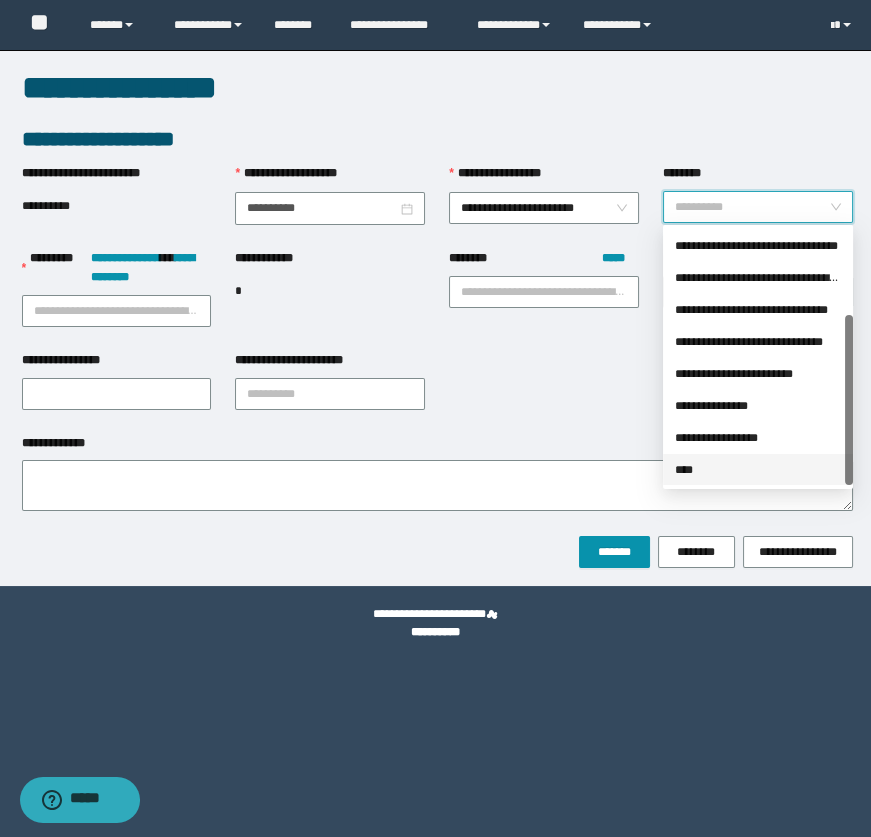 click on "****" at bounding box center (758, 470) 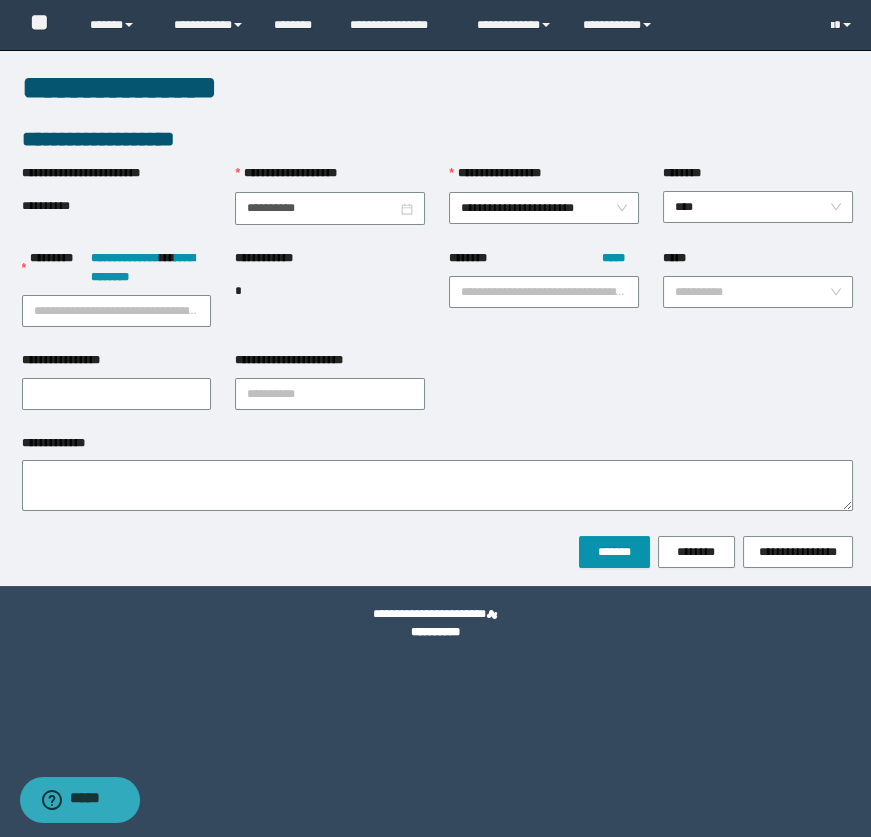 click on "*****" at bounding box center (758, 262) 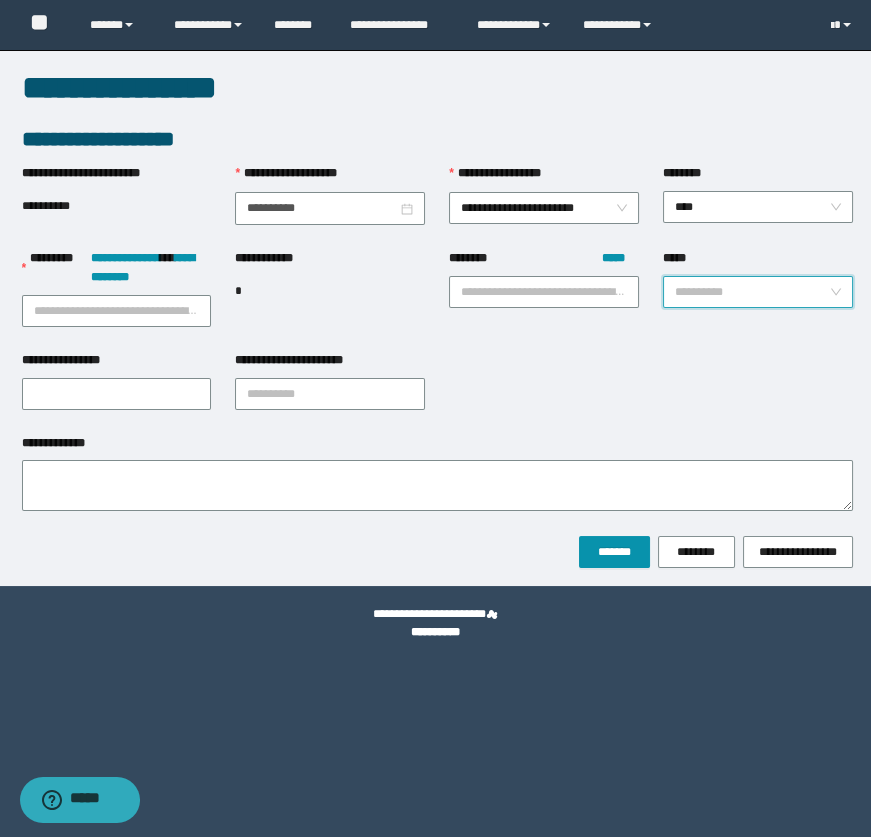 click on "*****" at bounding box center (752, 292) 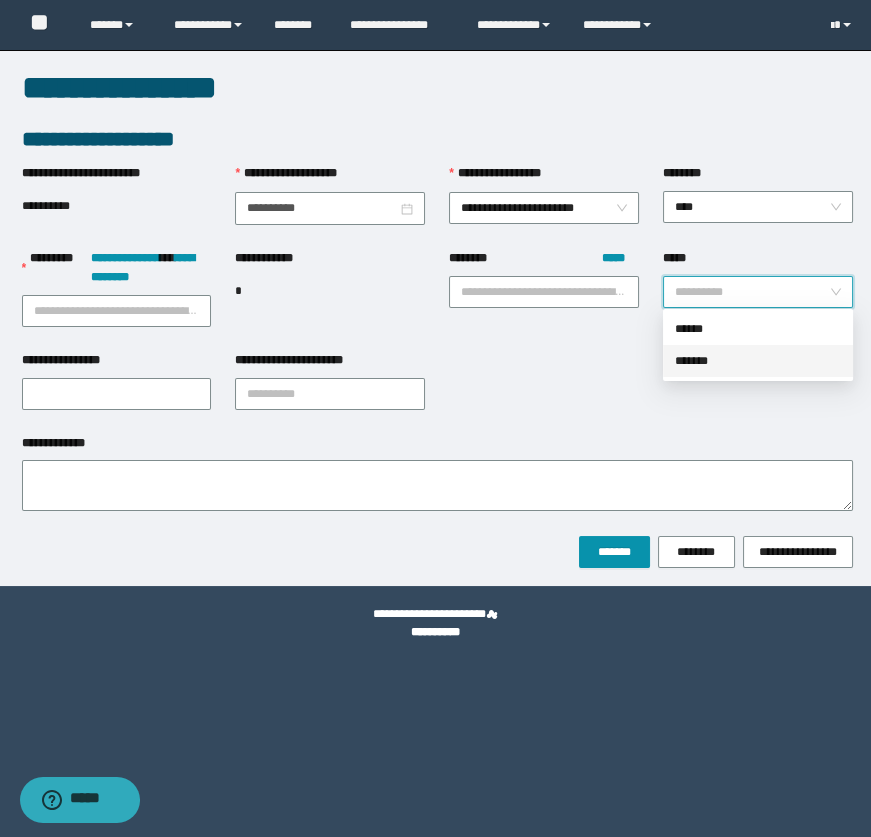 click on "*******" at bounding box center (758, 361) 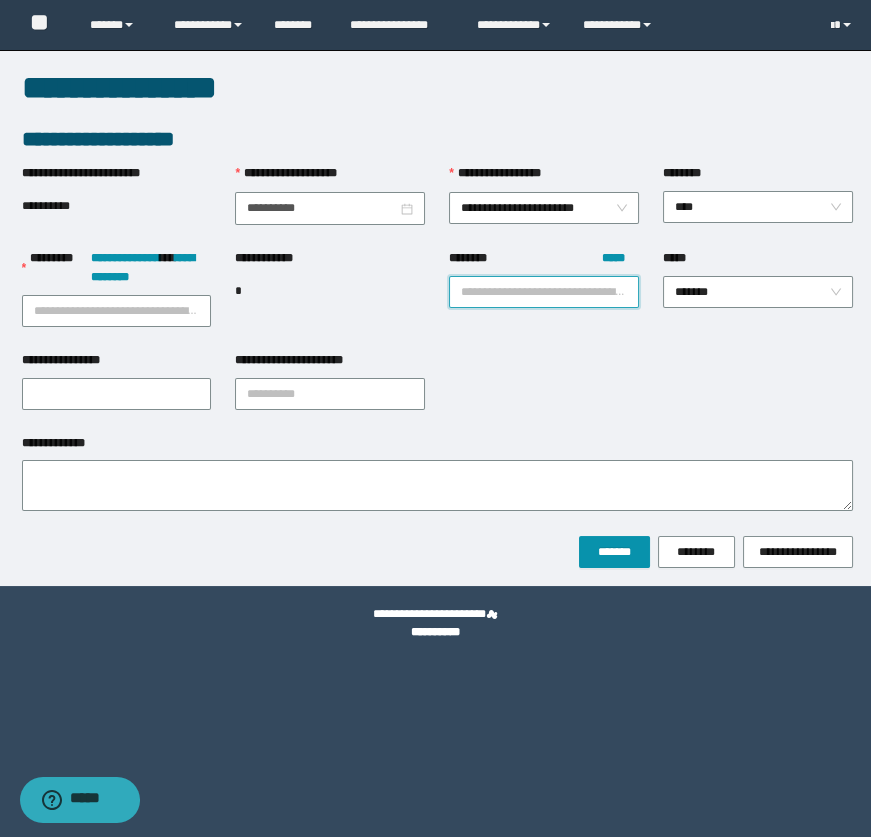 drag, startPoint x: 534, startPoint y: 302, endPoint x: 524, endPoint y: 297, distance: 11.18034 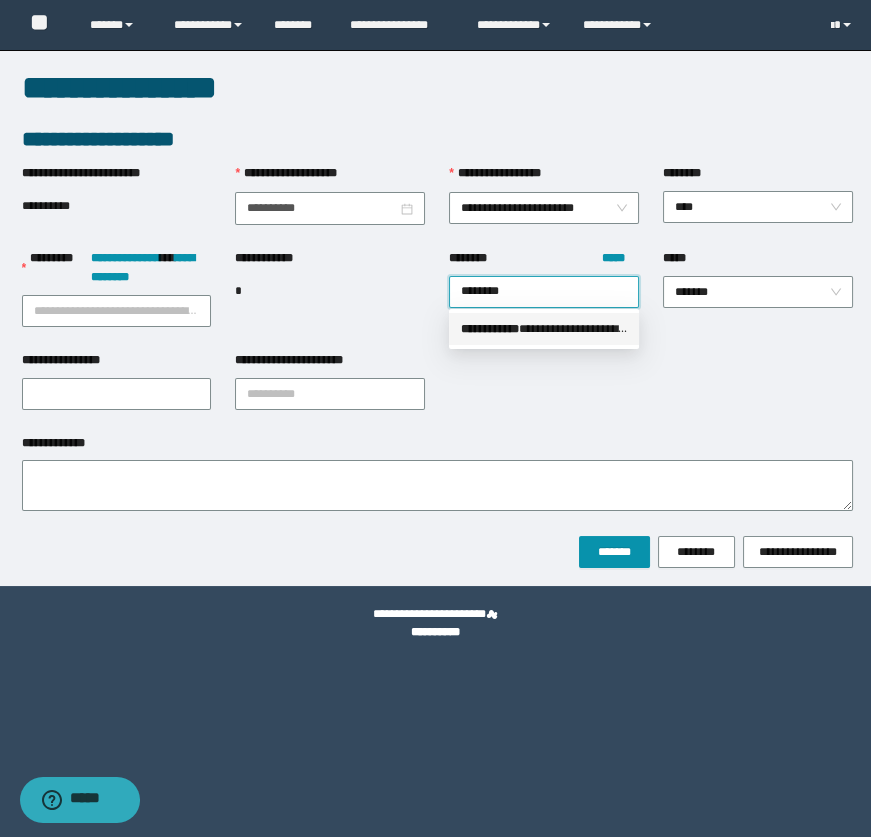 click on "**********" at bounding box center [544, 329] 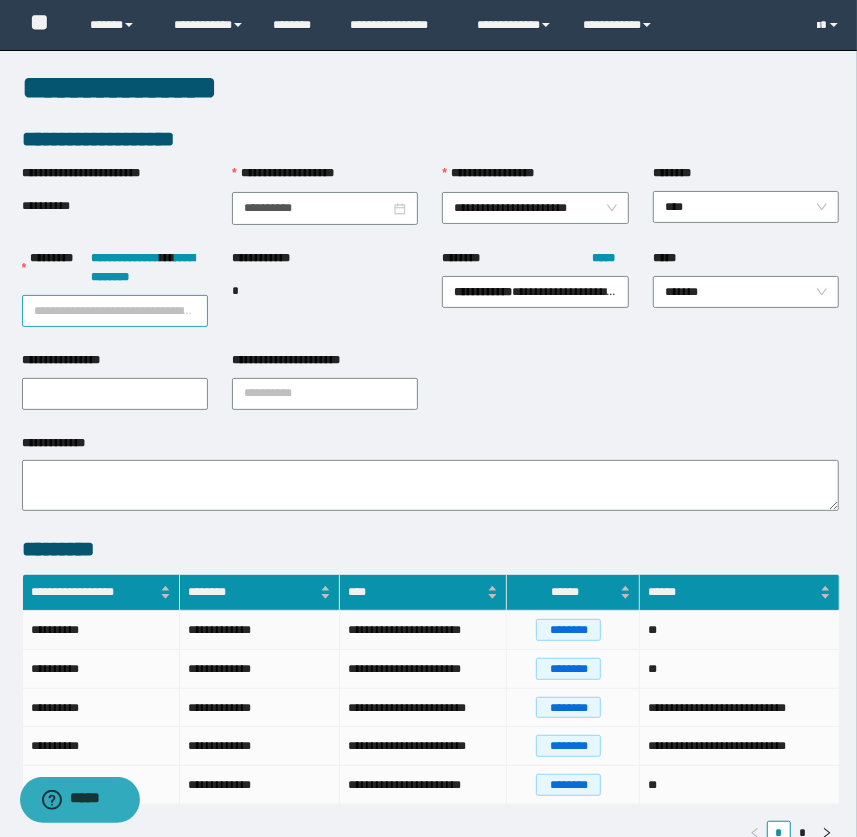 click on "**********" at bounding box center [115, 311] 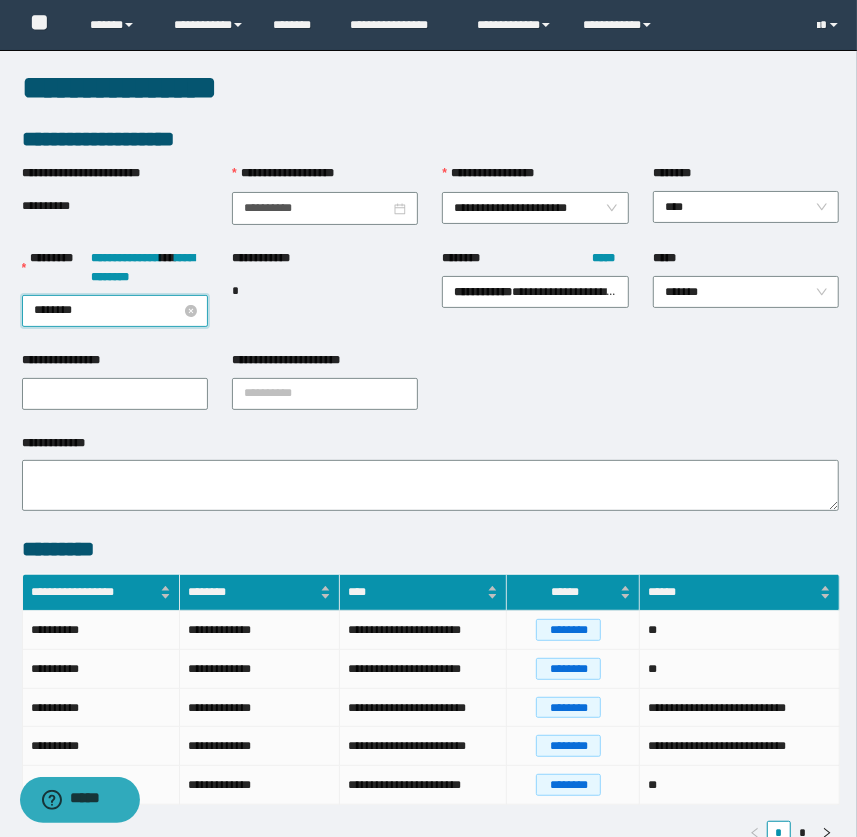 click on "********" at bounding box center (115, 311) 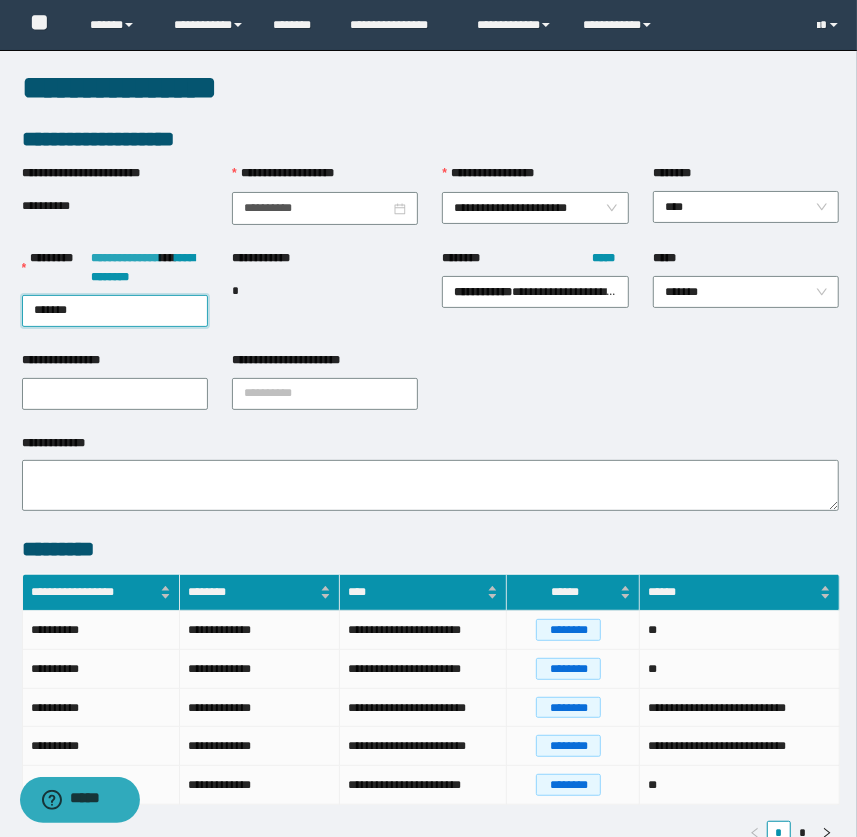 type on "********" 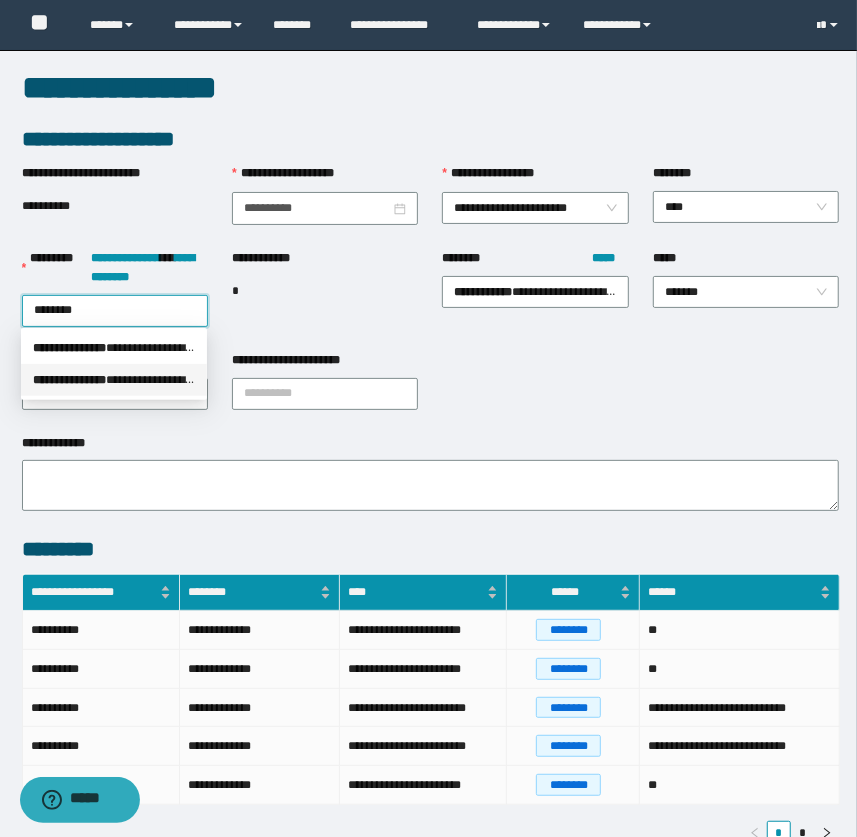 click on "**********" at bounding box center (114, 380) 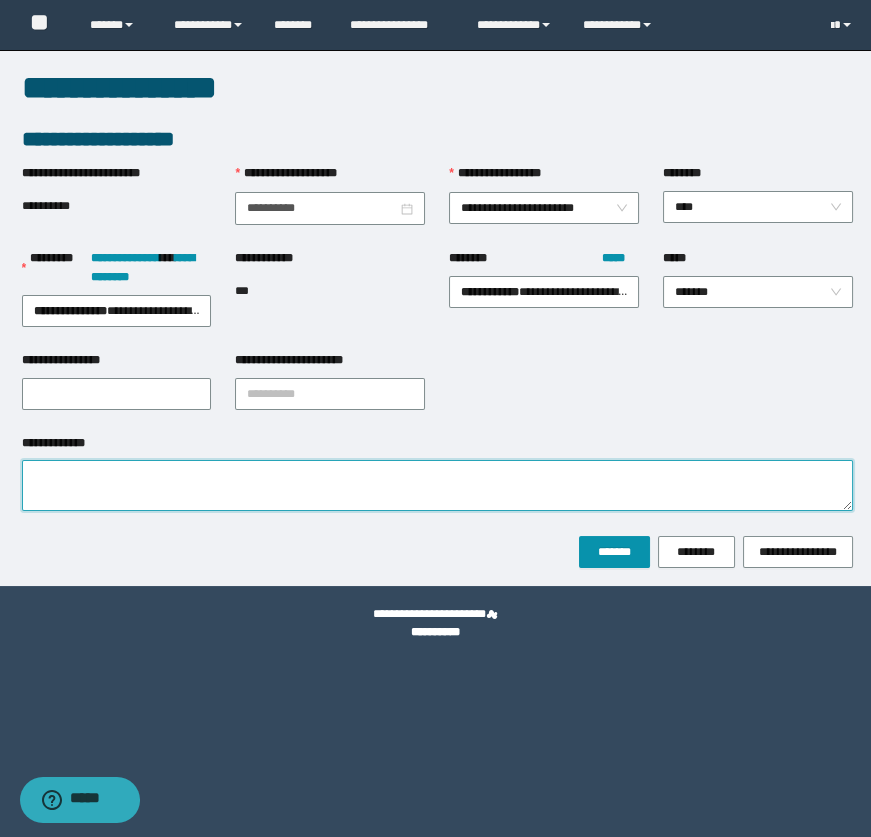 click on "**********" at bounding box center [437, 485] 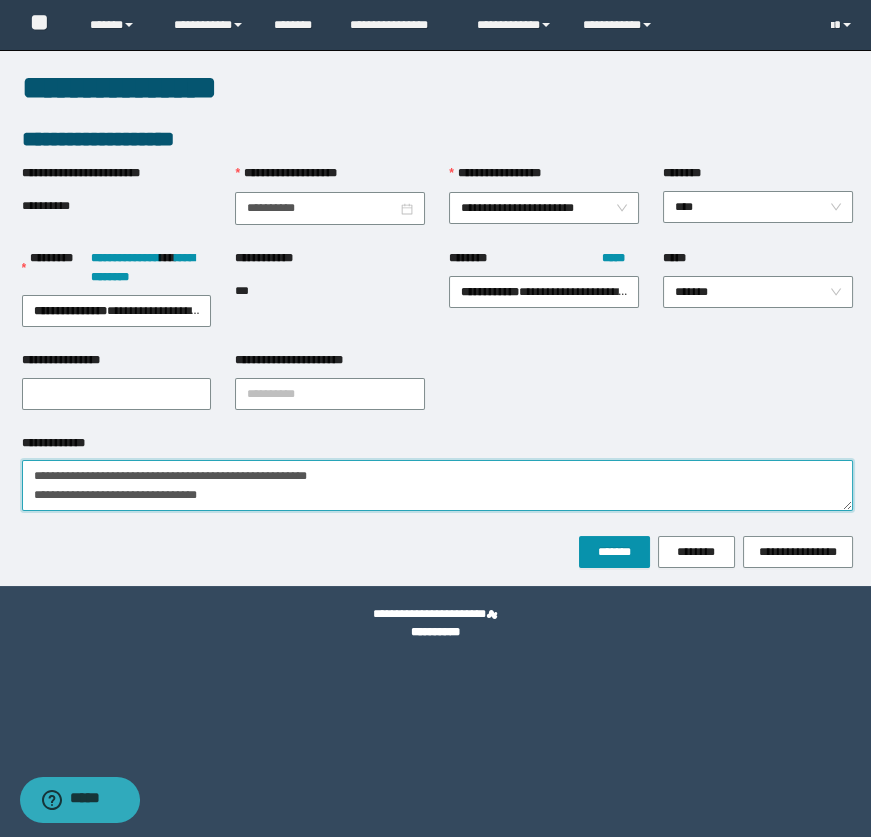 click on "**********" at bounding box center [437, 485] 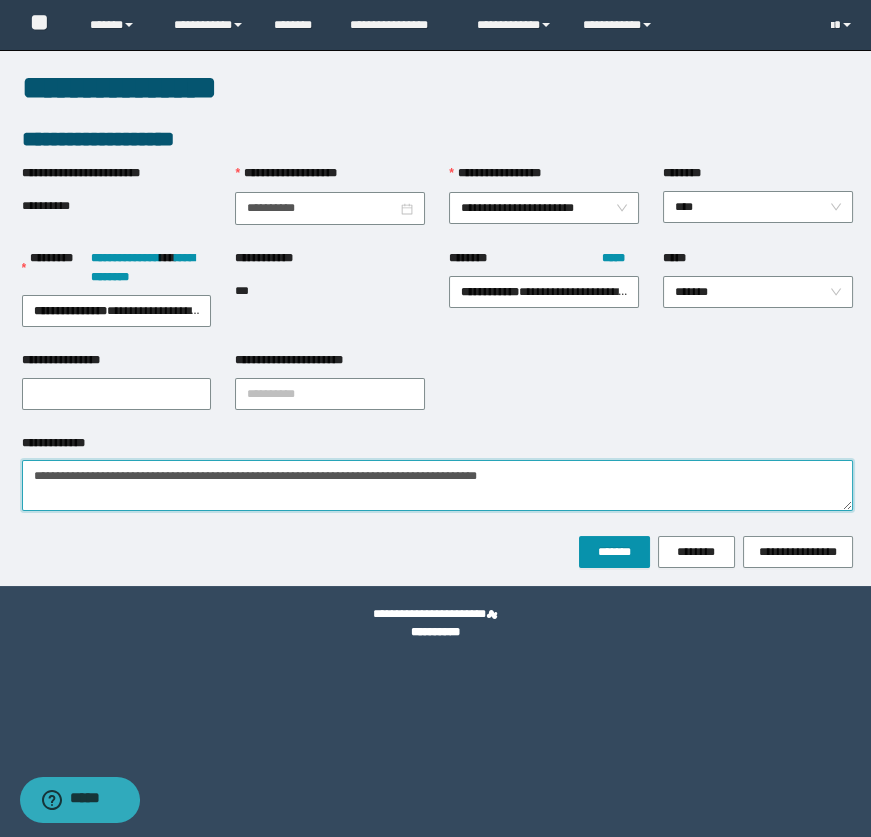 type on "**********" 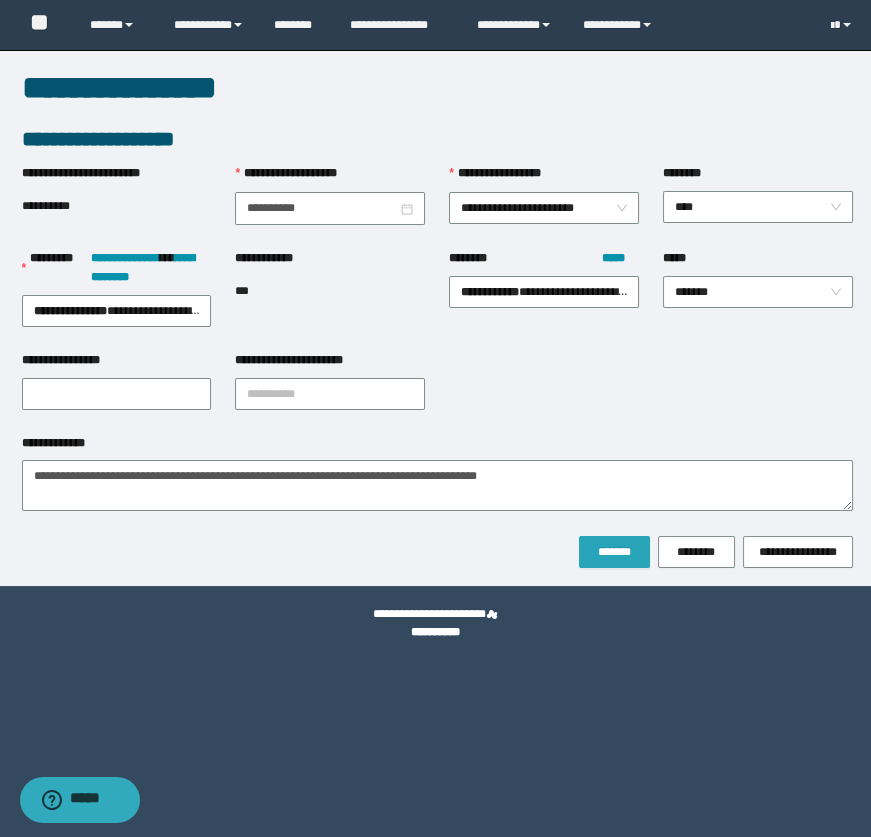 click on "*******" at bounding box center [614, 552] 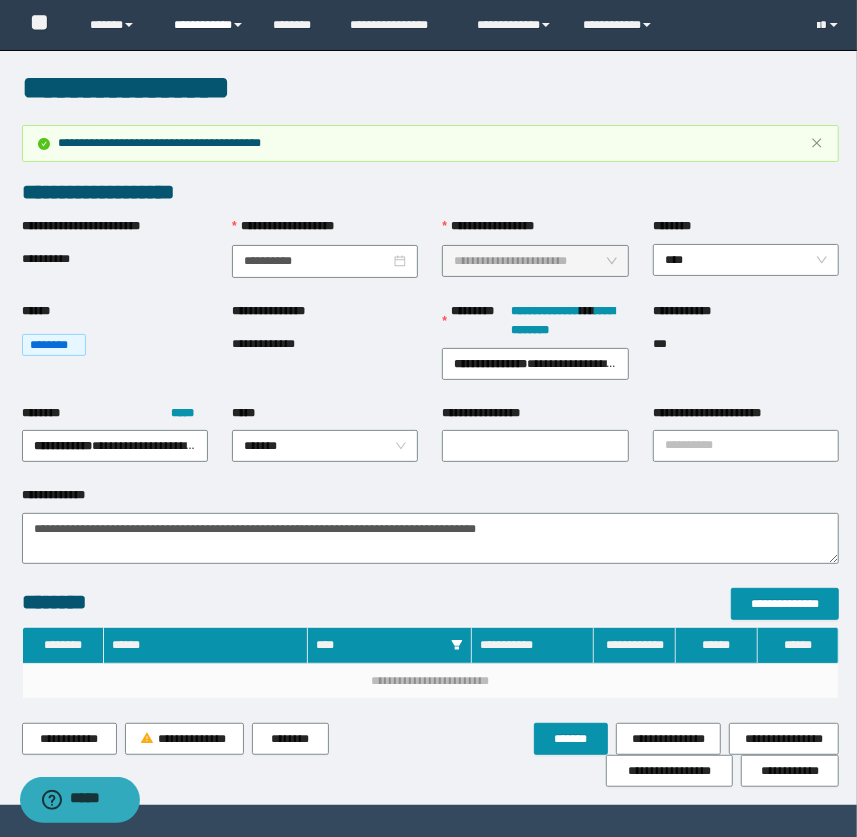click on "**********" at bounding box center (209, 25) 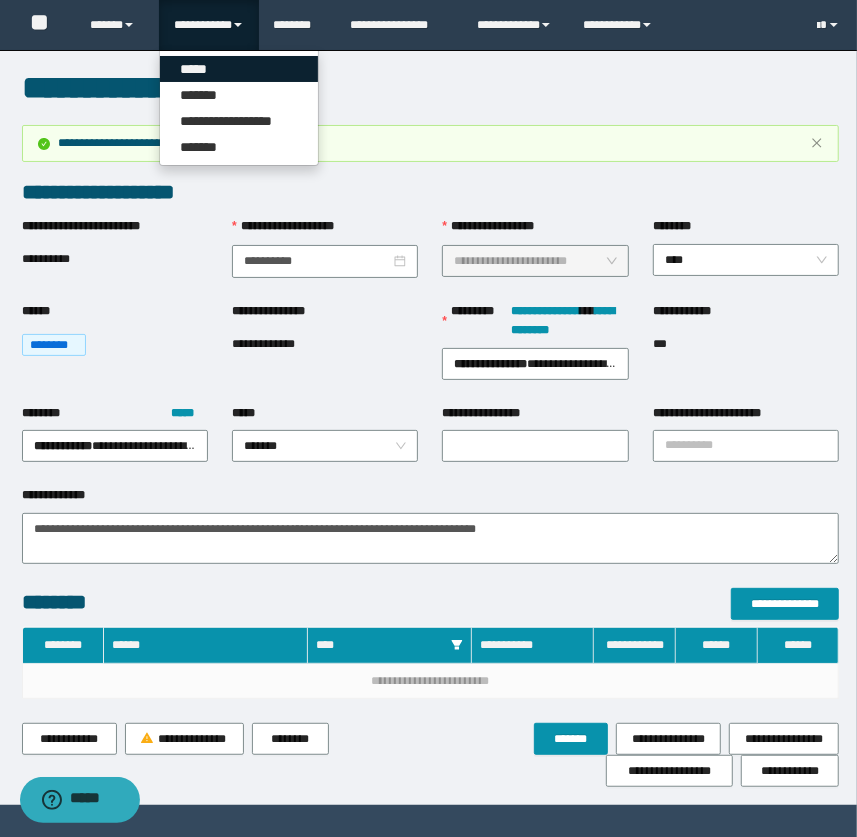 click on "*****" at bounding box center [239, 69] 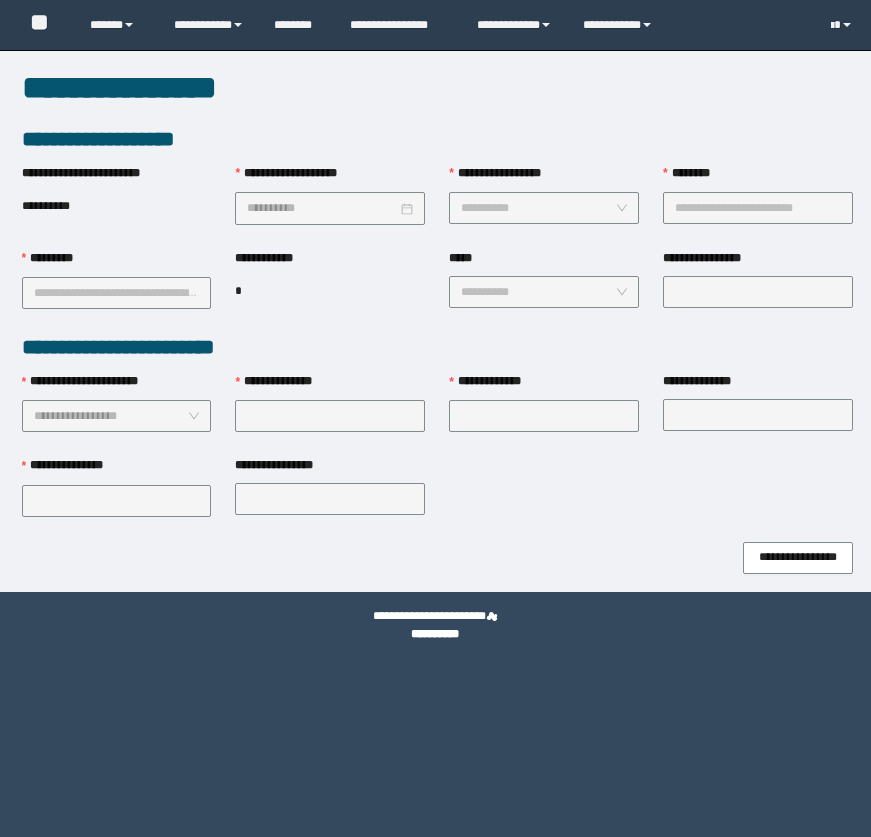 scroll, scrollTop: 0, scrollLeft: 0, axis: both 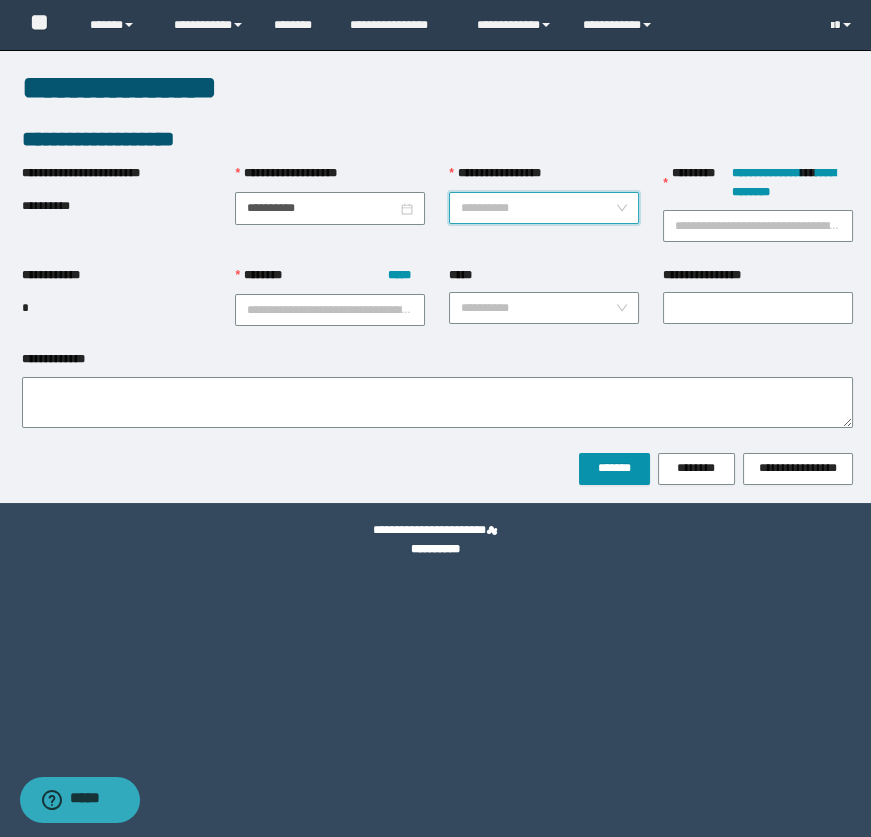 click on "**********" at bounding box center [538, 208] 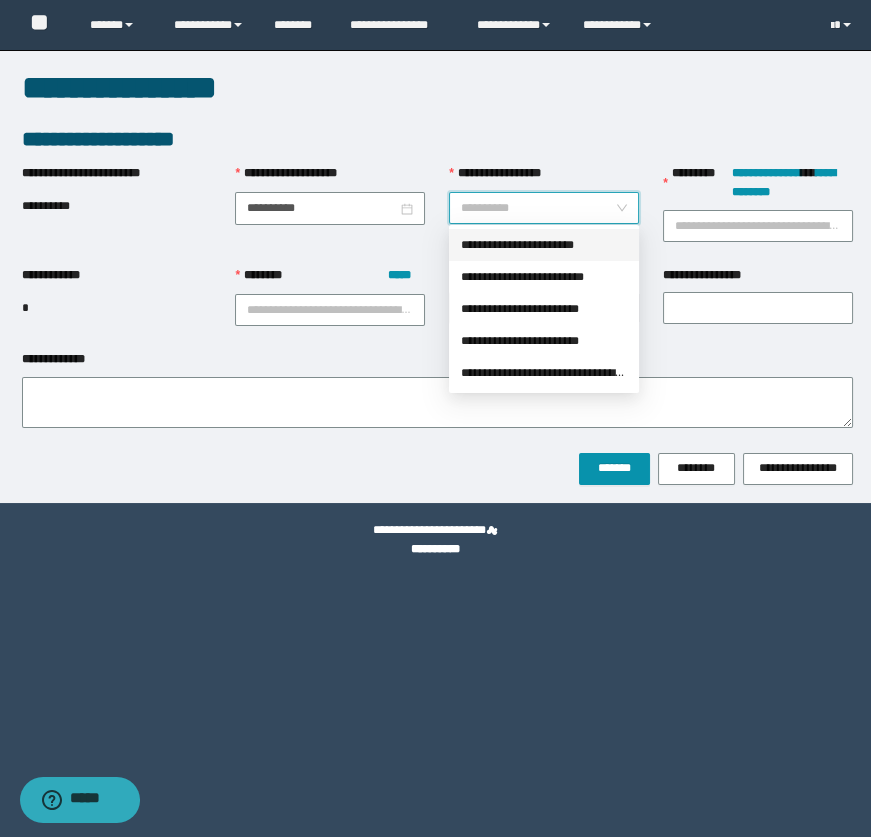 drag, startPoint x: 500, startPoint y: 231, endPoint x: 510, endPoint y: 233, distance: 10.198039 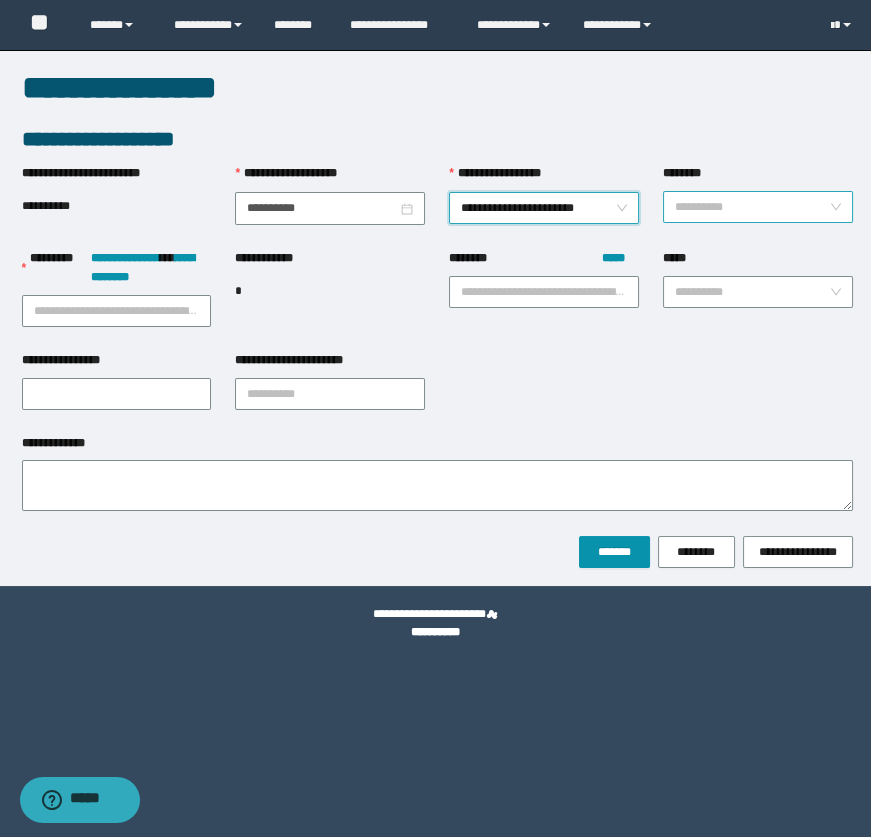 click on "********" at bounding box center [752, 207] 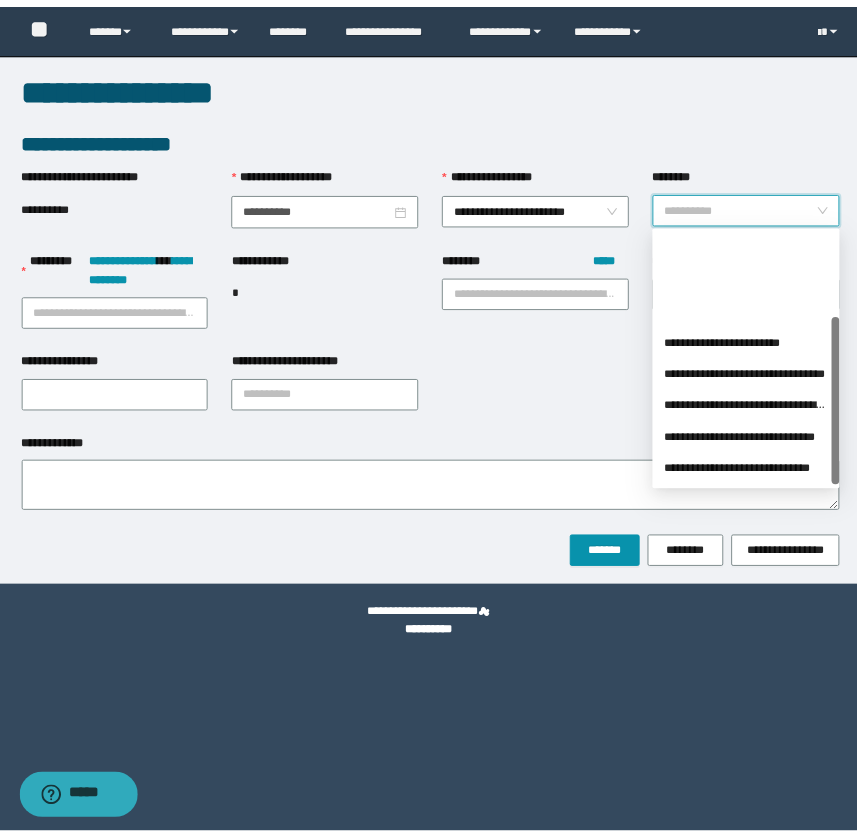 scroll, scrollTop: 127, scrollLeft: 0, axis: vertical 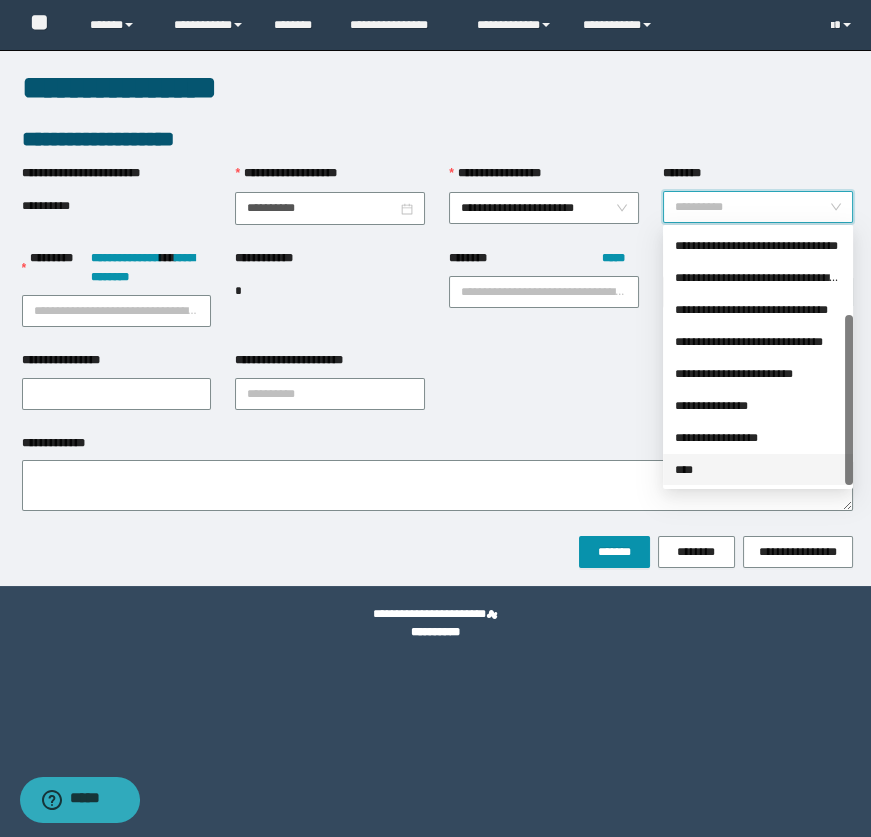 click on "****" at bounding box center [758, 470] 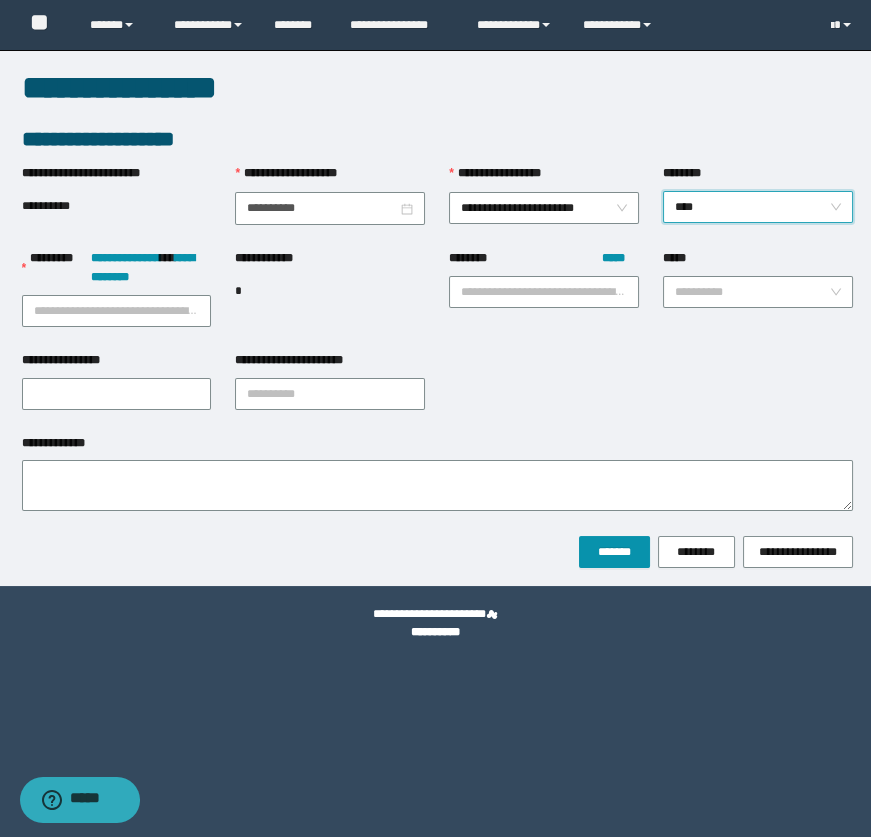click on "*****" at bounding box center (758, 262) 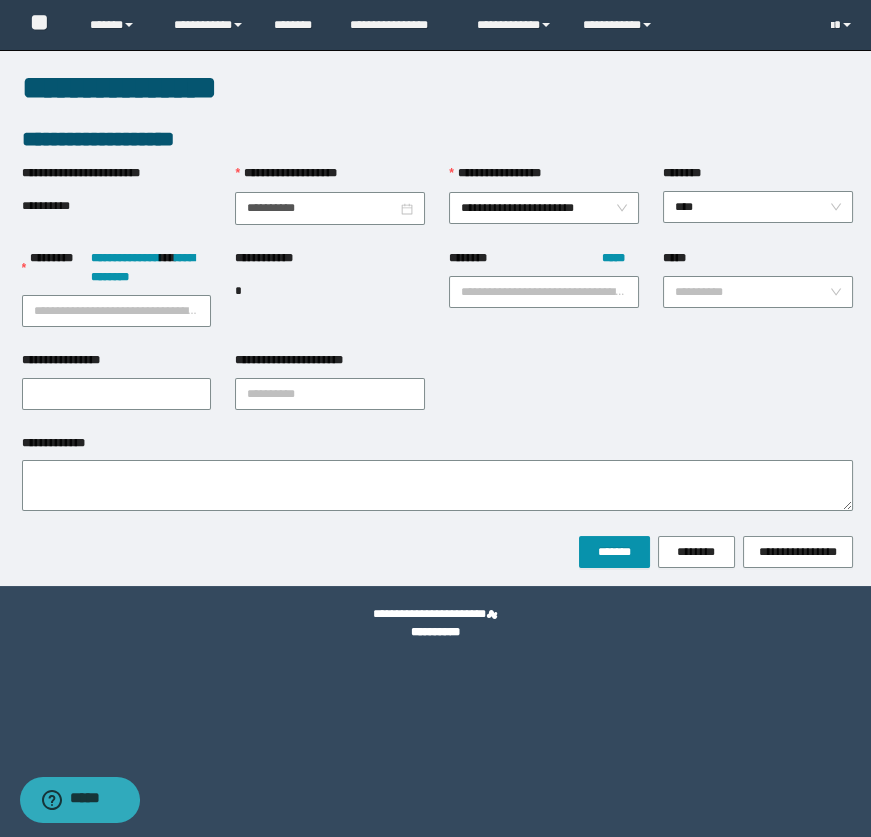 drag, startPoint x: 734, startPoint y: 299, endPoint x: 696, endPoint y: 385, distance: 94.02127 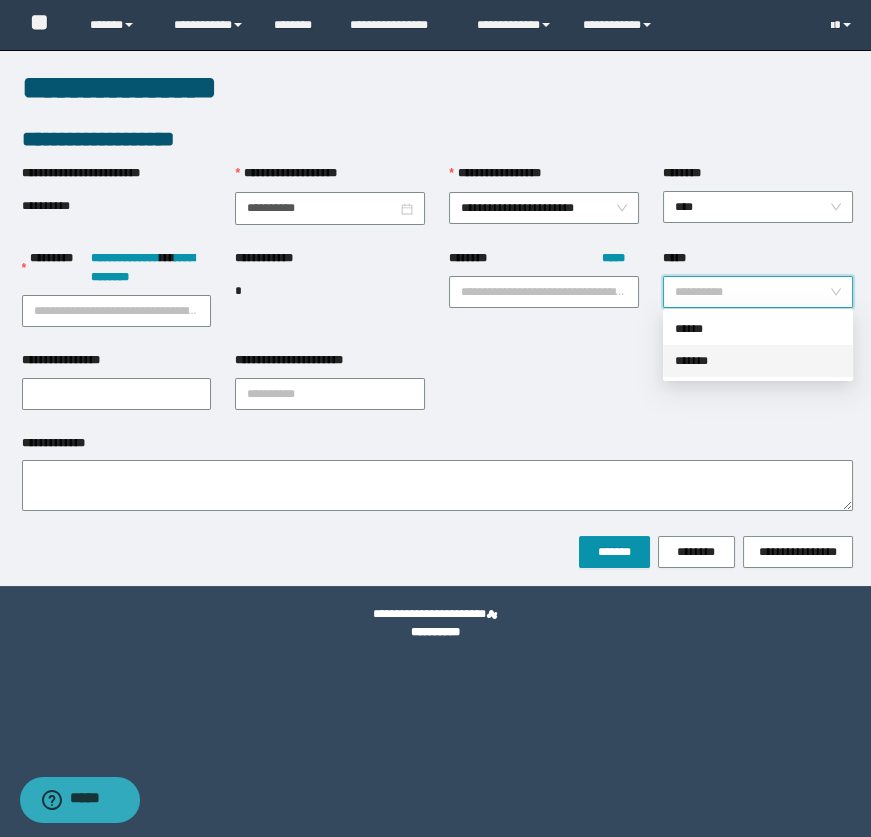 click on "[FIRST] [LAST] [STREET] [CITY] [STATE] [POSTAL_CODE] [COUNTRY] [PHONE] [EMAIL] [SSN] [PASSPORT_NUMBER] [DRIVER_LICENSE] [CREDIT_CARD] [BIRTH_DATE] [AGE] [ADDRESS]" at bounding box center (437, 299) 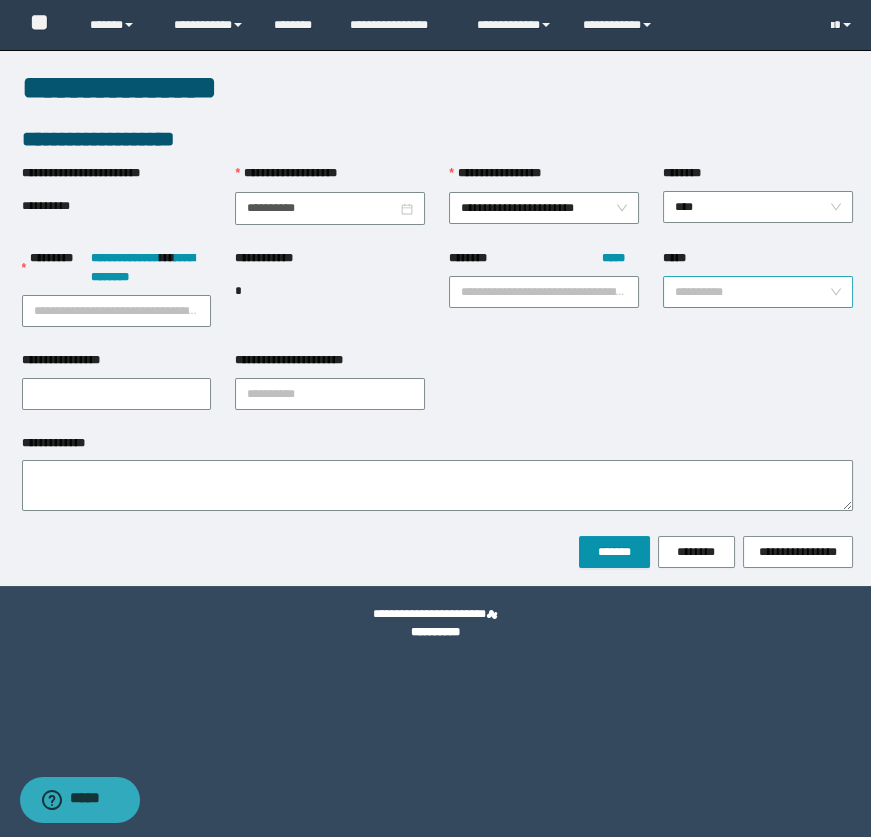 click on "*****" at bounding box center (752, 292) 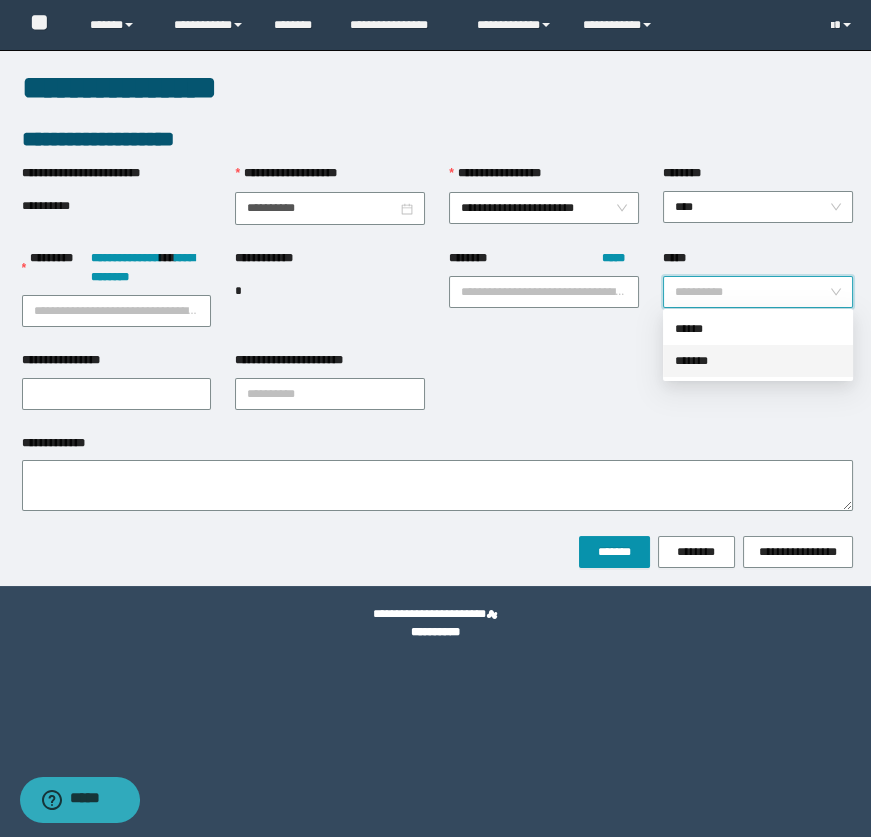 drag, startPoint x: 704, startPoint y: 341, endPoint x: 710, endPoint y: 353, distance: 13.416408 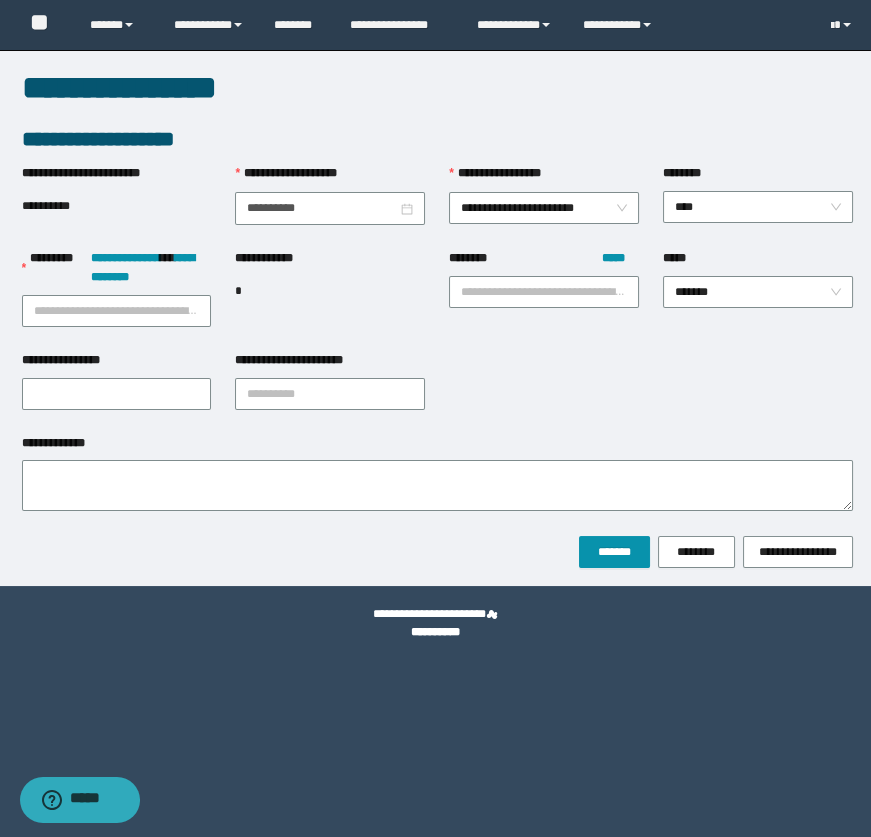 click on "******** *****" at bounding box center (544, 262) 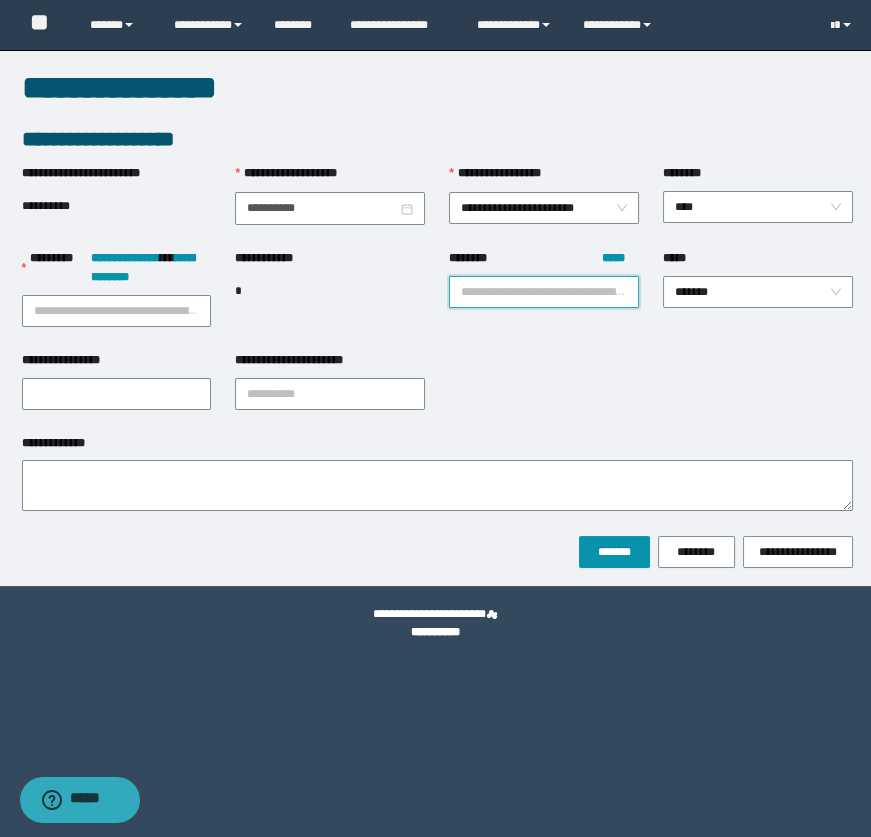 click on "******** *****" at bounding box center (544, 292) 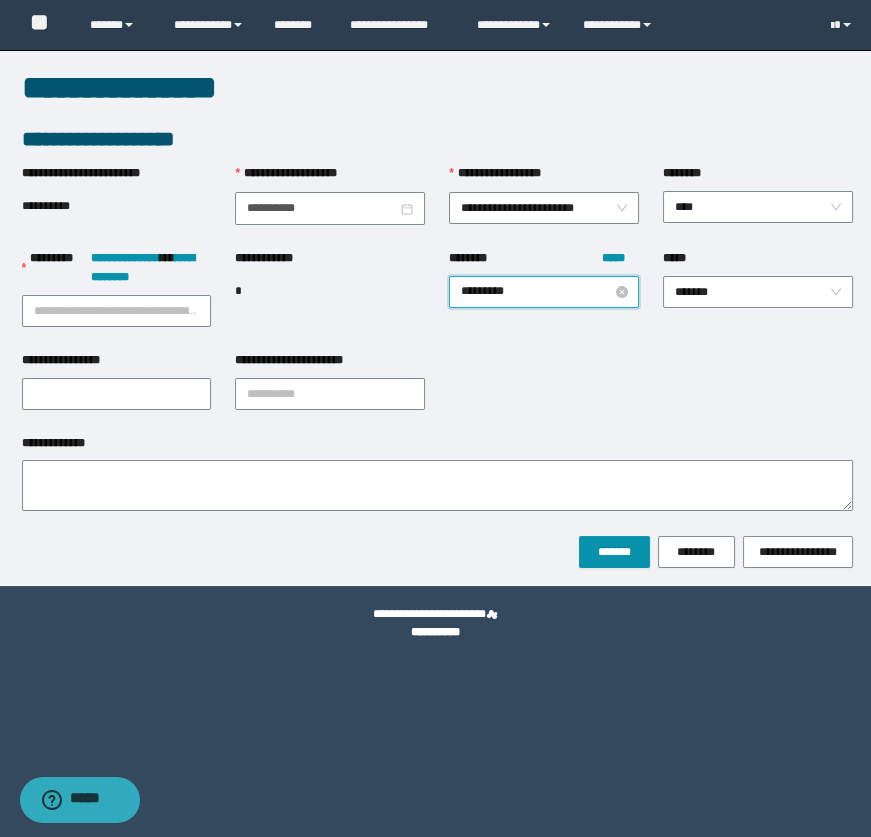 type on "********" 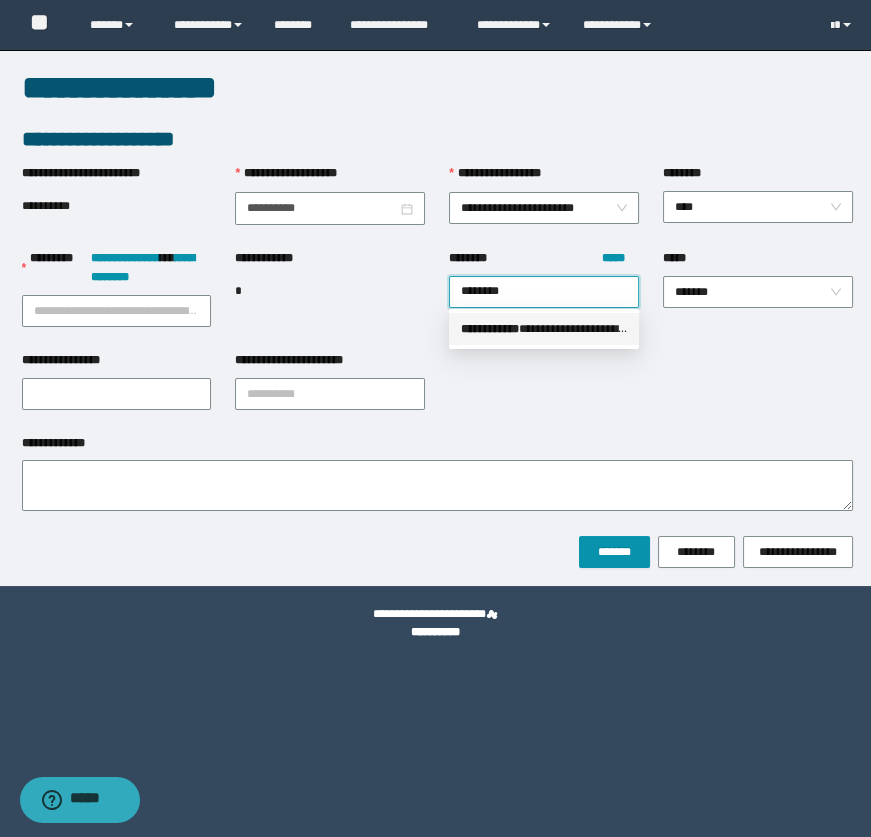 click on "**********" at bounding box center (544, 329) 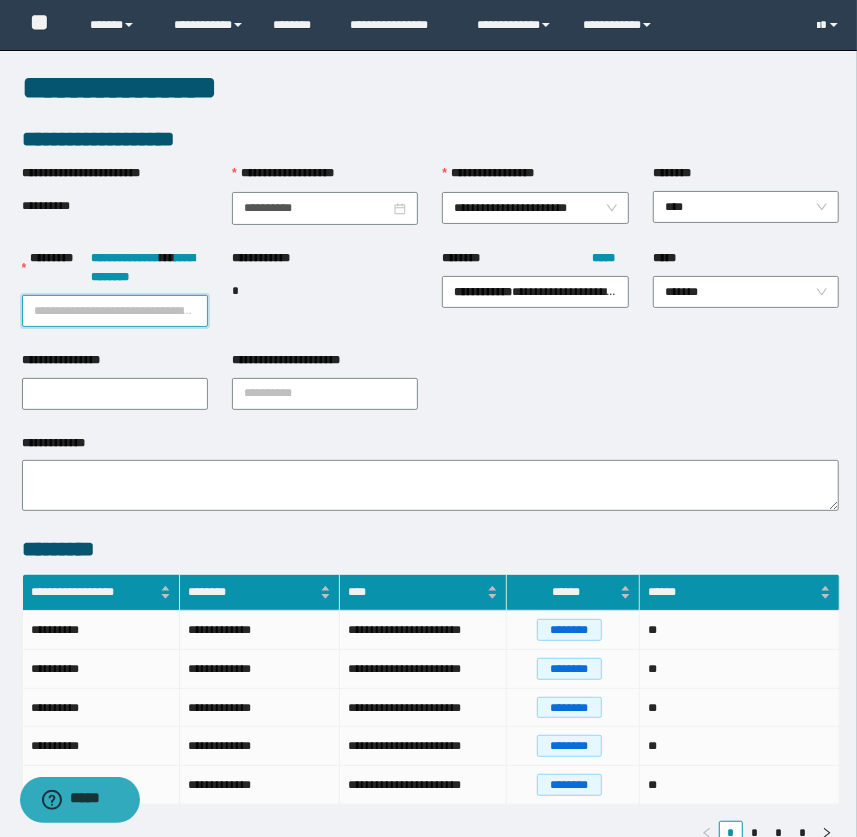click on "**********" at bounding box center (115, 311) 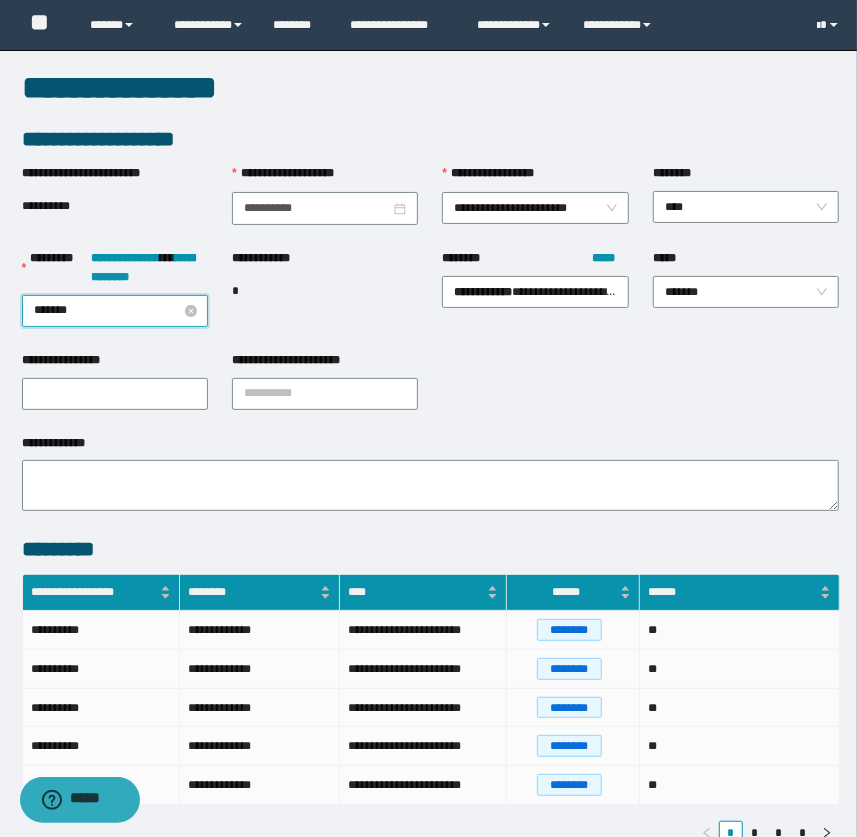 type on "********" 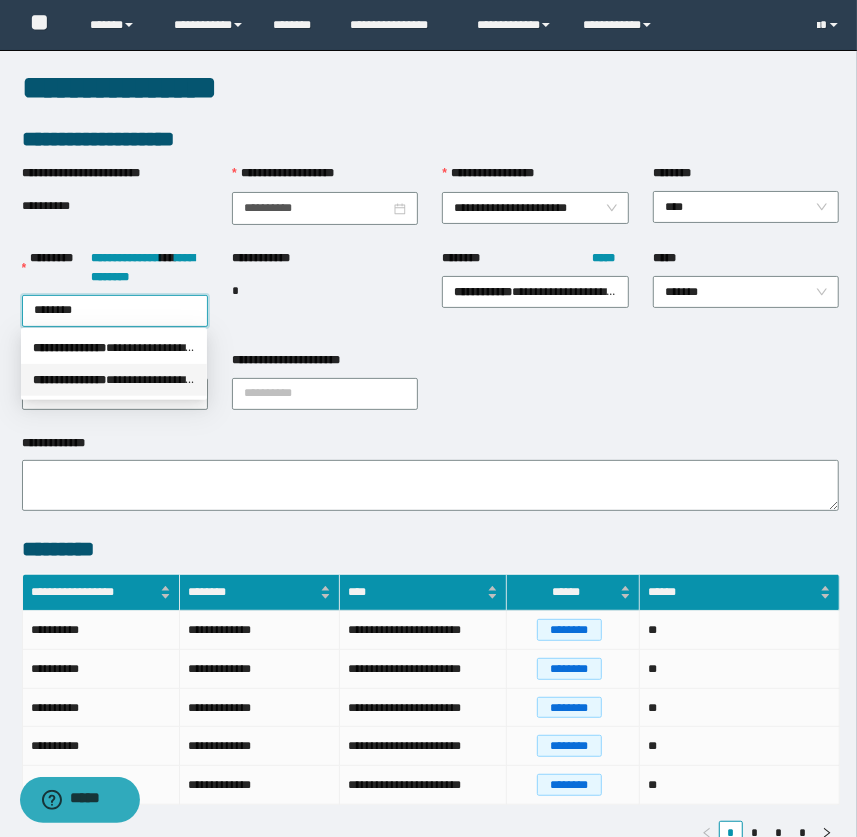 click on "**********" at bounding box center (114, 380) 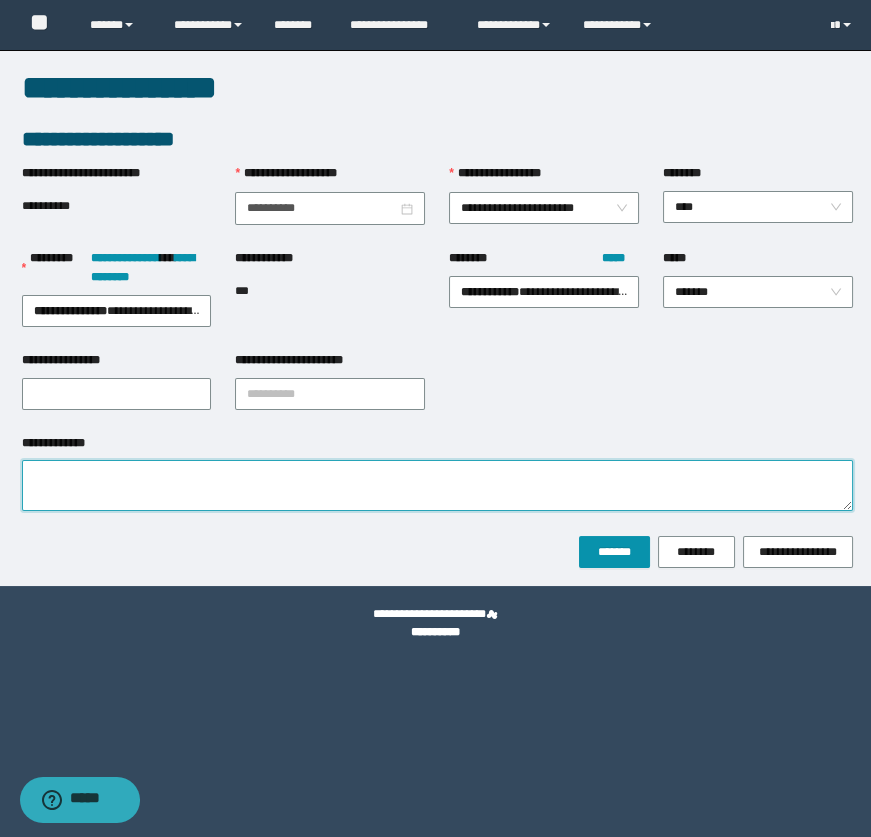 drag, startPoint x: 410, startPoint y: 486, endPoint x: 581, endPoint y: 499, distance: 171.49344 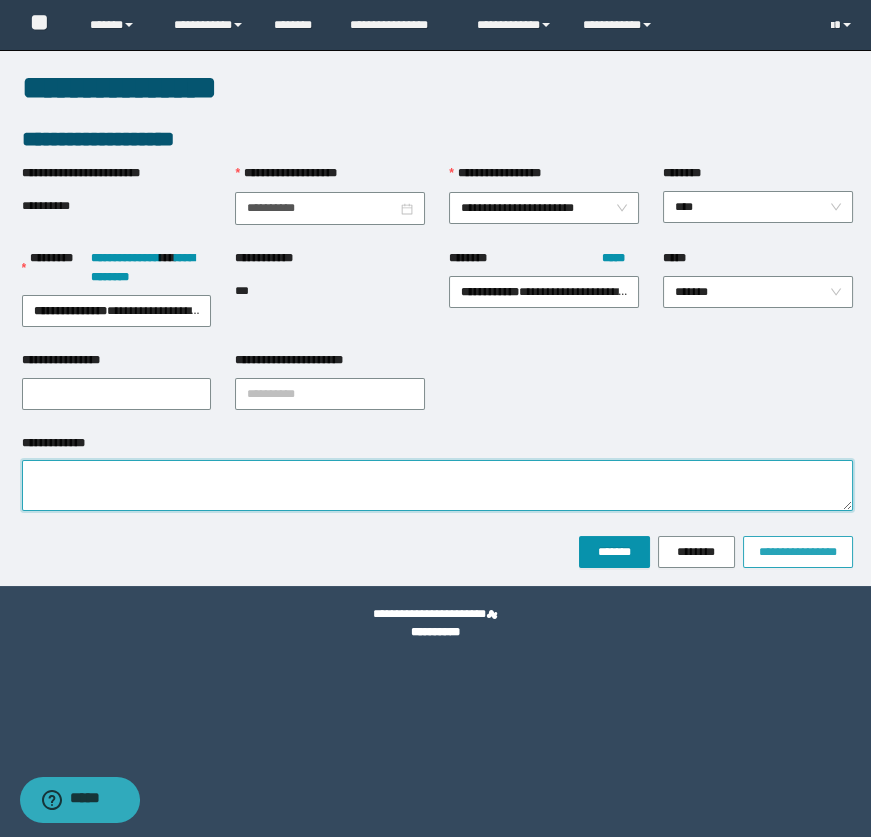 paste on "**********" 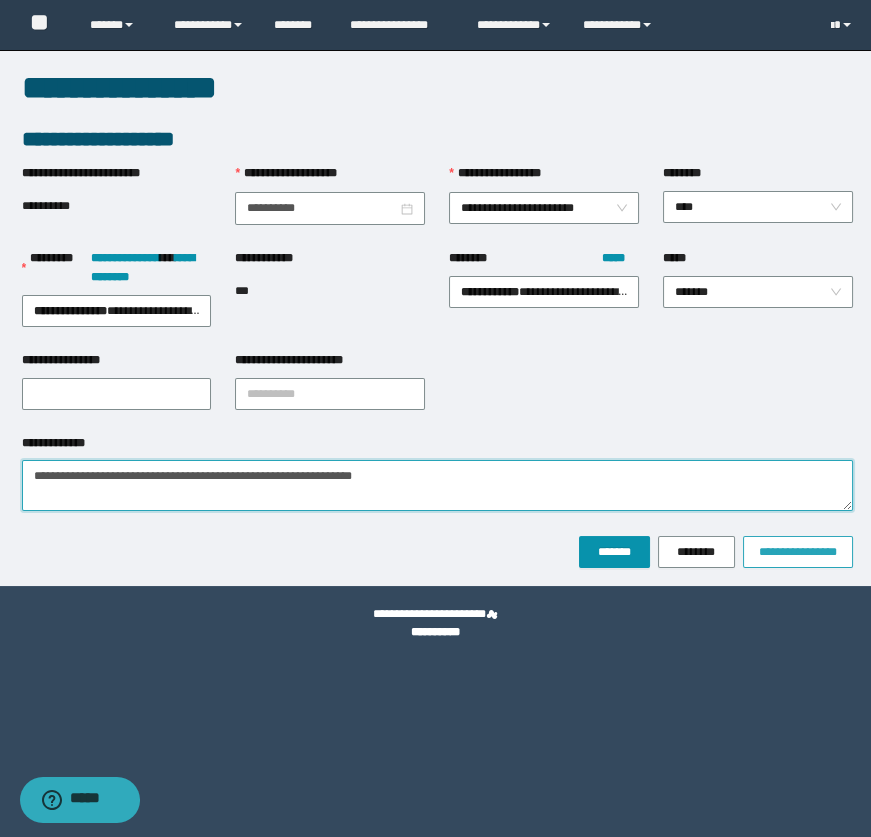type on "**********" 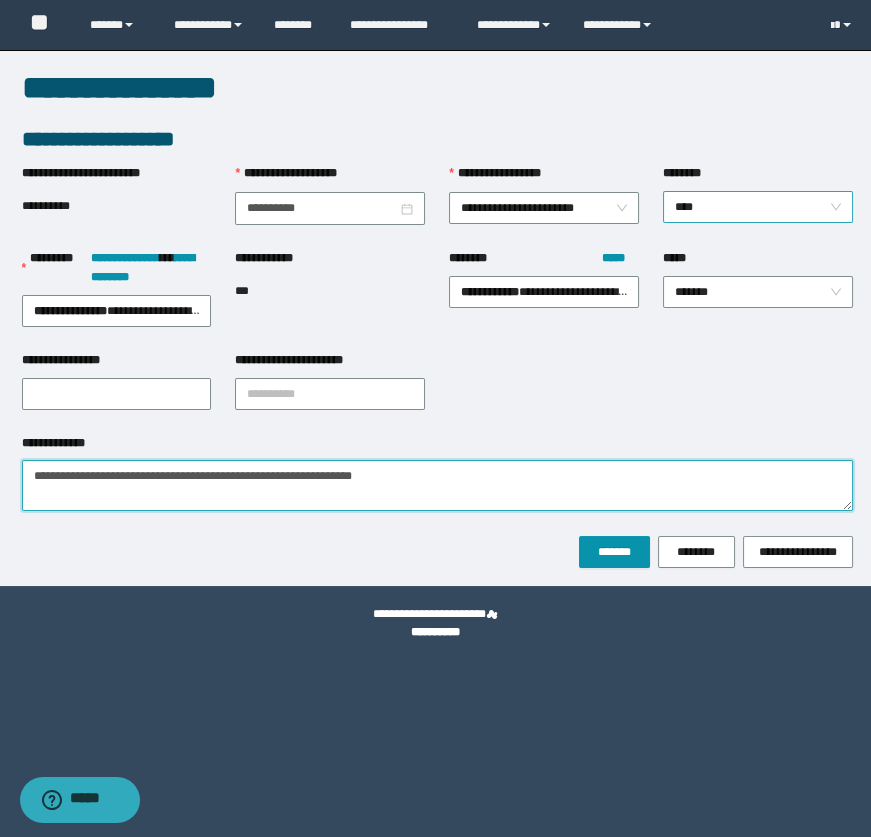 drag, startPoint x: 728, startPoint y: 198, endPoint x: 729, endPoint y: 210, distance: 12.0415945 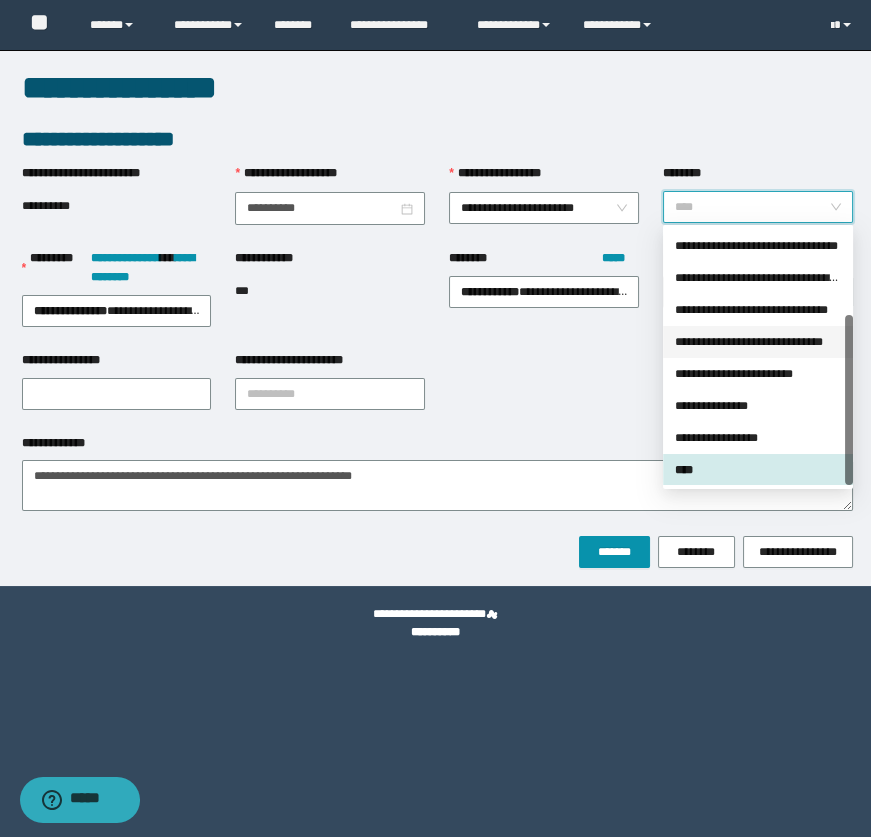 click on "**********" at bounding box center [758, 342] 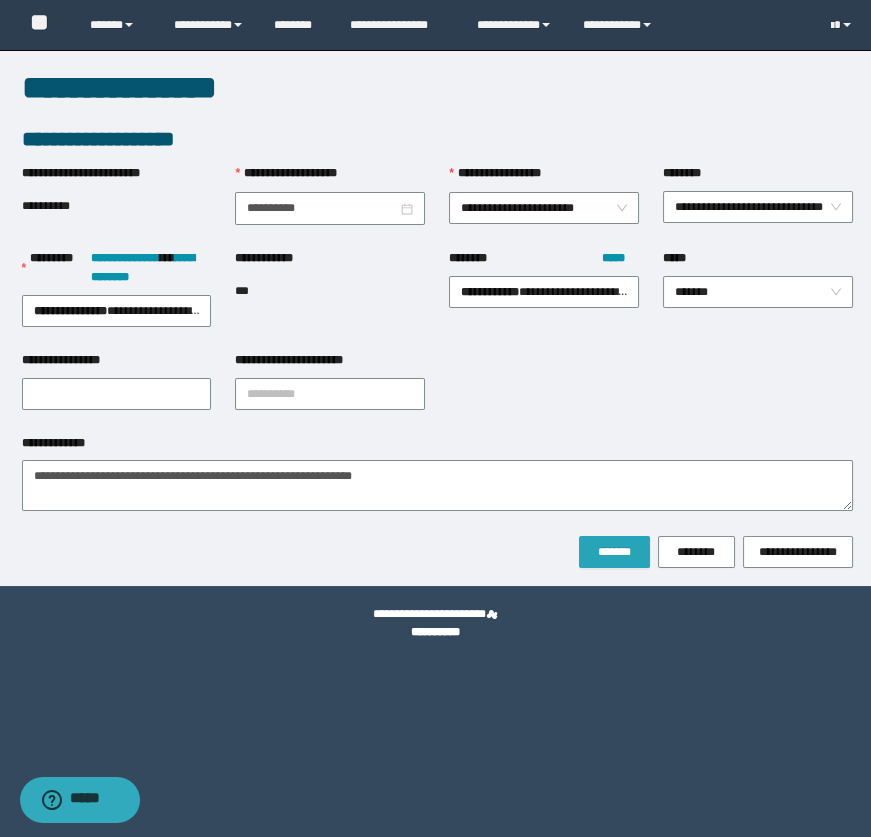 click on "*******" at bounding box center (614, 552) 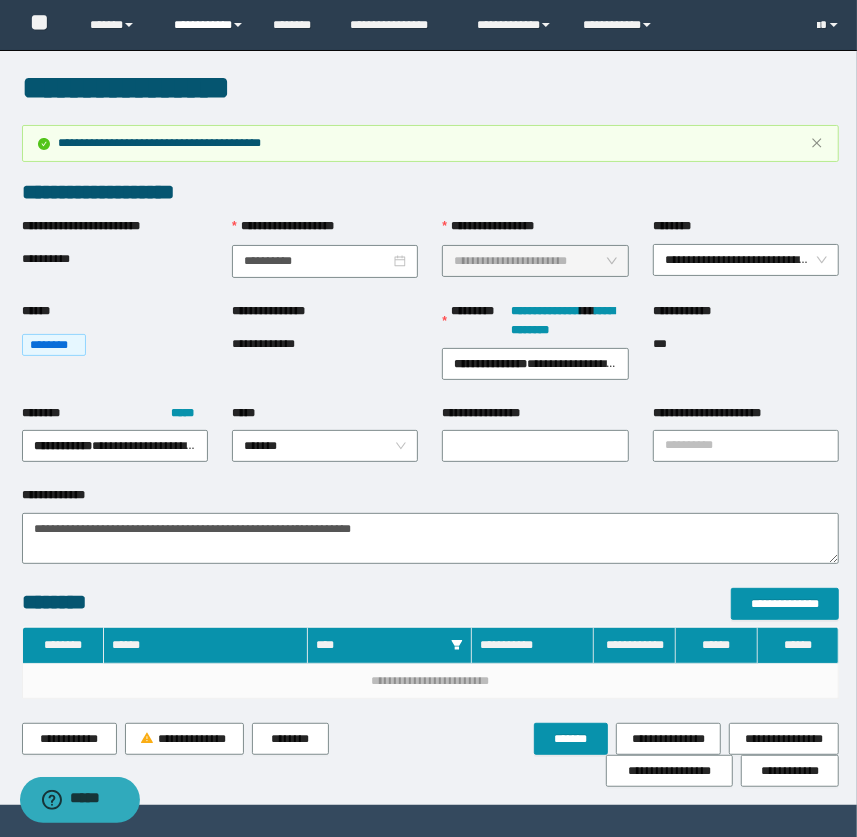 click on "**********" at bounding box center [209, 25] 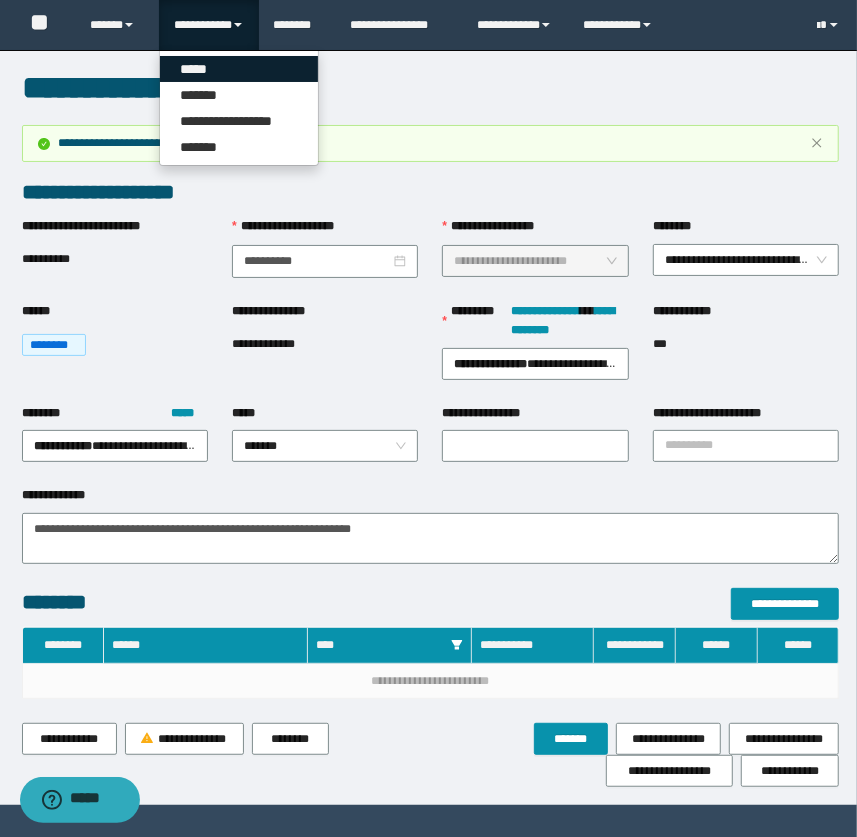 drag, startPoint x: 215, startPoint y: 57, endPoint x: 833, endPoint y: 36, distance: 618.3567 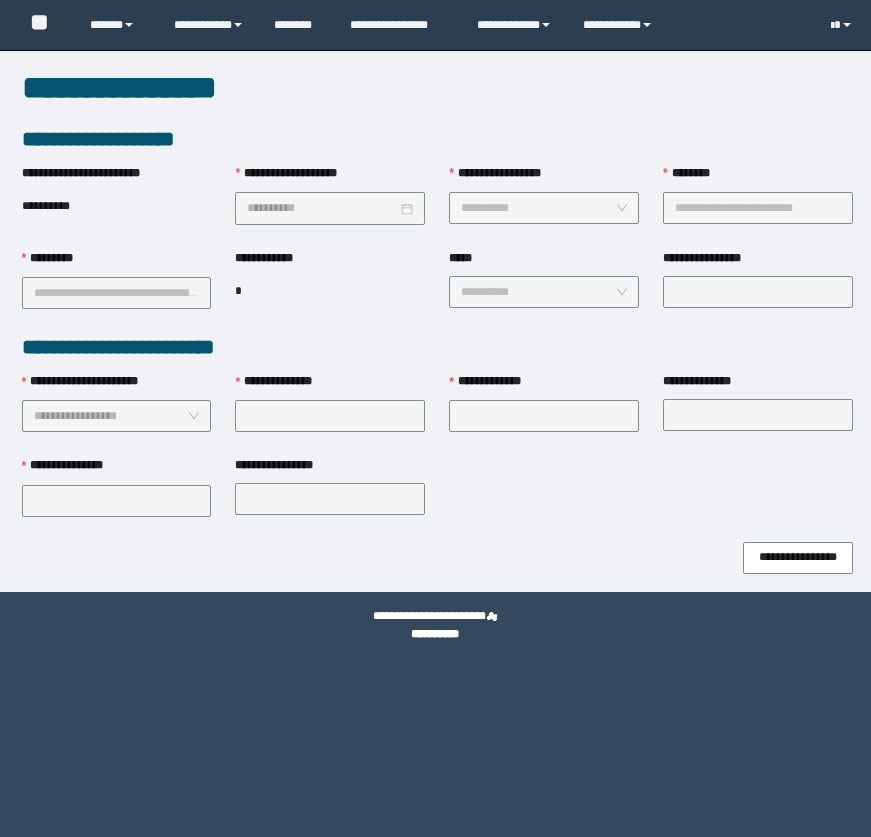 scroll, scrollTop: 0, scrollLeft: 0, axis: both 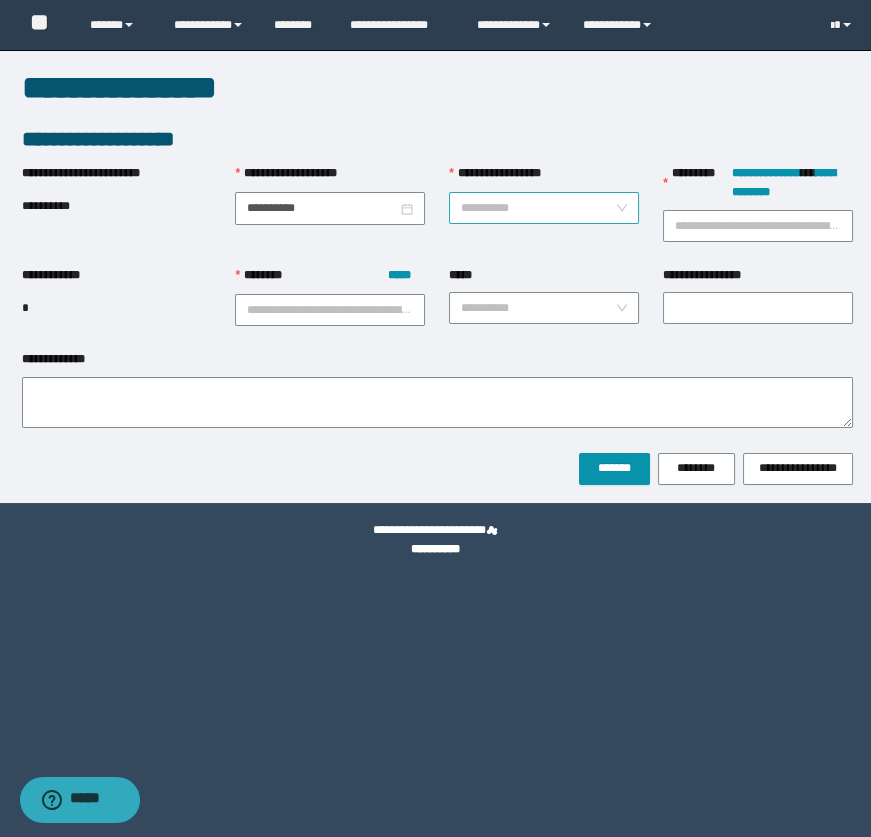 click on "**********" at bounding box center (538, 208) 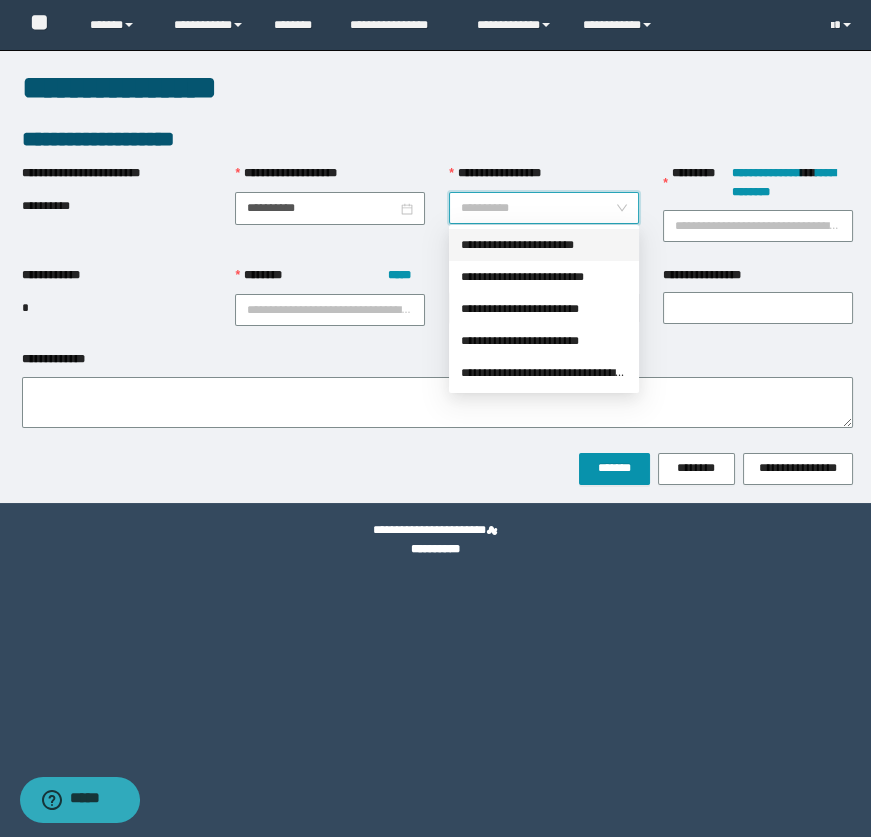 click on "**********" at bounding box center (544, 245) 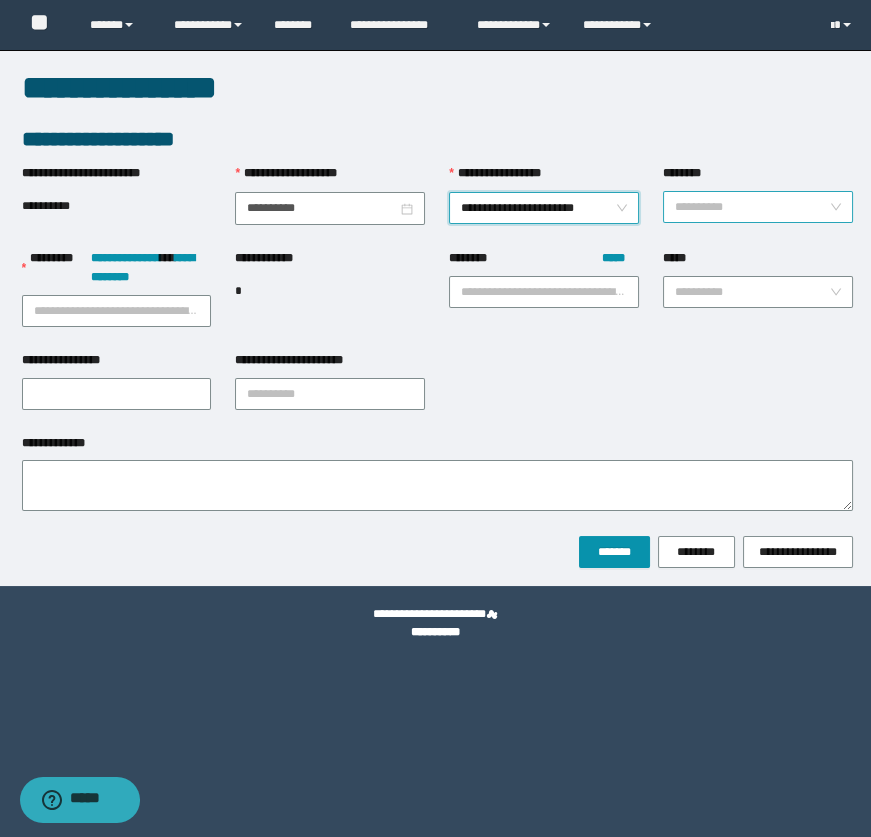 click on "********" at bounding box center [752, 207] 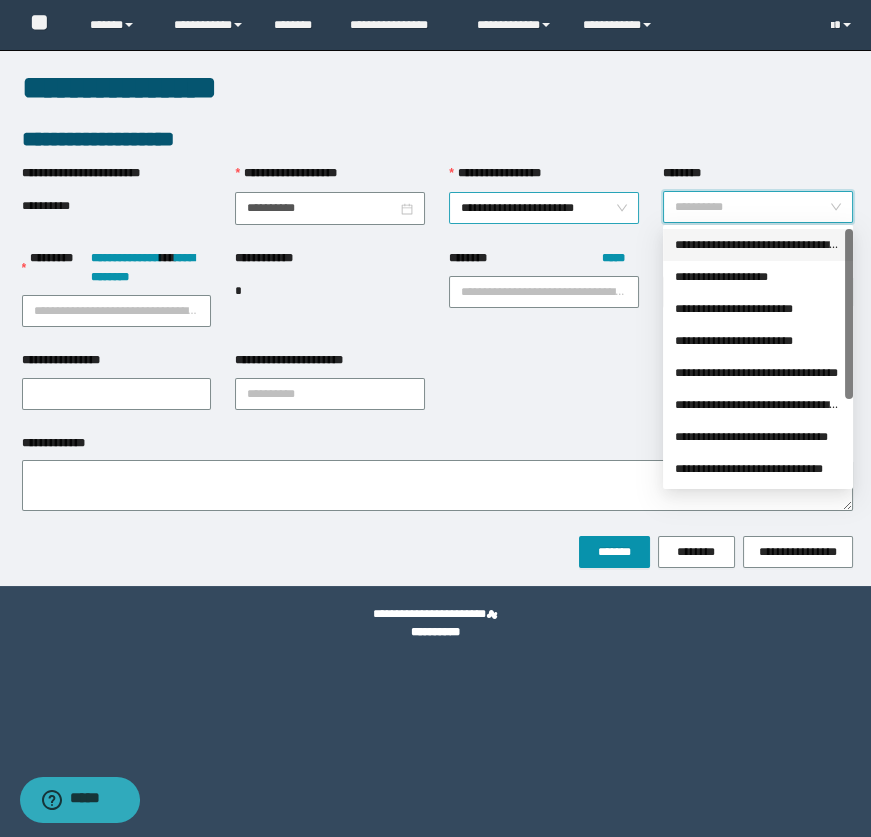 click on "**********" at bounding box center [544, 208] 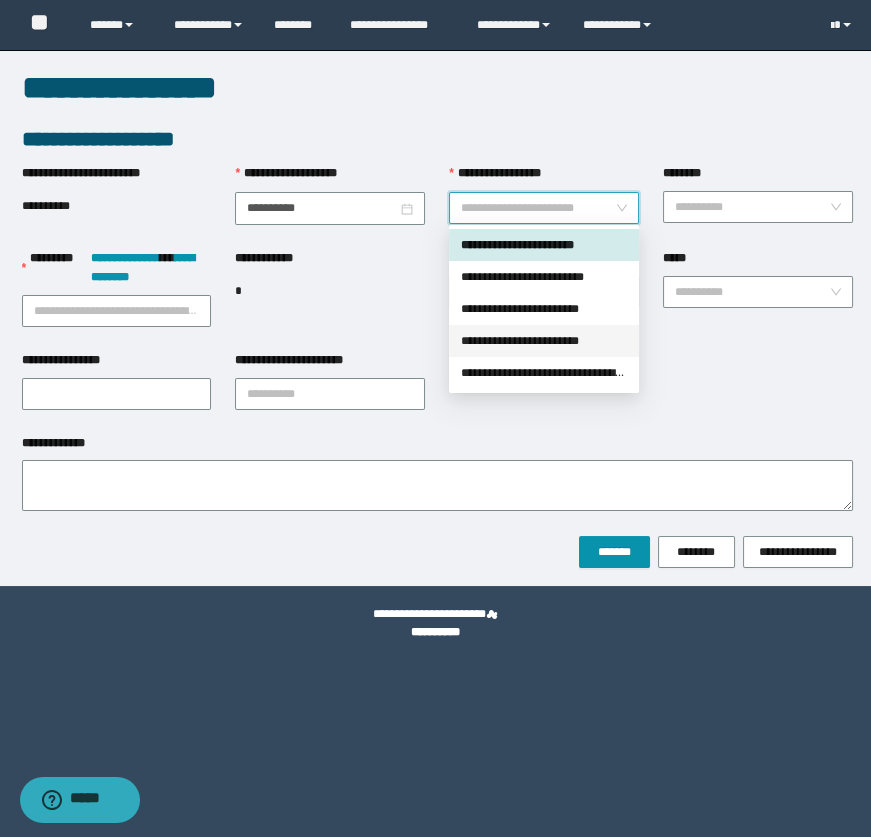 click on "**********" at bounding box center [544, 341] 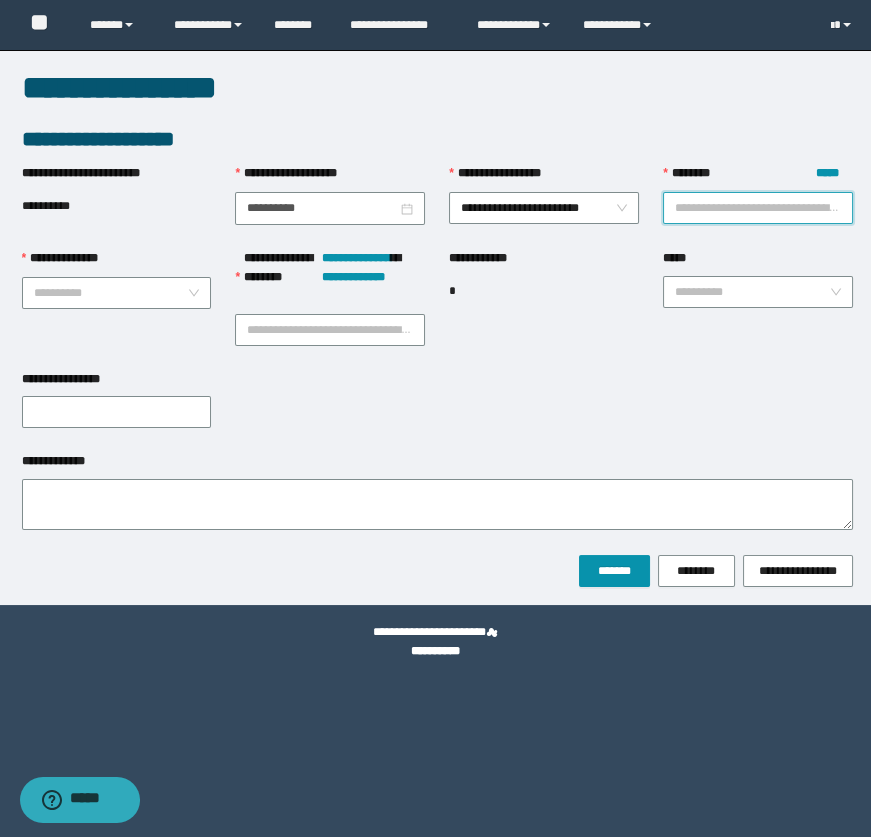 click on "******** *****" at bounding box center [758, 208] 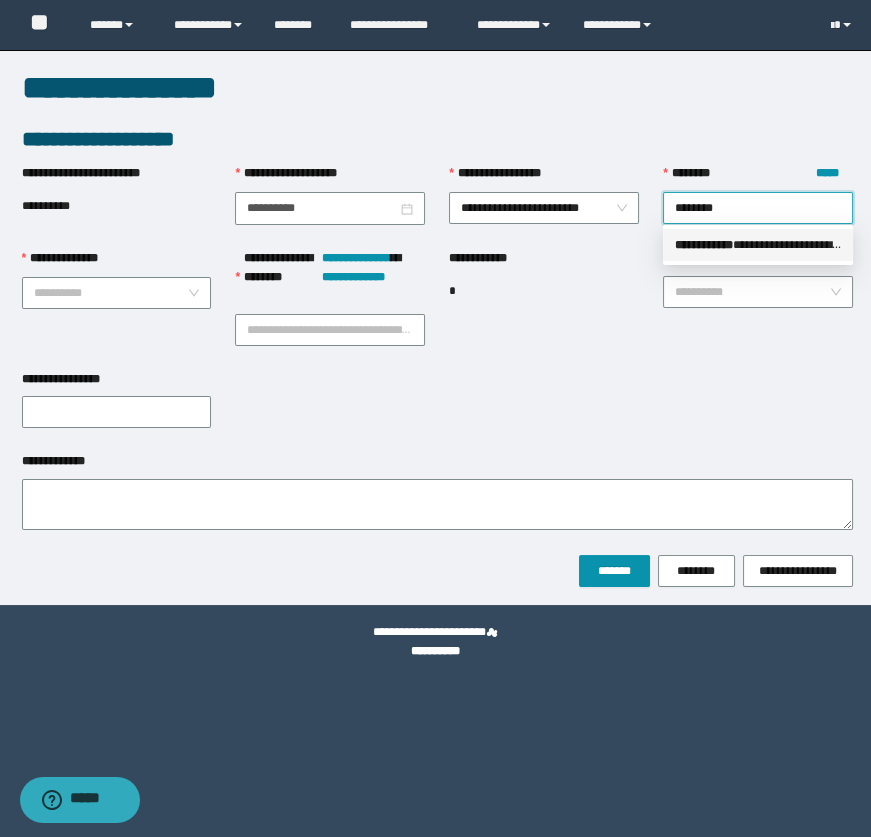 click on "**********" at bounding box center (758, 245) 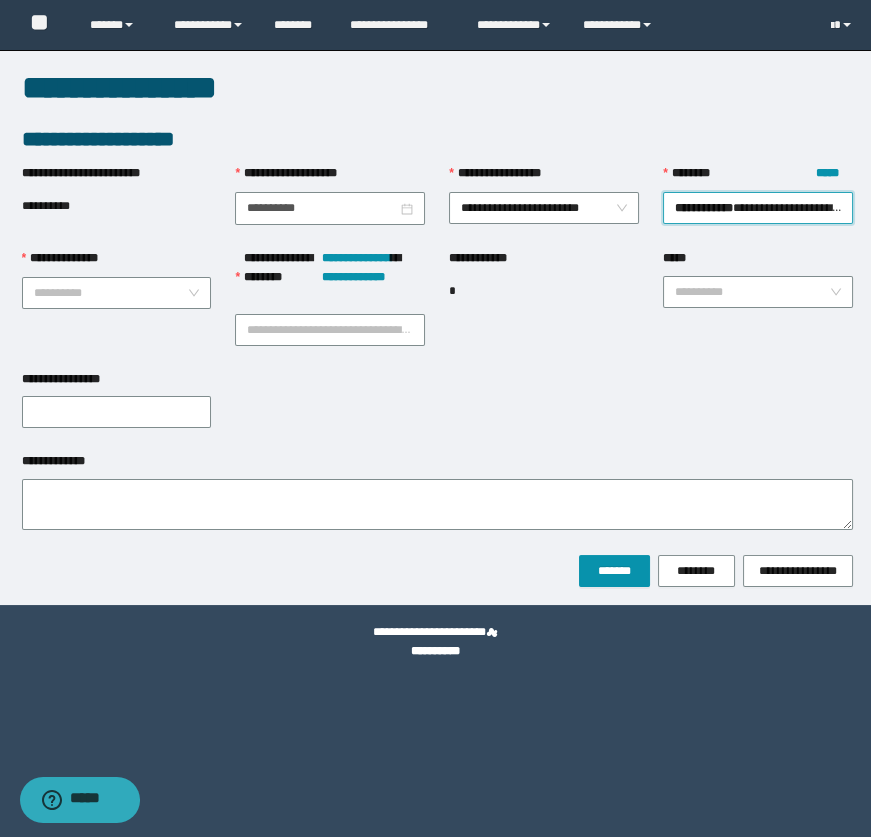click on "**********" at bounding box center [758, 309] 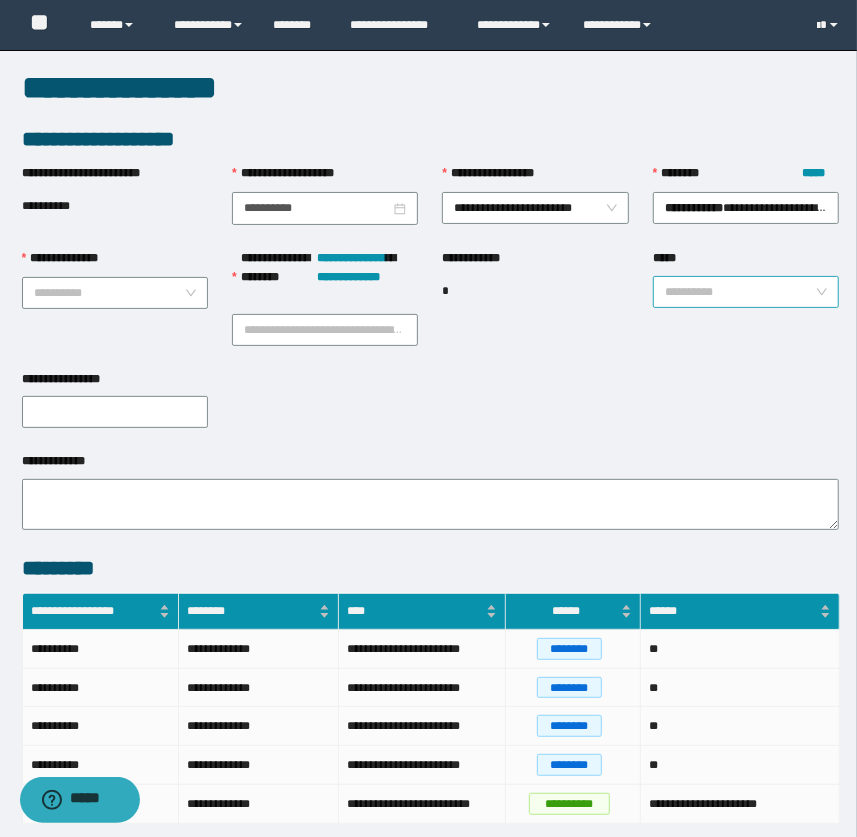 click on "*****" at bounding box center (740, 292) 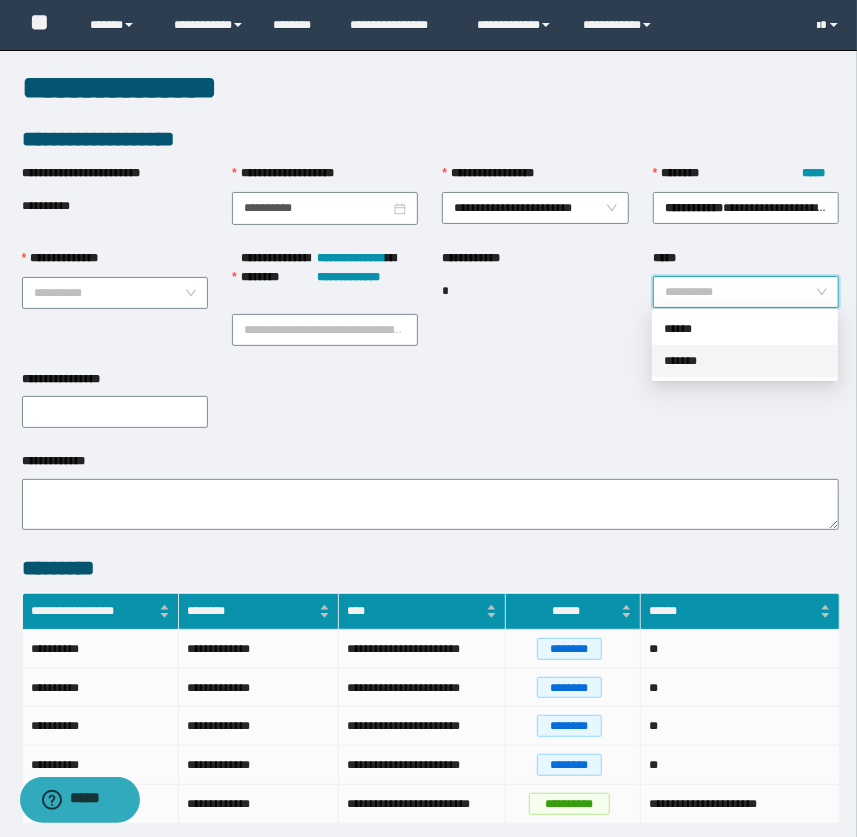 click on "*******" at bounding box center (745, 361) 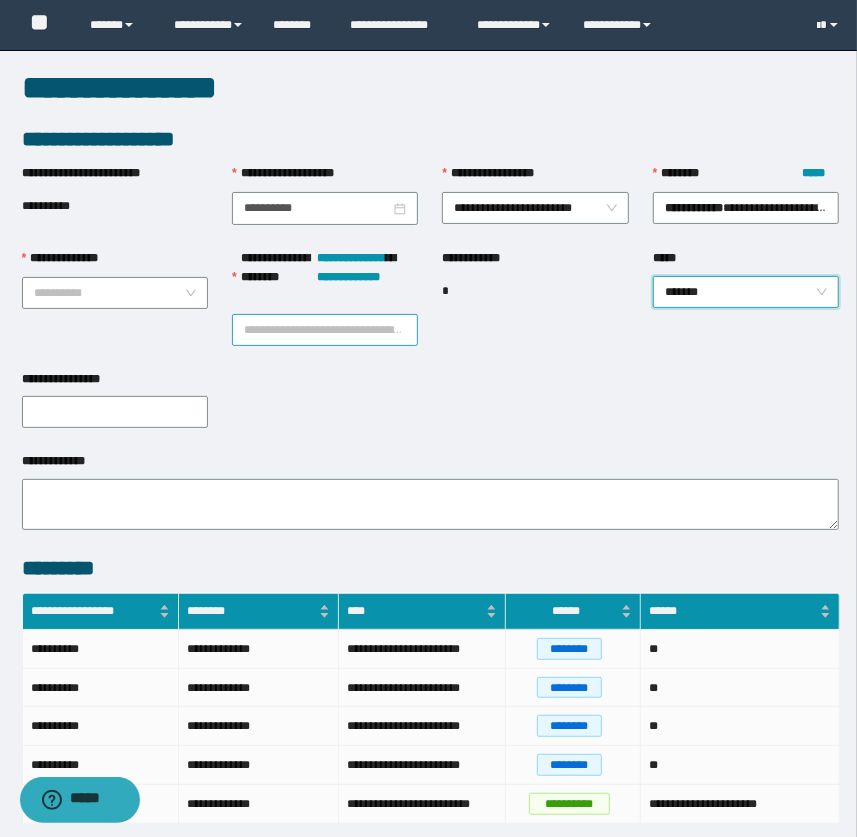 click on "**********" at bounding box center (325, 330) 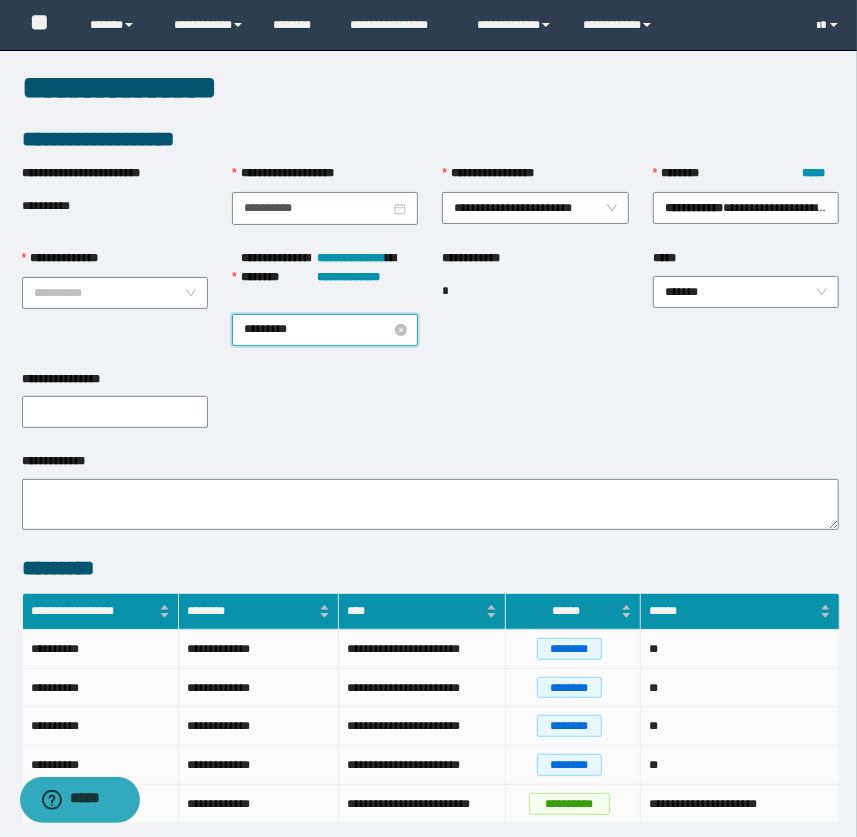 type on "**********" 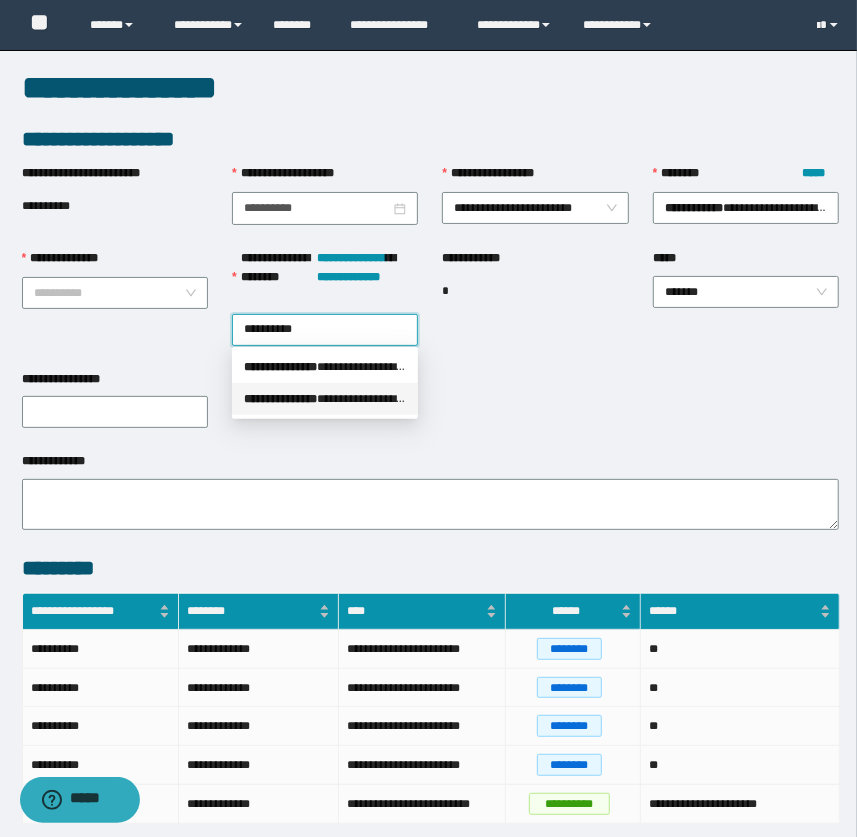 click on "**********" at bounding box center [325, 399] 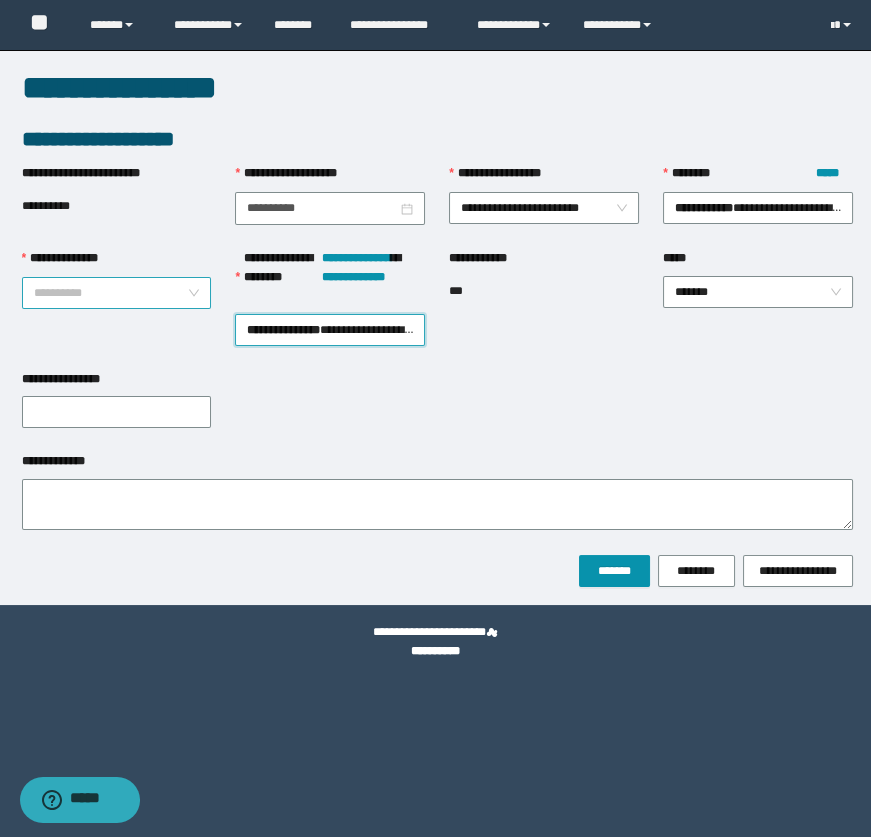click on "**********" at bounding box center (111, 293) 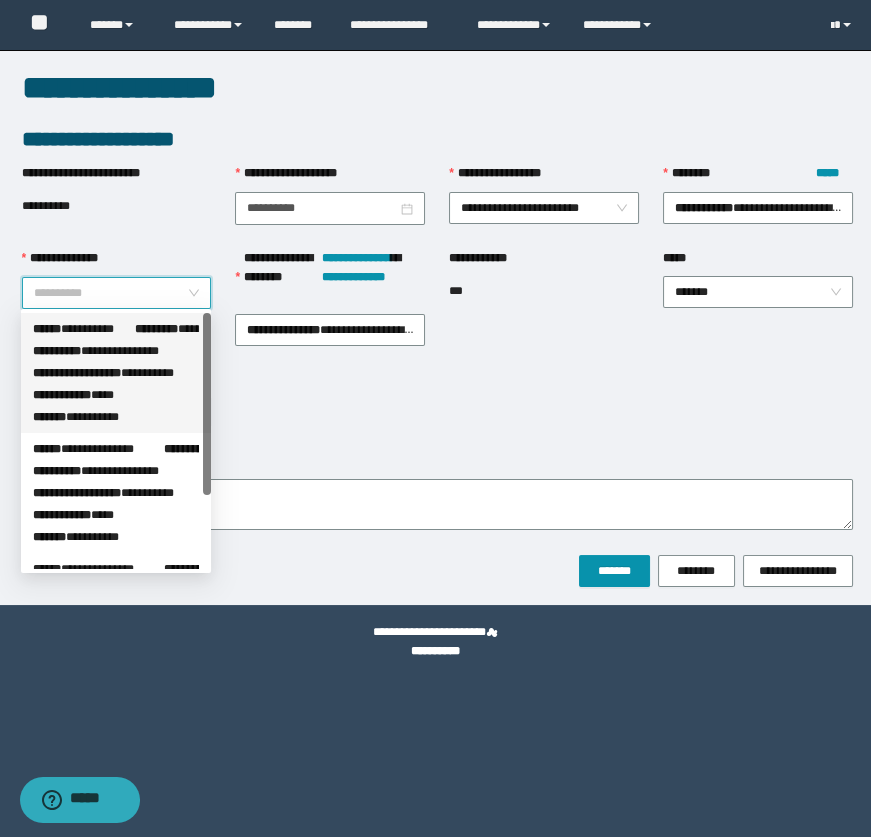click on "**********" at bounding box center (116, 351) 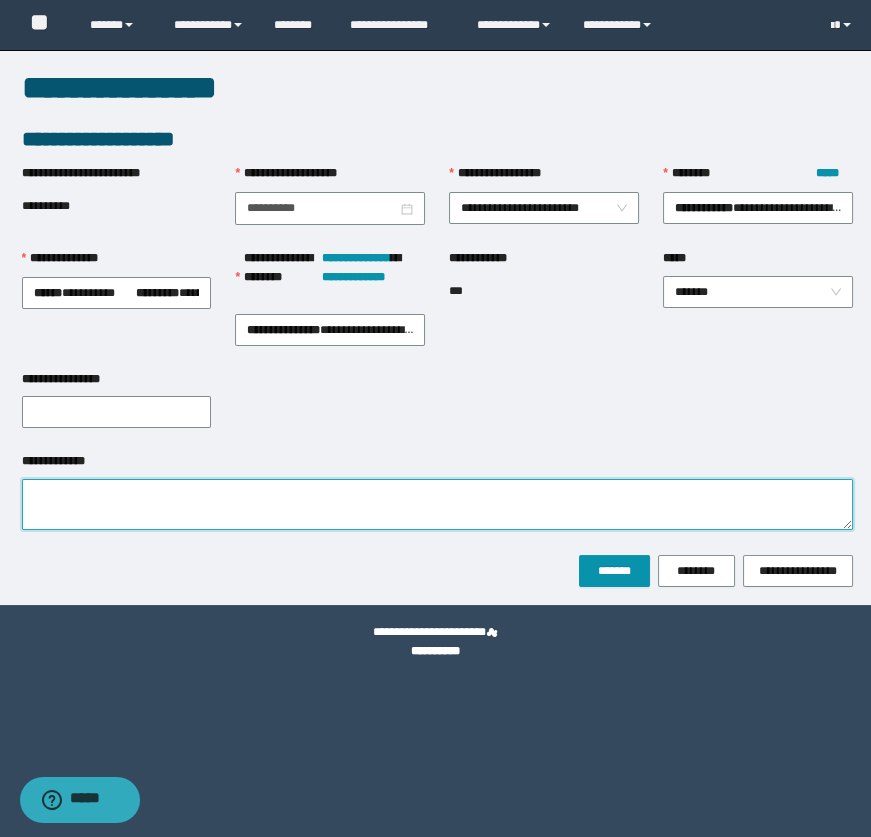 click on "**********" at bounding box center [437, 504] 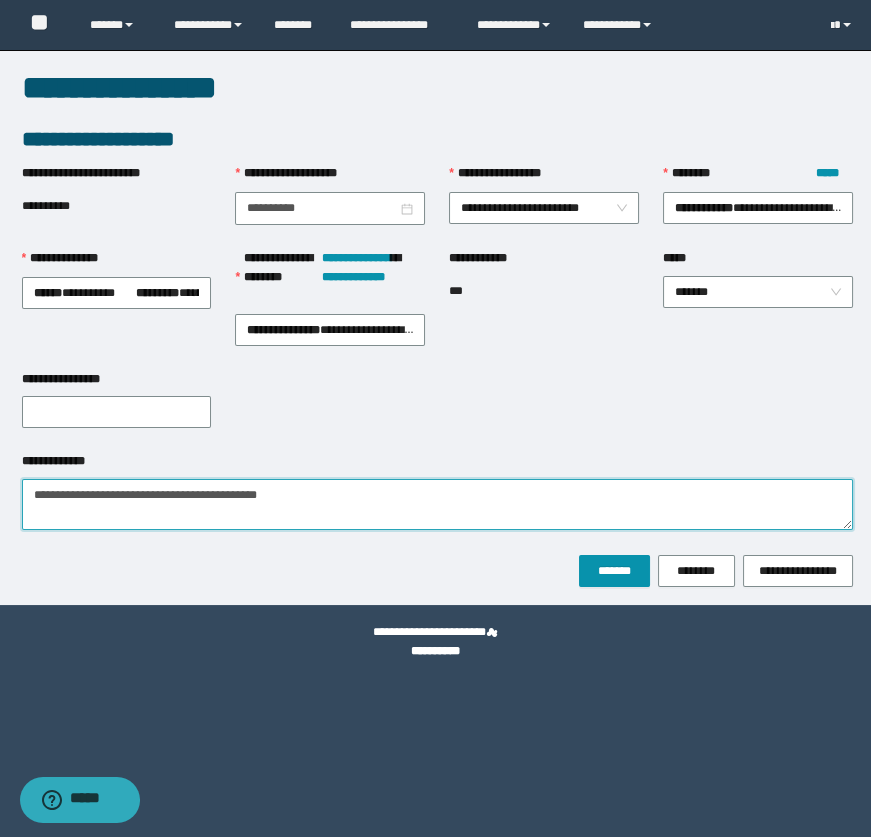 type on "**********" 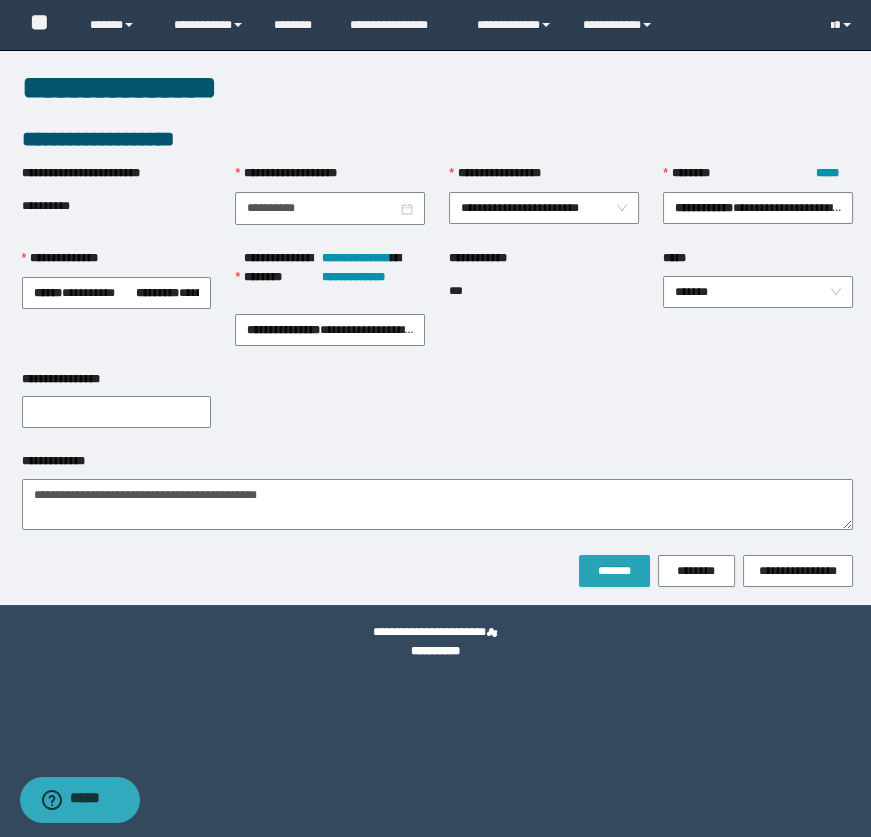 click on "*******" at bounding box center [614, 571] 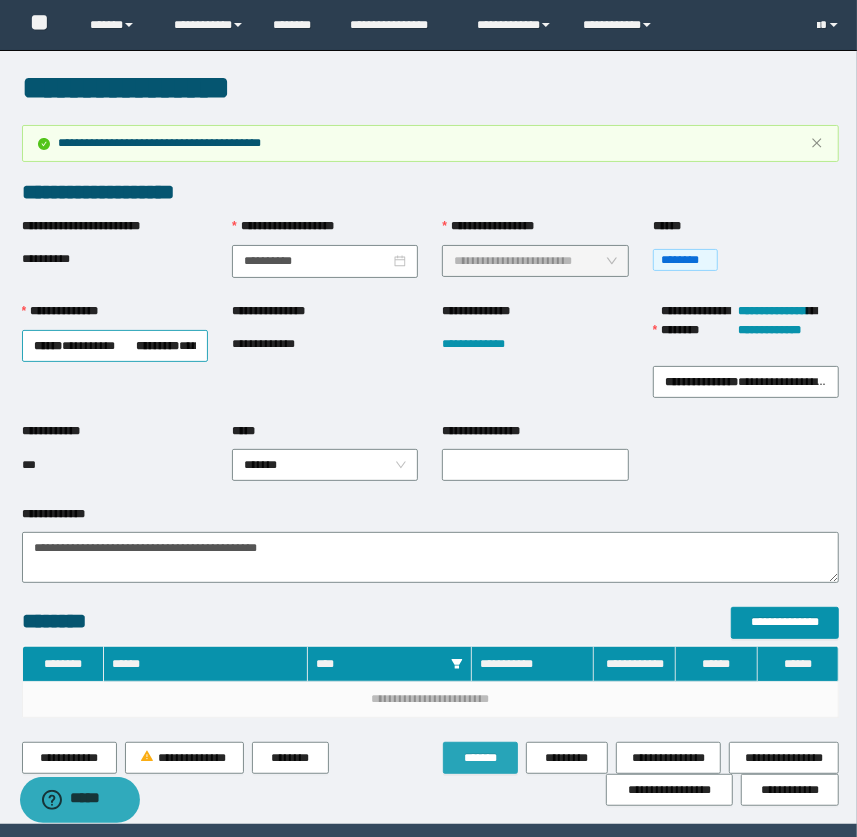 click on "*********" at bounding box center [157, 346] 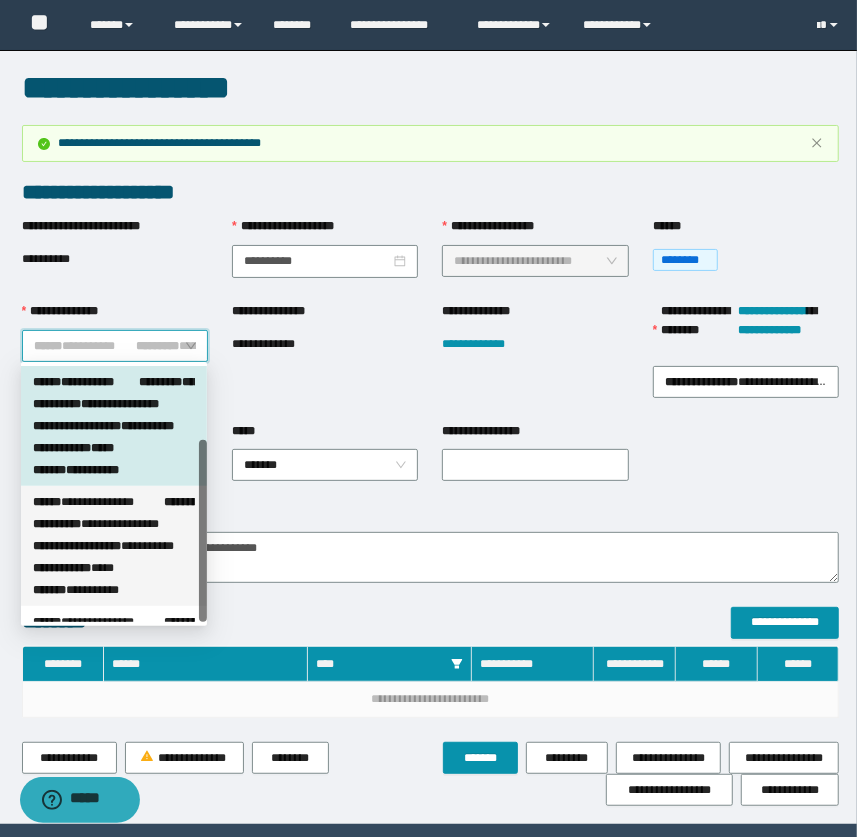 scroll, scrollTop: 103, scrollLeft: 0, axis: vertical 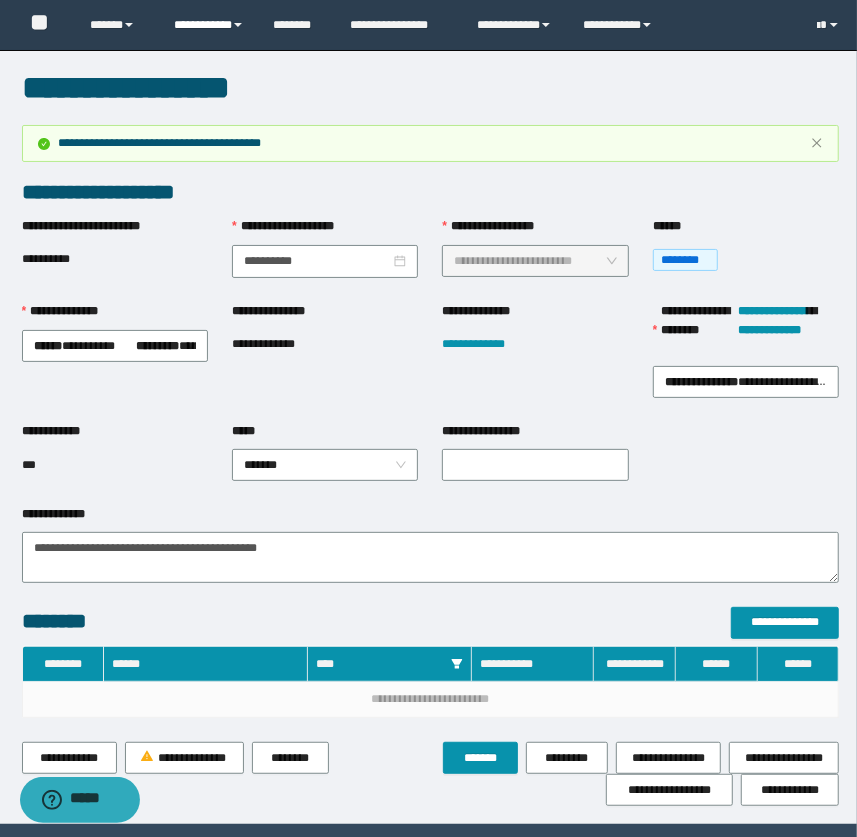 click on "**********" at bounding box center (209, 25) 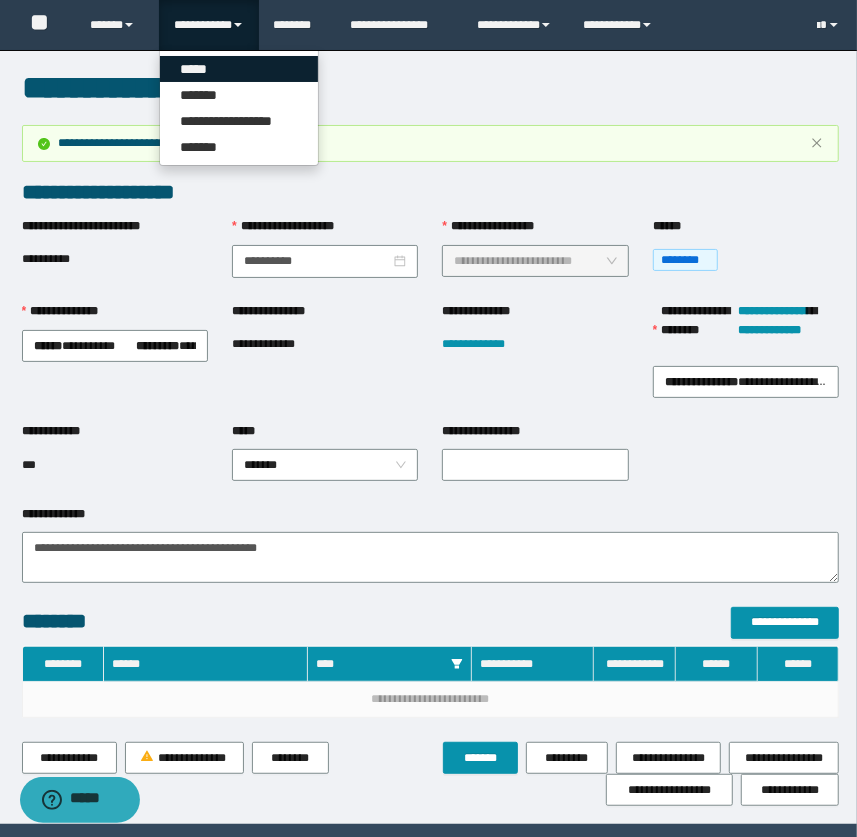 click on "*****" at bounding box center (239, 69) 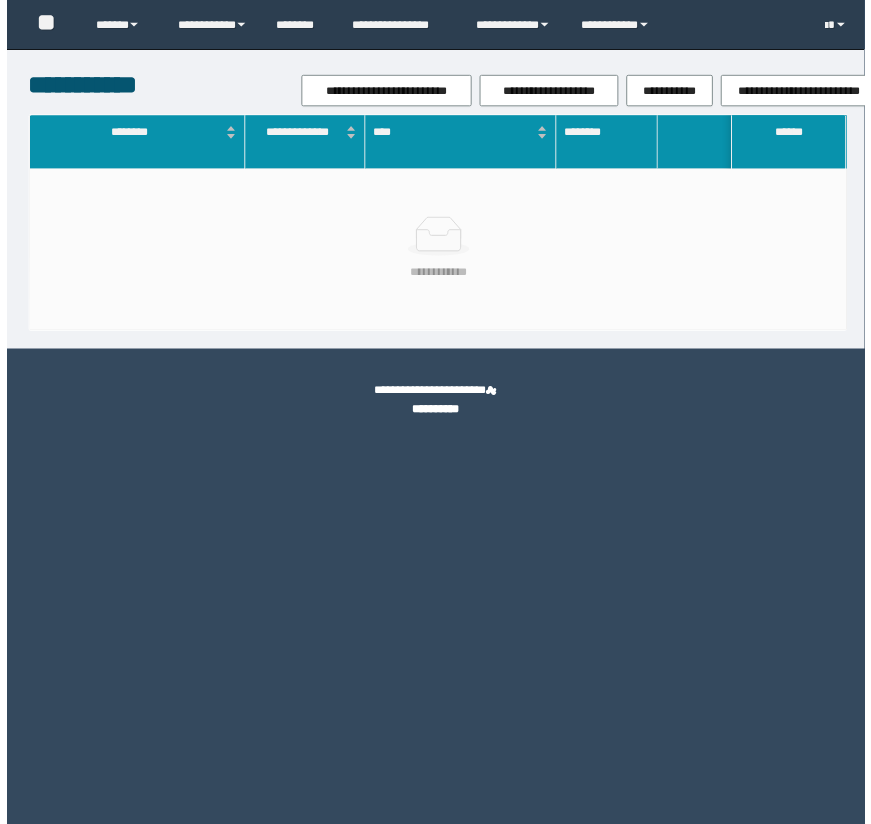 scroll, scrollTop: 0, scrollLeft: 0, axis: both 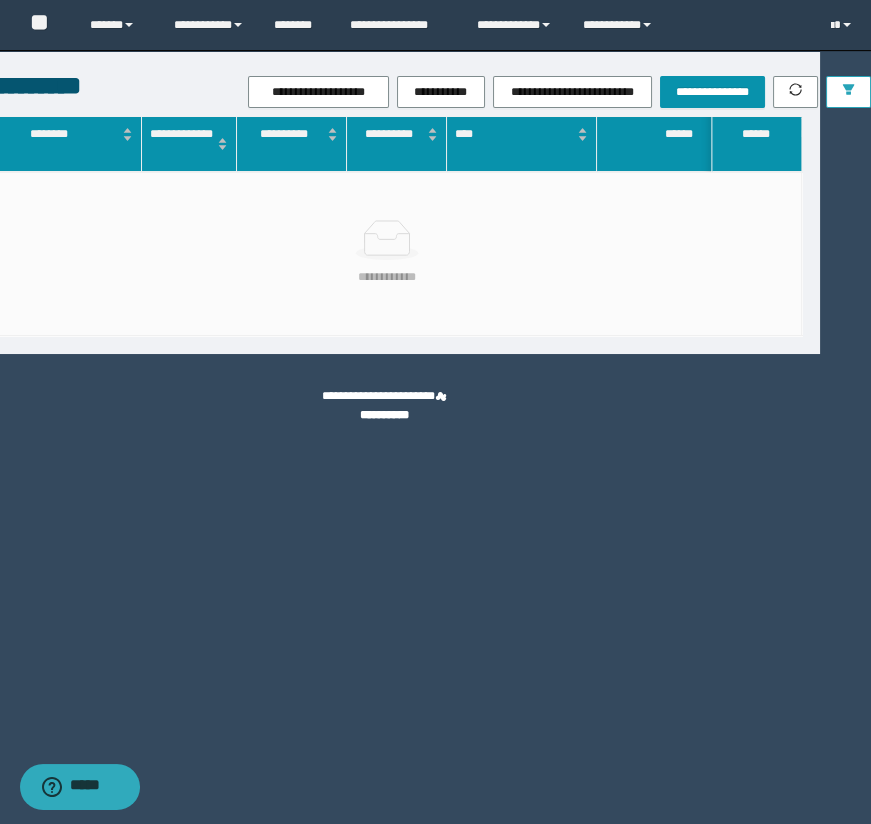click at bounding box center [848, 92] 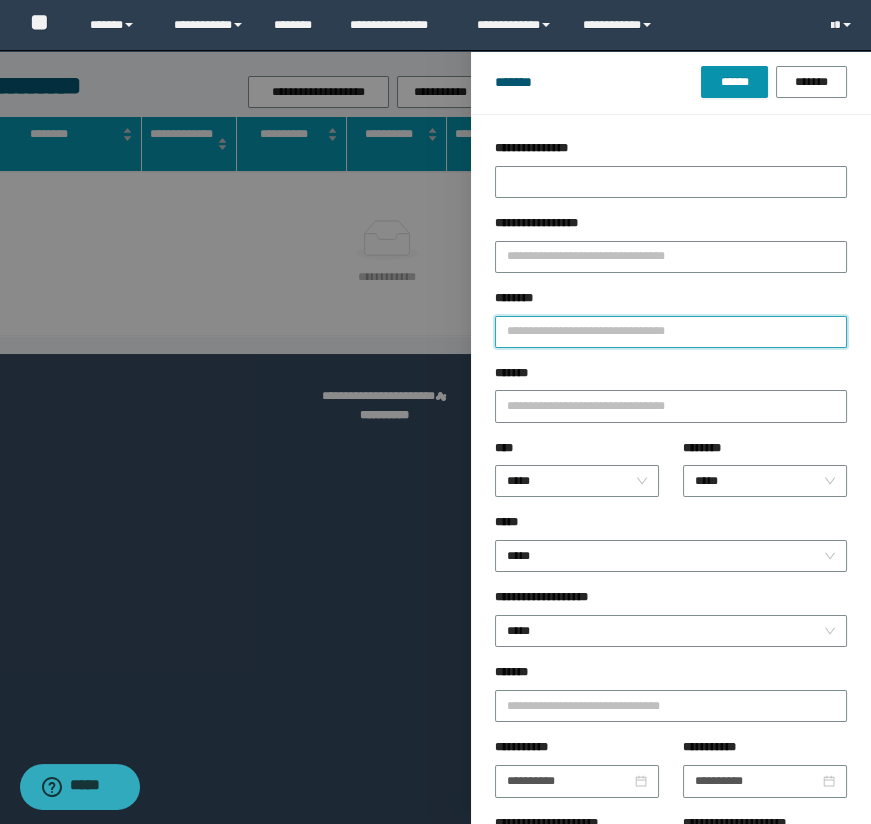 click on "********" at bounding box center (671, 332) 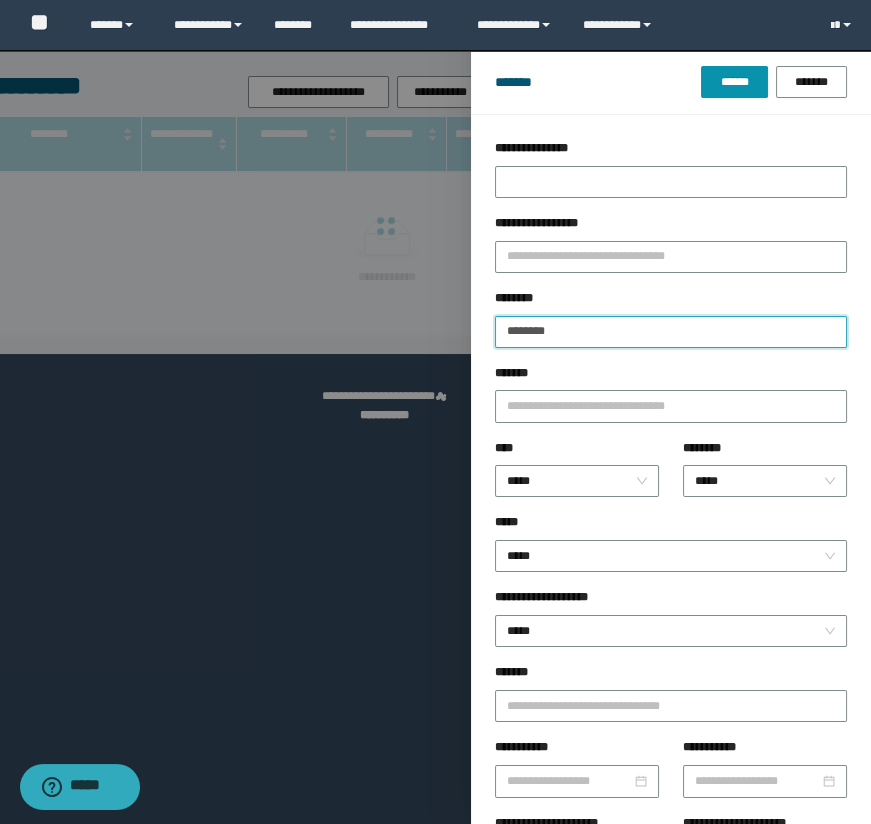 type on "********" 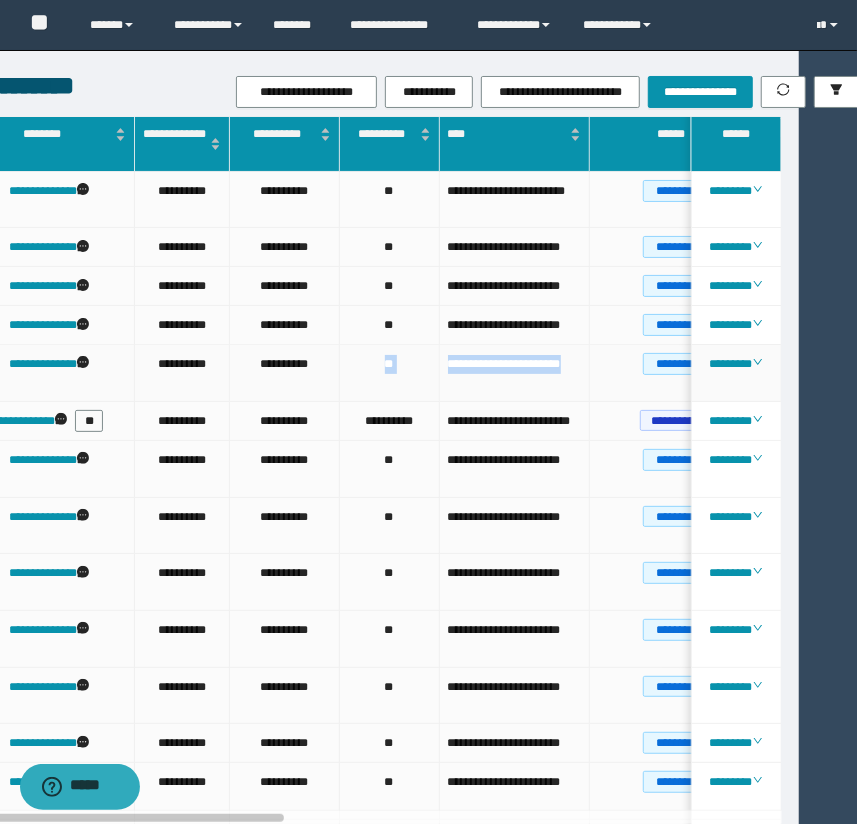 drag, startPoint x: 386, startPoint y: 373, endPoint x: 550, endPoint y: 385, distance: 164.43843 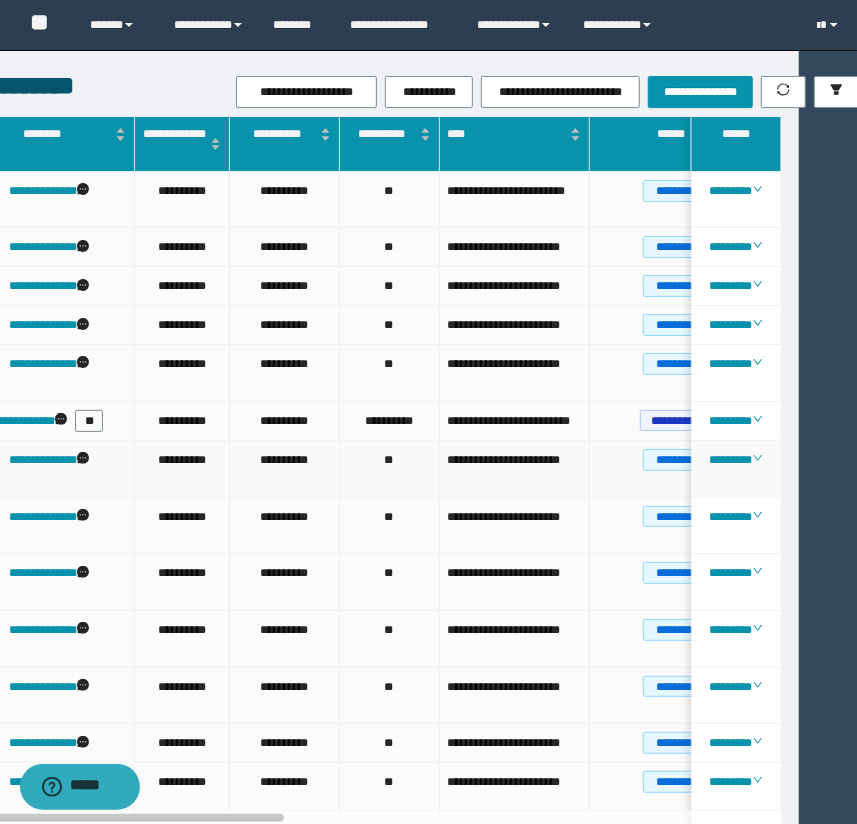 click on "**" at bounding box center [390, 469] 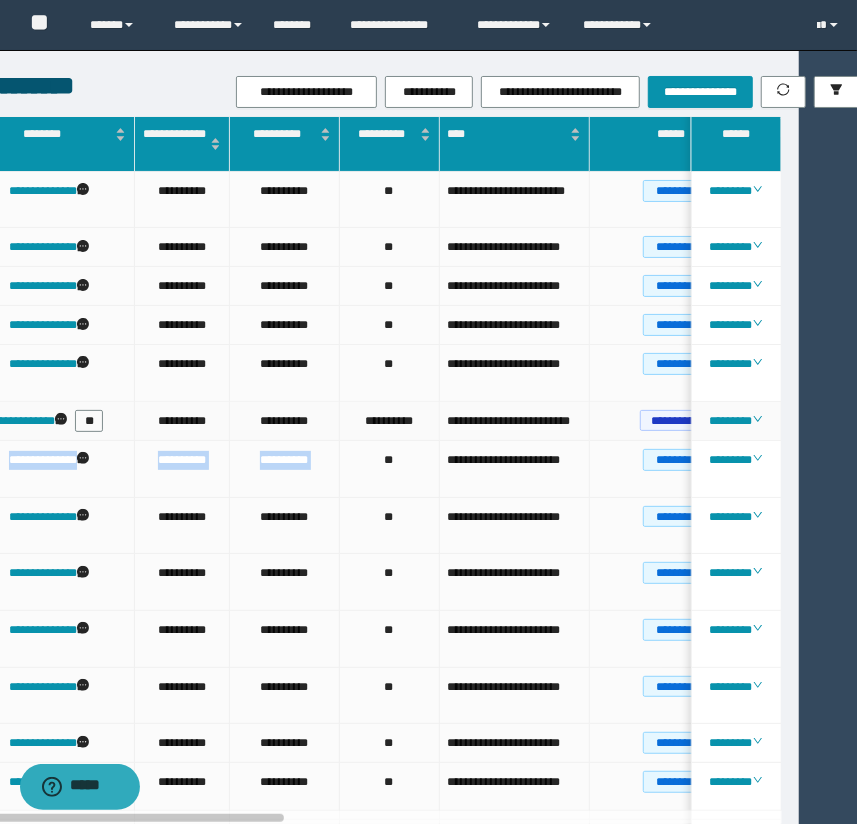 scroll, scrollTop: 0, scrollLeft: 198, axis: horizontal 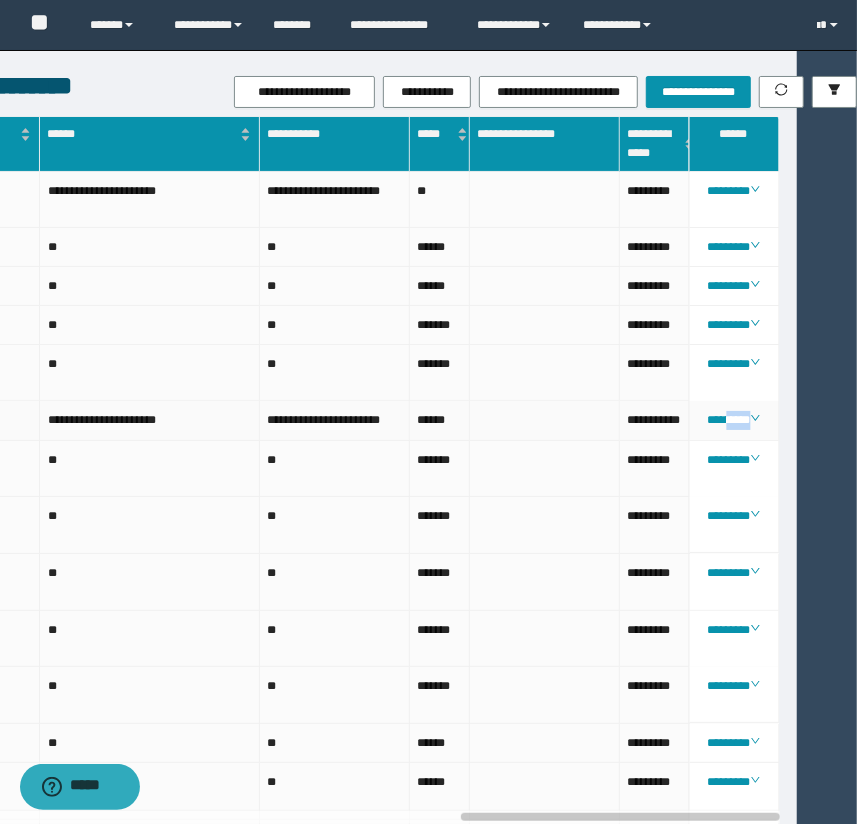 drag, startPoint x: 375, startPoint y: 464, endPoint x: 635, endPoint y: 444, distance: 260.7681 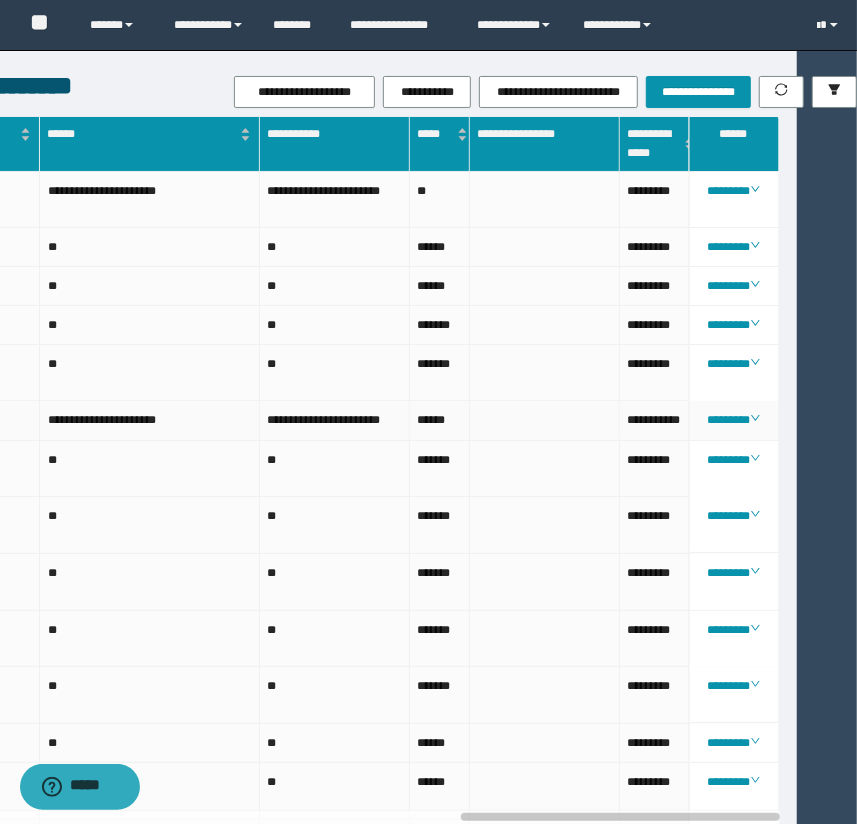 click at bounding box center [545, 420] 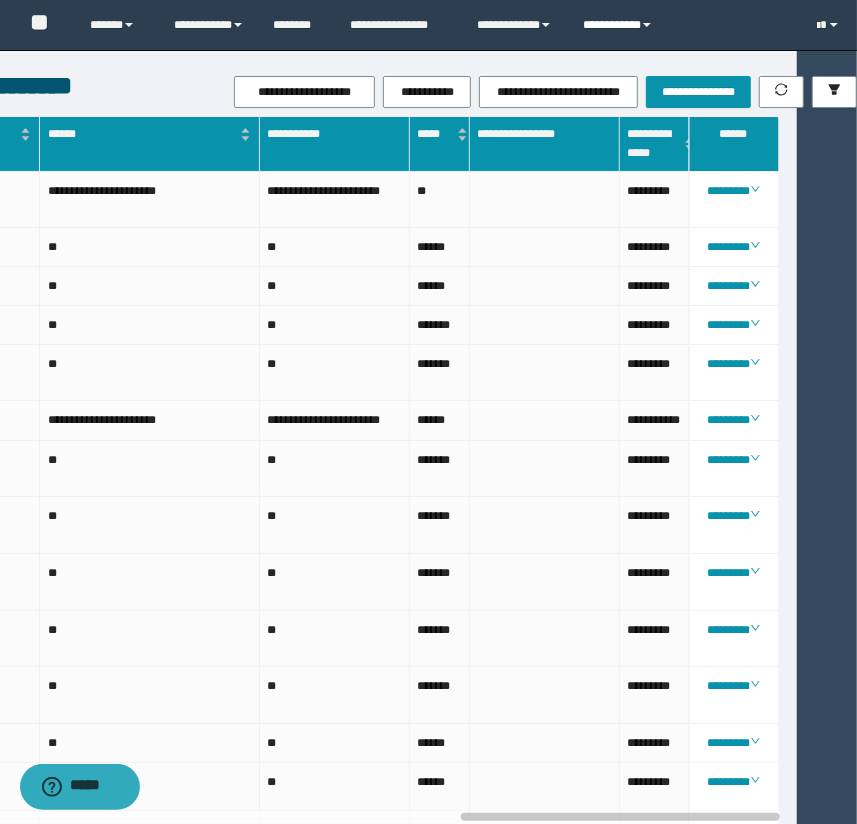 click on "**********" at bounding box center (620, 25) 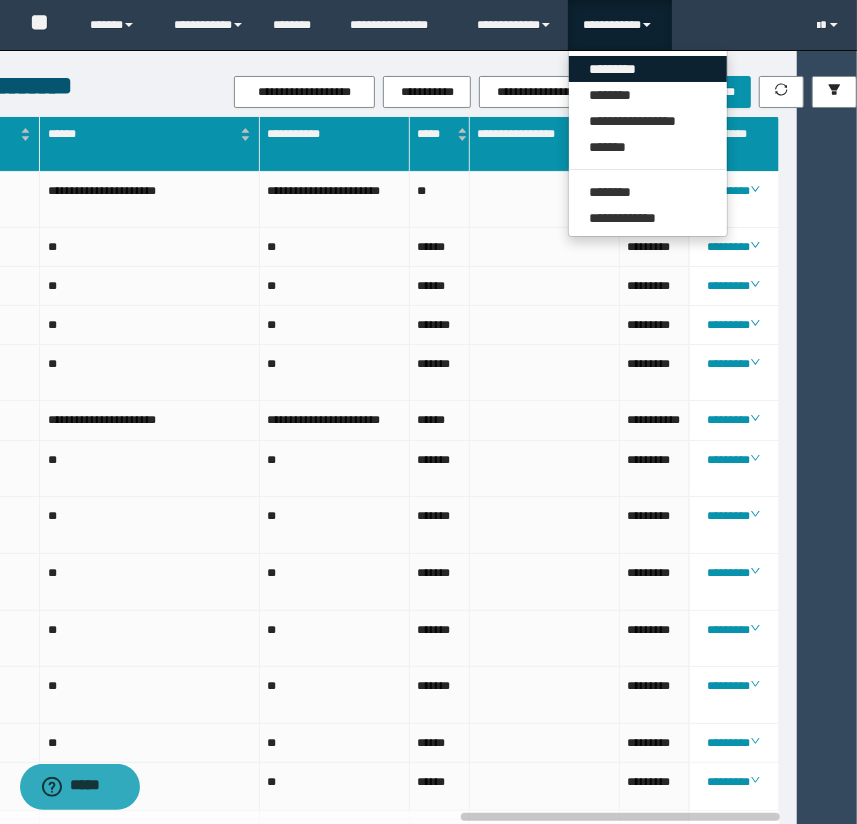 click on "*********" at bounding box center [648, 69] 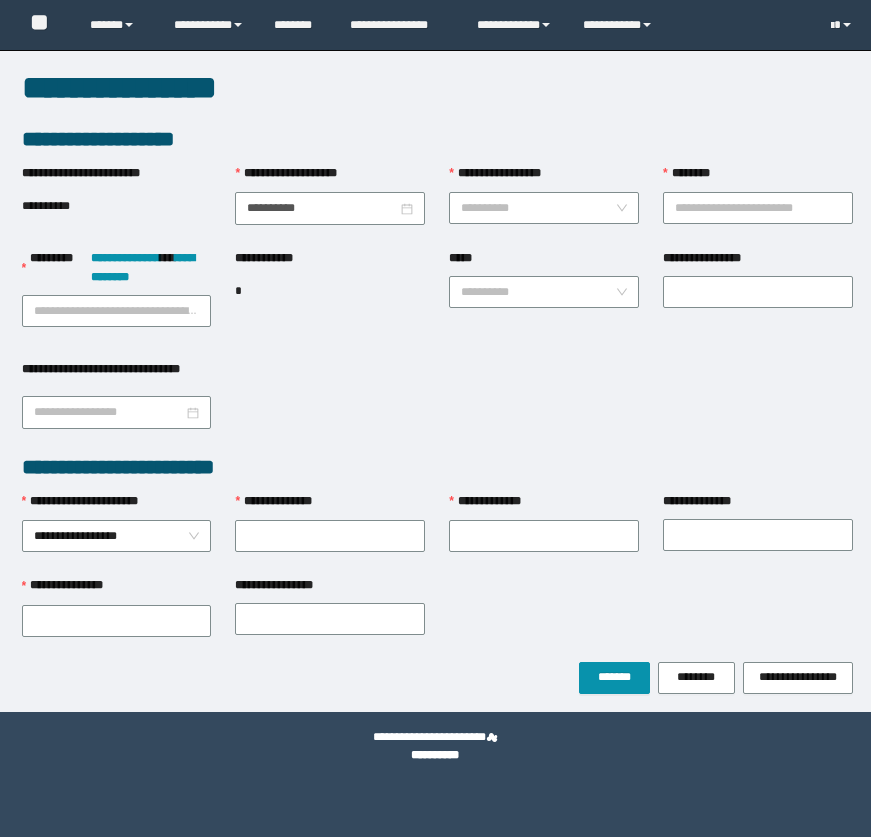 scroll, scrollTop: 0, scrollLeft: 0, axis: both 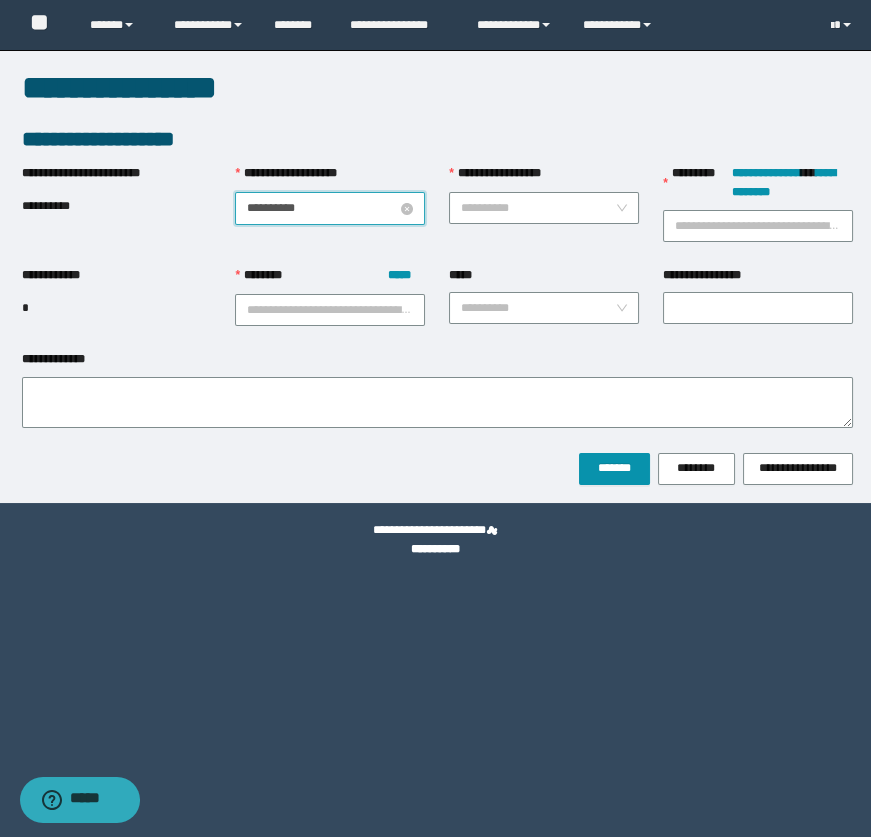 click on "**********" at bounding box center [322, 208] 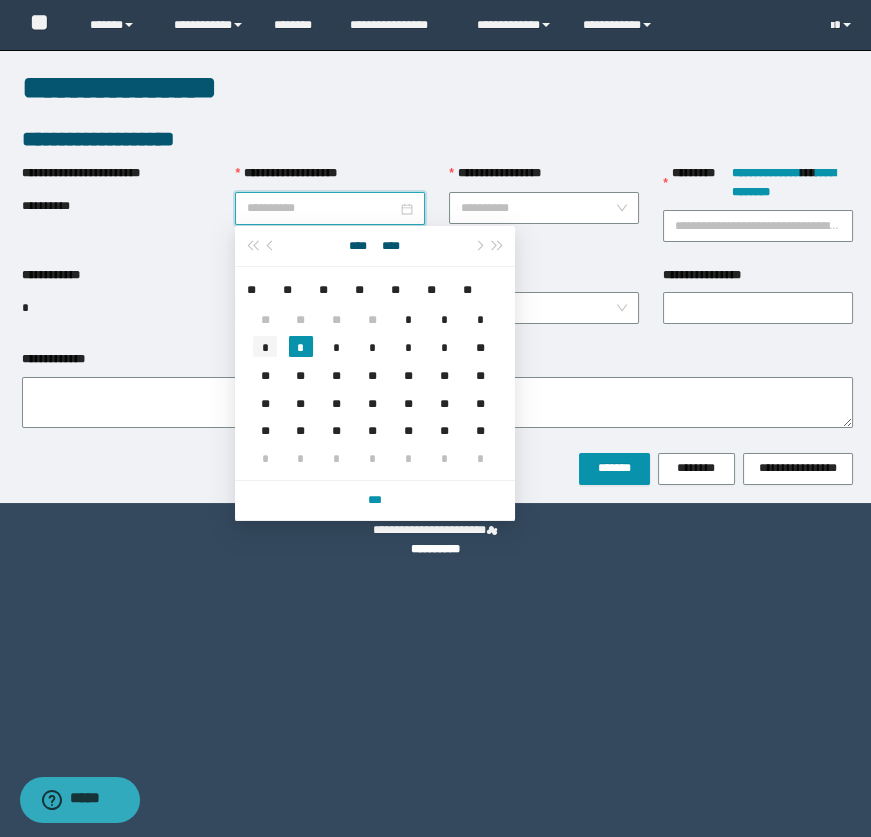 click on "*" at bounding box center (265, 346) 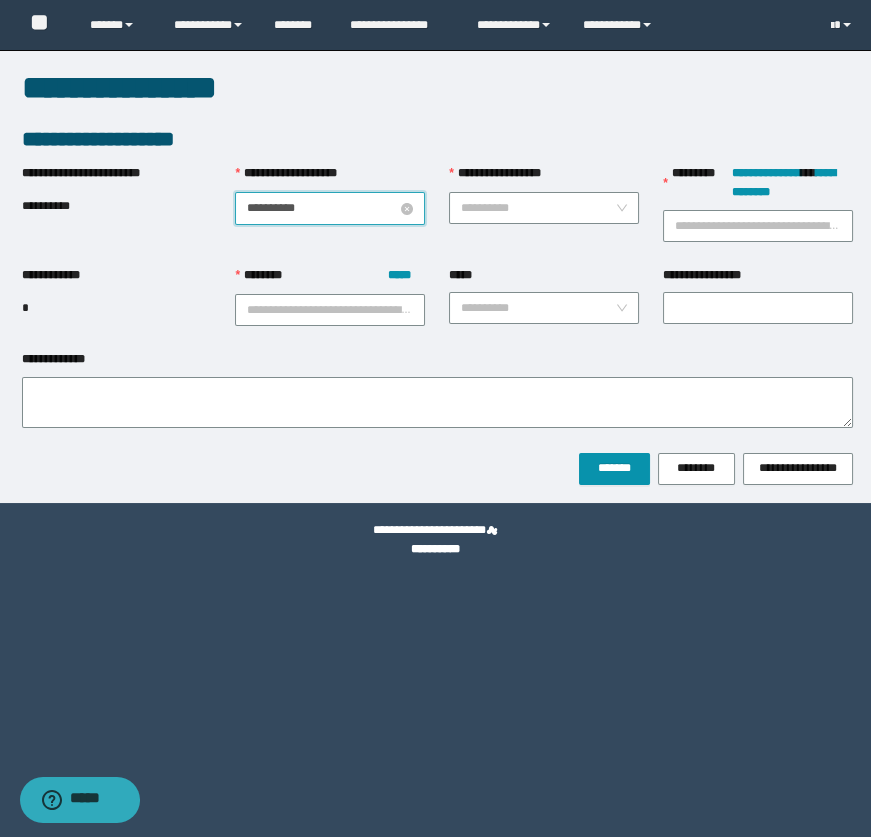 click on "**********" at bounding box center (322, 208) 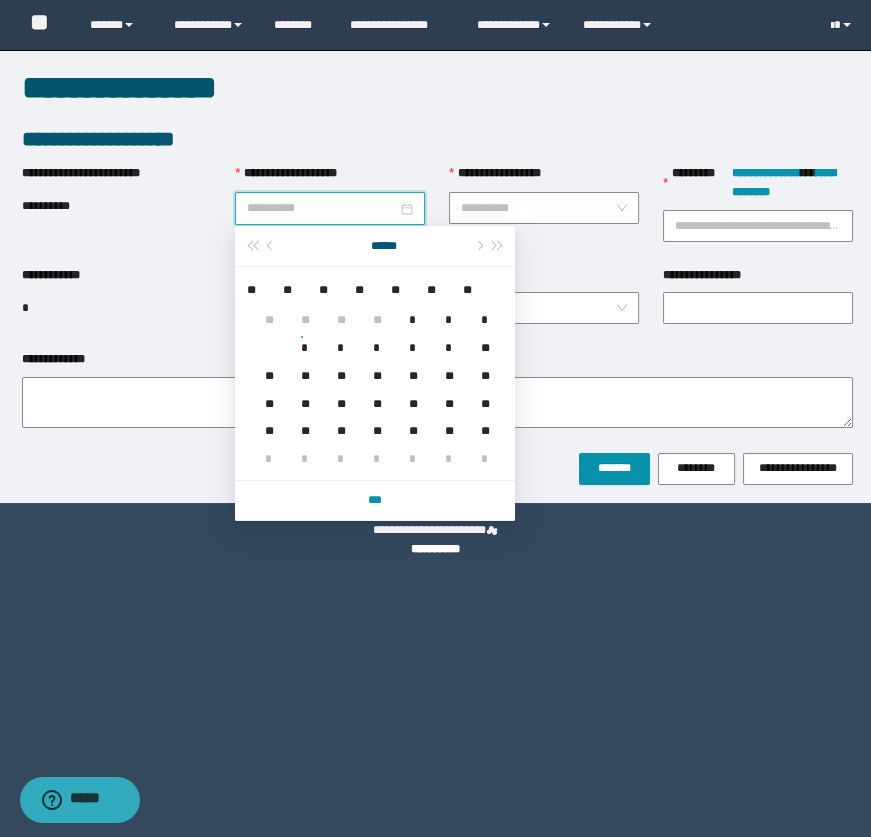 type on "**********" 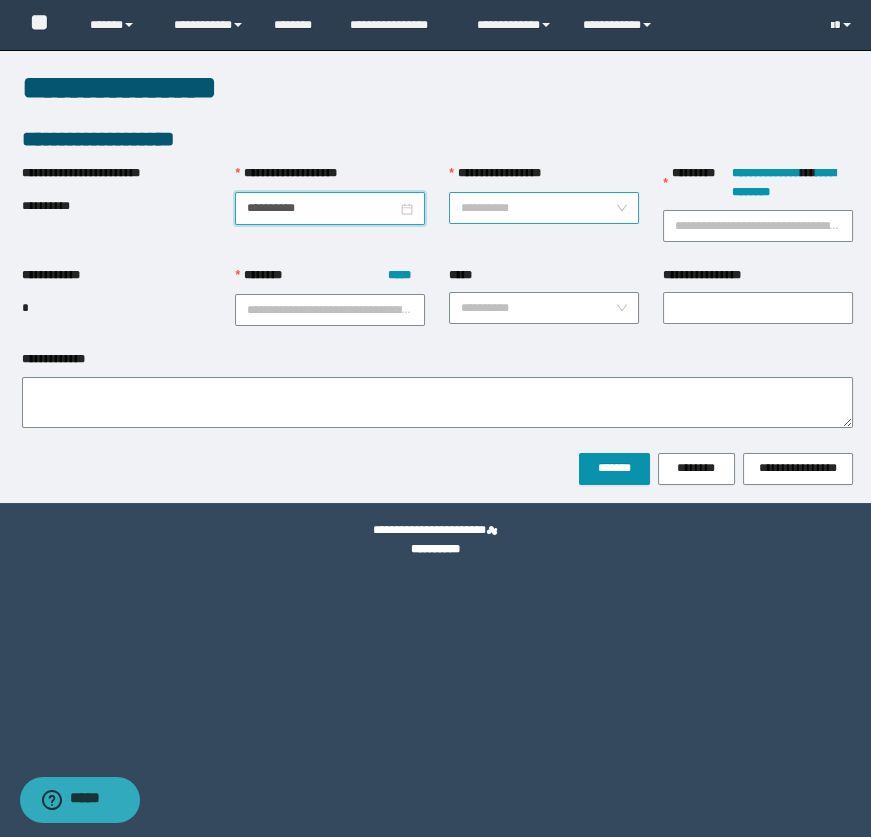 click on "**********" at bounding box center (538, 208) 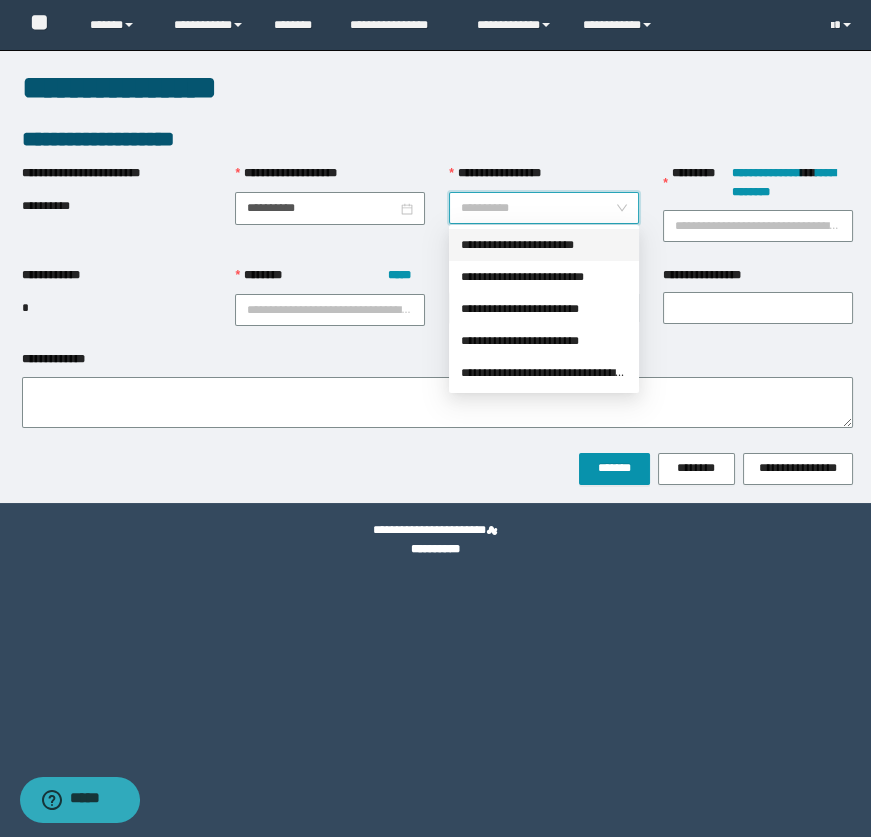 click on "**********" at bounding box center [544, 245] 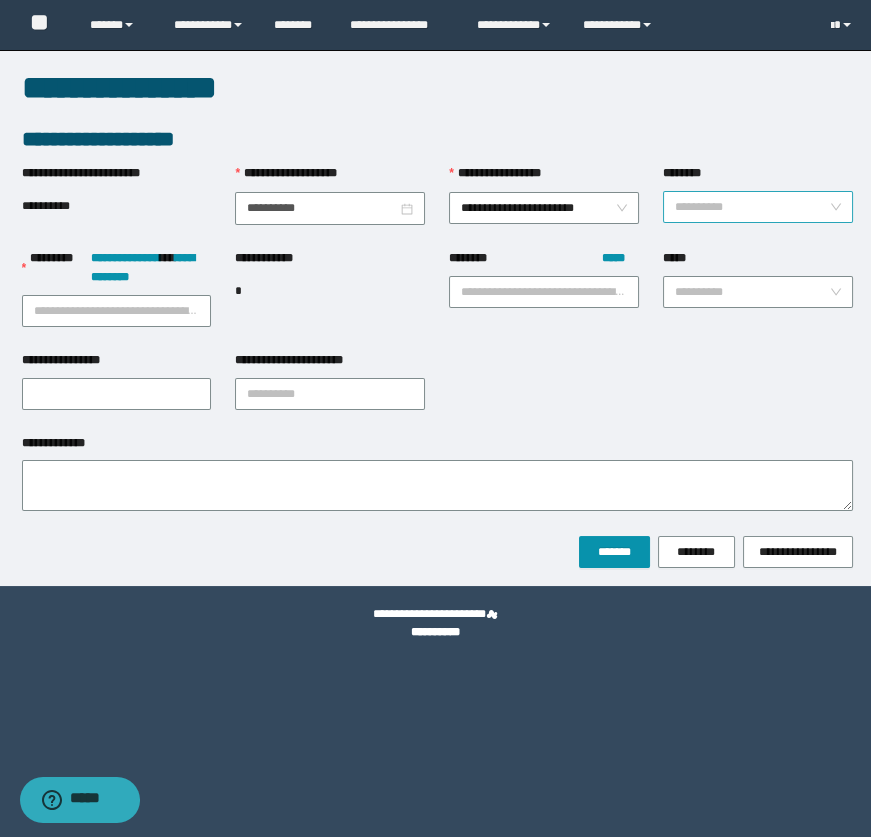 click on "********" at bounding box center [752, 207] 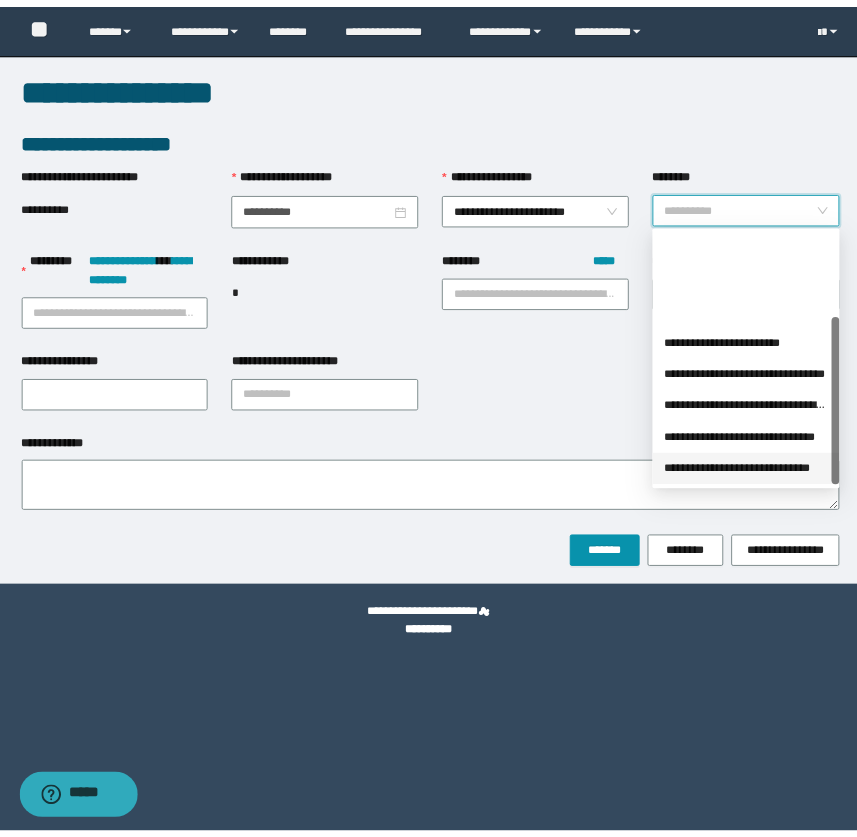 scroll, scrollTop: 127, scrollLeft: 0, axis: vertical 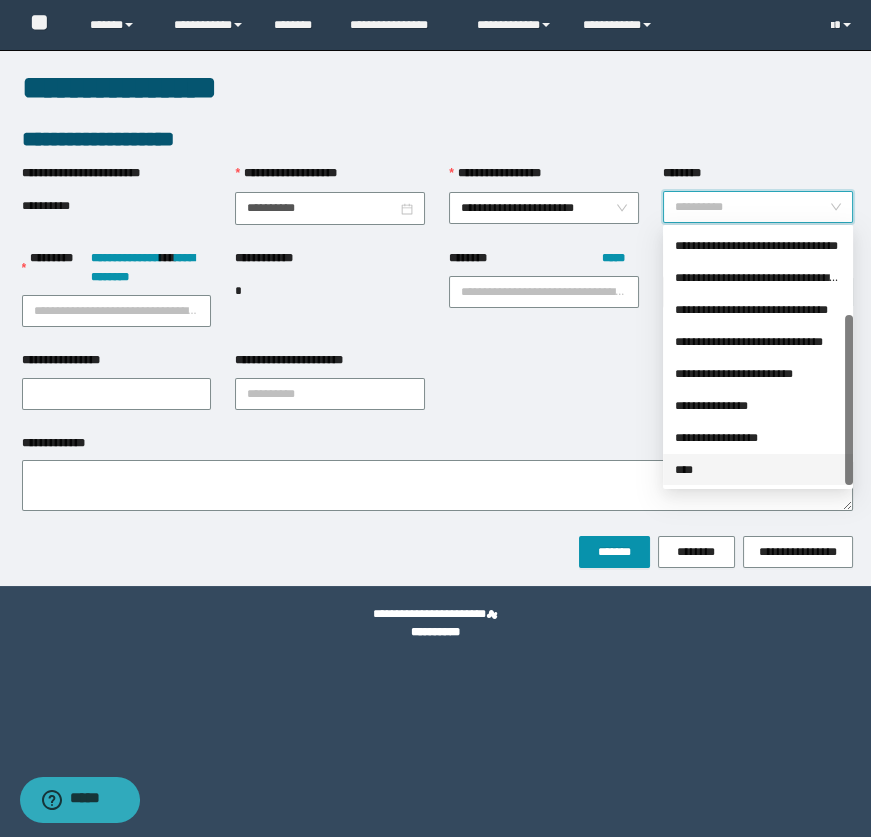 click on "****" at bounding box center [758, 470] 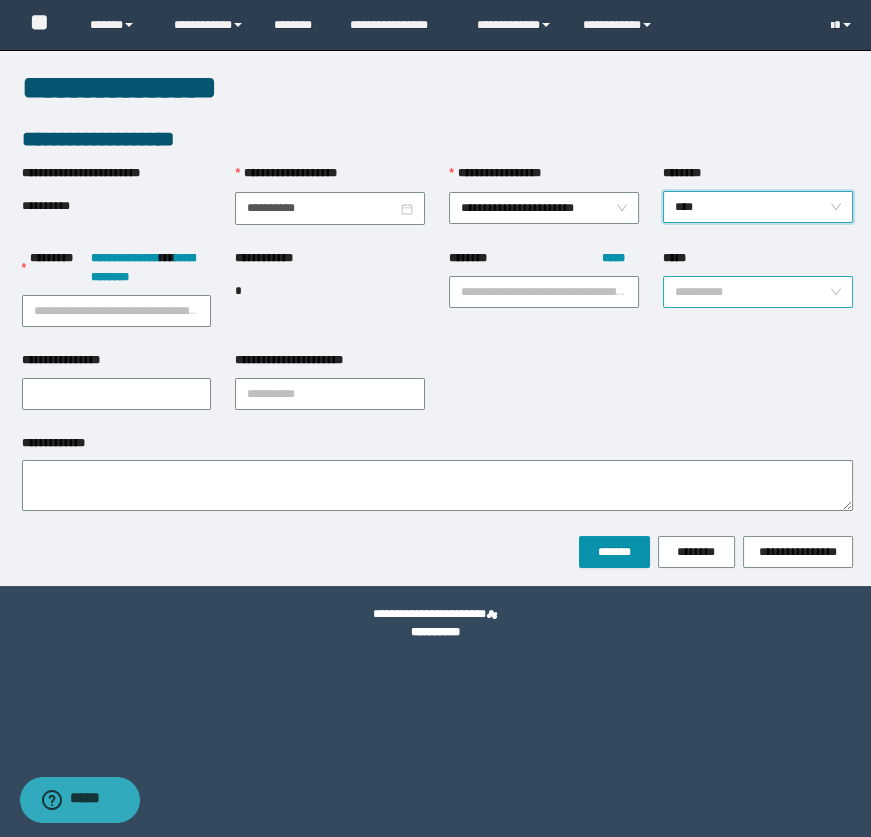 click on "*****" at bounding box center [752, 292] 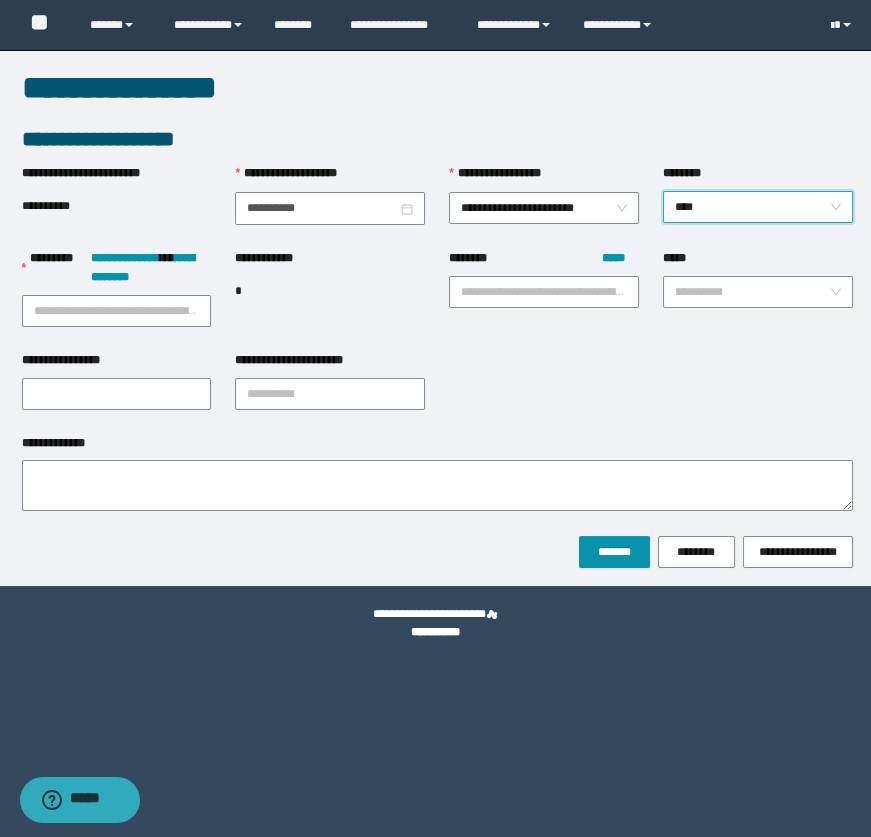 click on "[FIRST] [LAST] [STREET] [CITY] [STATE] [POSTAL_CODE] [COUNTRY] [PHONE] [EMAIL] [SSN] [PASSPORT] [DRIVER_LICENSE] [CREDIT_CARD] [BIRTH_DATE] [AGE] [ADDRESS] [COORDINATES]" at bounding box center (437, 299) 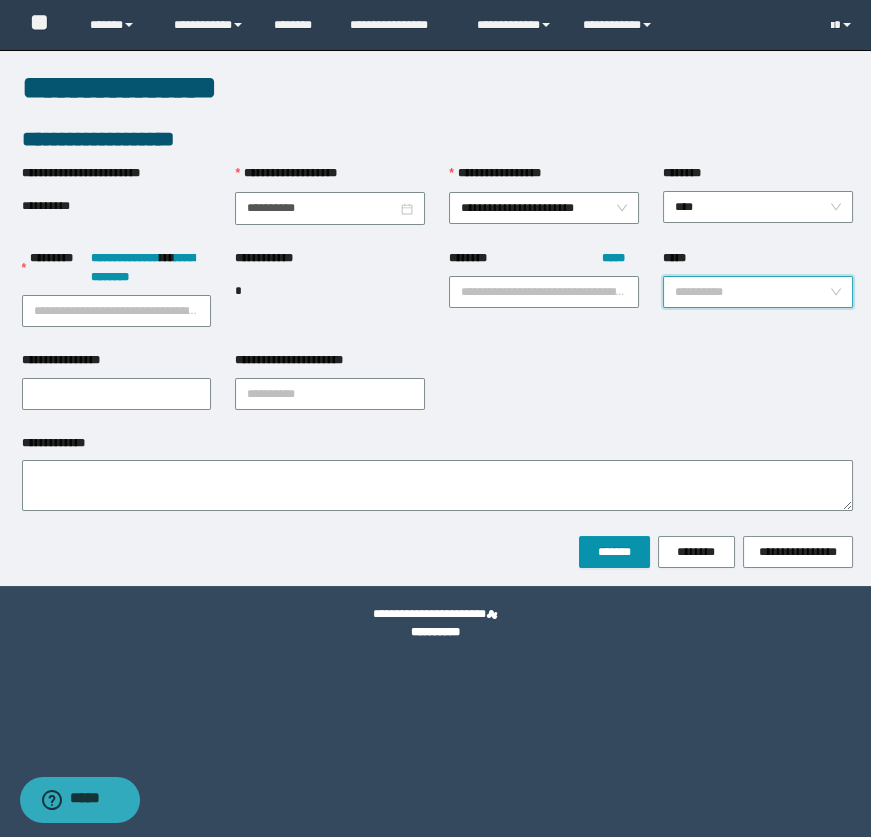 click on "*****" at bounding box center (752, 292) 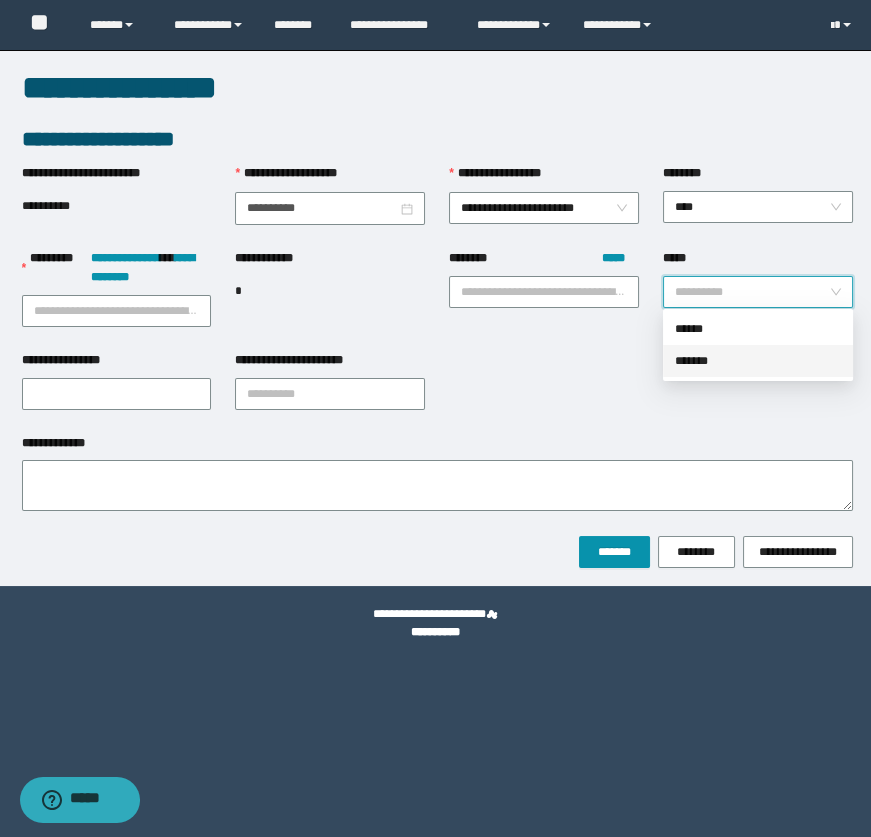 click on "*******" at bounding box center [758, 361] 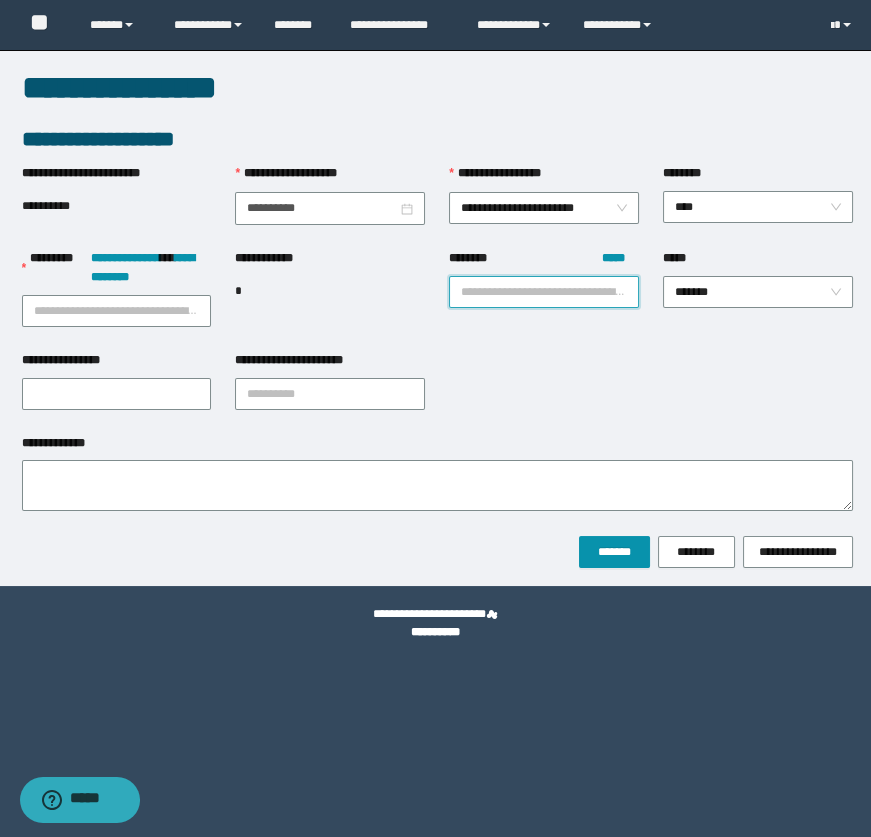 click on "******** *****" at bounding box center [544, 292] 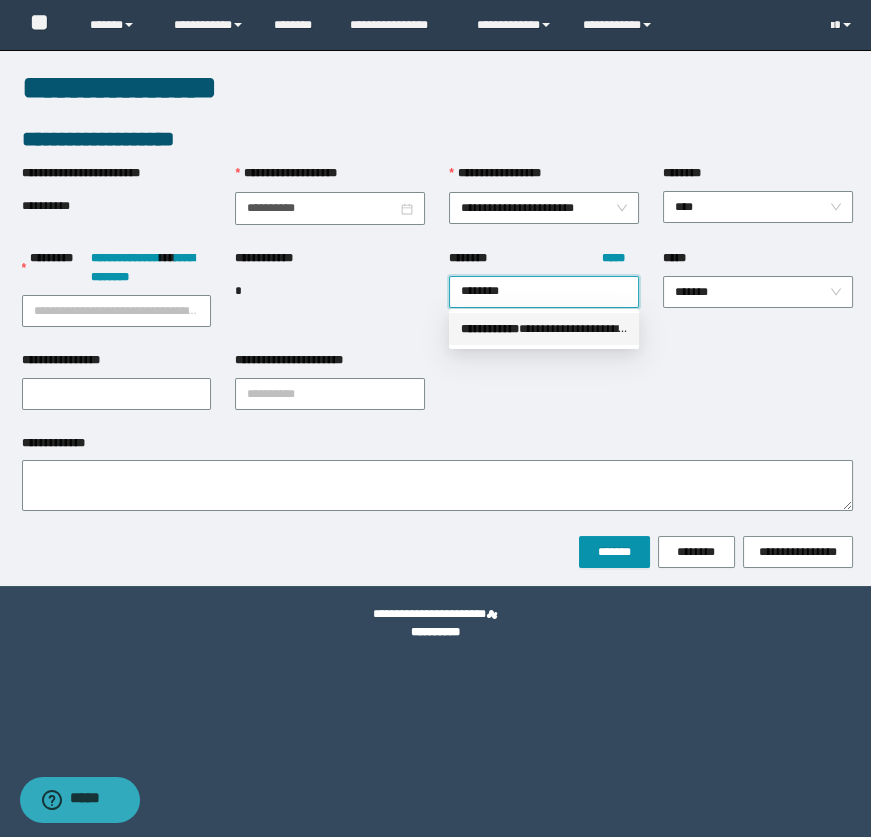 click on "**********" at bounding box center [544, 329] 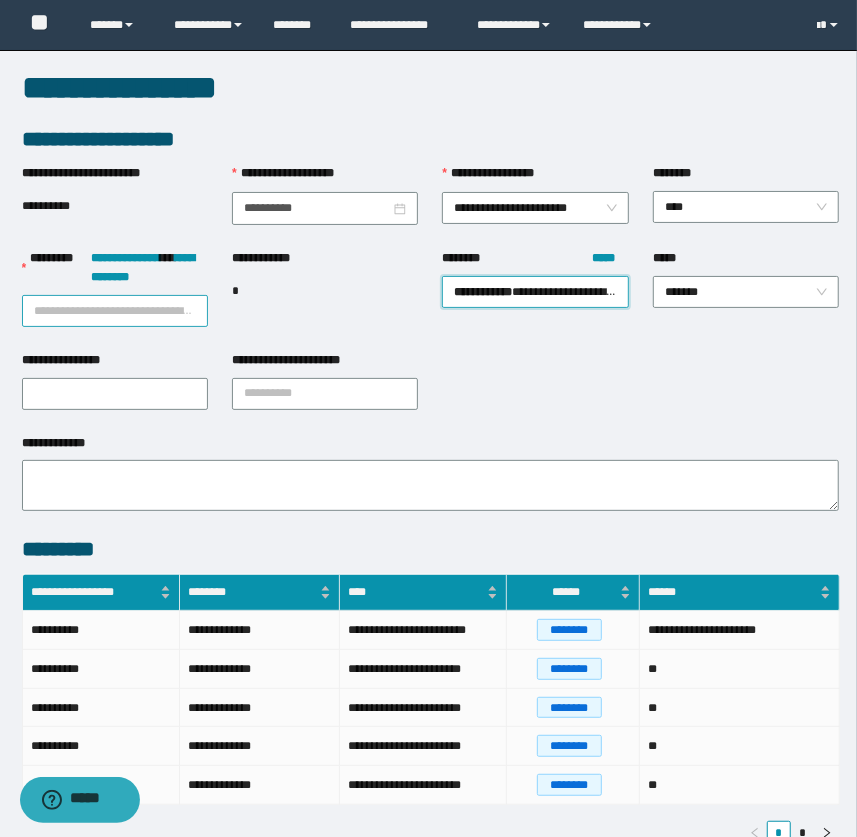 click on "**********" at bounding box center [115, 311] 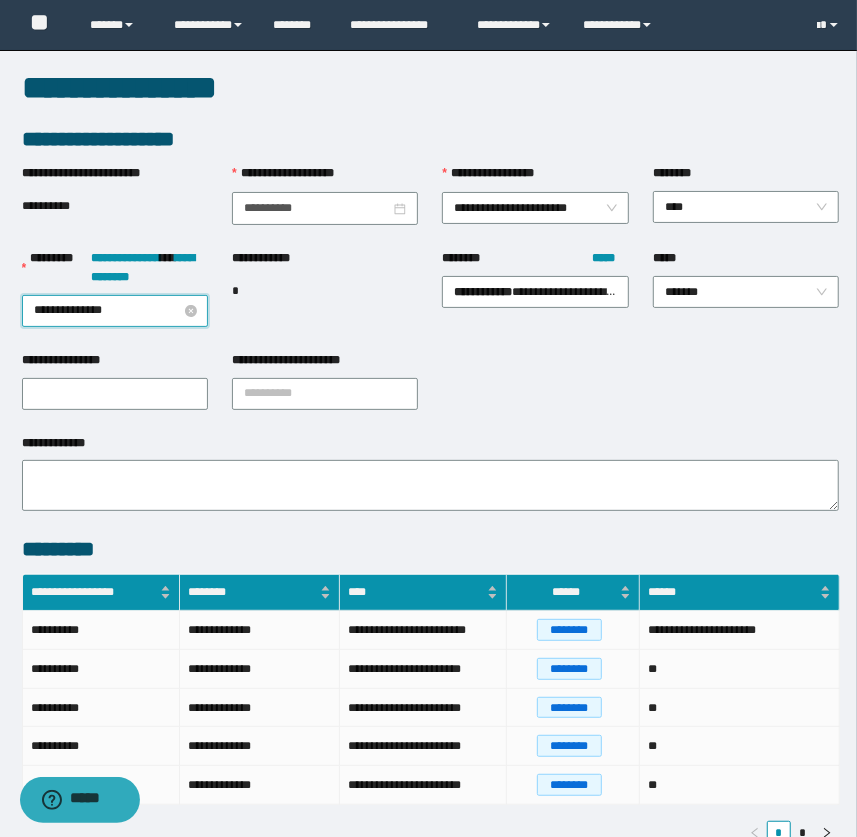 type on "**********" 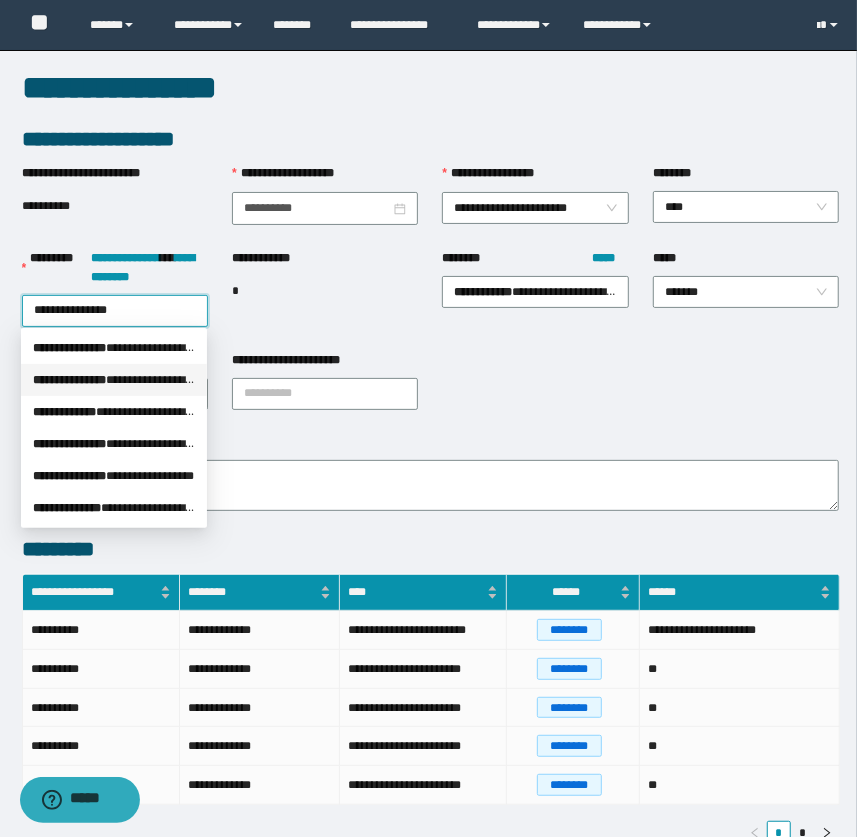 click on "**********" at bounding box center (114, 380) 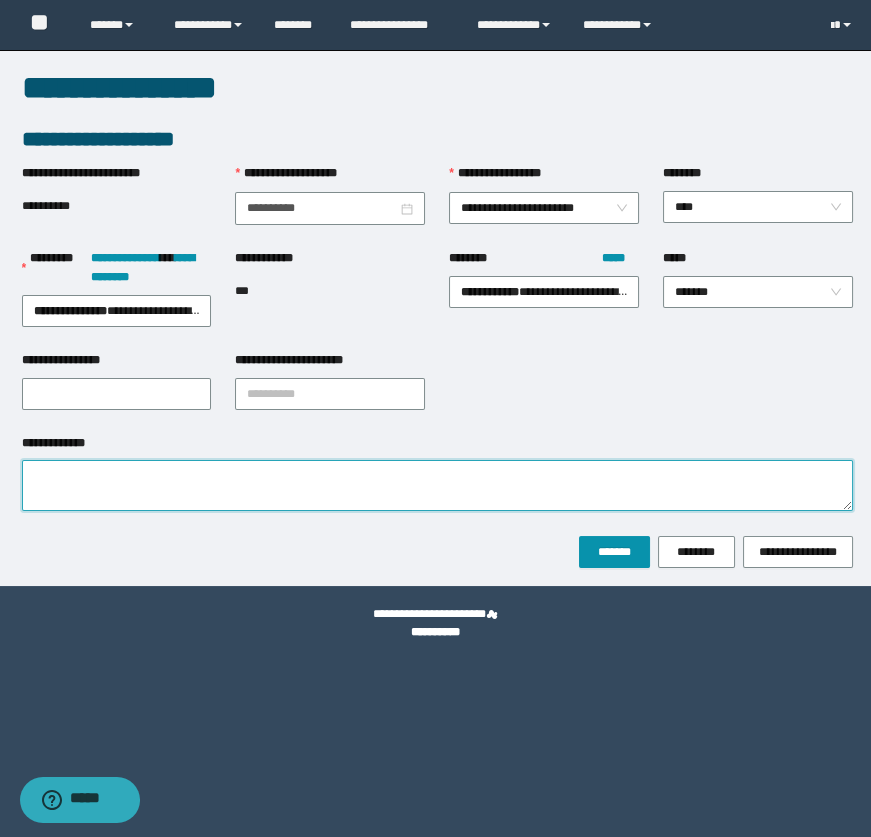 click on "**********" at bounding box center (437, 485) 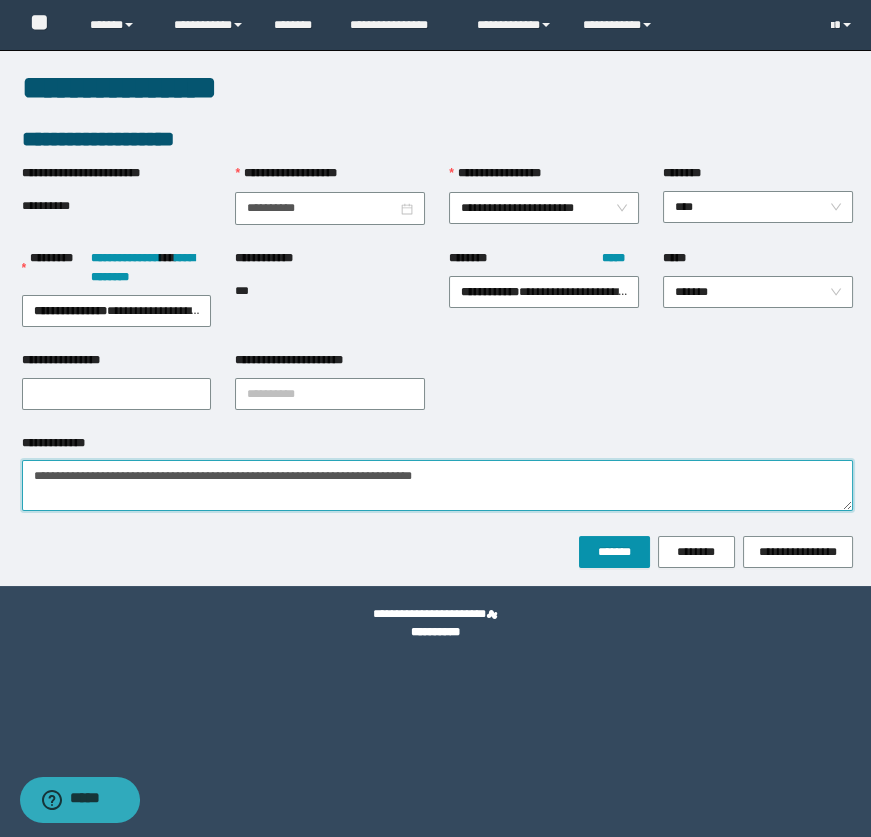 click on "**********" at bounding box center [437, 485] 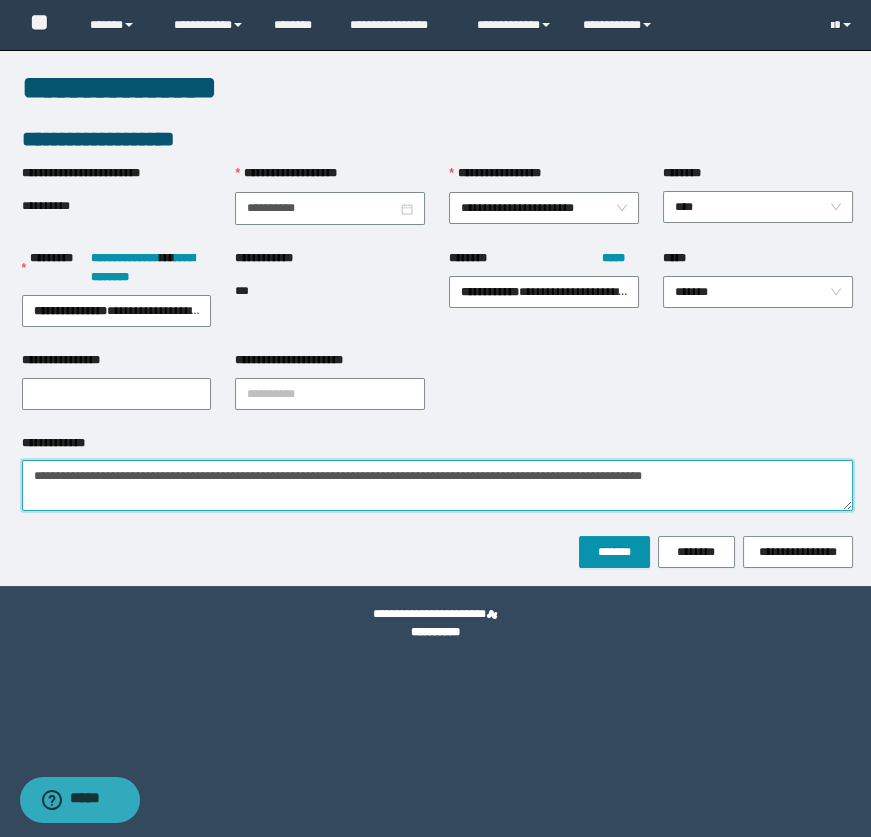 click on "**********" at bounding box center (437, 485) 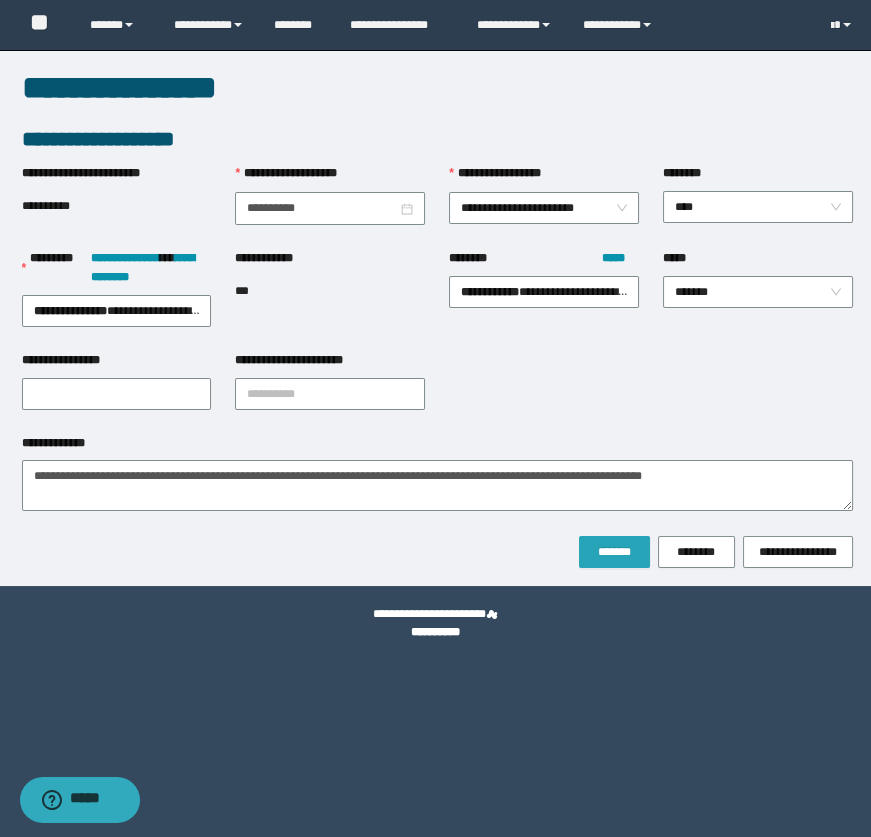click on "*******" at bounding box center (614, 552) 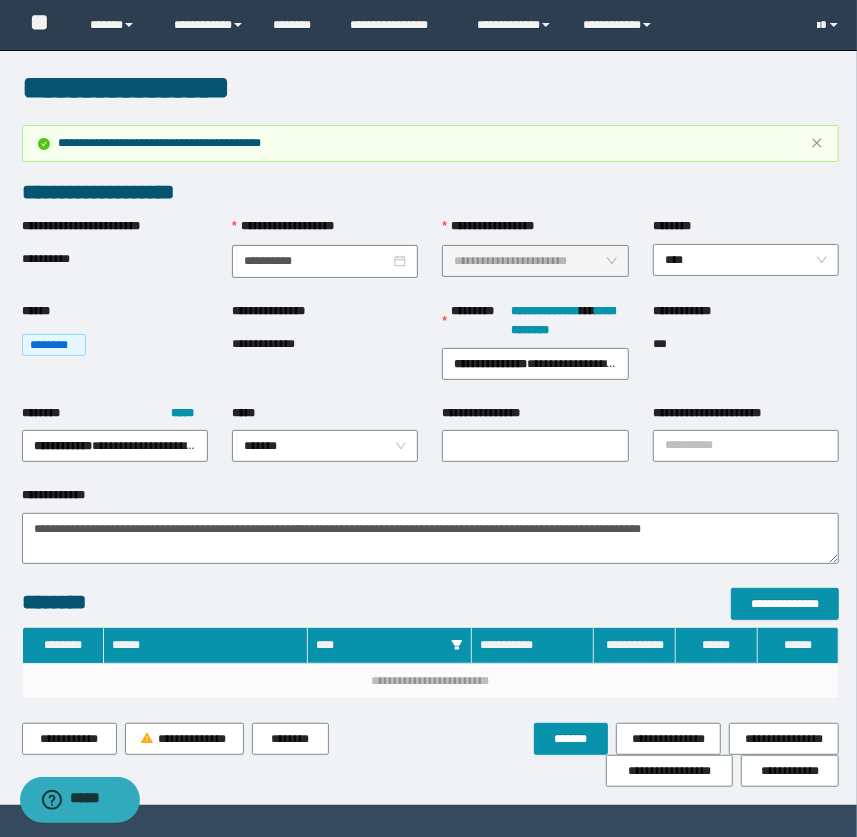 click on "**********" at bounding box center [325, 353] 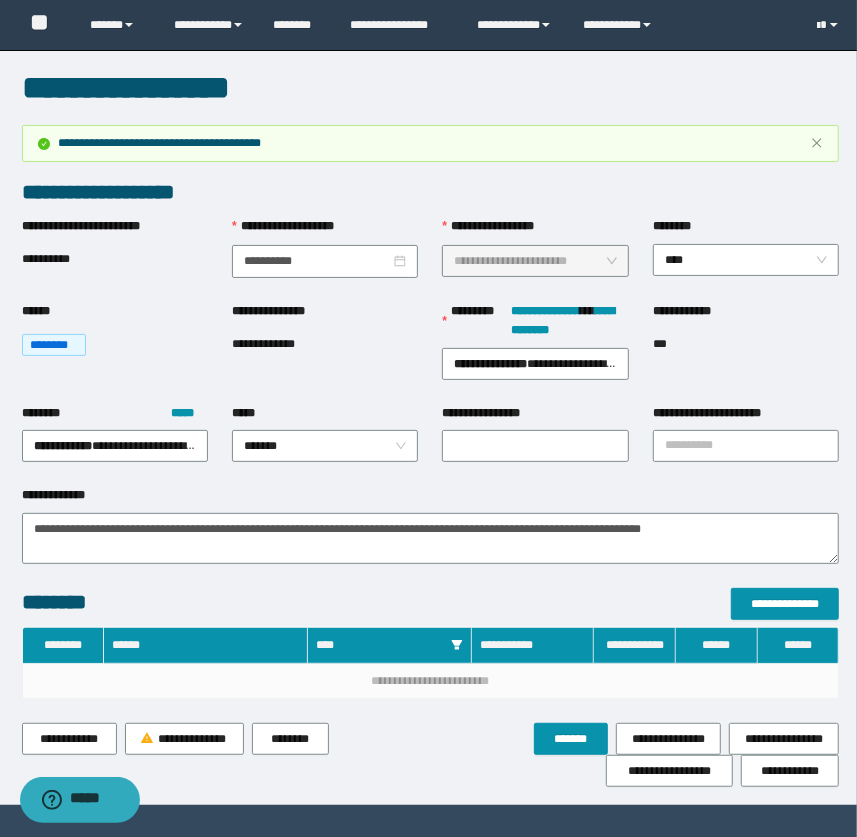 click on "**********" at bounding box center [325, 353] 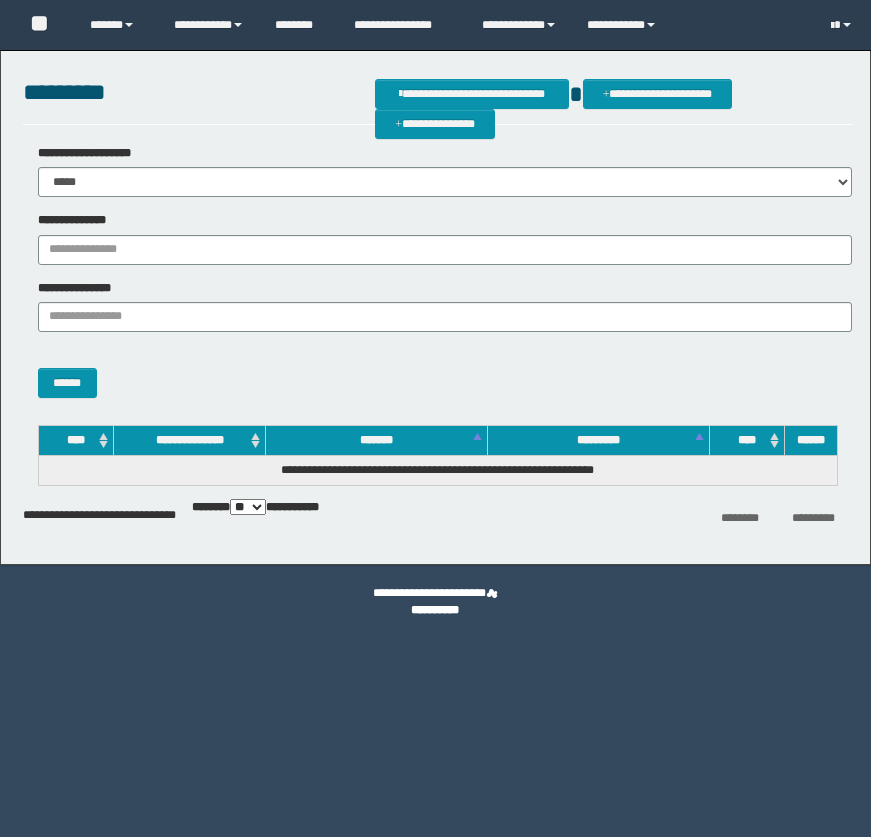 scroll, scrollTop: 0, scrollLeft: 0, axis: both 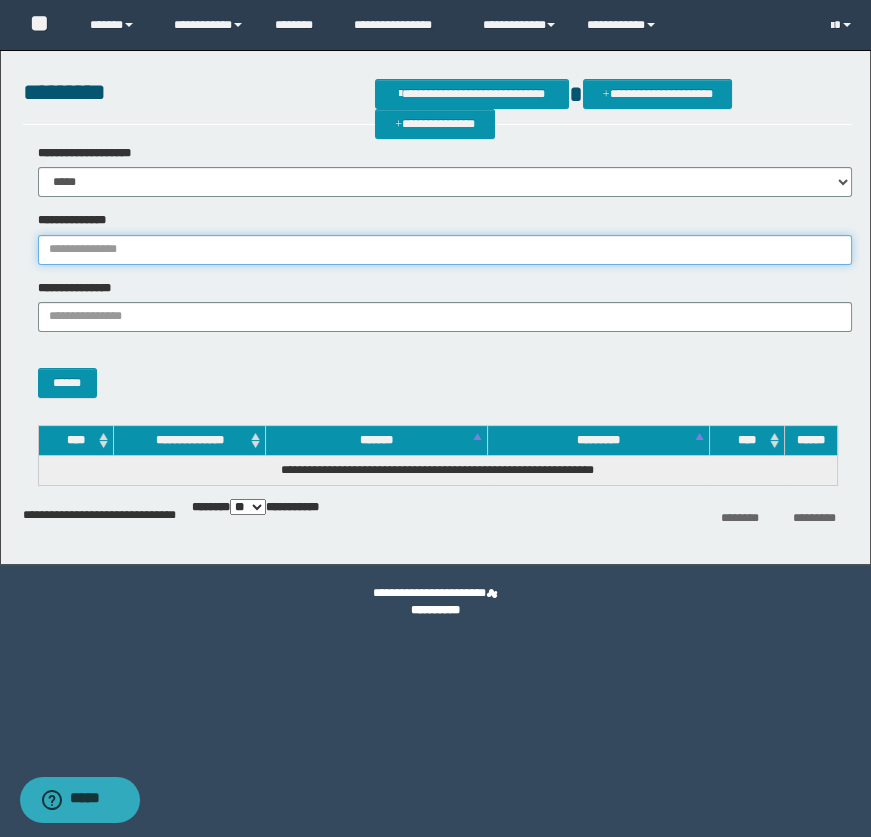click on "**********" at bounding box center [445, 250] 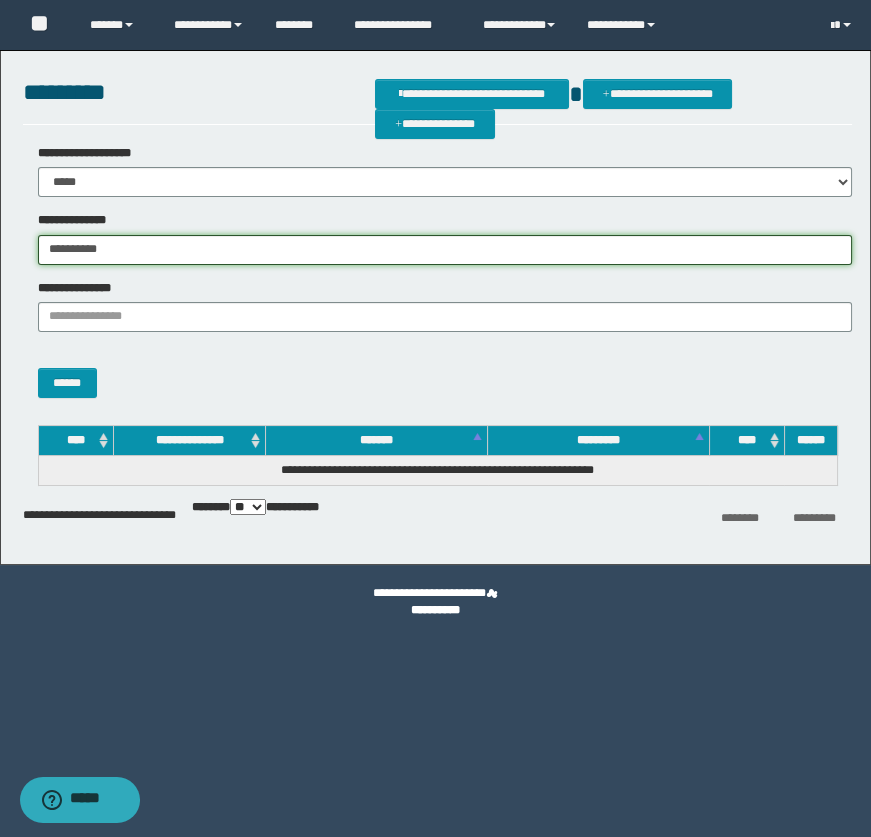 type on "**********" 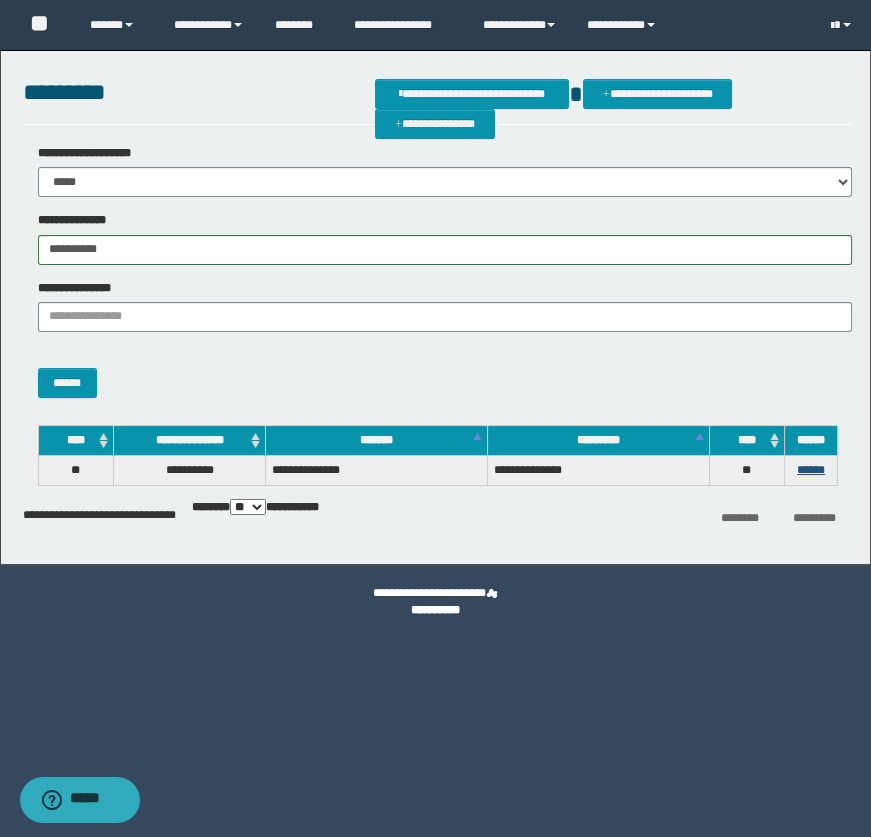 click on "******" at bounding box center (810, 471) 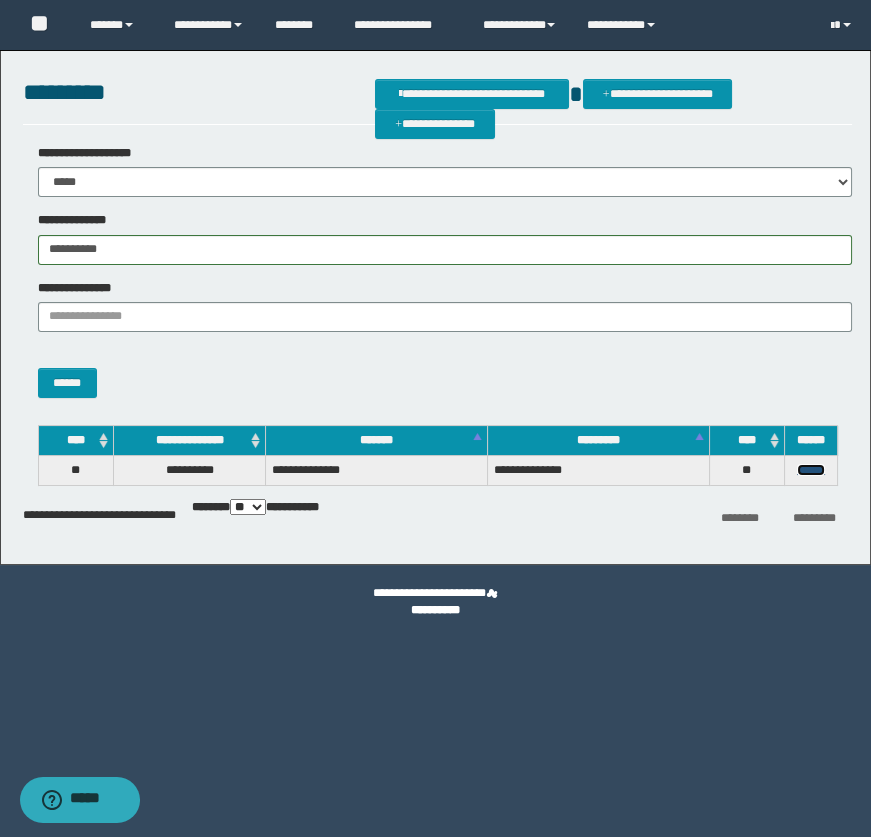 click on "******" at bounding box center (811, 470) 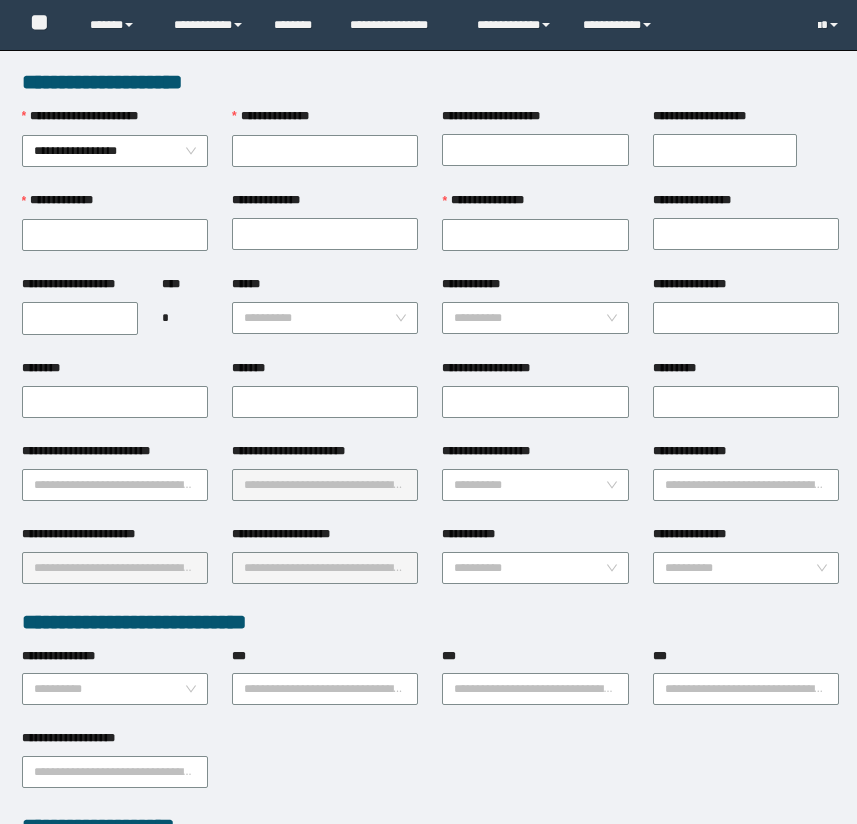 scroll, scrollTop: 0, scrollLeft: 0, axis: both 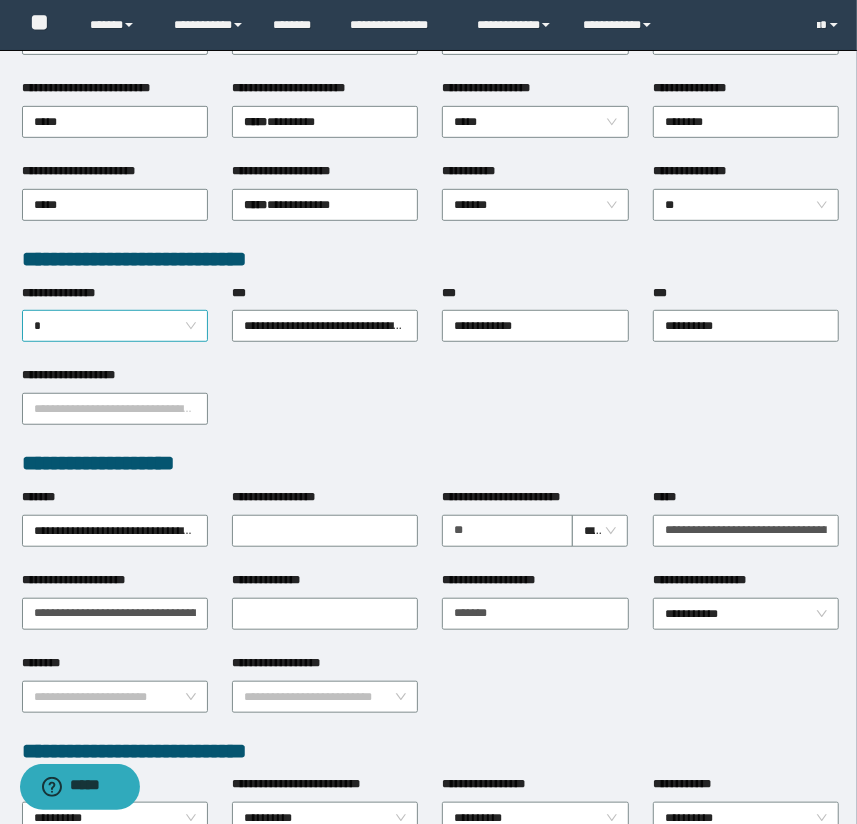 click on "*" at bounding box center (115, 326) 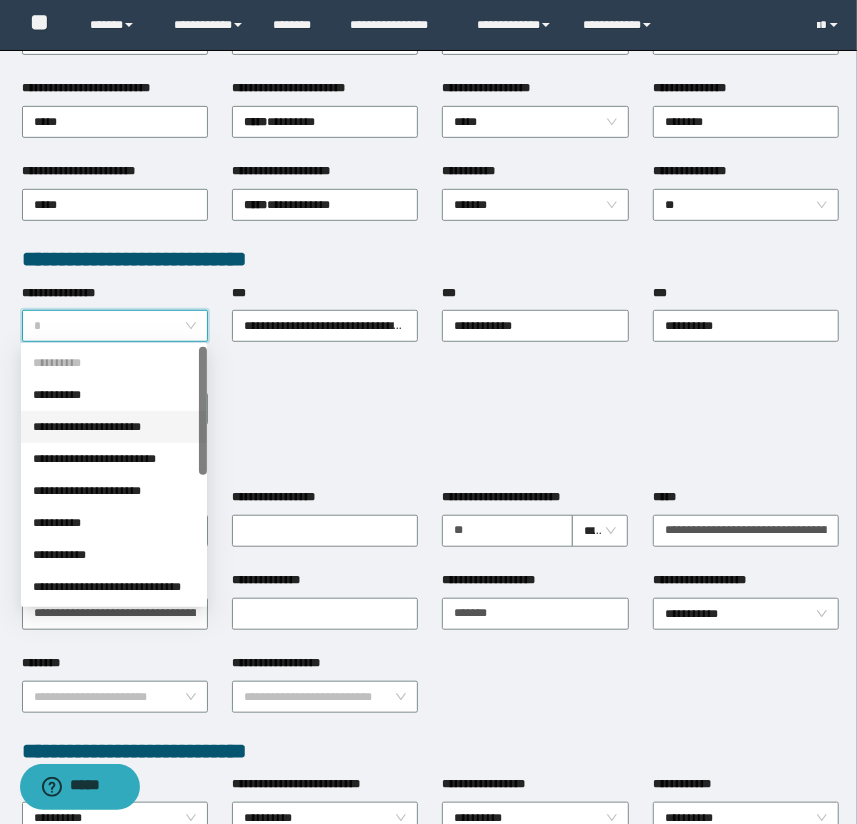 click on "**********" at bounding box center [114, 427] 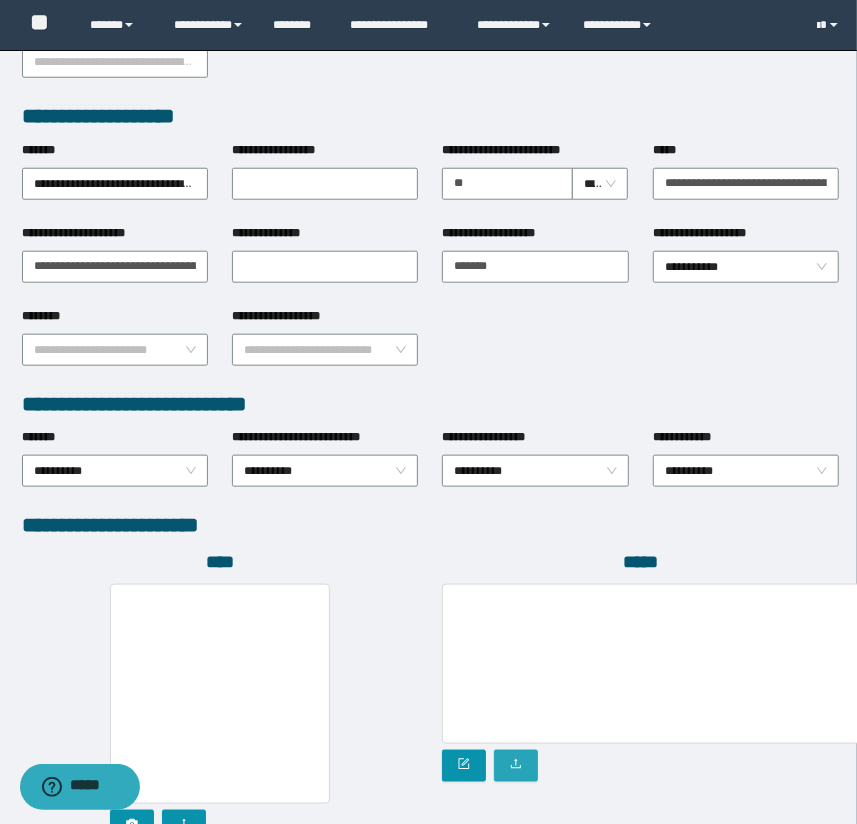 scroll, scrollTop: 878, scrollLeft: 0, axis: vertical 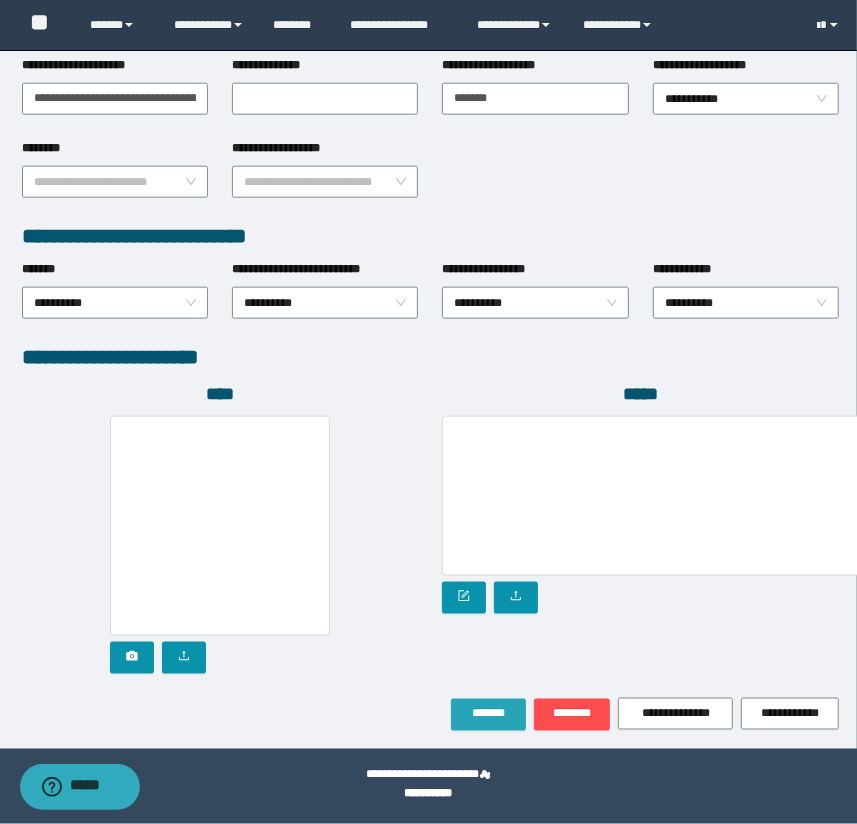 click on "*******" at bounding box center (488, 714) 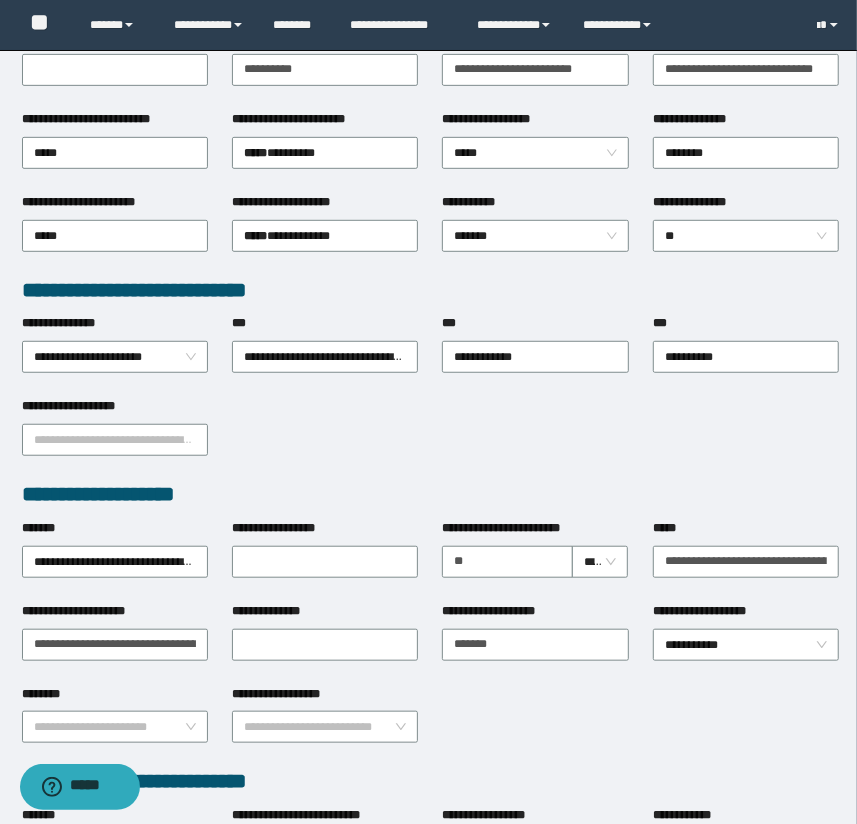 scroll, scrollTop: 0, scrollLeft: 0, axis: both 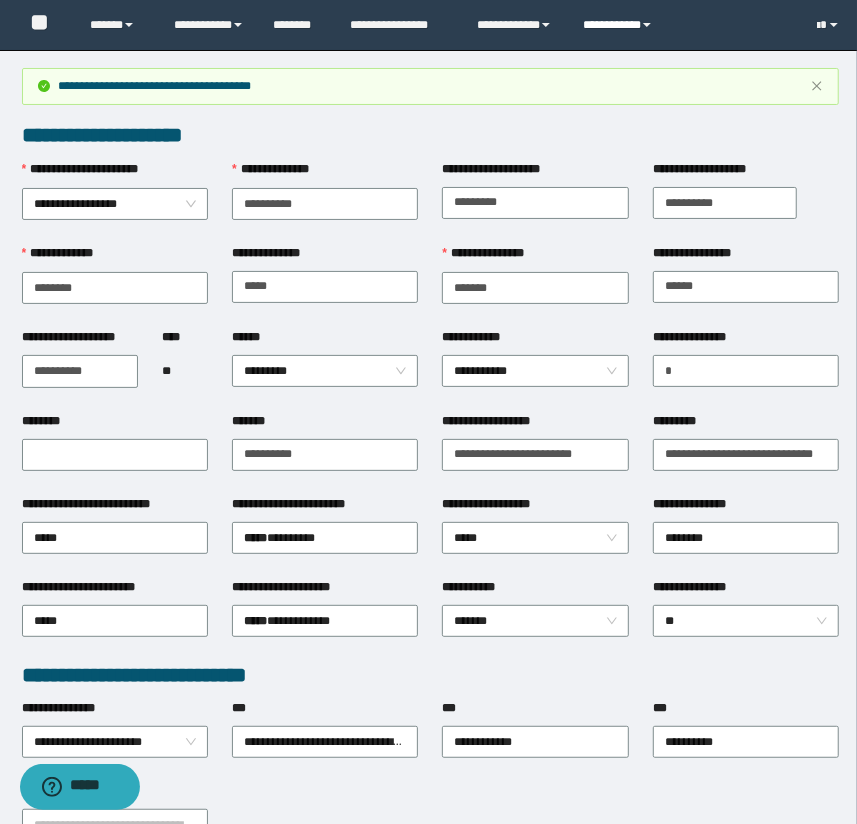 click on "**********" at bounding box center [620, 25] 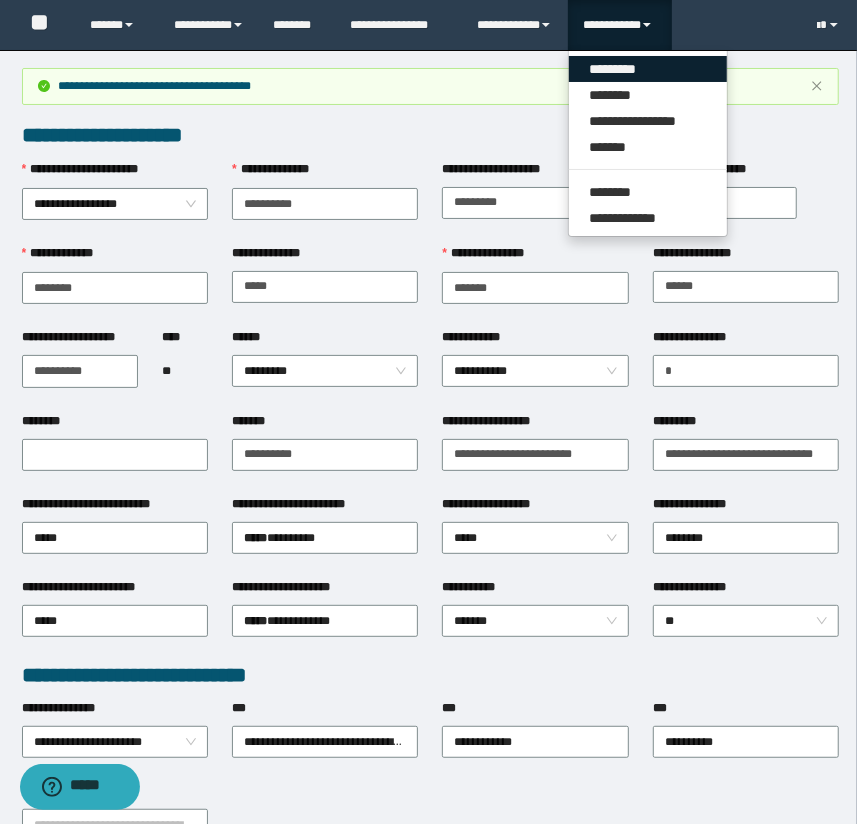 click on "*********" at bounding box center [648, 69] 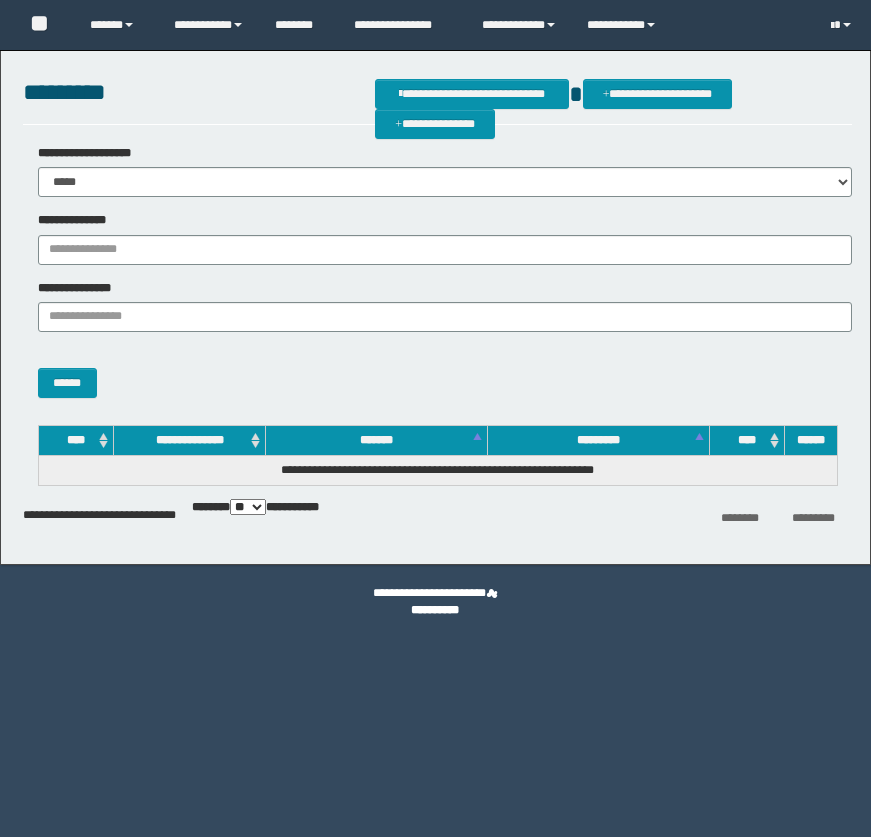 scroll, scrollTop: 0, scrollLeft: 0, axis: both 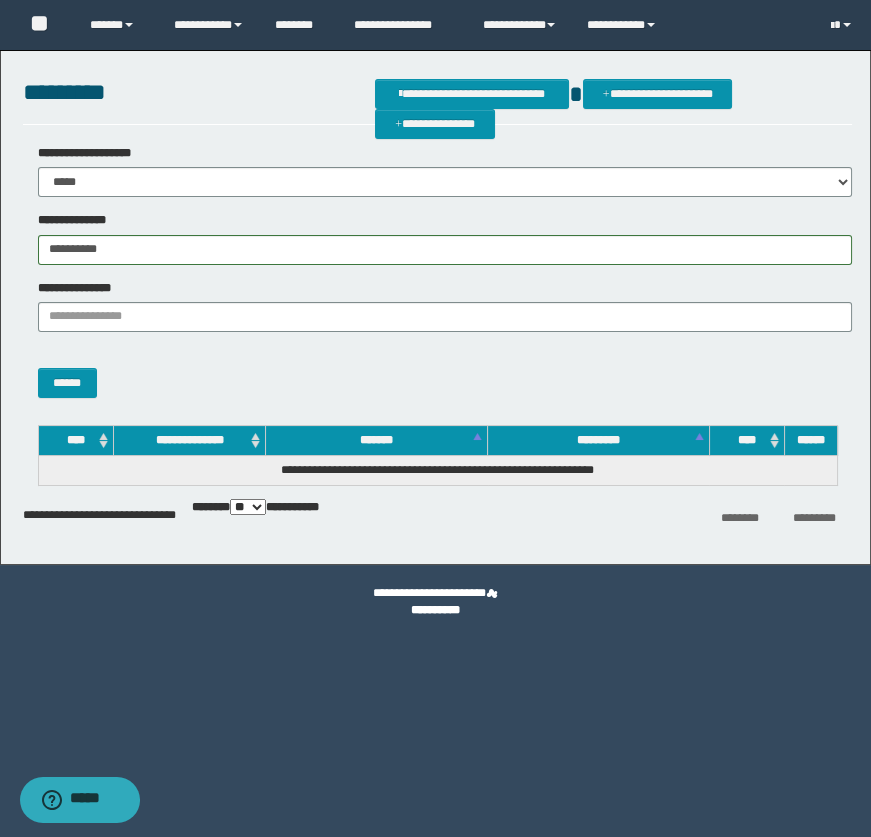 type on "**********" 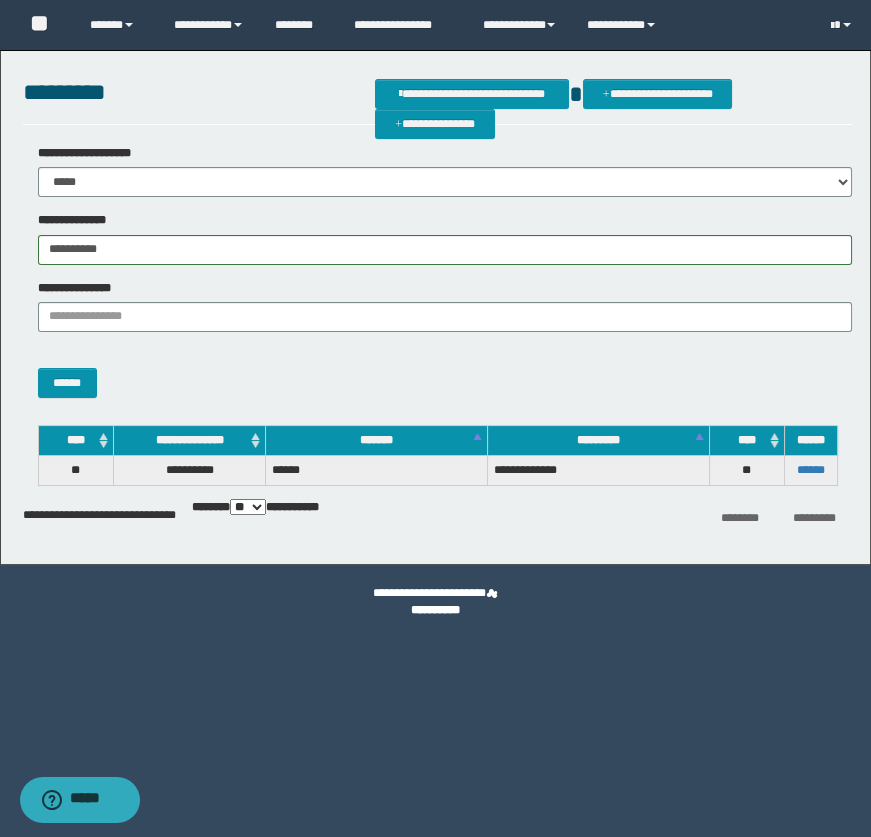 click on "******" at bounding box center [810, 471] 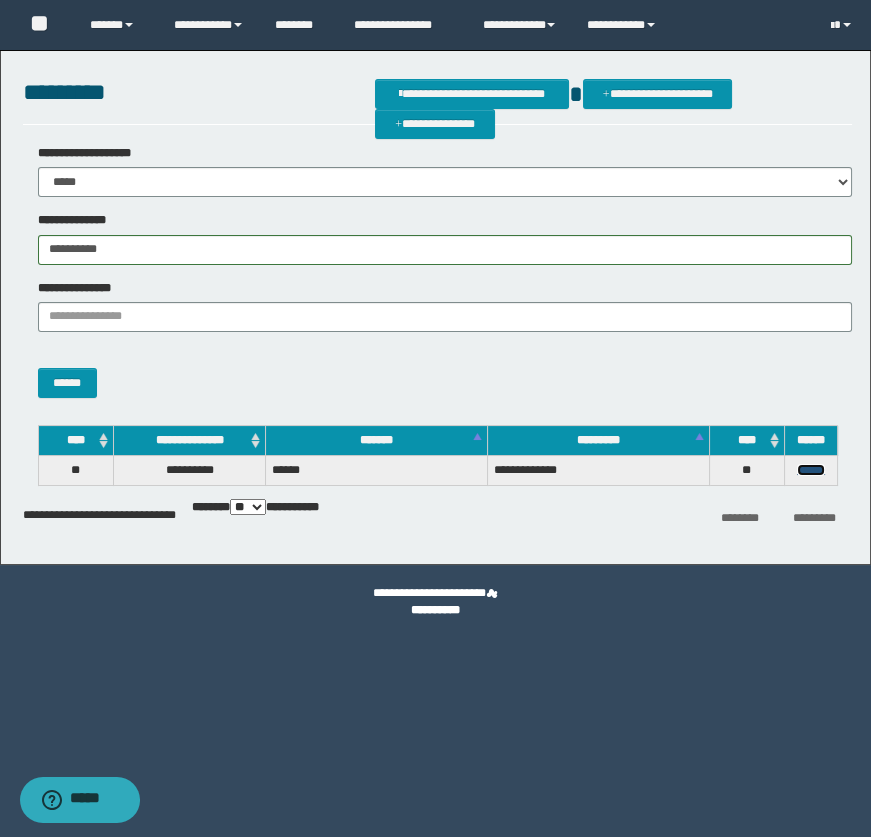 click on "******" at bounding box center (811, 470) 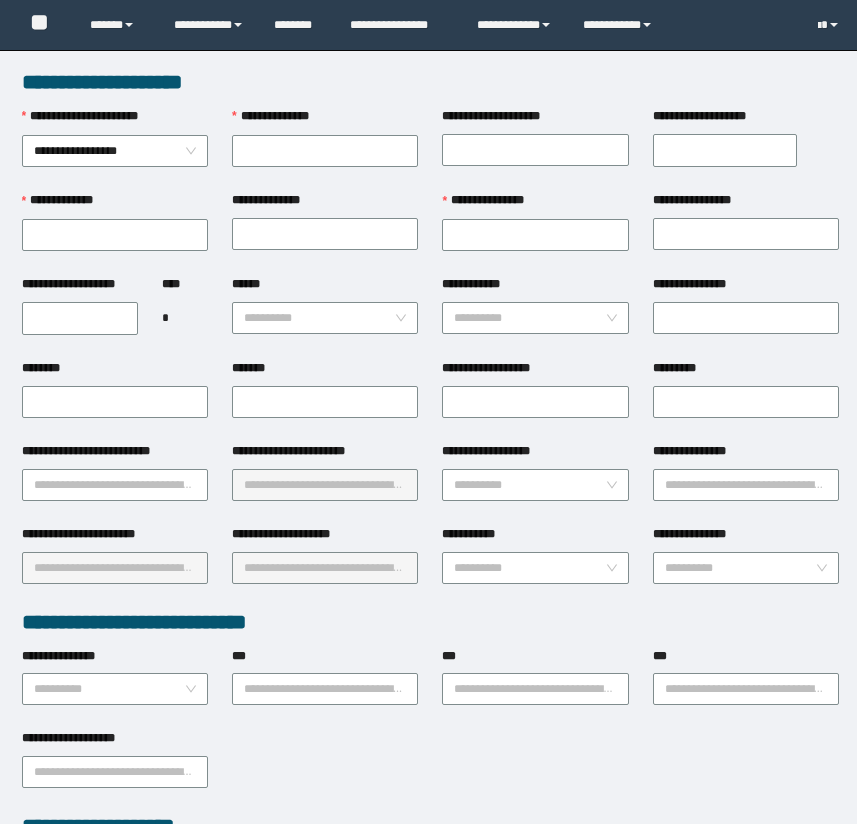 scroll, scrollTop: 0, scrollLeft: 0, axis: both 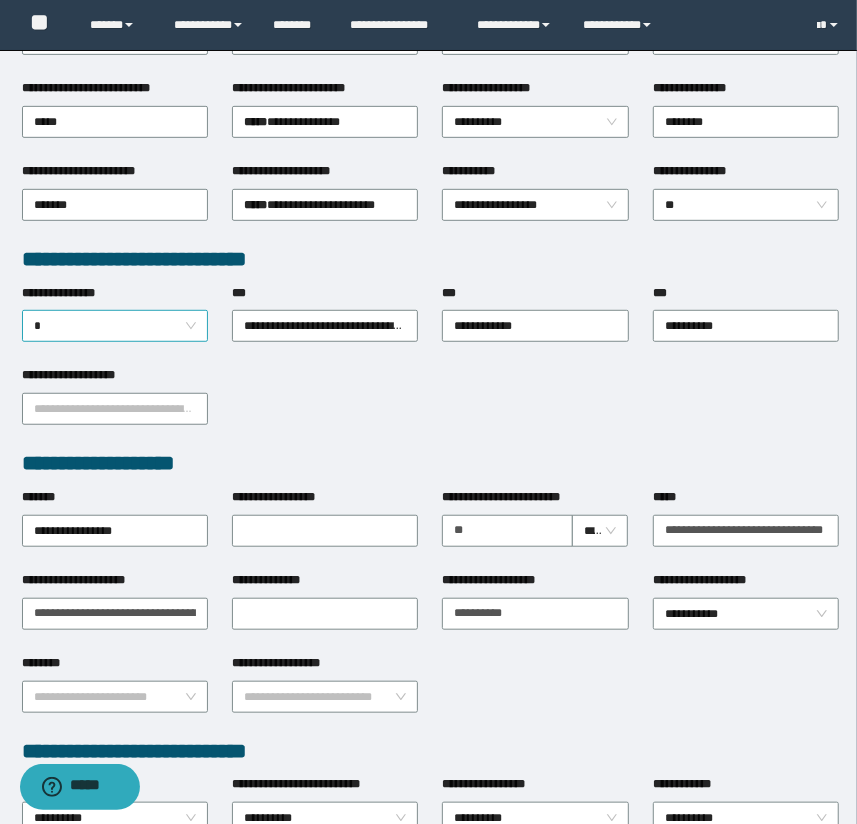 click on "*" at bounding box center [115, 326] 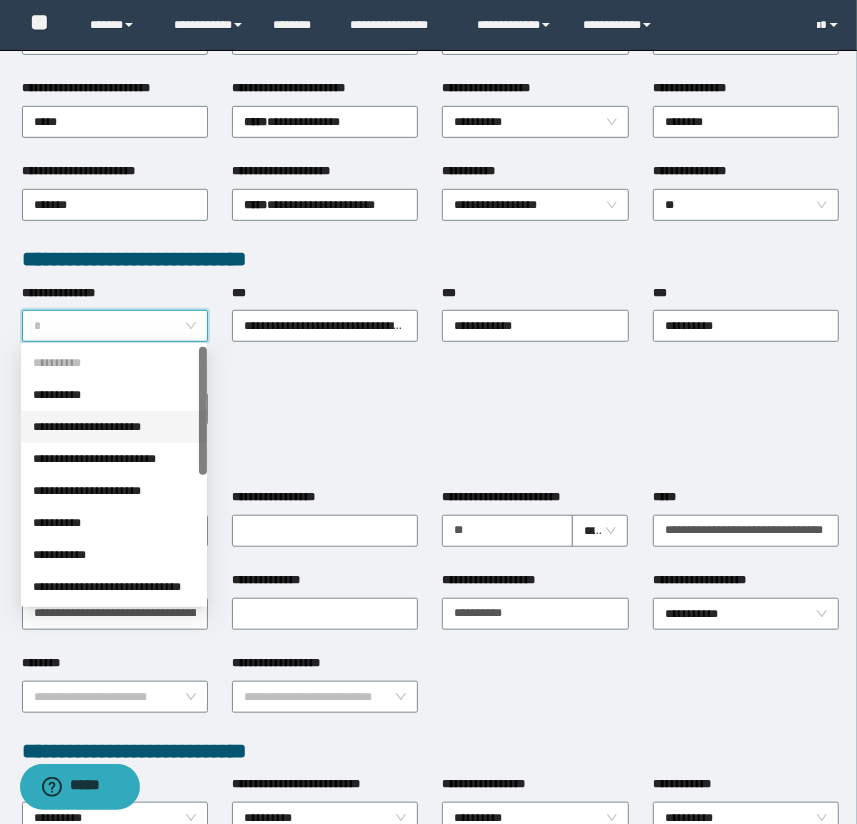 click on "**********" at bounding box center (114, 427) 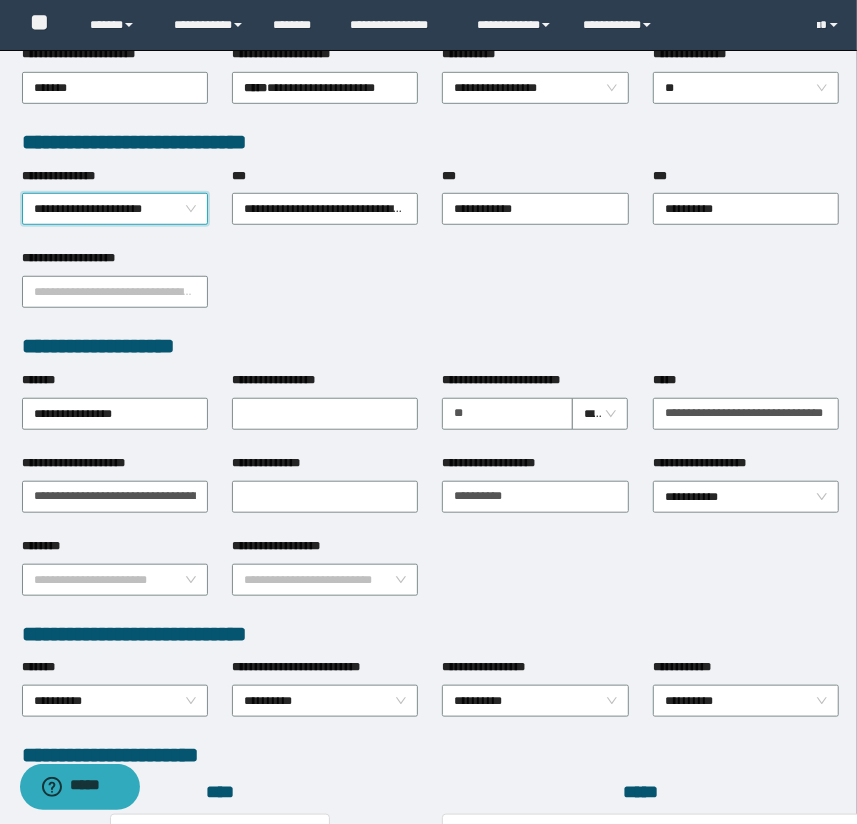 scroll, scrollTop: 878, scrollLeft: 0, axis: vertical 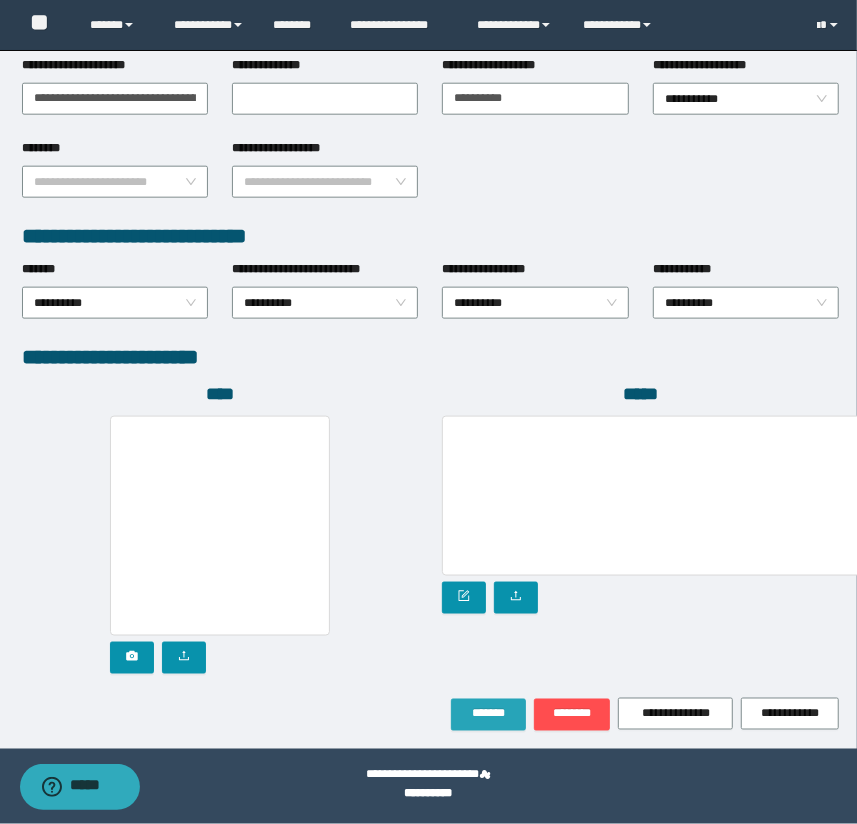 click on "*******" at bounding box center [488, 714] 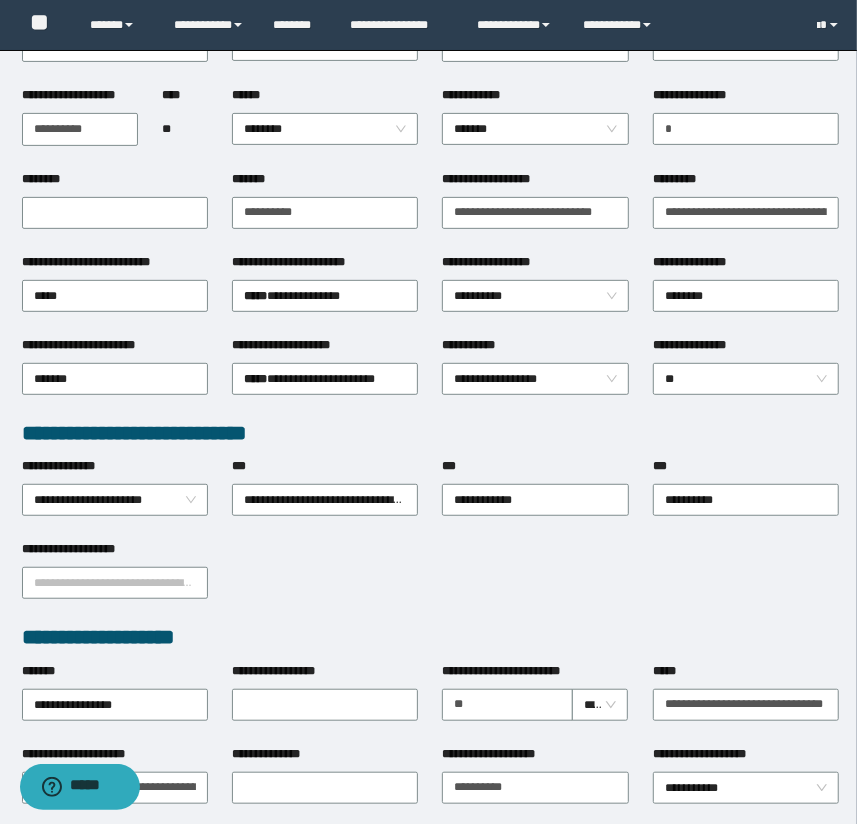 scroll, scrollTop: 0, scrollLeft: 0, axis: both 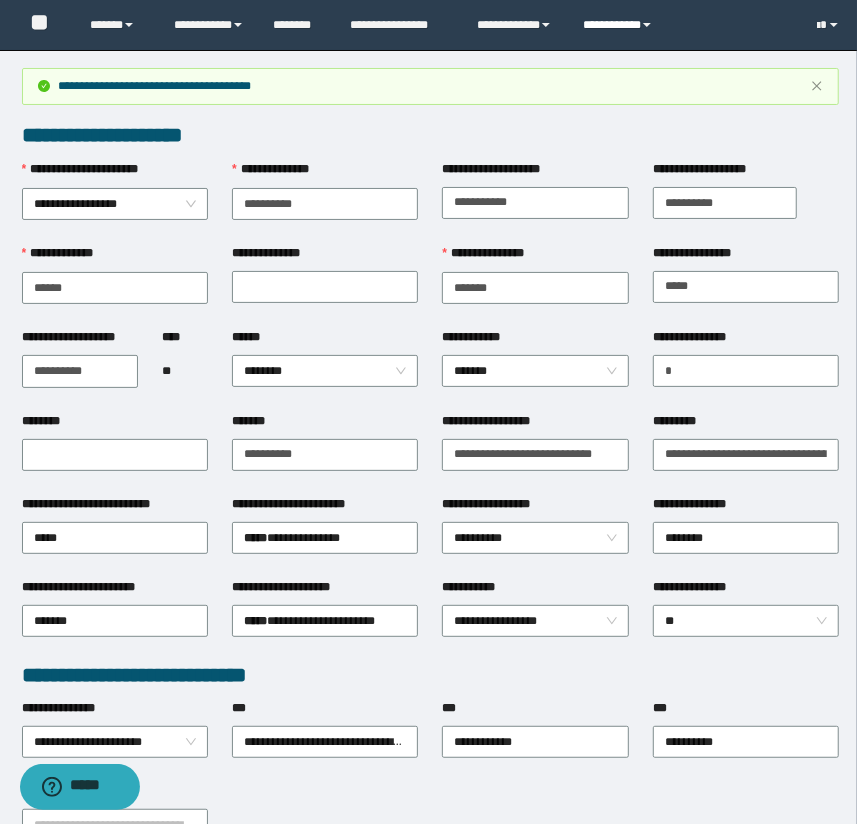 drag, startPoint x: 602, startPoint y: 30, endPoint x: 604, endPoint y: 48, distance: 18.110771 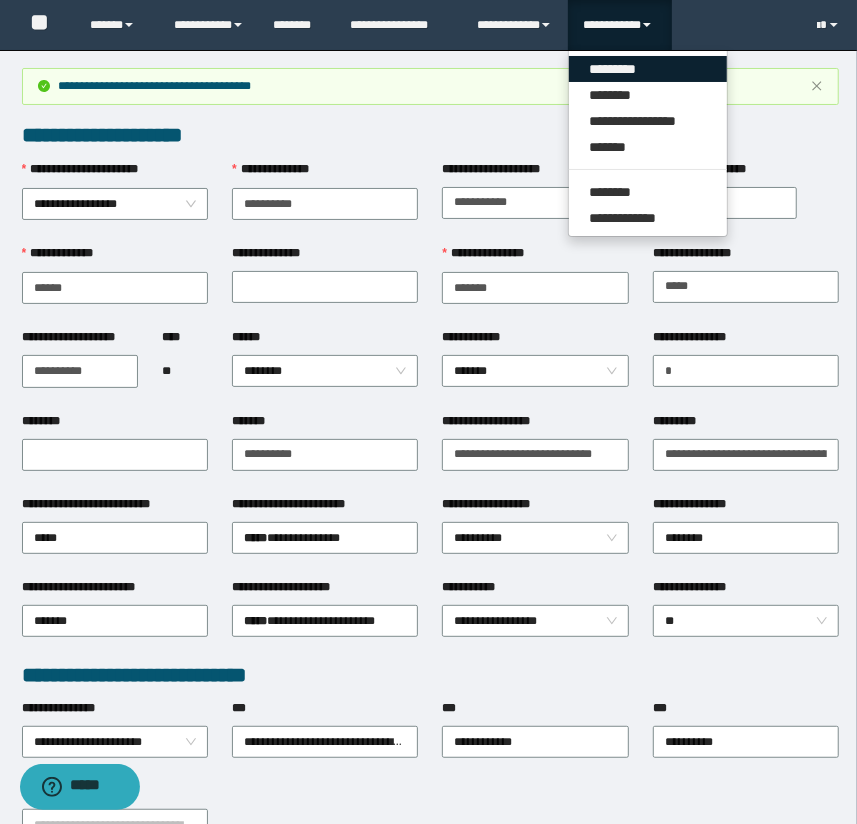 click on "*********" at bounding box center (648, 69) 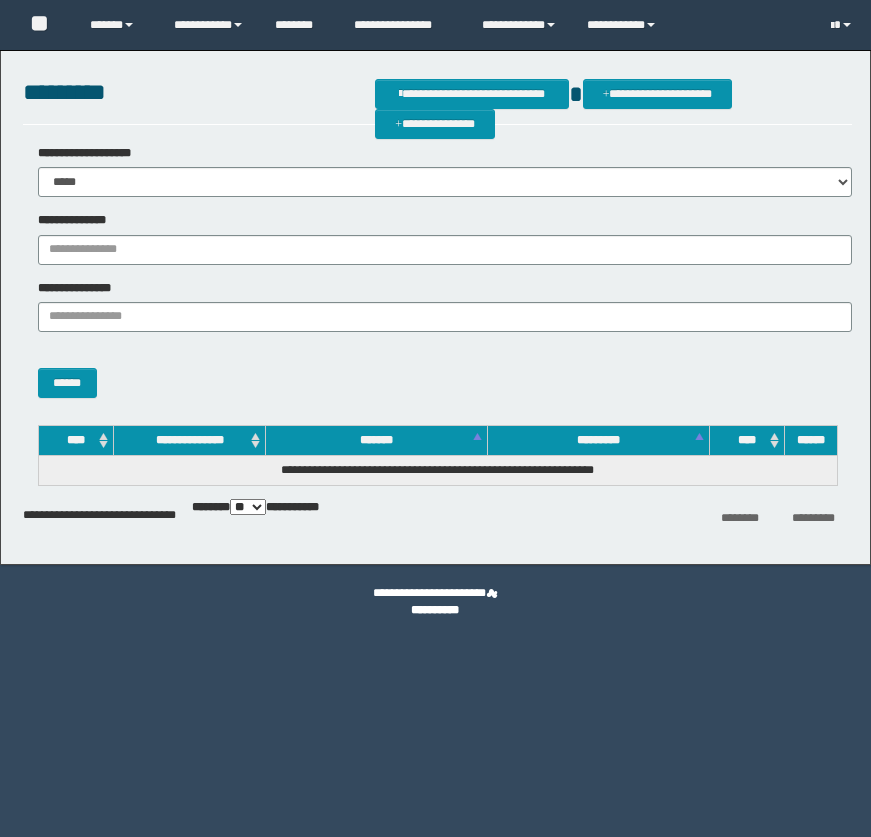 scroll, scrollTop: 0, scrollLeft: 0, axis: both 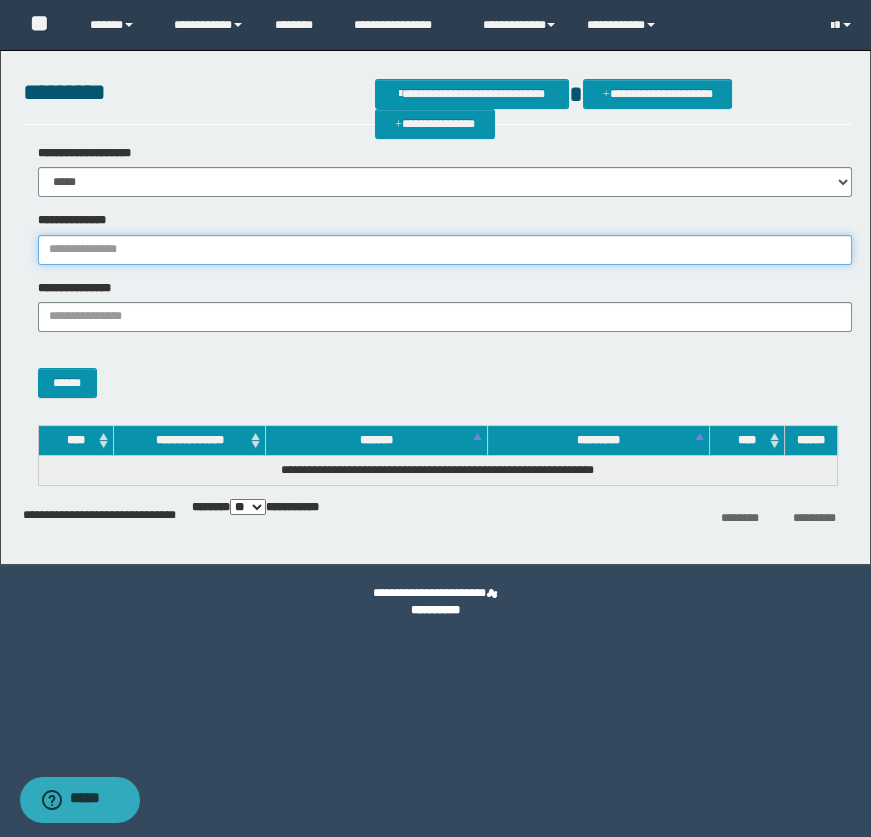 click on "**********" at bounding box center (445, 250) 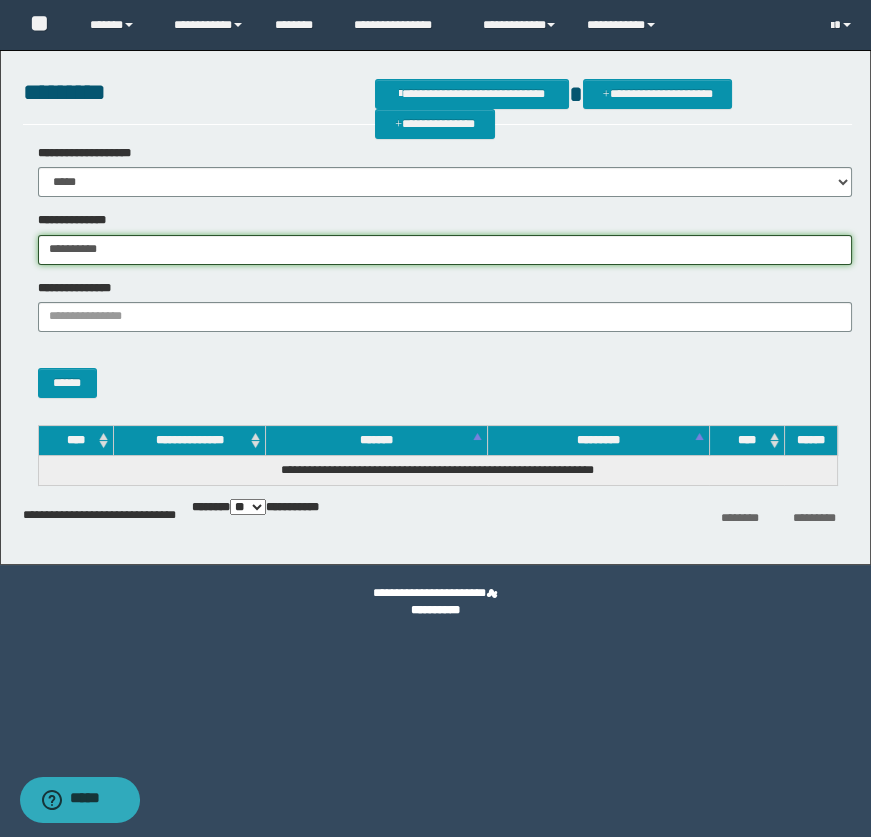 type on "**********" 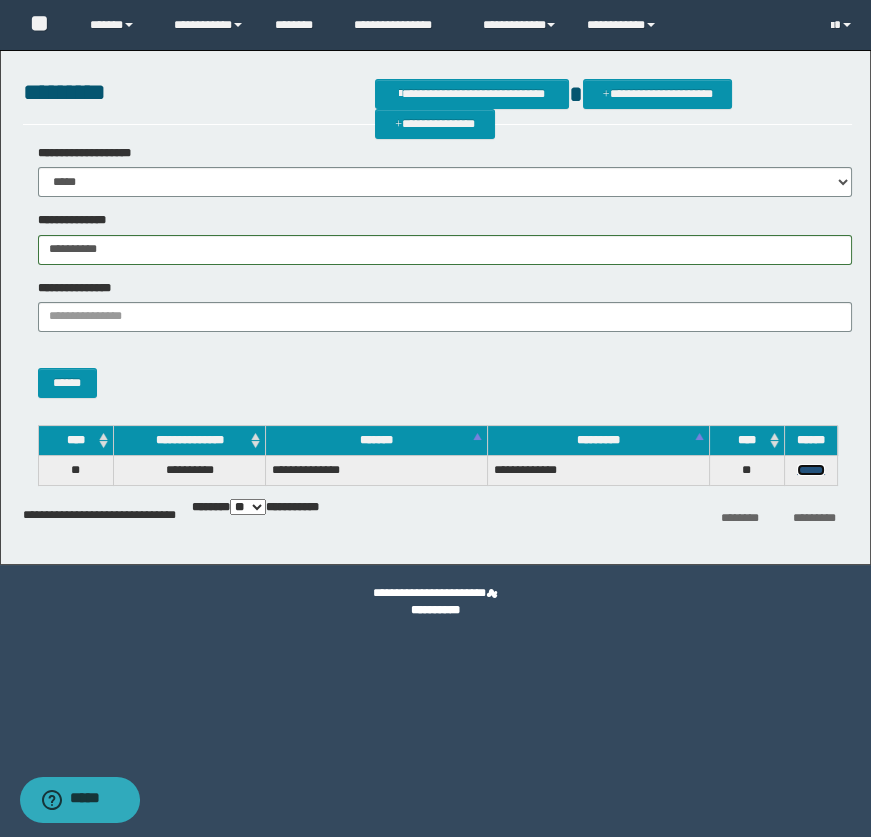 click on "******" at bounding box center (811, 470) 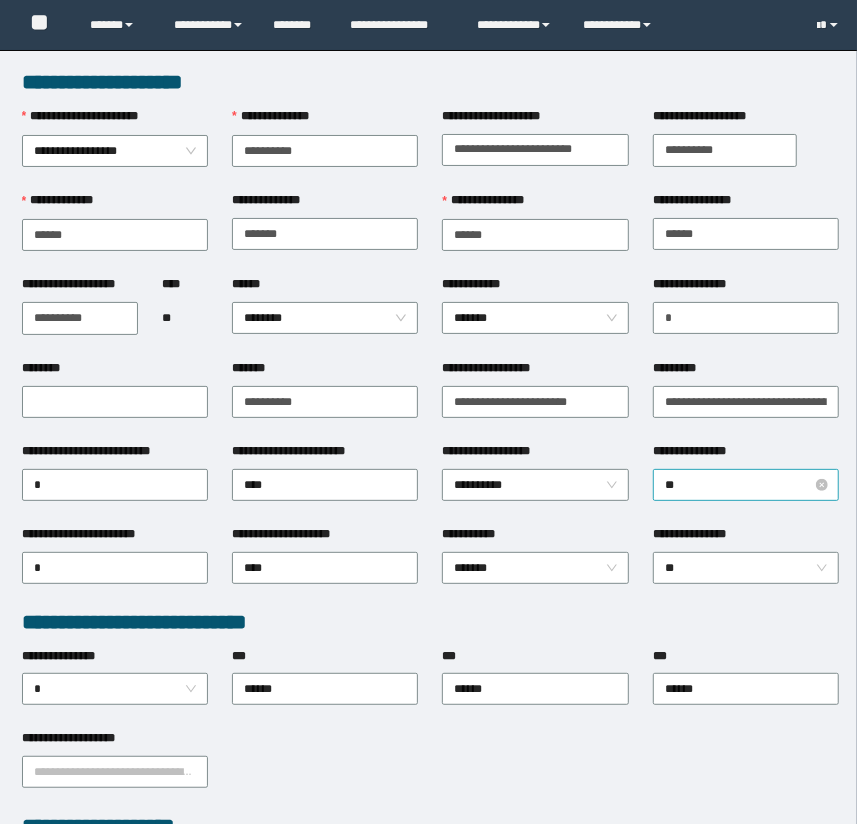 scroll, scrollTop: 272, scrollLeft: 0, axis: vertical 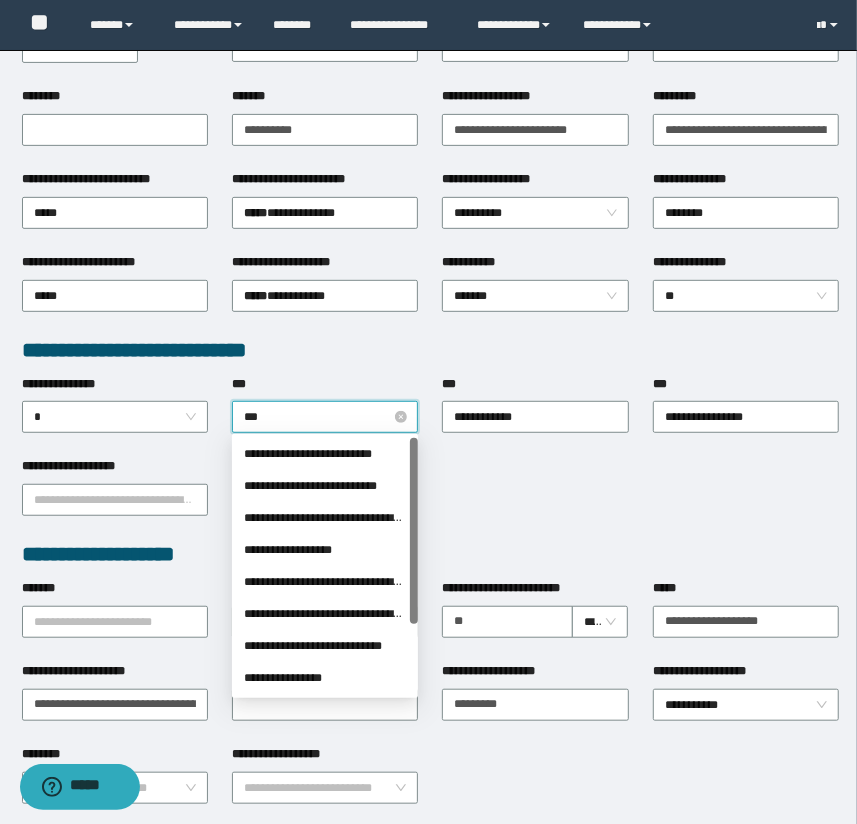 type on "****" 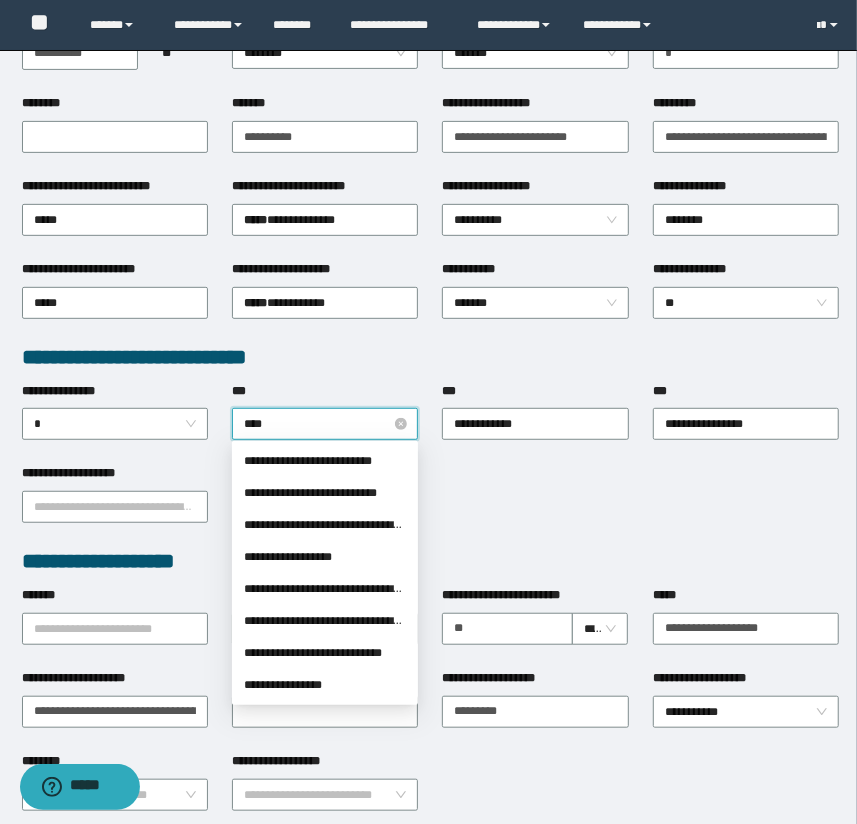 scroll, scrollTop: 272, scrollLeft: 0, axis: vertical 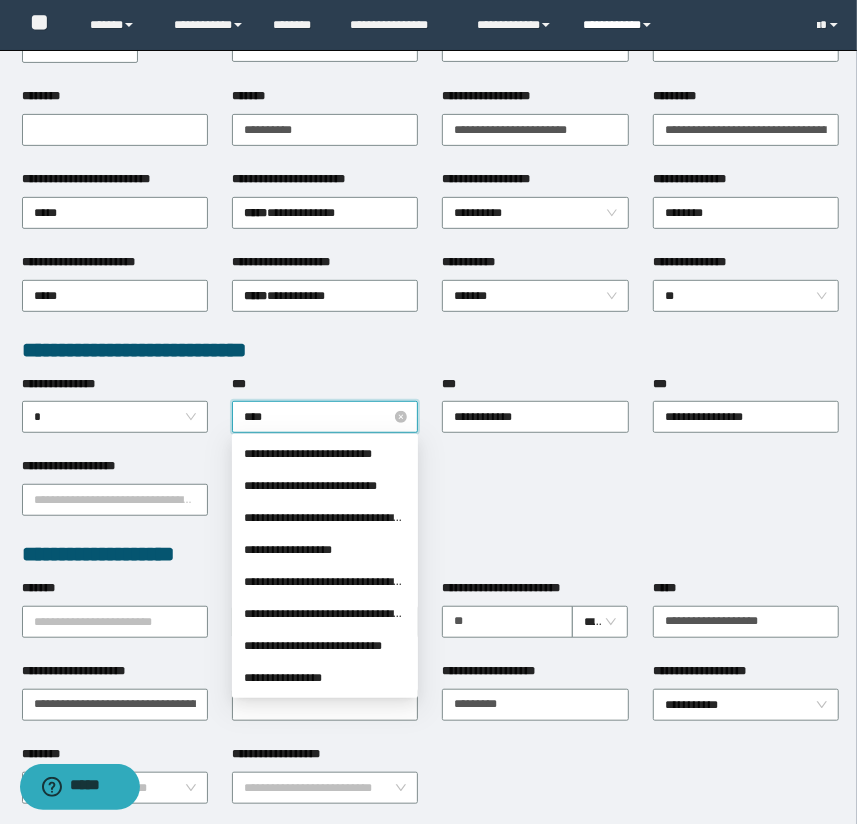click on "**********" at bounding box center [620, 25] 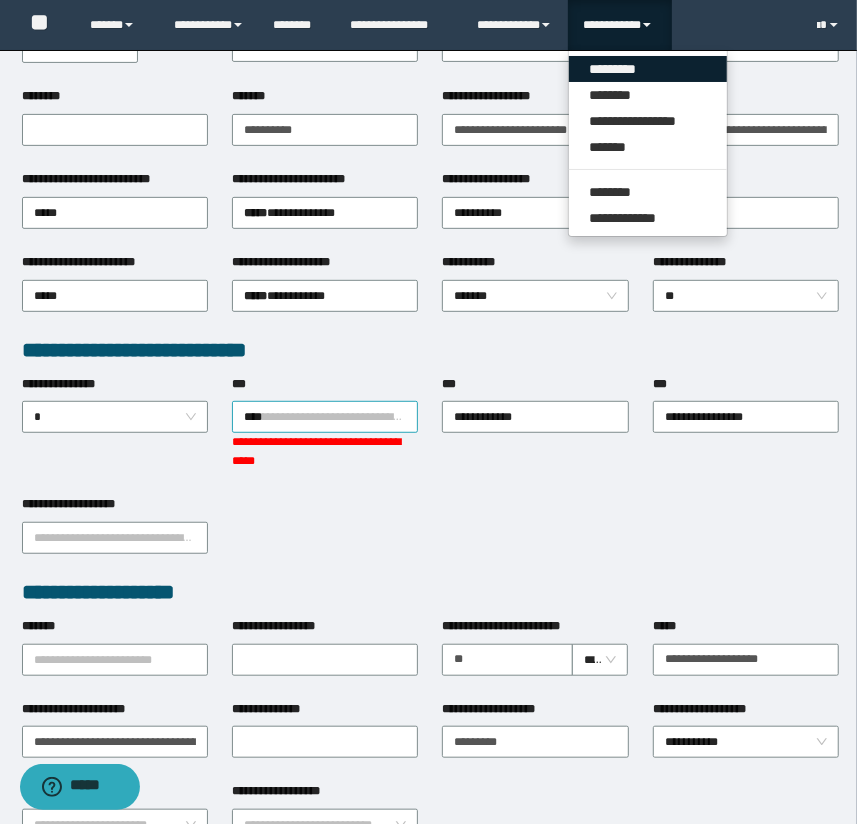 click on "*********" at bounding box center [648, 69] 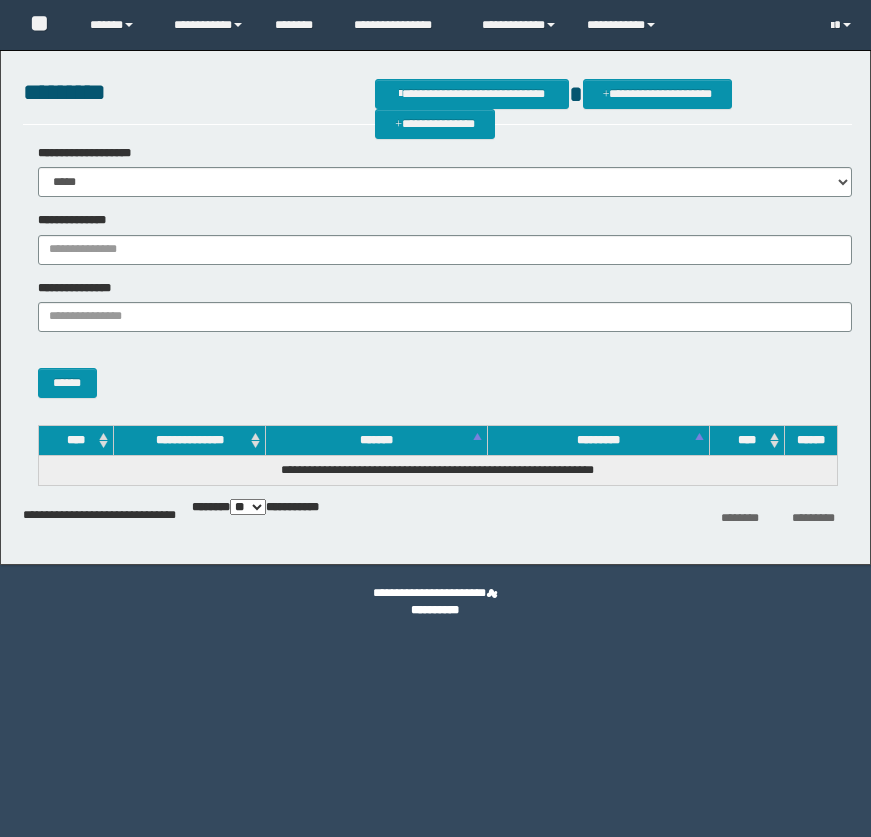 scroll, scrollTop: 0, scrollLeft: 0, axis: both 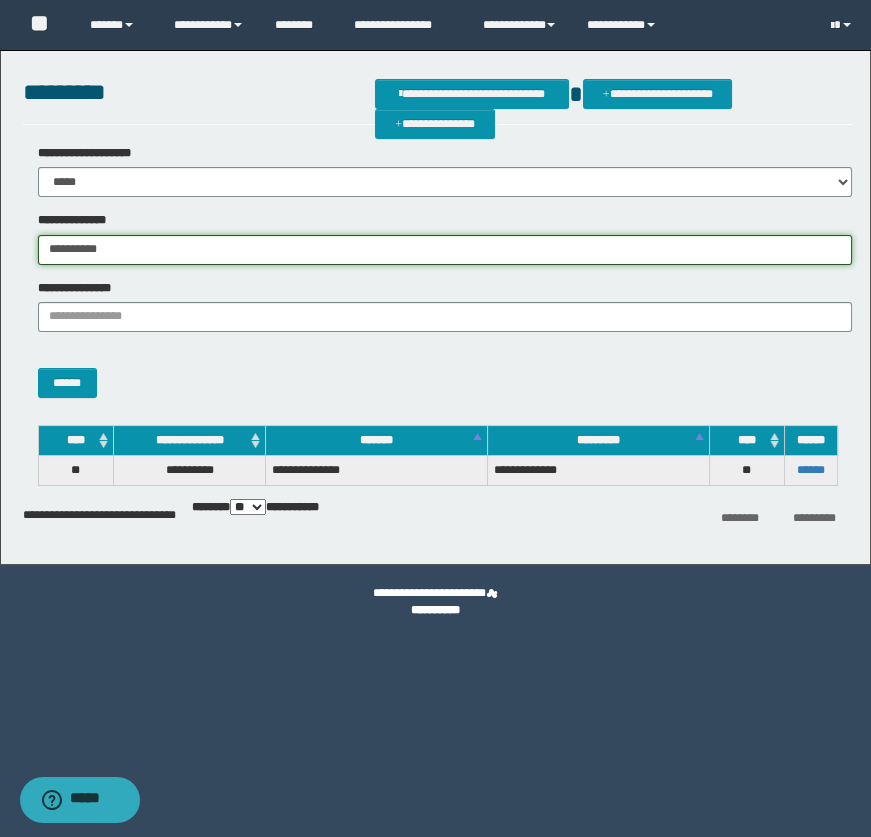 drag, startPoint x: 152, startPoint y: 257, endPoint x: -33, endPoint y: 218, distance: 189.06613 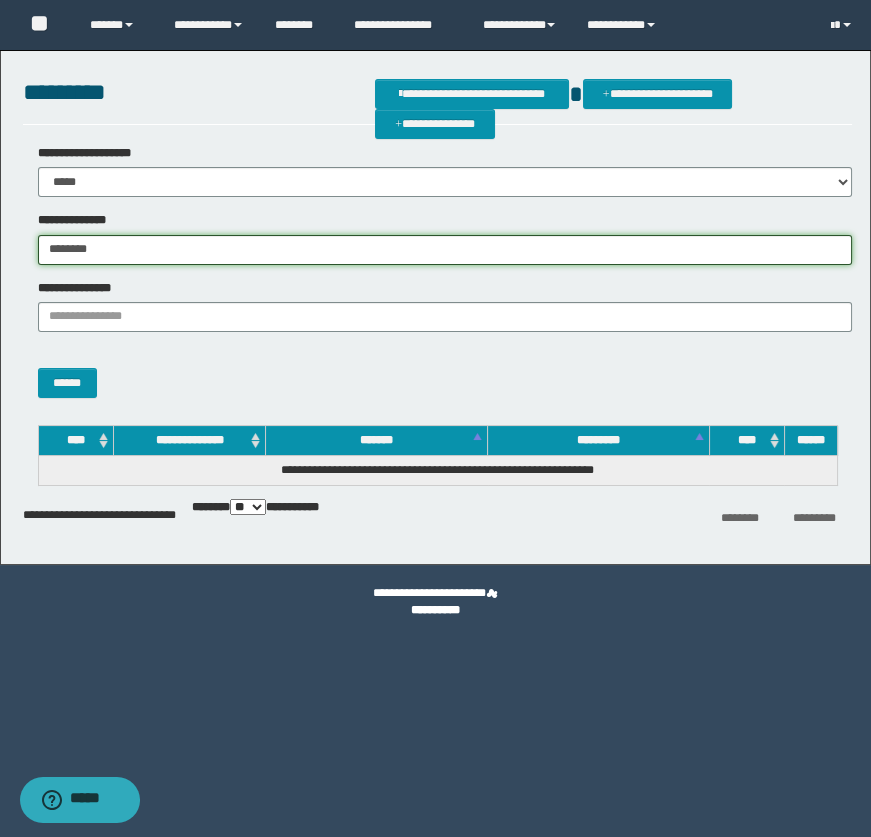drag, startPoint x: 149, startPoint y: 241, endPoint x: 30, endPoint y: 240, distance: 119.0042 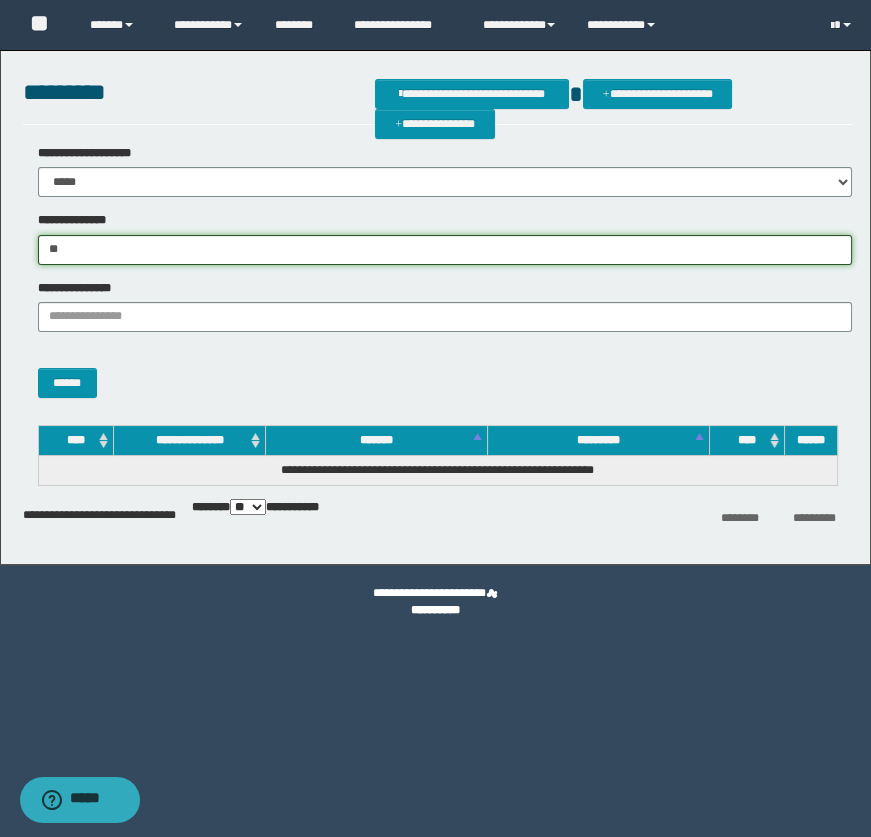 type on "*" 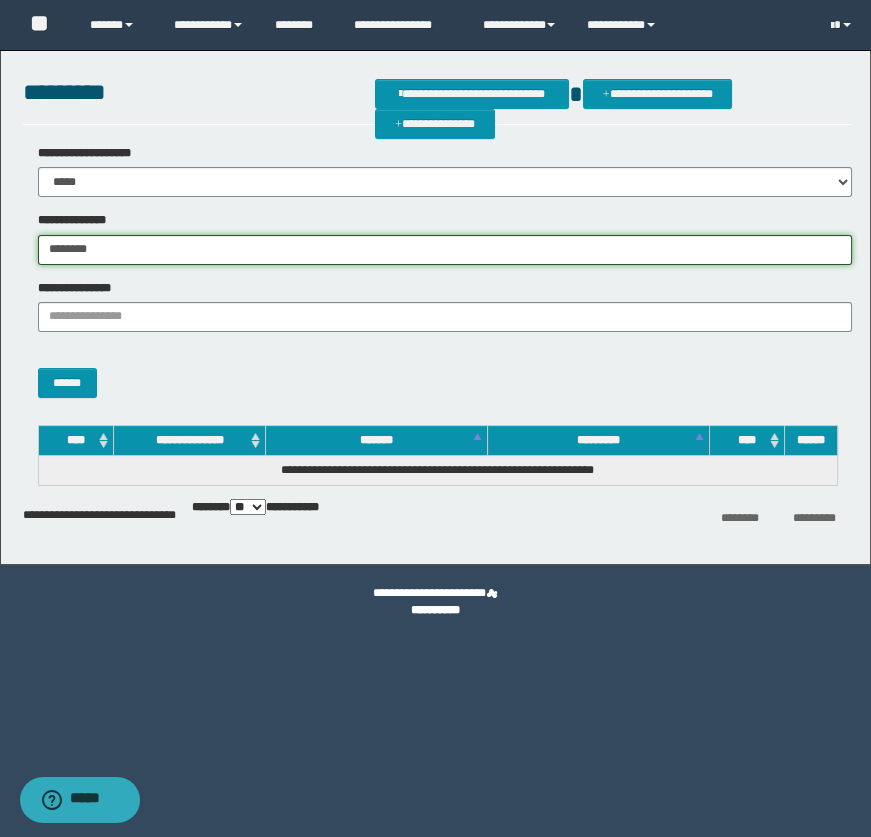 click on "********" at bounding box center [445, 250] 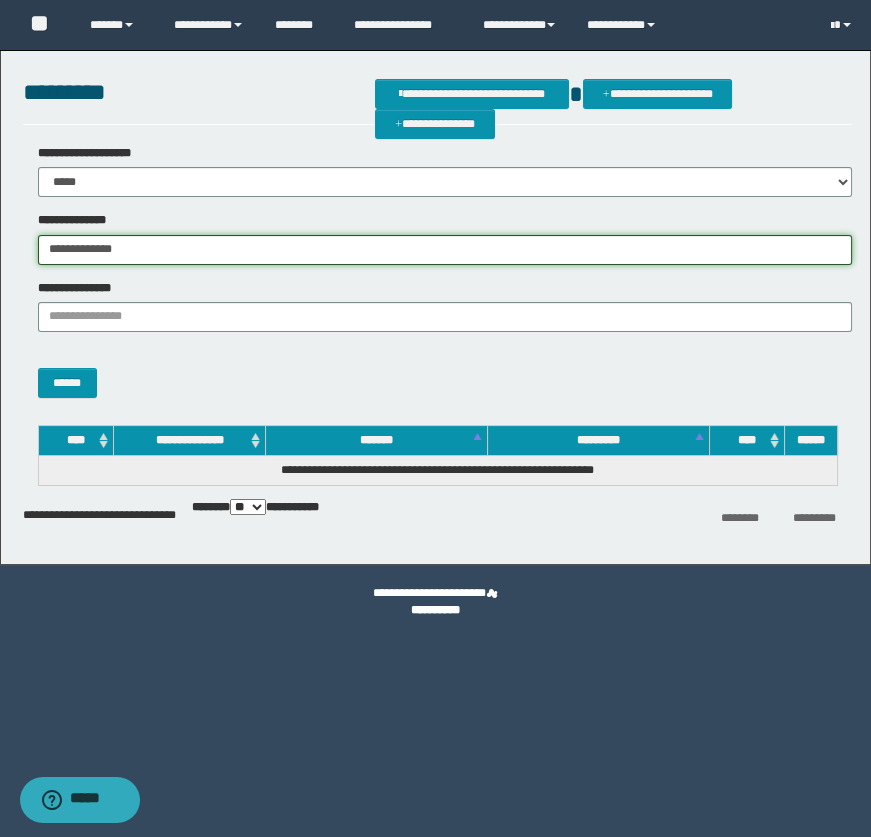 type on "**********" 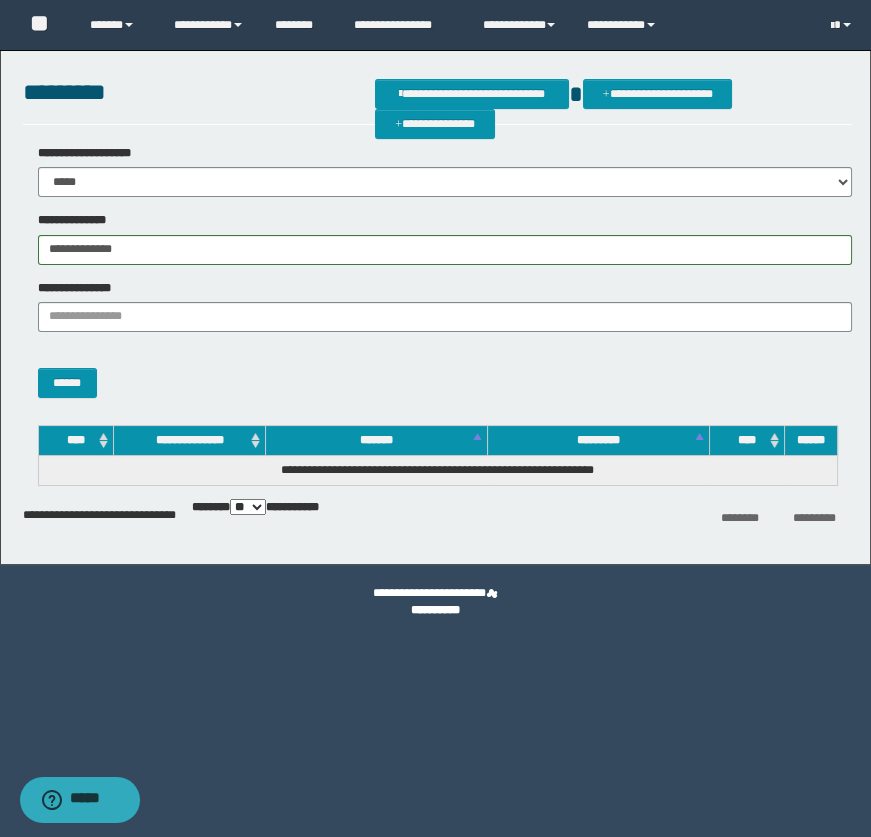 click on "******" at bounding box center [438, 372] 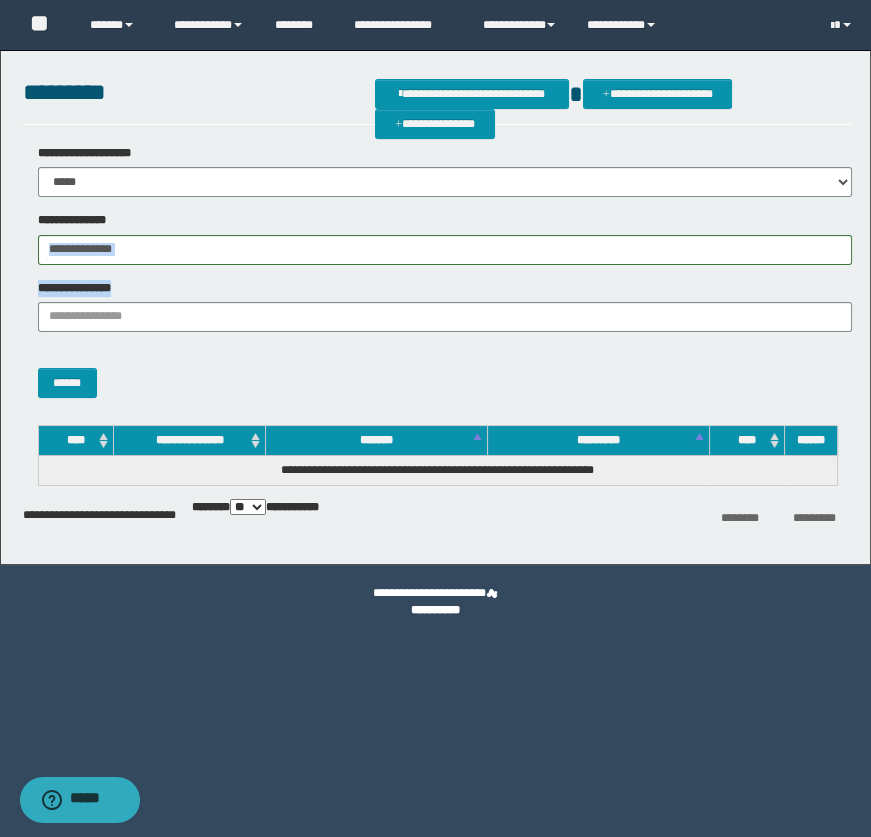 drag, startPoint x: 158, startPoint y: 269, endPoint x: 111, endPoint y: 255, distance: 49.0408 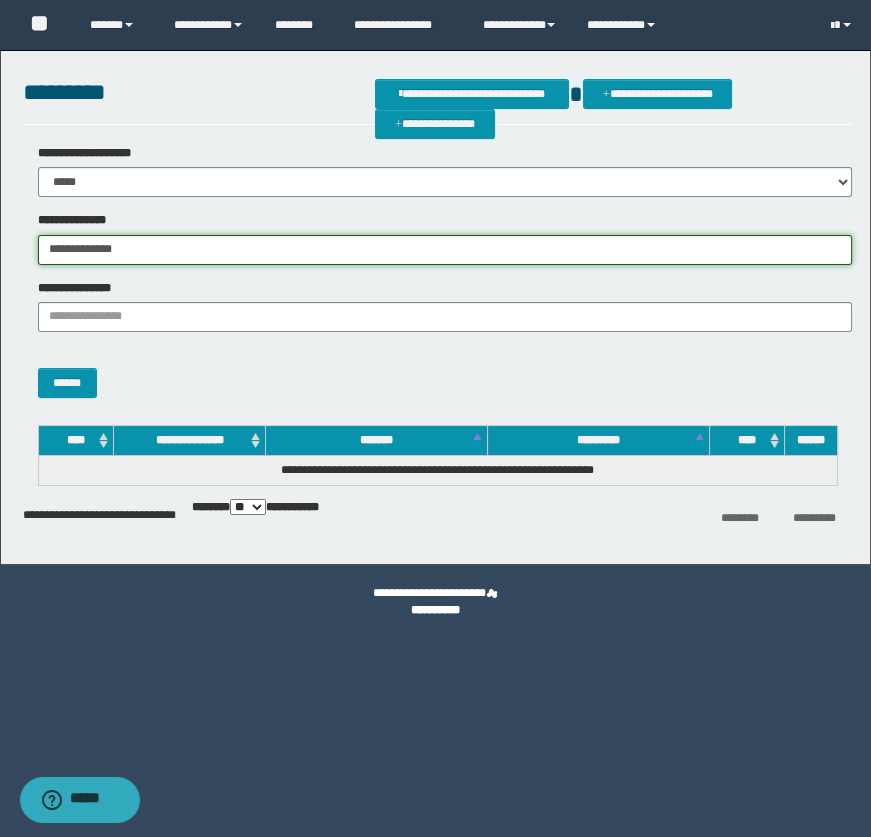 drag, startPoint x: 60, startPoint y: 242, endPoint x: 27, endPoint y: 242, distance: 33 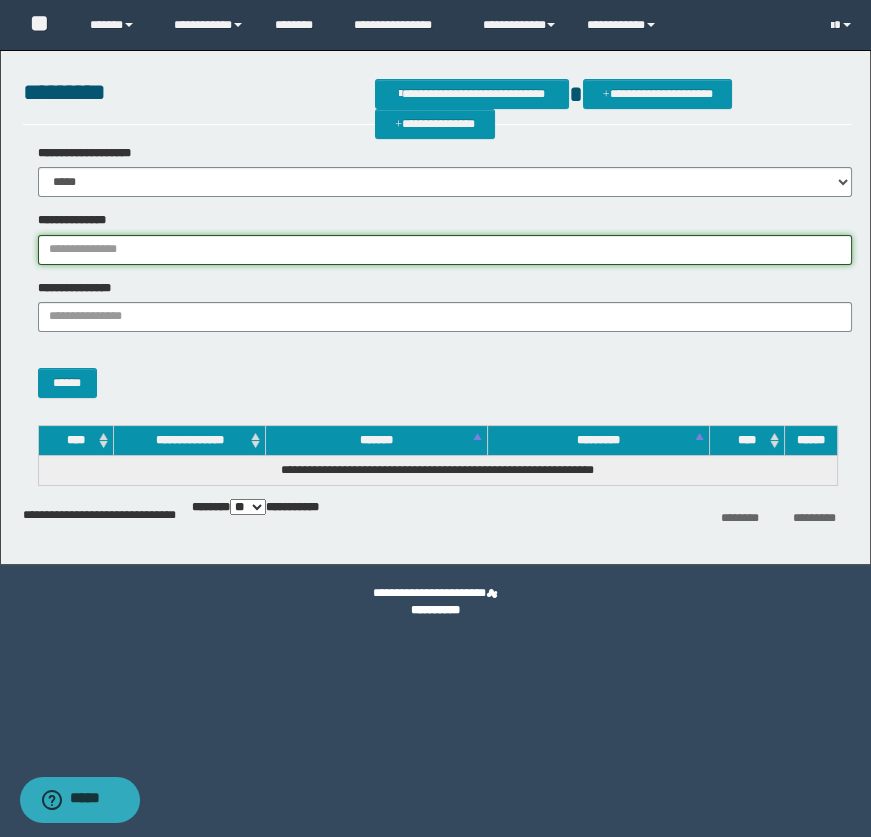 type 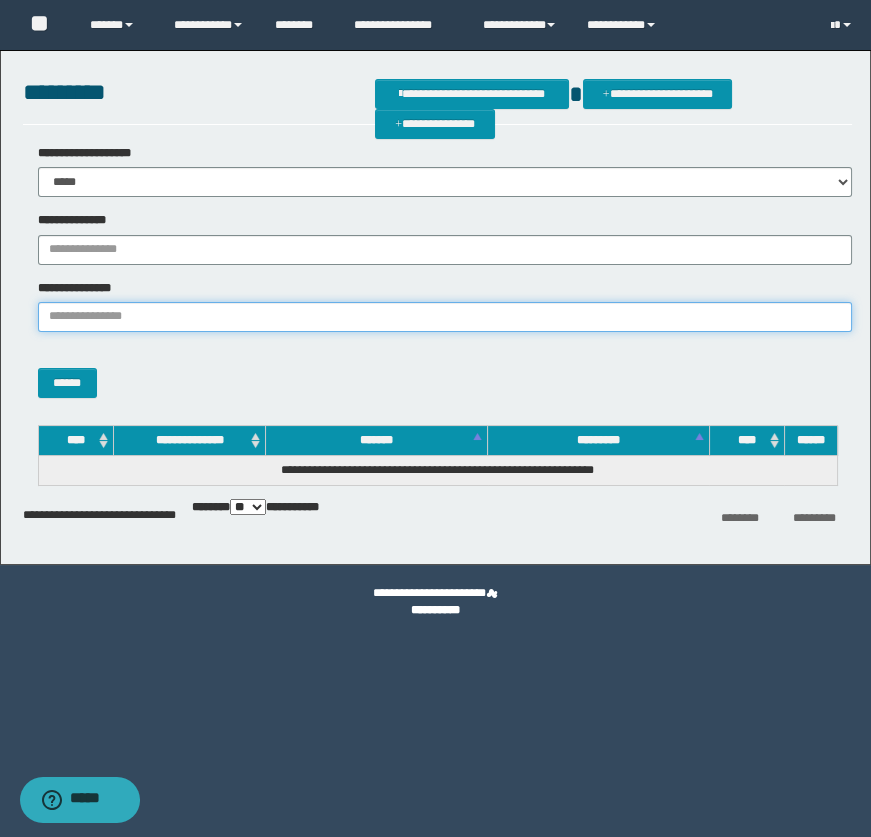 click on "**********" at bounding box center (445, 317) 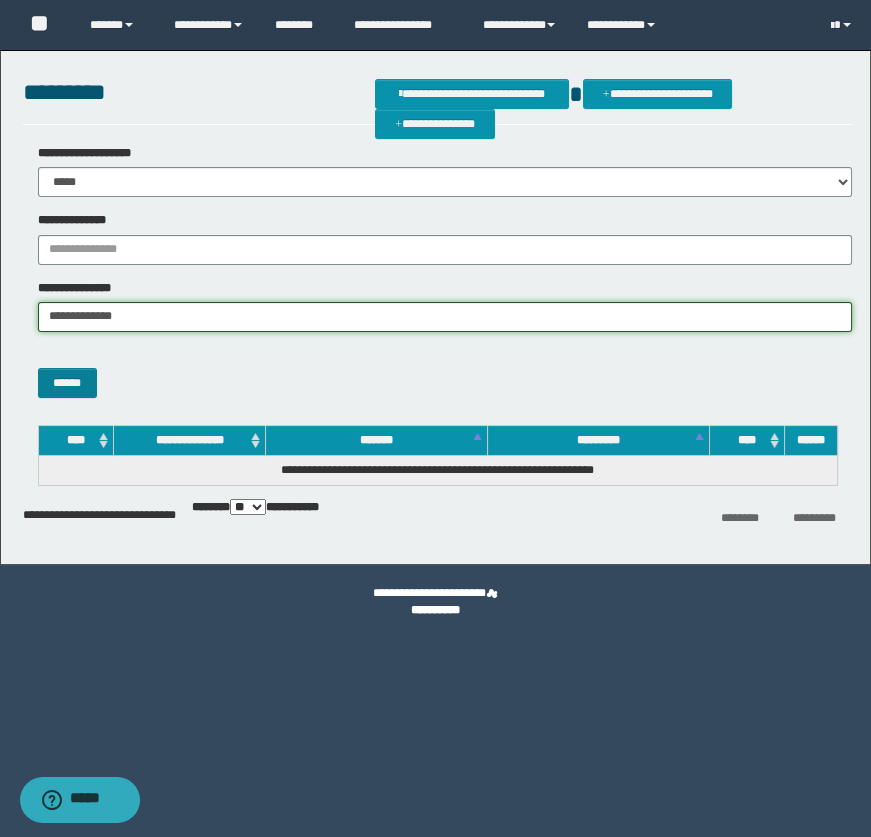 type on "**********" 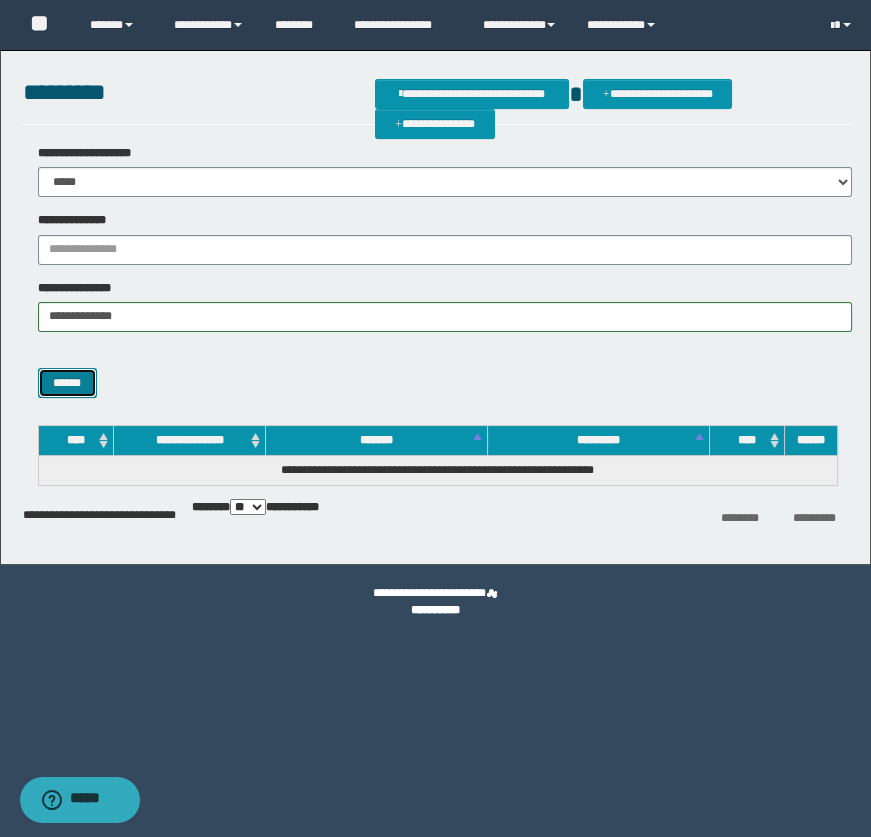 click on "******" at bounding box center [67, 383] 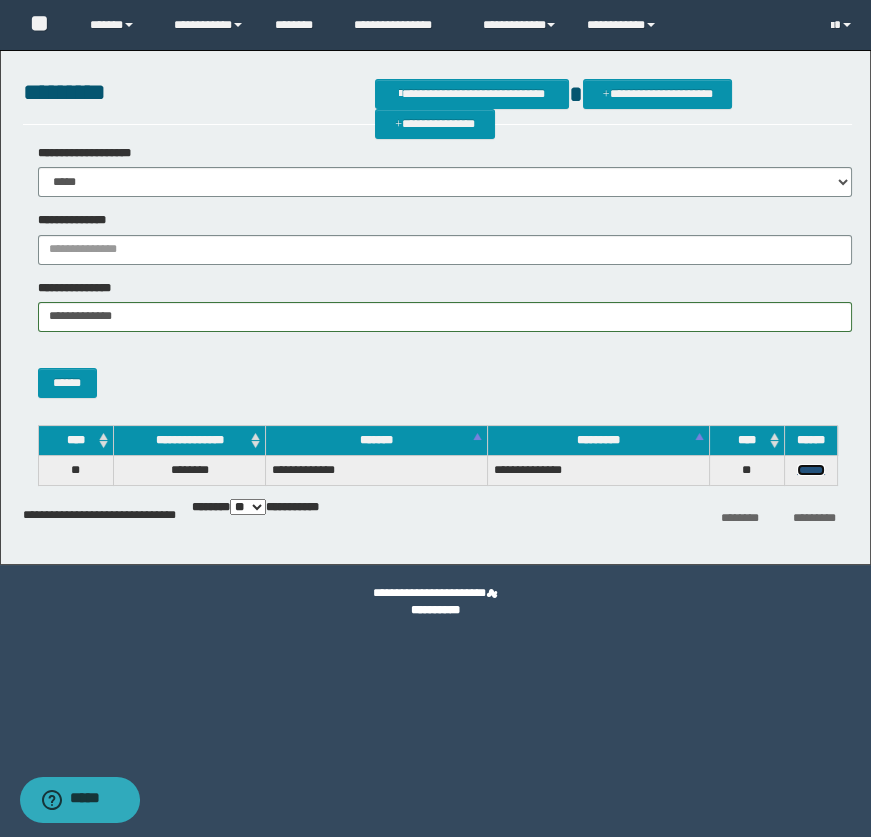 click on "******" at bounding box center (811, 470) 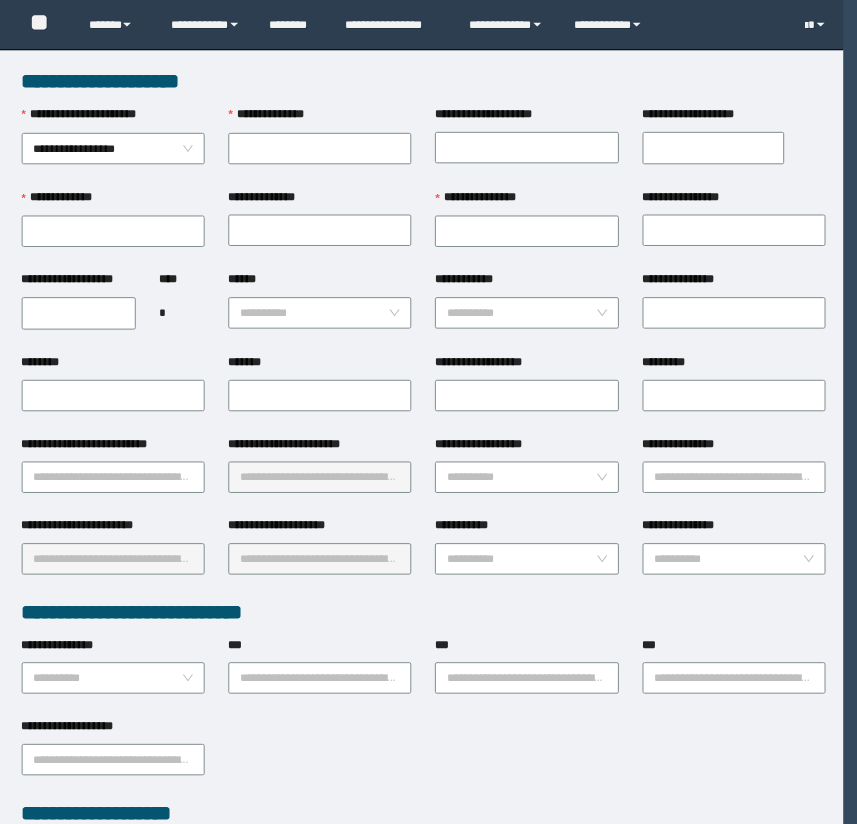 scroll, scrollTop: 0, scrollLeft: 0, axis: both 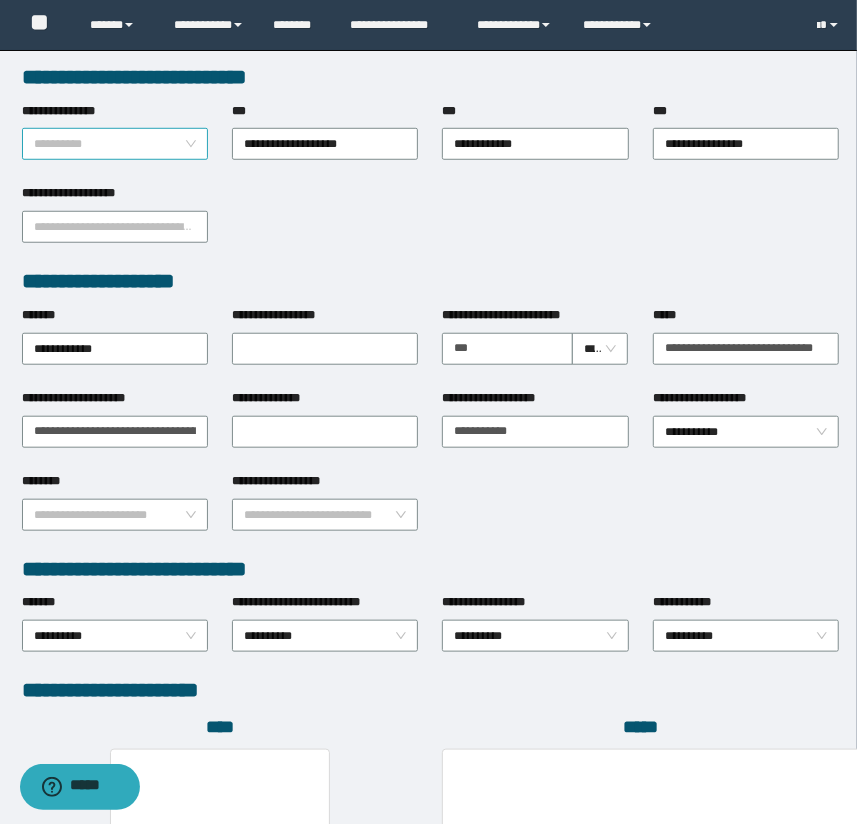 click on "**********" at bounding box center (115, 144) 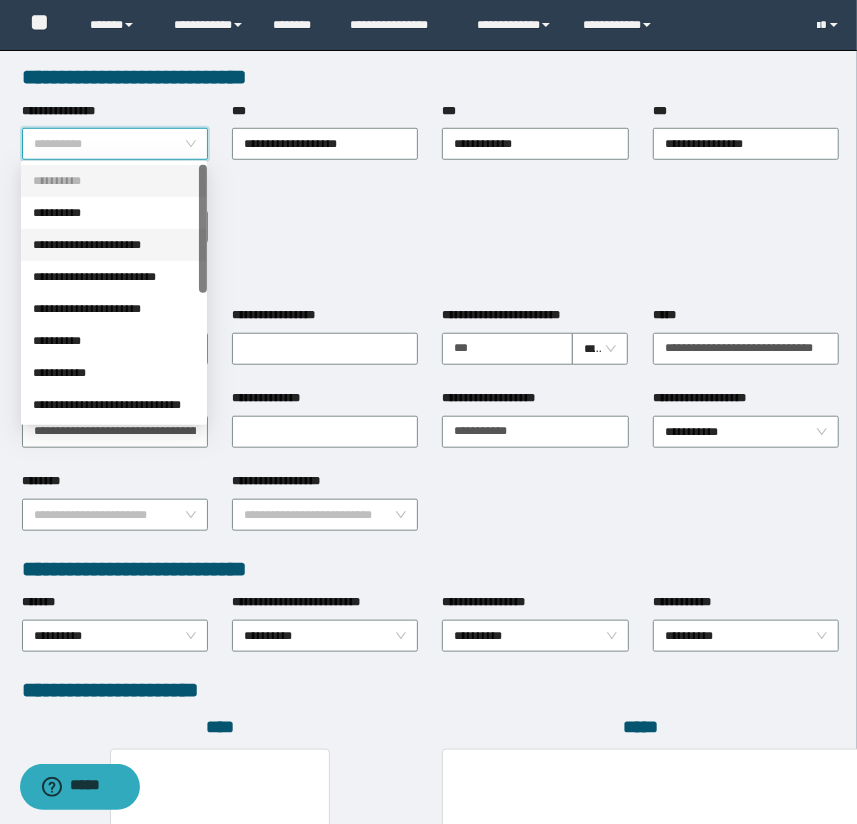 click on "**********" at bounding box center (114, 245) 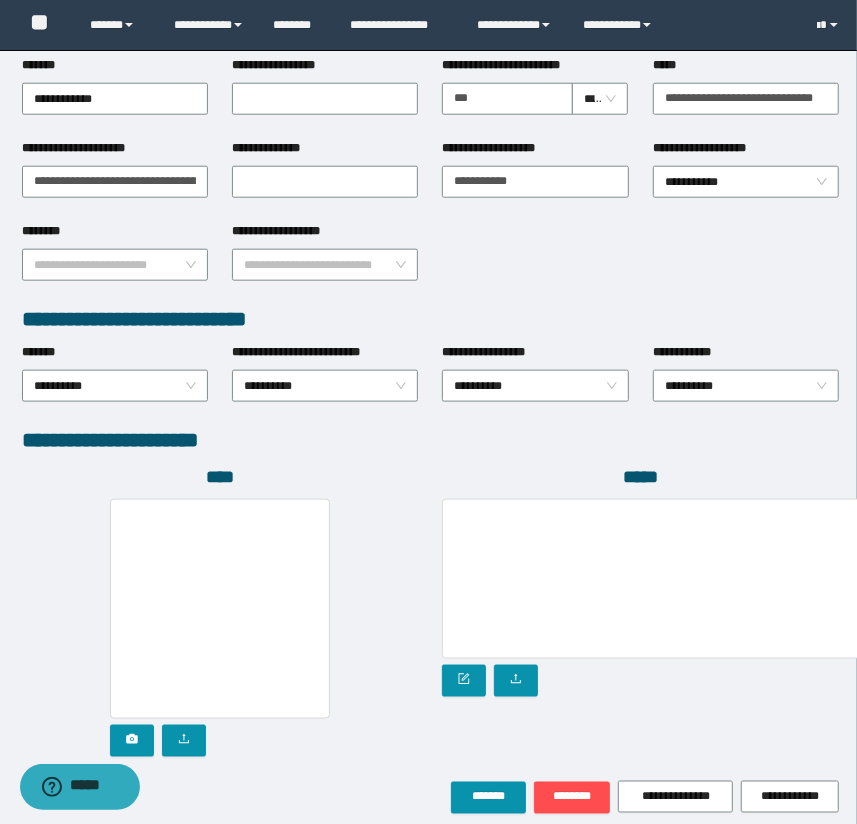 scroll, scrollTop: 878, scrollLeft: 0, axis: vertical 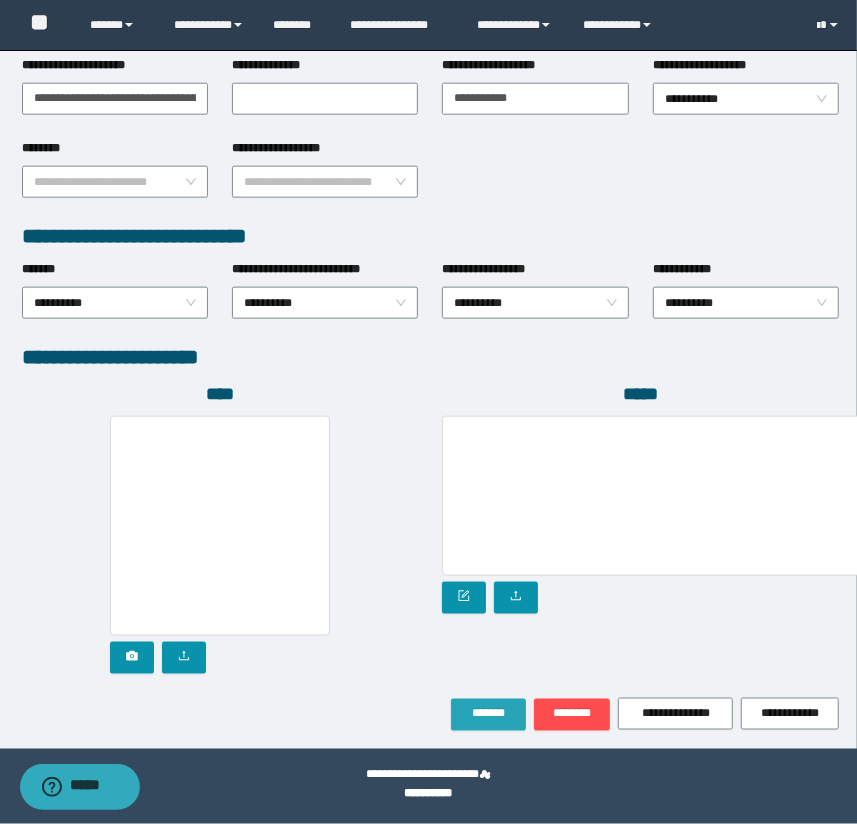 click on "*******" at bounding box center [488, 714] 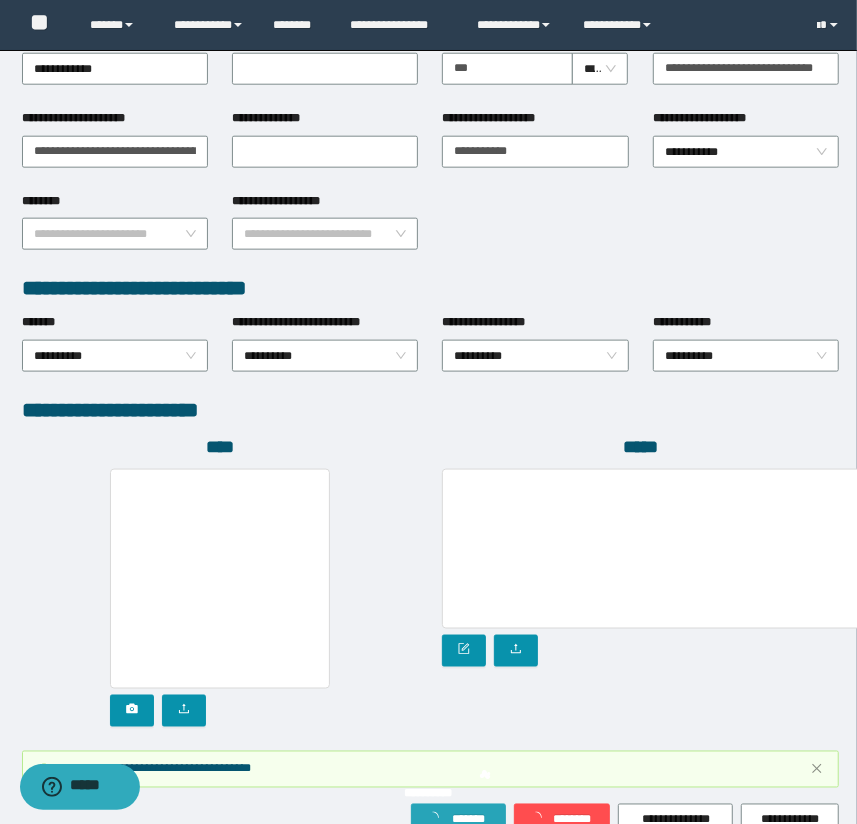 scroll, scrollTop: 930, scrollLeft: 0, axis: vertical 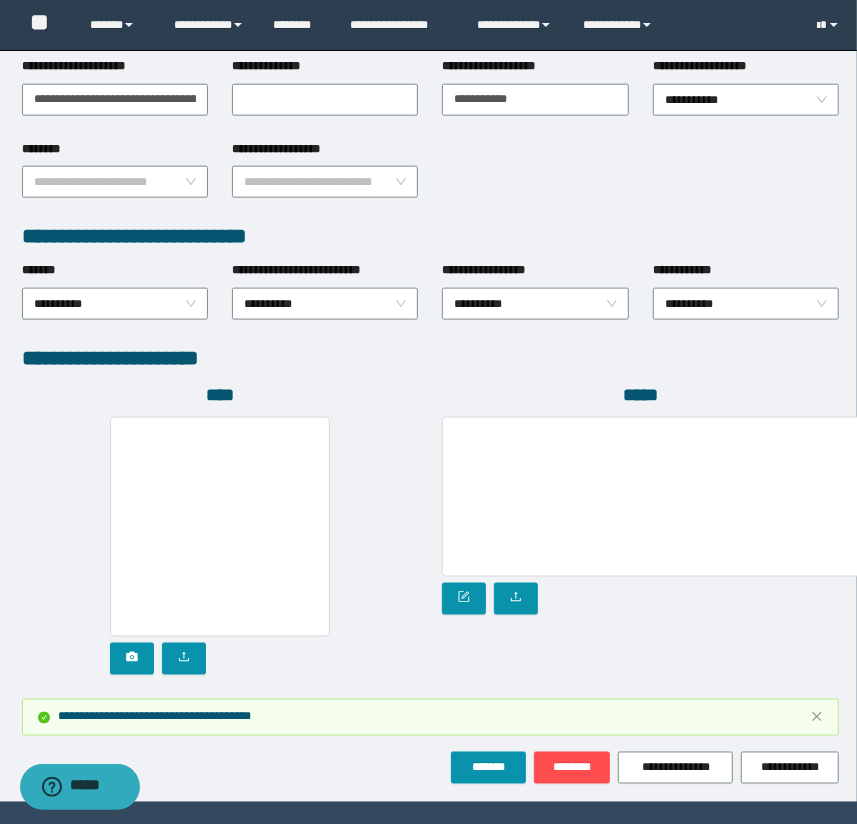 click on "*****" at bounding box center (640, 541) 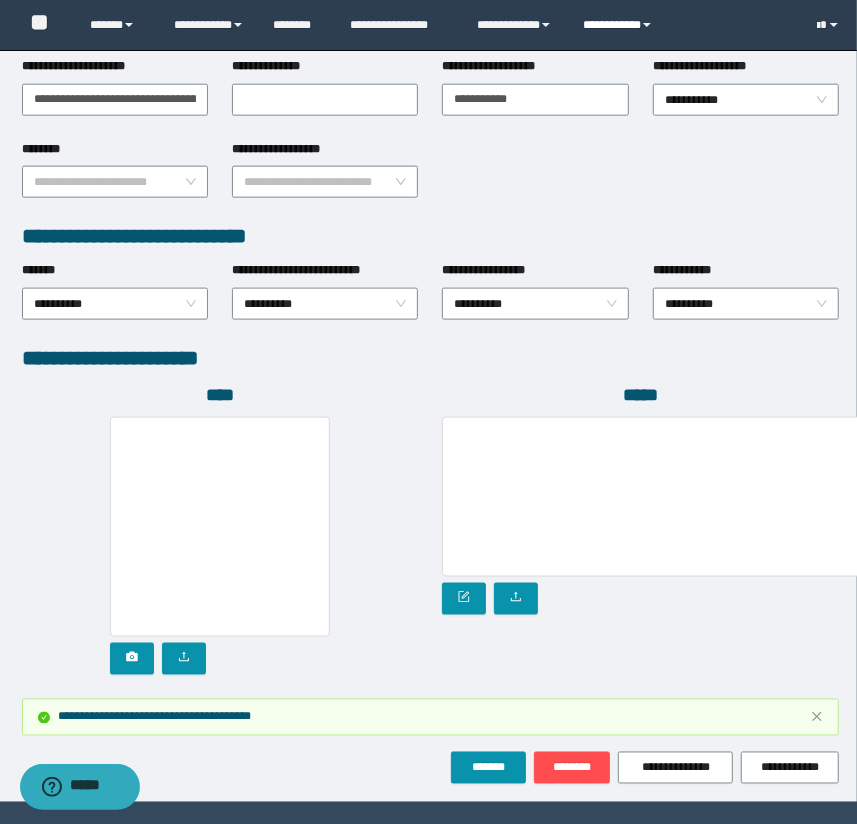 click on "**********" at bounding box center (620, 25) 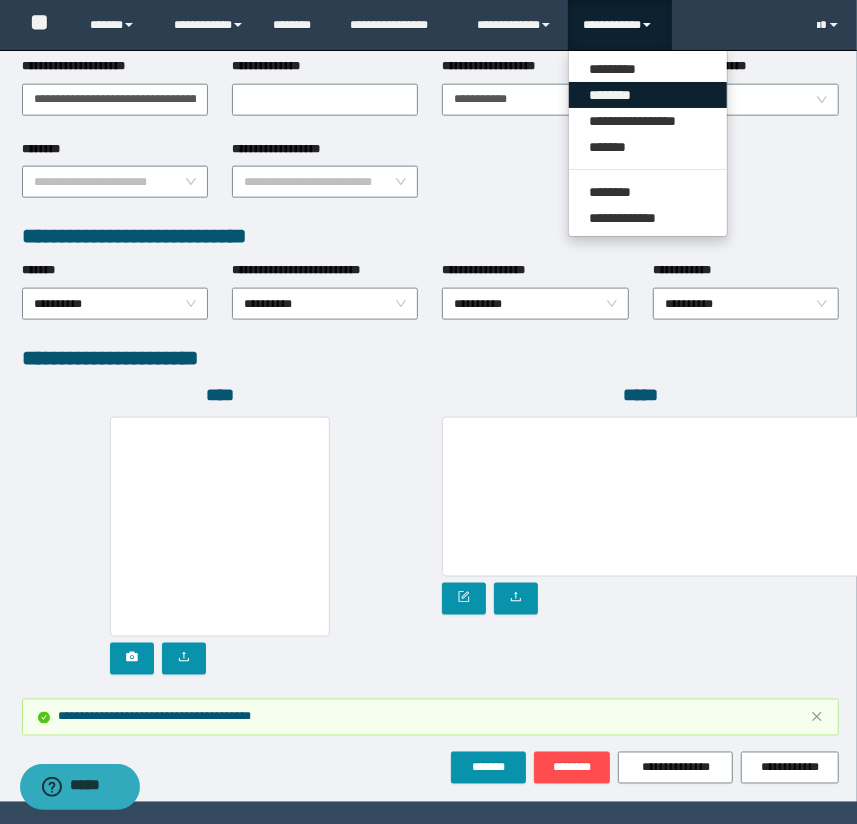 click on "********" at bounding box center (648, 95) 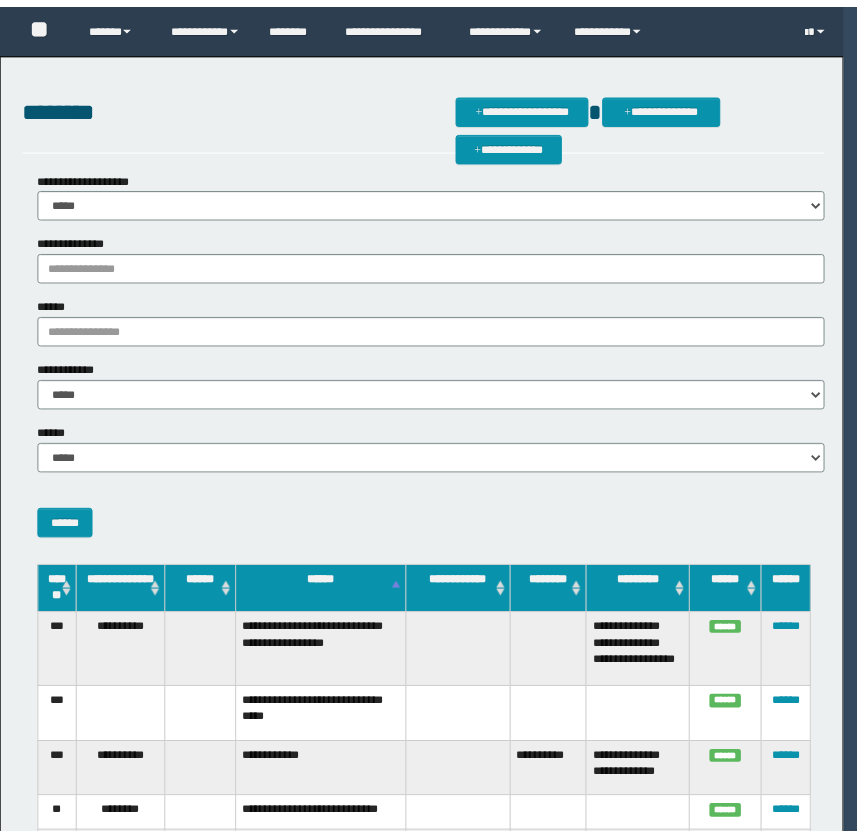scroll, scrollTop: 0, scrollLeft: 0, axis: both 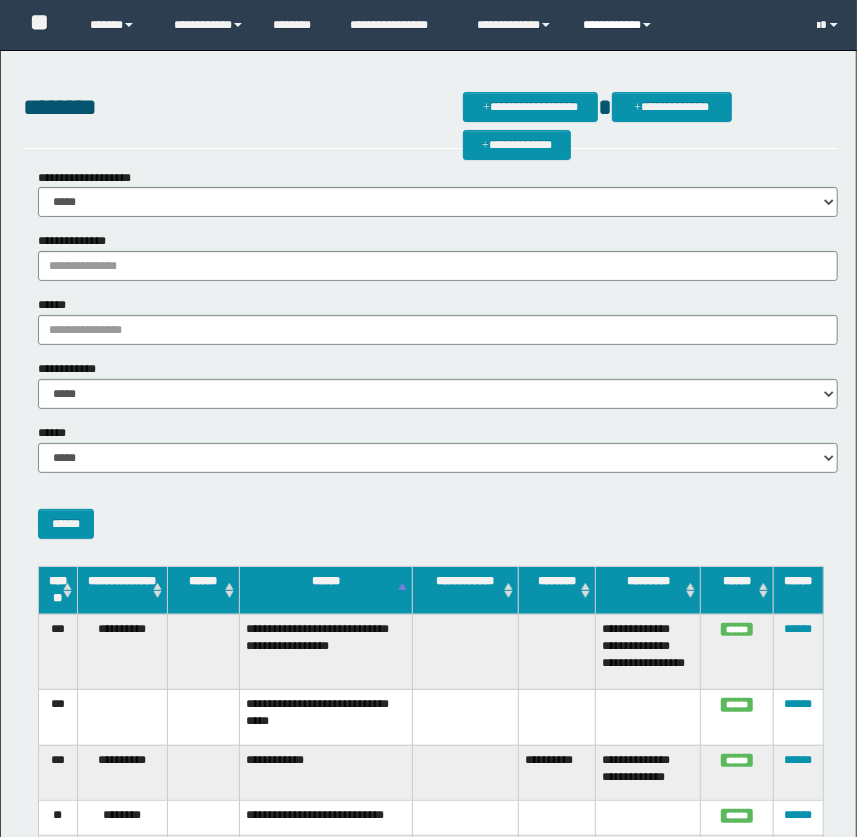 click on "**********" at bounding box center (620, 25) 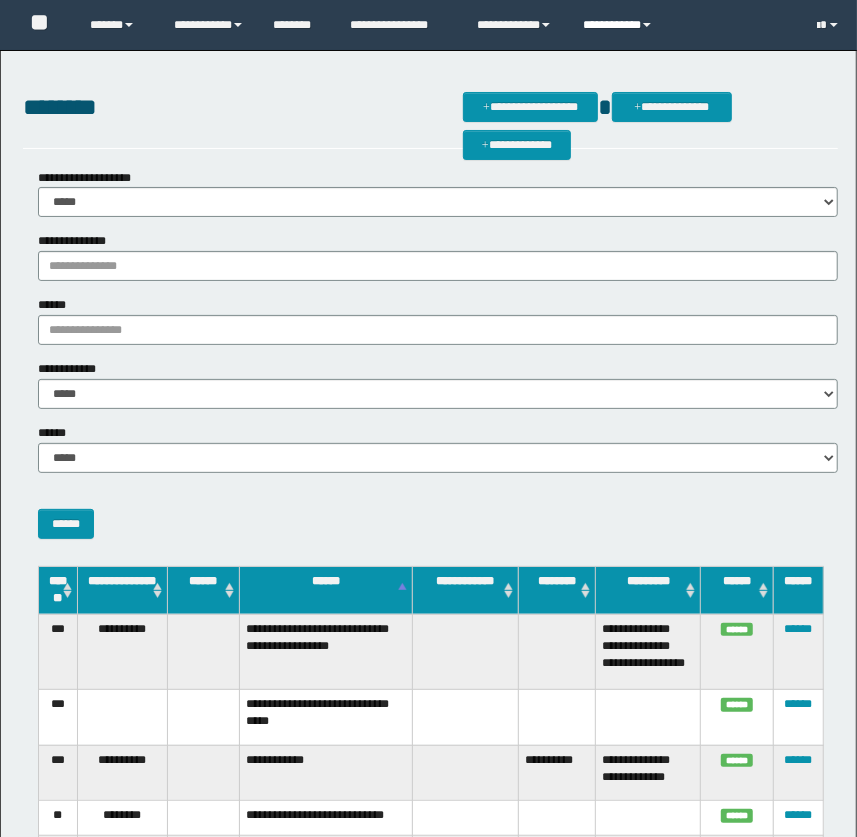 scroll, scrollTop: 0, scrollLeft: 0, axis: both 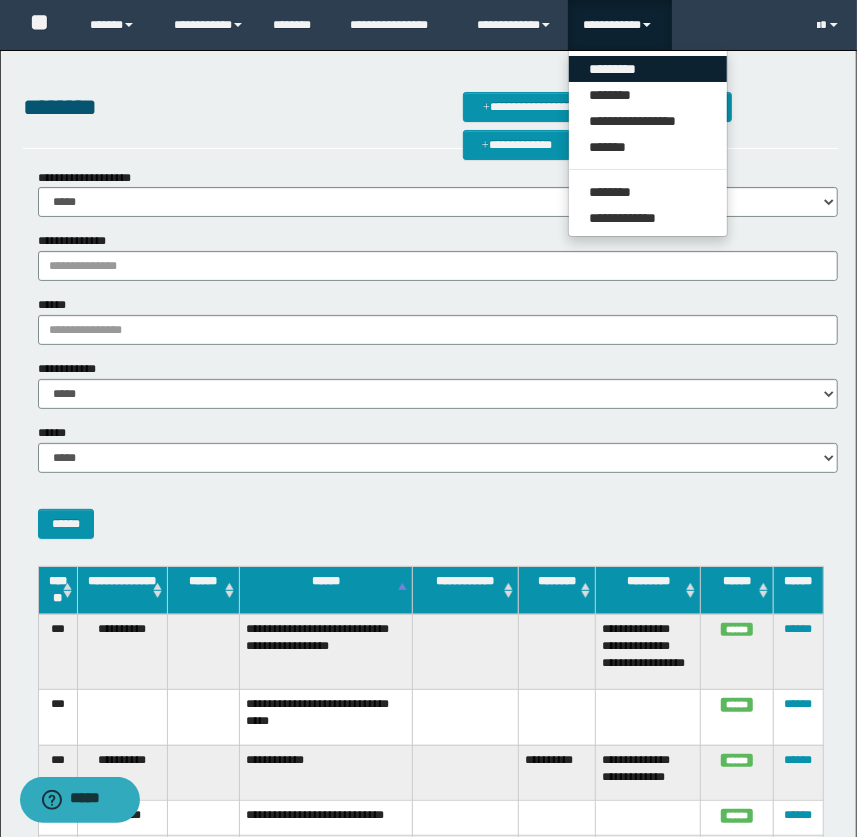 click on "*********" at bounding box center (648, 69) 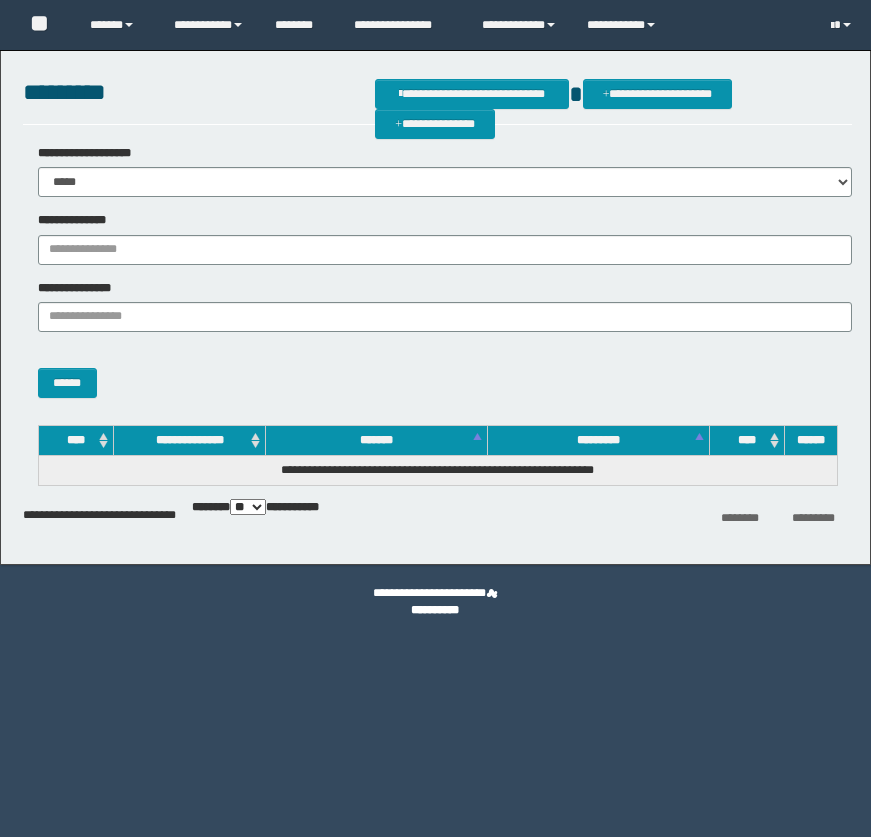 scroll, scrollTop: 0, scrollLeft: 0, axis: both 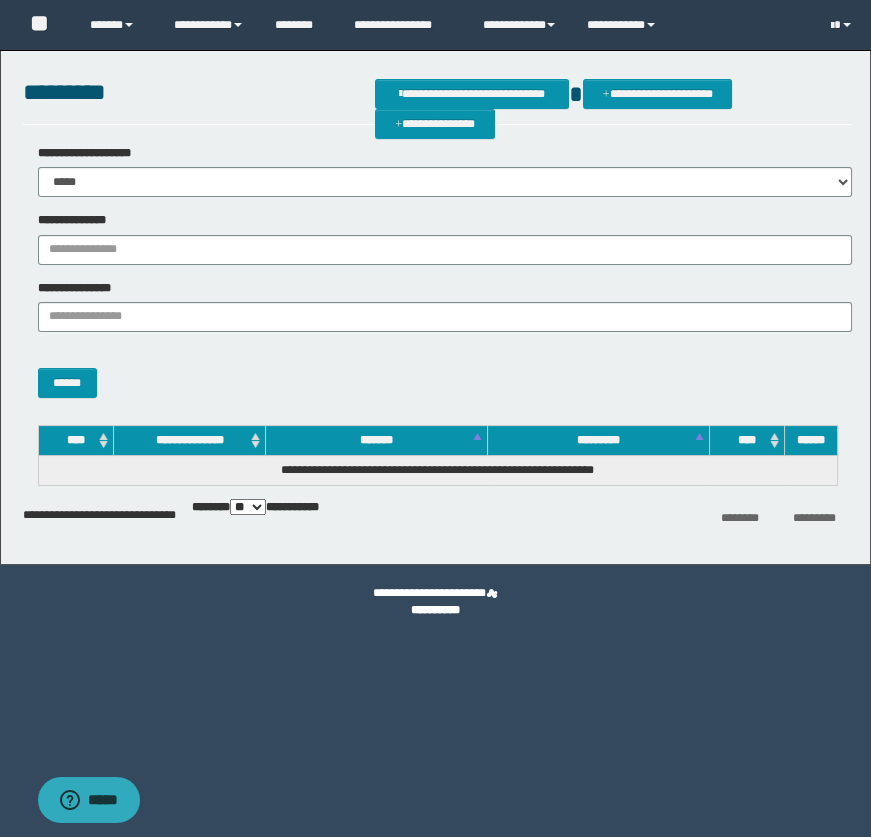 click on "**********" at bounding box center (445, 250) 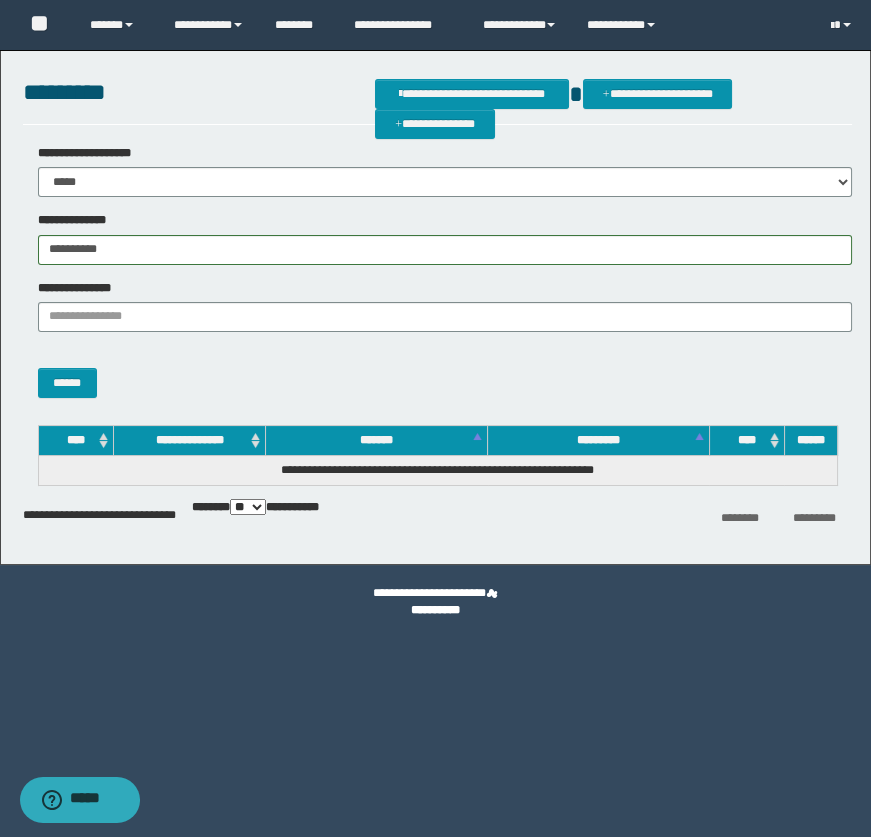 type on "**********" 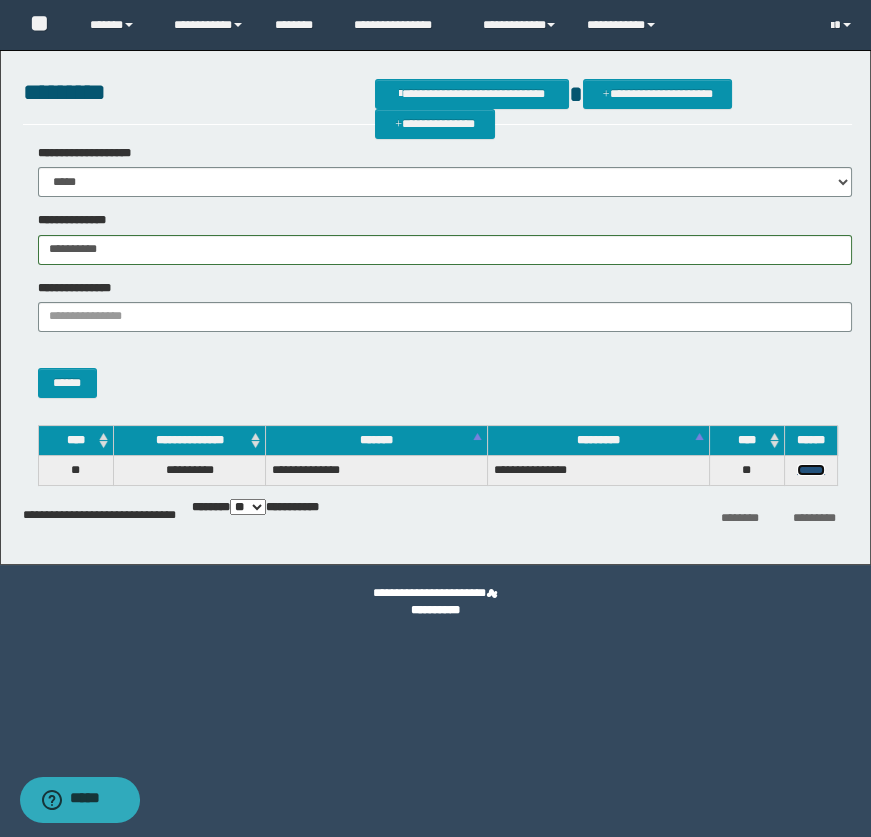 click on "******" at bounding box center [811, 470] 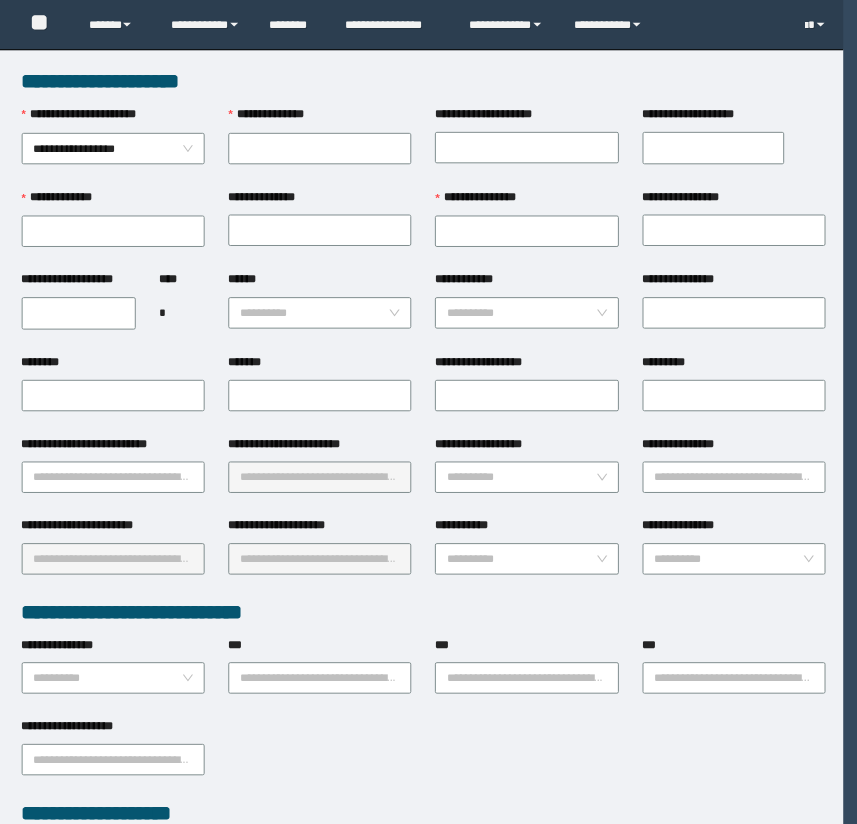scroll, scrollTop: 0, scrollLeft: 0, axis: both 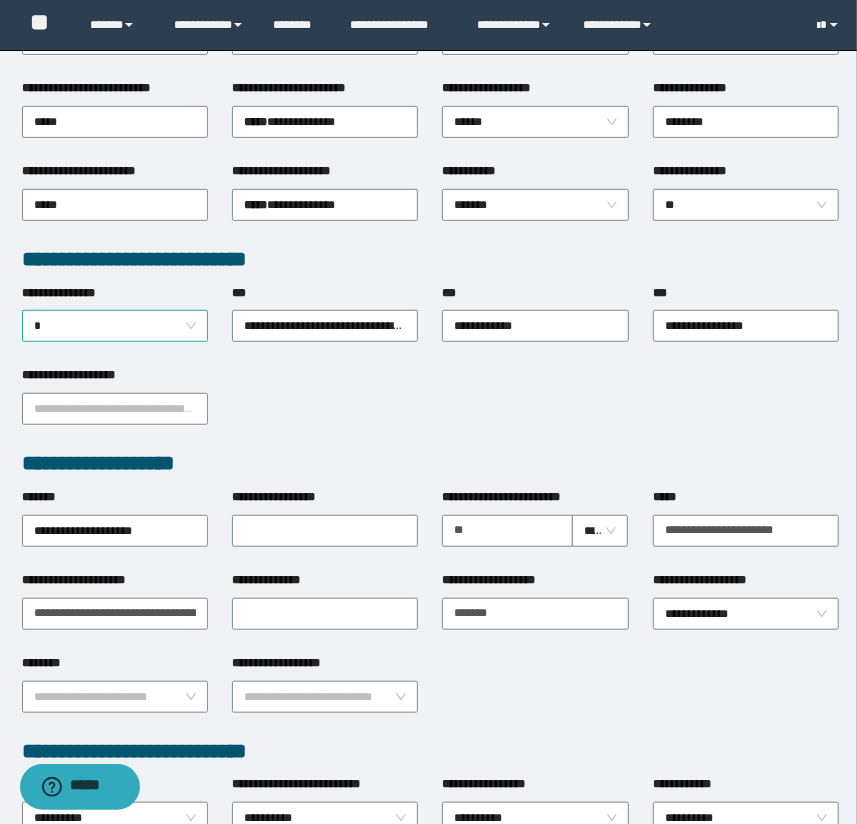 click on "*" at bounding box center [115, 326] 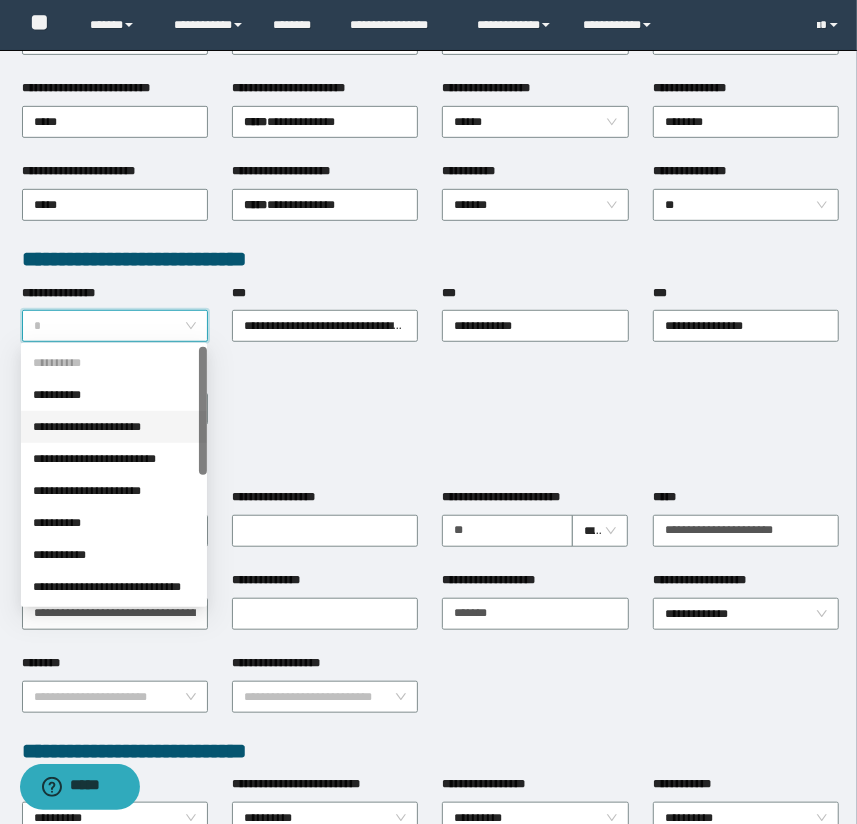 click on "**********" at bounding box center (114, 427) 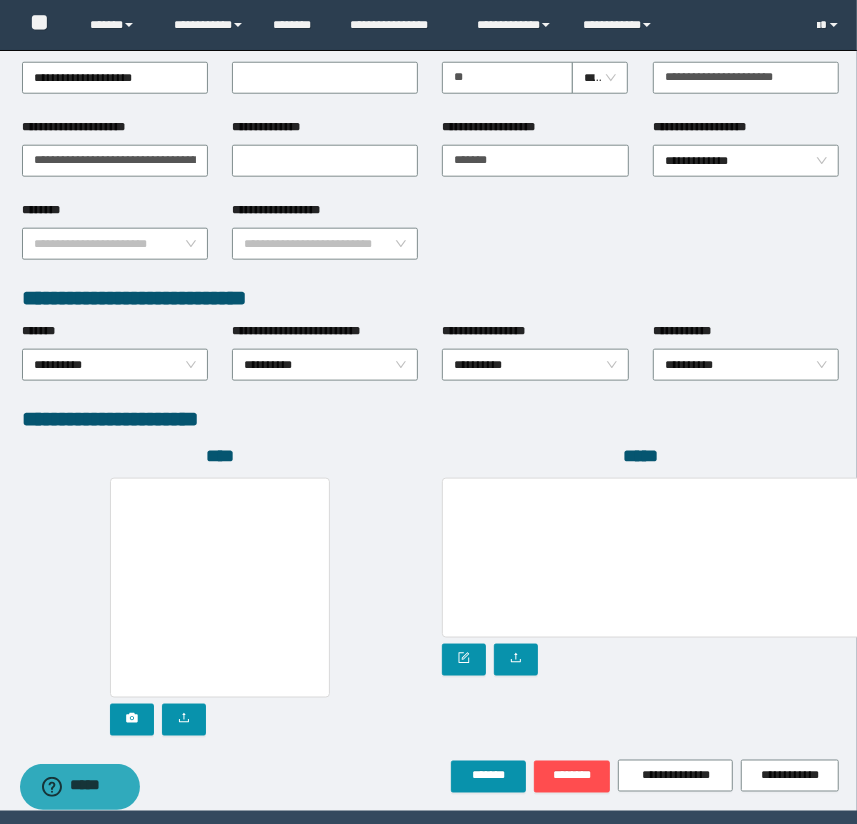 scroll, scrollTop: 878, scrollLeft: 0, axis: vertical 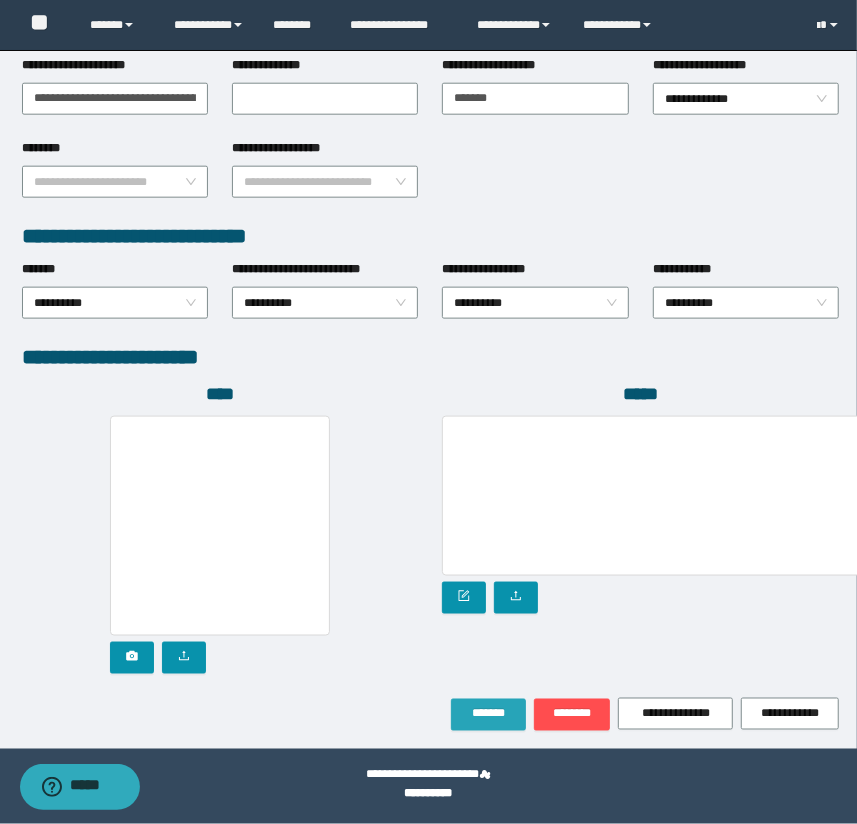 click on "*******" at bounding box center [488, 715] 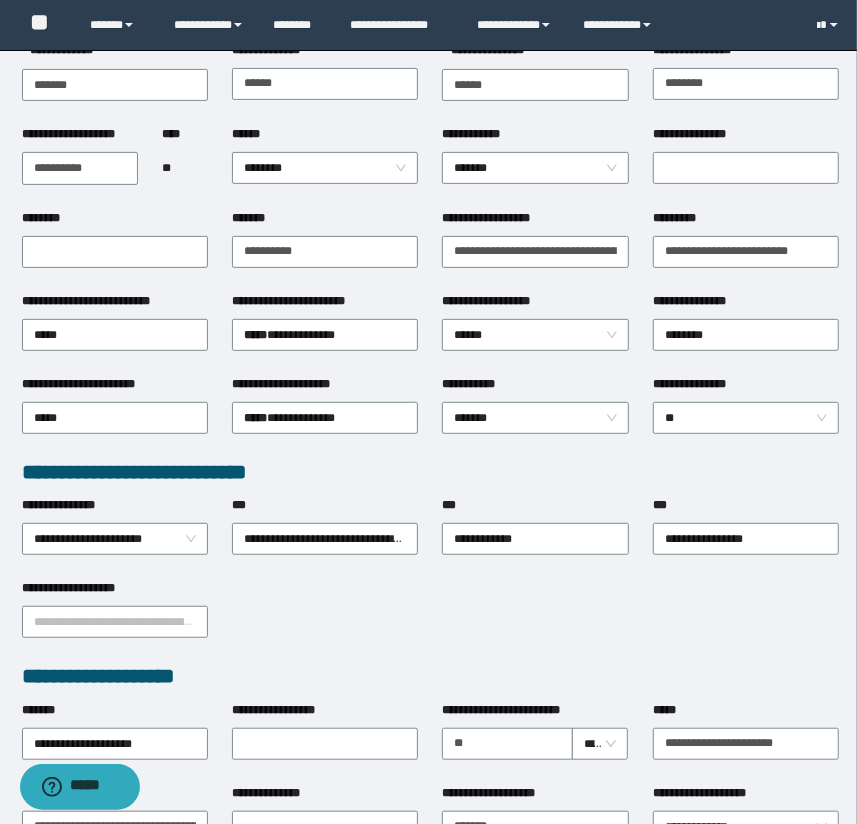 scroll, scrollTop: 0, scrollLeft: 0, axis: both 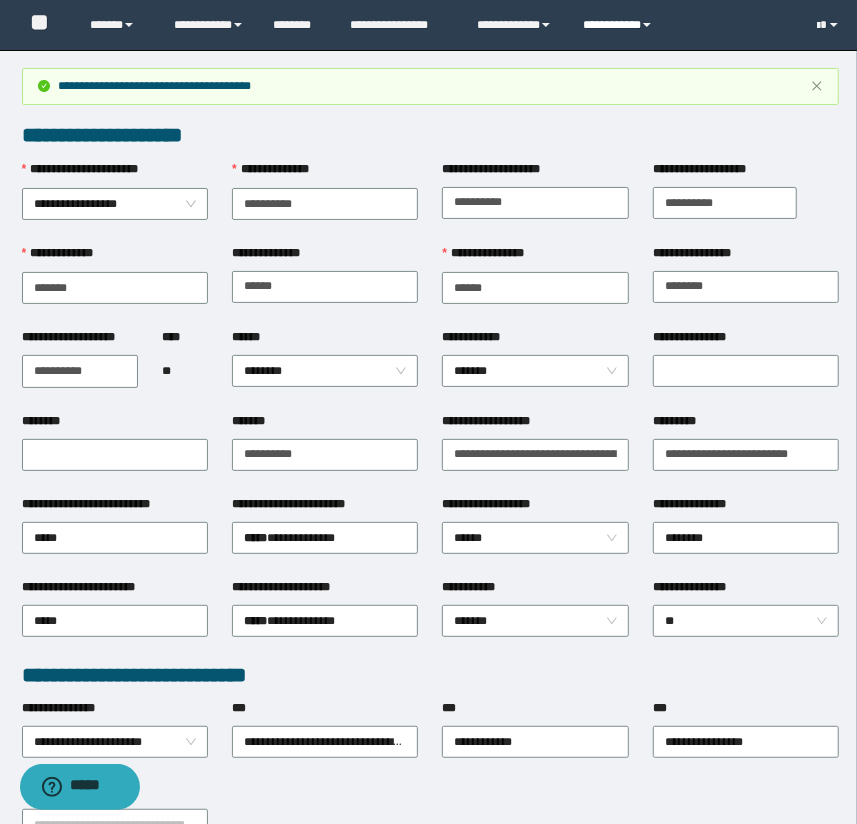 click on "**********" at bounding box center (620, 25) 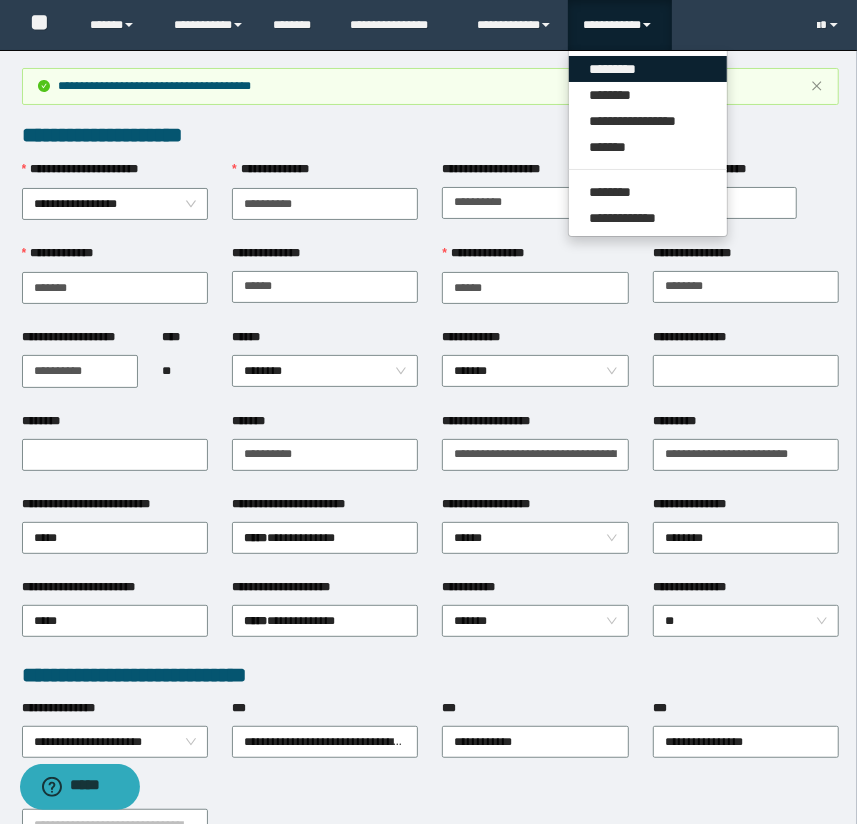 drag, startPoint x: 603, startPoint y: 72, endPoint x: 650, endPoint y: 98, distance: 53.712196 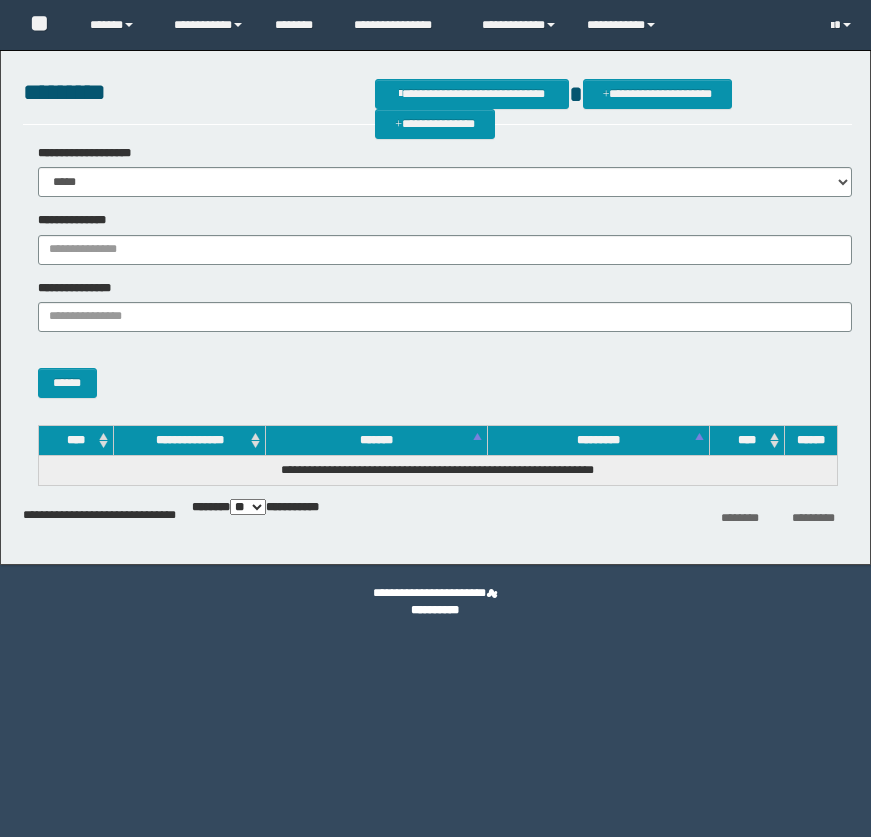 scroll, scrollTop: 0, scrollLeft: 0, axis: both 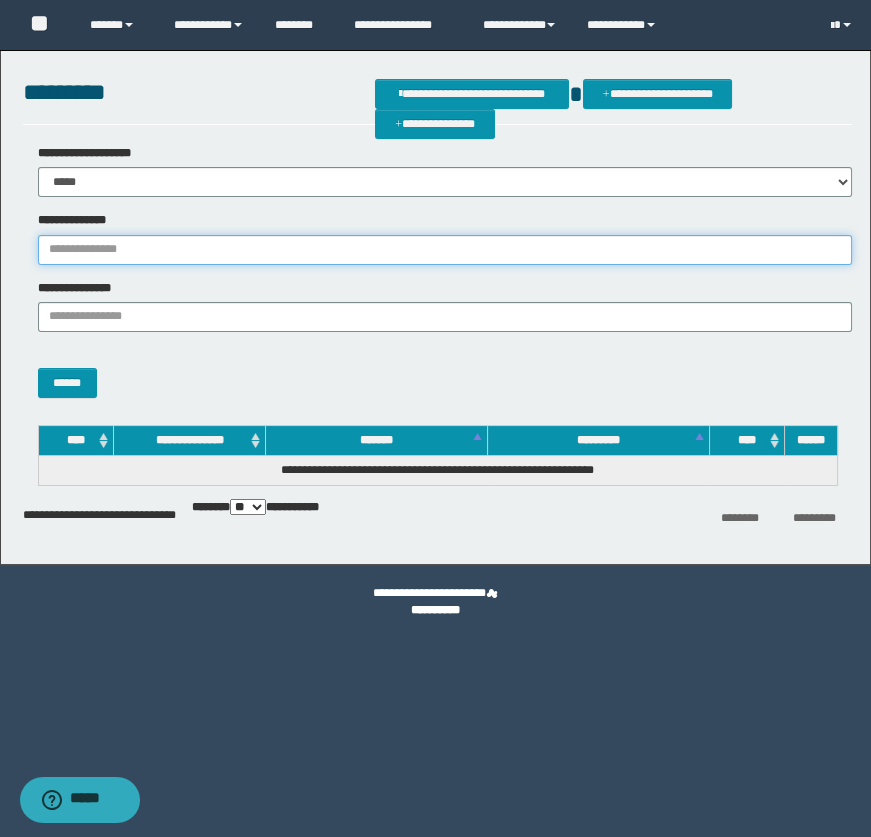 click on "**********" at bounding box center [445, 250] 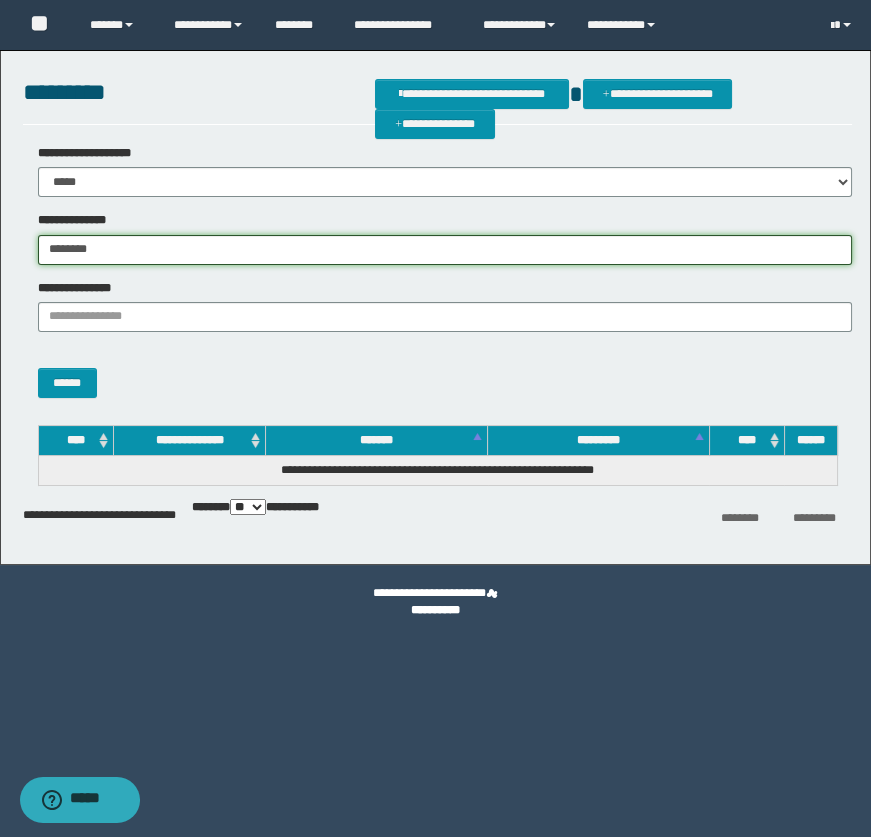 type on "********" 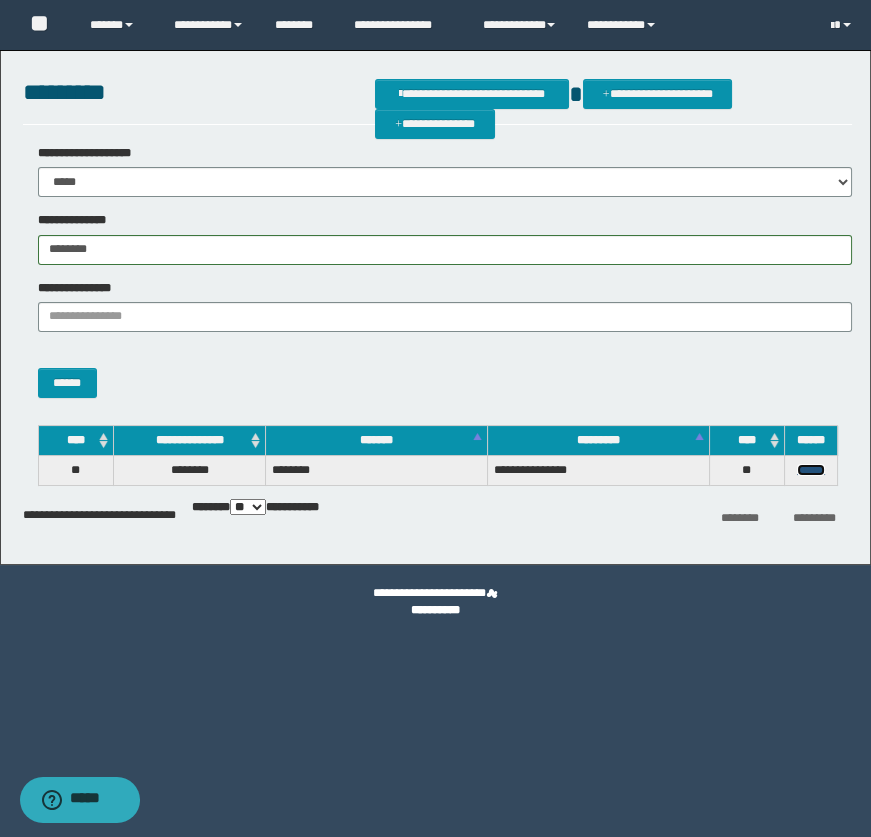 click on "******" at bounding box center (811, 470) 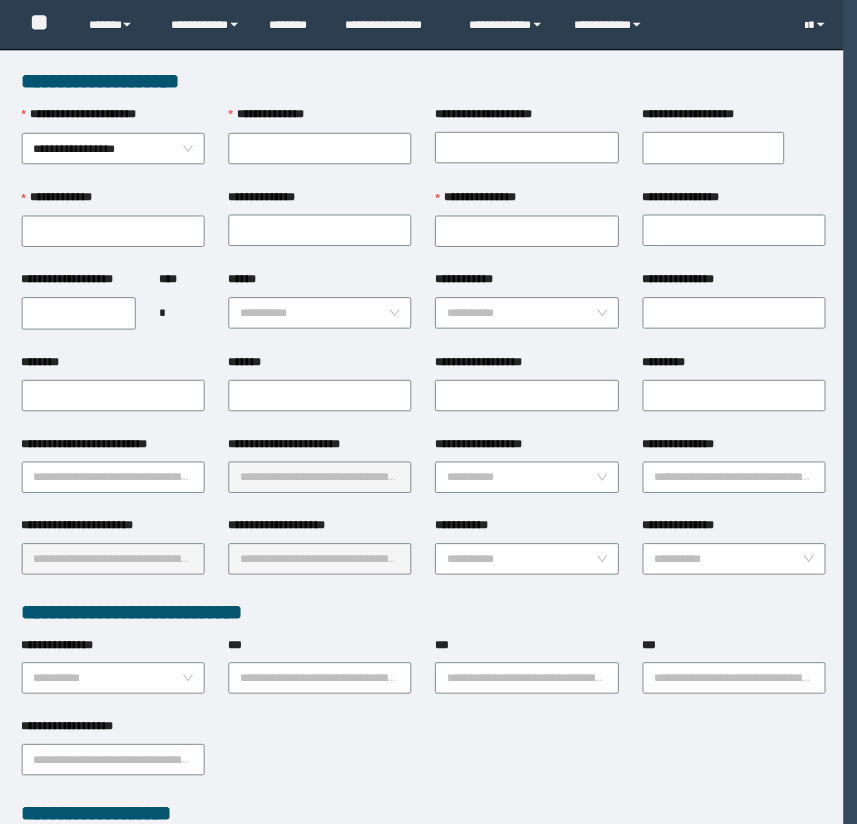 scroll, scrollTop: 0, scrollLeft: 0, axis: both 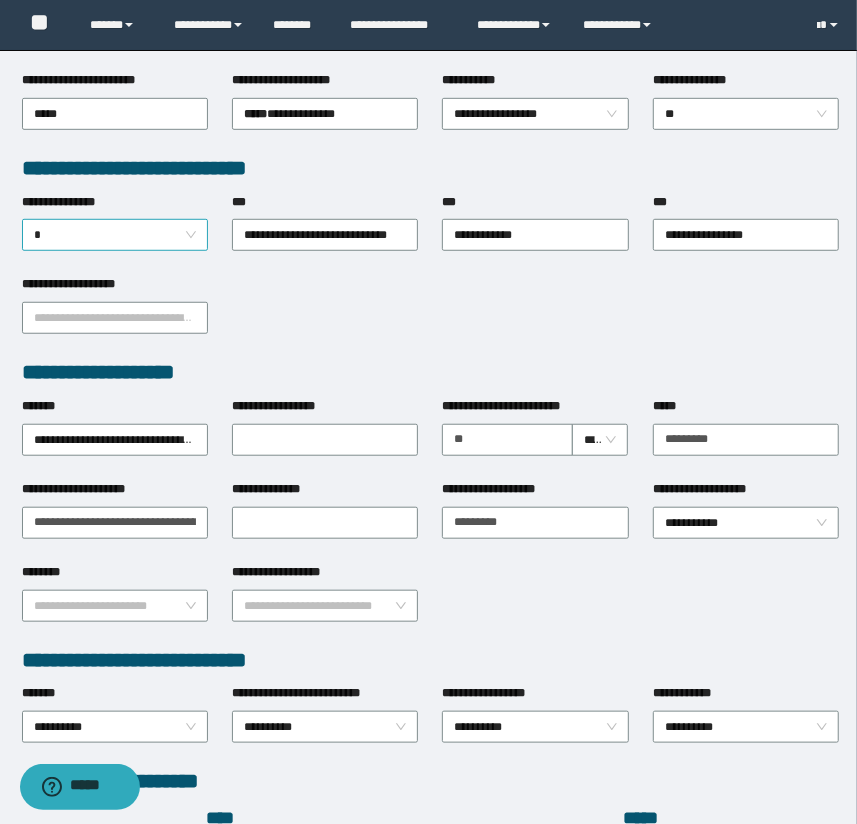 click on "*" at bounding box center [115, 235] 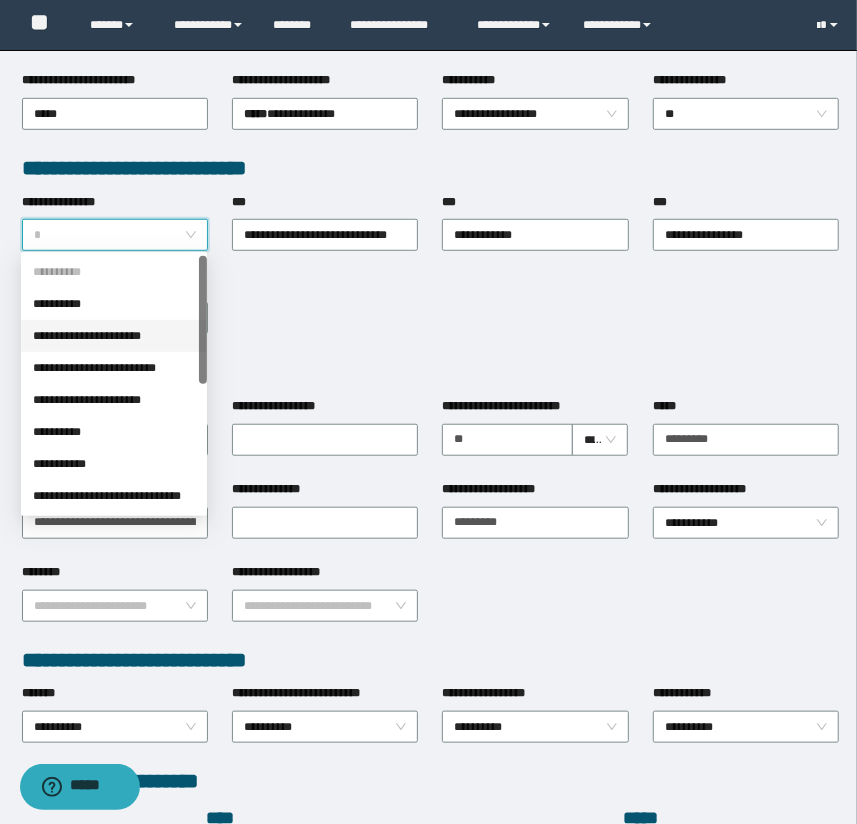 click on "**********" at bounding box center (114, 336) 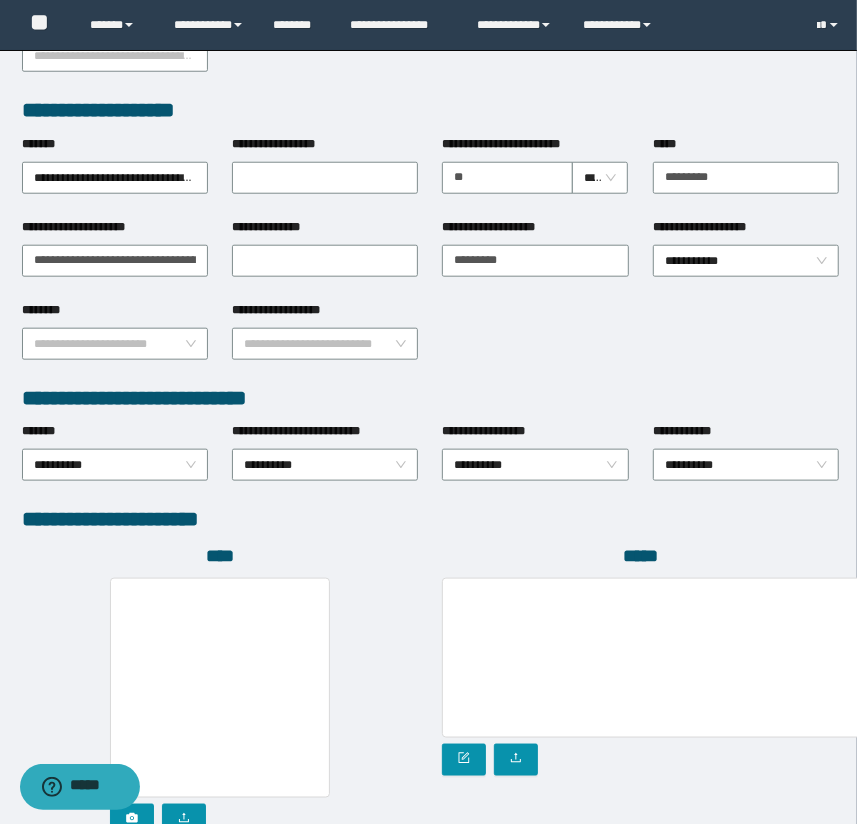 scroll, scrollTop: 878, scrollLeft: 0, axis: vertical 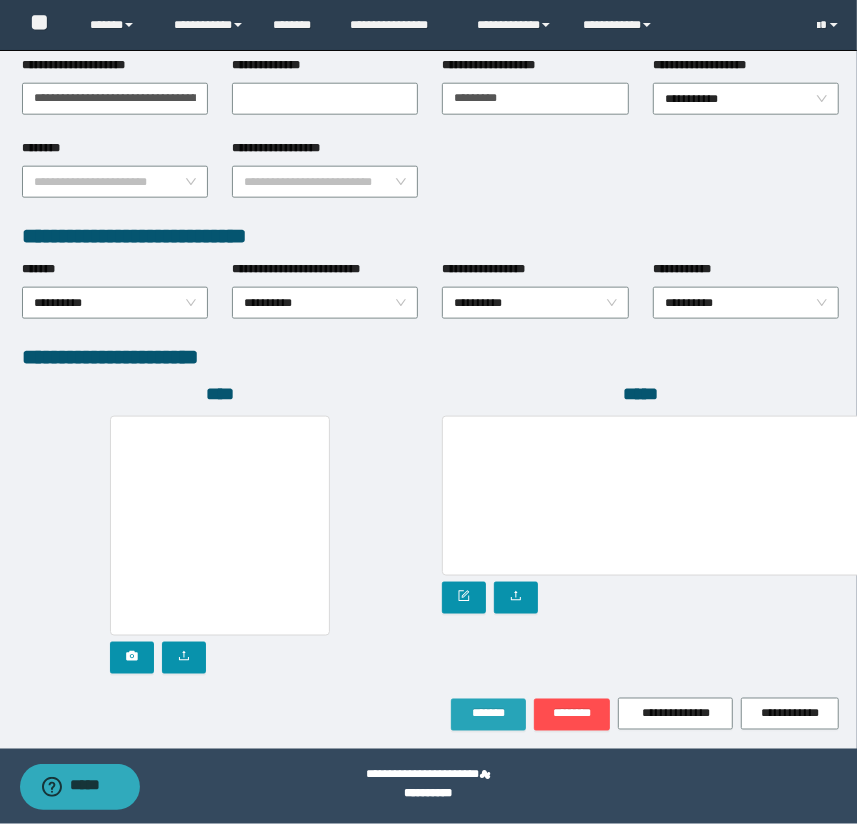 click on "*******" at bounding box center [488, 714] 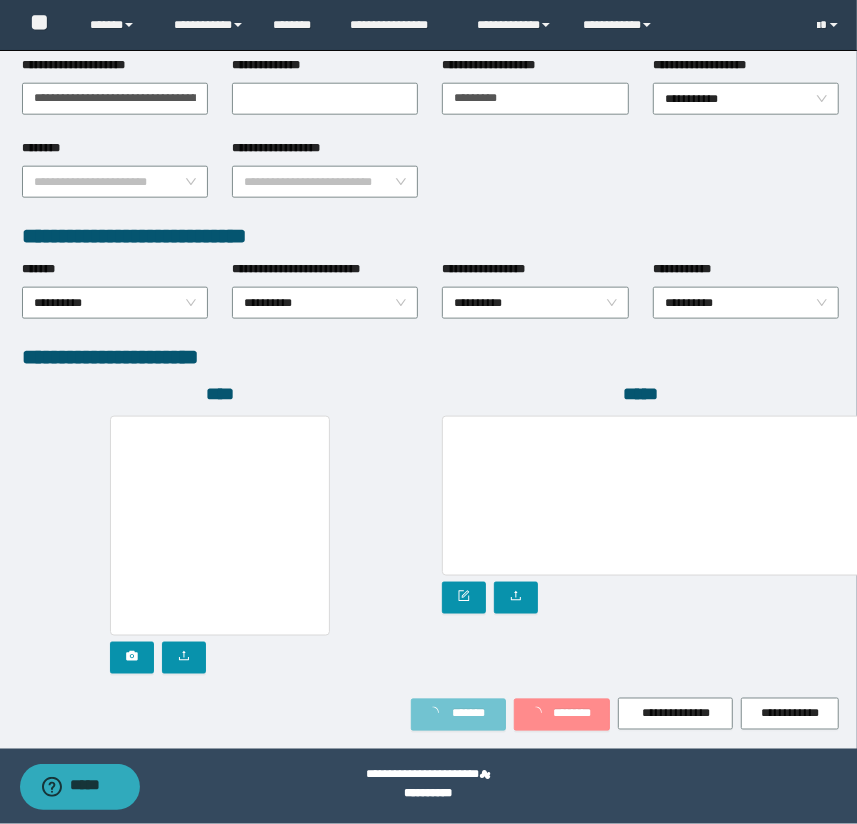 scroll, scrollTop: 930, scrollLeft: 0, axis: vertical 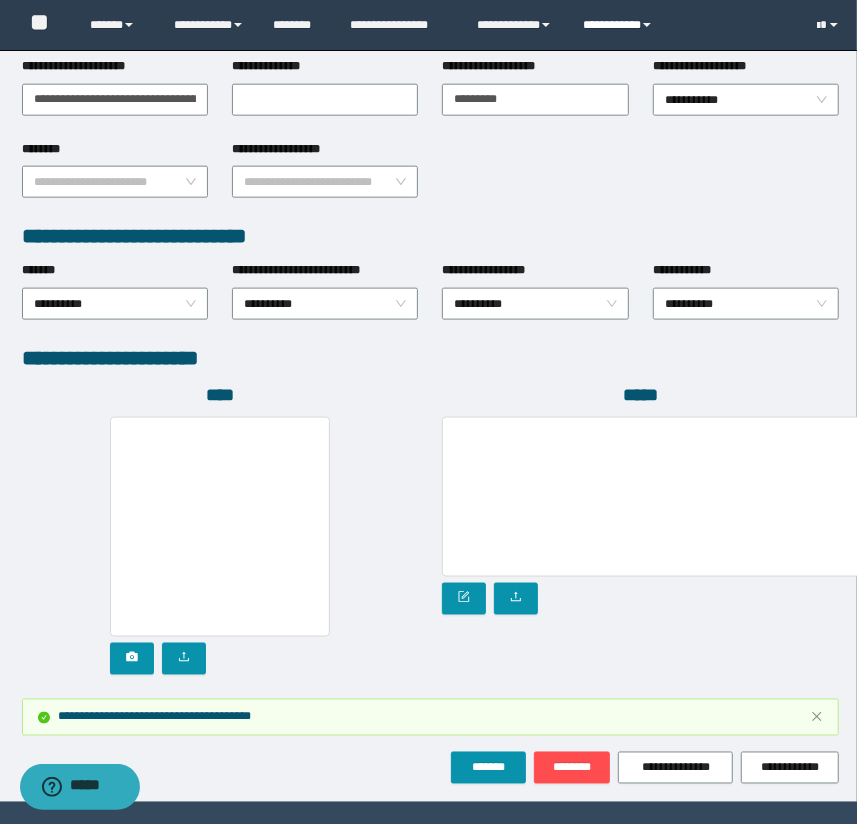 click on "**********" at bounding box center [620, 25] 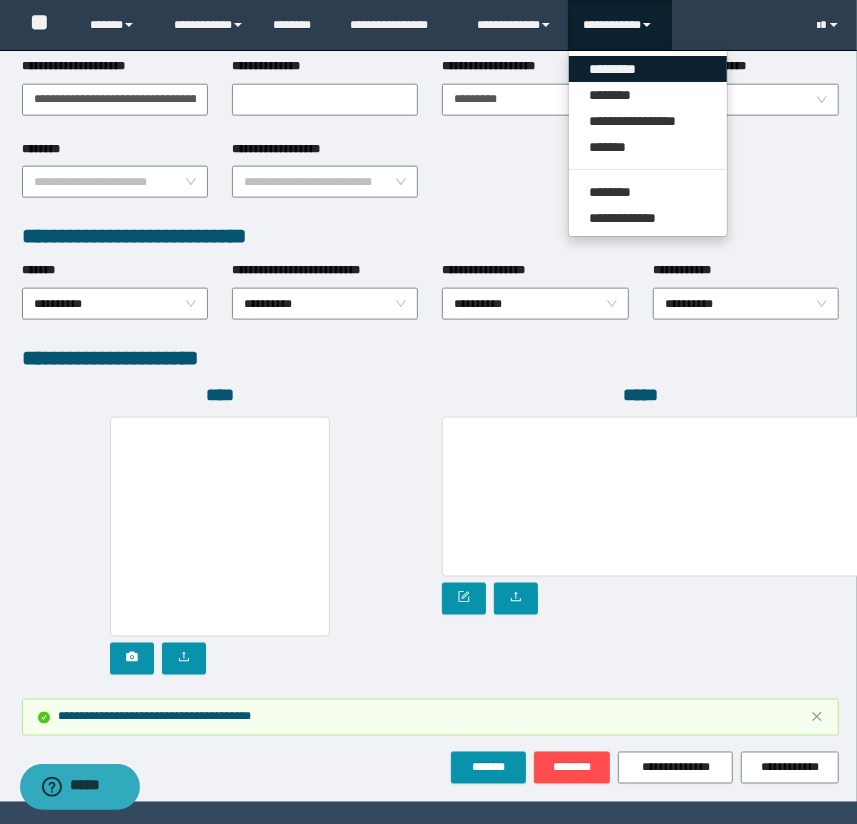 click on "*********" at bounding box center (648, 69) 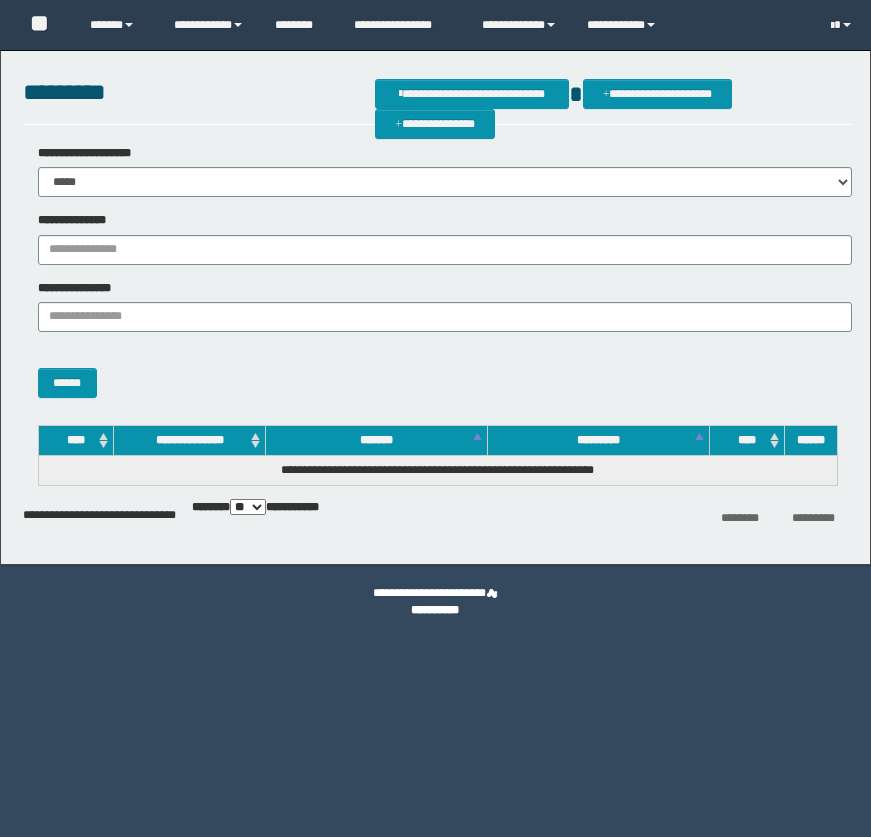 scroll, scrollTop: 0, scrollLeft: 0, axis: both 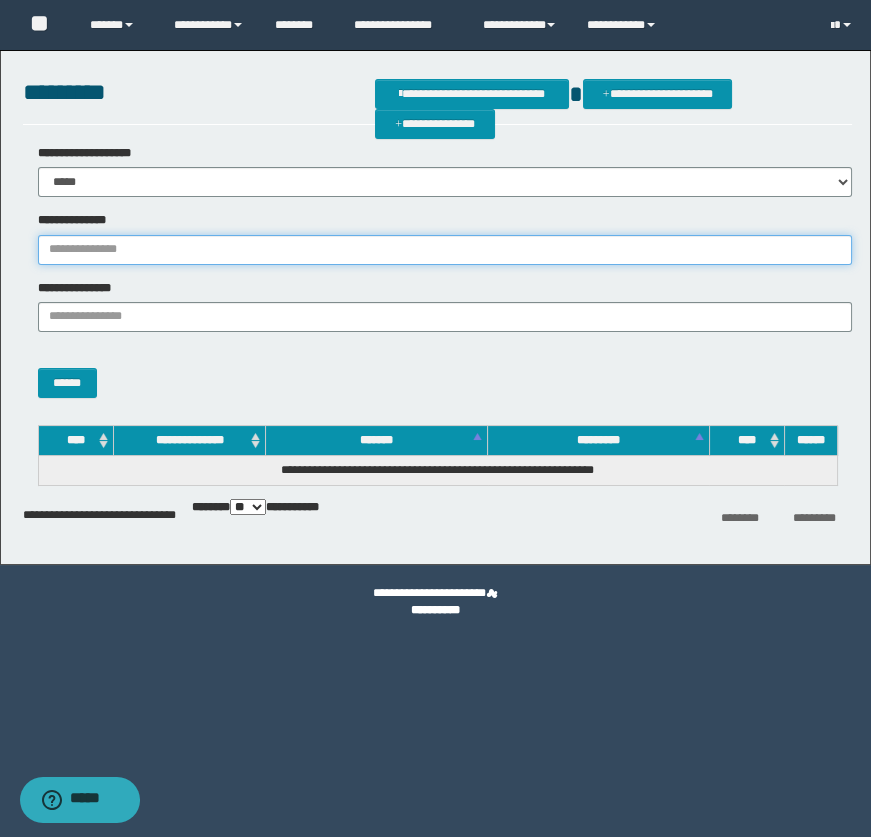 click on "**********" at bounding box center [445, 250] 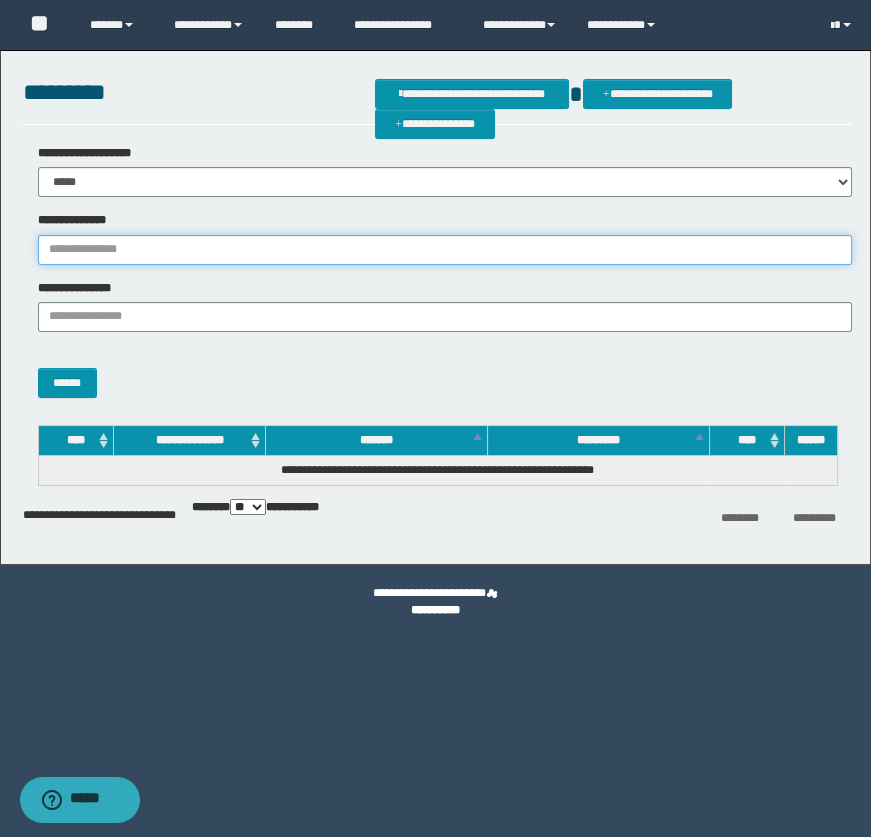 click on "**********" at bounding box center (445, 250) 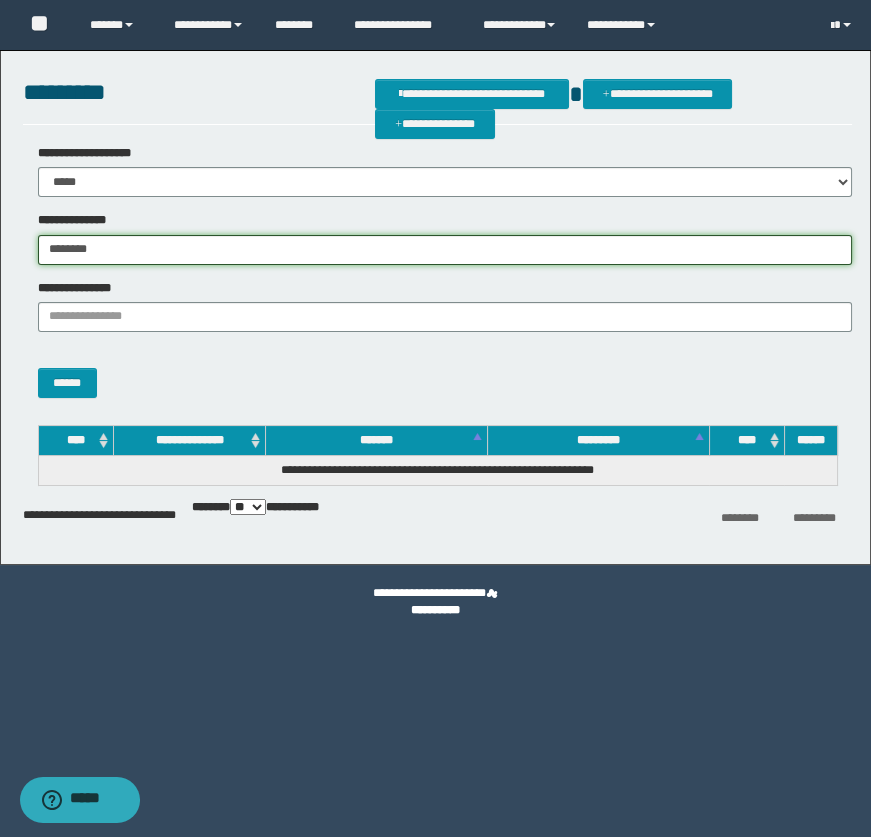 type on "********" 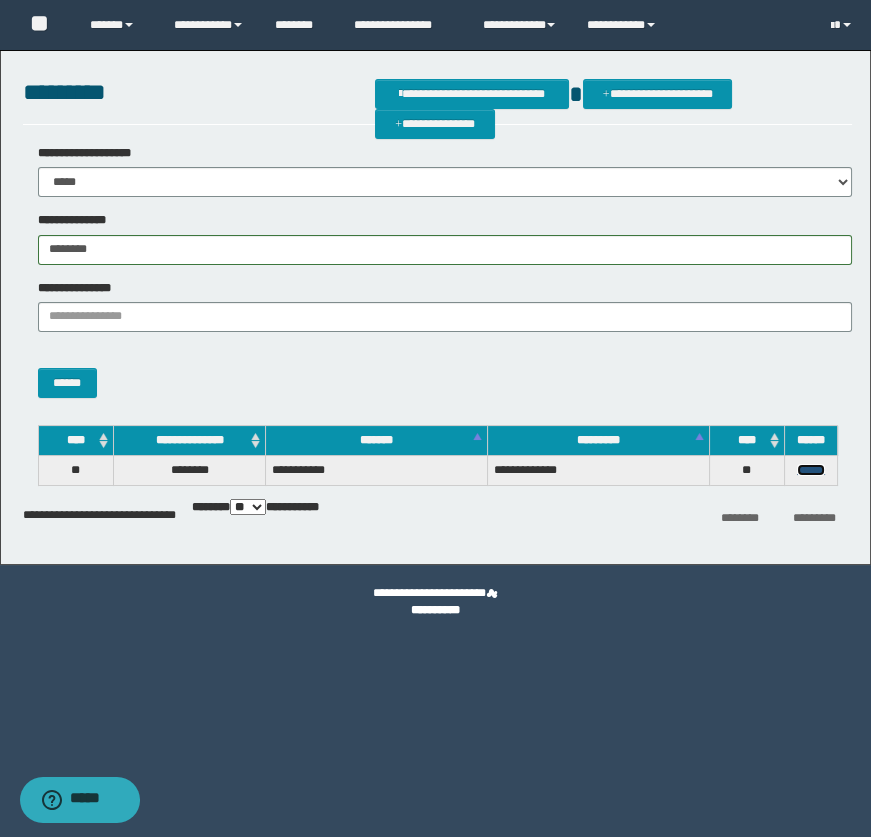 click on "******" at bounding box center (811, 470) 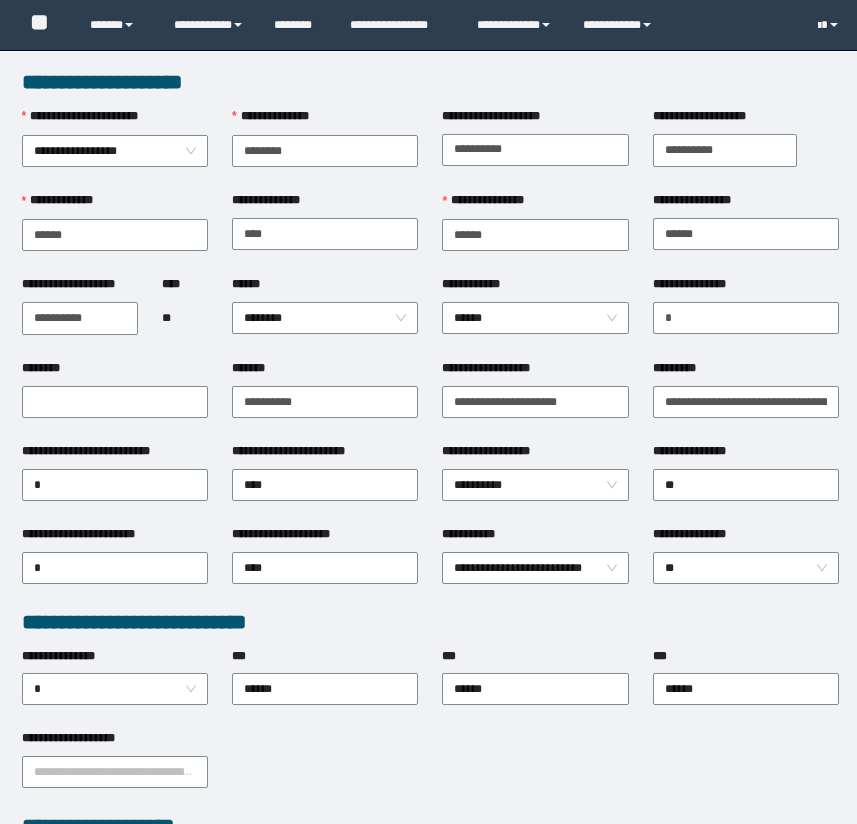 scroll, scrollTop: 0, scrollLeft: 0, axis: both 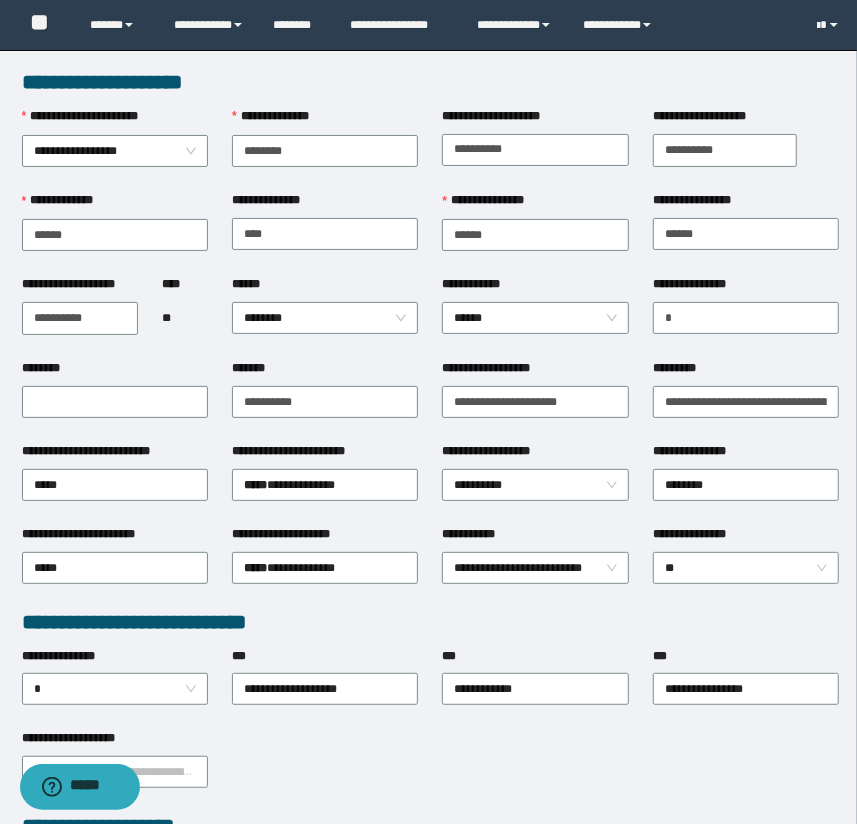 click on "**********" at bounding box center [80, 318] 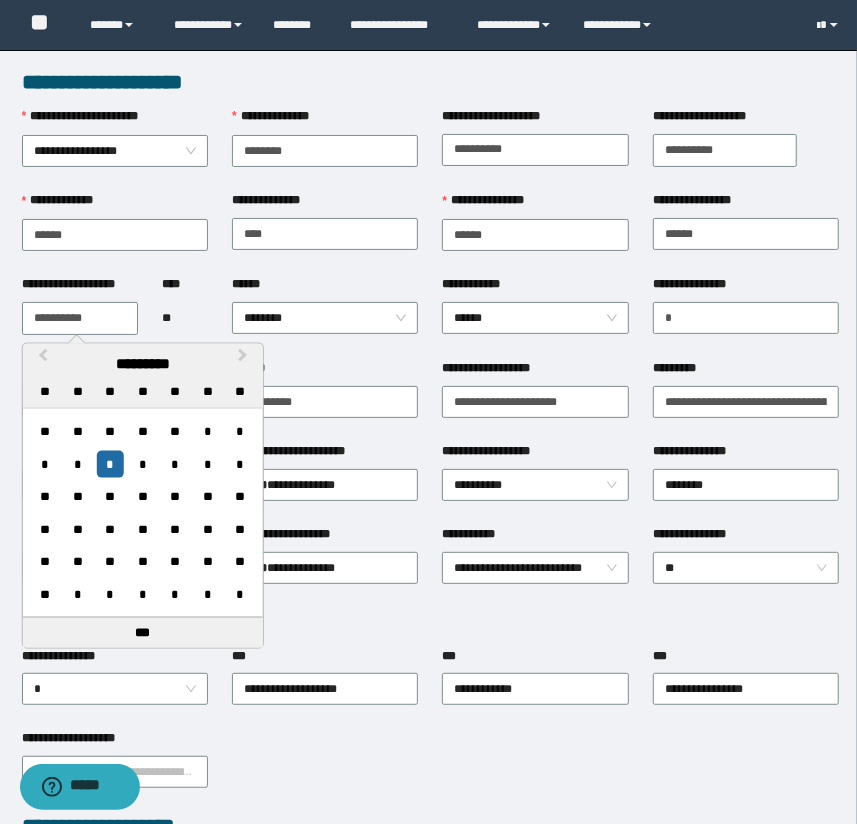 type on "**********" 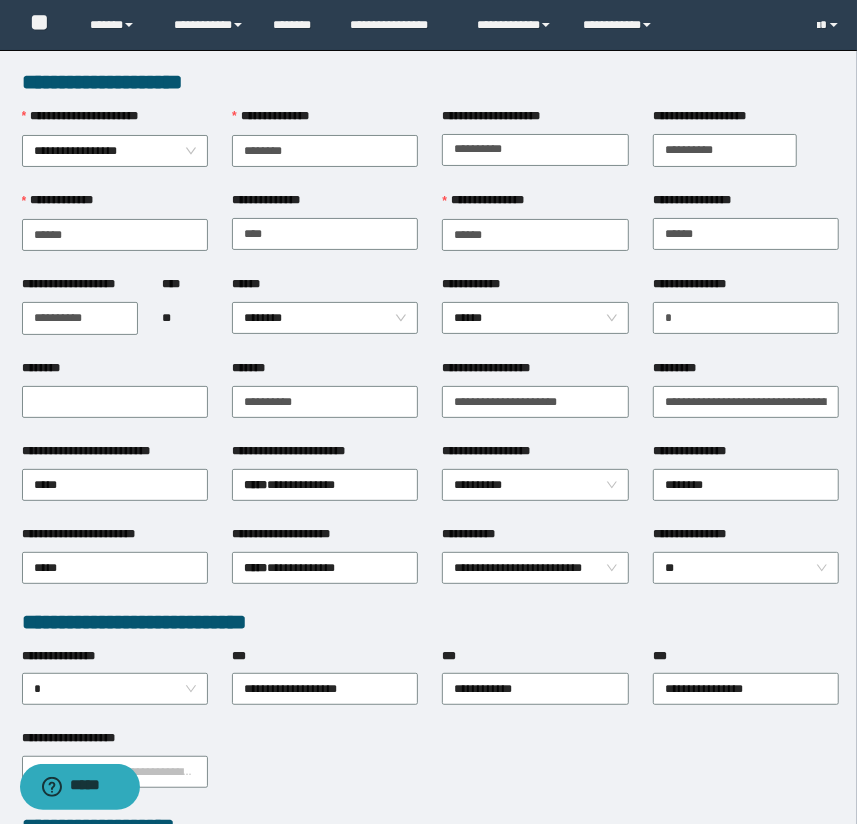 click on "****** ********" at bounding box center (325, 317) 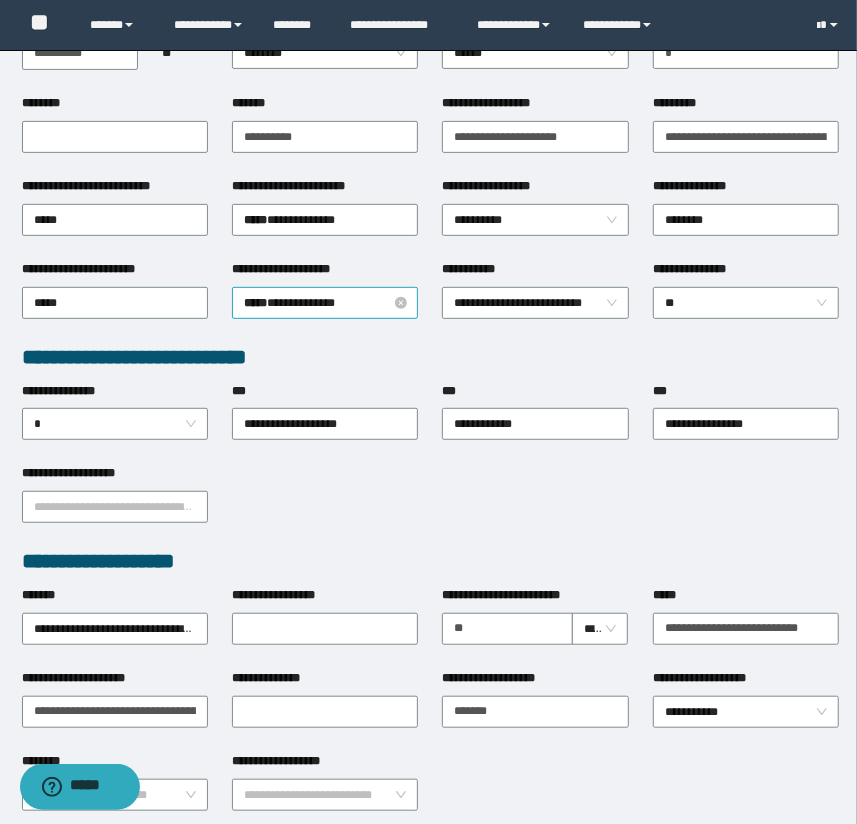 scroll, scrollTop: 272, scrollLeft: 0, axis: vertical 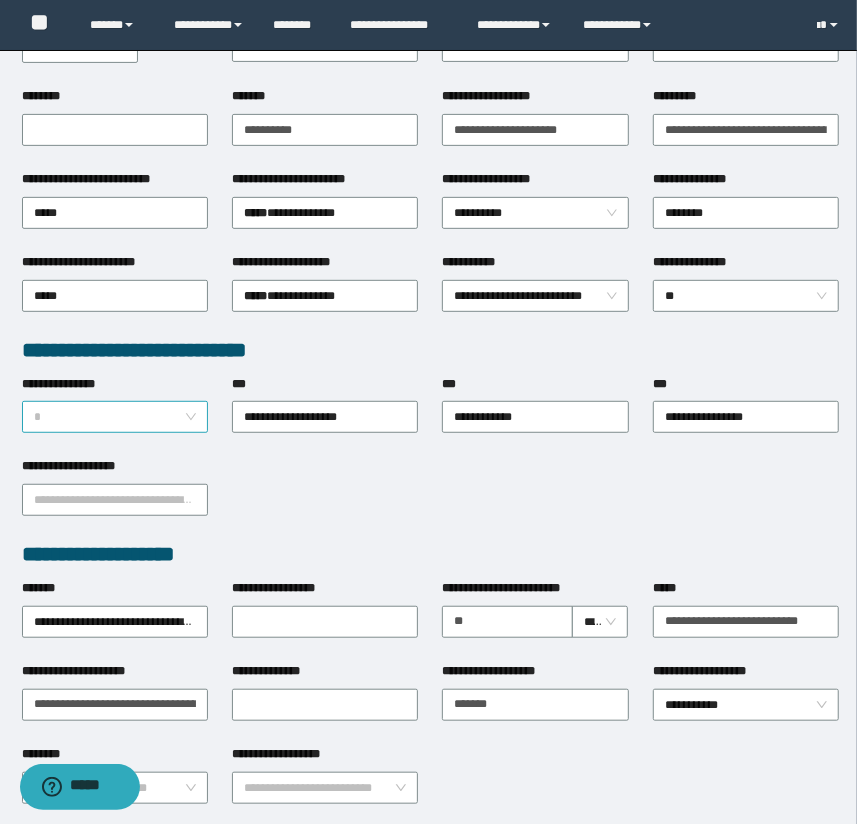 click on "*" at bounding box center (115, 417) 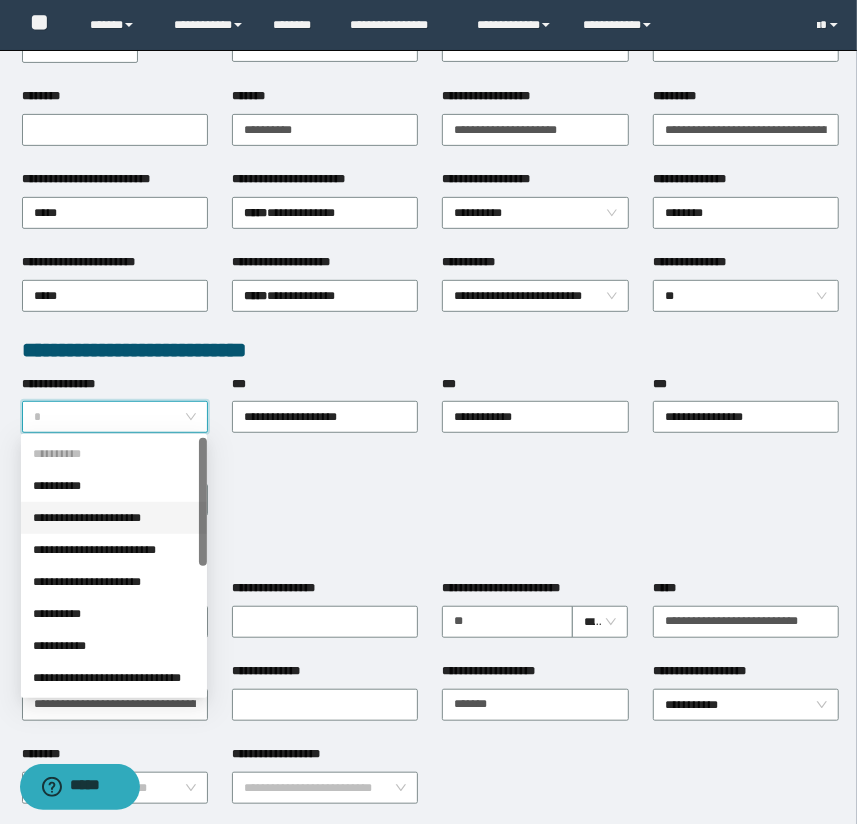 click on "**********" at bounding box center (114, 518) 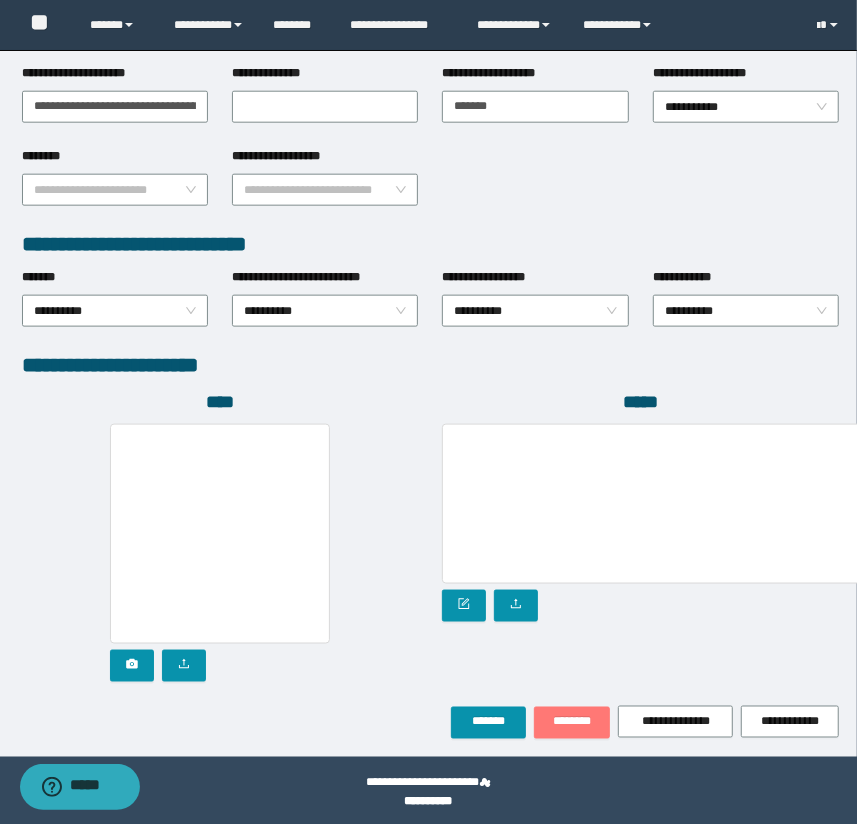 scroll, scrollTop: 878, scrollLeft: 0, axis: vertical 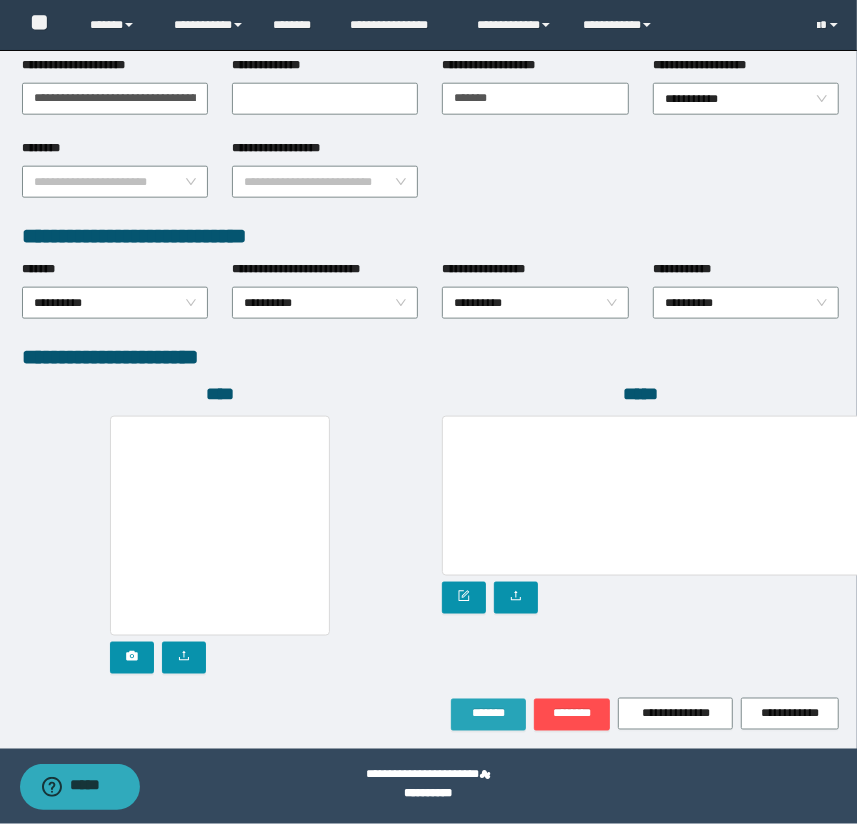 click on "*******" at bounding box center [488, 714] 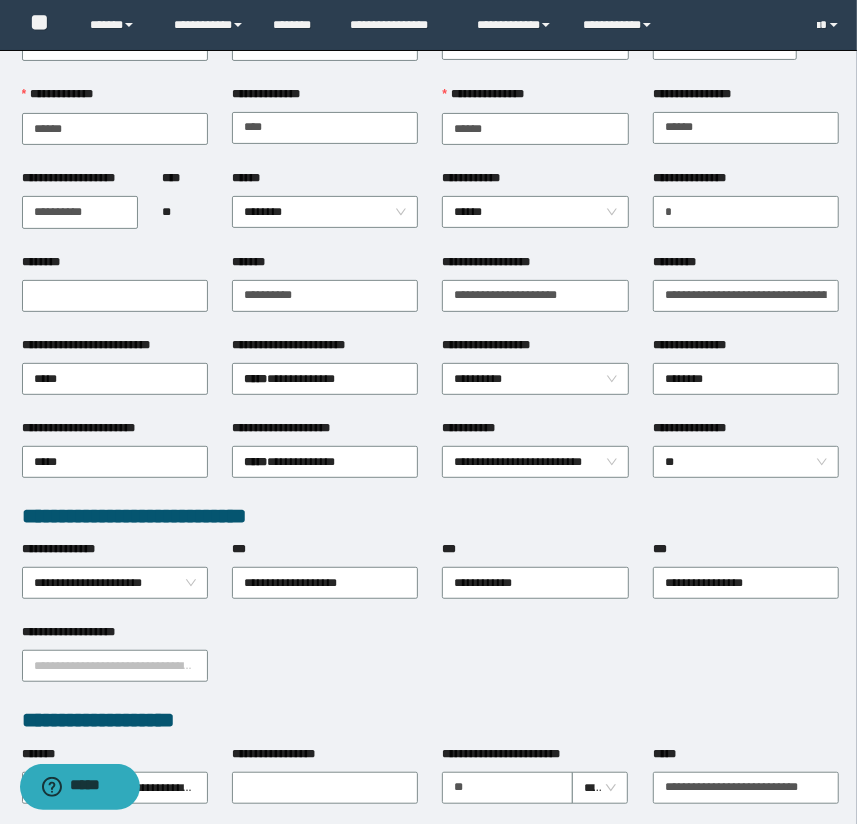 scroll, scrollTop: 0, scrollLeft: 0, axis: both 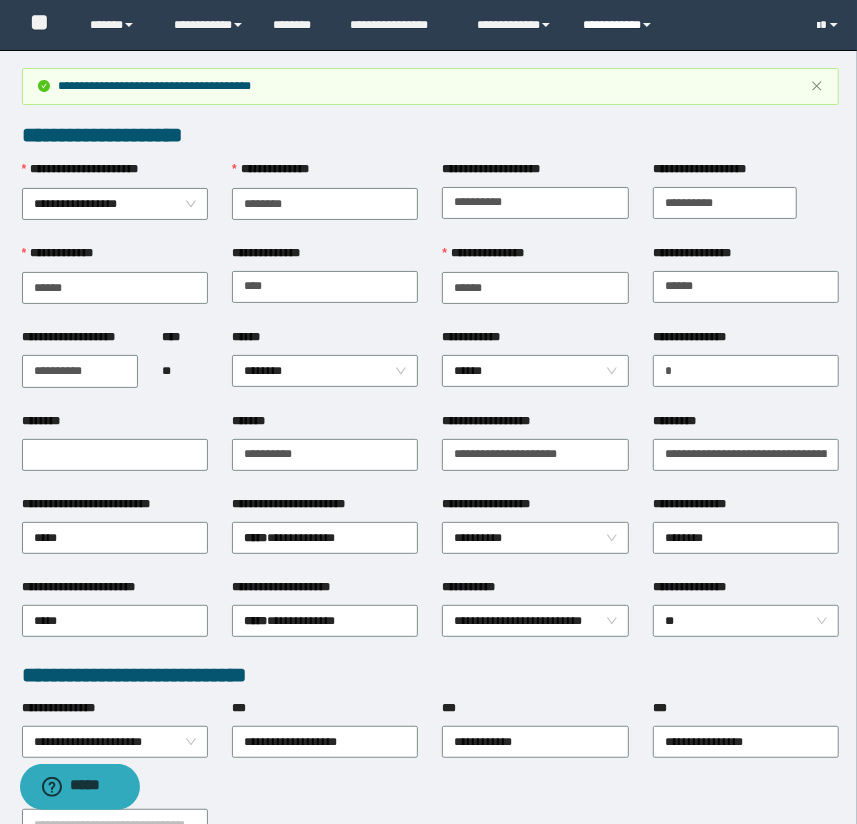 drag, startPoint x: 610, startPoint y: 20, endPoint x: 611, endPoint y: 42, distance: 22.022715 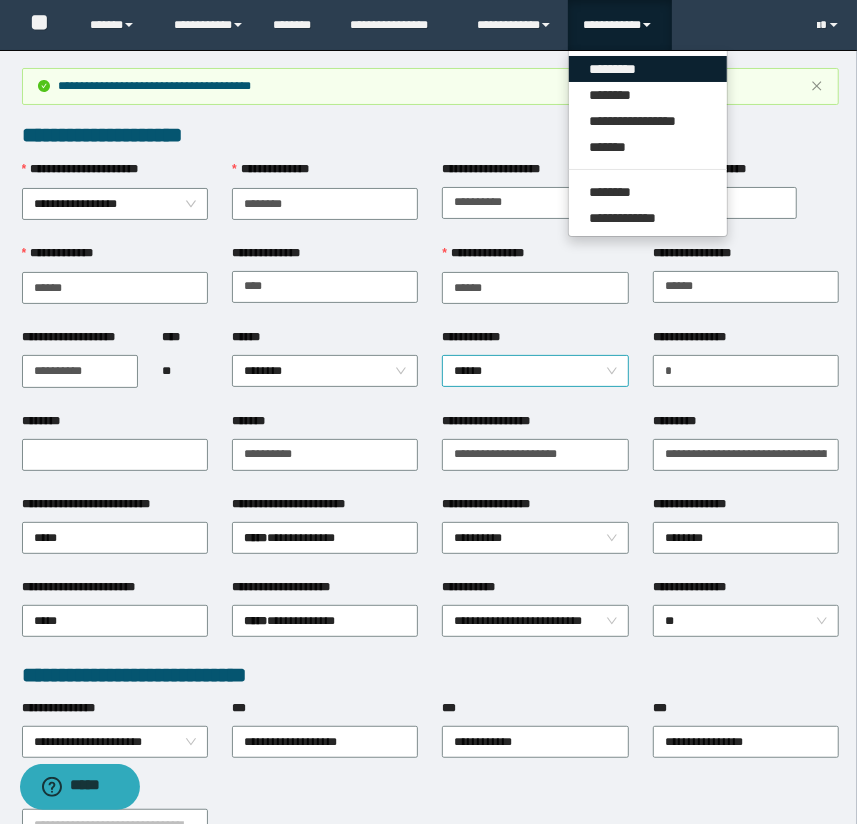 drag, startPoint x: 612, startPoint y: 56, endPoint x: 587, endPoint y: 378, distance: 322.96902 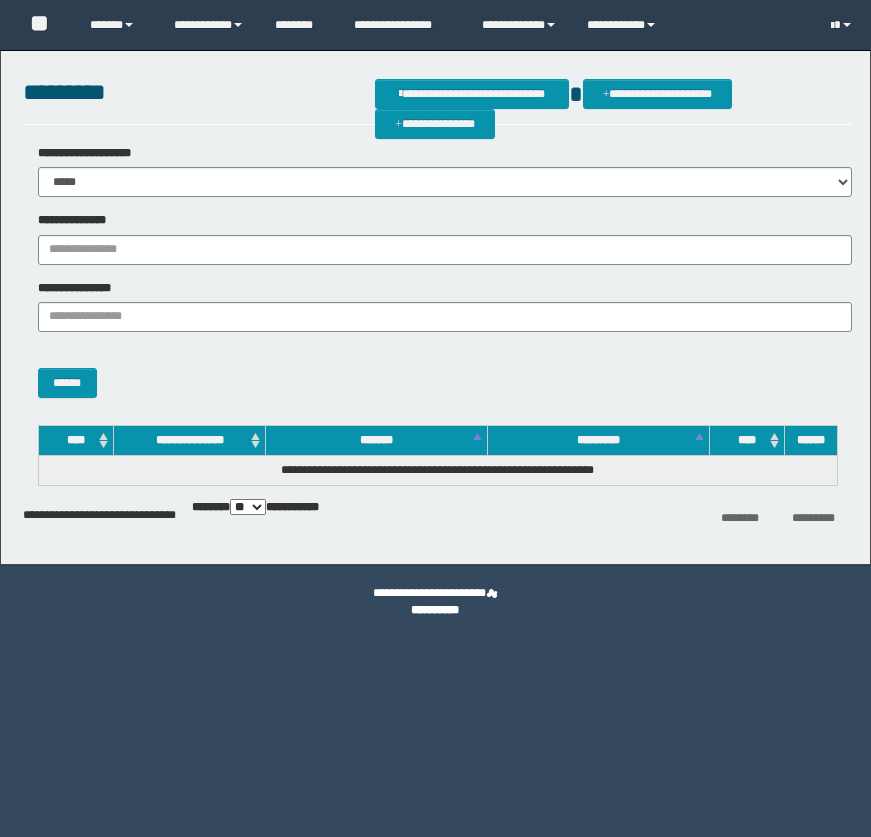 scroll, scrollTop: 0, scrollLeft: 0, axis: both 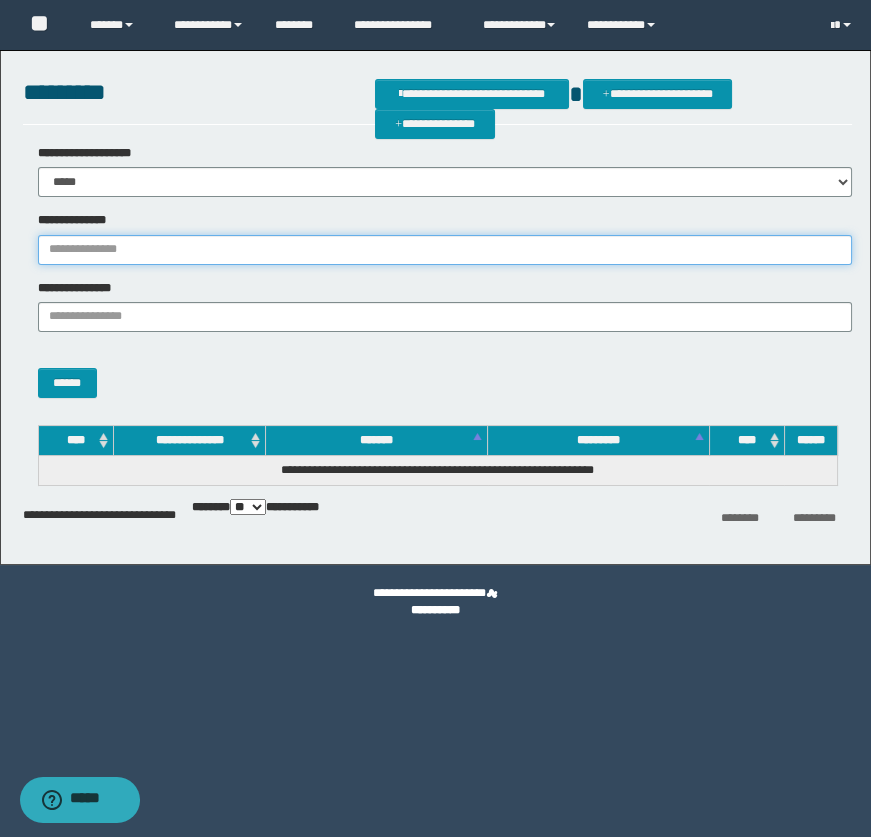 click on "**********" at bounding box center [445, 250] 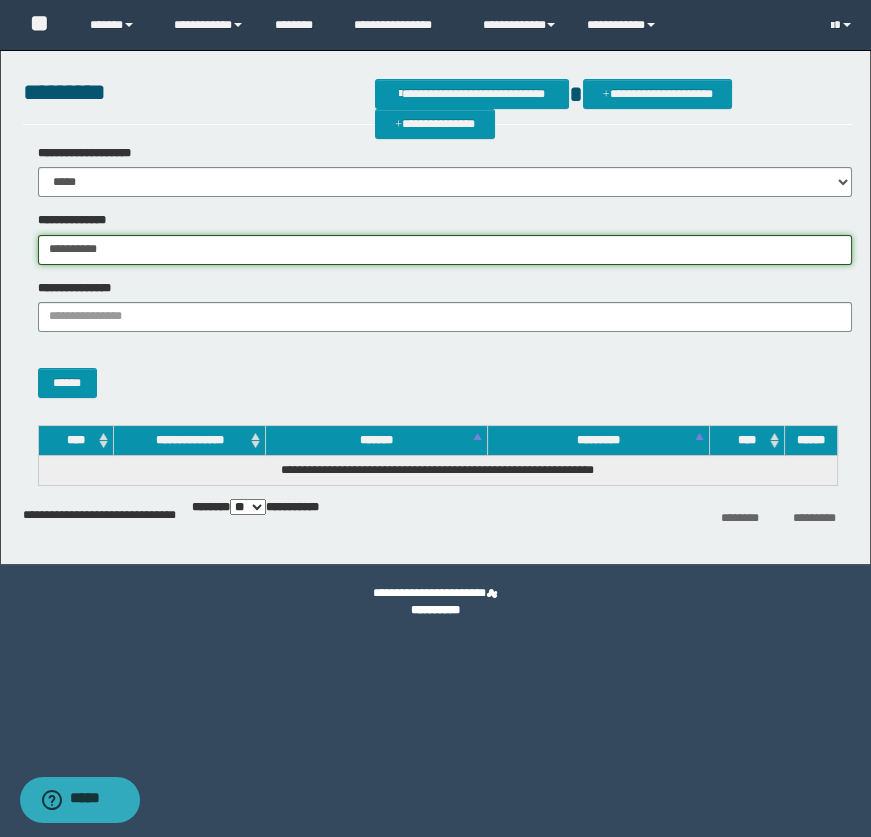 type on "**********" 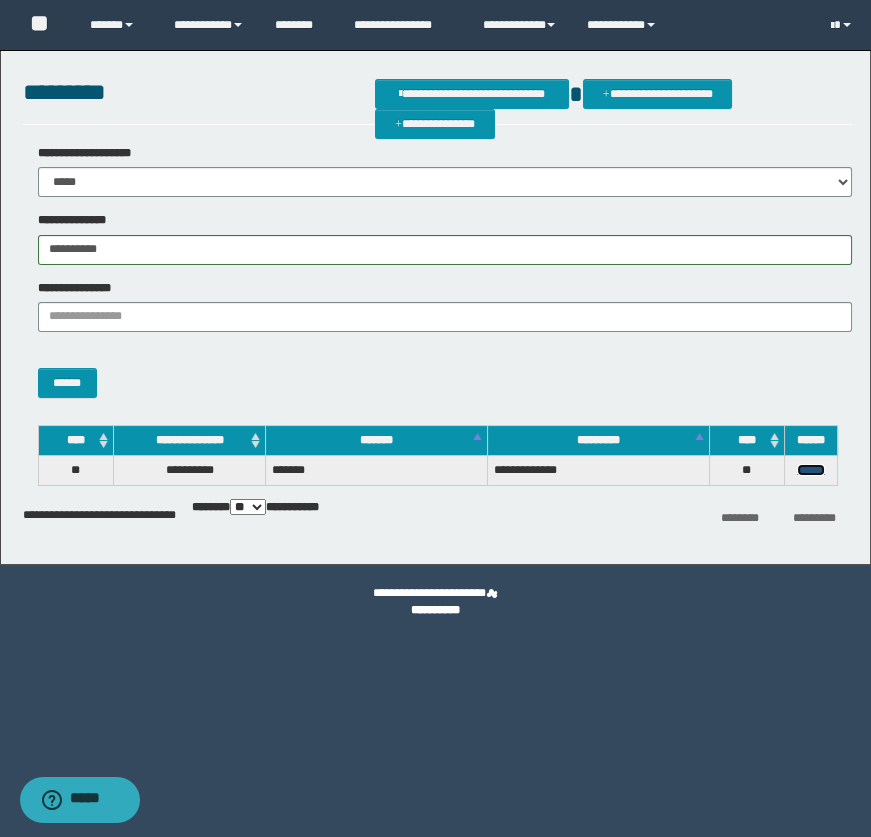 drag, startPoint x: 816, startPoint y: 466, endPoint x: 841, endPoint y: 443, distance: 33.970577 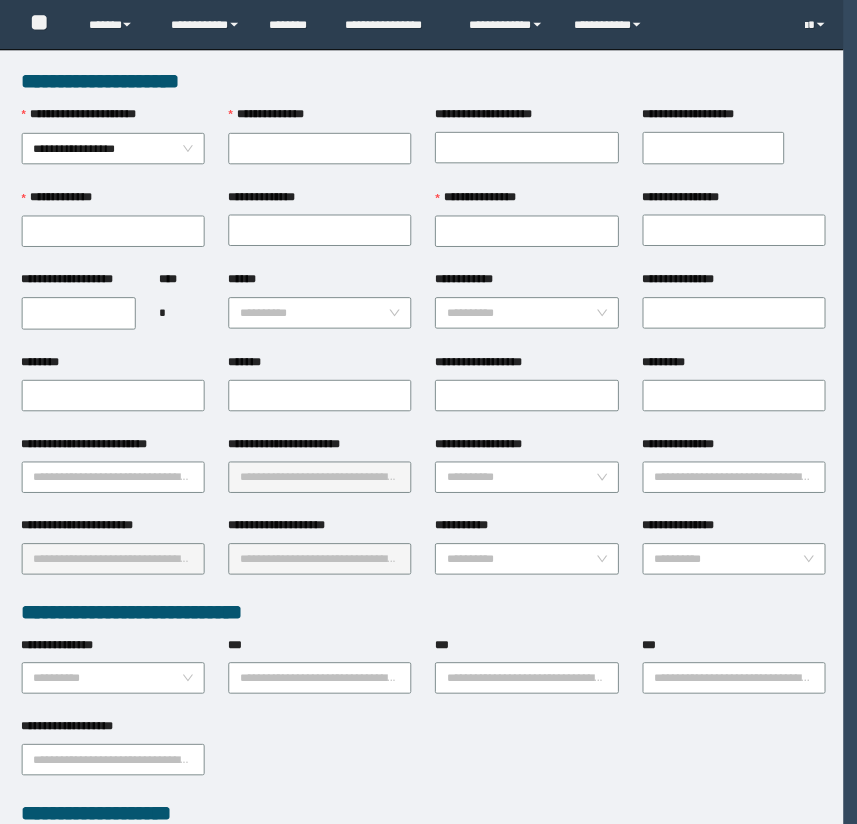 scroll, scrollTop: 0, scrollLeft: 0, axis: both 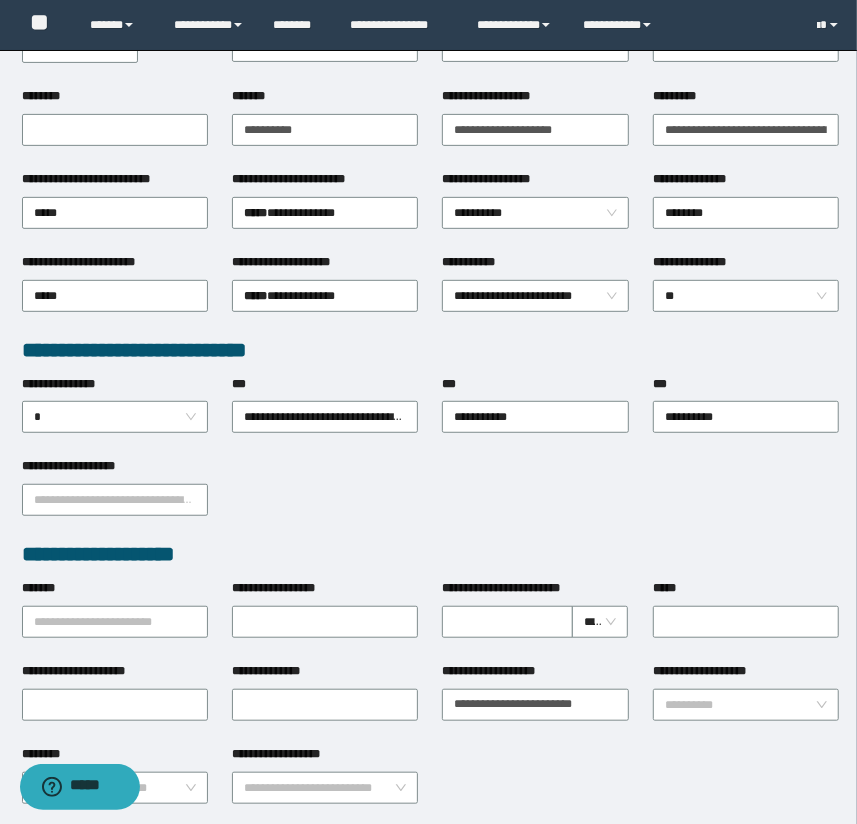 click on "**********" at bounding box center (431, 786) 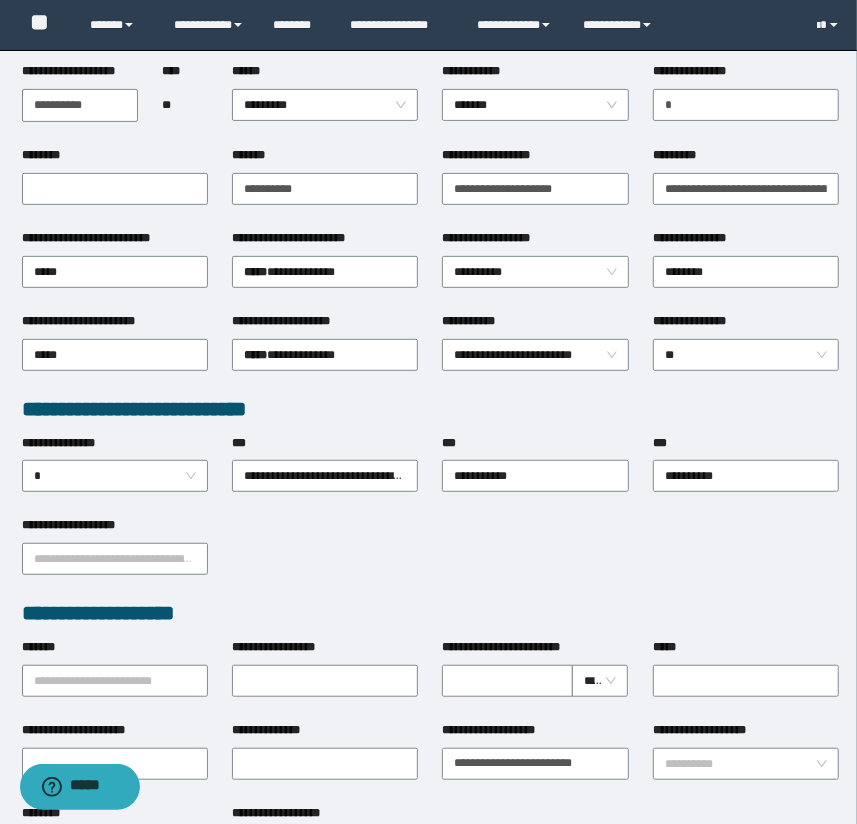 scroll, scrollTop: 181, scrollLeft: 0, axis: vertical 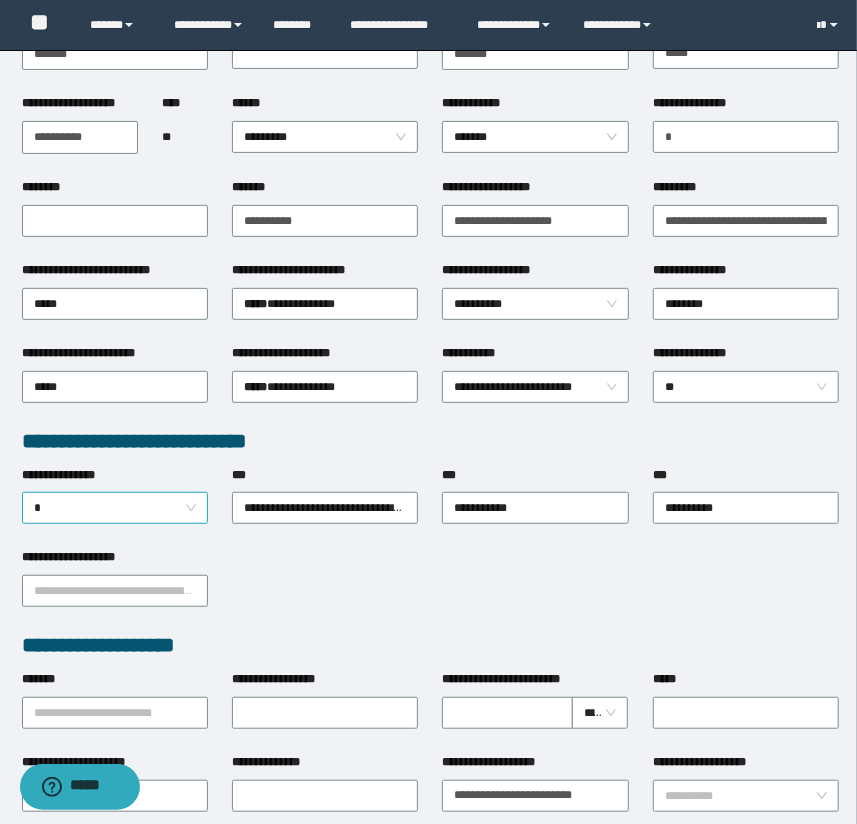 click on "*" at bounding box center [115, 508] 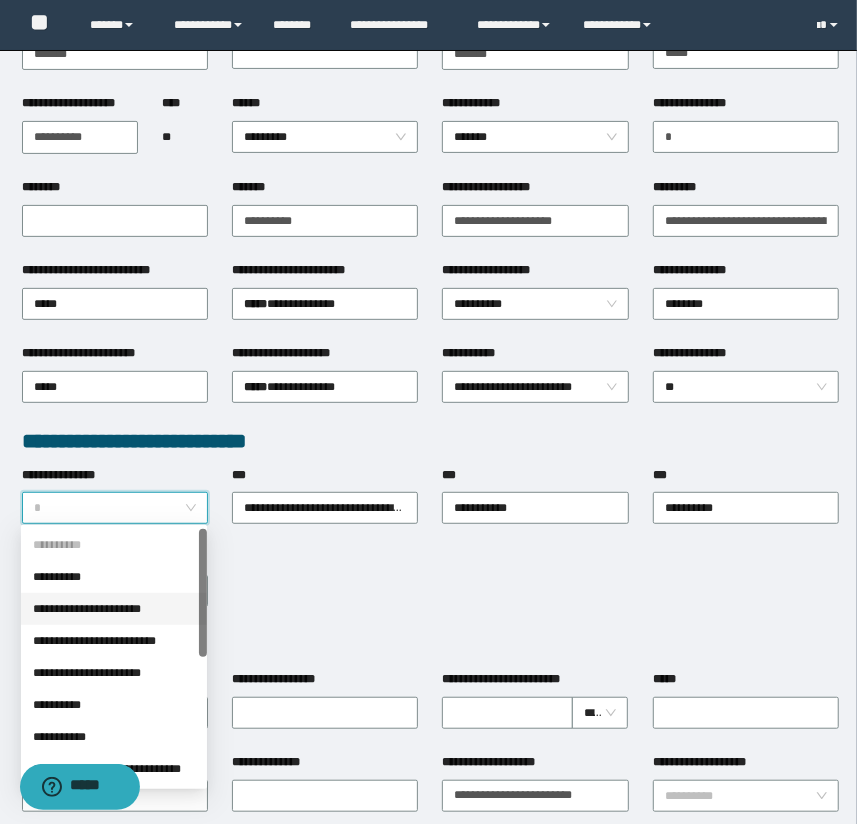 click on "**********" at bounding box center [114, 609] 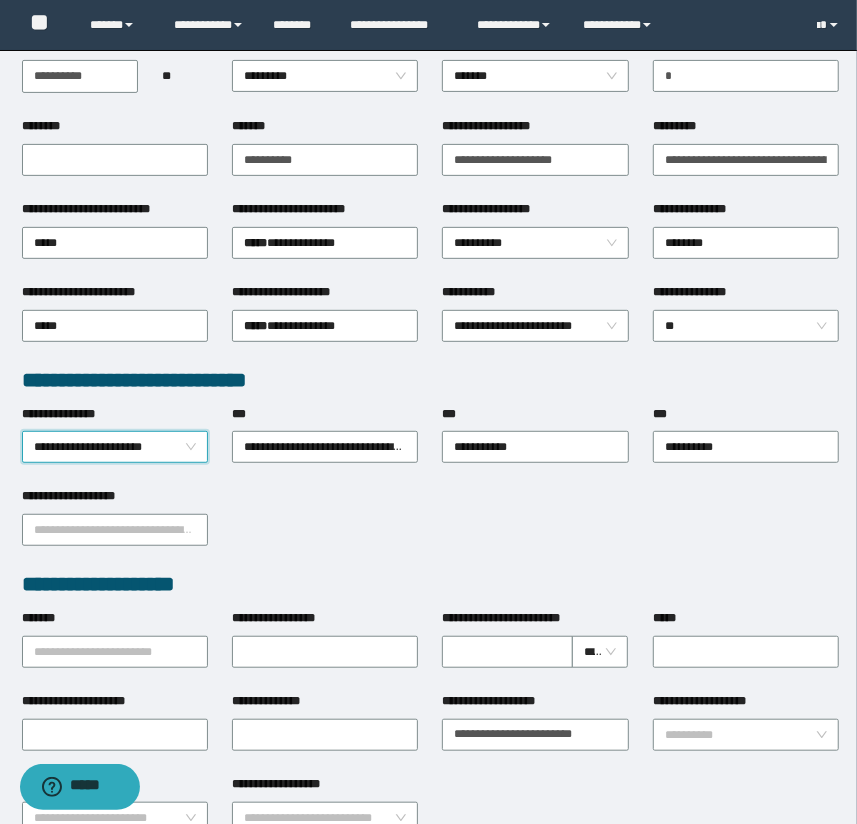scroll, scrollTop: 363, scrollLeft: 0, axis: vertical 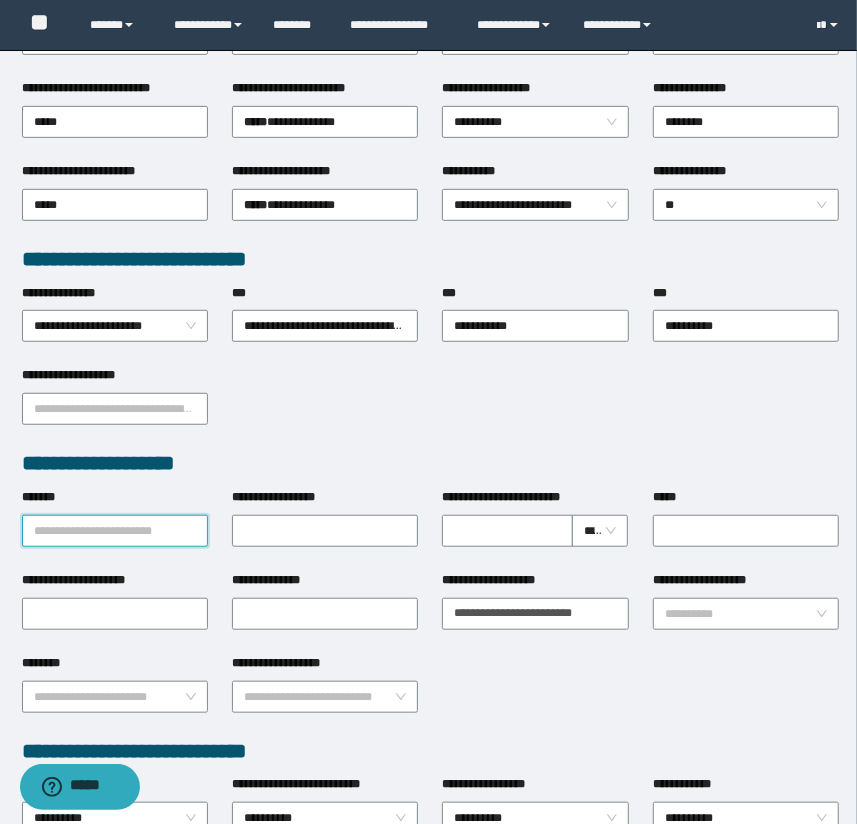 click on "*******" at bounding box center (115, 531) 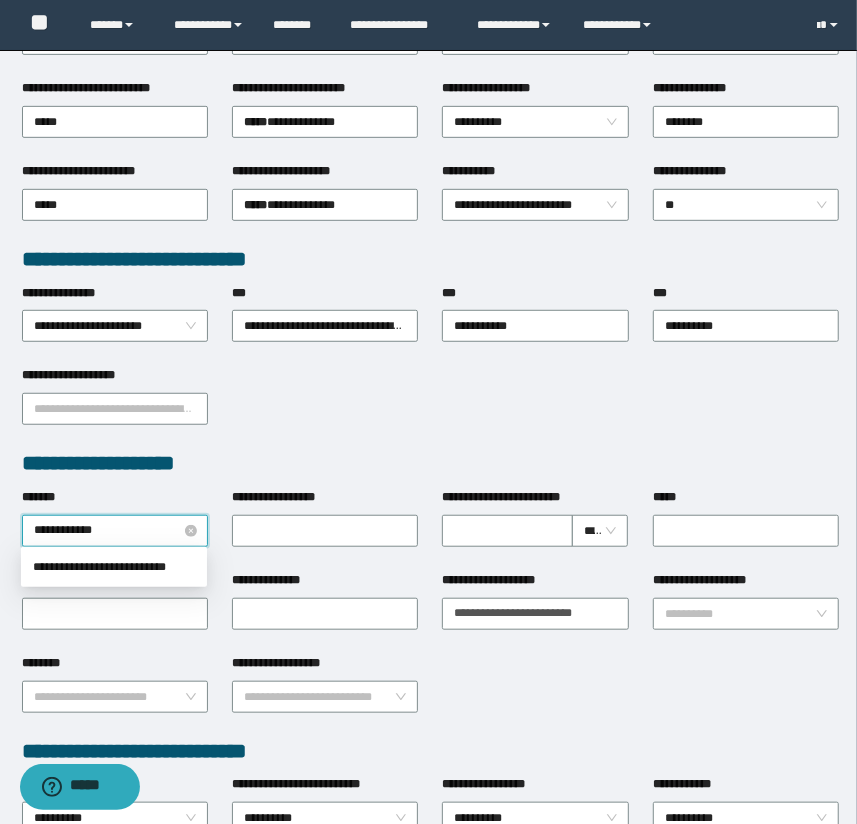 type on "**********" 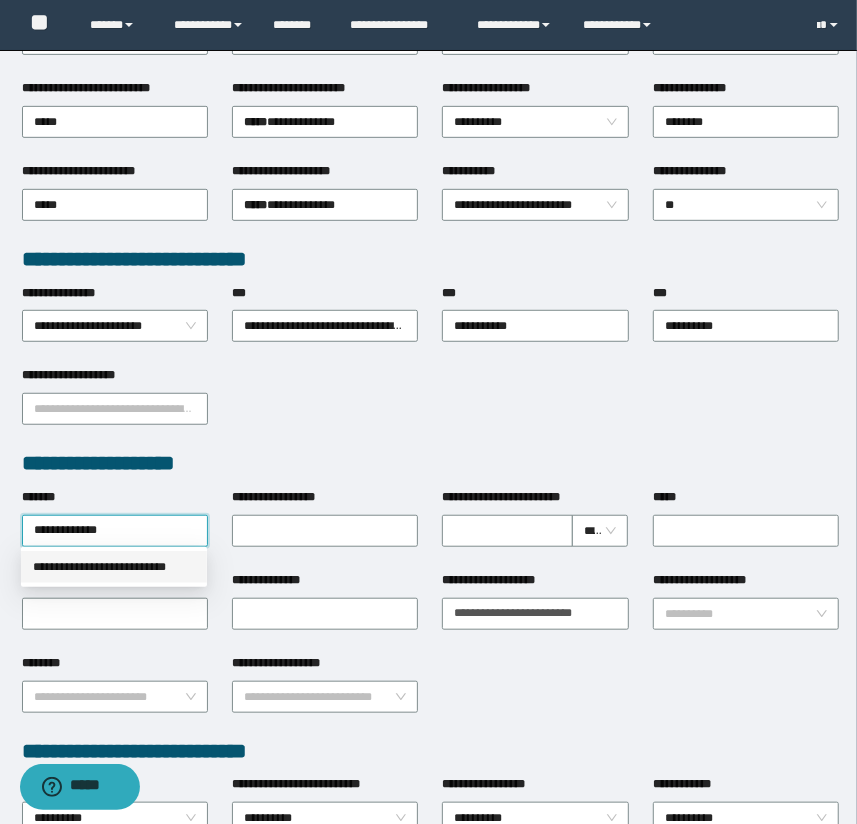 click on "**********" at bounding box center [114, 567] 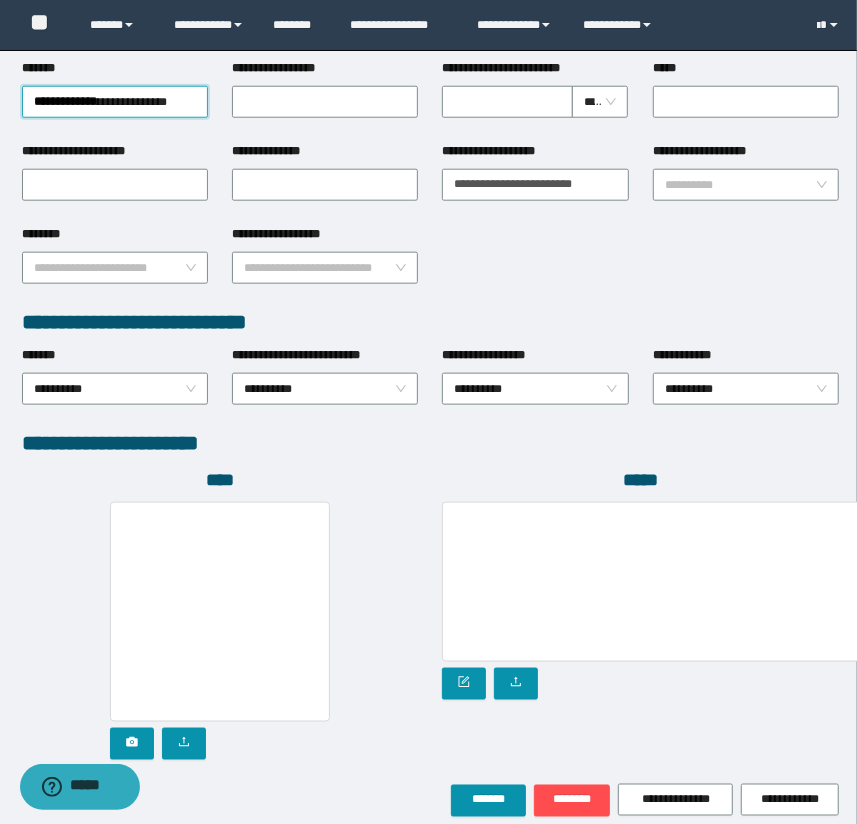 scroll, scrollTop: 878, scrollLeft: 0, axis: vertical 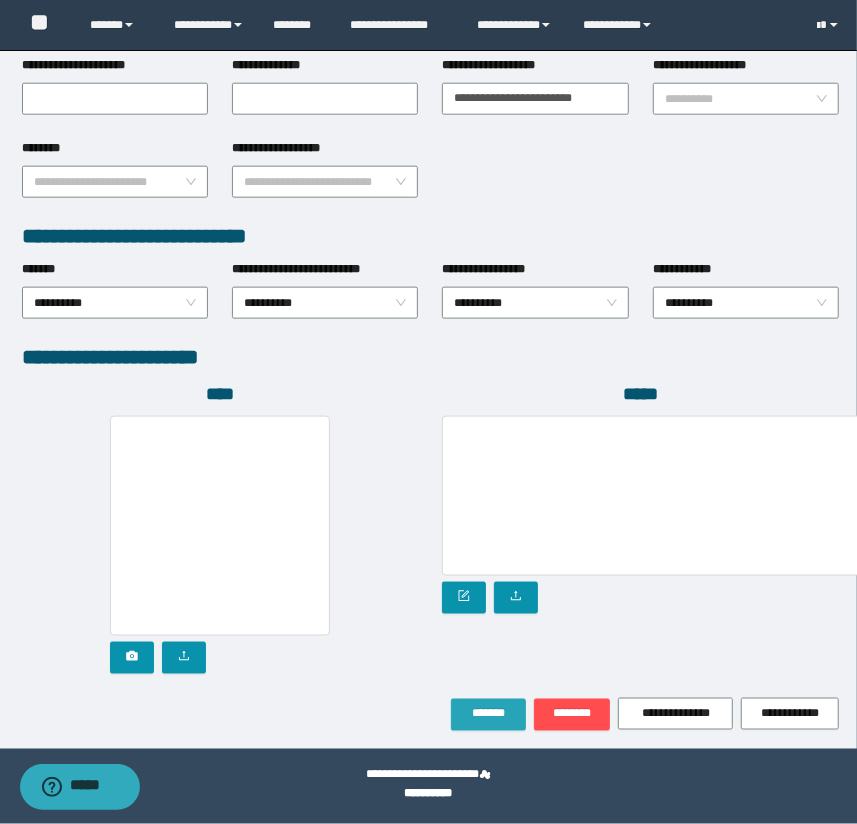 click on "*******" at bounding box center [488, 714] 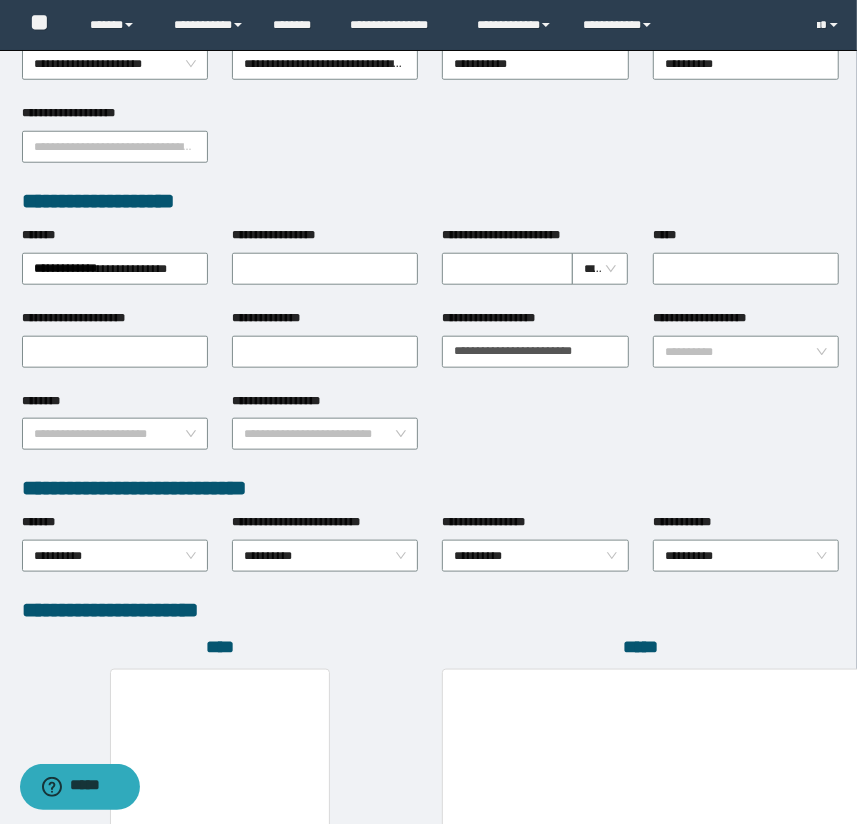 scroll, scrollTop: 983, scrollLeft: 0, axis: vertical 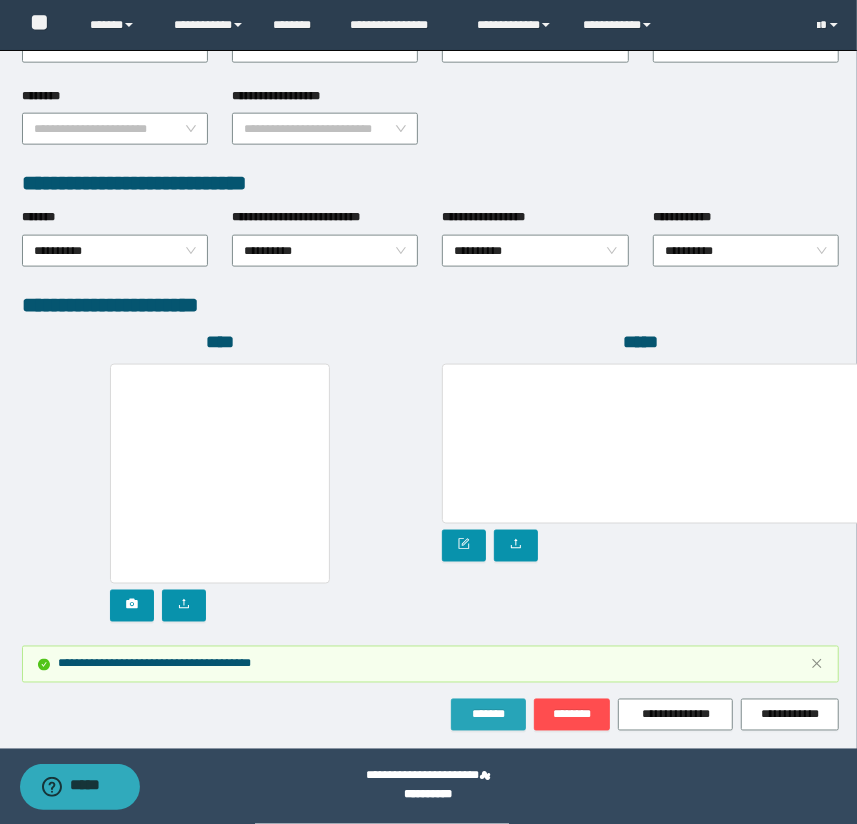 click on "*******" at bounding box center [488, 715] 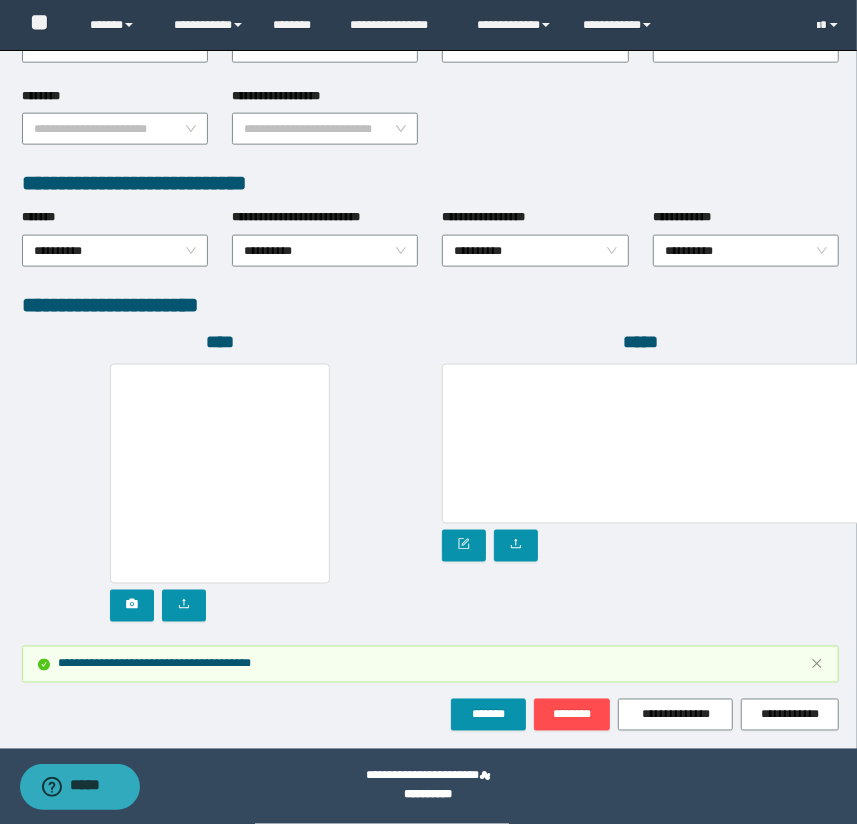 click at bounding box center (220, 493) 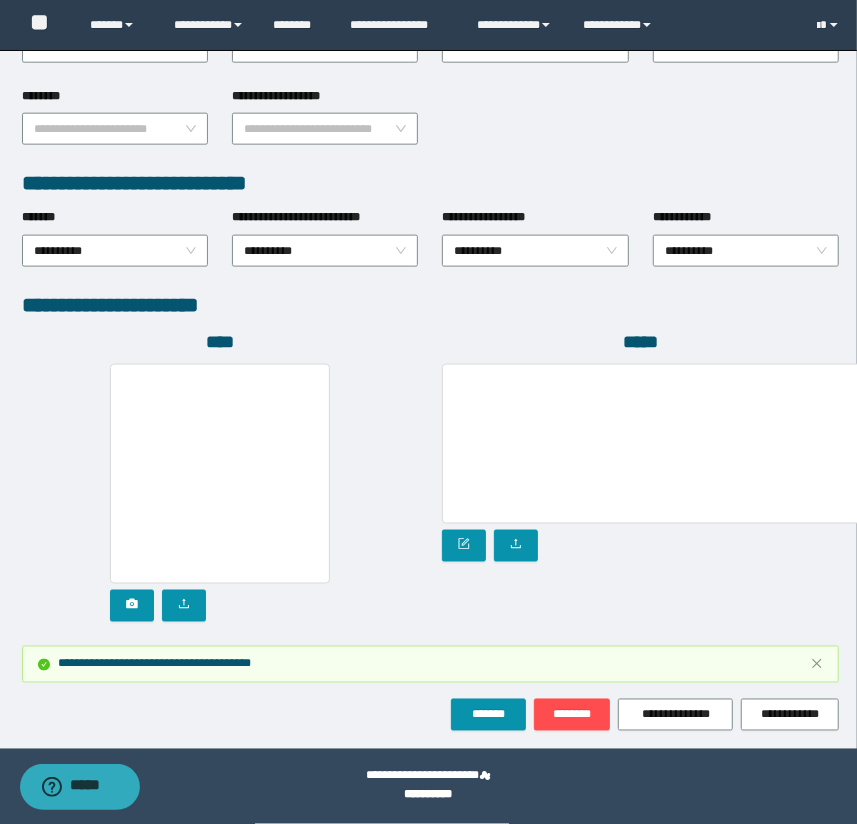 click on "**********" at bounding box center (431, 305) 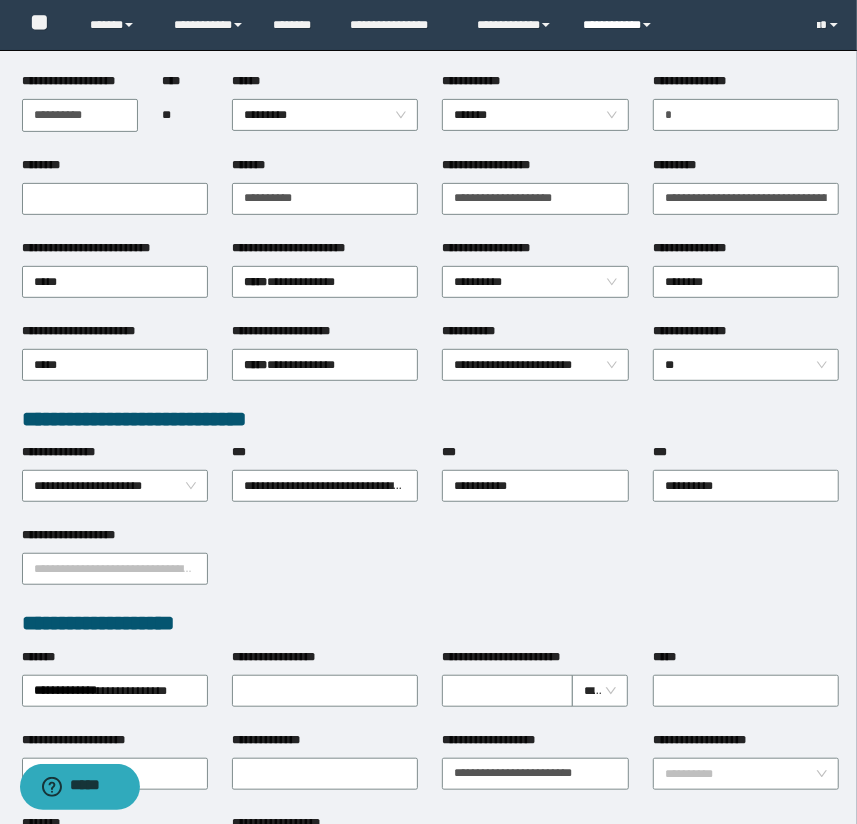 click on "**********" at bounding box center (620, 25) 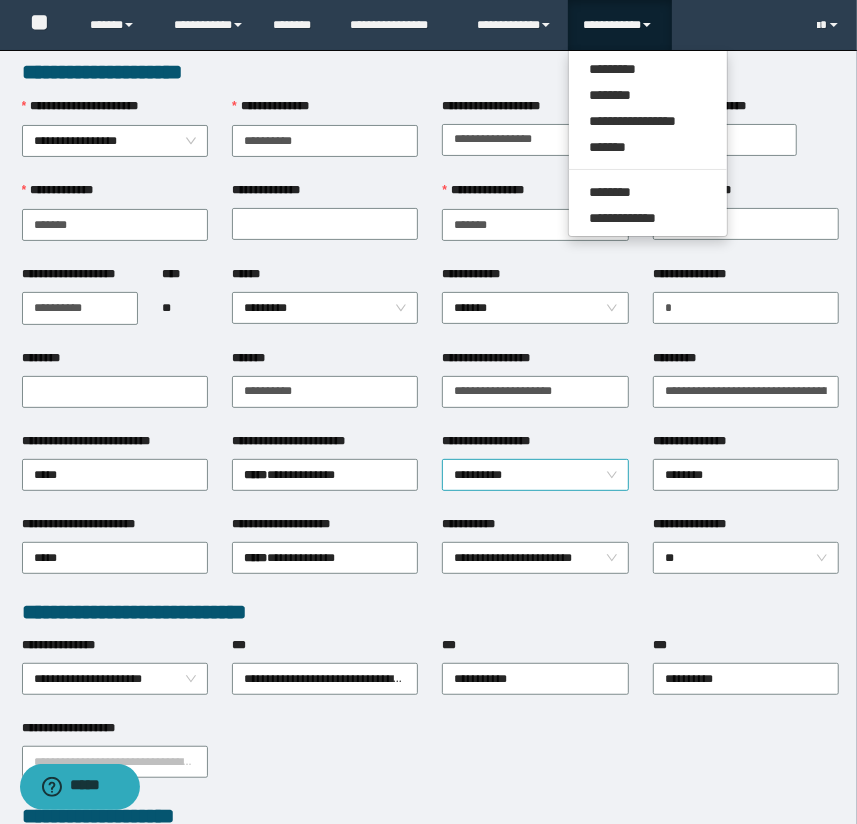 scroll, scrollTop: 0, scrollLeft: 0, axis: both 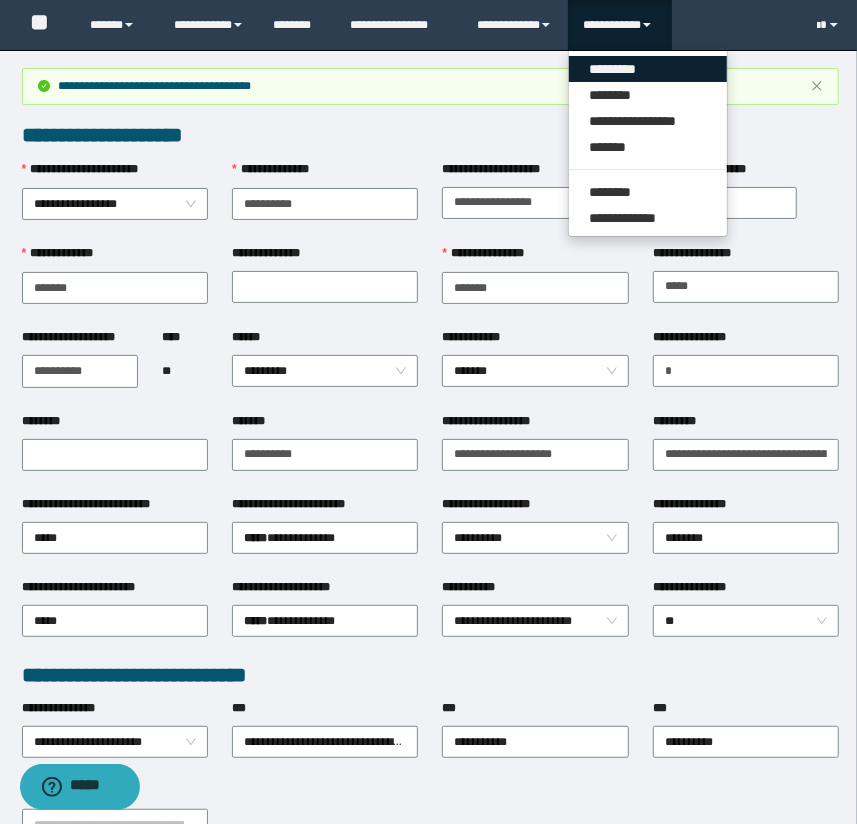 click on "*********" at bounding box center [648, 69] 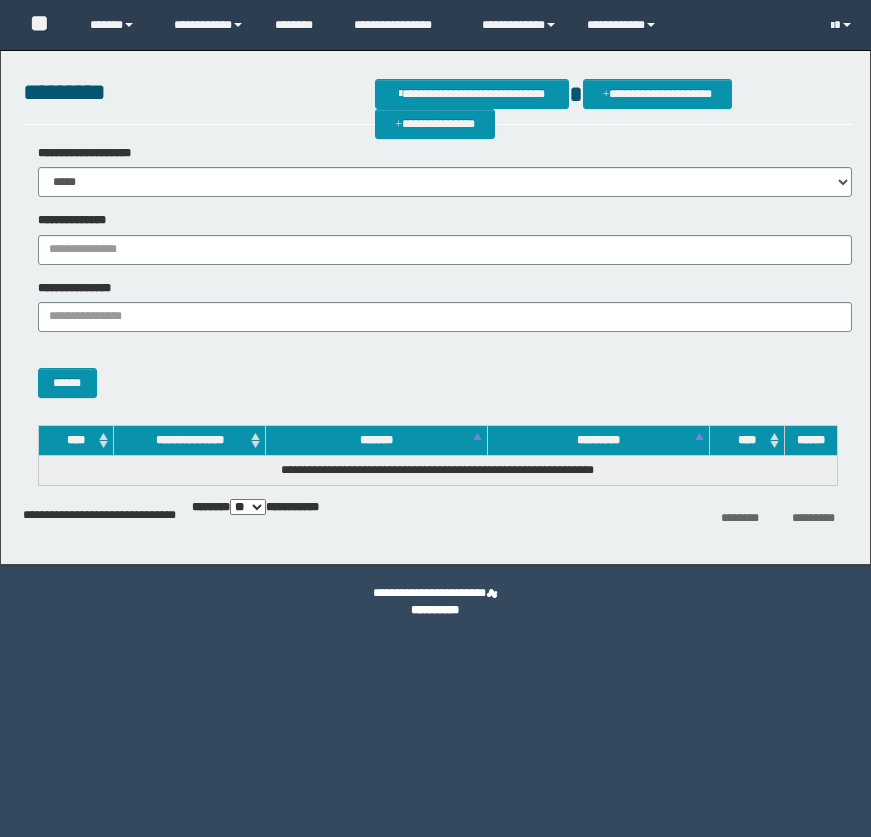 scroll, scrollTop: 0, scrollLeft: 0, axis: both 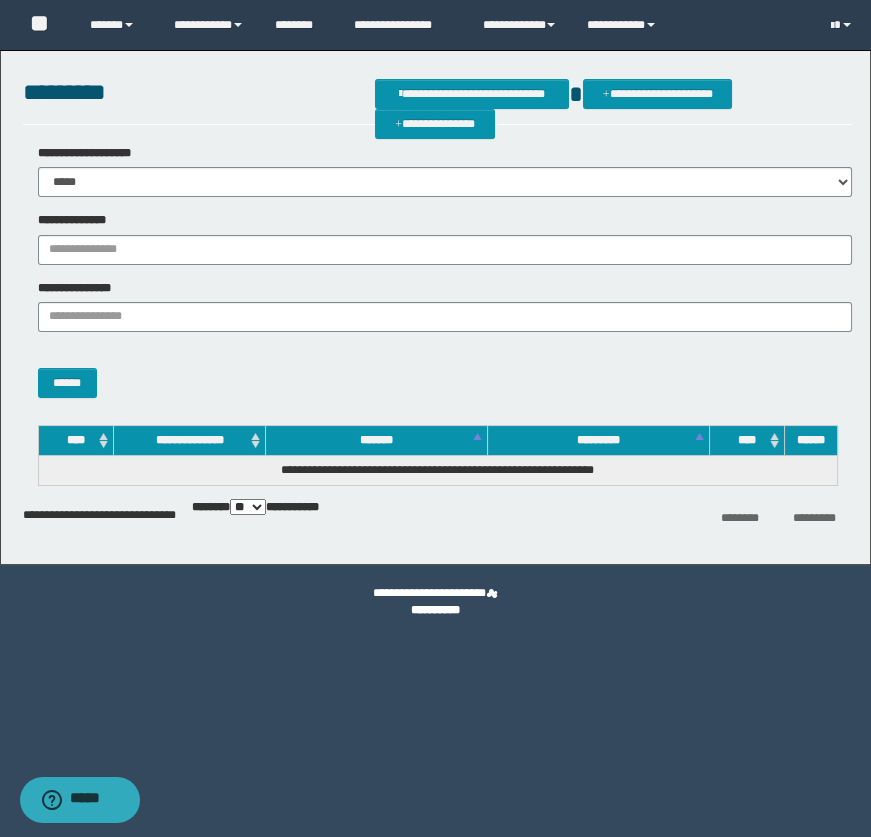 click on "**********" at bounding box center (438, 238) 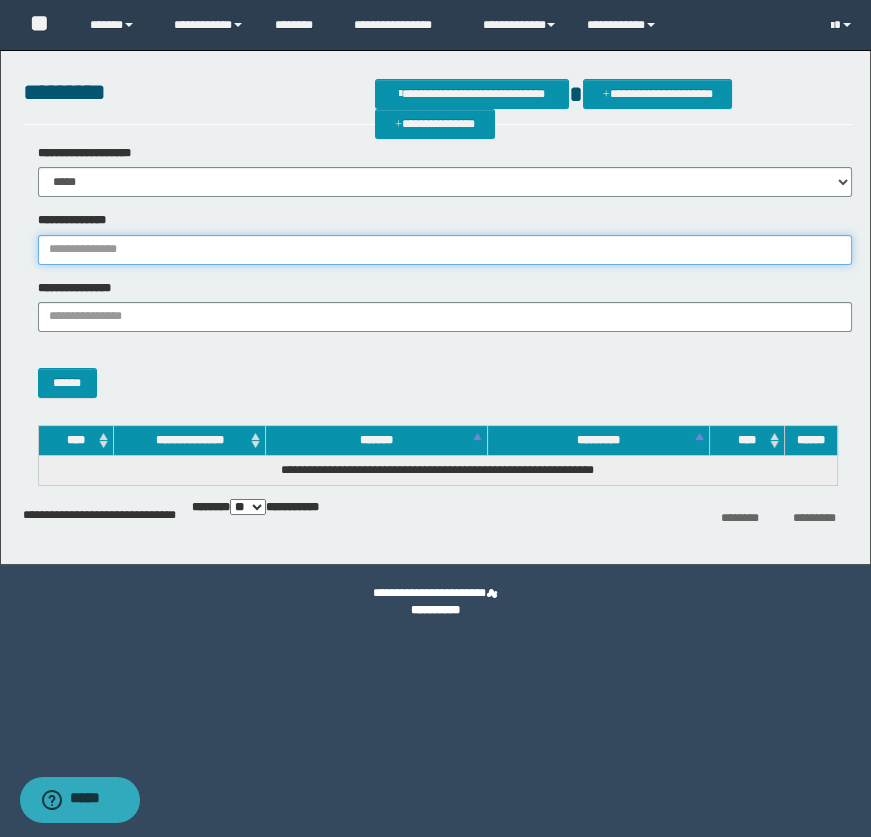 click on "**********" at bounding box center (445, 250) 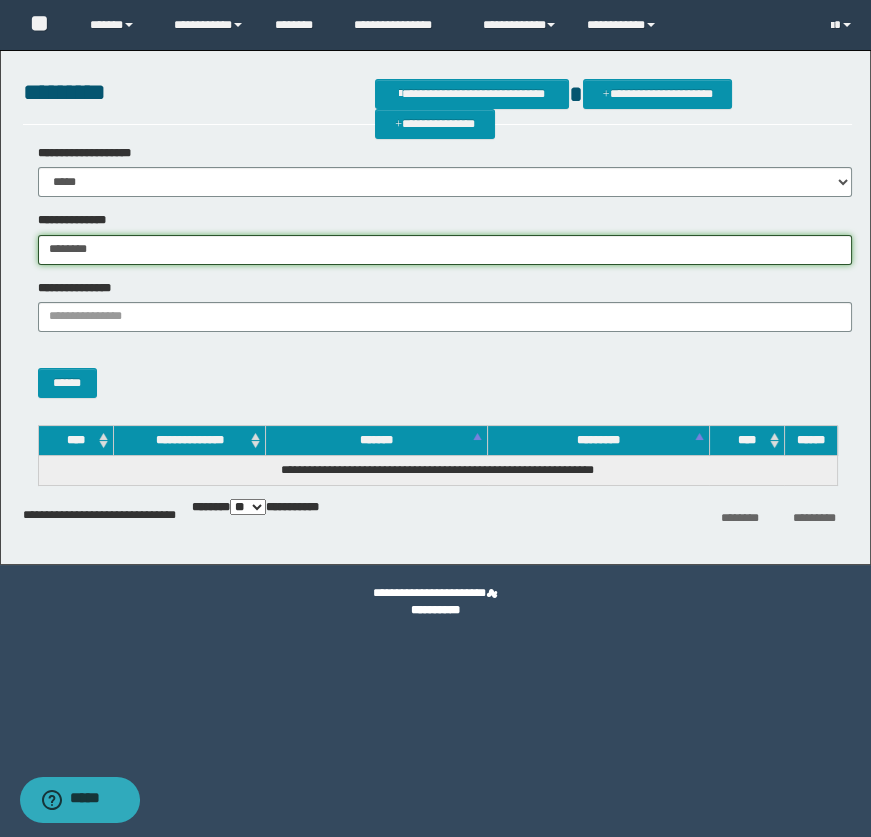 type on "********" 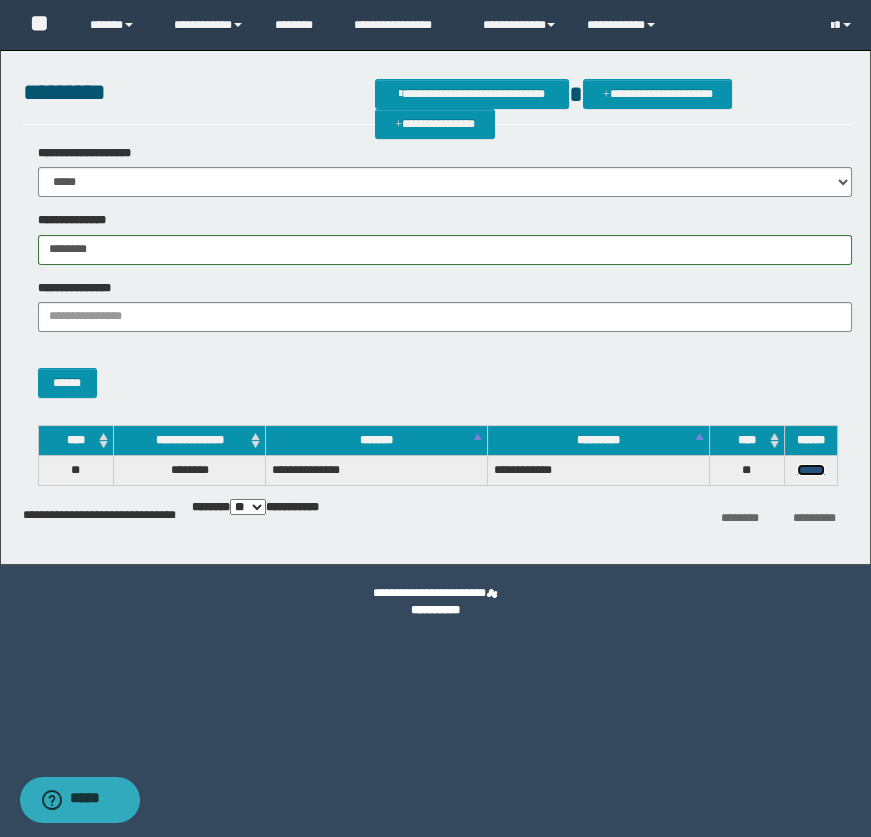 click on "******" at bounding box center [811, 470] 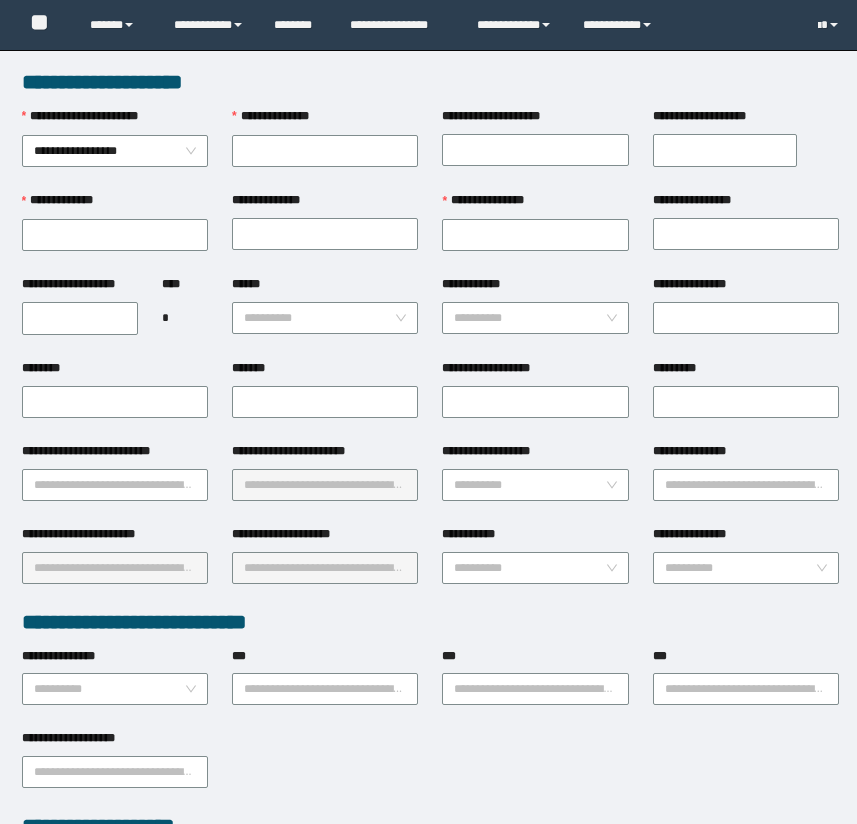 scroll, scrollTop: 0, scrollLeft: 0, axis: both 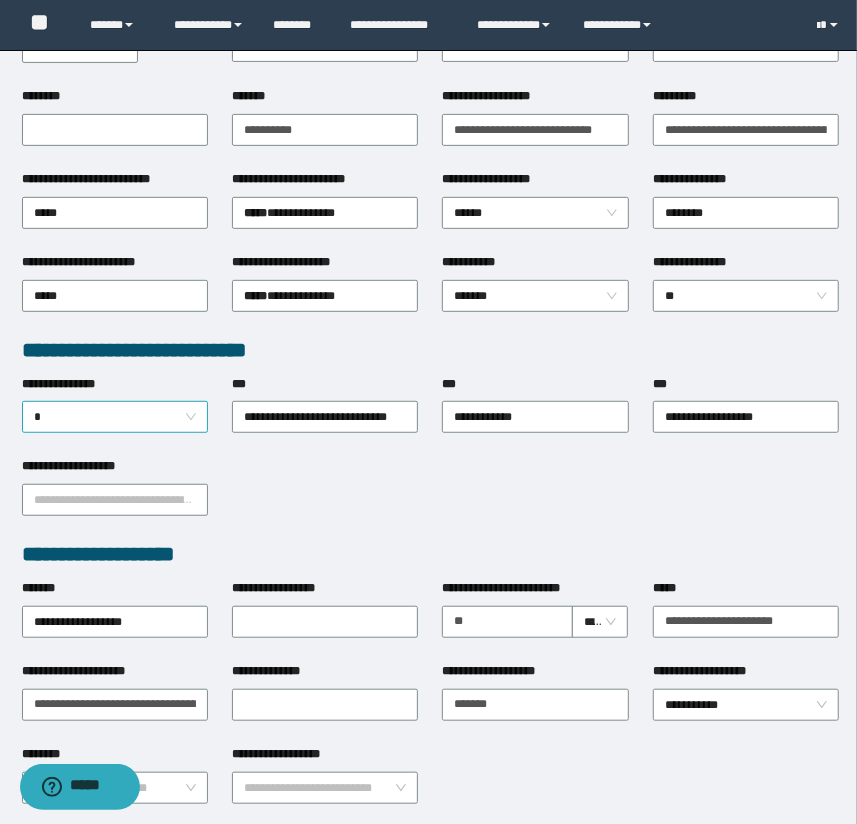 click on "*" at bounding box center [115, 417] 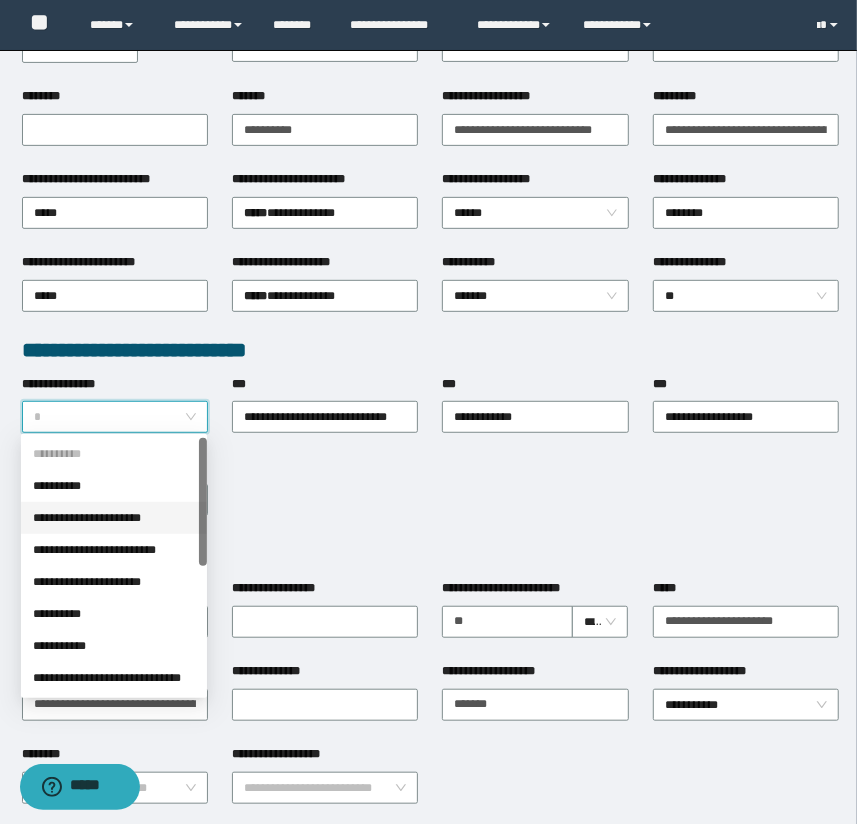 click on "**********" at bounding box center (114, 518) 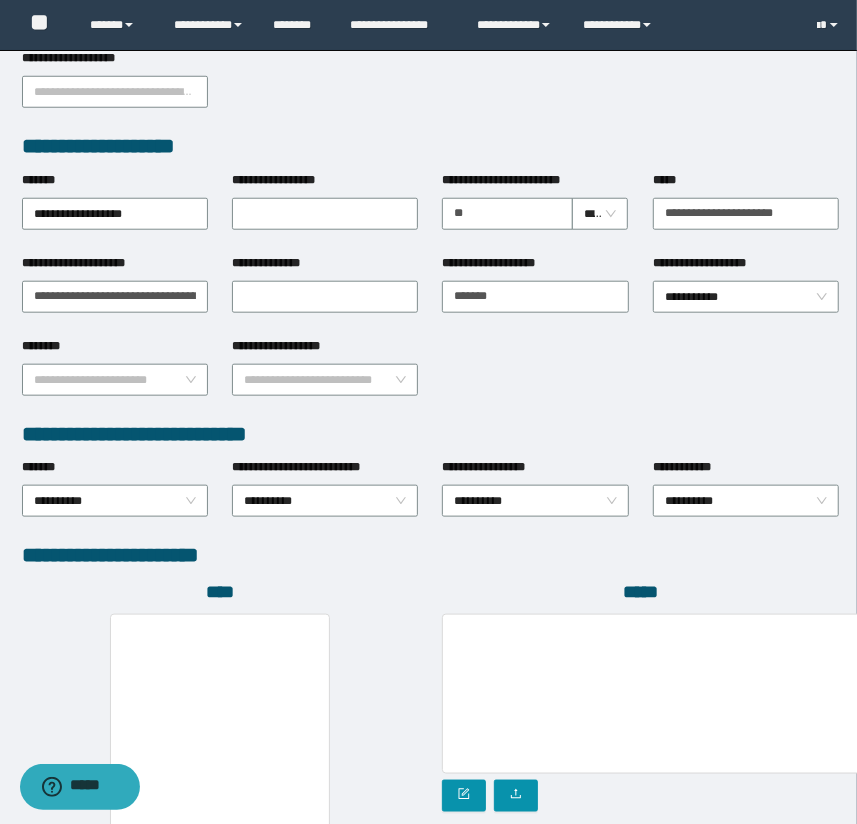 scroll, scrollTop: 878, scrollLeft: 0, axis: vertical 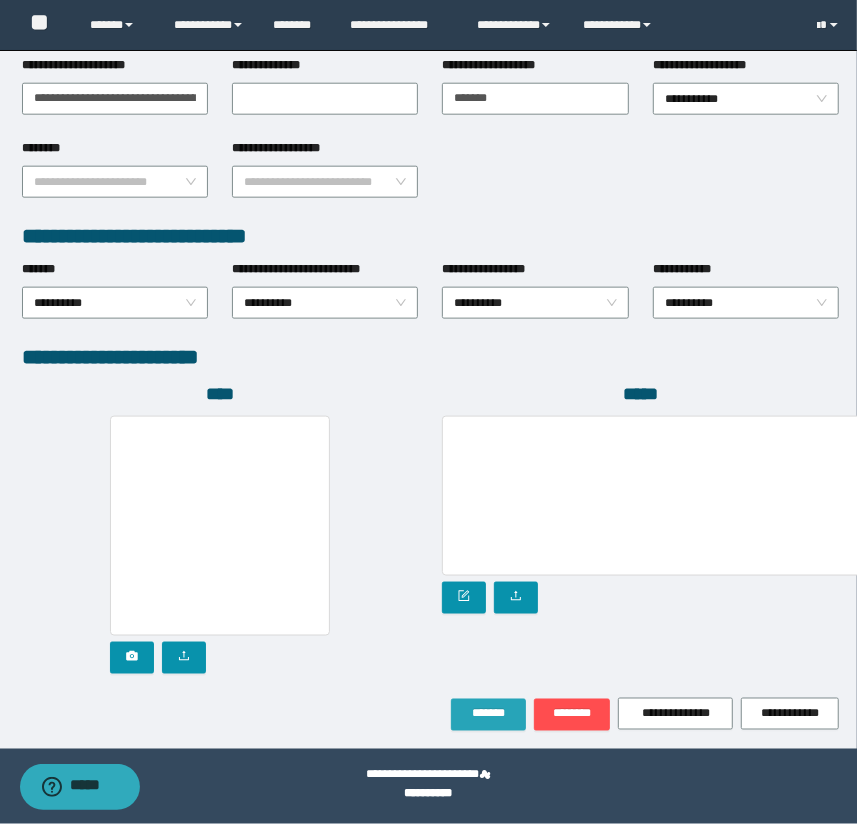 click on "*******" at bounding box center (488, 714) 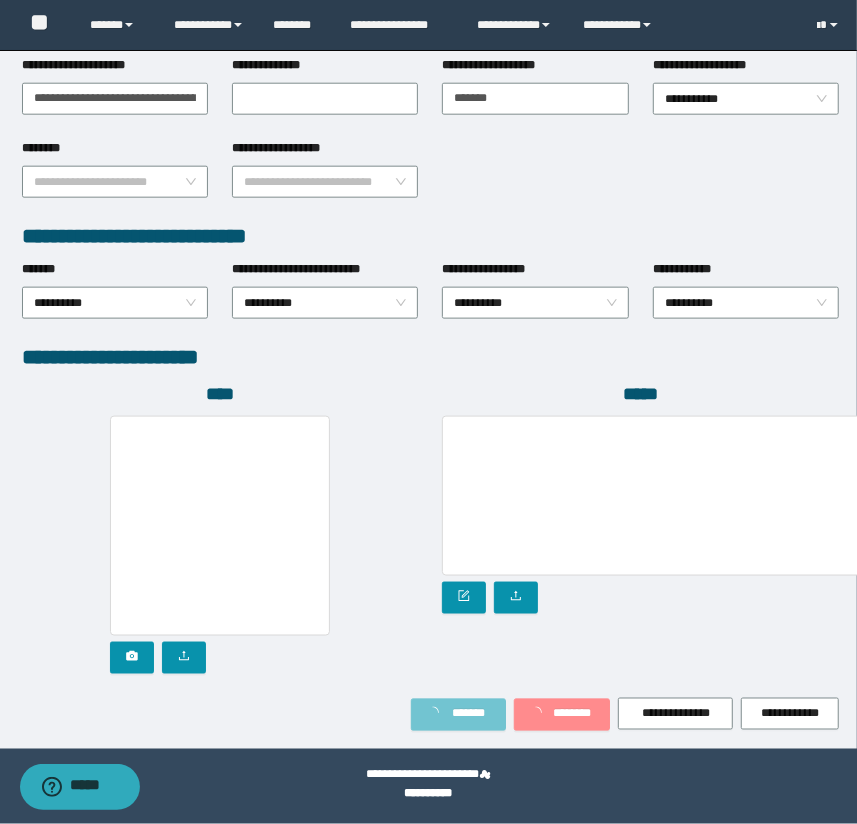 scroll, scrollTop: 930, scrollLeft: 0, axis: vertical 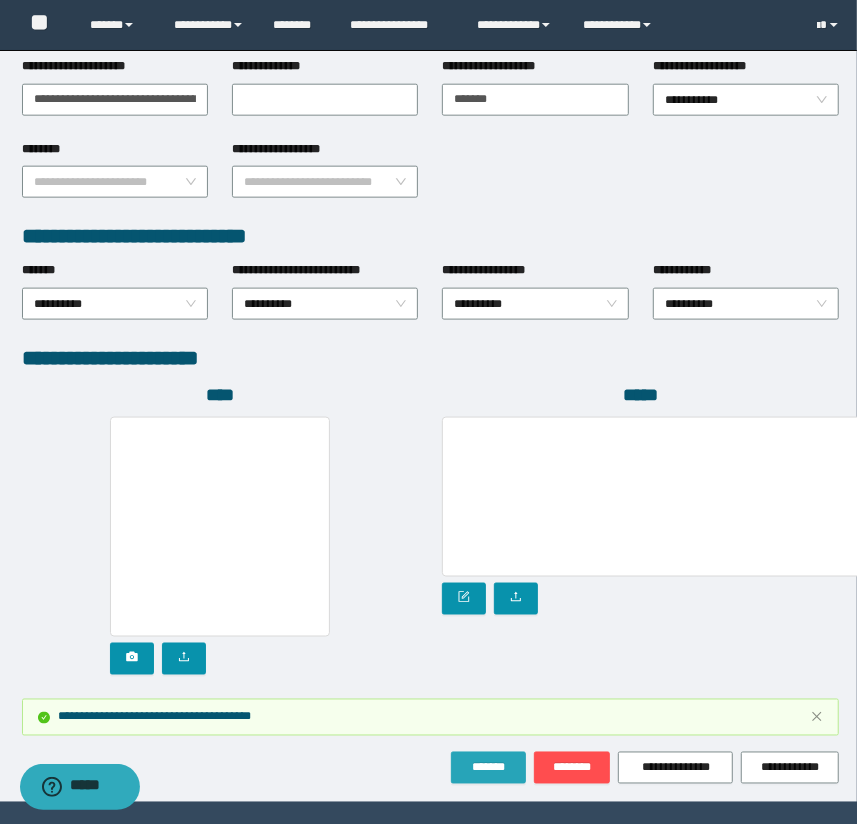 click on "*******" at bounding box center (488, 768) 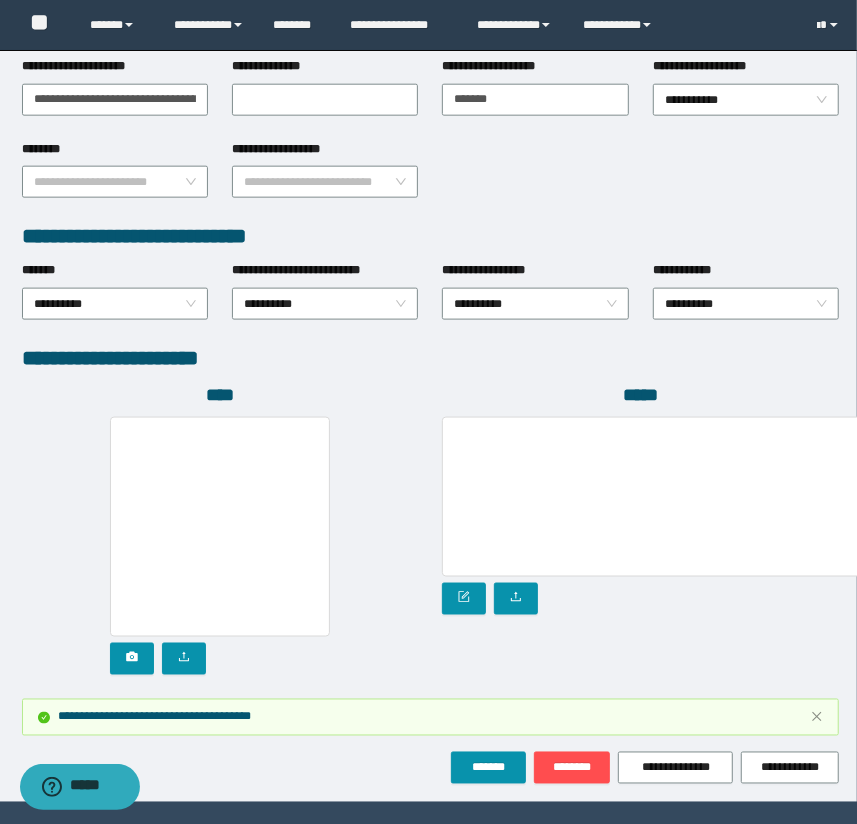 click at bounding box center (220, 546) 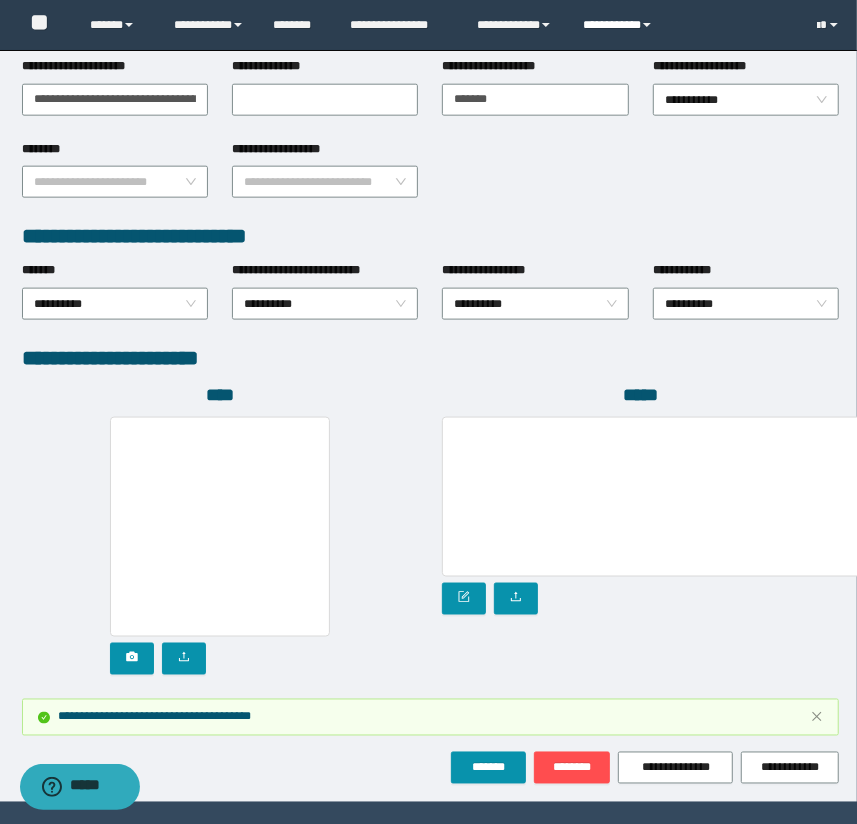 click on "**********" at bounding box center (620, 25) 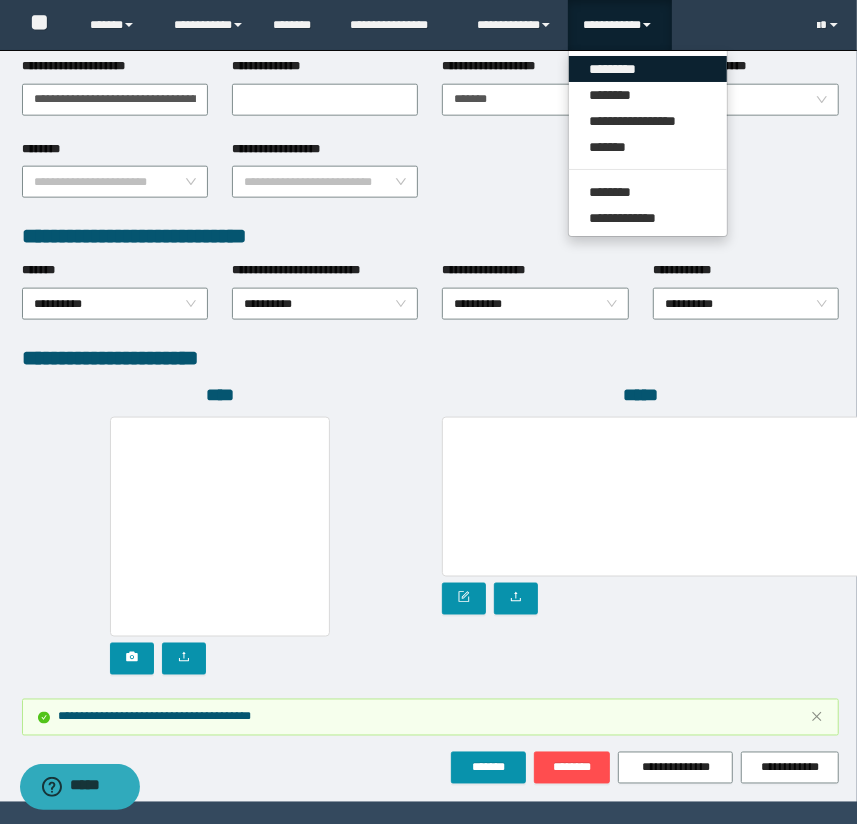 click on "*********" at bounding box center [648, 69] 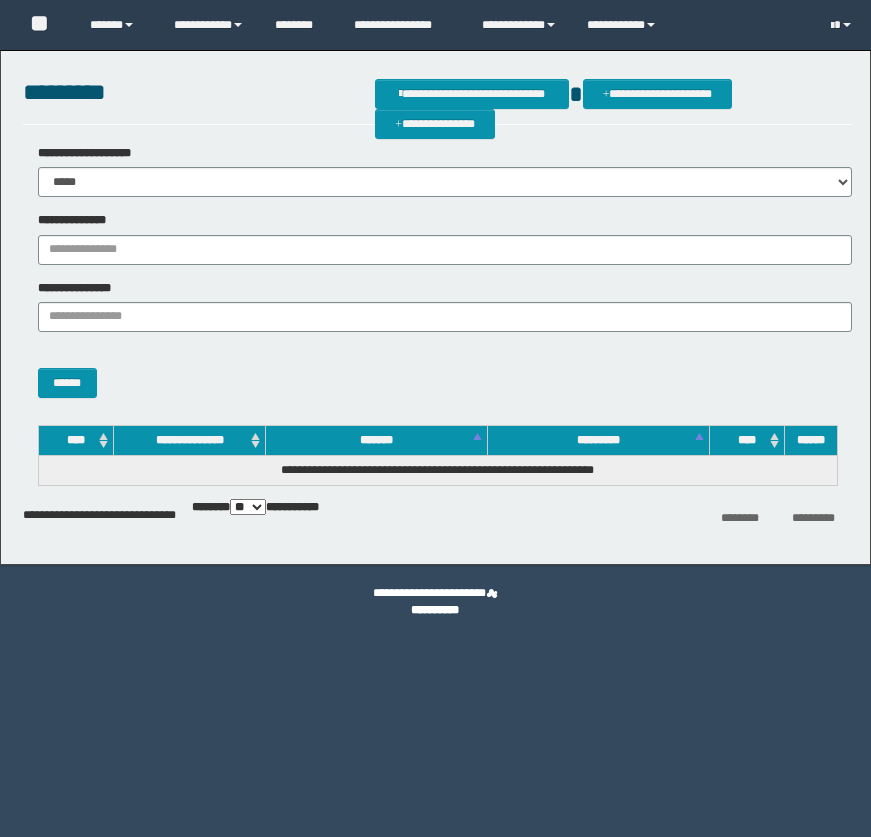 scroll, scrollTop: 0, scrollLeft: 0, axis: both 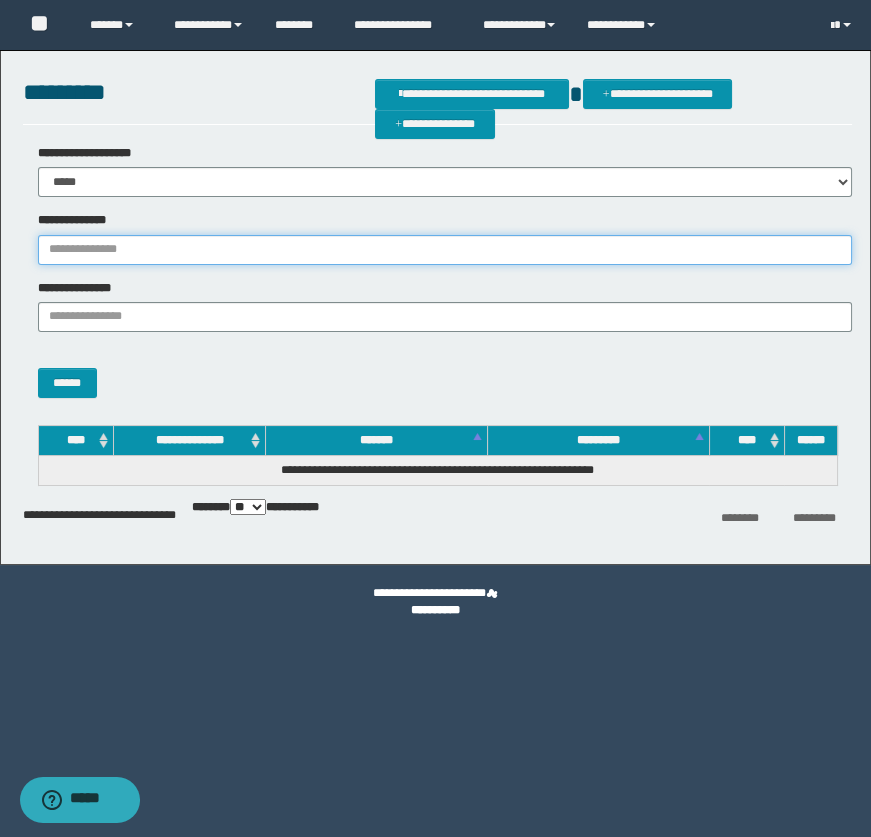 click on "**********" at bounding box center [445, 250] 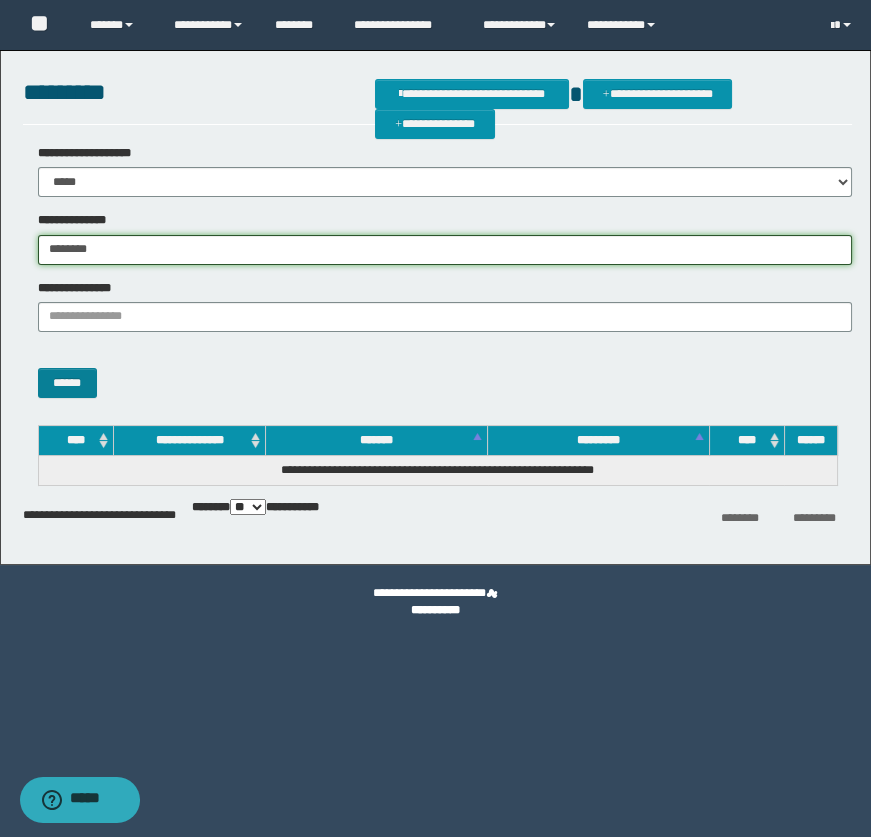 type on "********" 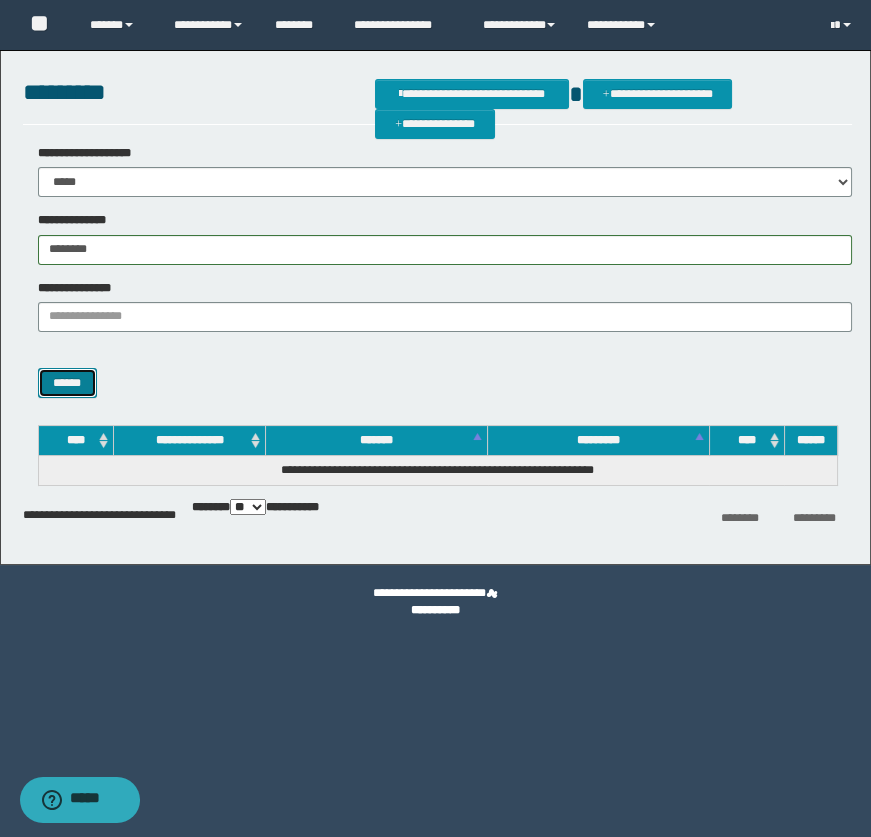 click on "******" at bounding box center [67, 383] 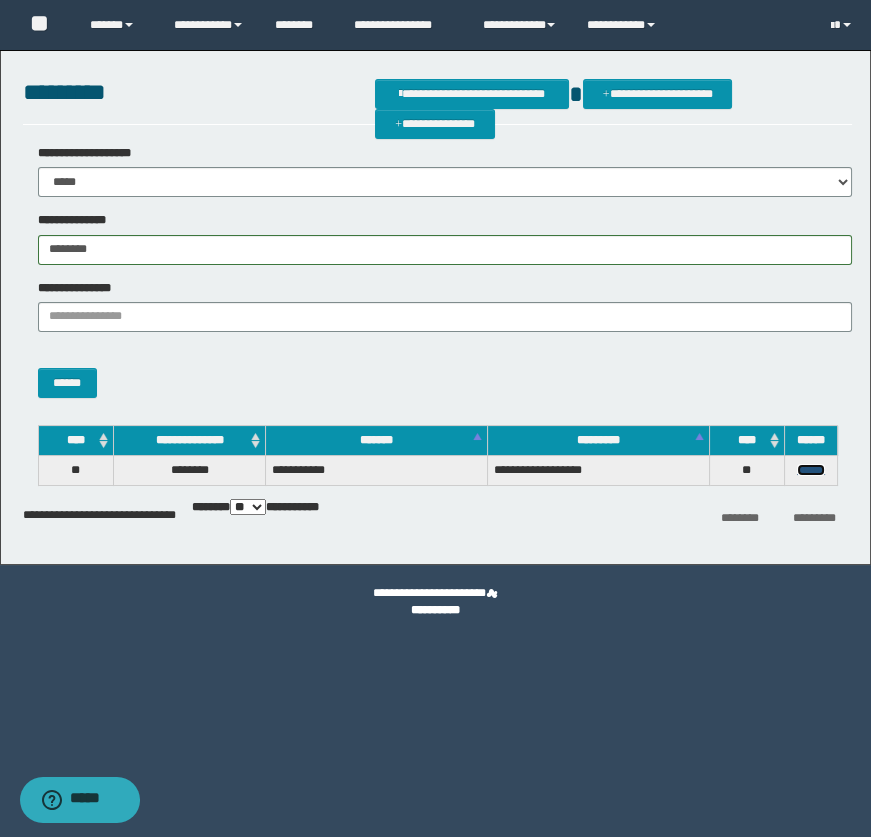 click on "******" at bounding box center (811, 470) 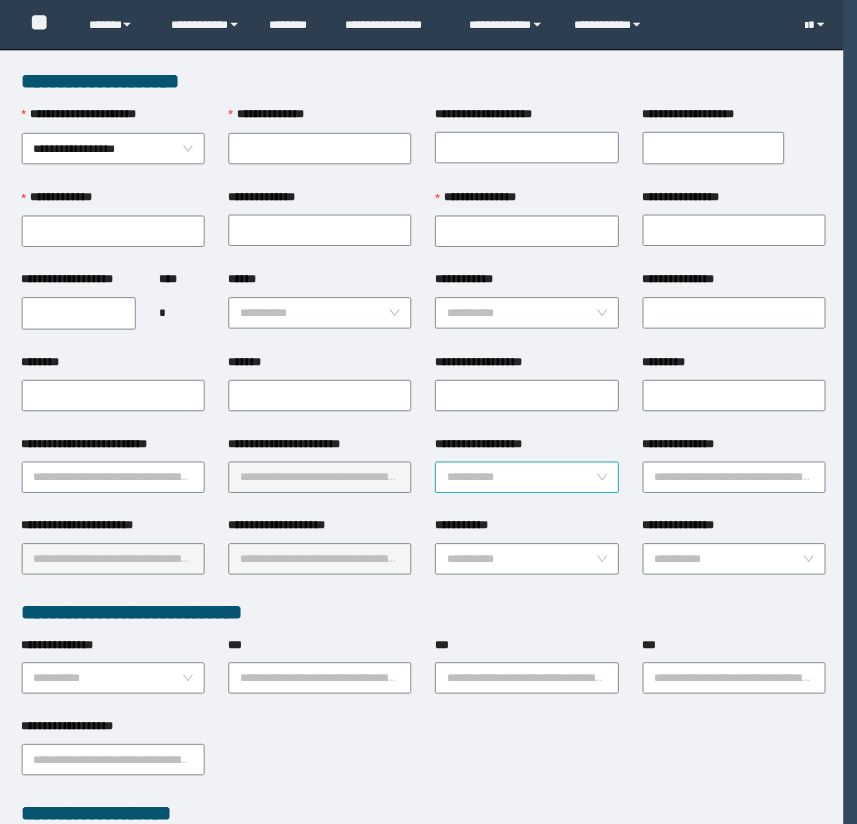 scroll, scrollTop: 0, scrollLeft: 0, axis: both 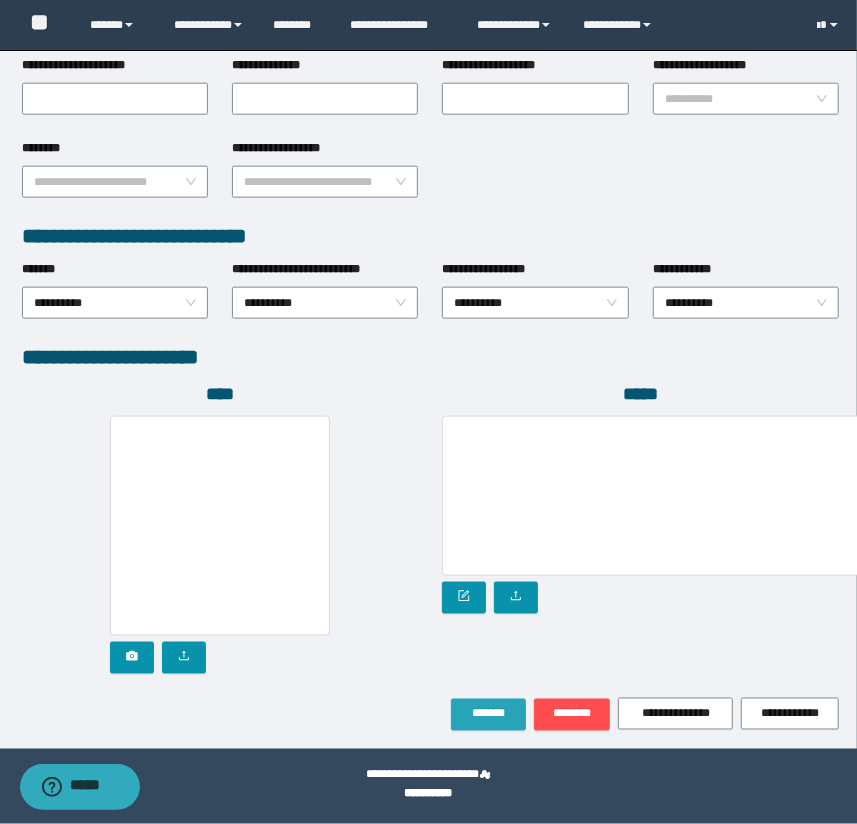 click on "*******" at bounding box center (488, 714) 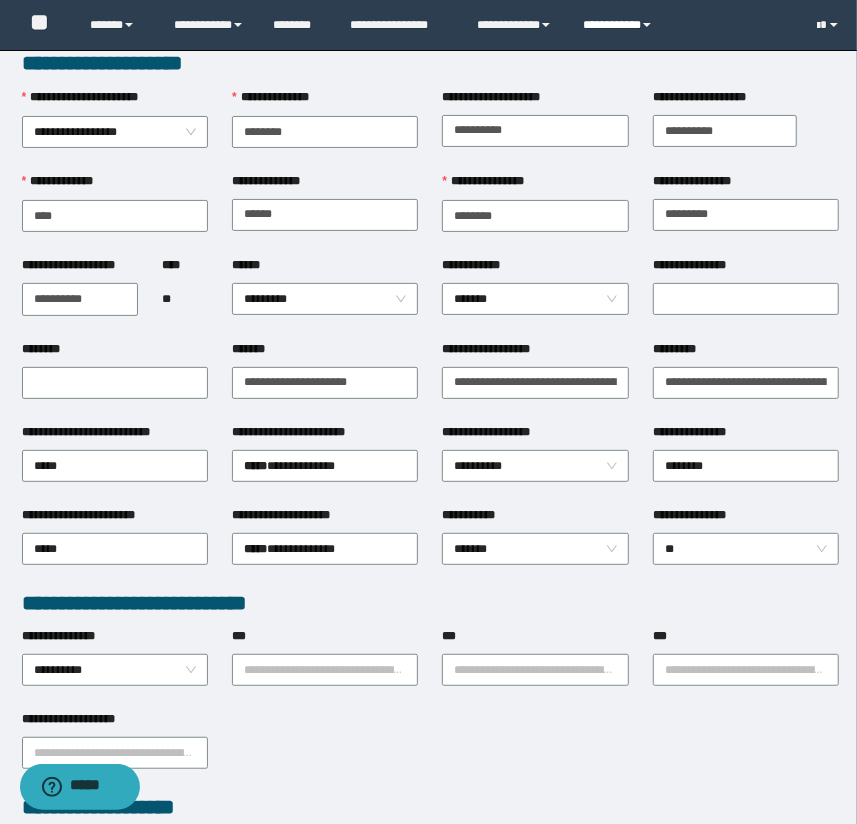 scroll, scrollTop: 0, scrollLeft: 0, axis: both 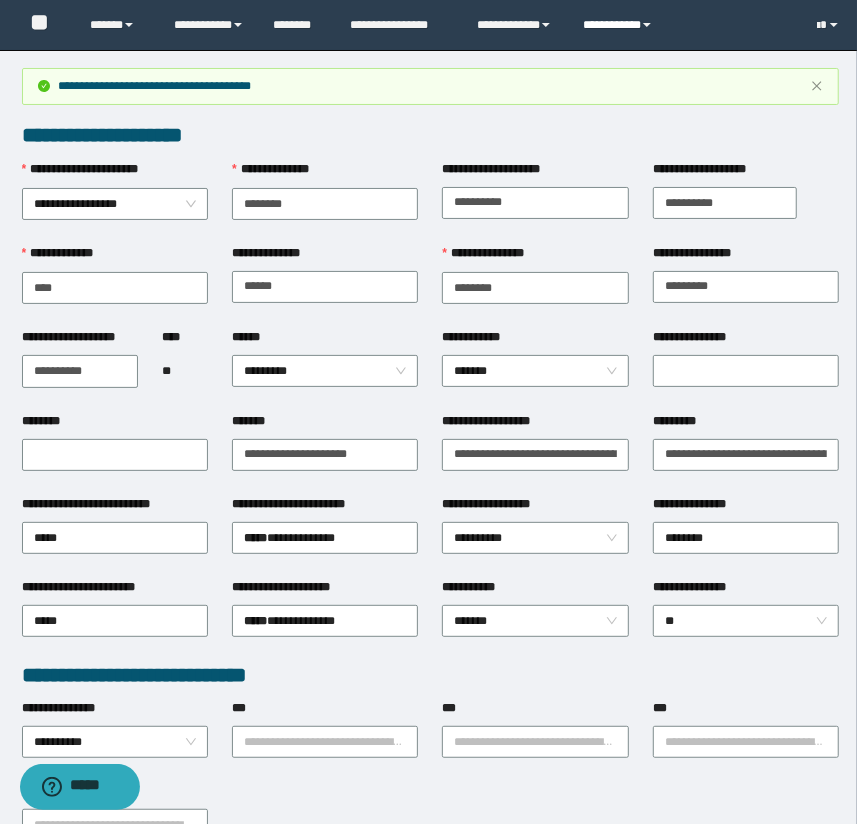 drag, startPoint x: 650, startPoint y: 19, endPoint x: 645, endPoint y: 43, distance: 24.5153 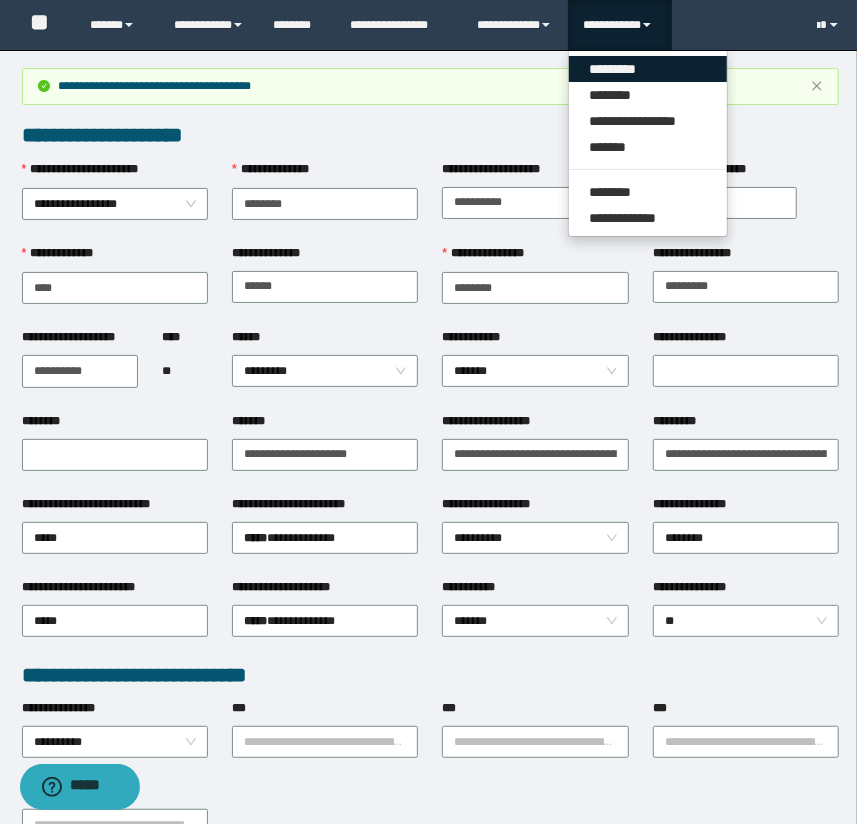 click on "*********" at bounding box center (648, 69) 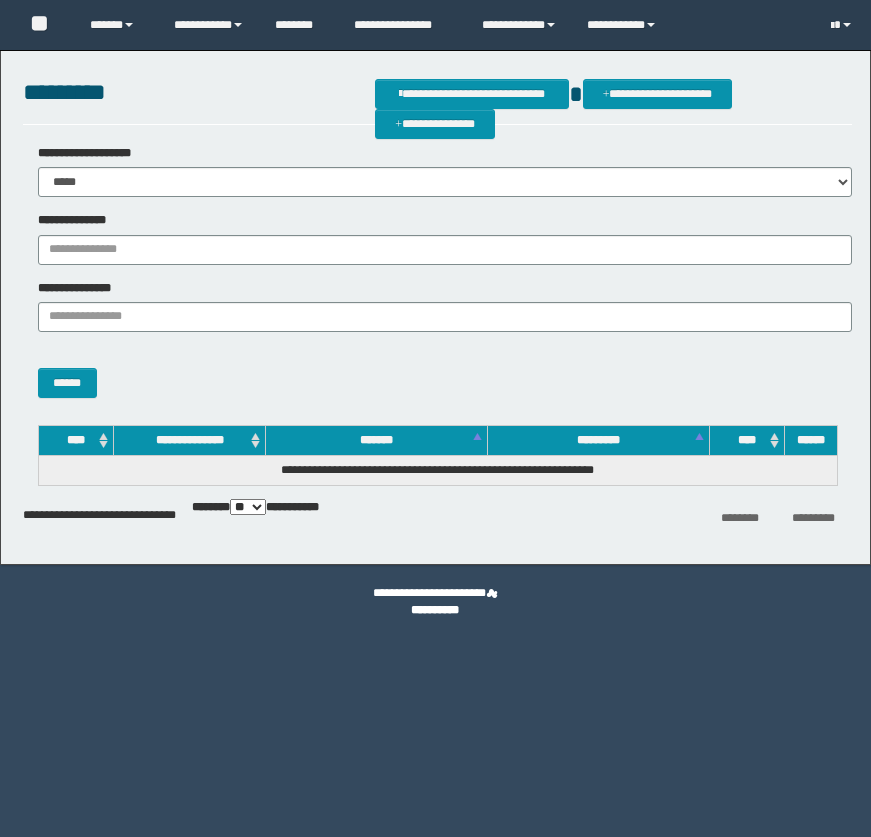 scroll, scrollTop: 0, scrollLeft: 0, axis: both 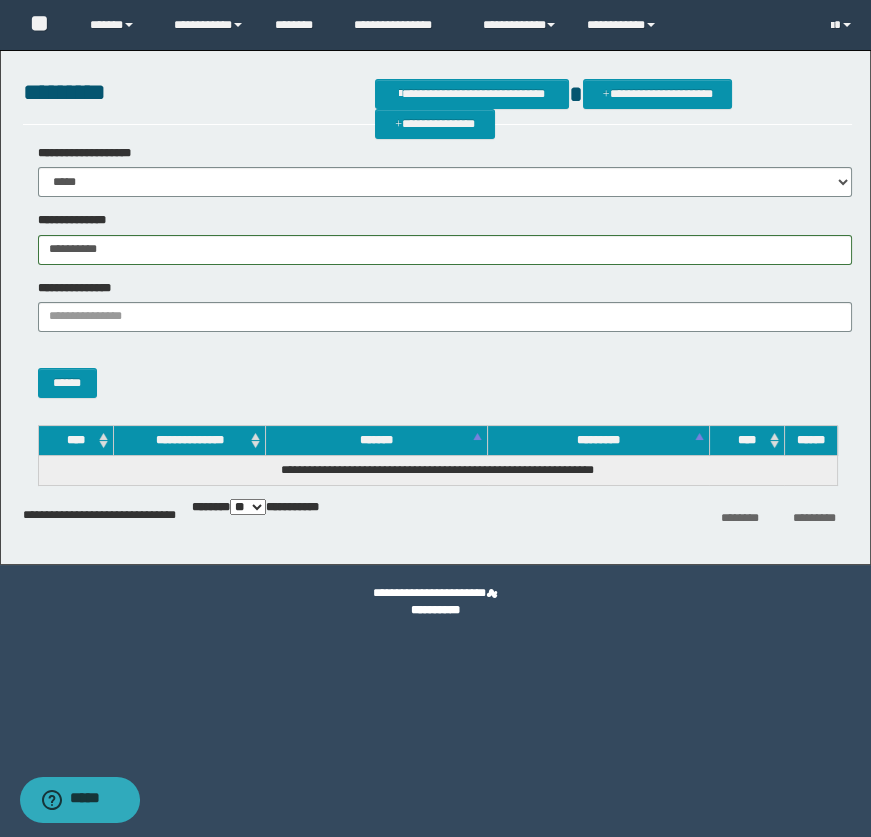type on "**********" 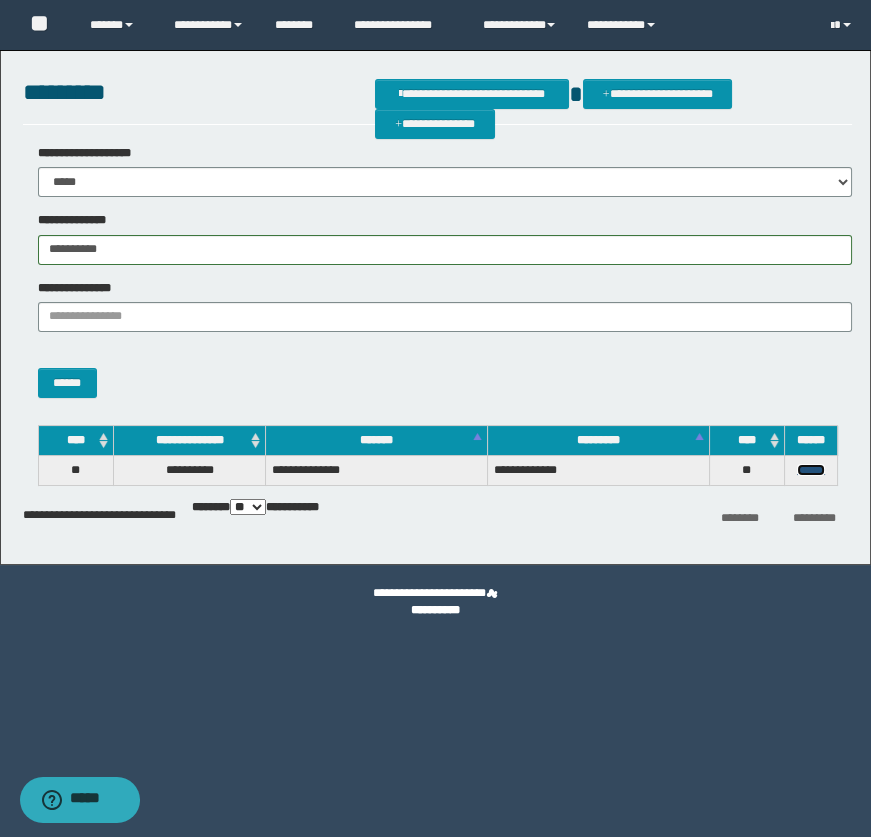 click on "******" at bounding box center [811, 470] 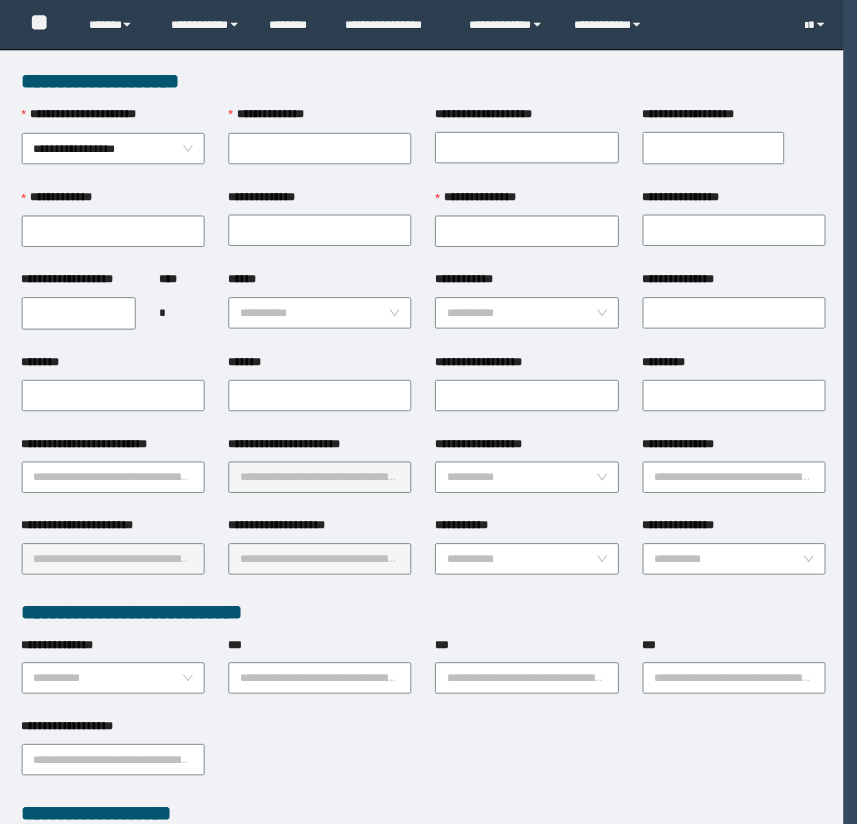scroll, scrollTop: 0, scrollLeft: 0, axis: both 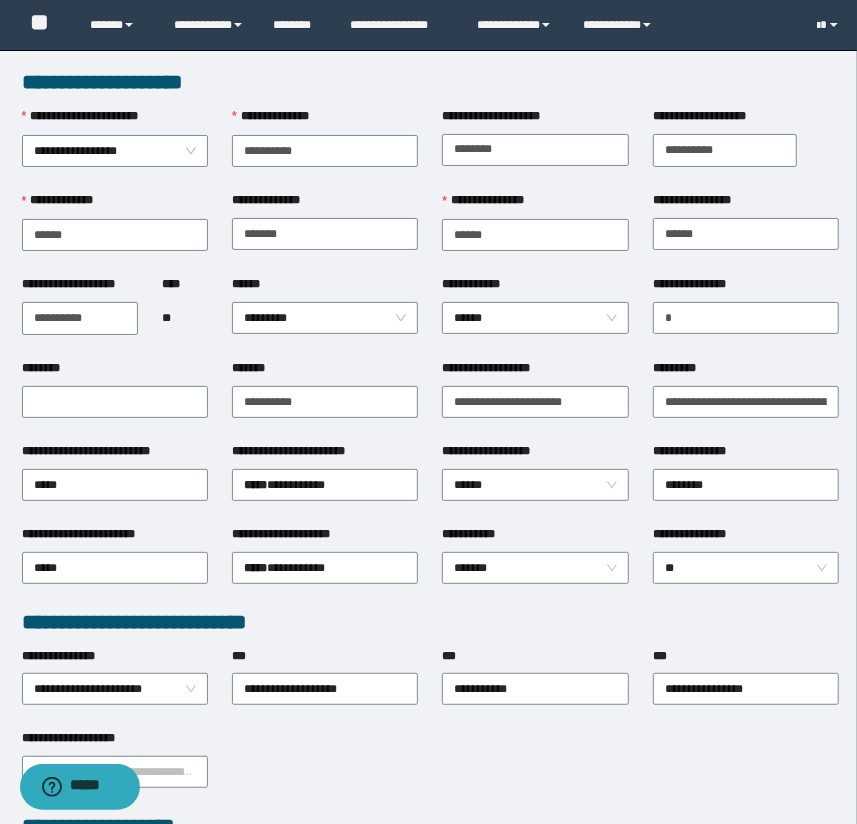 click on "**********" at bounding box center (535, 233) 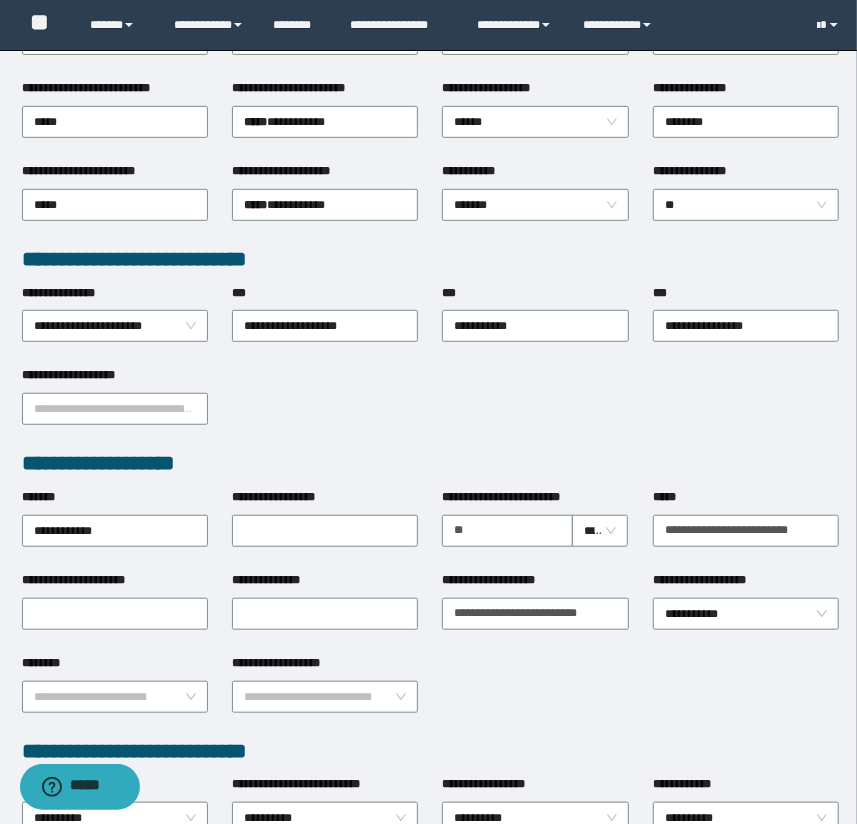 scroll, scrollTop: 878, scrollLeft: 0, axis: vertical 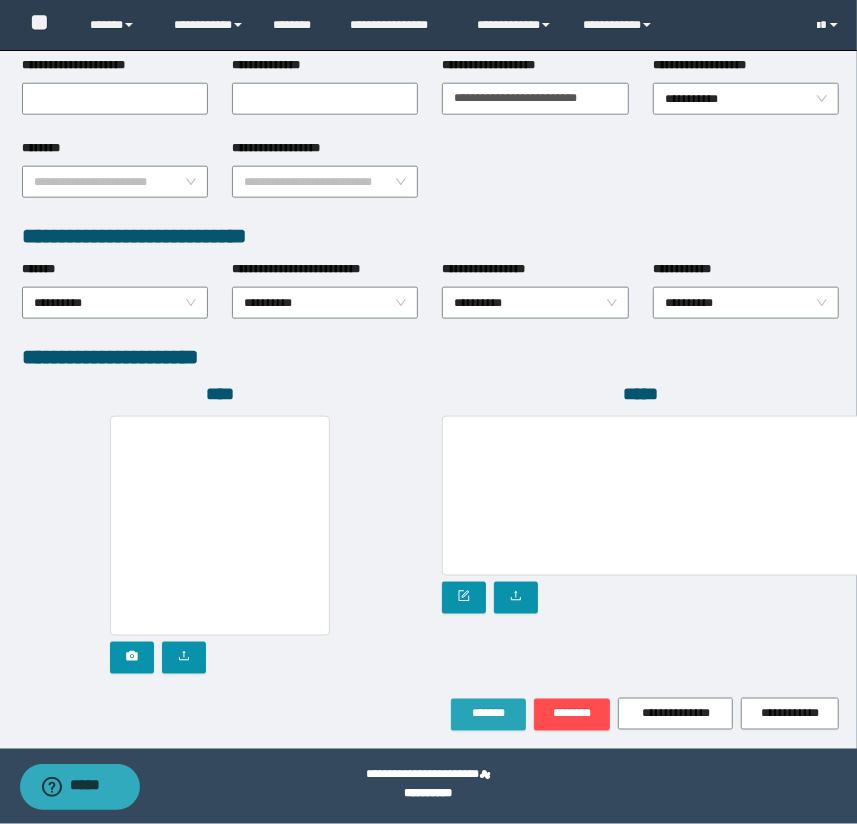 click on "*******" at bounding box center (488, 715) 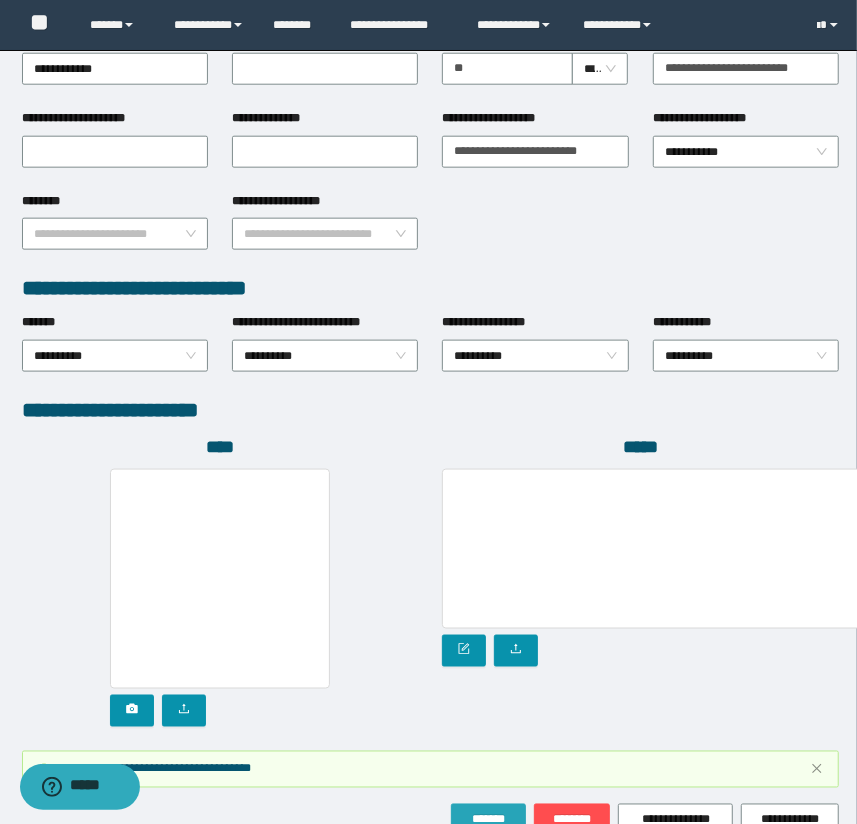 scroll, scrollTop: 930, scrollLeft: 0, axis: vertical 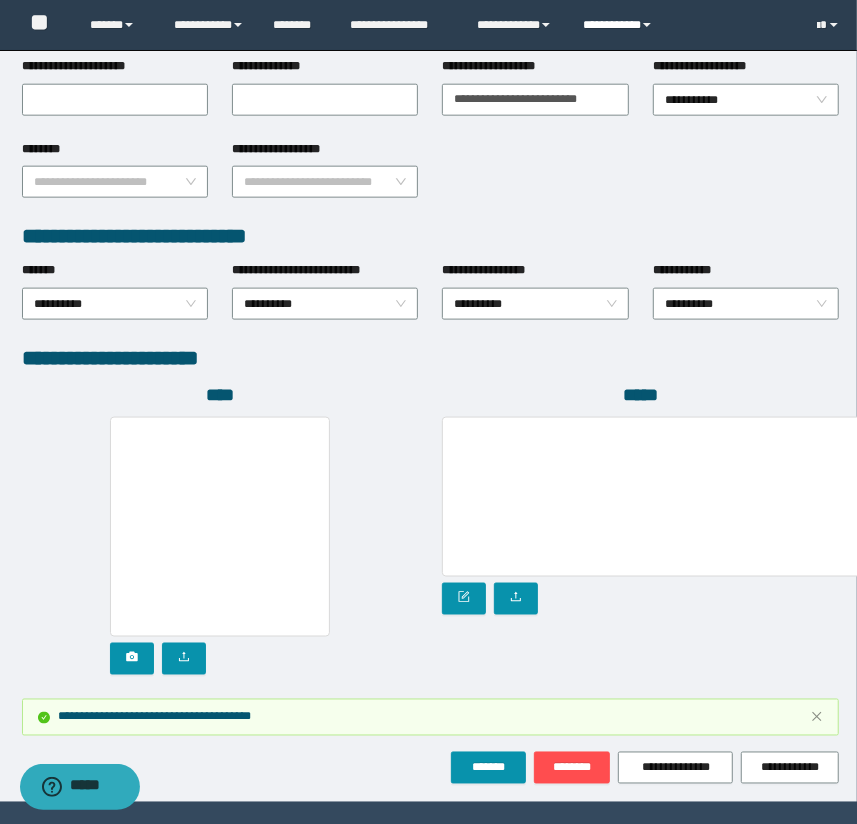 click on "**********" at bounding box center [620, 25] 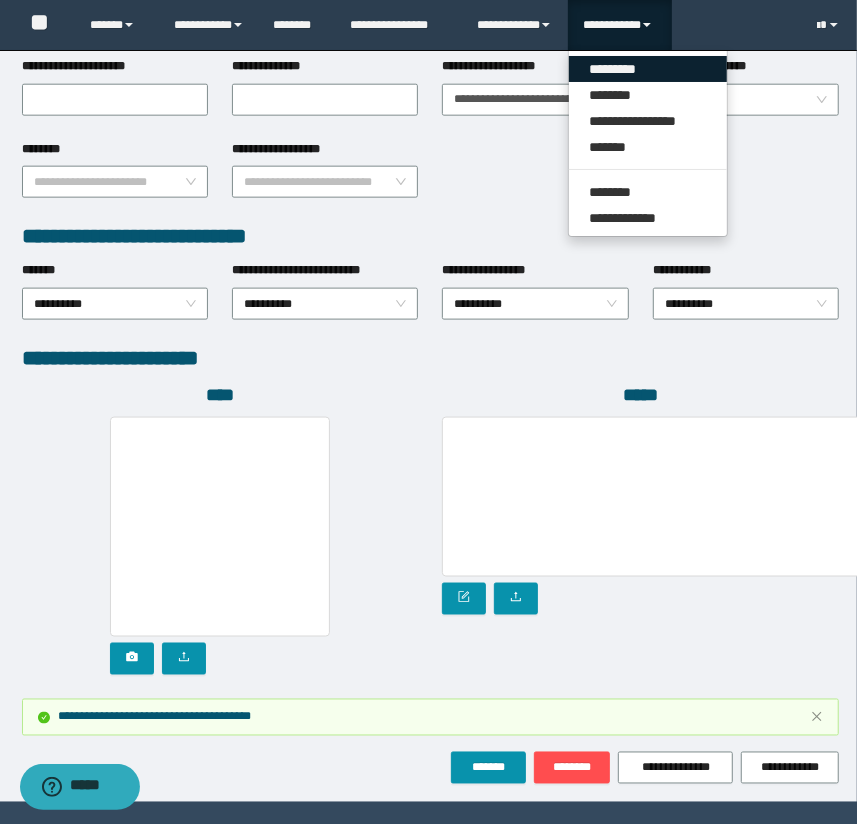 click on "*********" at bounding box center [648, 69] 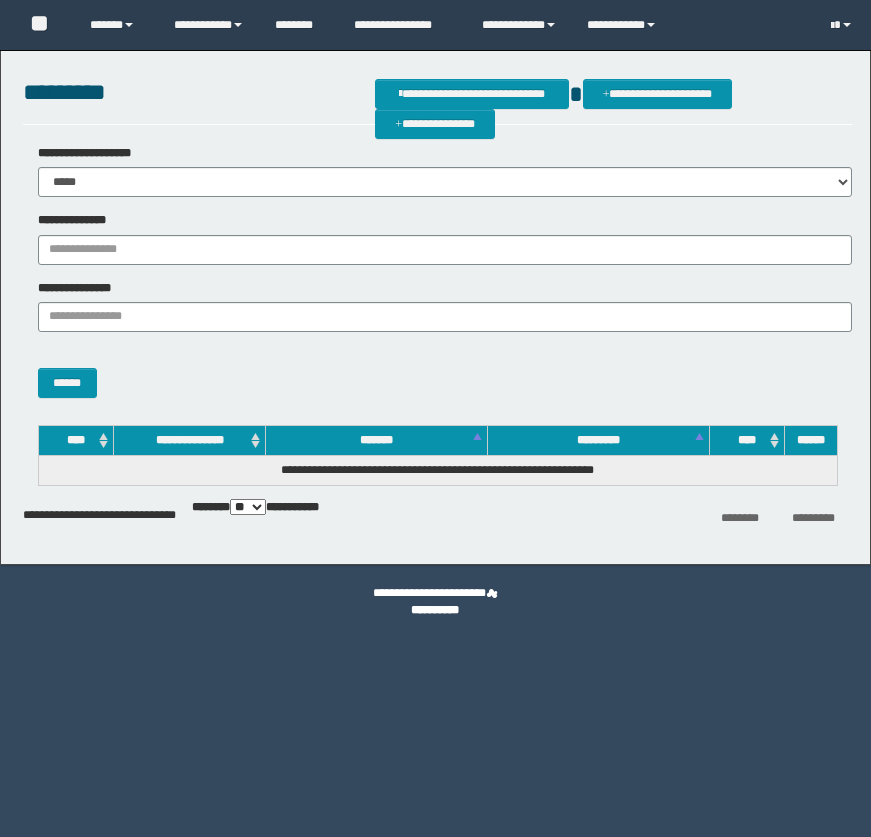 scroll, scrollTop: 0, scrollLeft: 0, axis: both 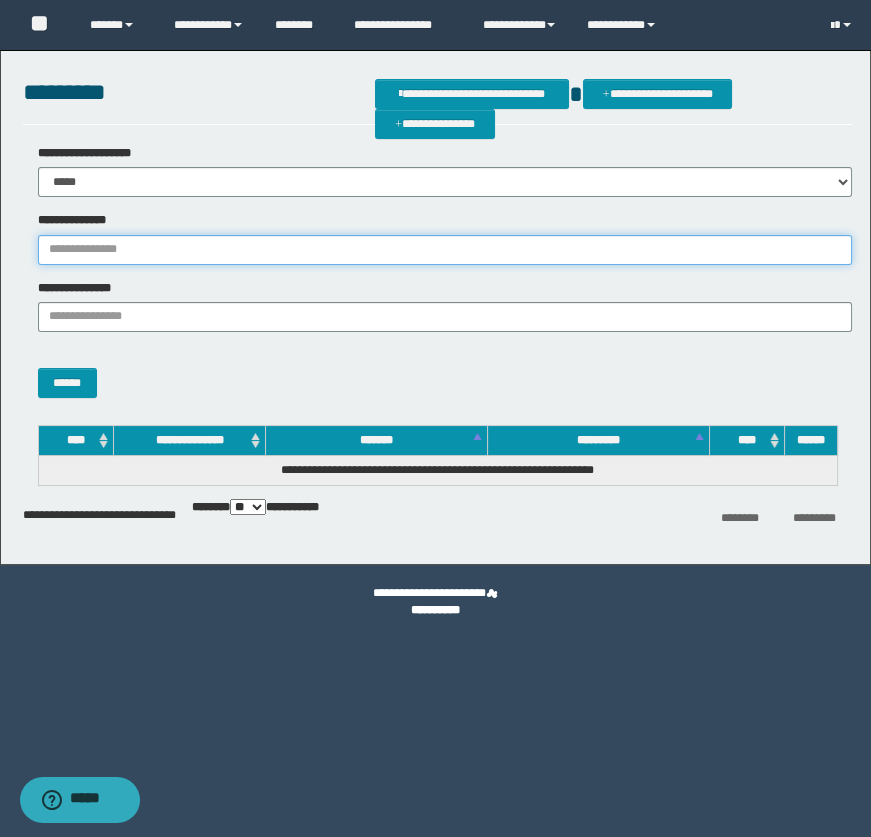 click on "**********" at bounding box center (445, 250) 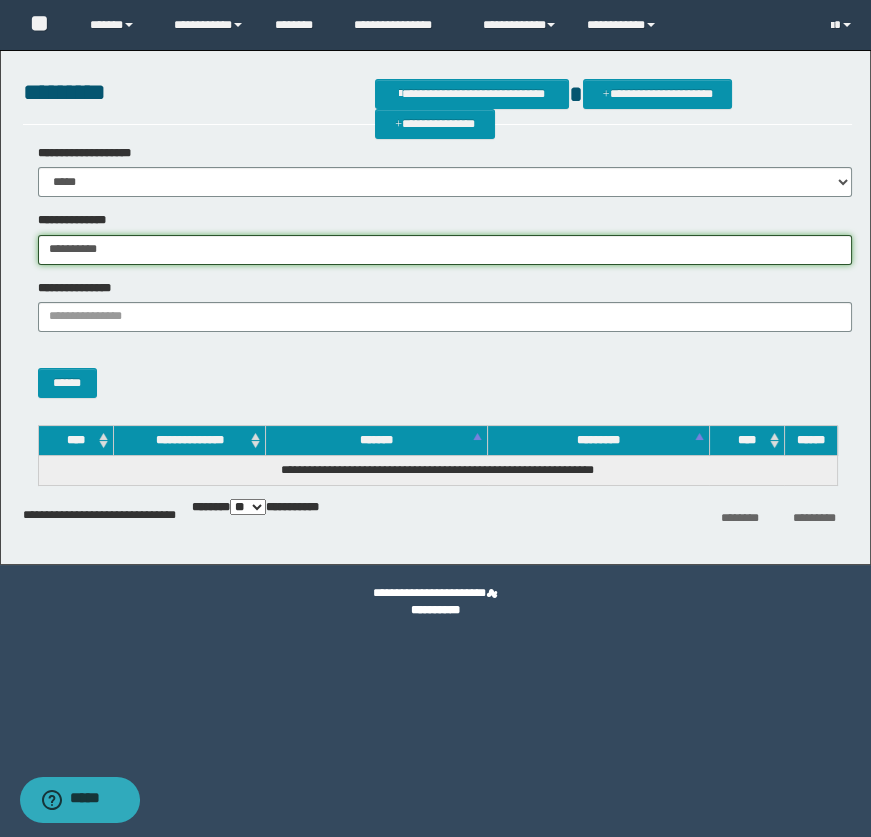 type on "**********" 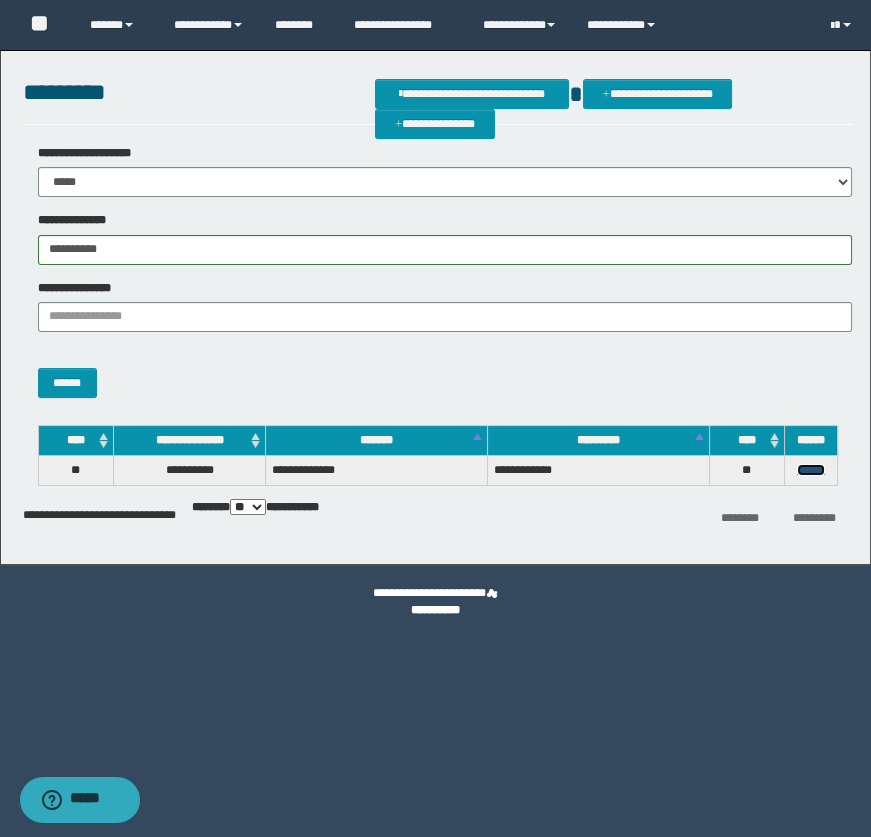 click on "******" at bounding box center [811, 470] 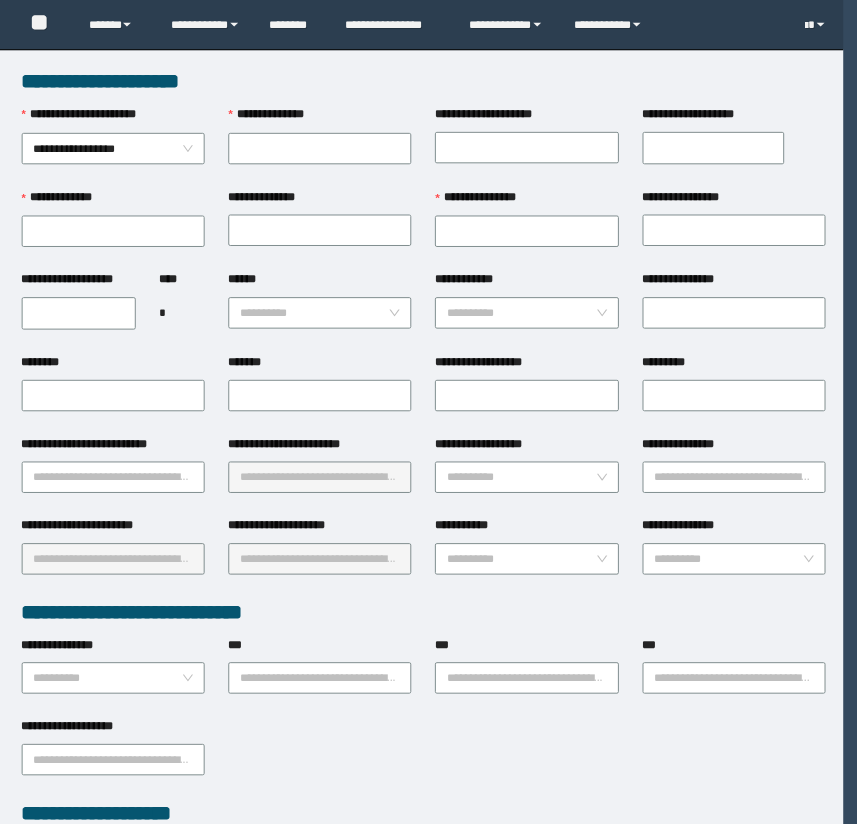 scroll, scrollTop: 0, scrollLeft: 0, axis: both 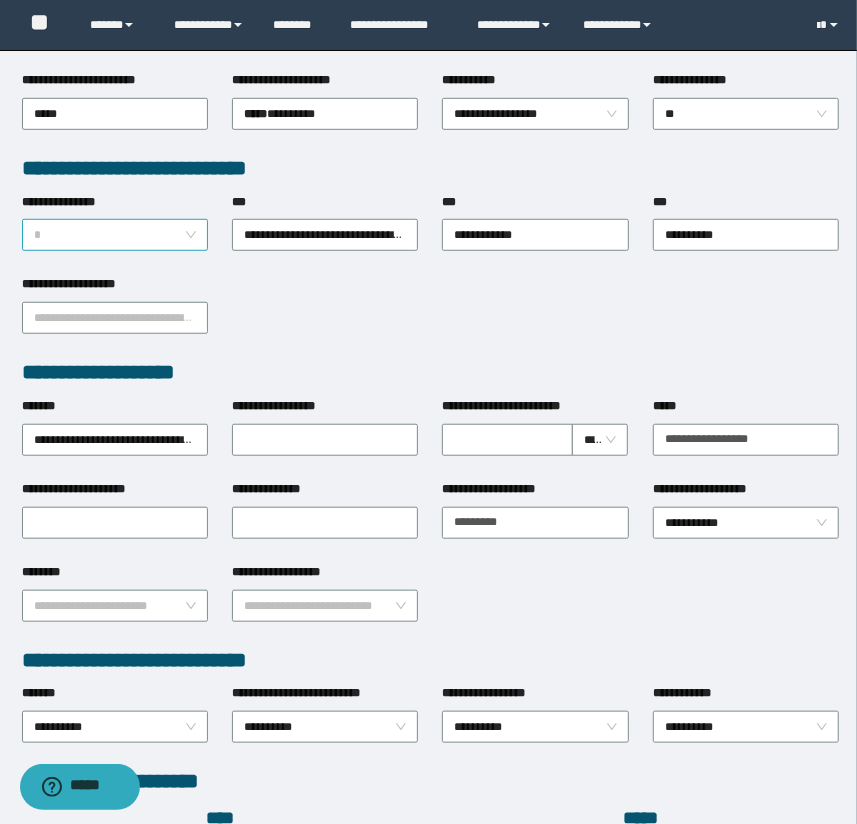 click on "*" at bounding box center [115, 235] 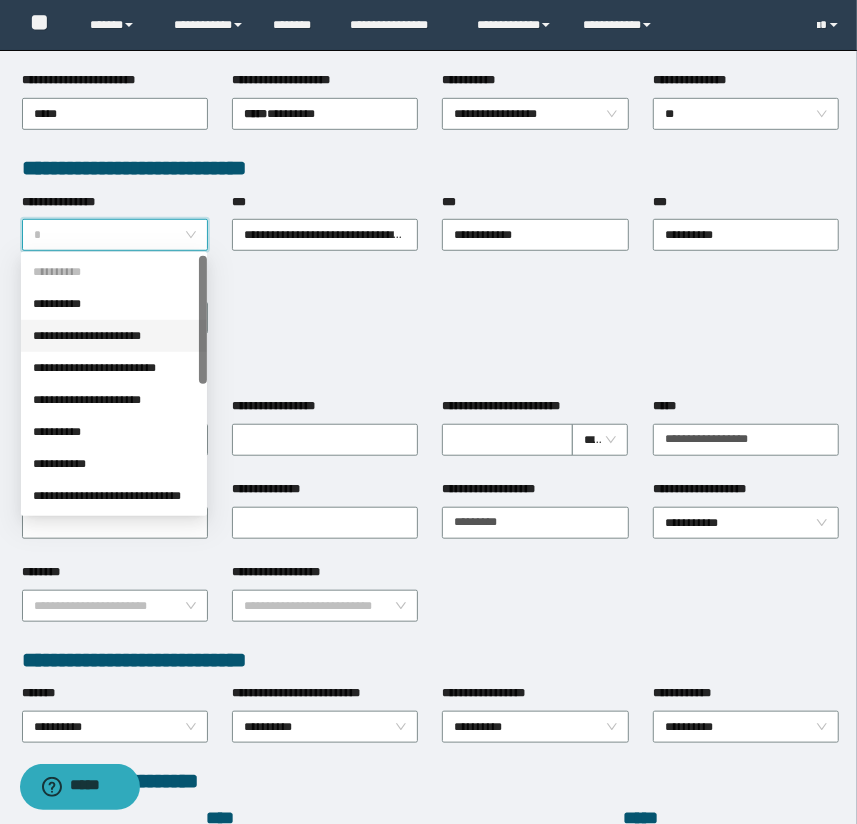 click on "**********" at bounding box center (114, 336) 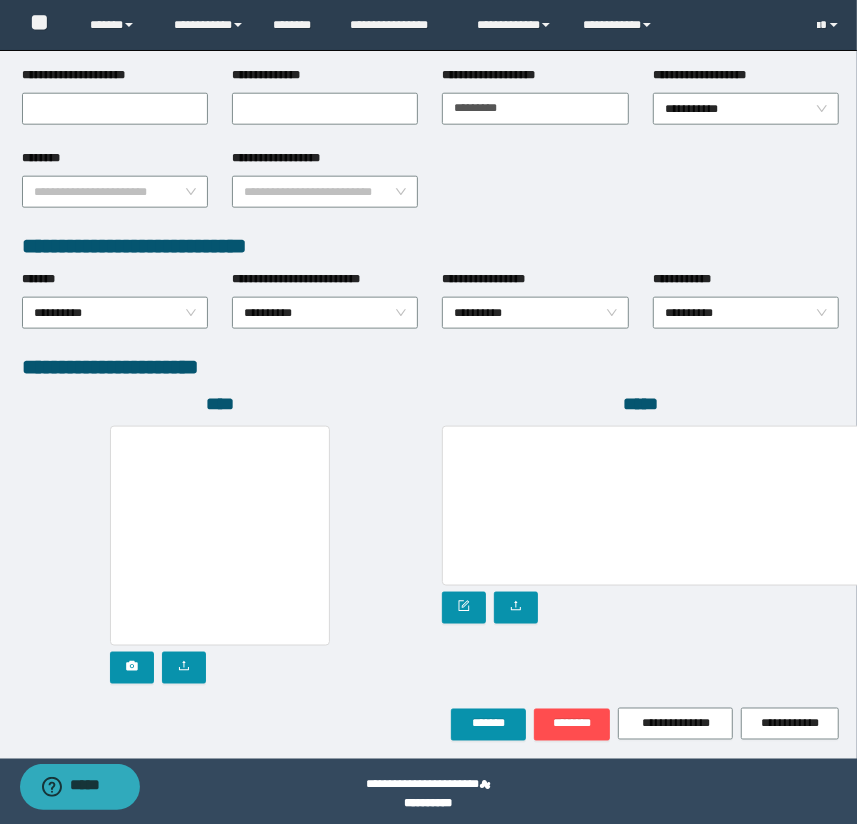 scroll, scrollTop: 878, scrollLeft: 0, axis: vertical 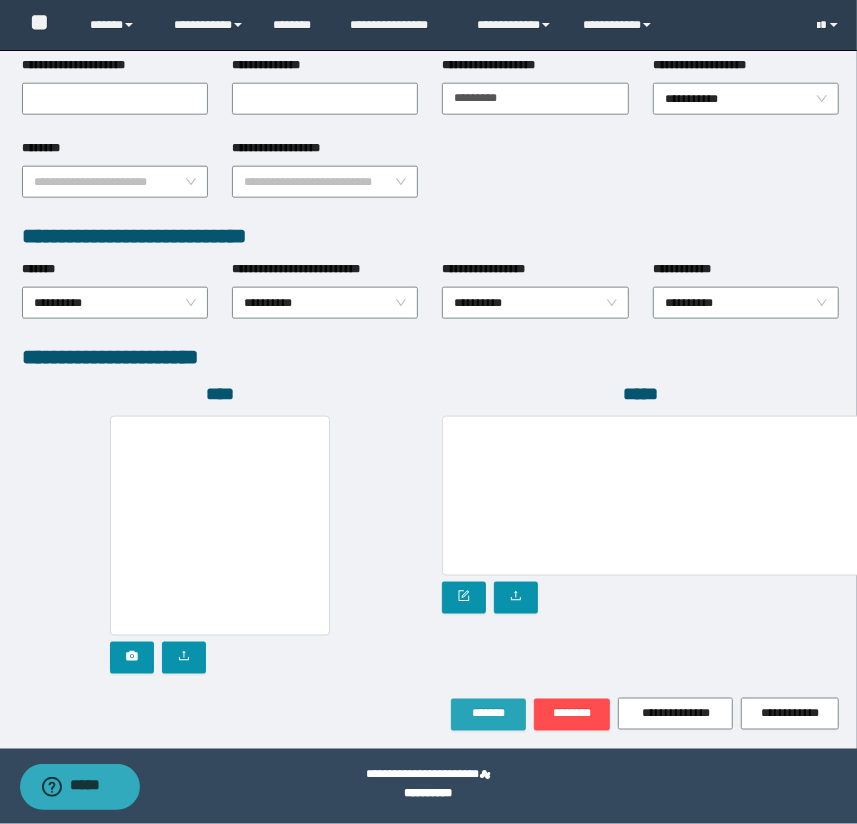 click on "*******" at bounding box center (488, 715) 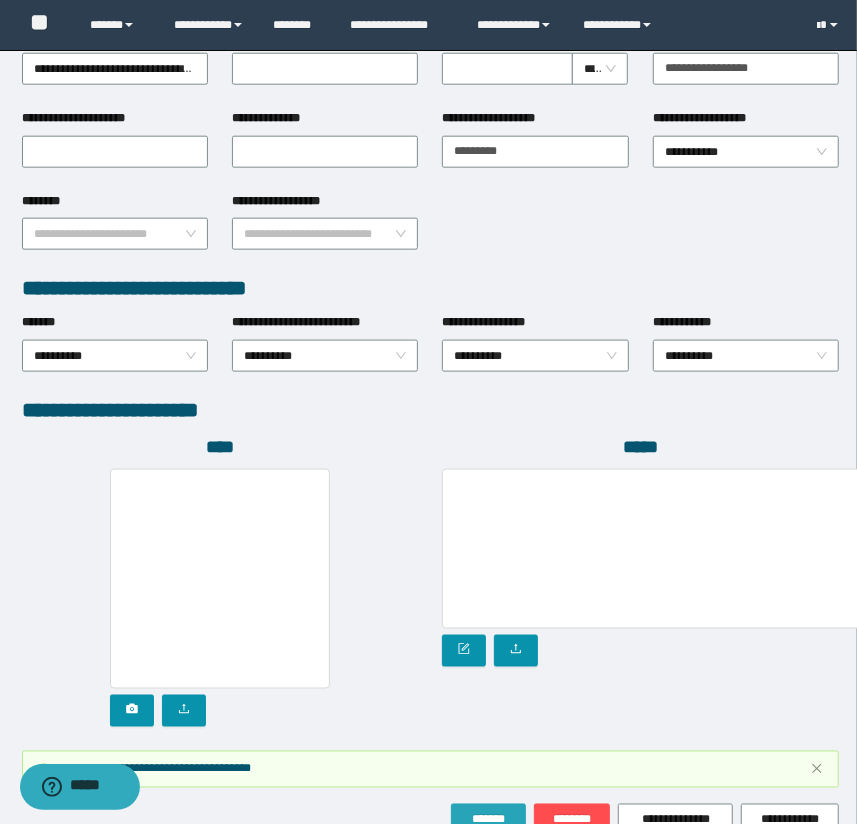 scroll, scrollTop: 930, scrollLeft: 0, axis: vertical 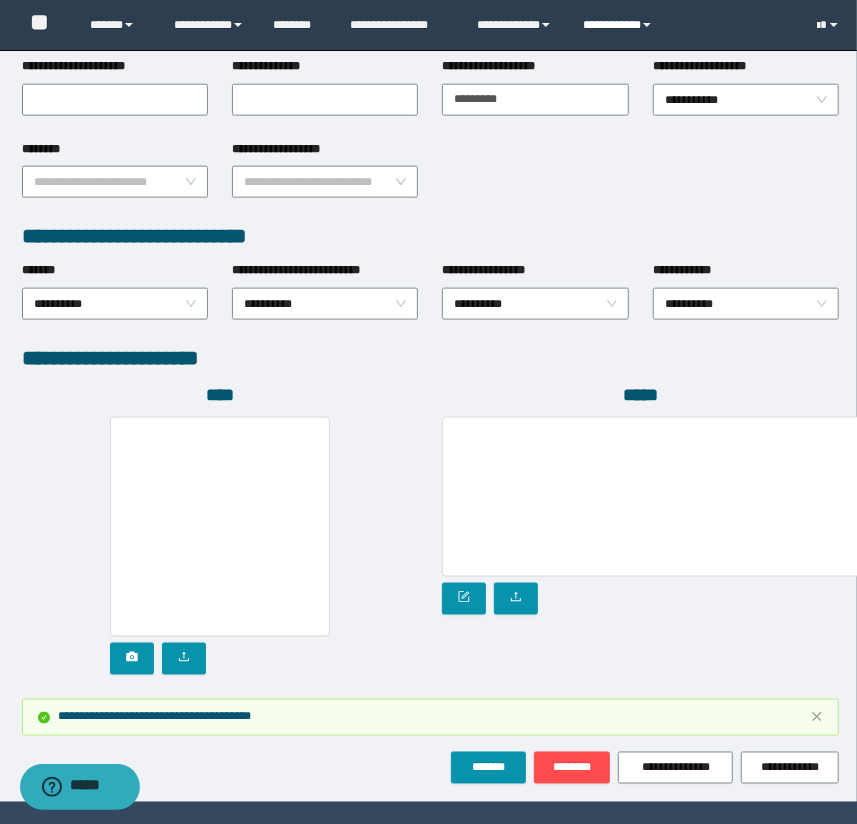 click on "**********" at bounding box center (620, 25) 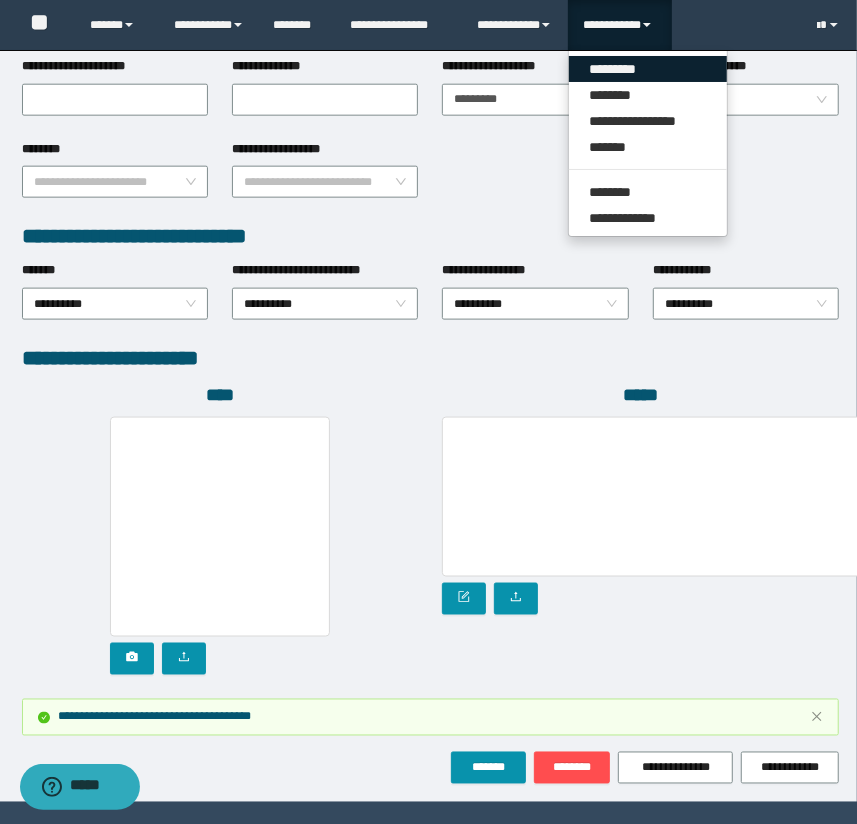 click on "*********" at bounding box center (648, 69) 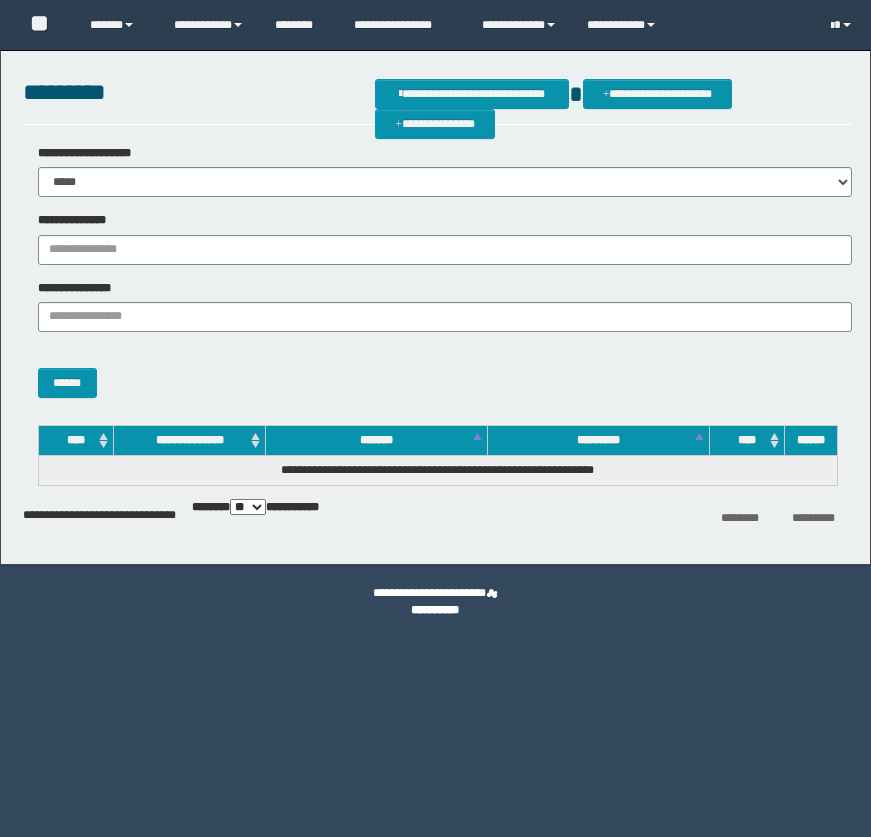scroll, scrollTop: 0, scrollLeft: 0, axis: both 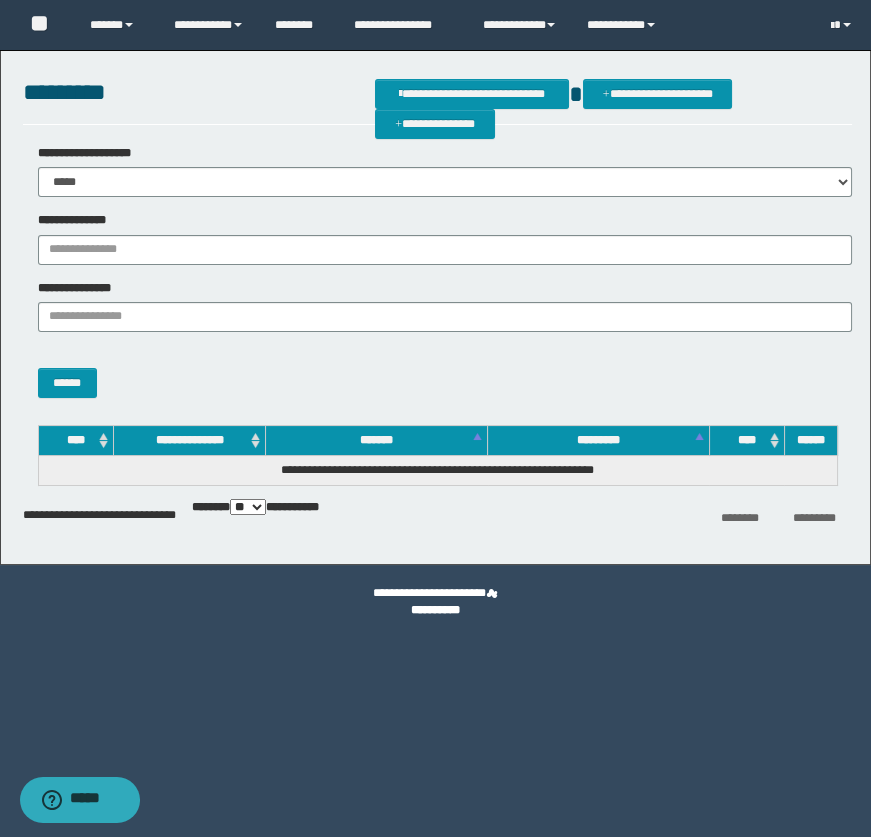click on "**********" at bounding box center [445, 250] 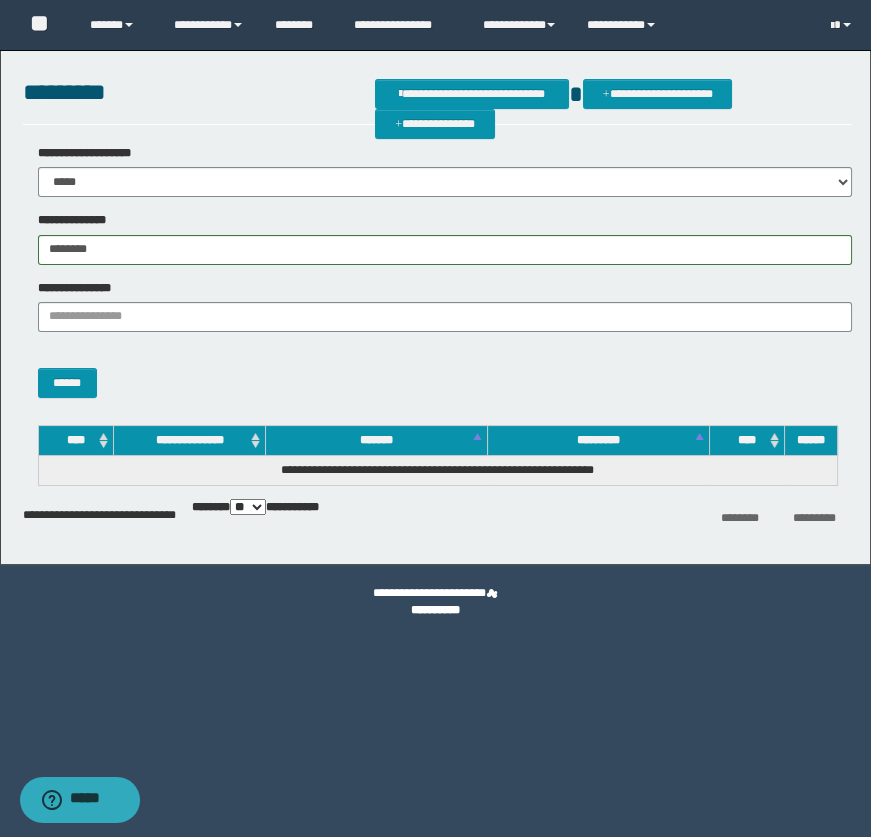 type on "********" 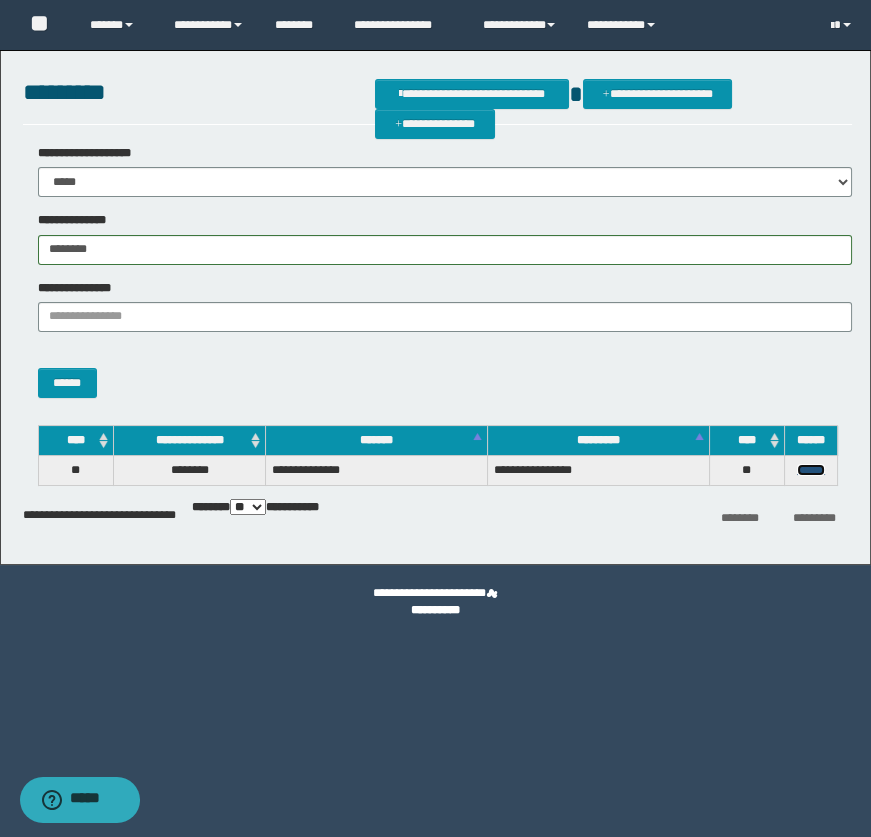 click on "******" at bounding box center (811, 470) 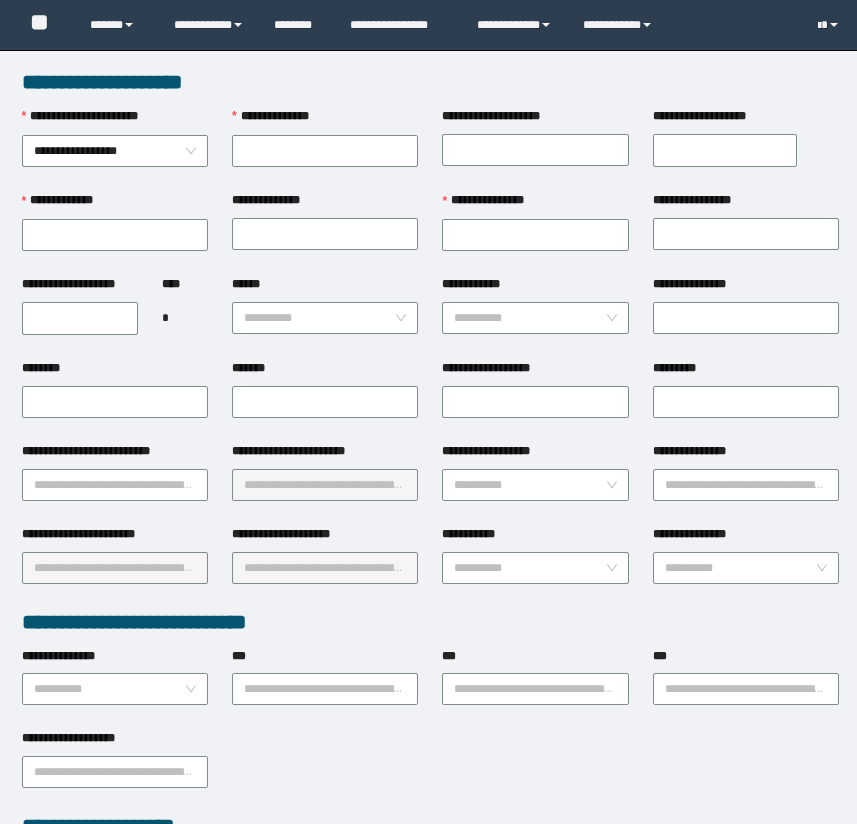 scroll, scrollTop: 0, scrollLeft: 0, axis: both 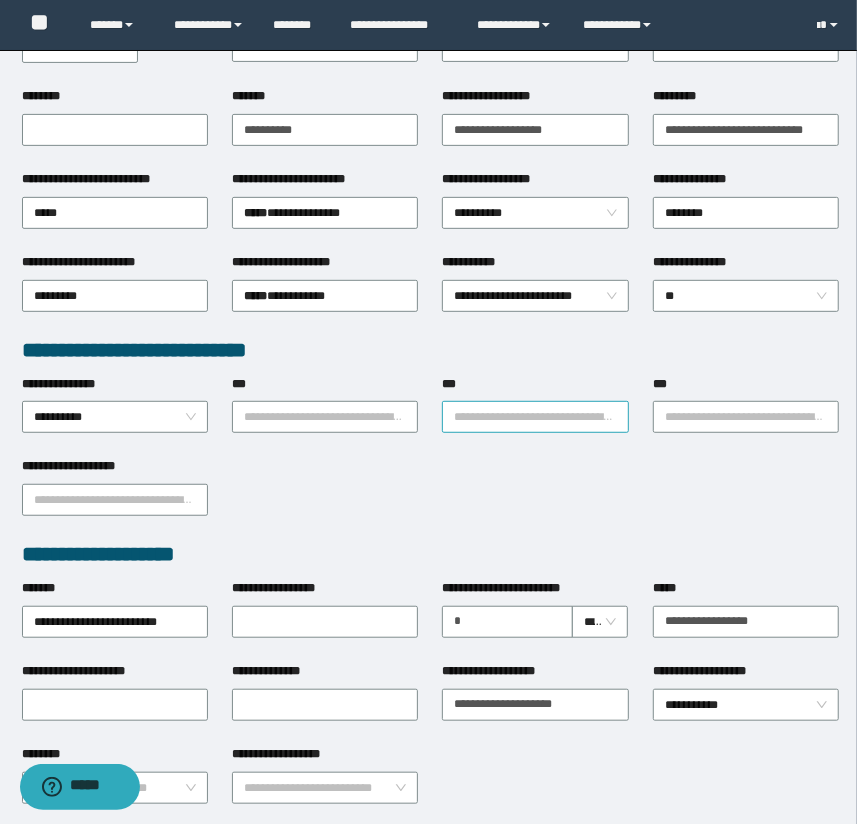click on "***" at bounding box center (535, 417) 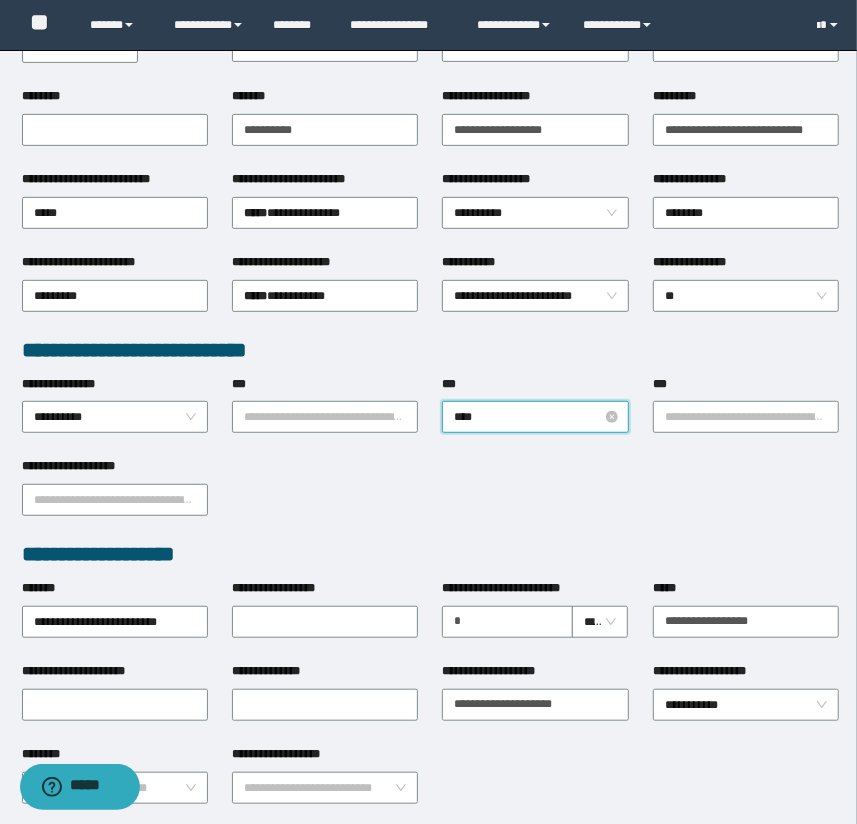 type on "*****" 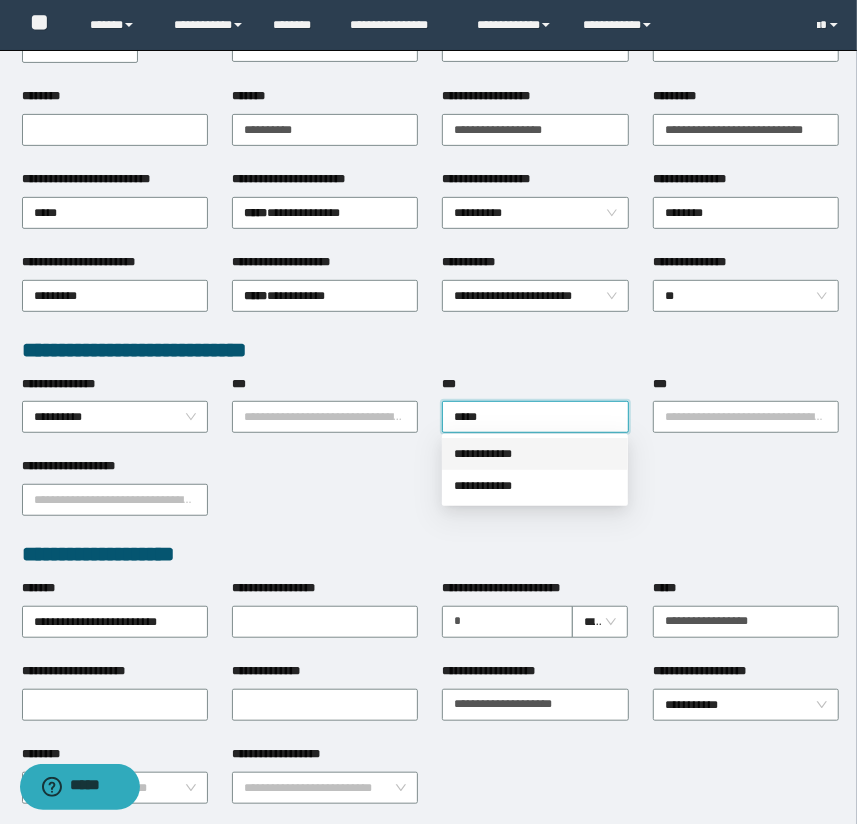 click on "**********" at bounding box center [535, 454] 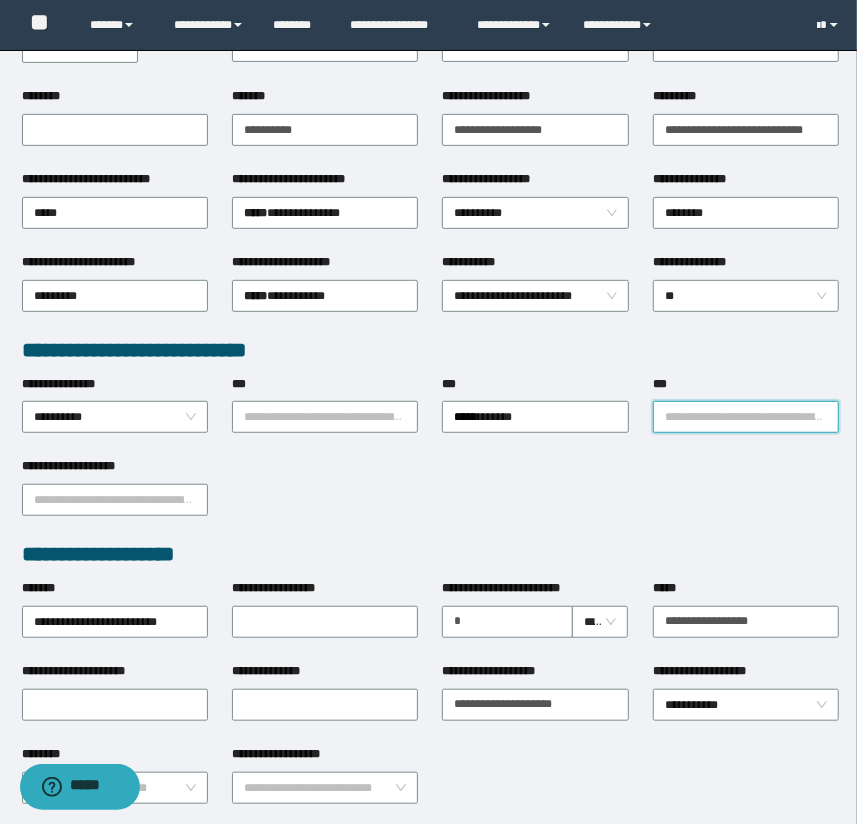 click on "***" at bounding box center (746, 417) 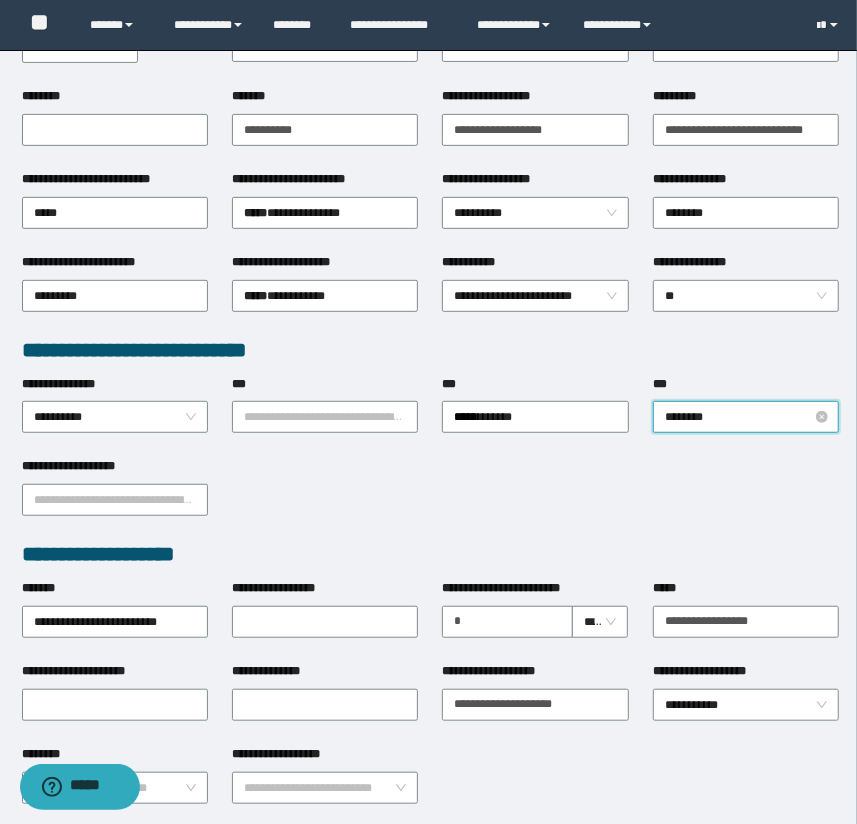 type on "*********" 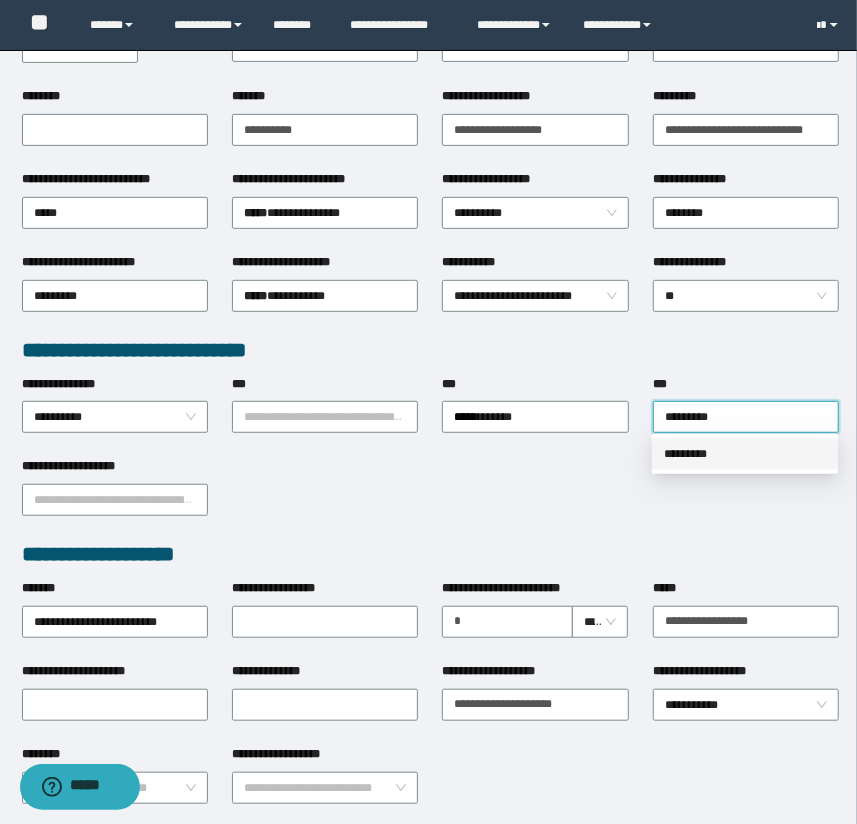 click on "*********" at bounding box center [745, 454] 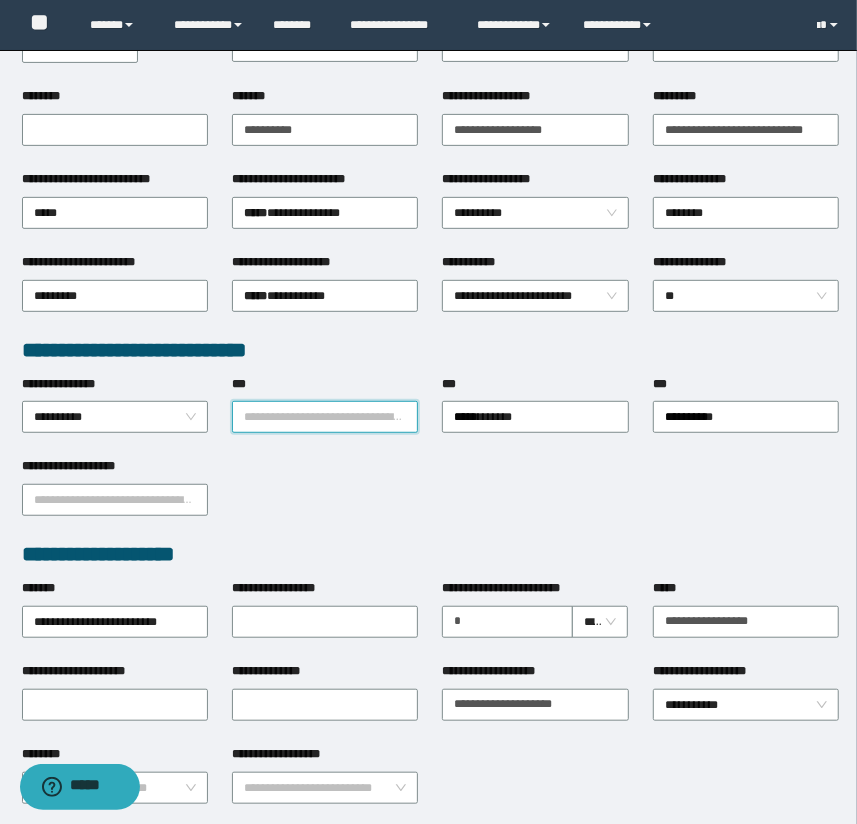 click on "***" at bounding box center (325, 417) 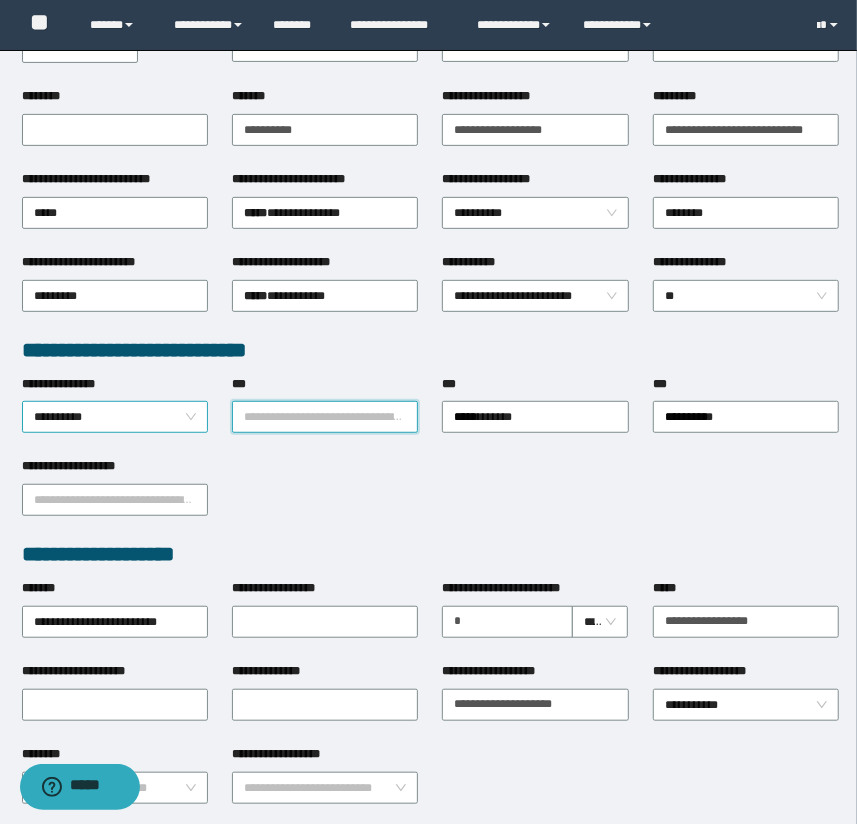 click on "**********" at bounding box center (115, 417) 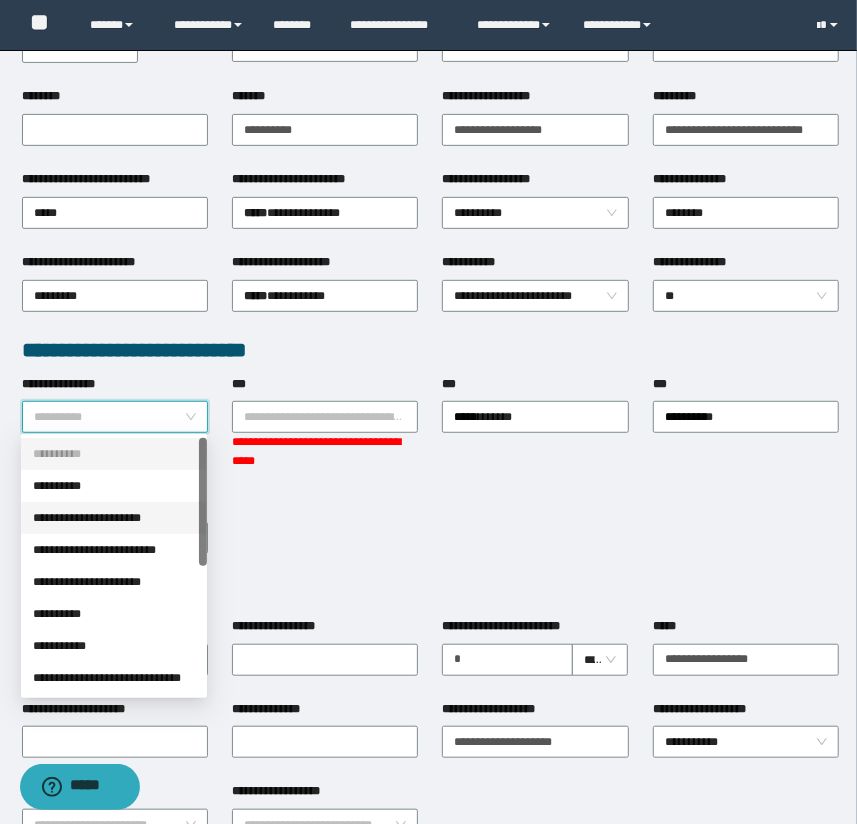 click on "**********" at bounding box center (114, 518) 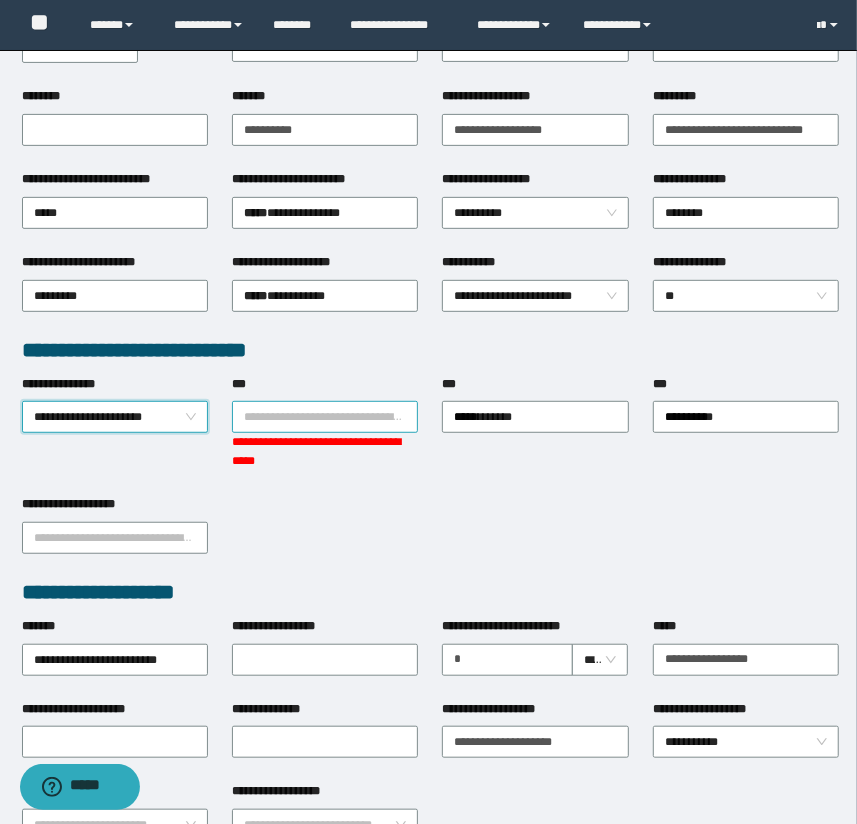 click on "***" at bounding box center (325, 417) 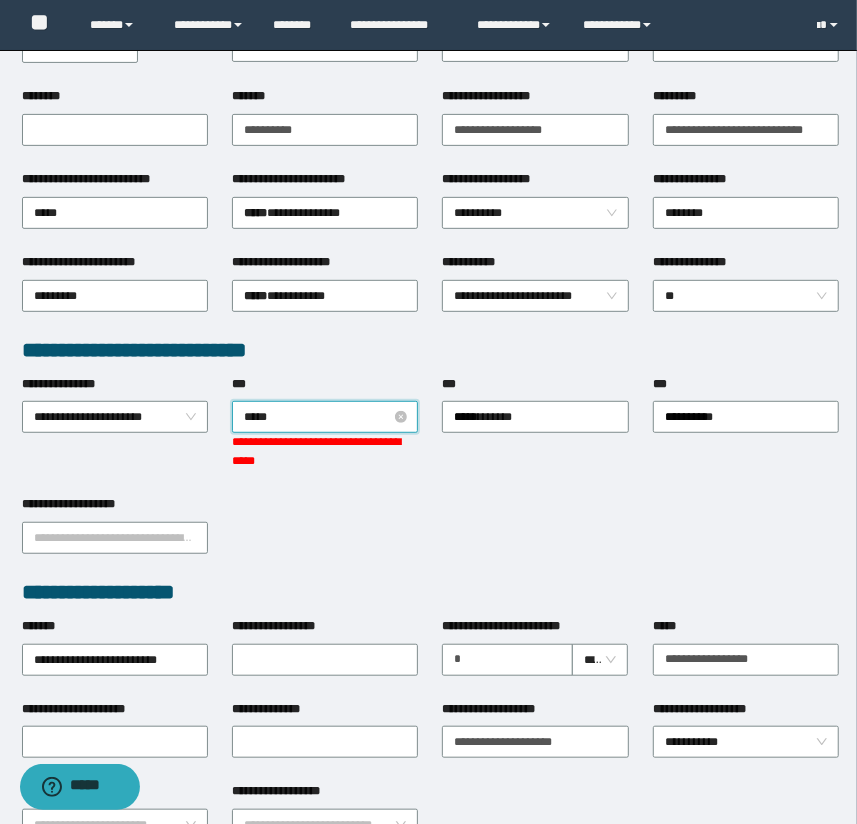 type on "******" 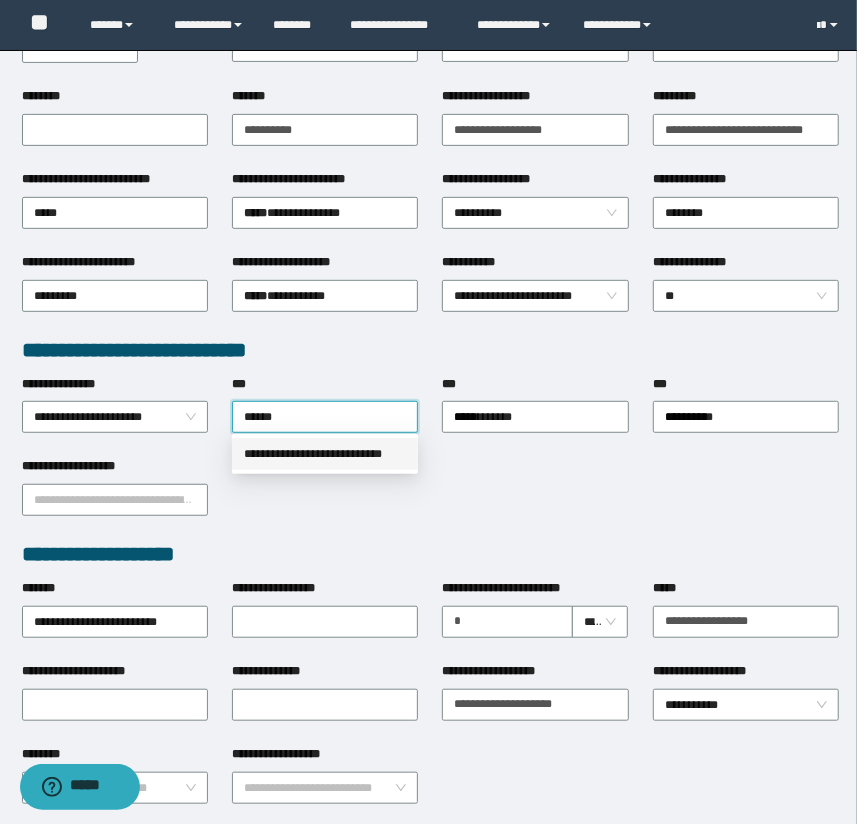 click on "**********" at bounding box center [325, 454] 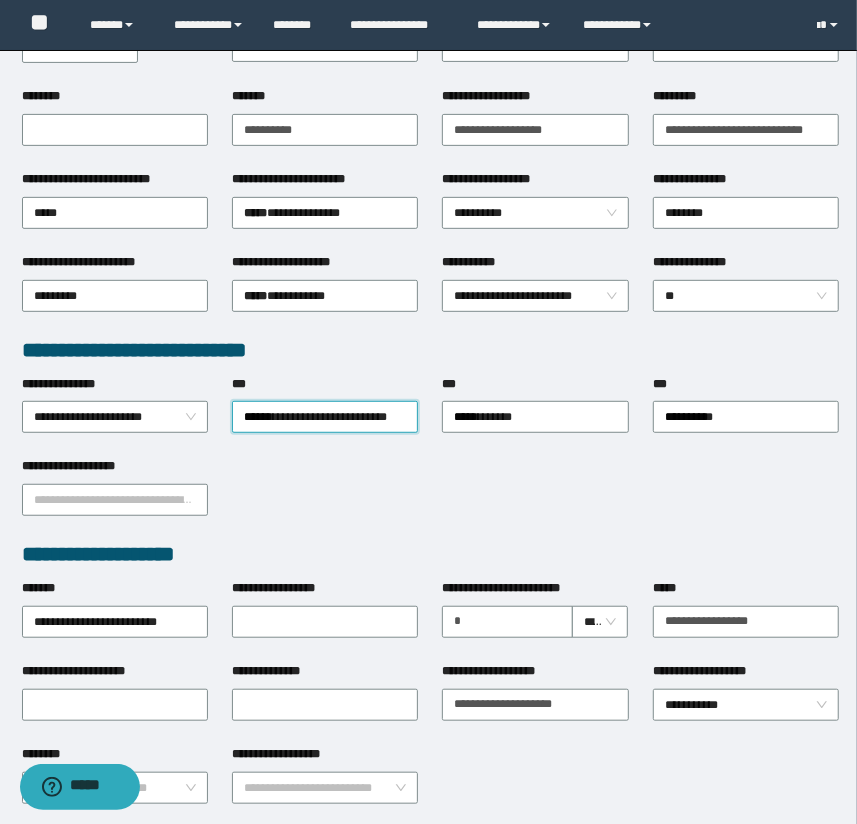 scroll, scrollTop: 878, scrollLeft: 0, axis: vertical 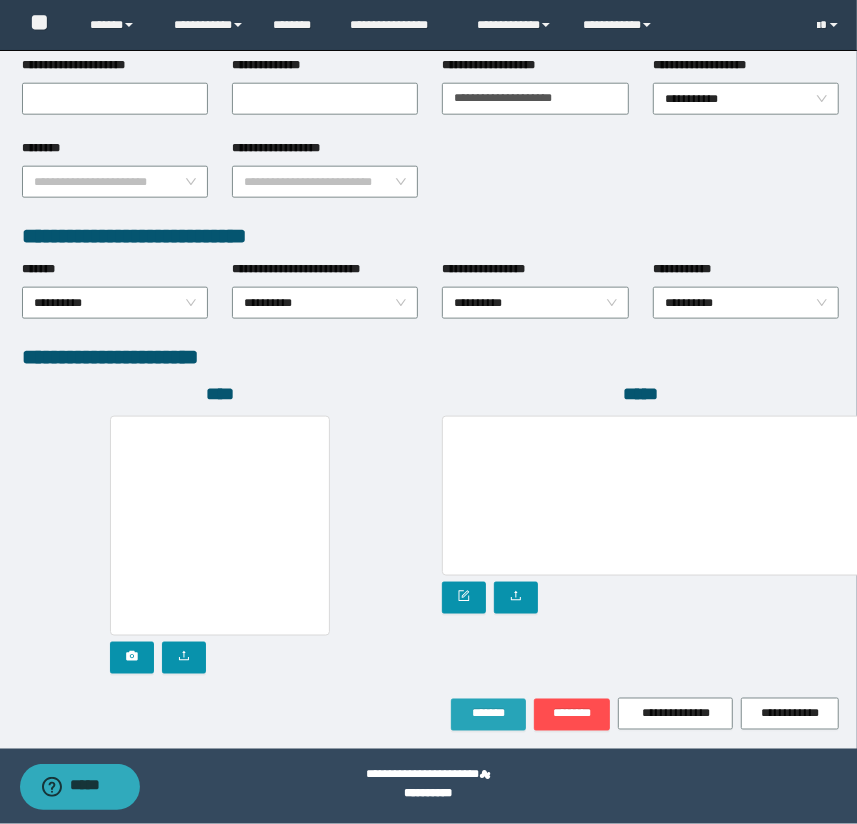 click on "*******" at bounding box center (488, 714) 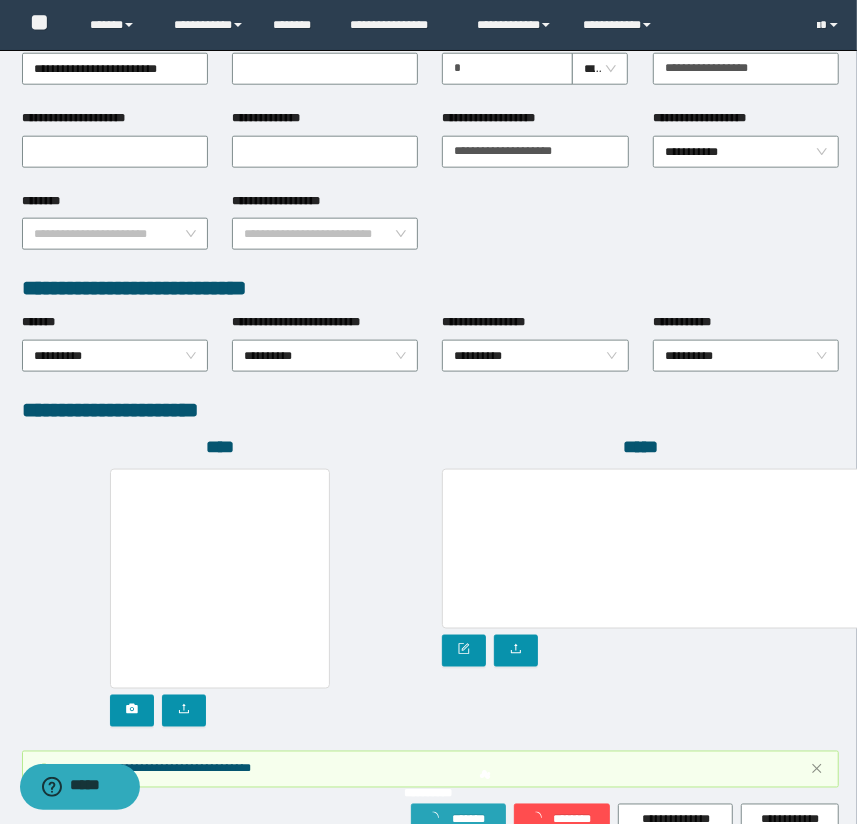 scroll, scrollTop: 930, scrollLeft: 0, axis: vertical 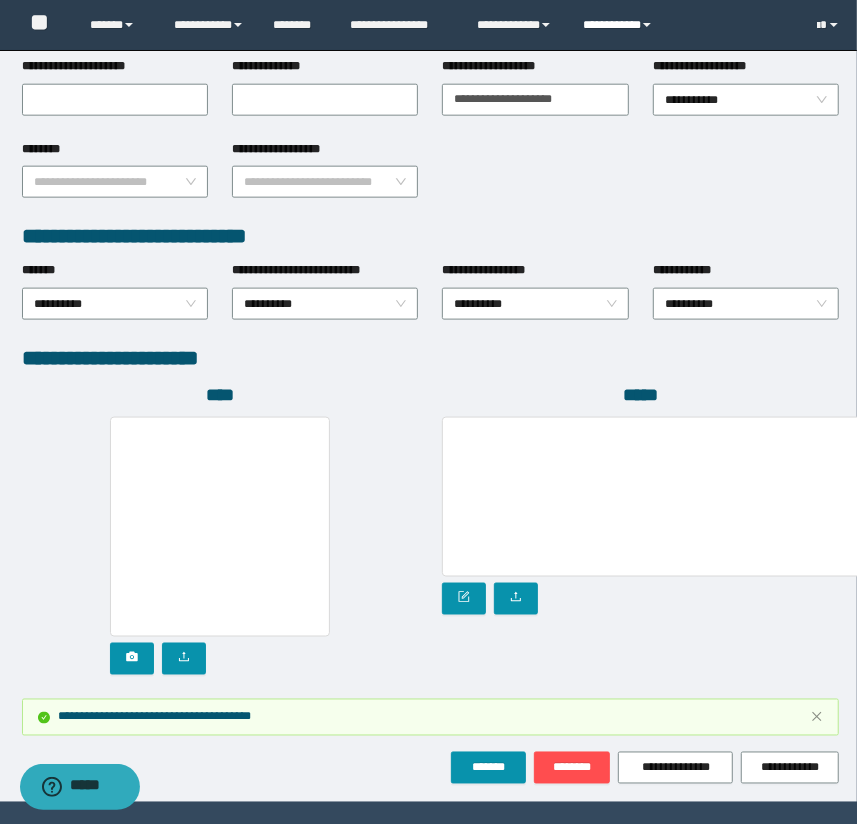 click on "**********" at bounding box center [620, 25] 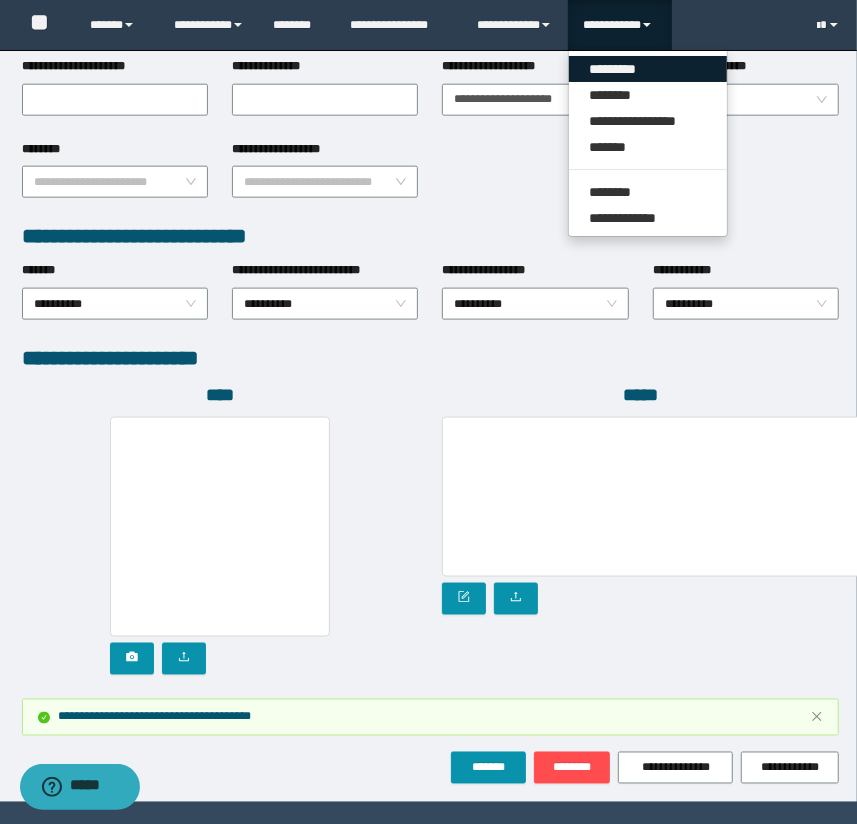 click on "*********" at bounding box center [648, 69] 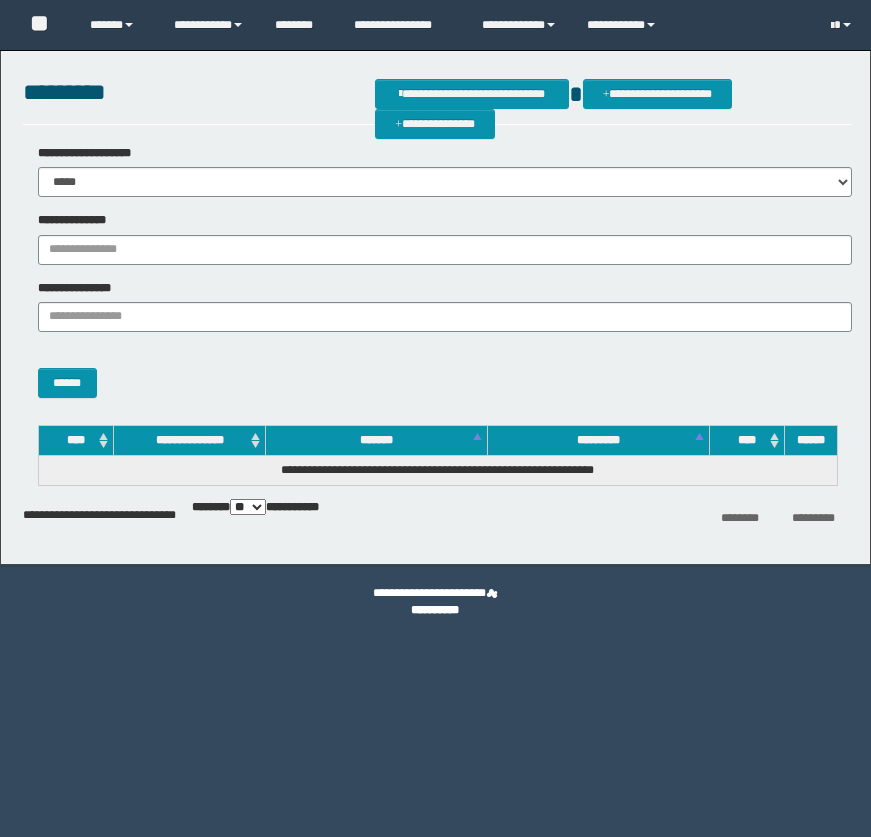 scroll, scrollTop: 0, scrollLeft: 0, axis: both 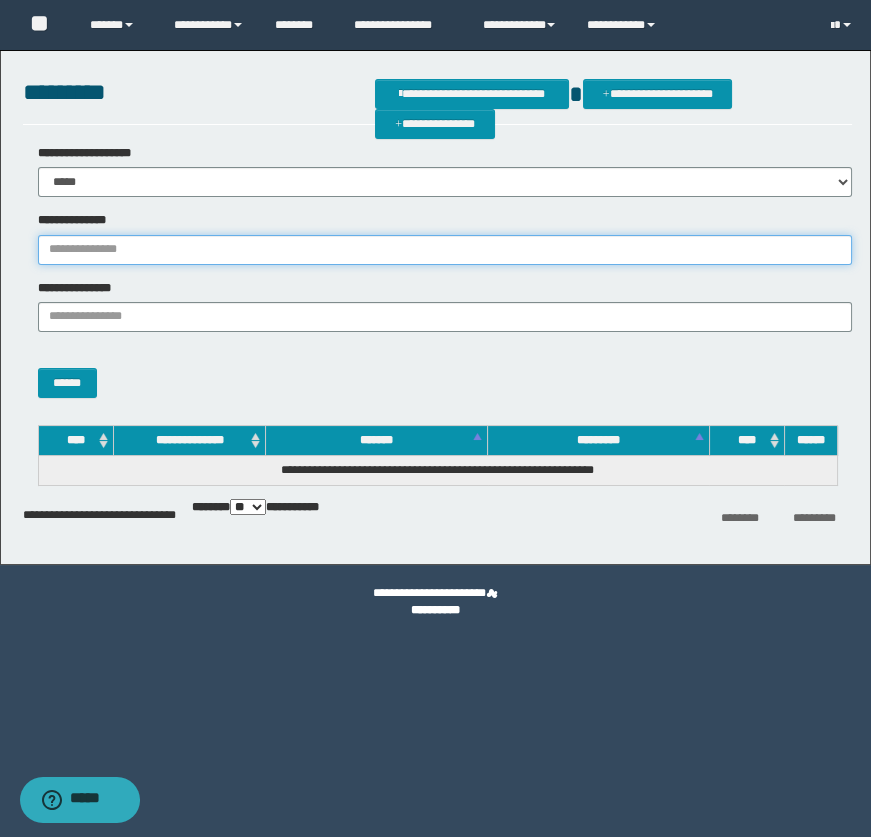 click on "**********" at bounding box center [445, 250] 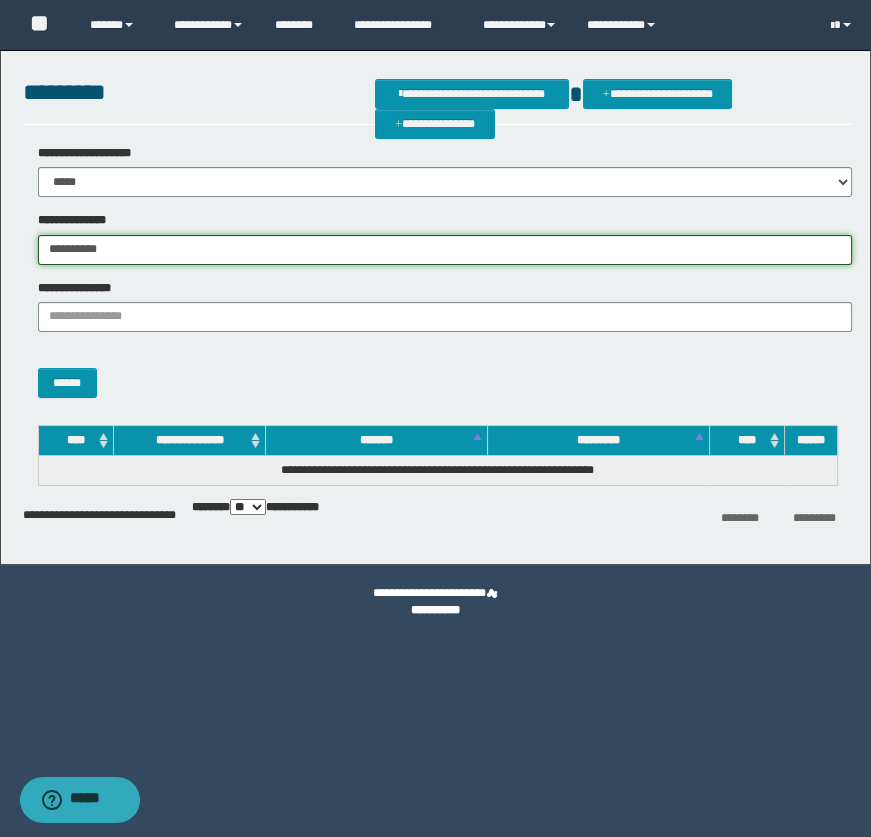 type on "**********" 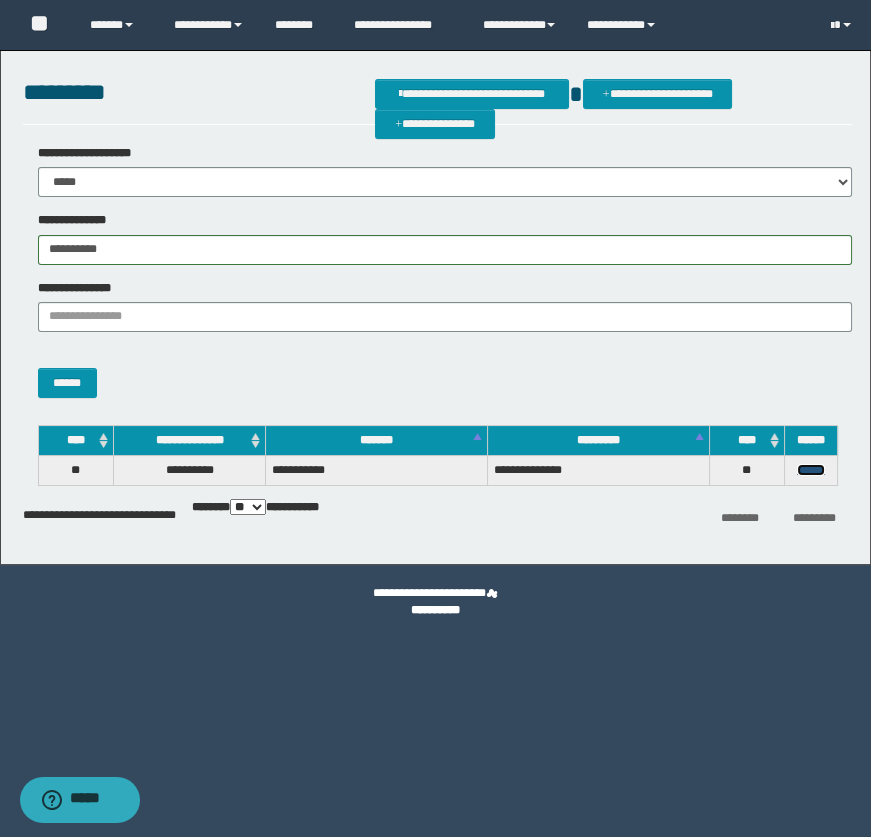 click on "******" at bounding box center (811, 470) 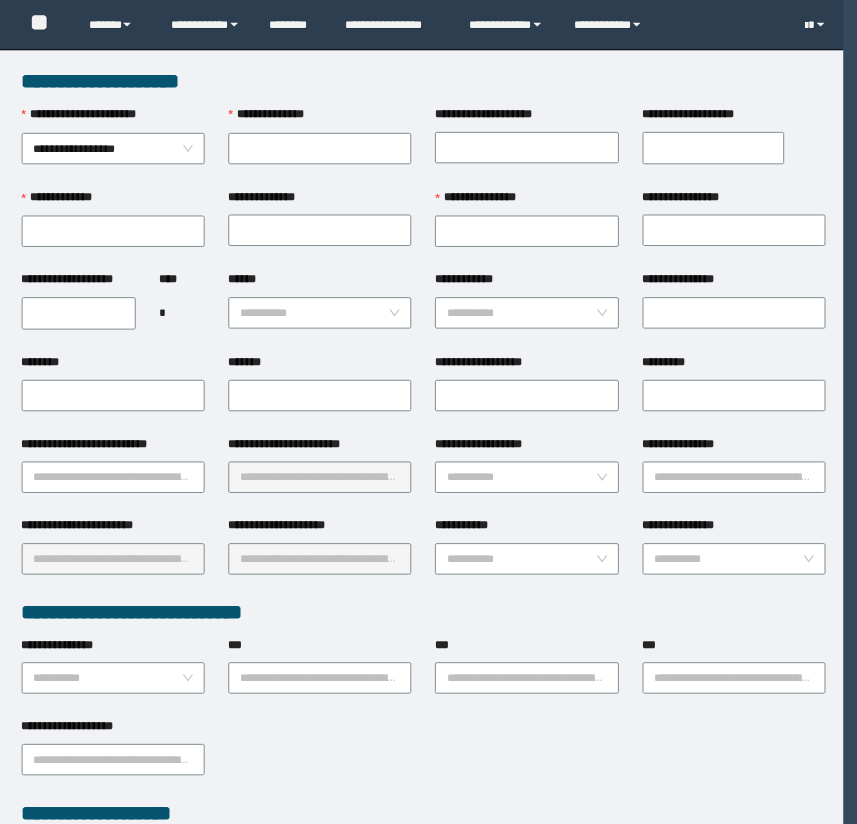 scroll, scrollTop: 0, scrollLeft: 0, axis: both 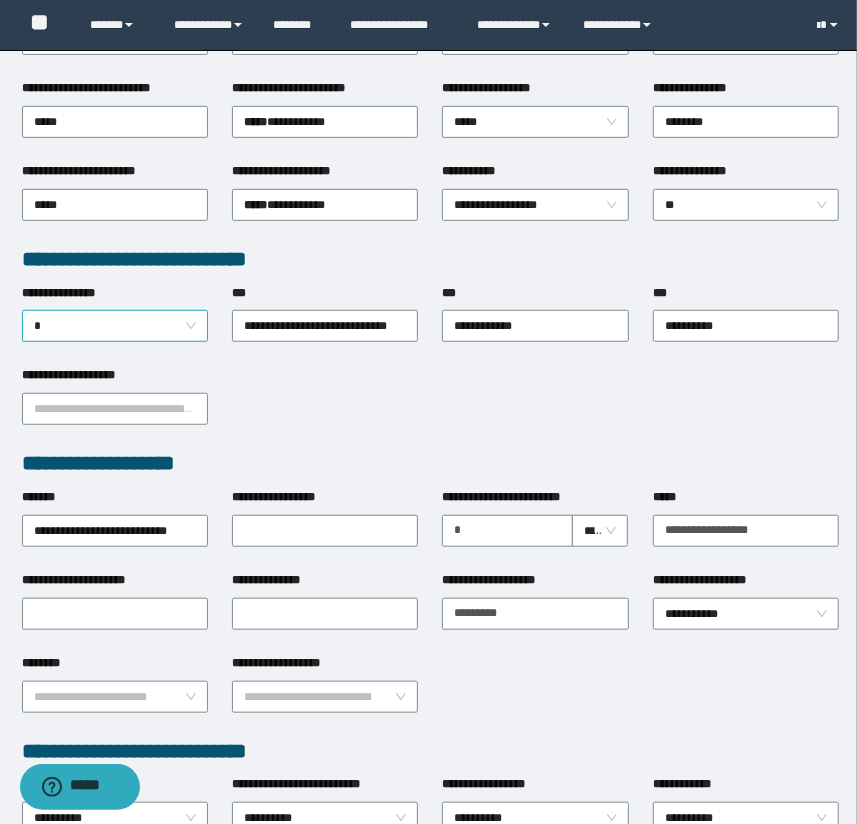 click on "*" at bounding box center (115, 326) 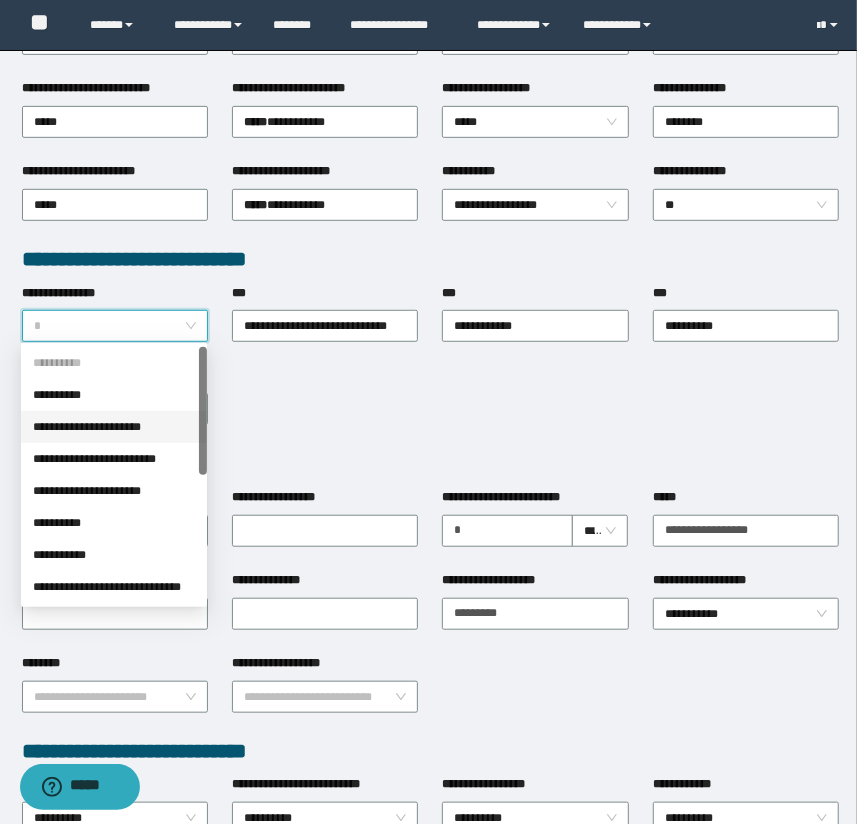 click on "**********" at bounding box center (114, 427) 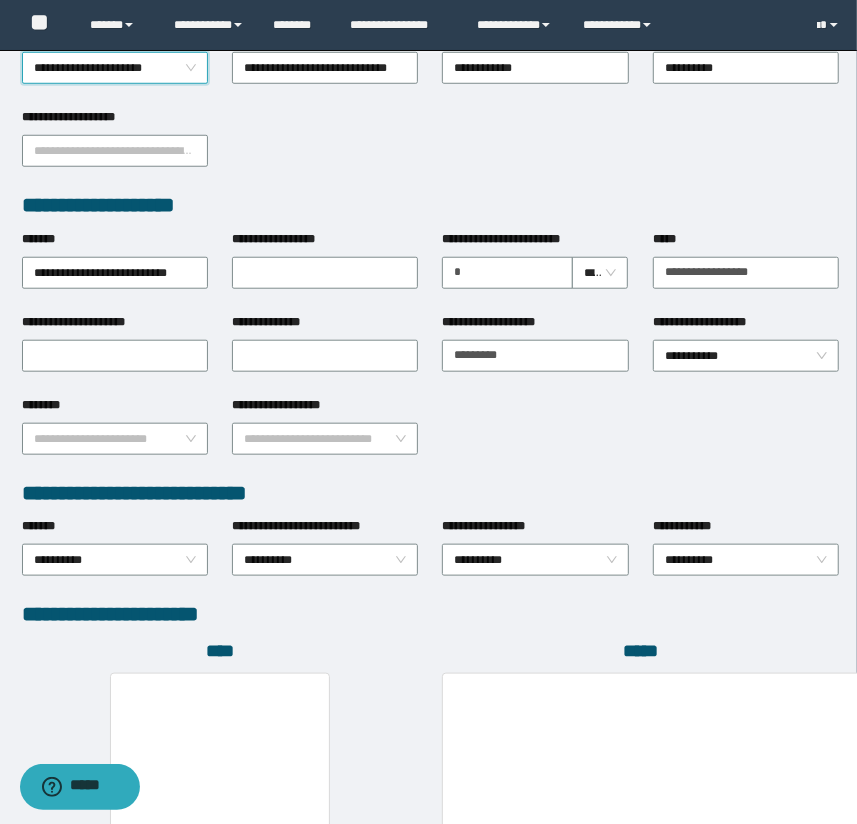 scroll, scrollTop: 878, scrollLeft: 0, axis: vertical 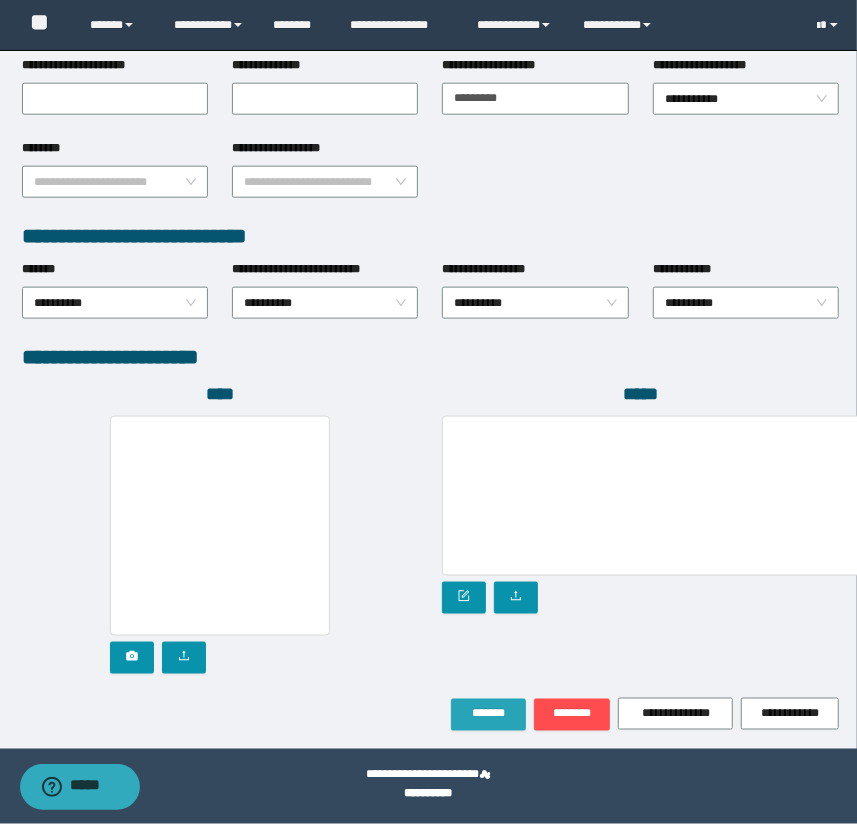 click on "*******" at bounding box center [488, 714] 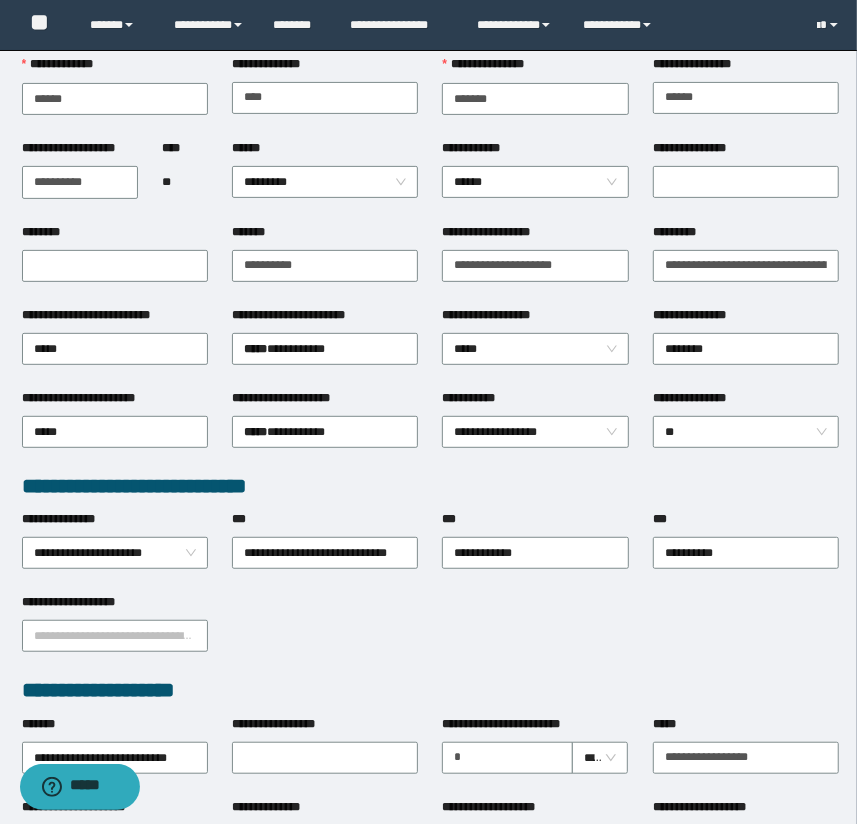 scroll, scrollTop: 0, scrollLeft: 0, axis: both 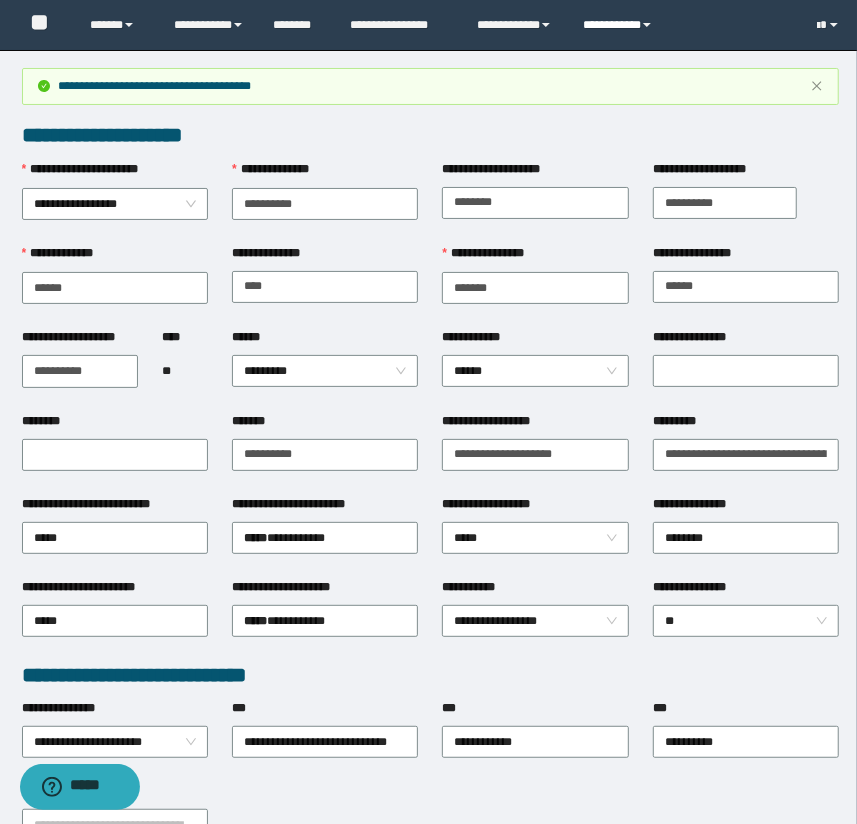 click on "**********" at bounding box center [620, 25] 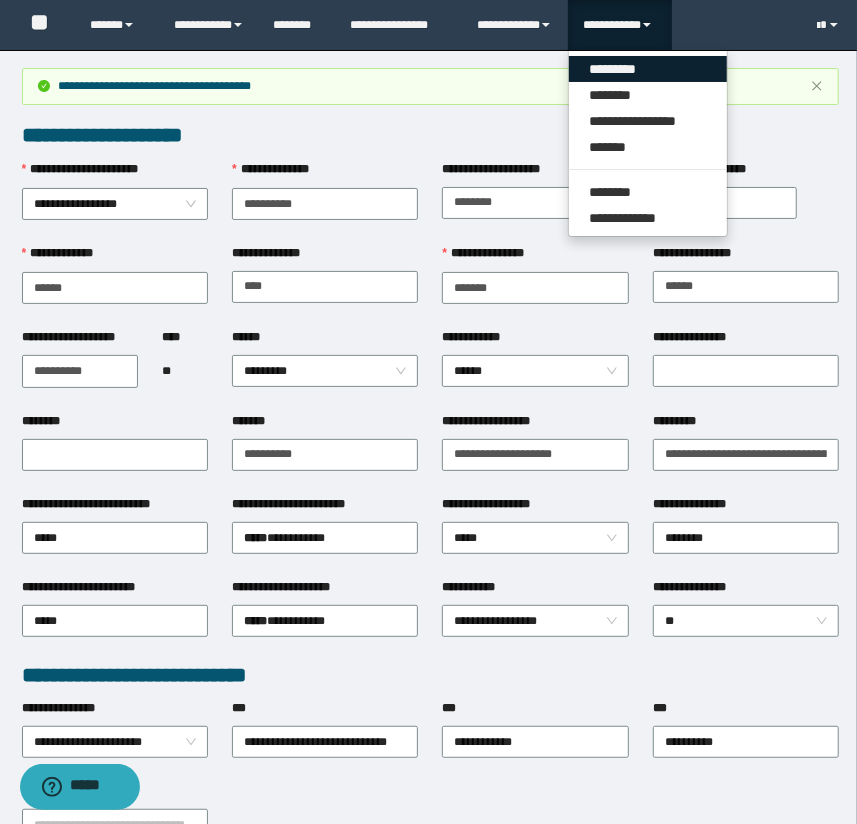 click on "*********" at bounding box center [648, 69] 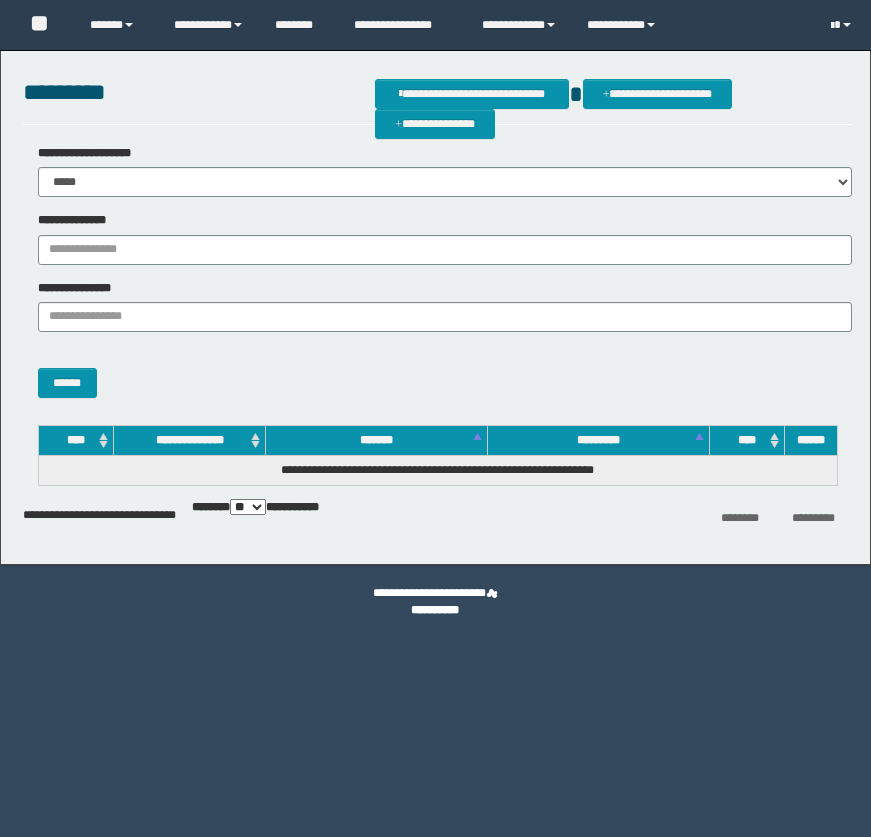 scroll, scrollTop: 0, scrollLeft: 0, axis: both 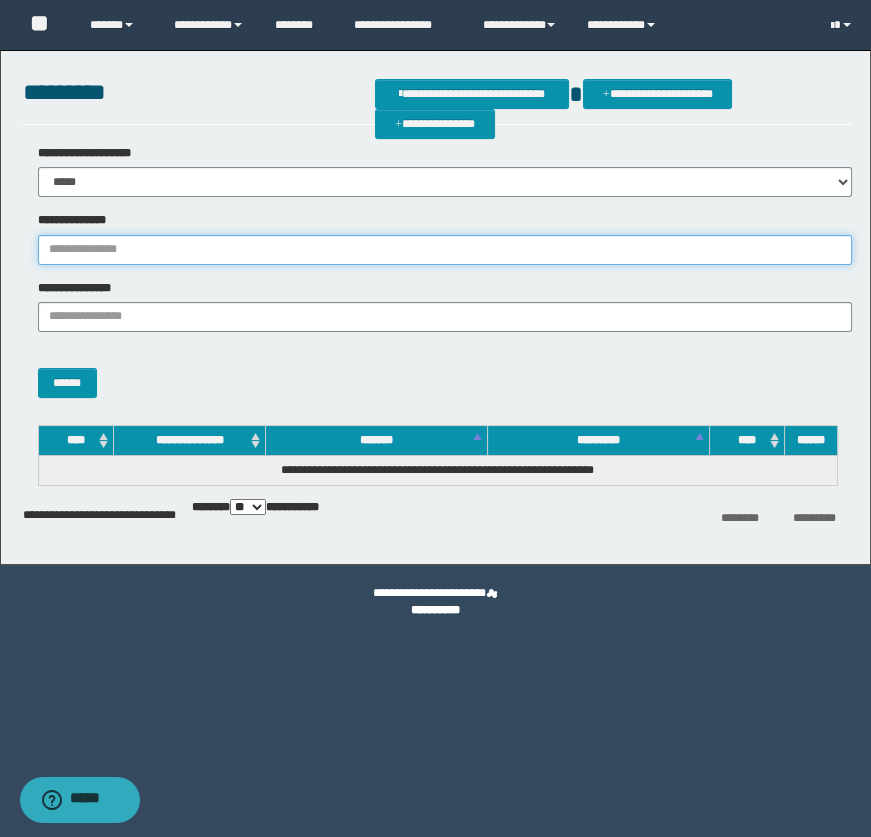 click on "**********" at bounding box center (445, 250) 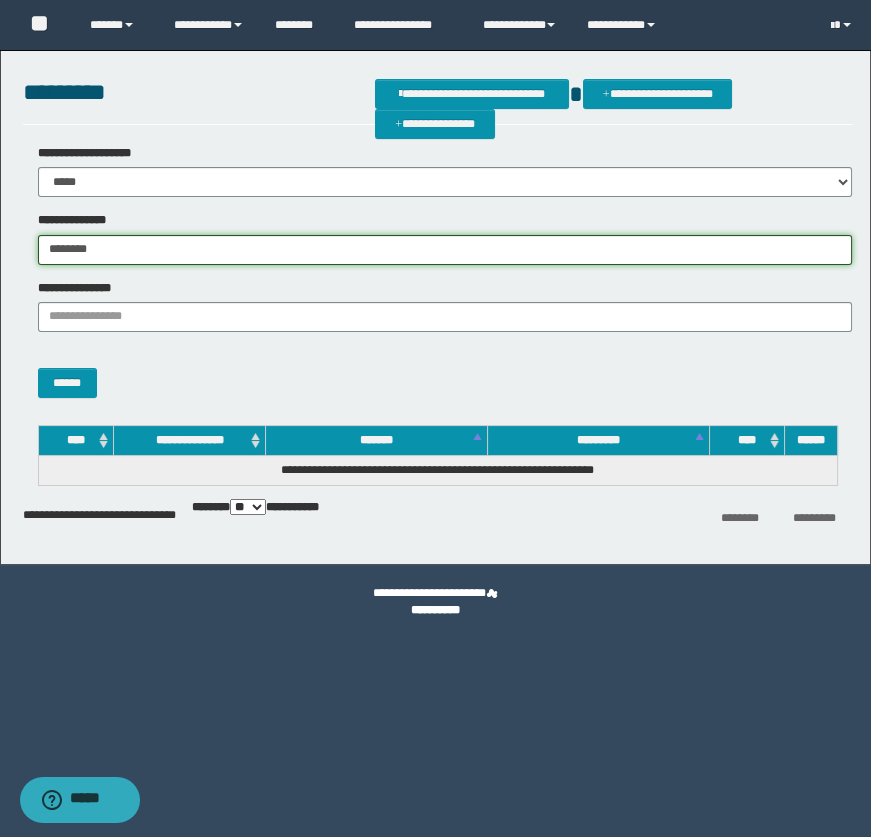 type on "********" 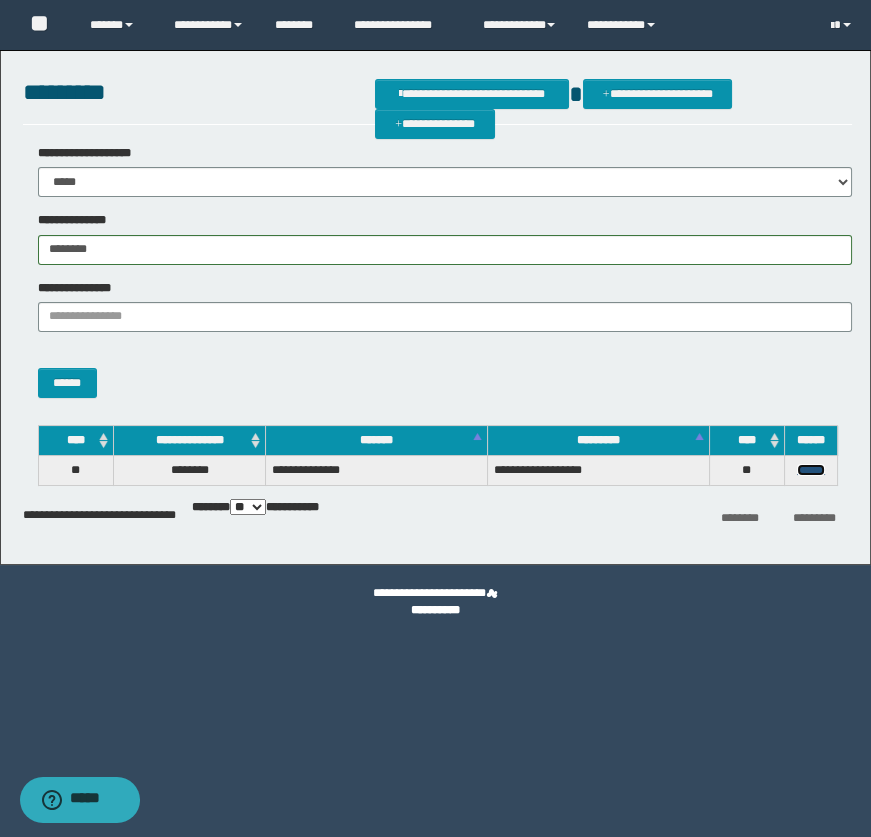 click on "******" at bounding box center (811, 470) 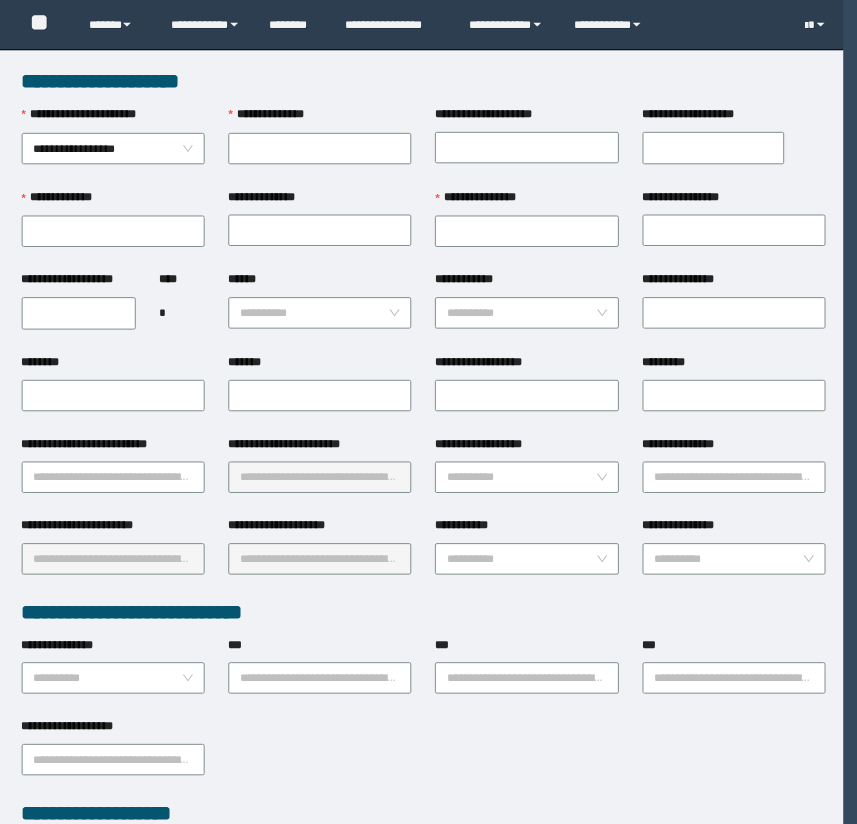 scroll, scrollTop: 0, scrollLeft: 0, axis: both 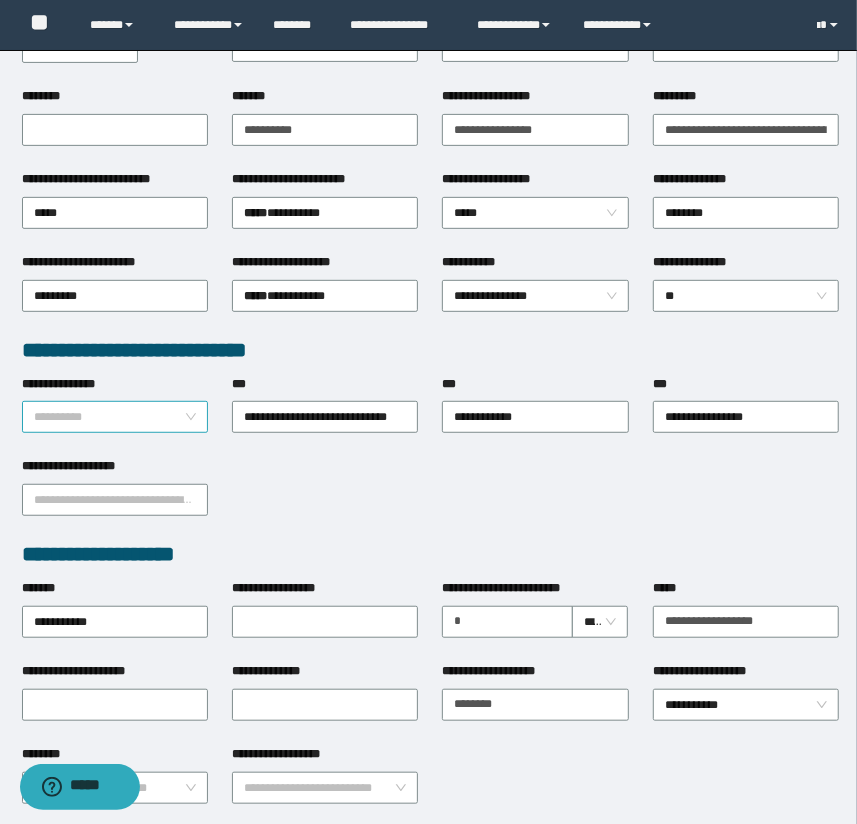click on "**********" at bounding box center [115, 417] 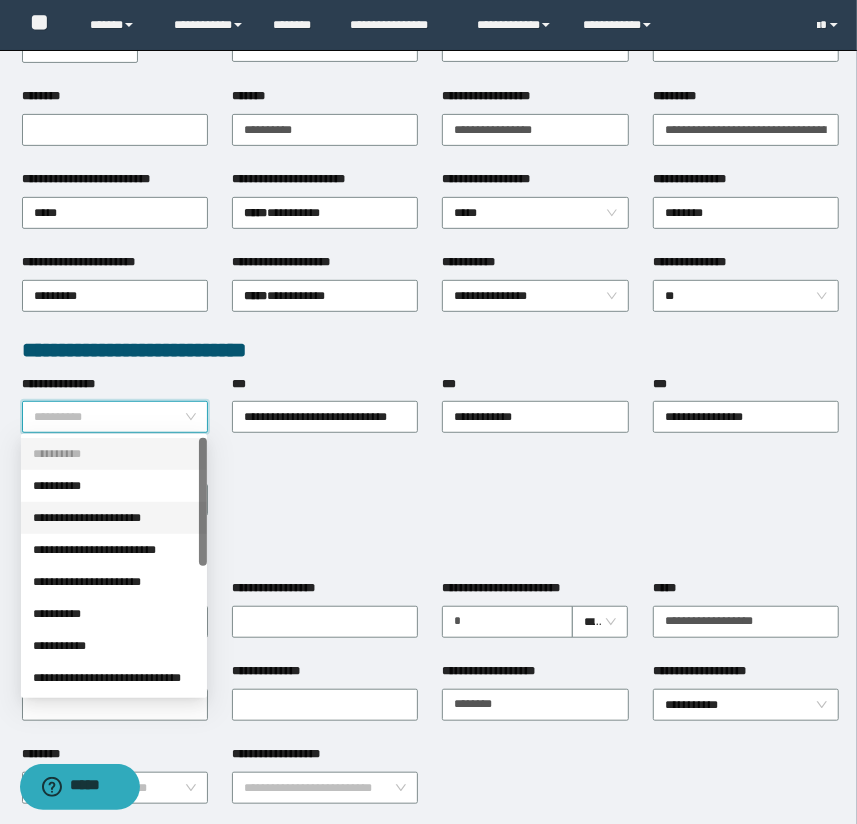 click on "**********" at bounding box center [114, 518] 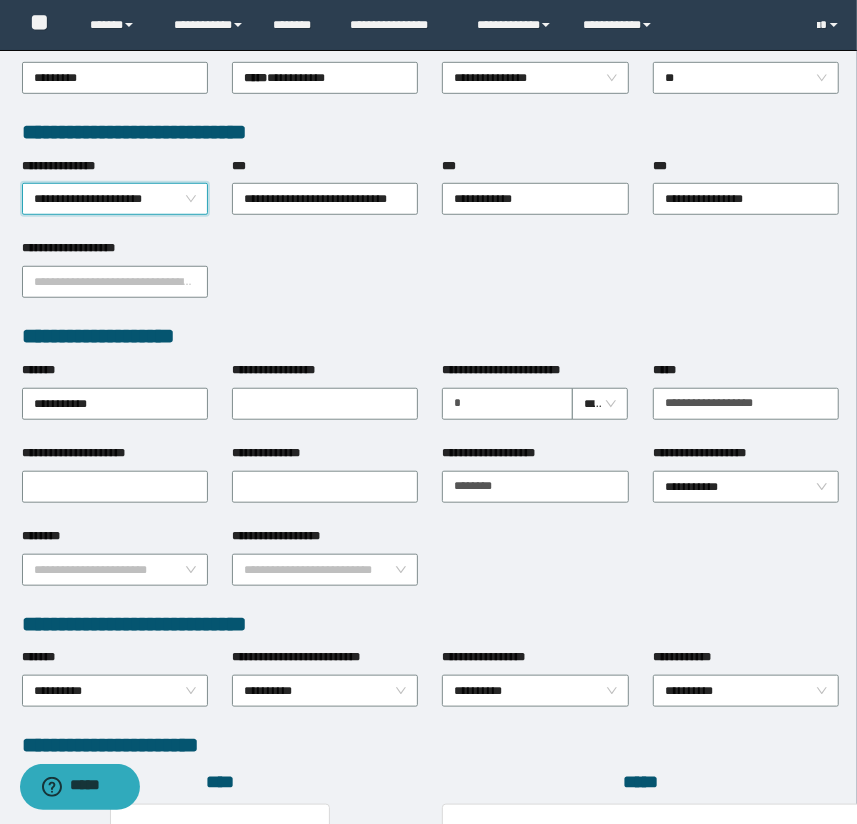 scroll, scrollTop: 878, scrollLeft: 0, axis: vertical 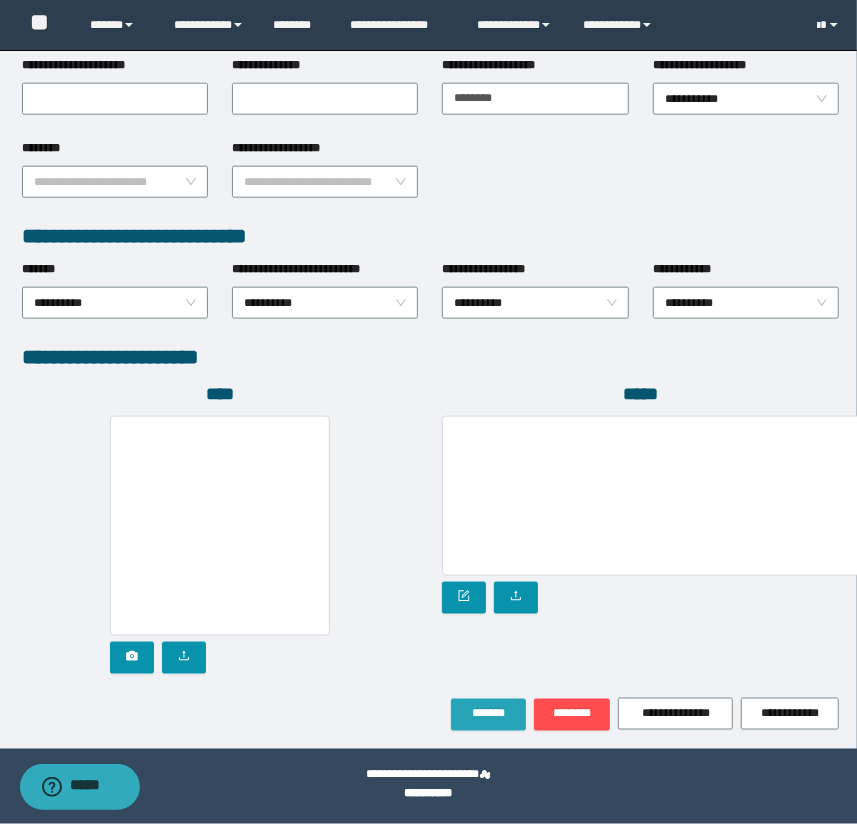 click on "*******" at bounding box center (488, 714) 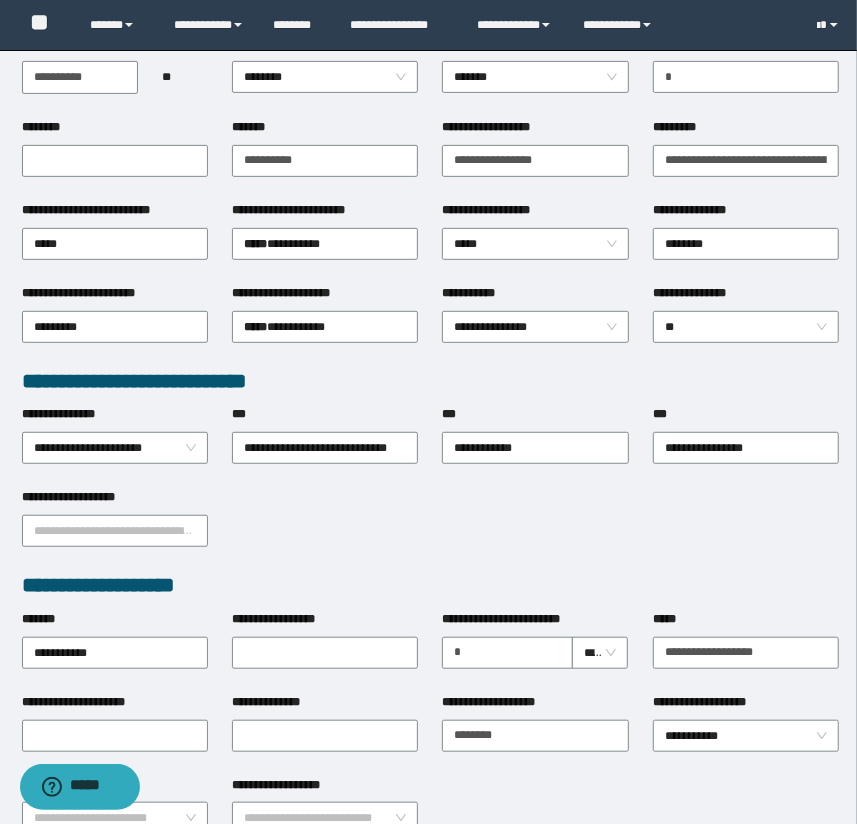 scroll, scrollTop: 0, scrollLeft: 0, axis: both 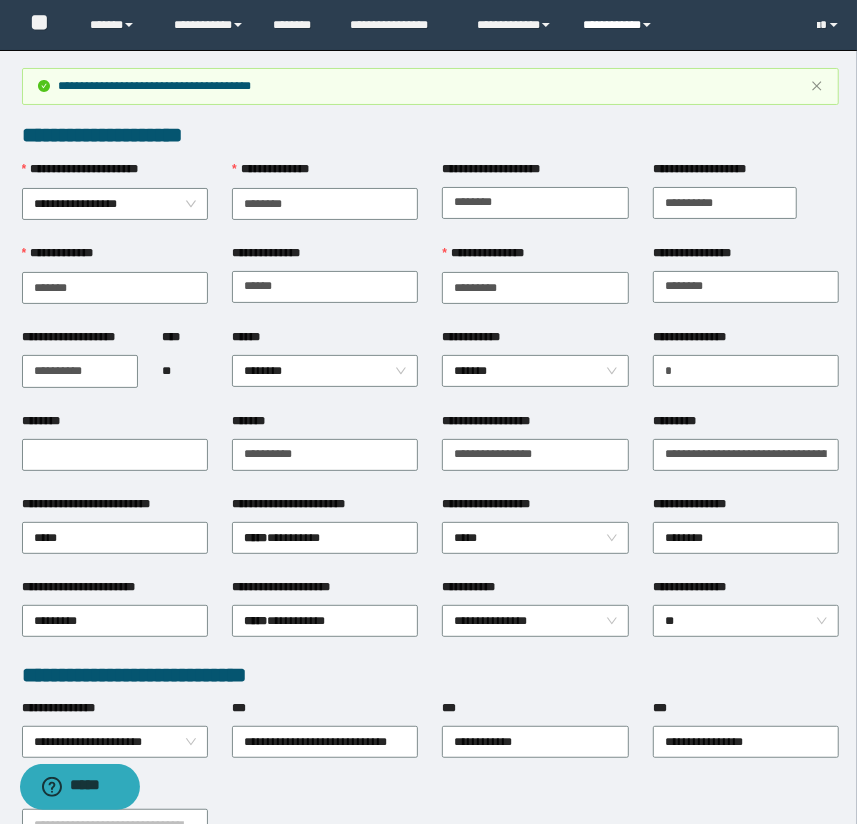 click on "**********" at bounding box center (620, 25) 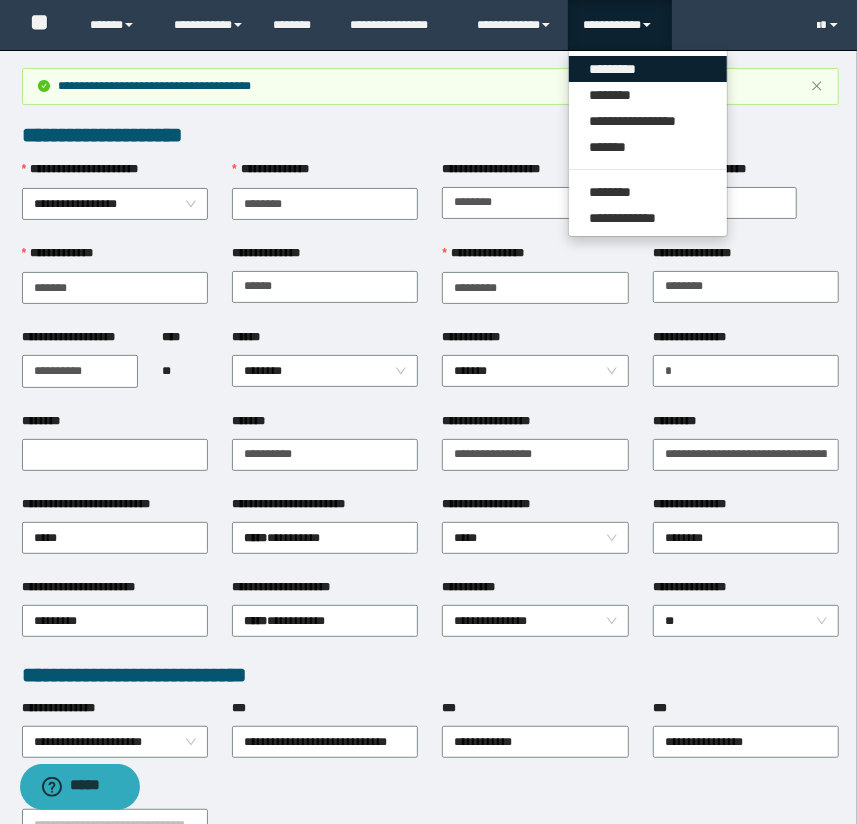 click on "*********" at bounding box center (648, 69) 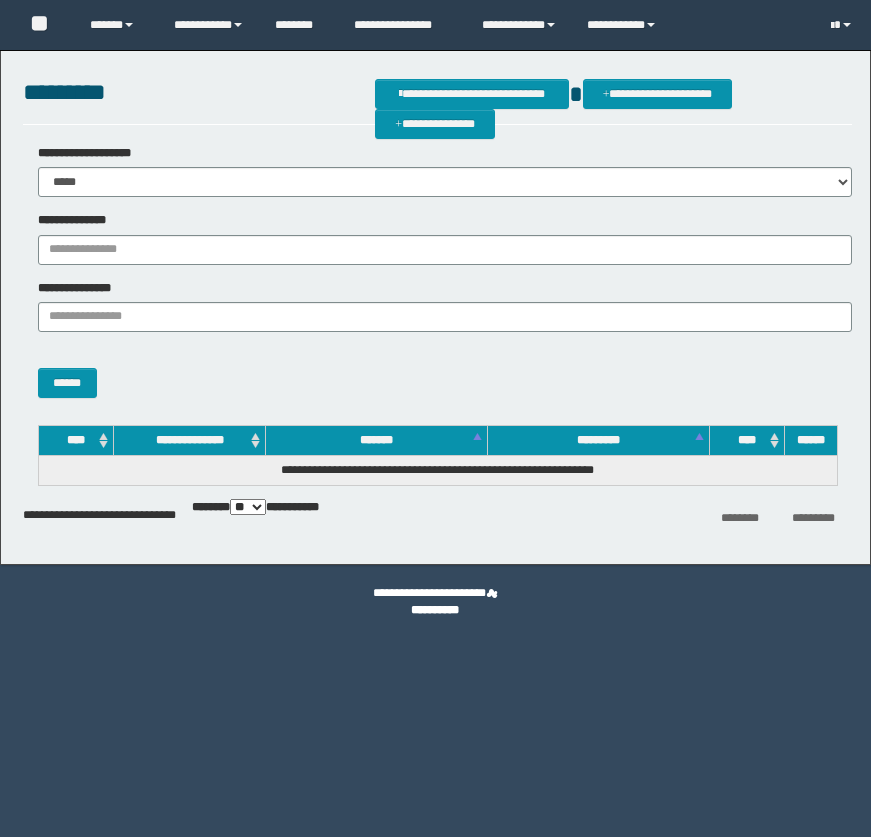 scroll, scrollTop: 0, scrollLeft: 0, axis: both 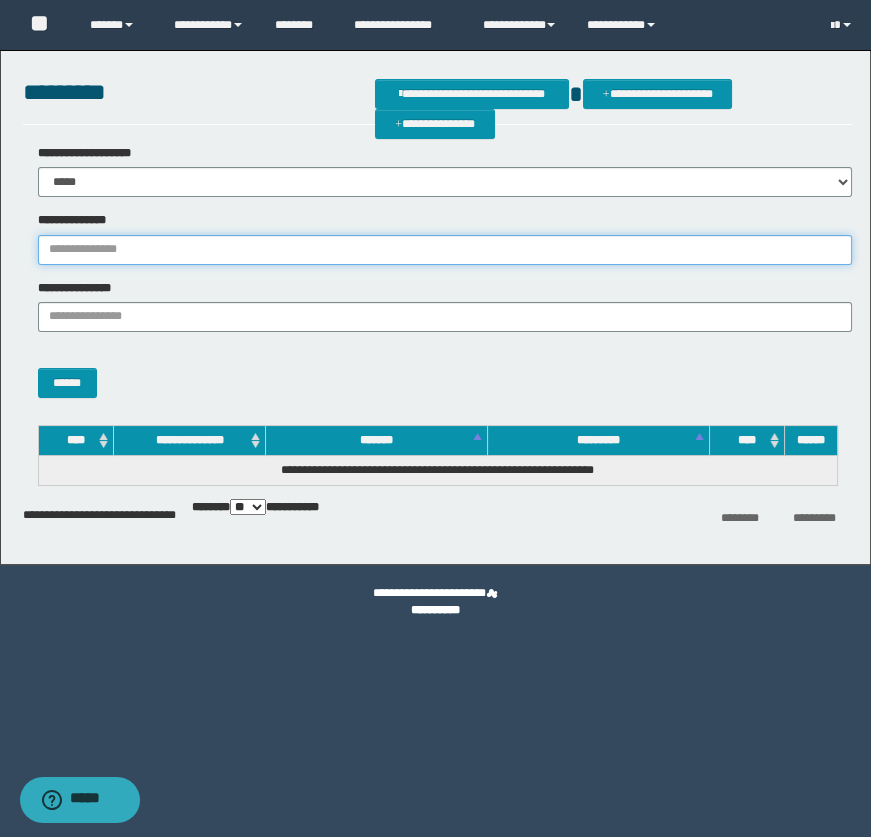 click on "**********" at bounding box center (445, 250) 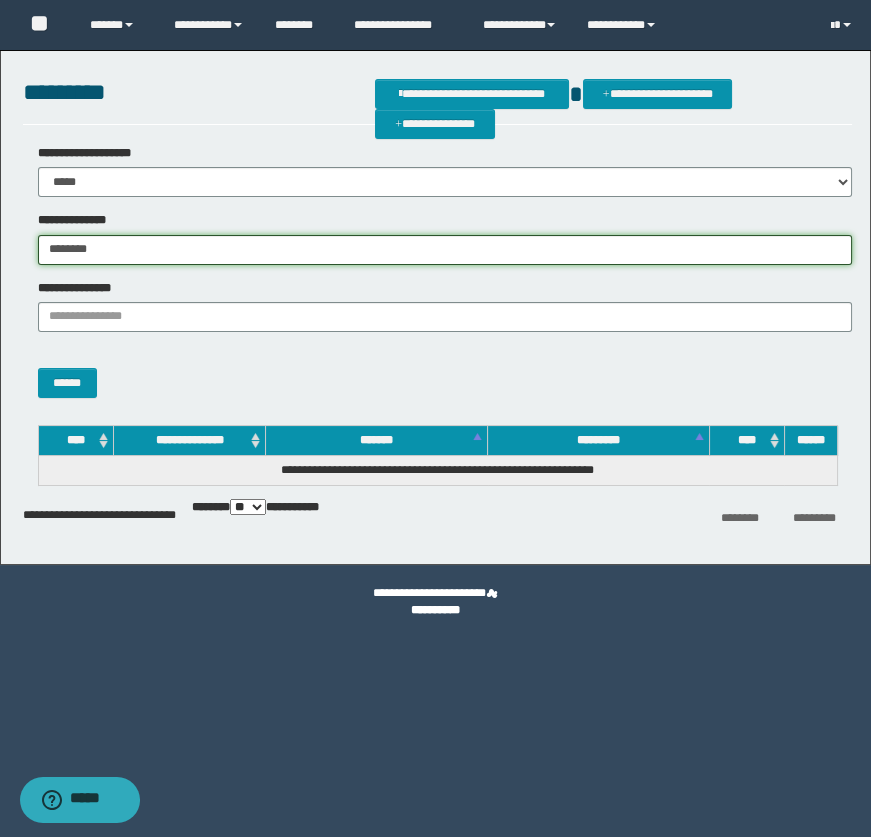 type on "********" 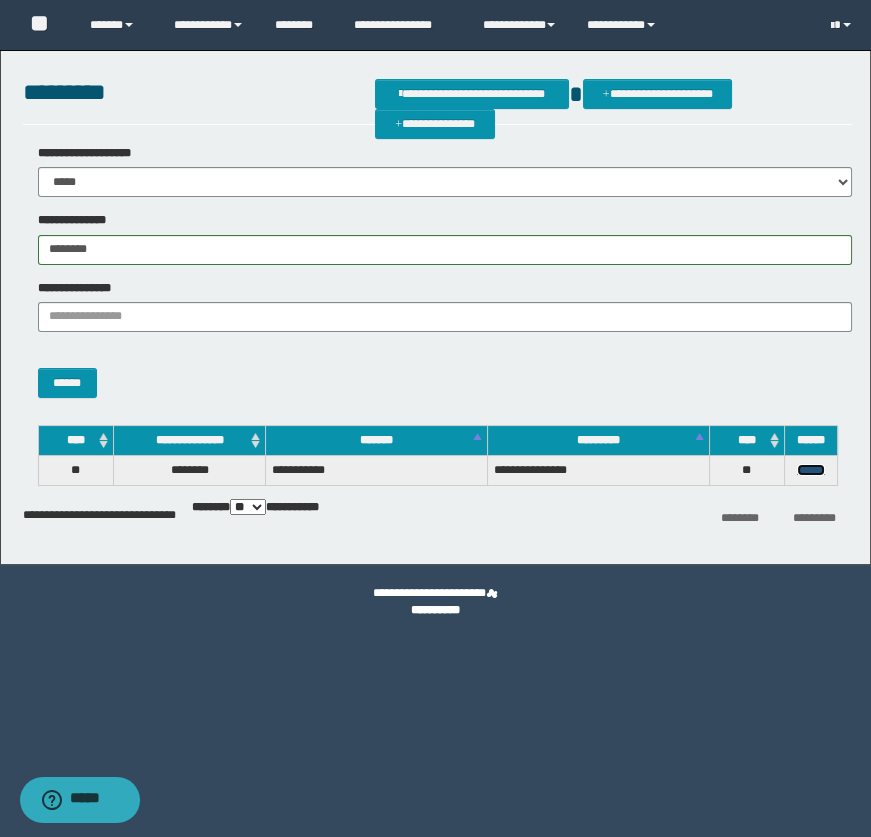 click on "******" at bounding box center [811, 470] 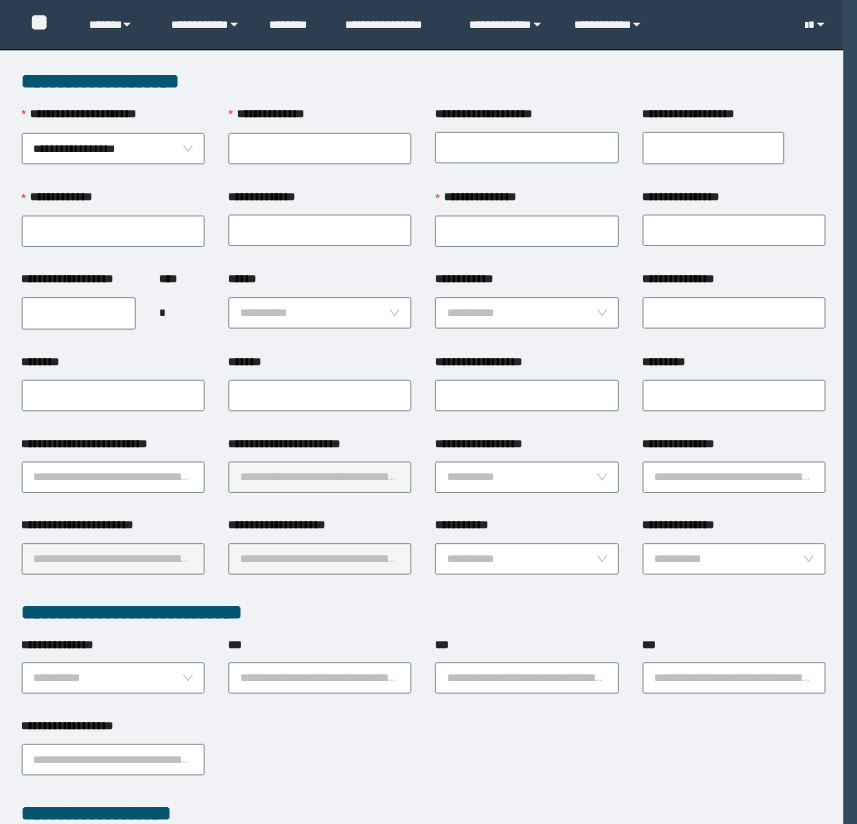 scroll, scrollTop: 0, scrollLeft: 0, axis: both 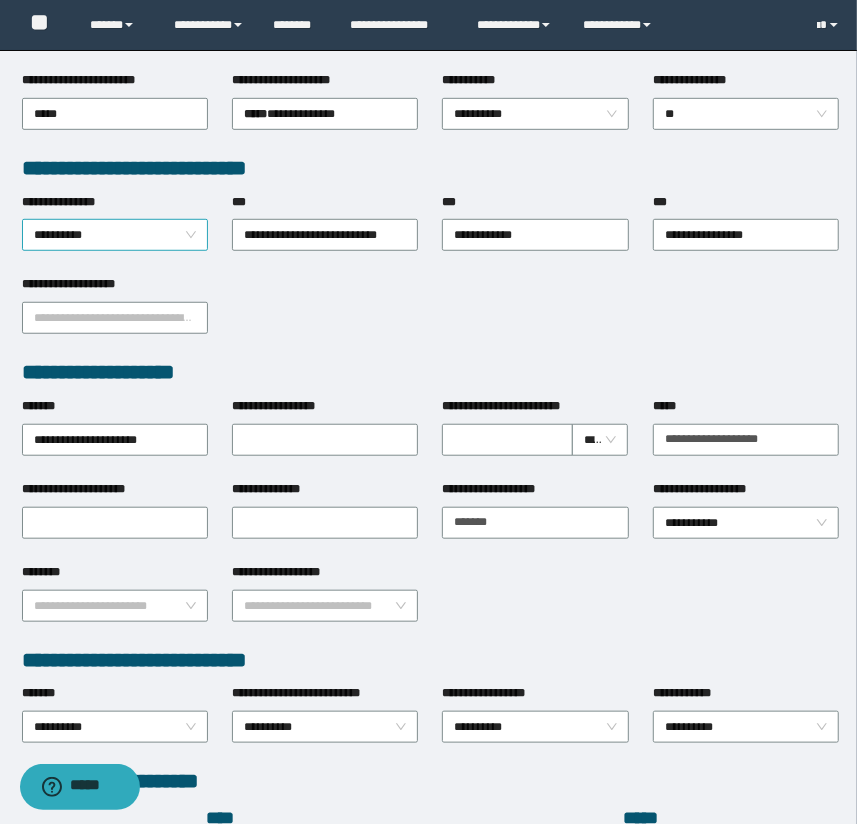 click on "**********" at bounding box center [115, 235] 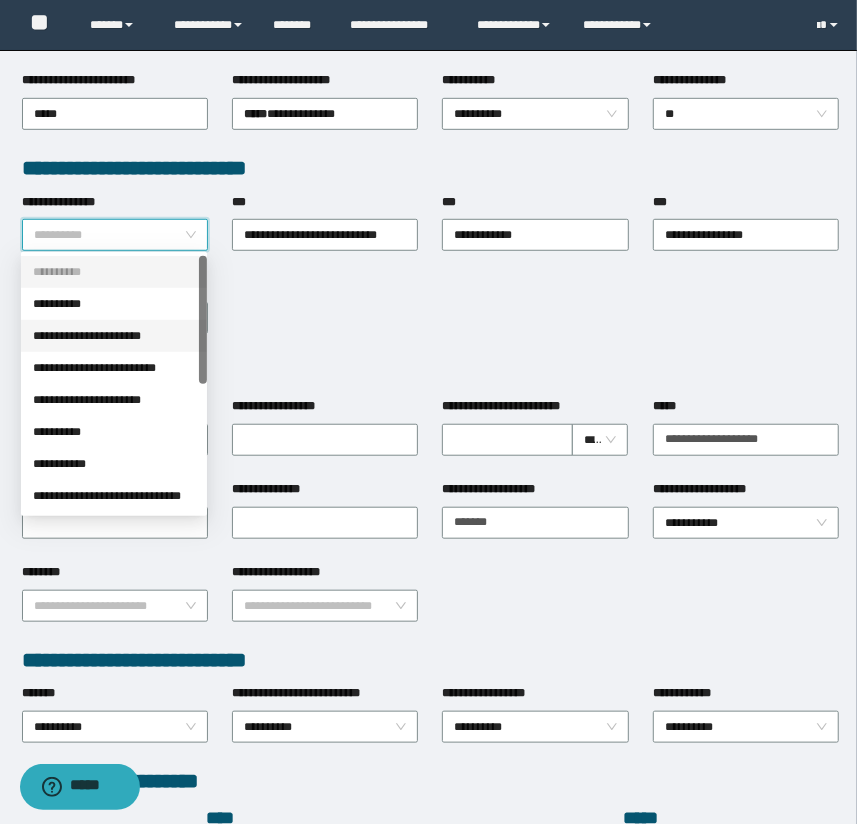 click on "**********" at bounding box center [114, 336] 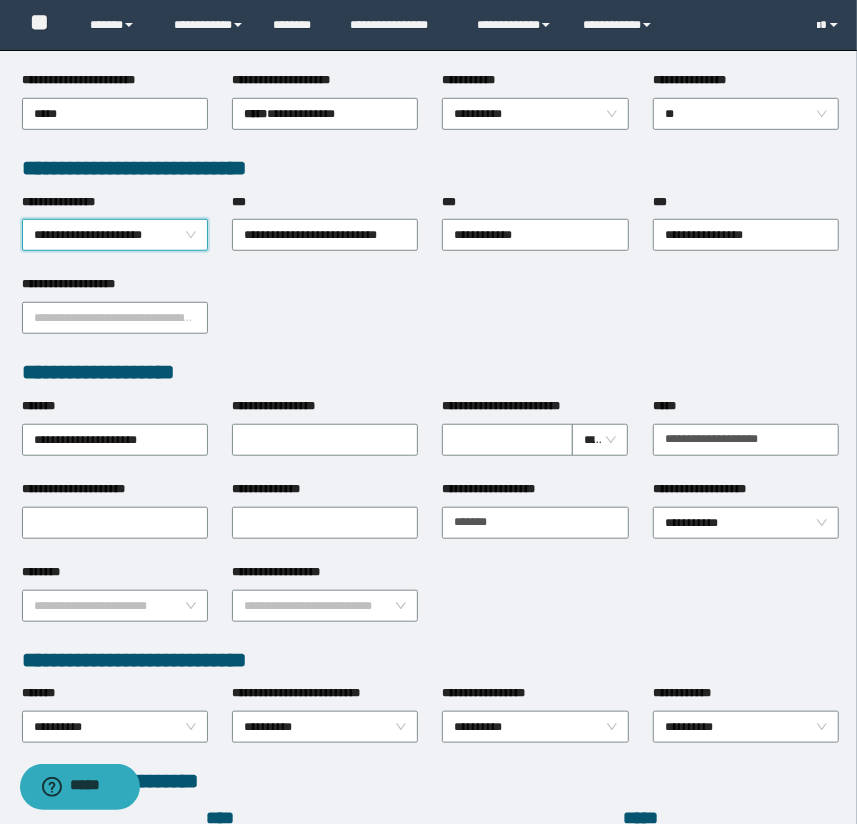 scroll, scrollTop: 878, scrollLeft: 0, axis: vertical 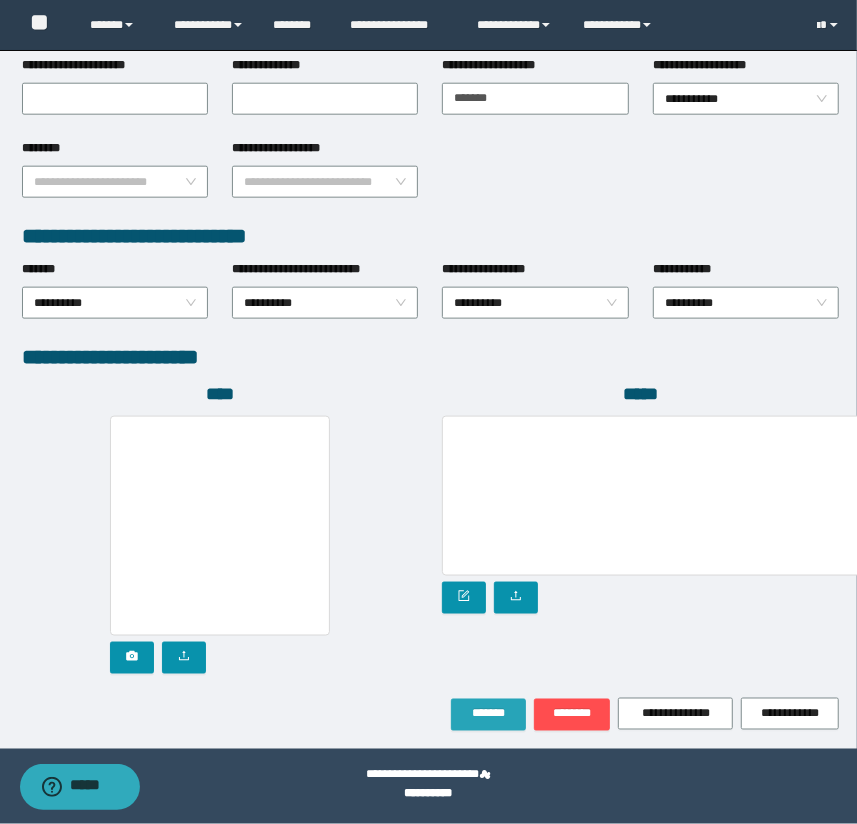 click on "*******" at bounding box center [488, 715] 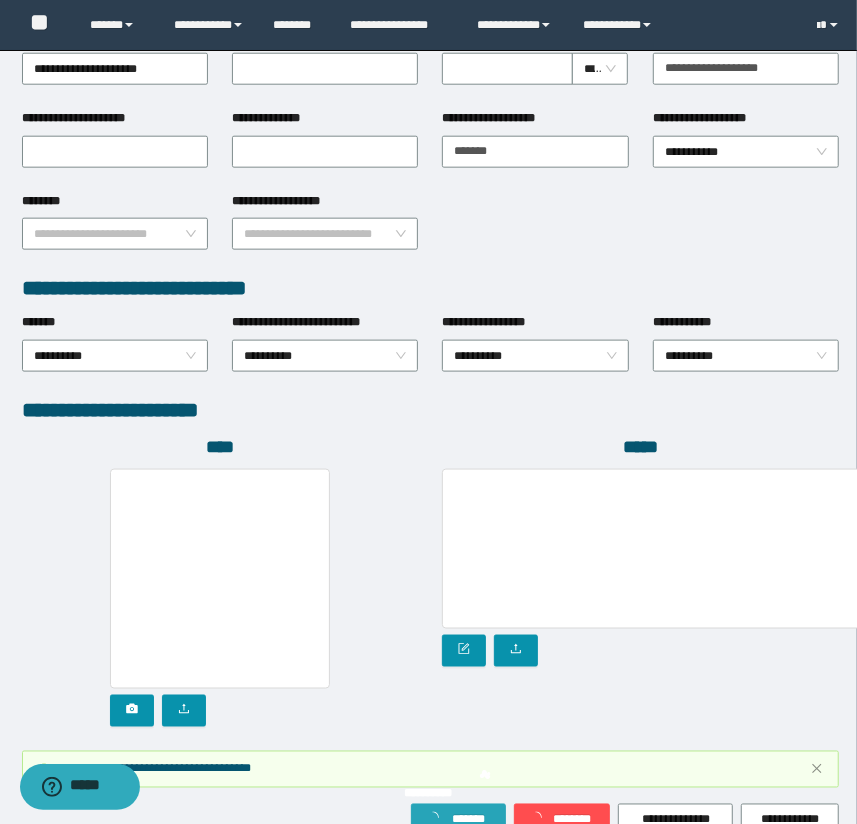 scroll, scrollTop: 930, scrollLeft: 0, axis: vertical 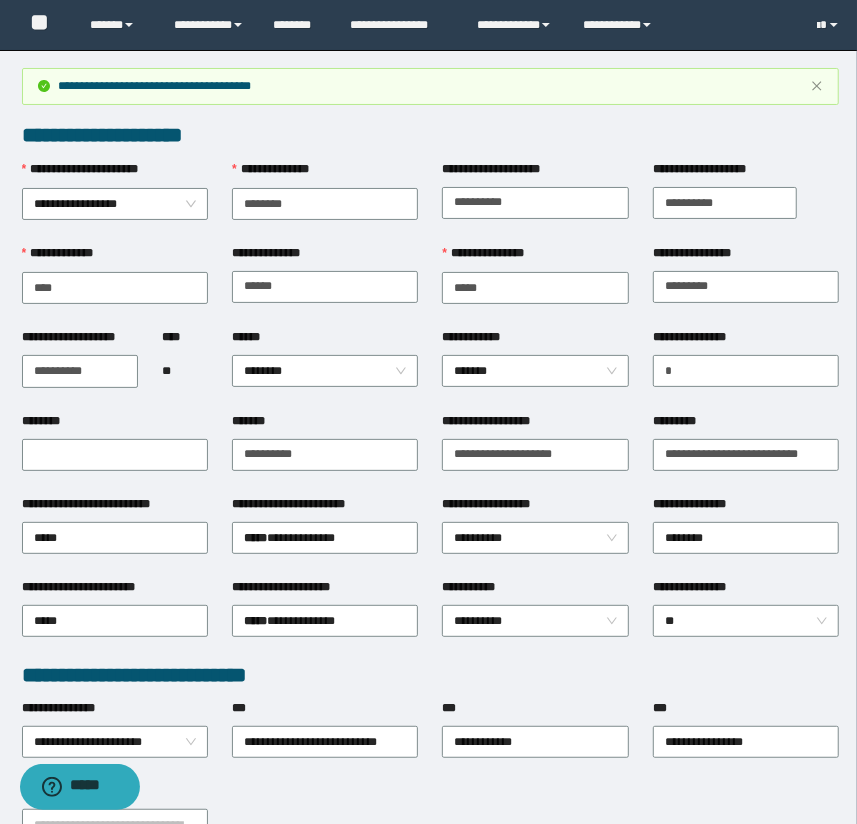 click on "**********" at bounding box center [325, 174] 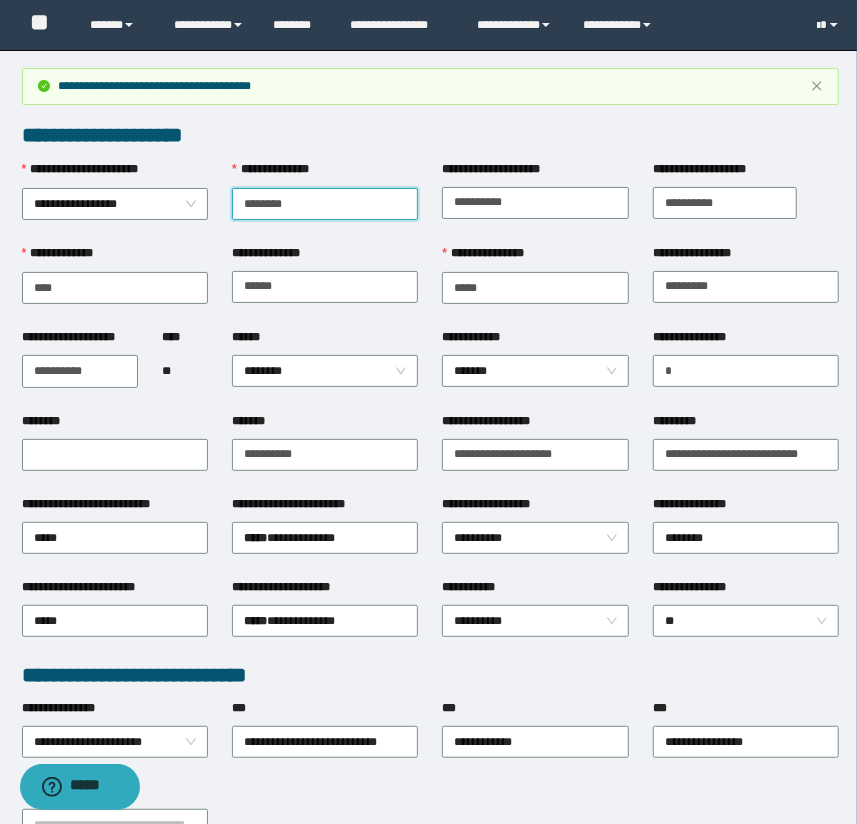 click on "**********" at bounding box center [325, 204] 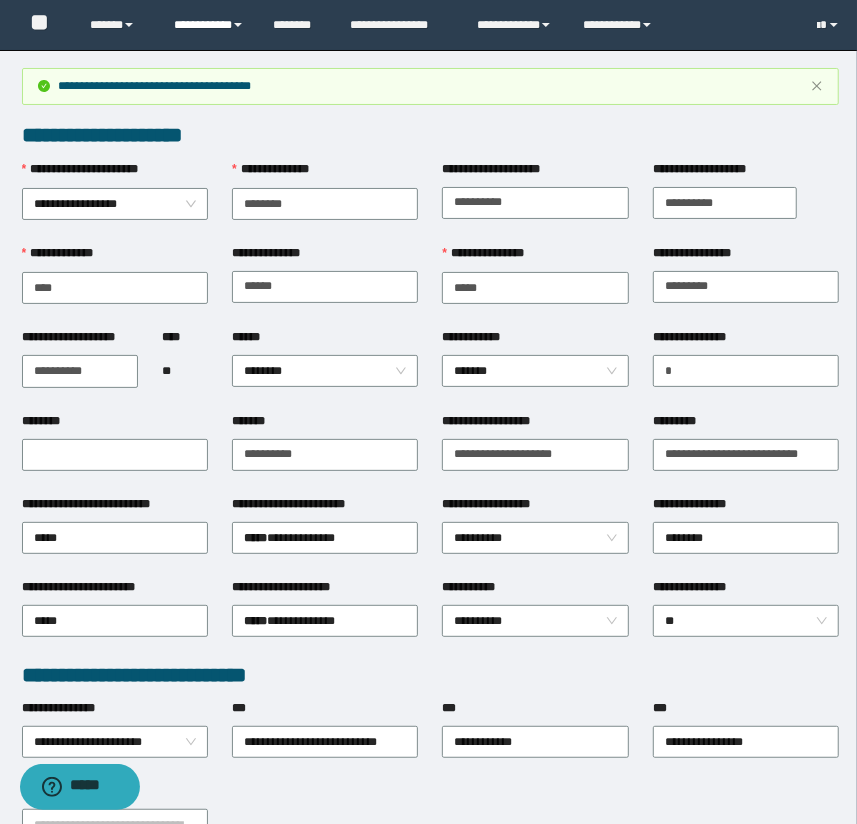 click on "**********" at bounding box center [209, 25] 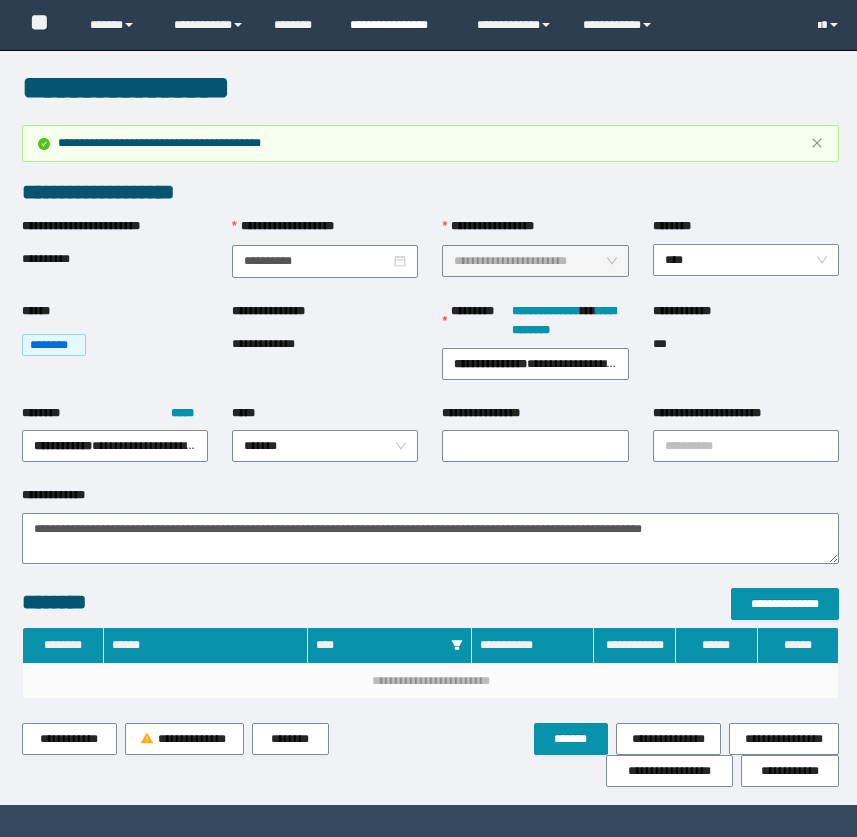 scroll, scrollTop: 0, scrollLeft: 0, axis: both 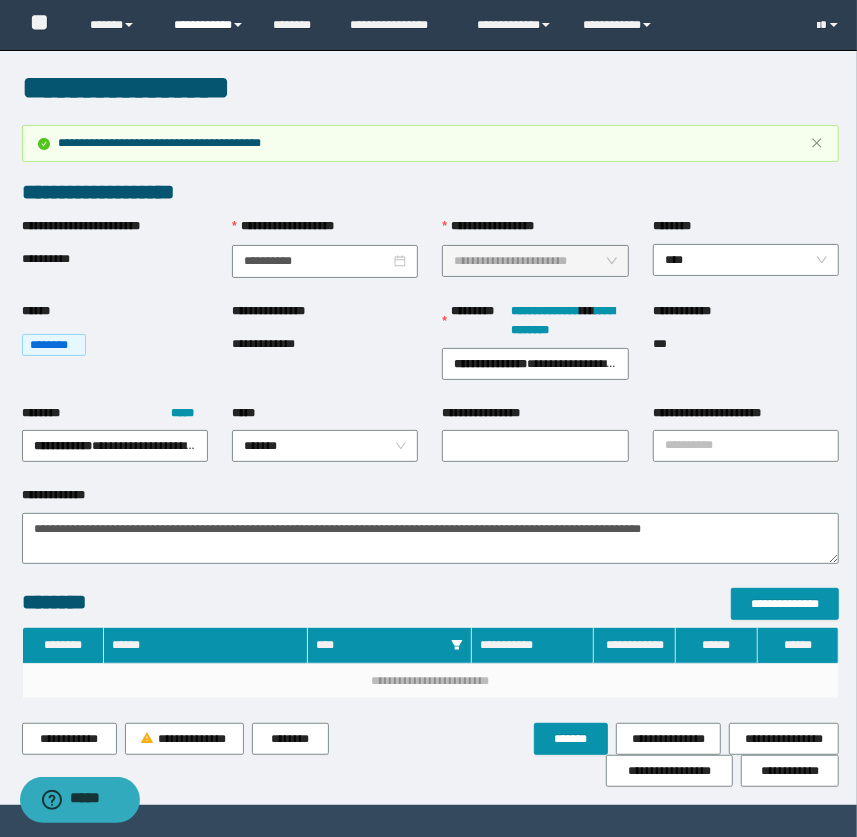click on "**********" at bounding box center [209, 25] 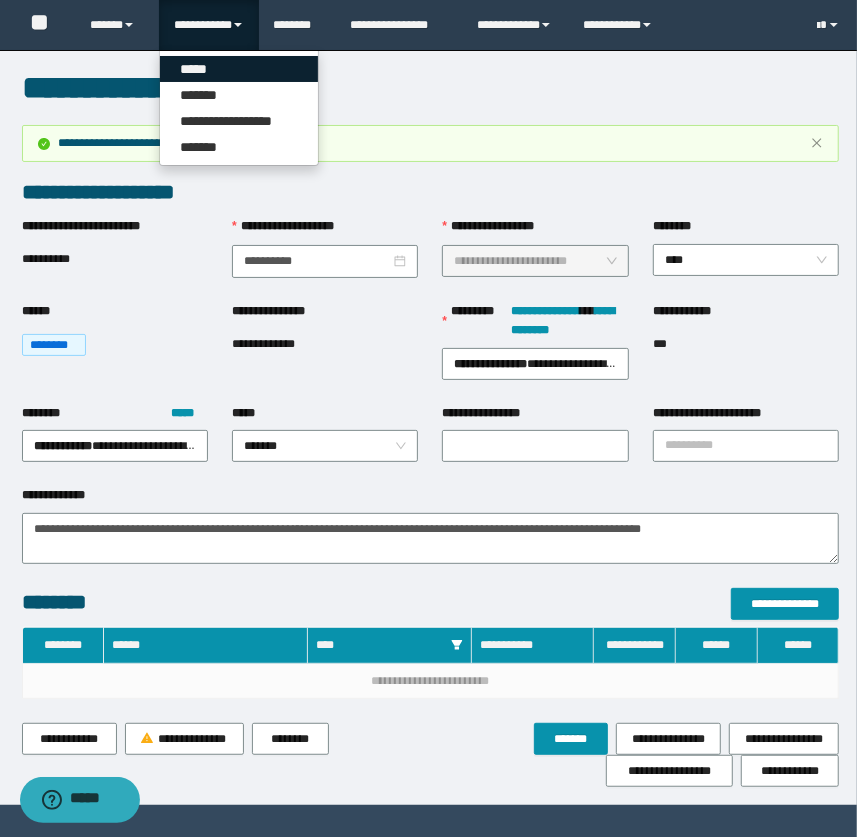 click on "*****" at bounding box center [239, 69] 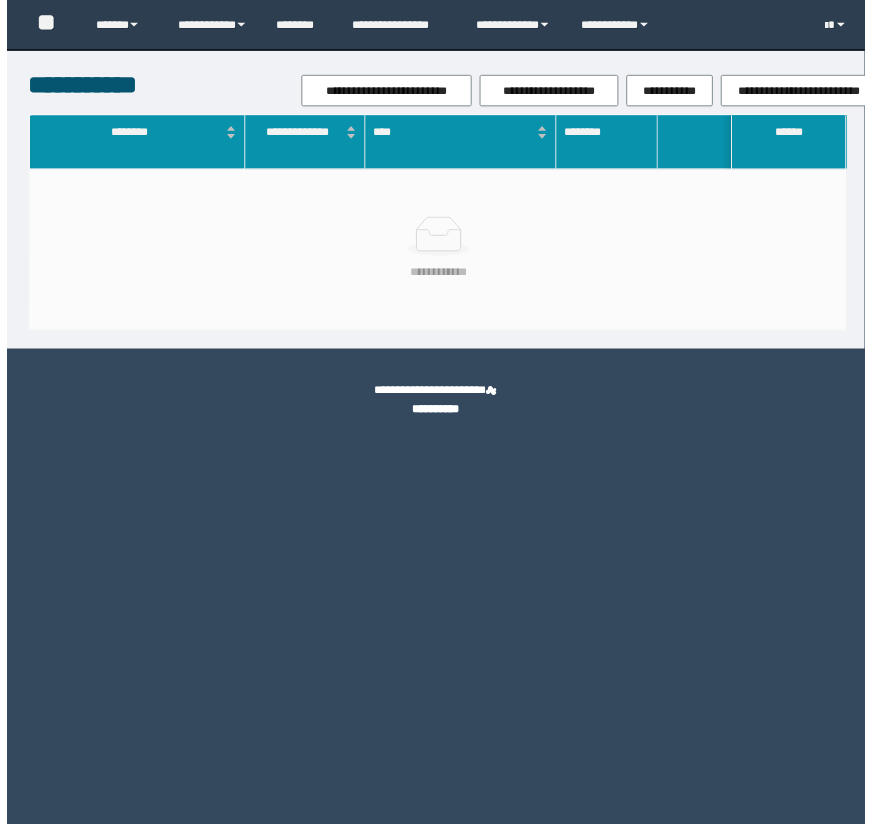 scroll, scrollTop: 0, scrollLeft: 0, axis: both 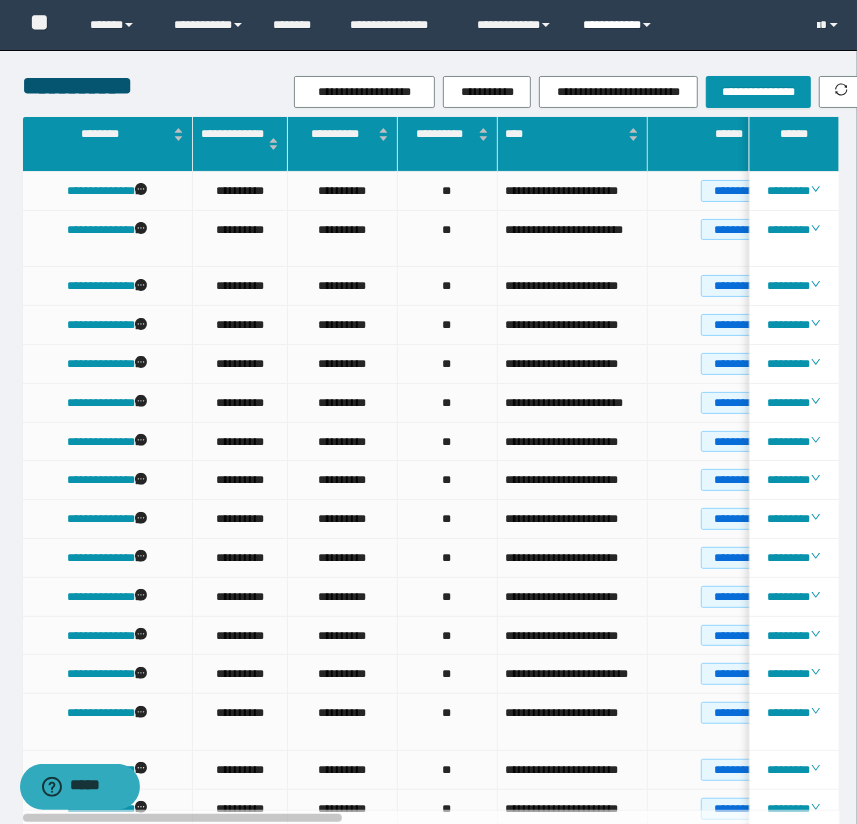 click on "**********" at bounding box center [620, 25] 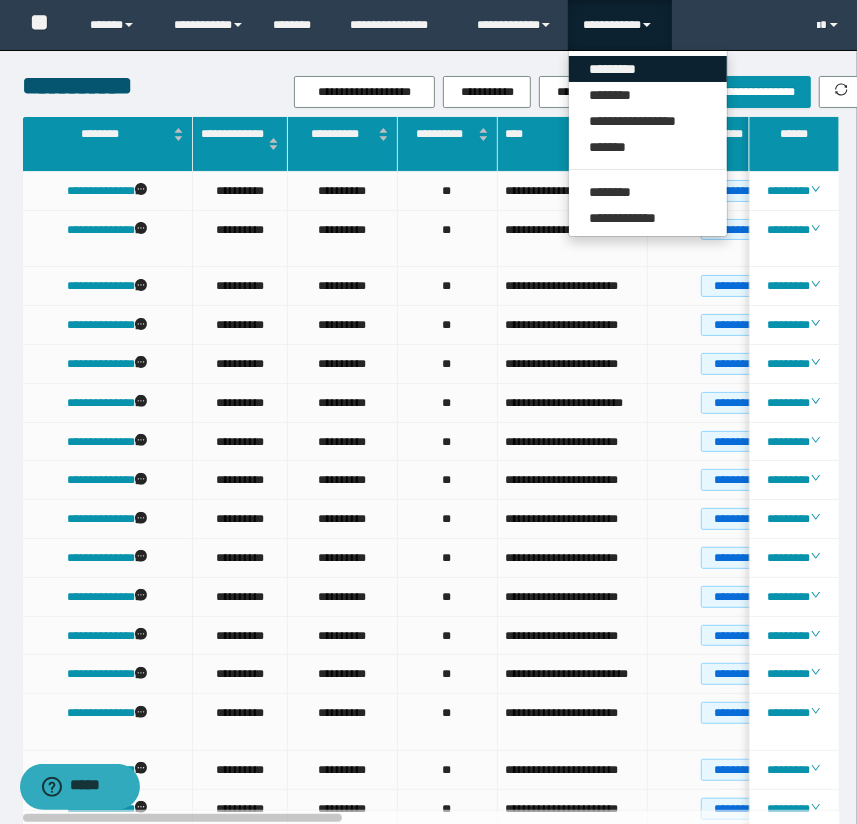click on "*********" at bounding box center (648, 69) 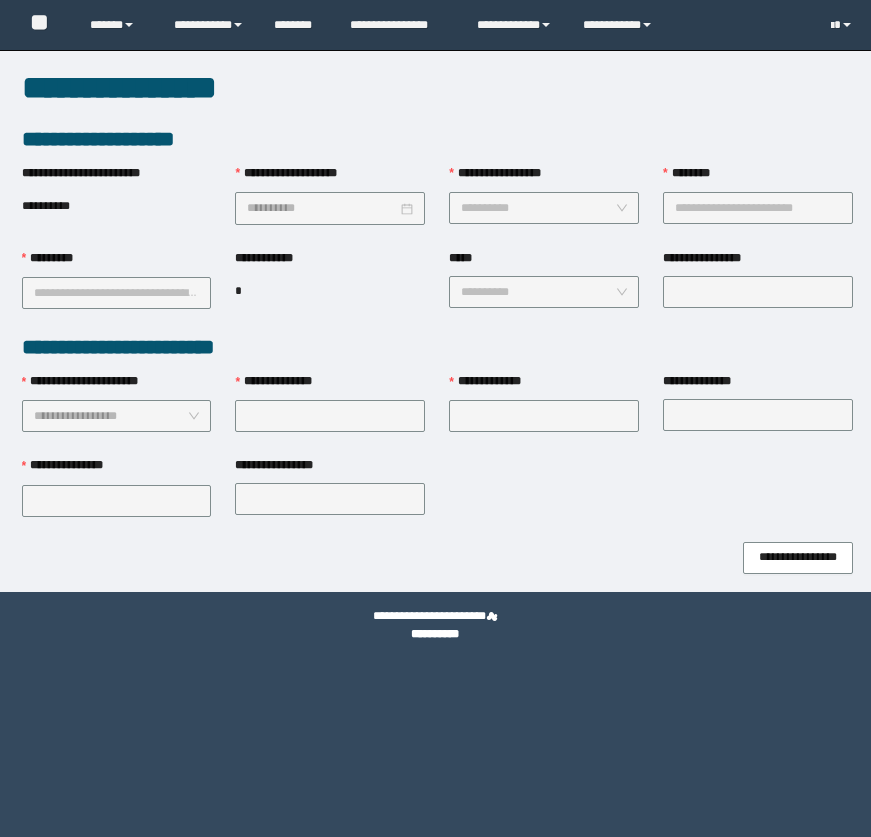 scroll, scrollTop: 0, scrollLeft: 0, axis: both 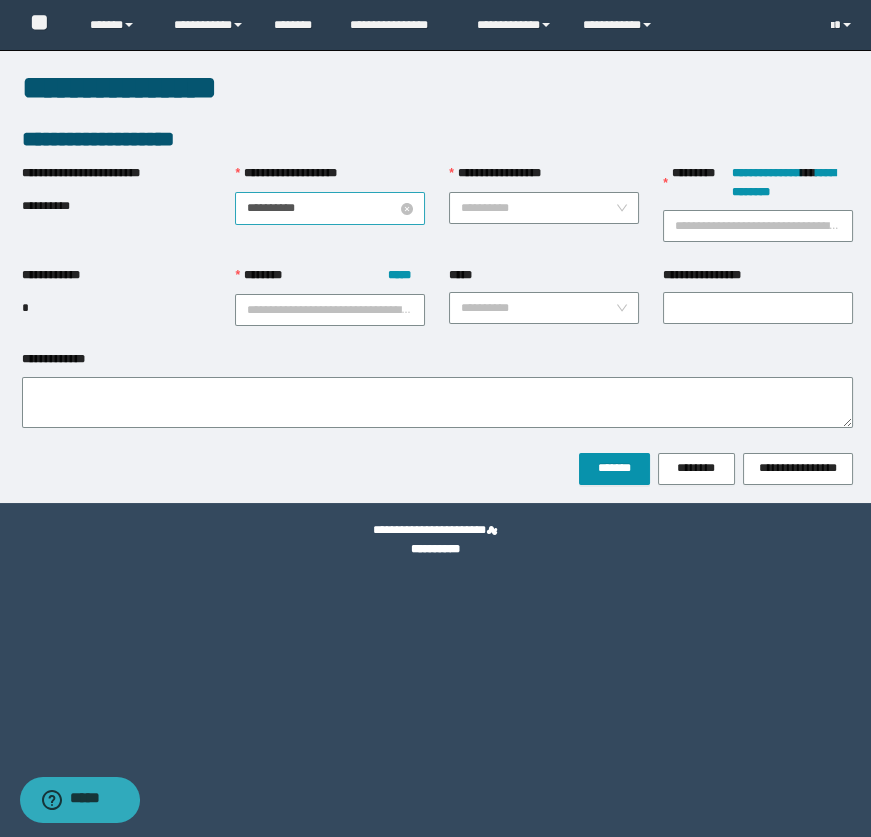 click on "**********" at bounding box center (322, 208) 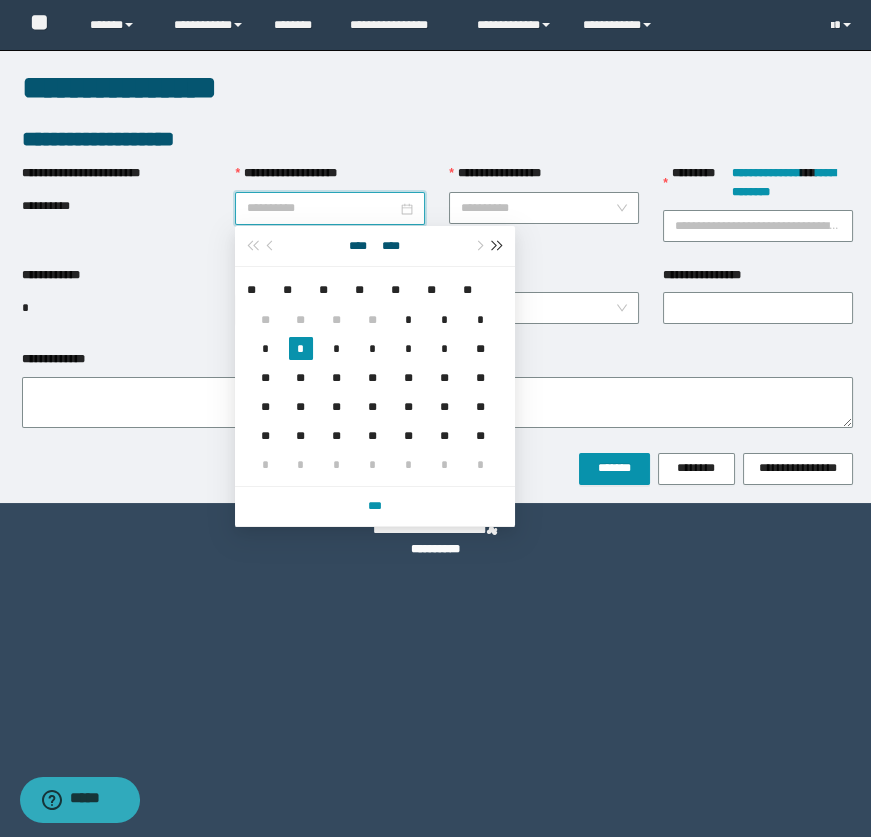 type on "**********" 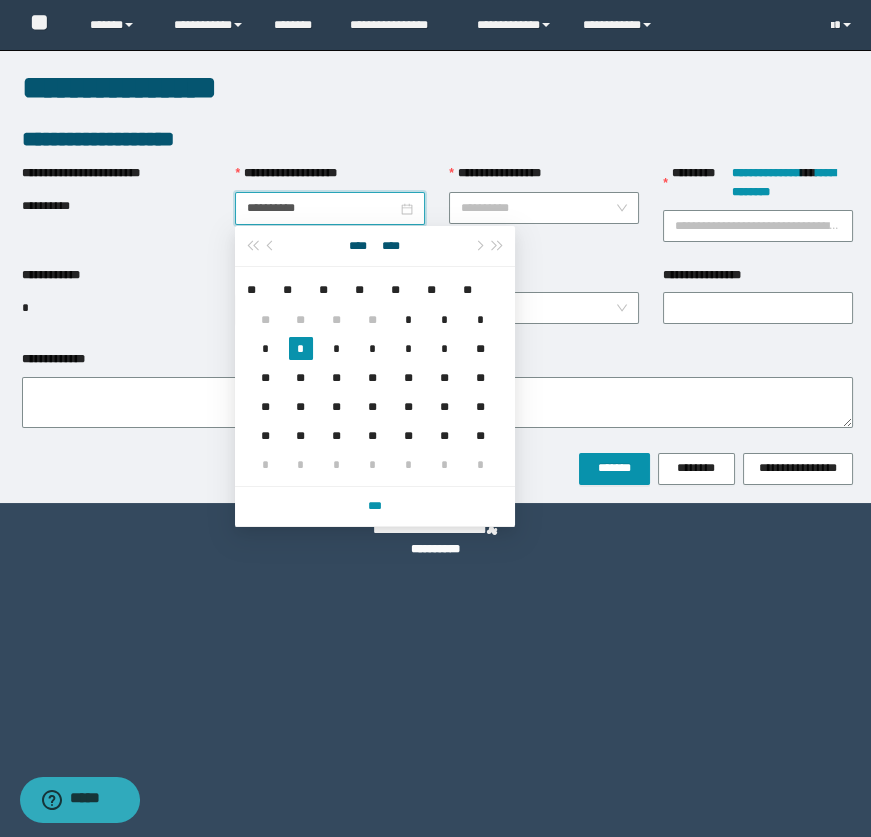 click on "**********" at bounding box center (544, 215) 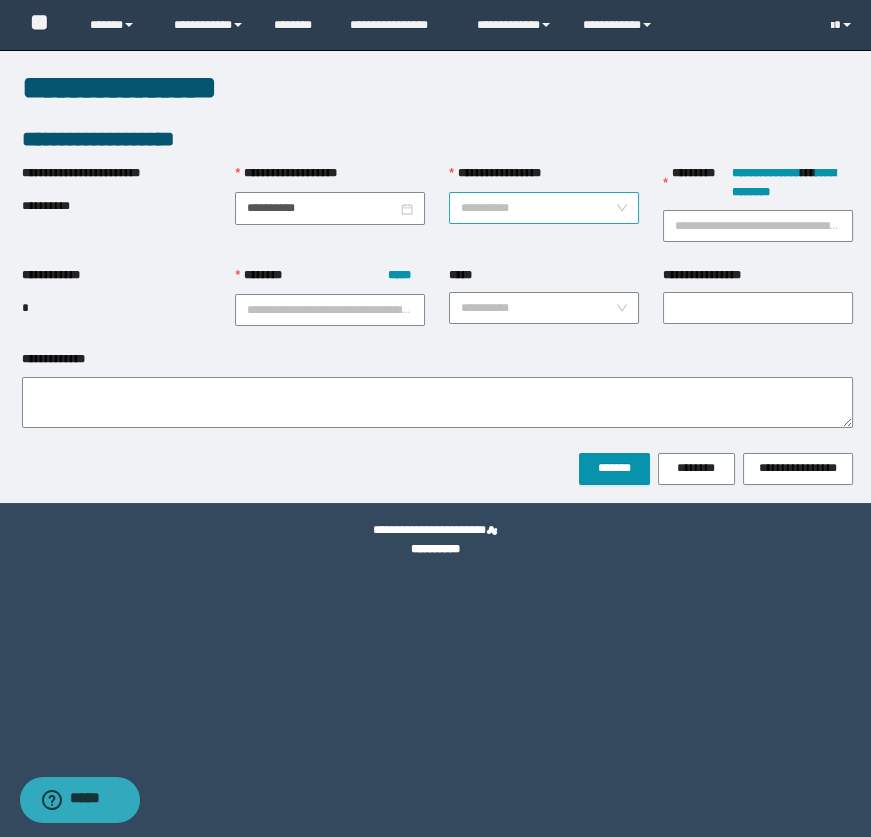 click on "**********" at bounding box center (538, 208) 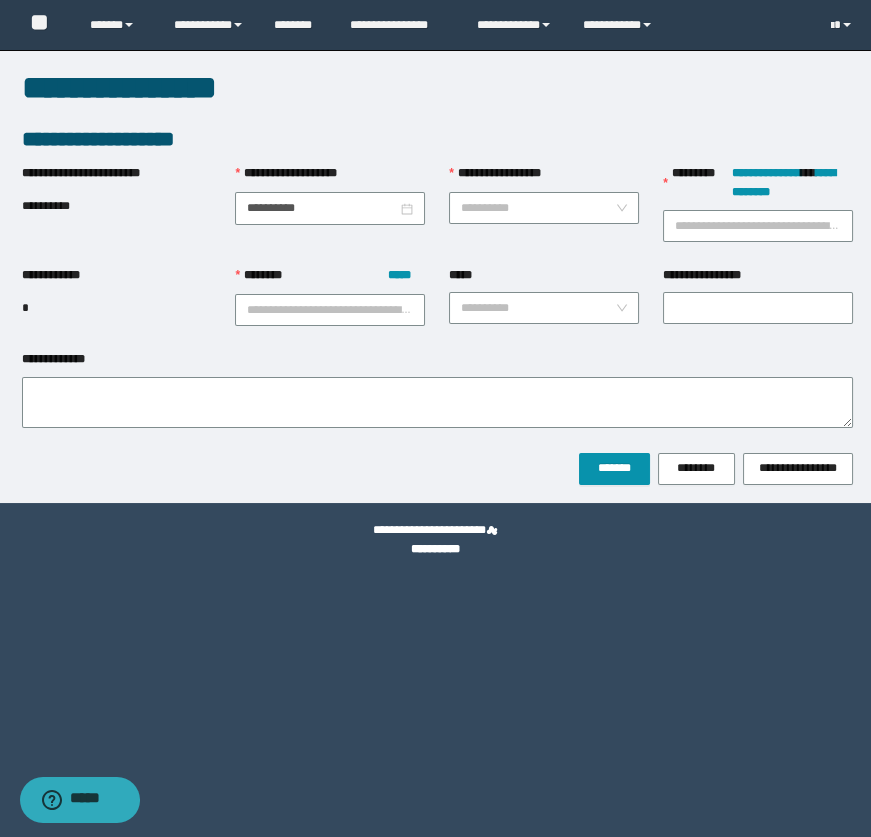 click on "**********" at bounding box center (544, 215) 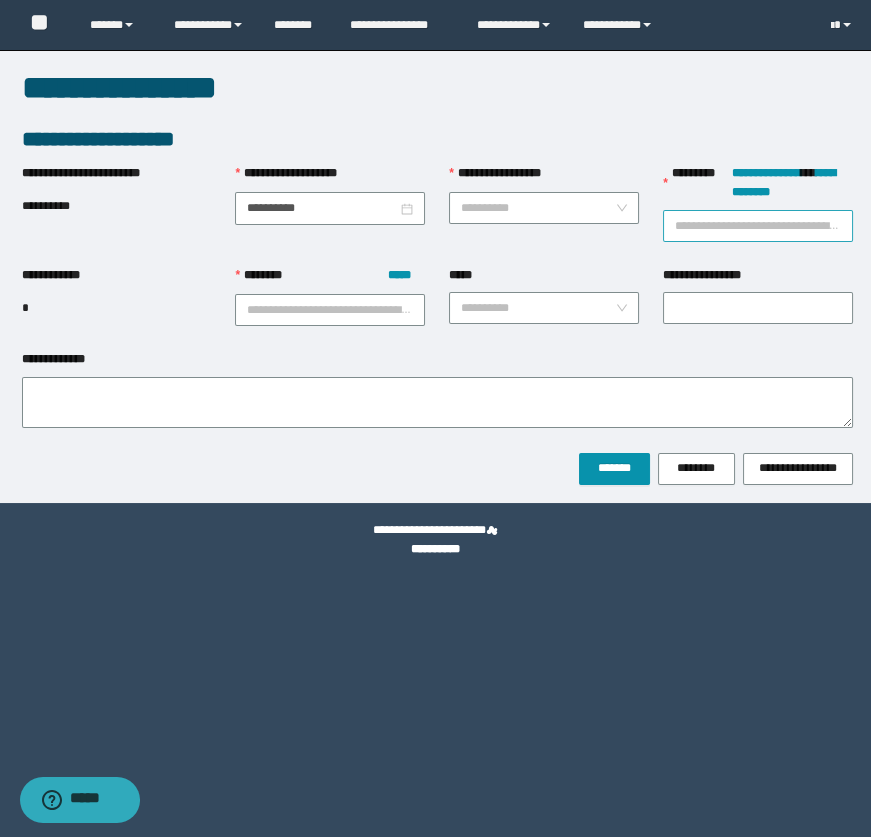 click on "**********" at bounding box center (758, 226) 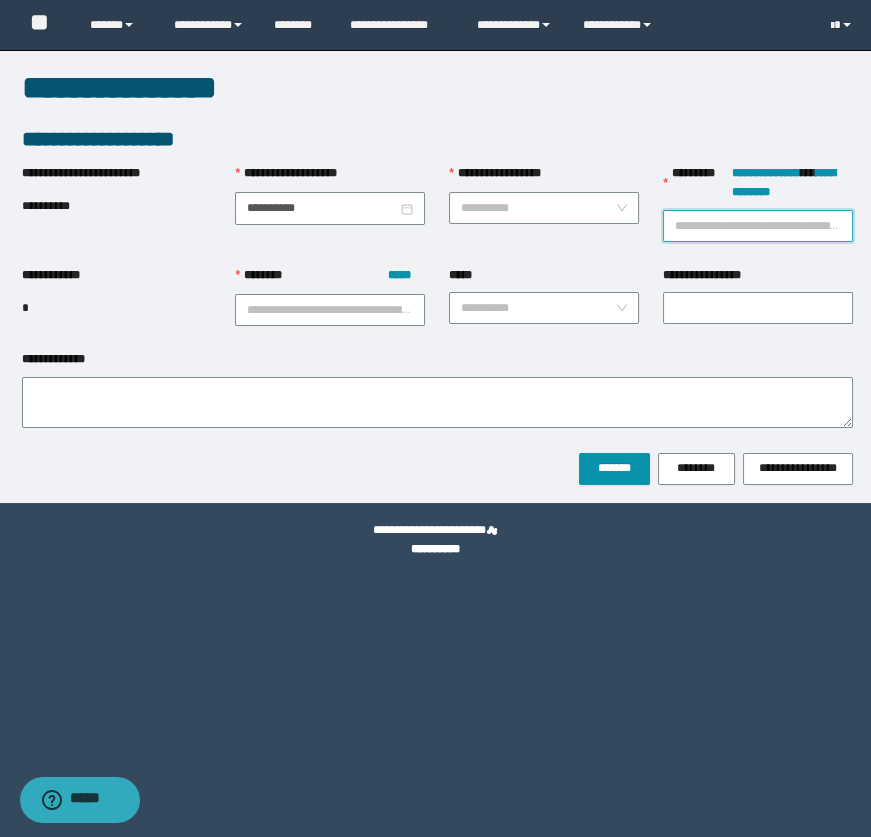 click on "**********" at bounding box center [544, 194] 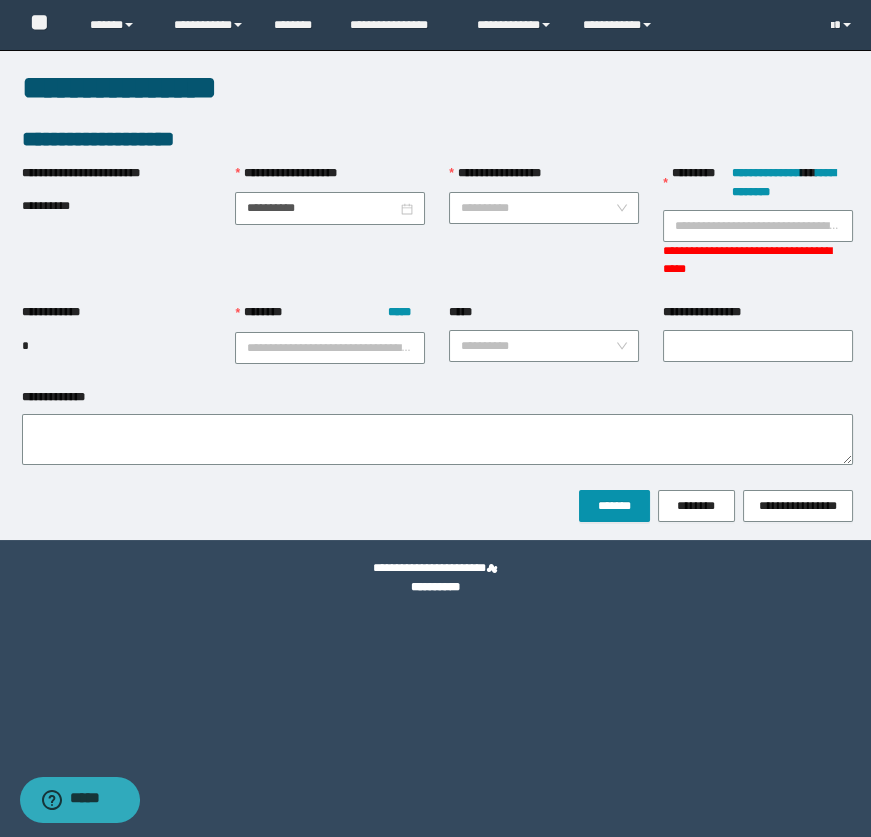 click on "**********" at bounding box center (544, 233) 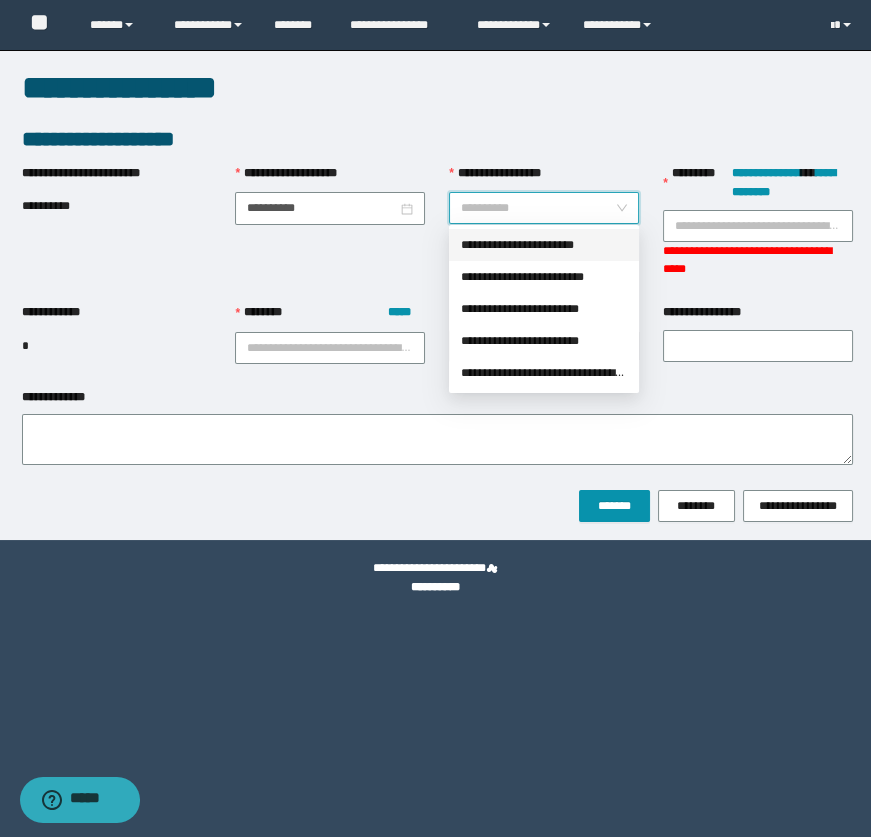click on "**********" at bounding box center [538, 208] 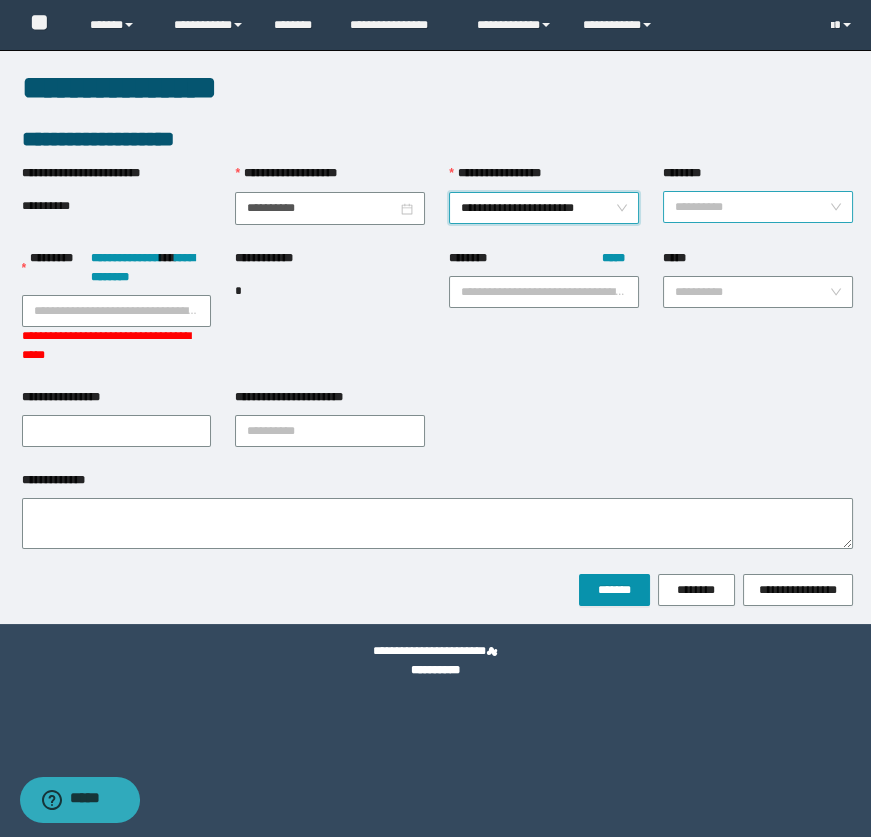 click on "********" at bounding box center [752, 207] 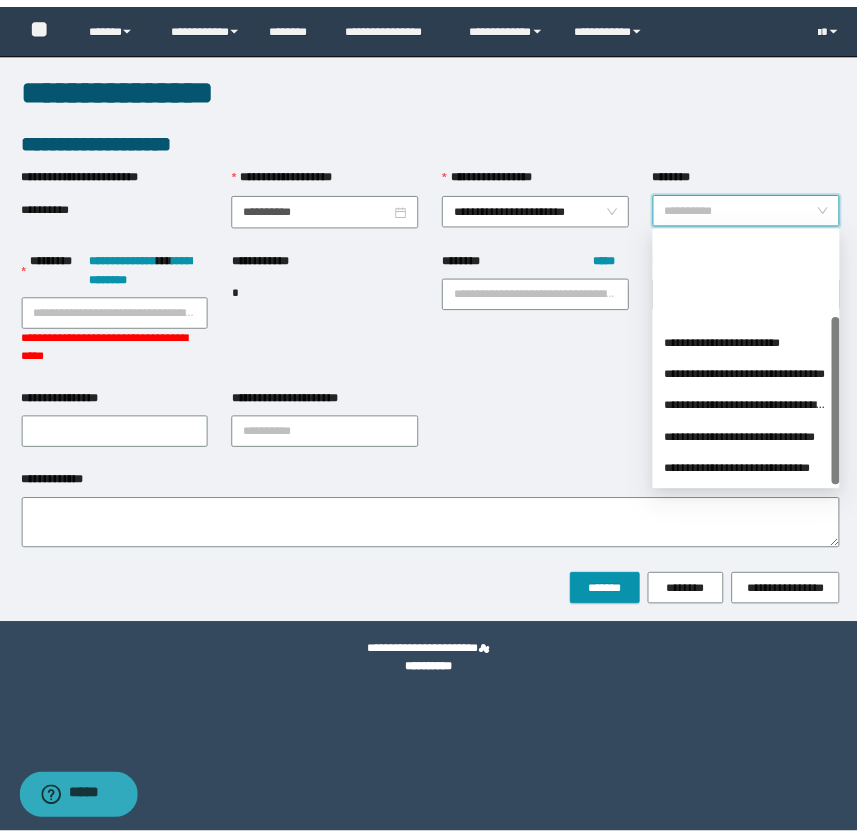 scroll, scrollTop: 127, scrollLeft: 0, axis: vertical 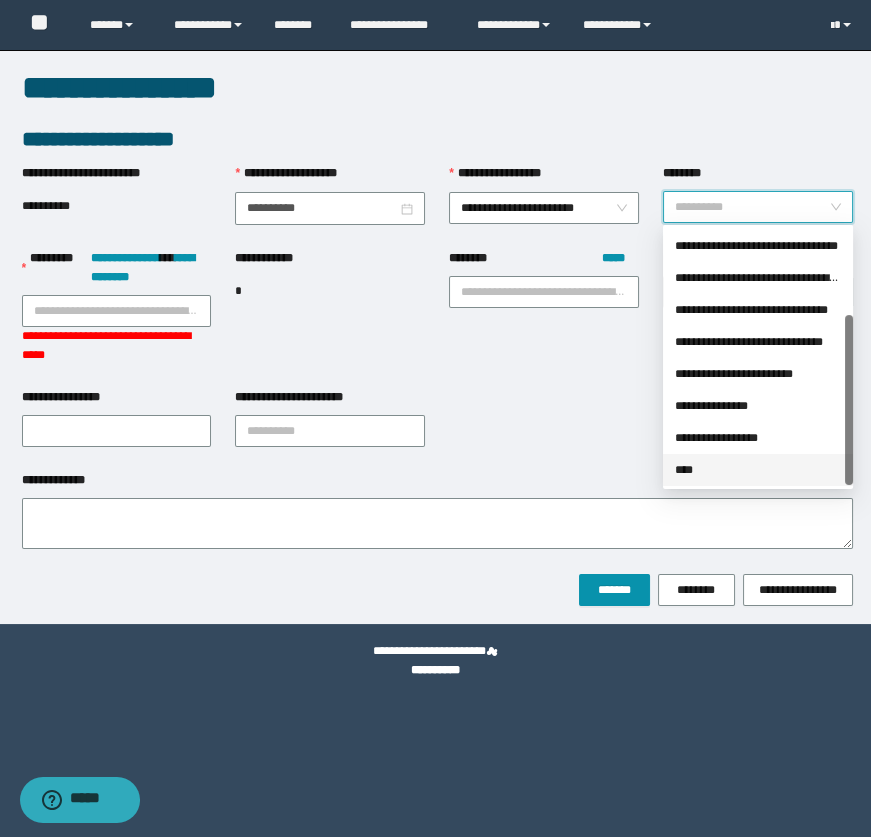click on "****" at bounding box center (758, 470) 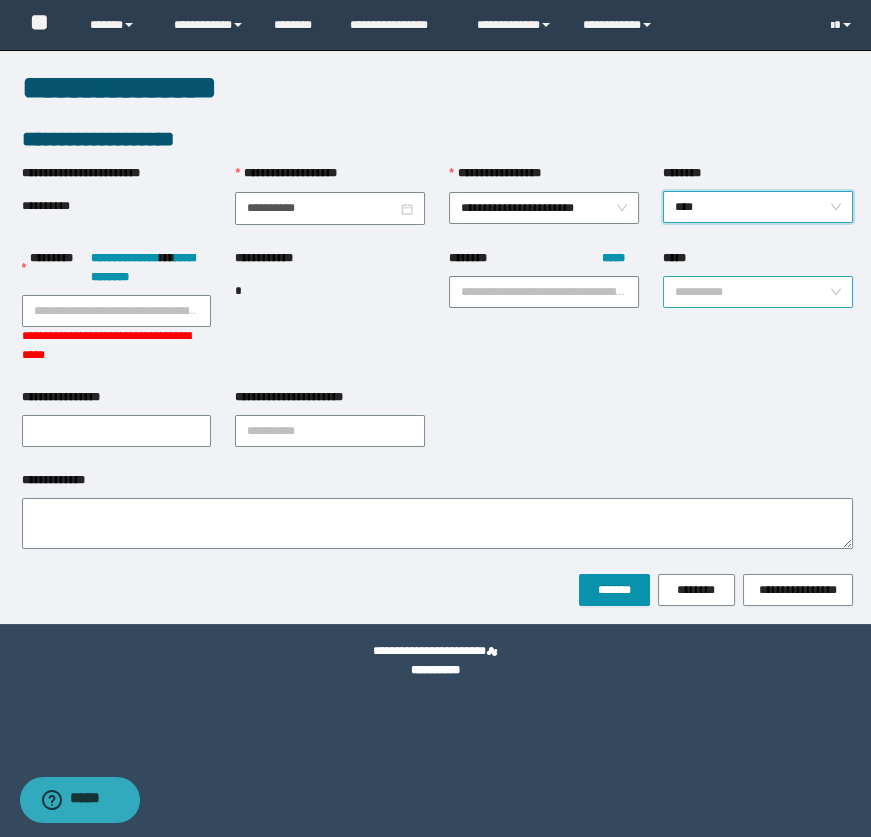 click on "**********" at bounding box center (758, 292) 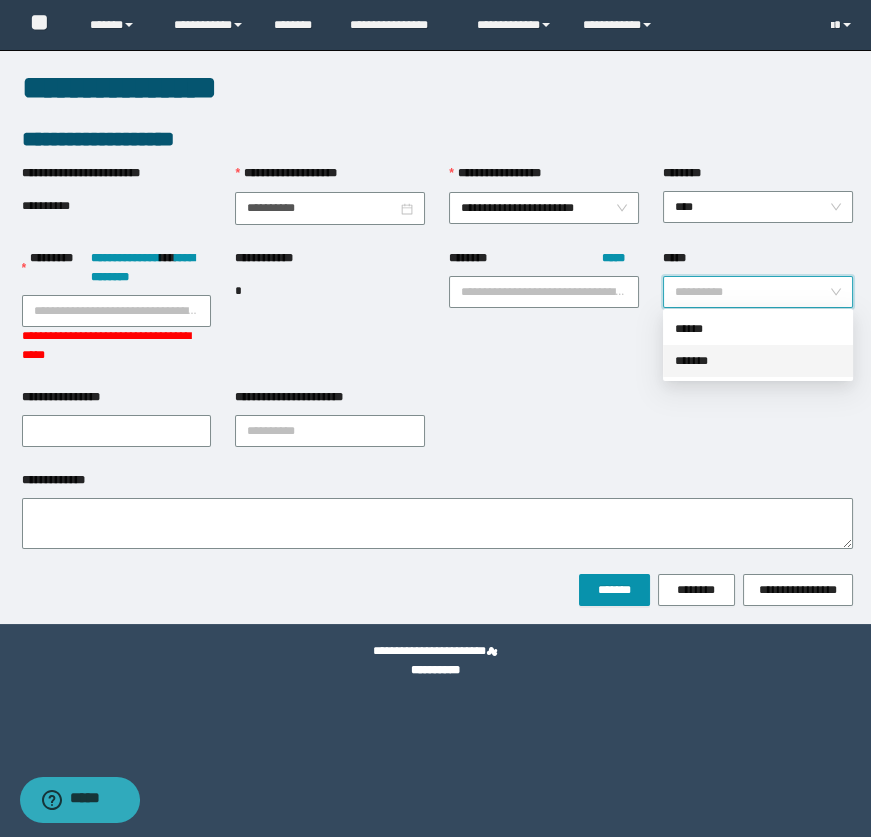 click on "*******" at bounding box center [758, 361] 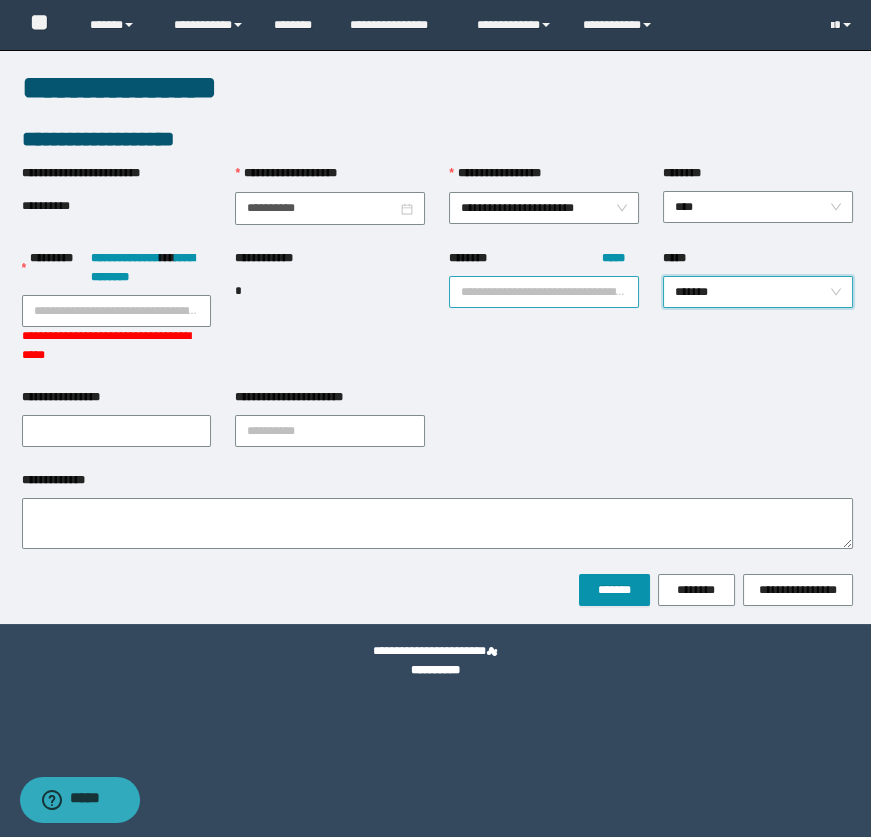 click on "******** *****" at bounding box center [544, 292] 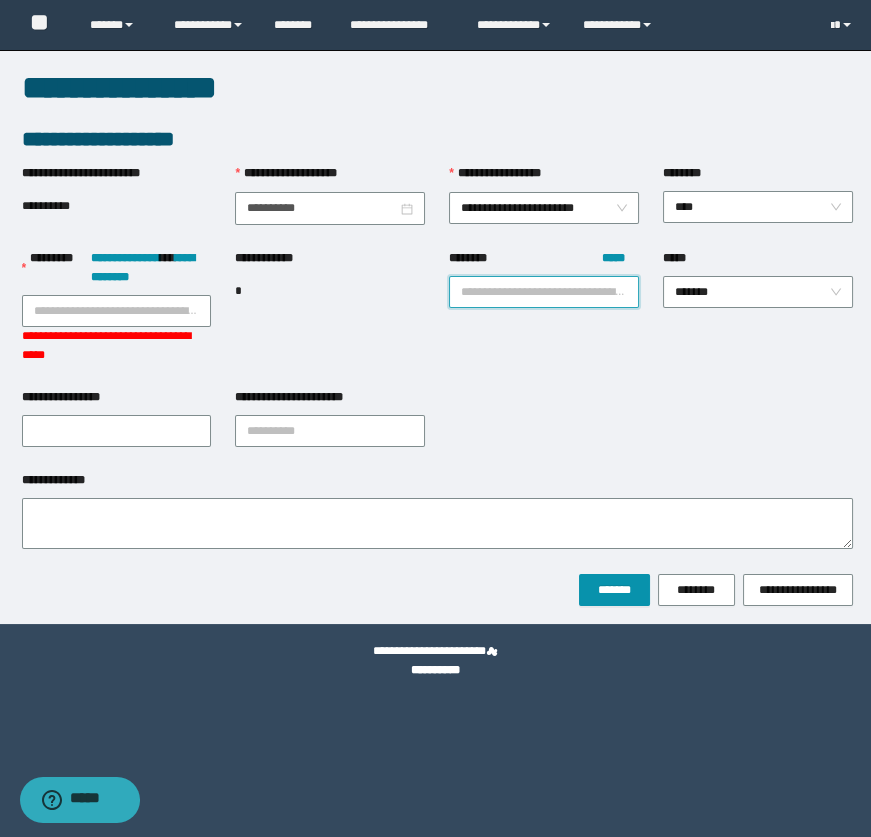 paste on "********" 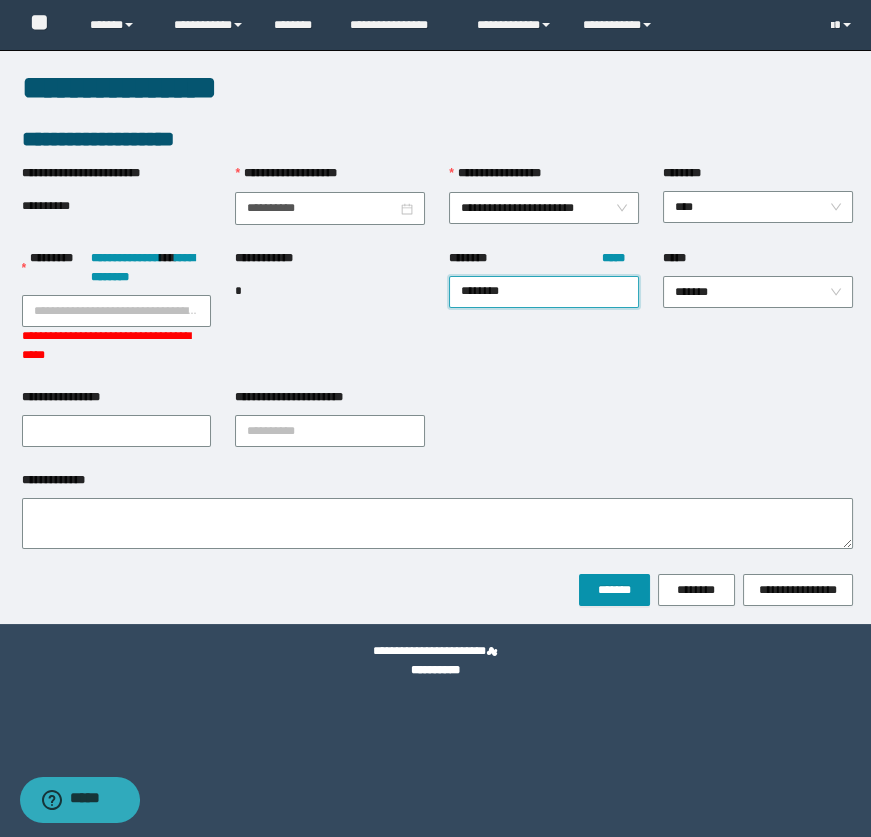 type on "********" 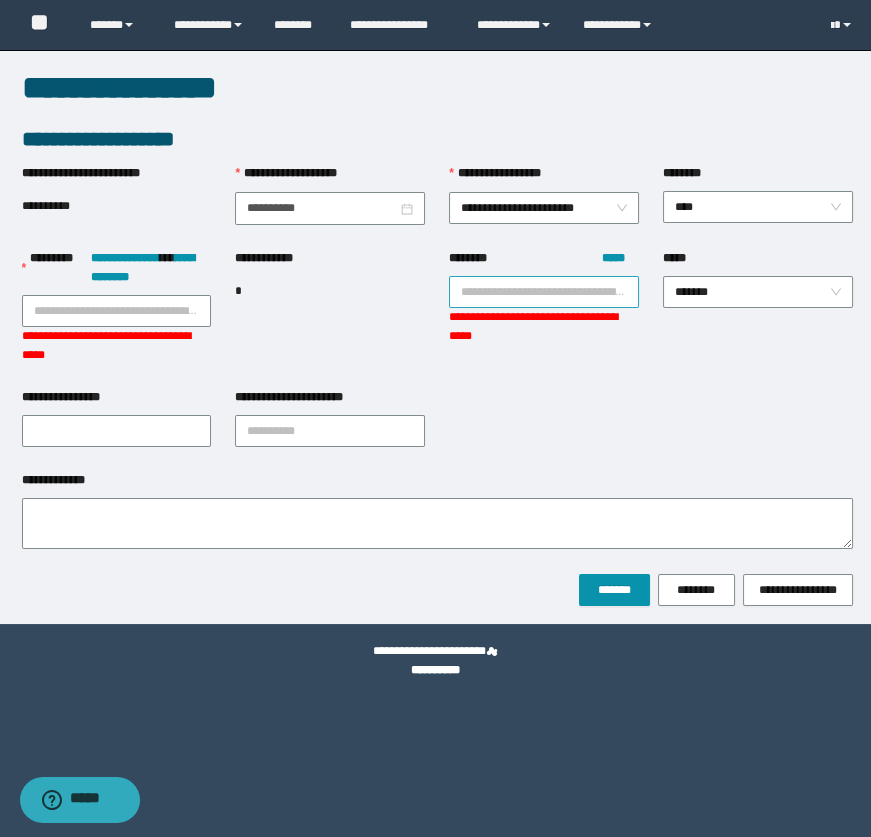 click on "******** *****" at bounding box center (544, 292) 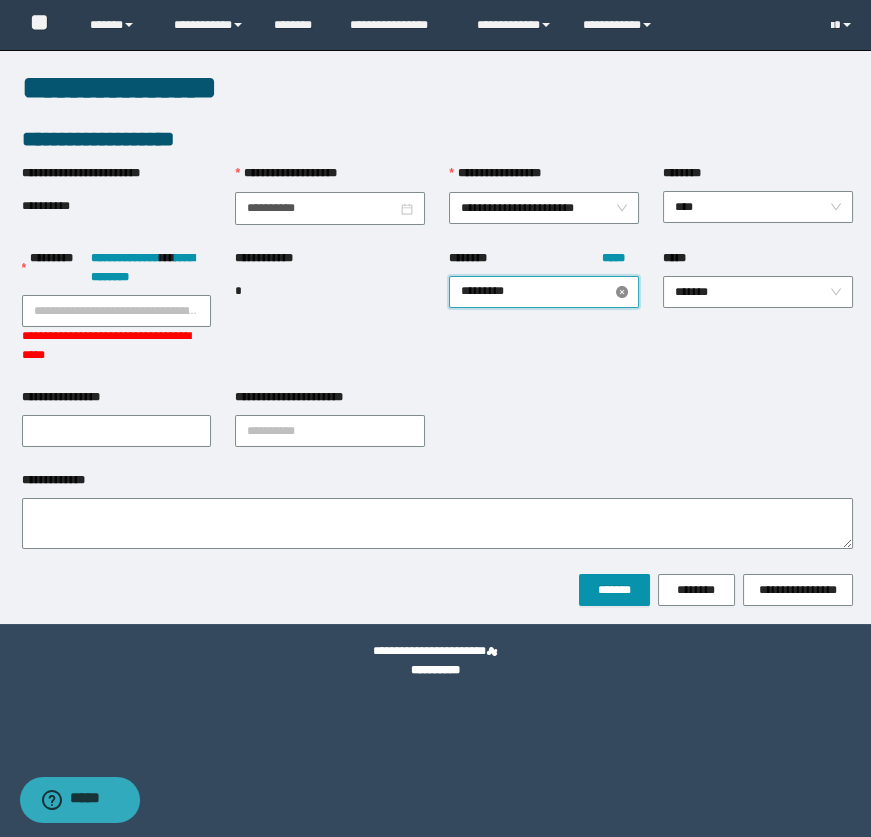 type on "********" 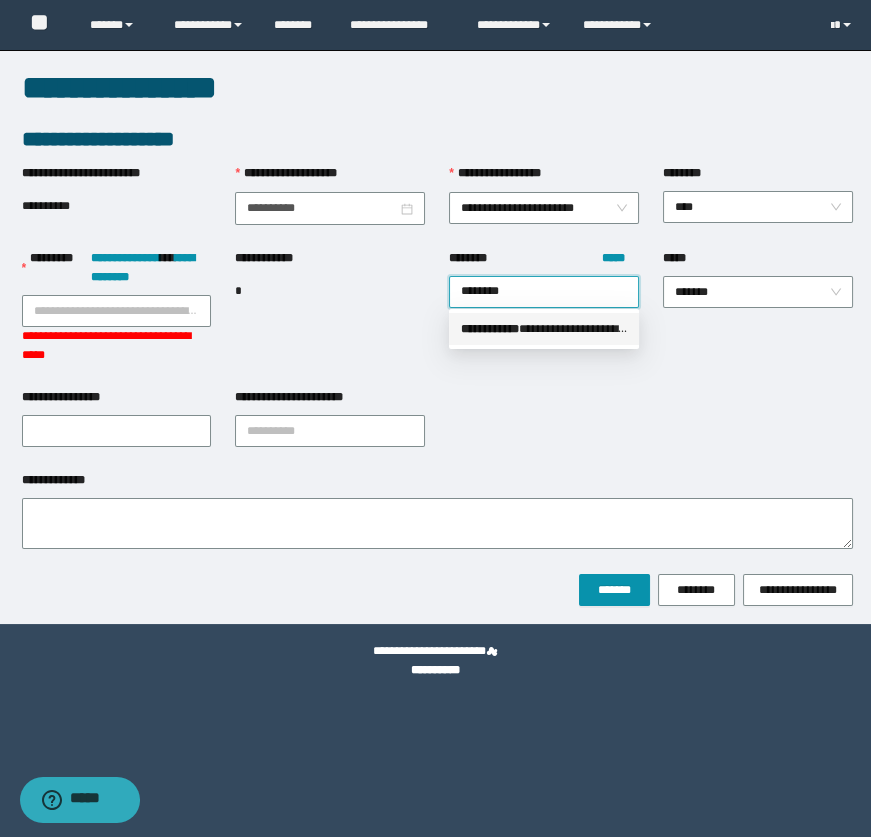 click on "**********" at bounding box center (544, 329) 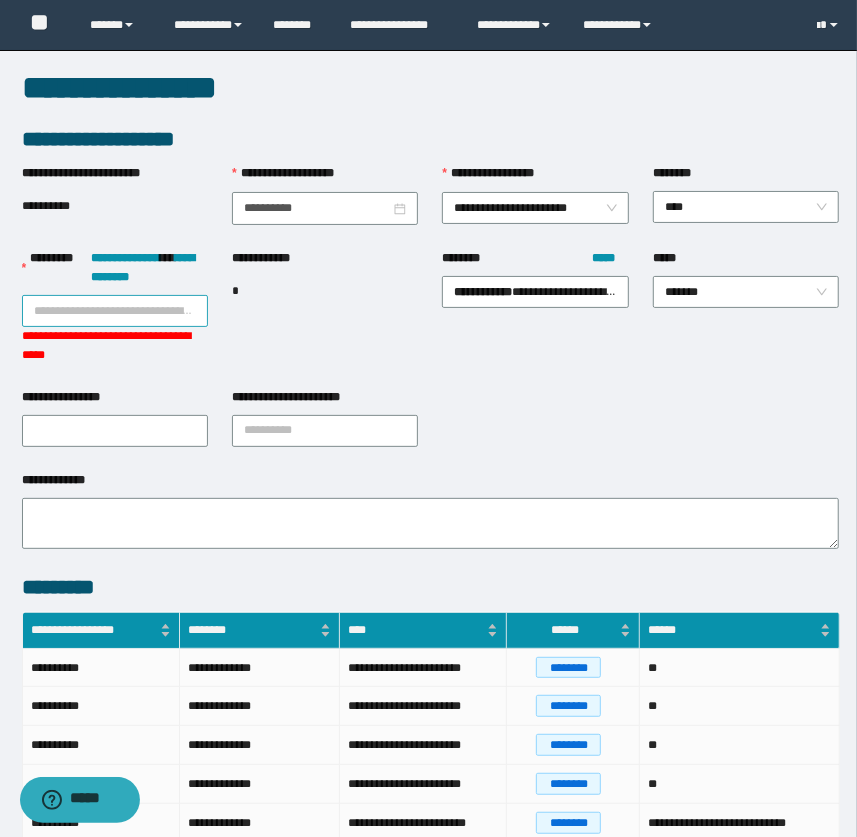 click on "**********" at bounding box center [115, 311] 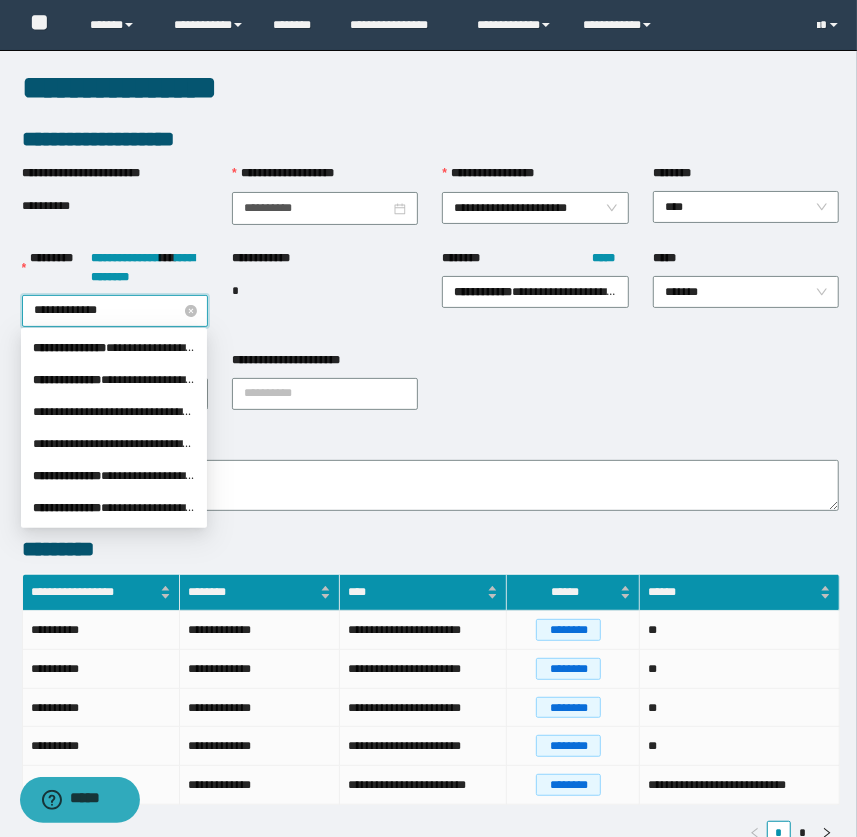 type on "**********" 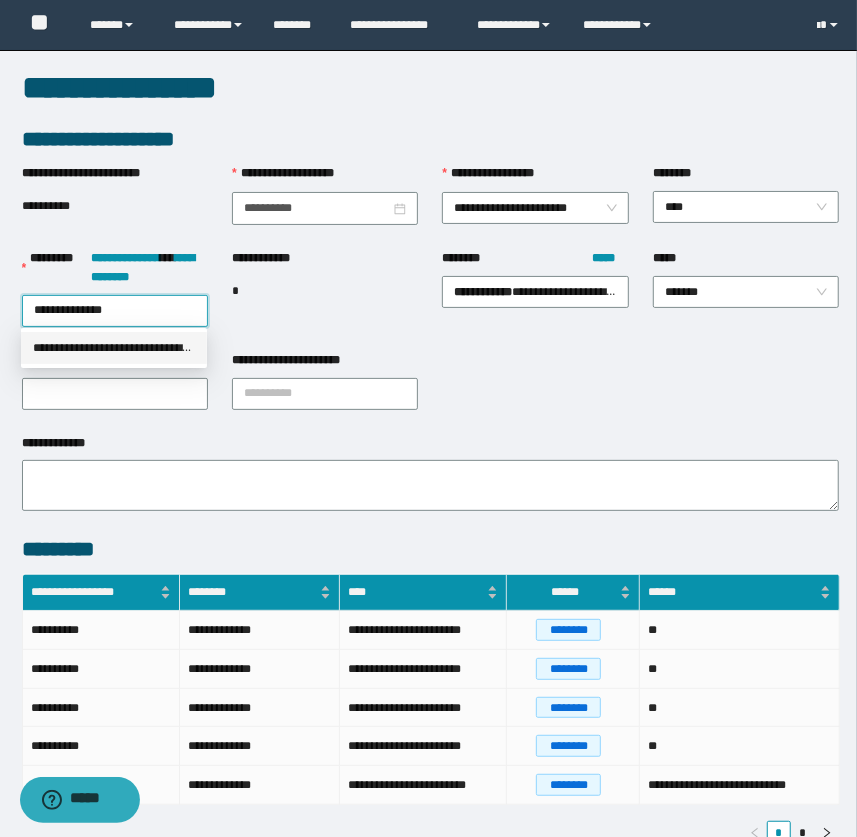 drag, startPoint x: 131, startPoint y: 345, endPoint x: 141, endPoint y: 348, distance: 10.440307 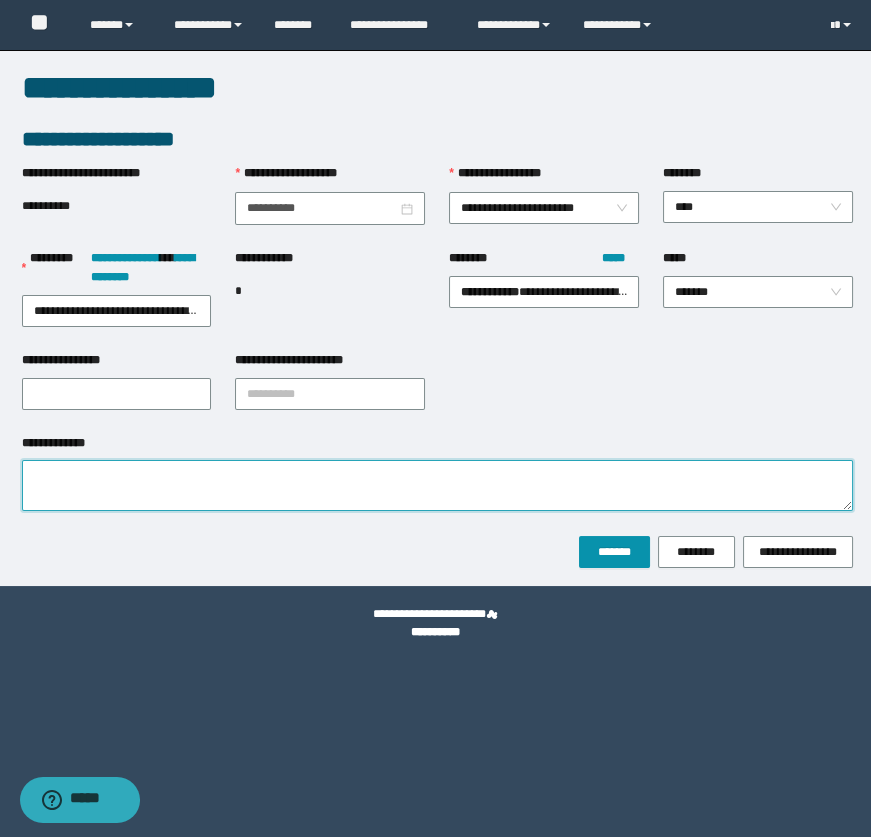 click on "**********" at bounding box center (437, 485) 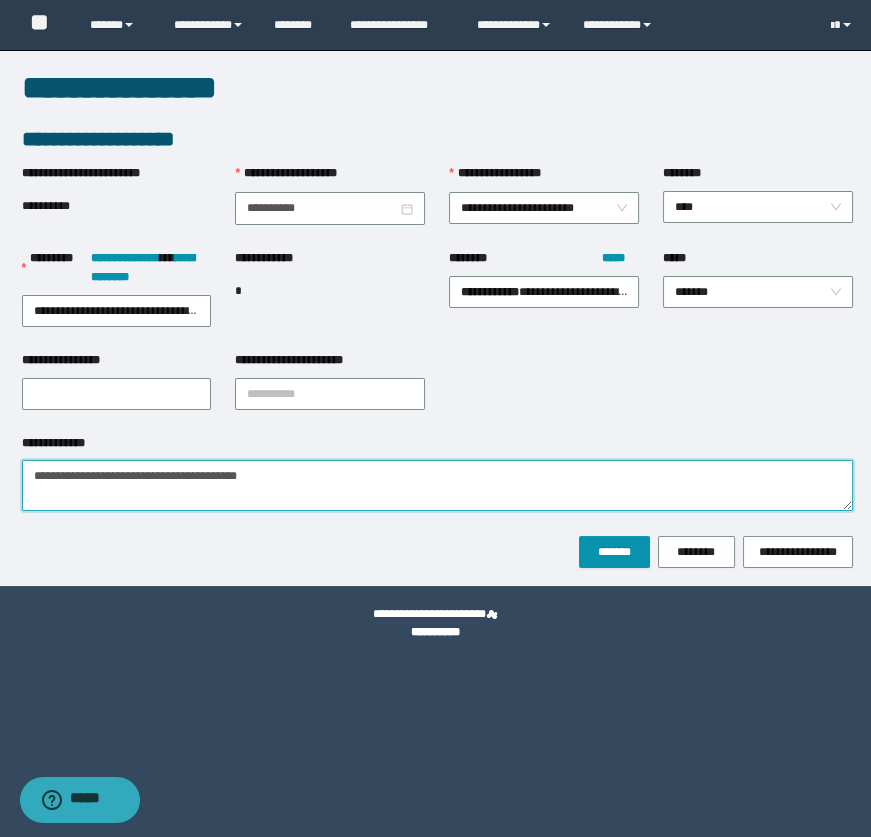 type on "**********" 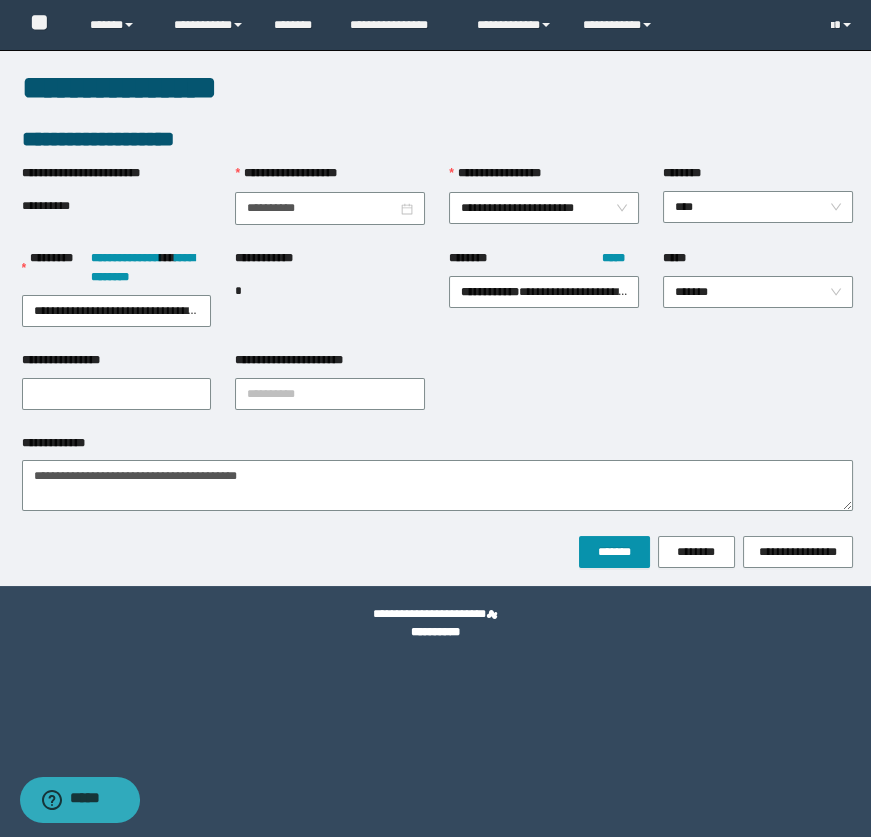 click on "**********" at bounding box center [544, 300] 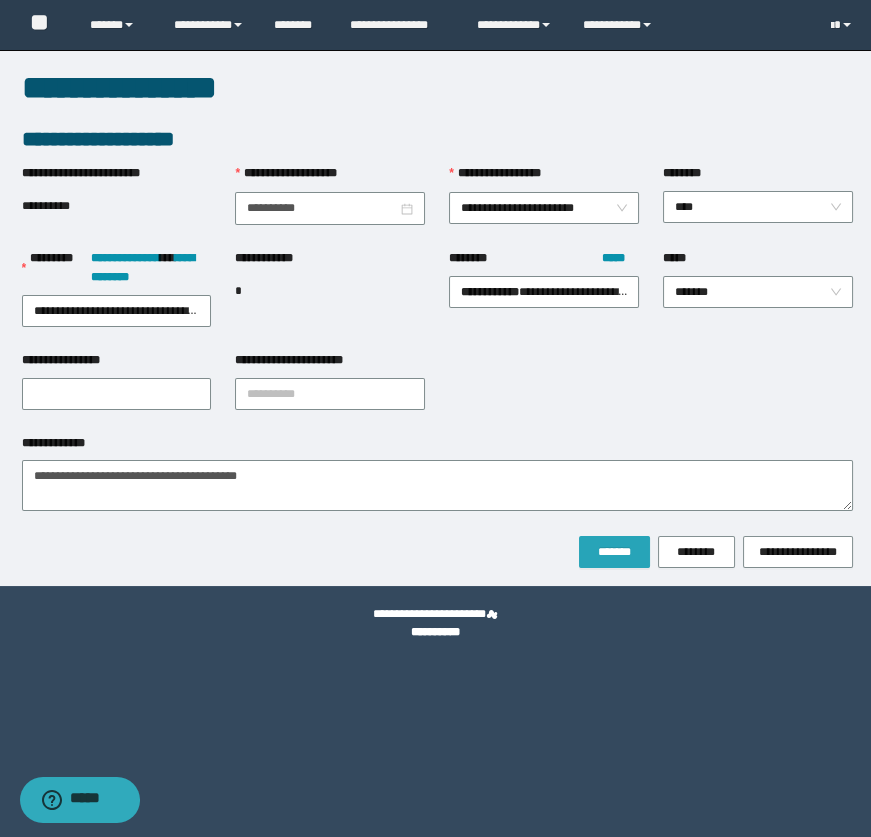 click on "*******" at bounding box center [614, 552] 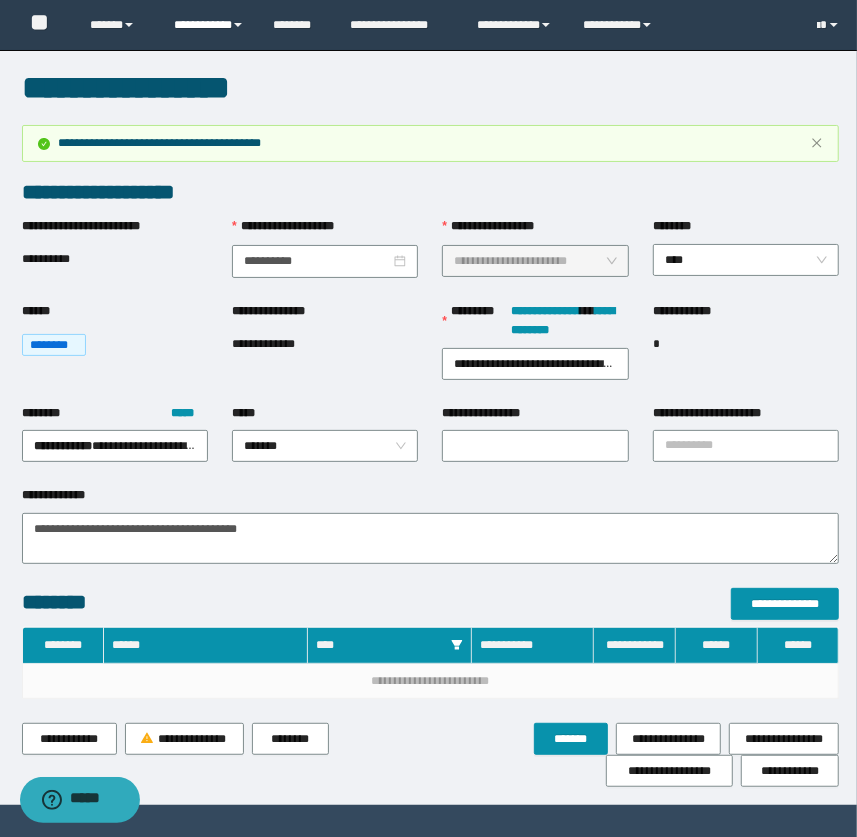 click on "**********" at bounding box center (209, 25) 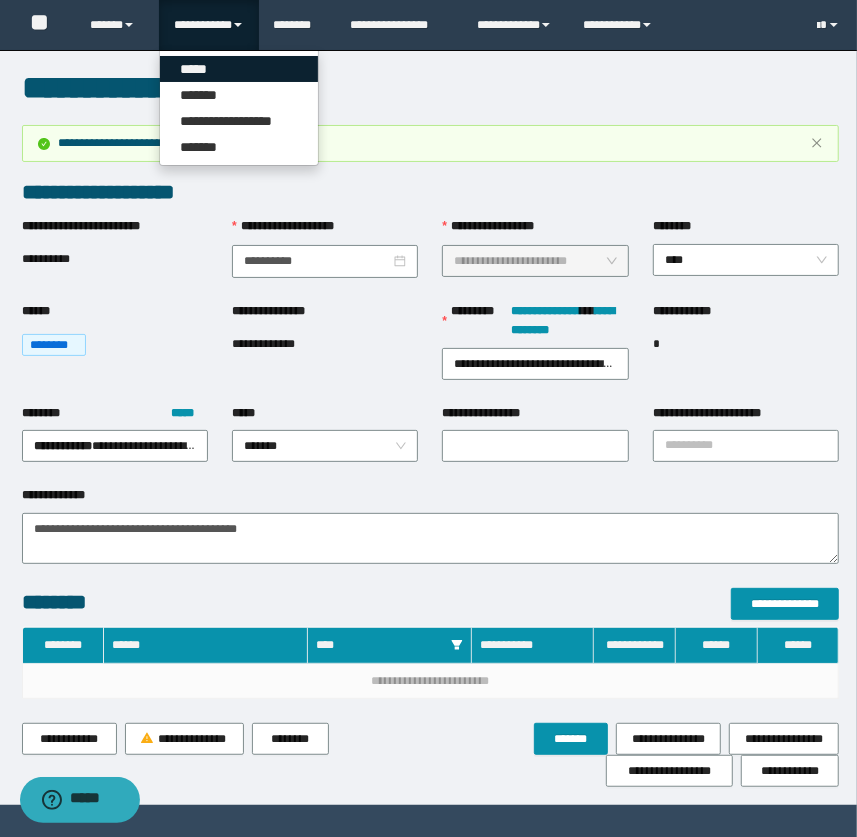 click on "*****" at bounding box center [239, 69] 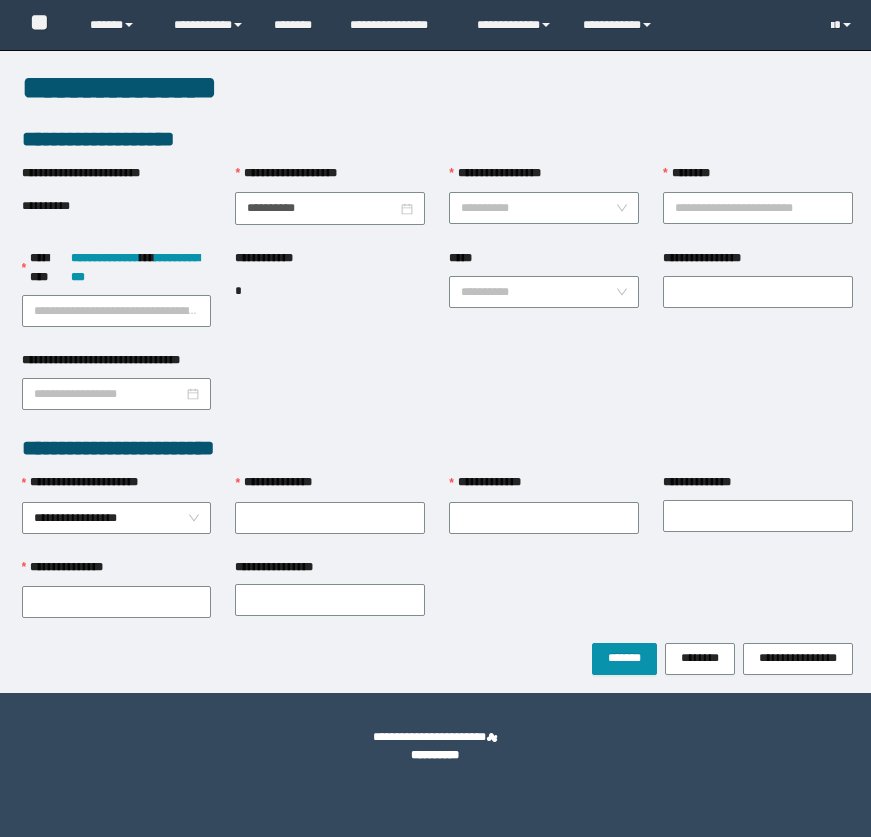 scroll, scrollTop: 0, scrollLeft: 0, axis: both 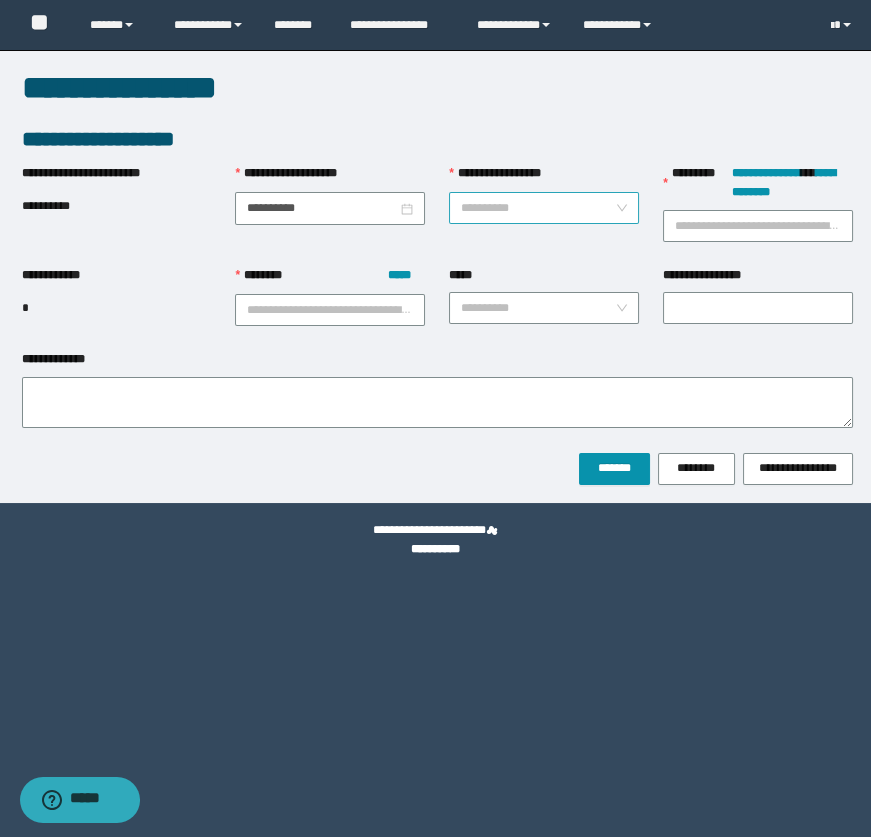 click on "**********" at bounding box center (538, 208) 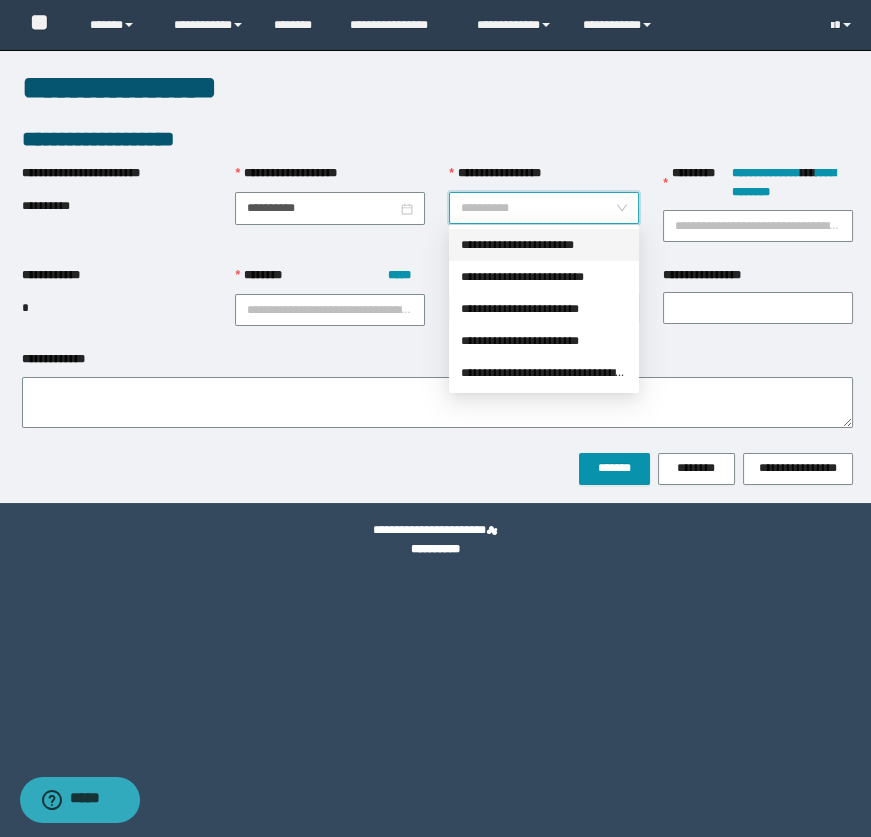 click on "**********" at bounding box center (544, 245) 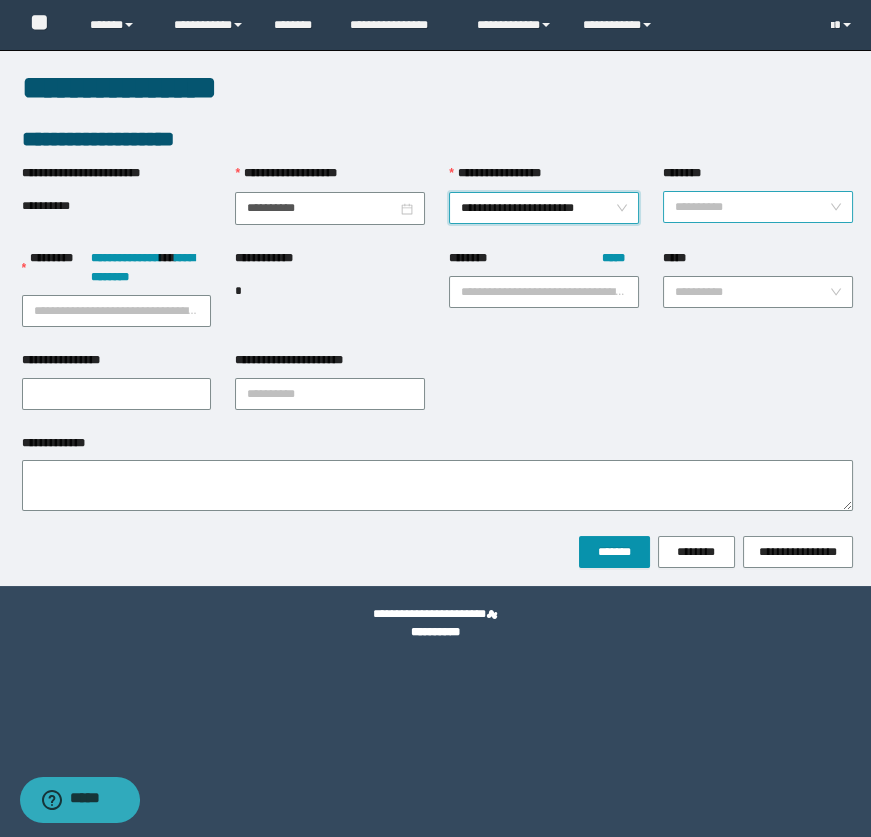click on "********" at bounding box center (752, 207) 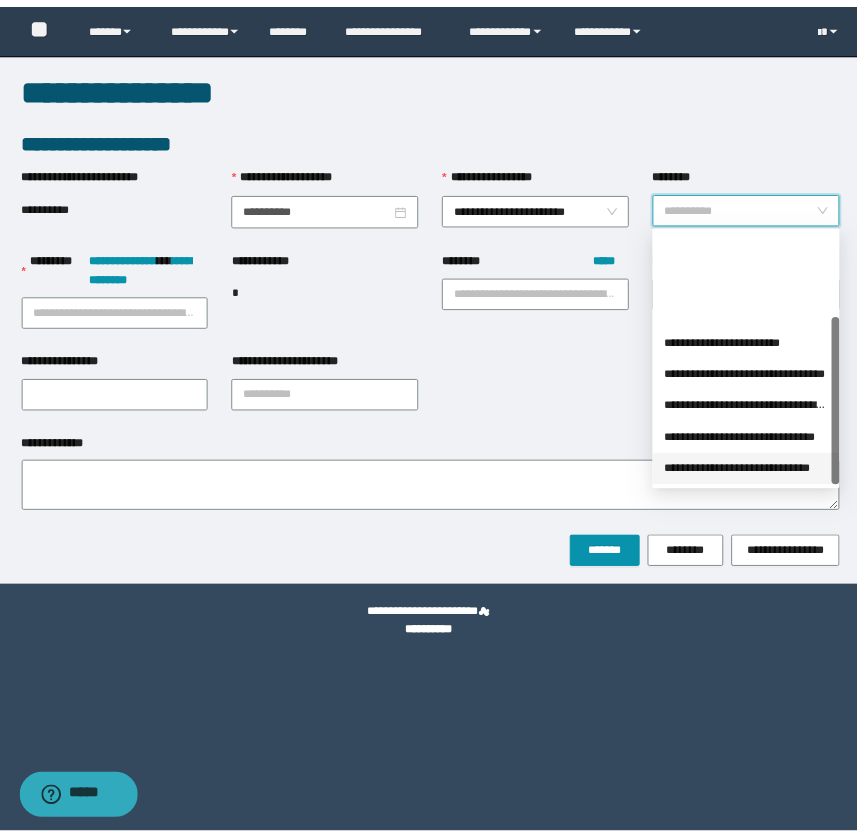 scroll, scrollTop: 127, scrollLeft: 0, axis: vertical 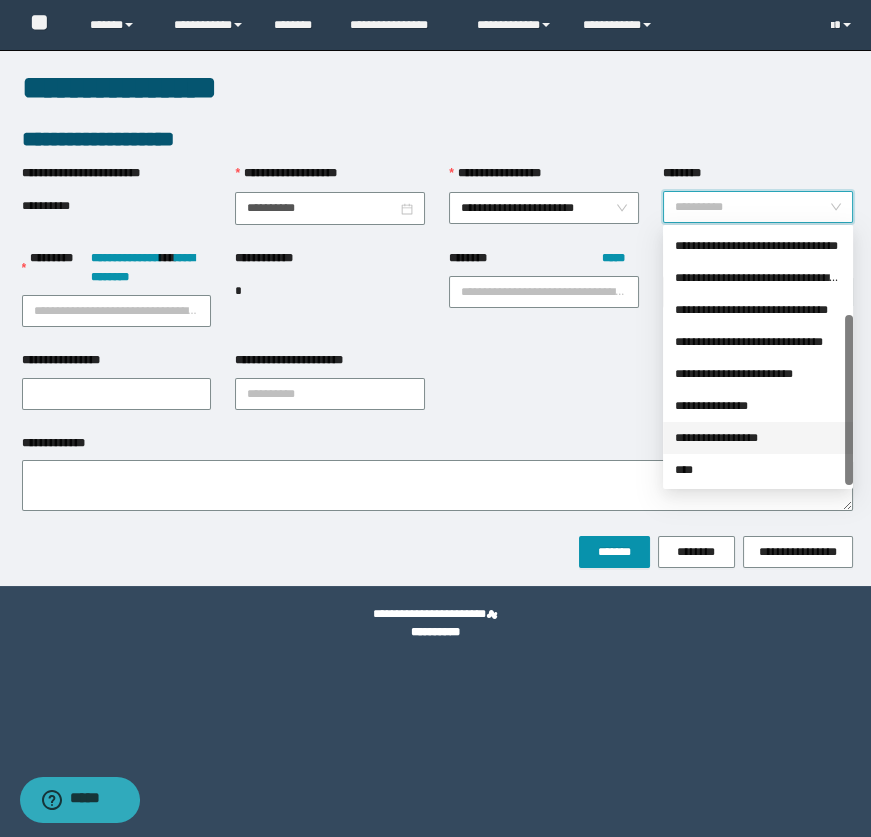 click on "****" at bounding box center [758, 470] 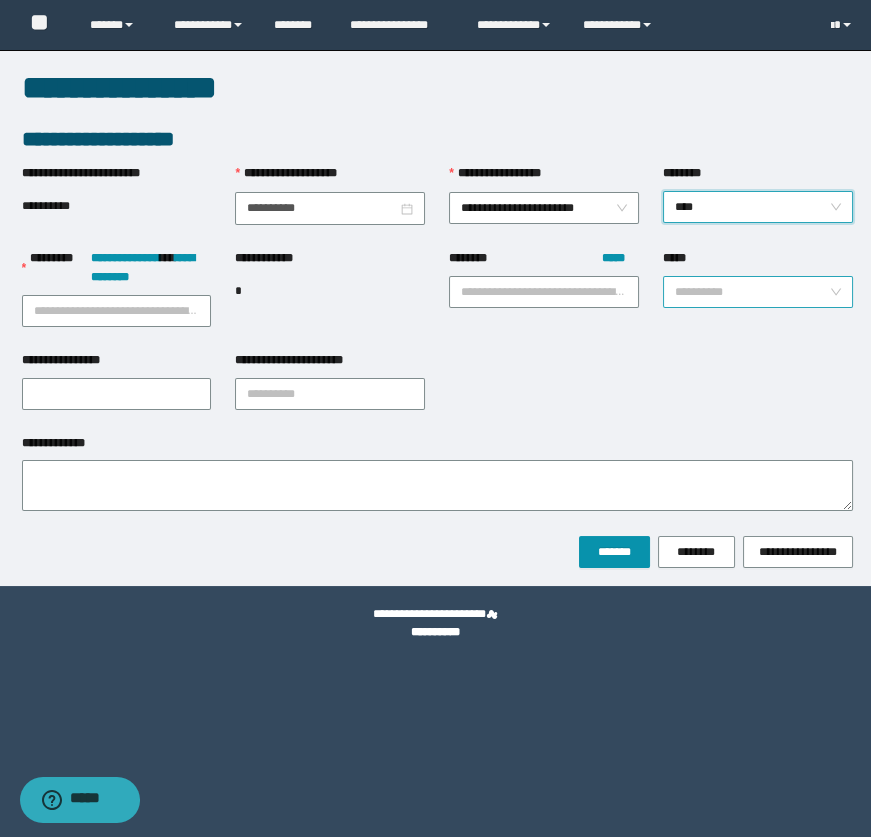click on "*****" at bounding box center (752, 292) 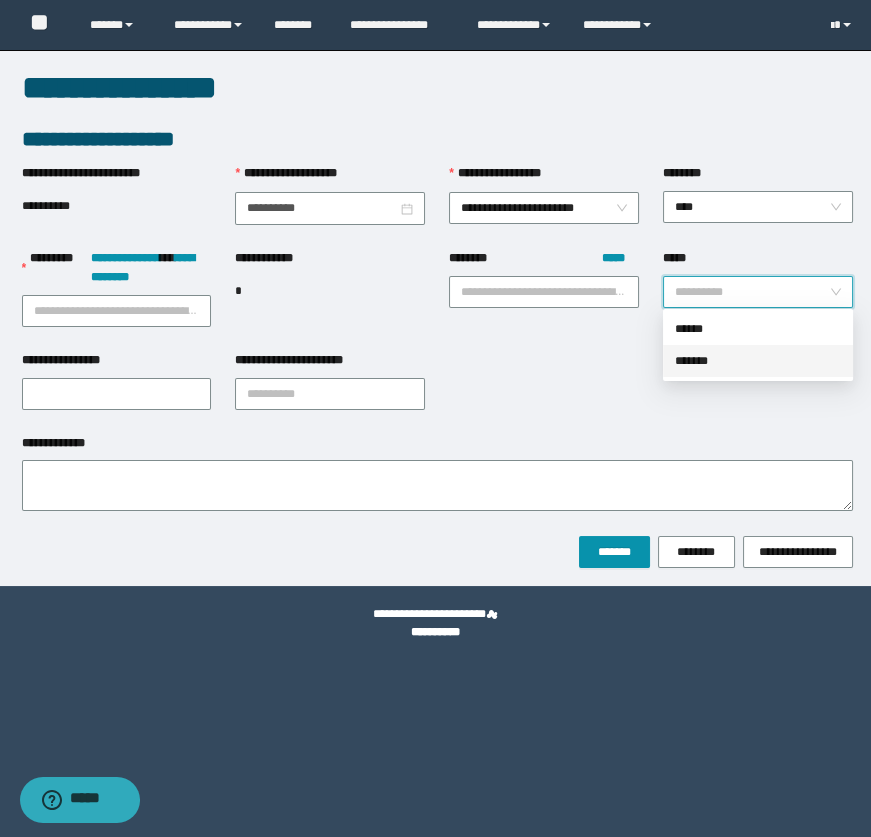 click on "*******" at bounding box center [758, 361] 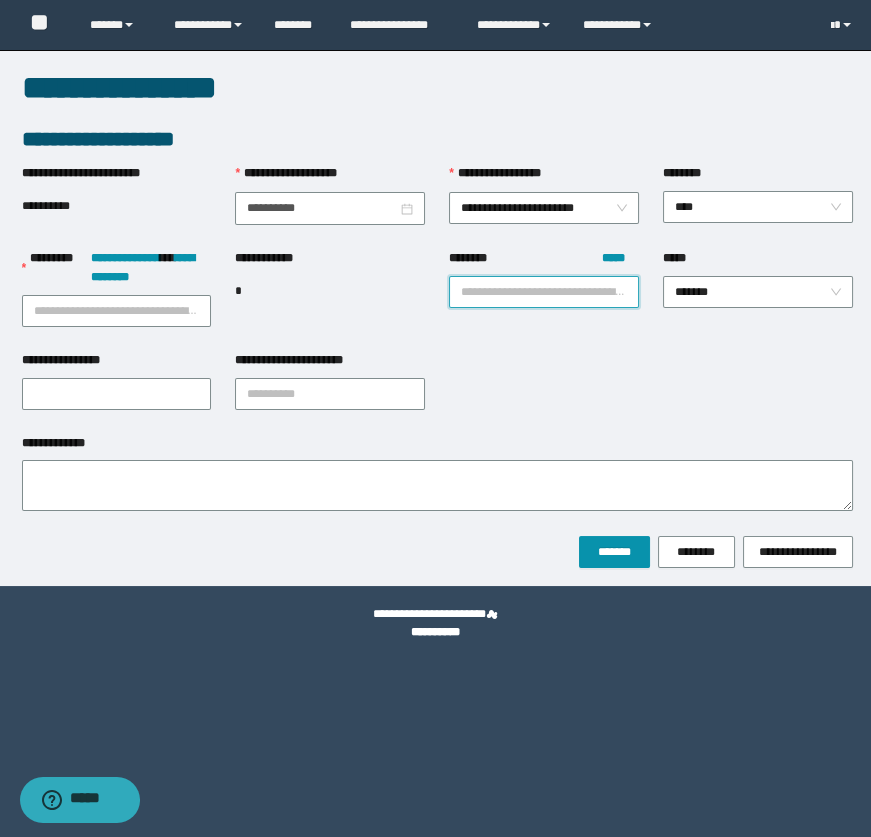 click on "******** *****" at bounding box center [544, 292] 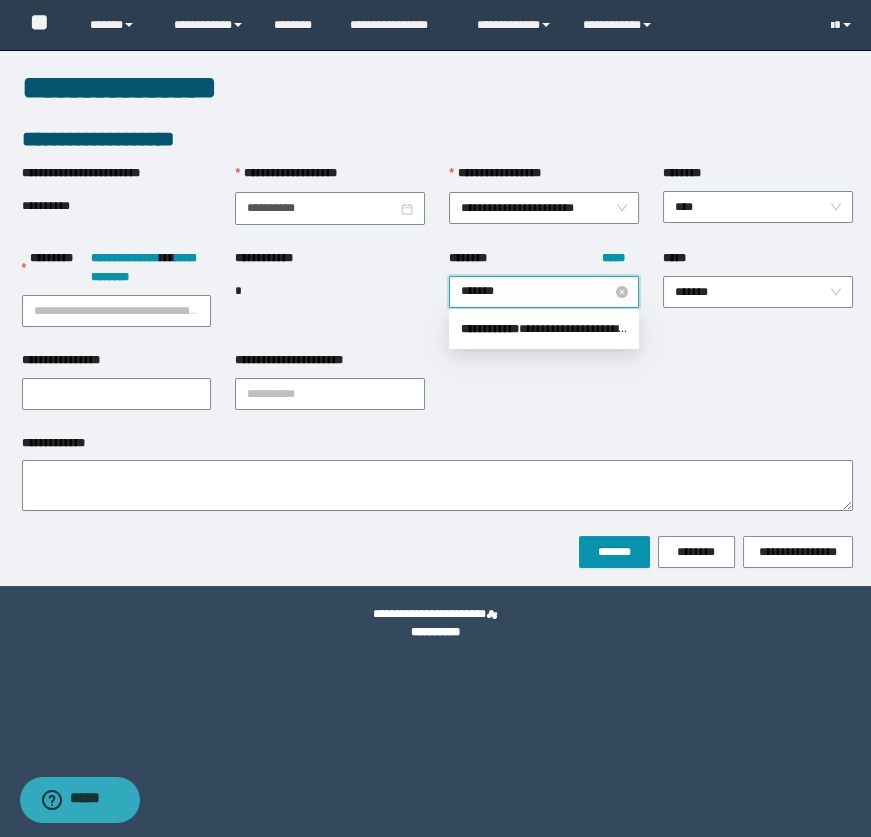 type on "********" 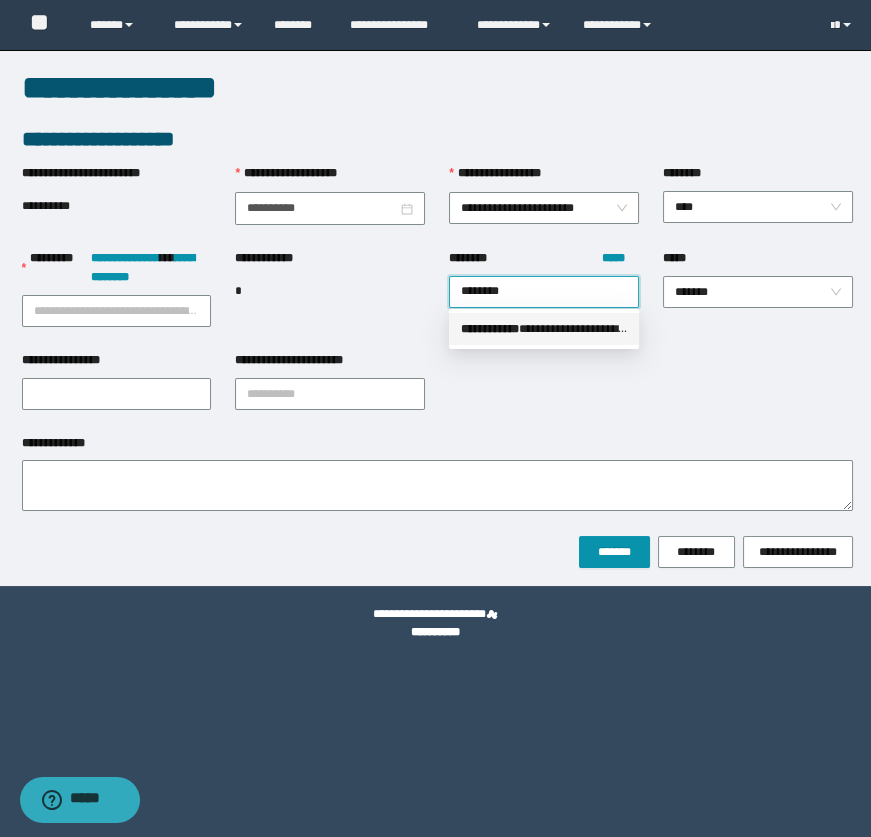 click on "**********" at bounding box center (544, 329) 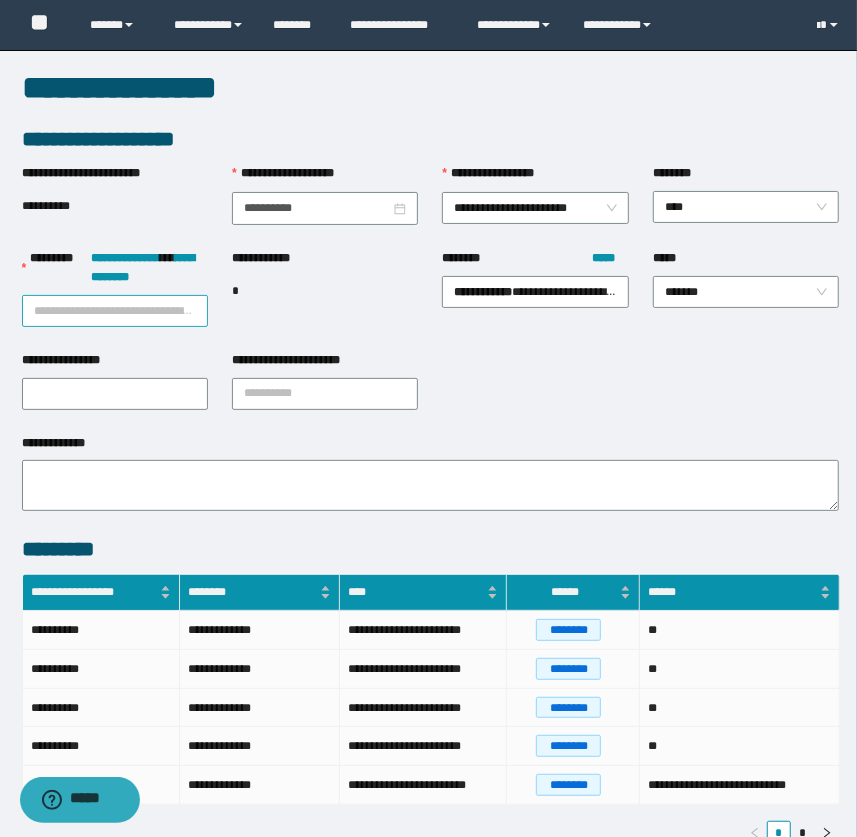 click on "**********" at bounding box center [115, 311] 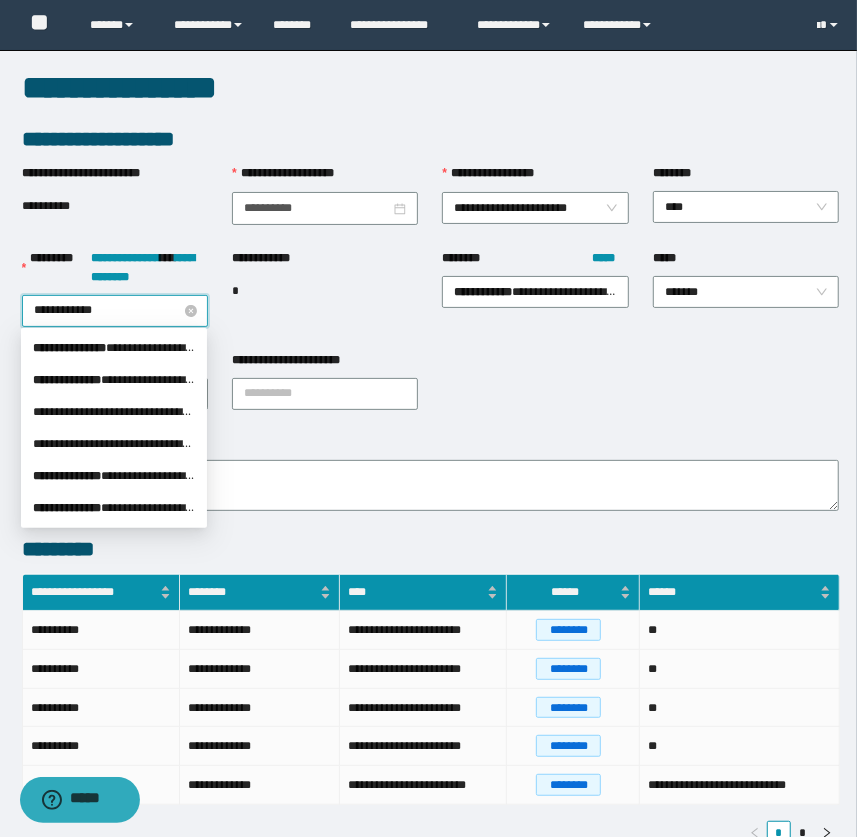 type on "**********" 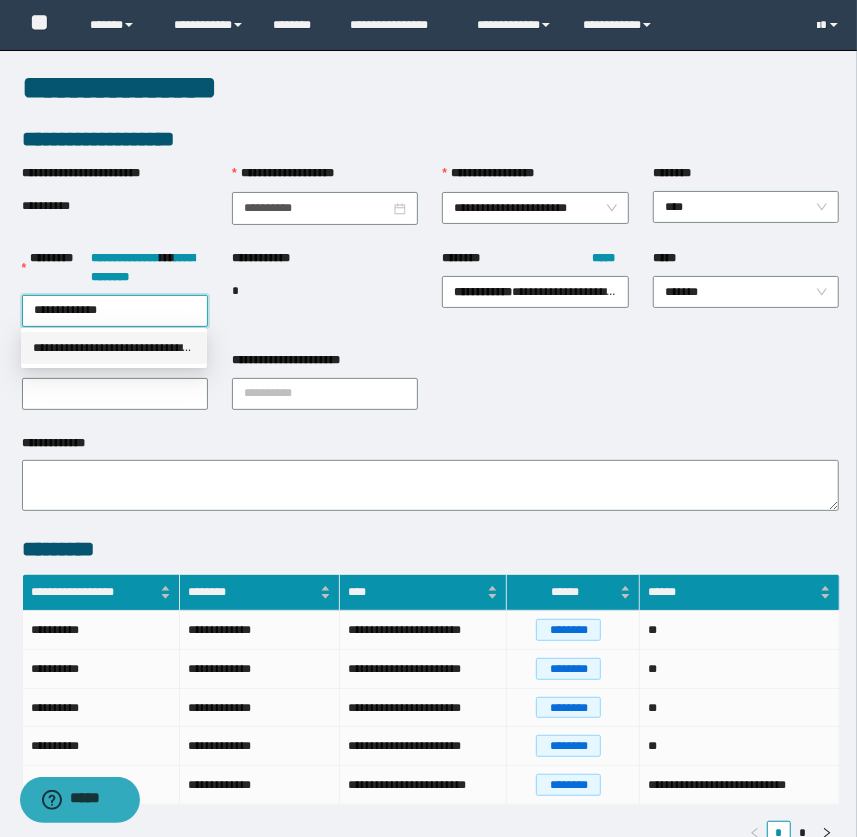 click on "**********" at bounding box center (114, 348) 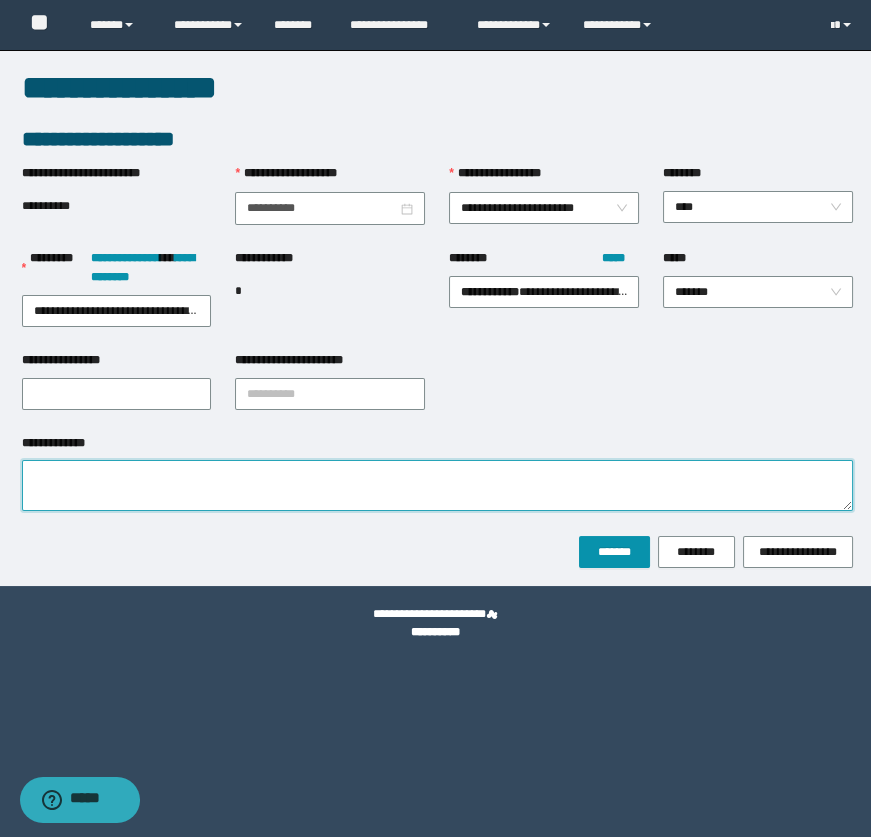 click on "**********" at bounding box center (437, 485) 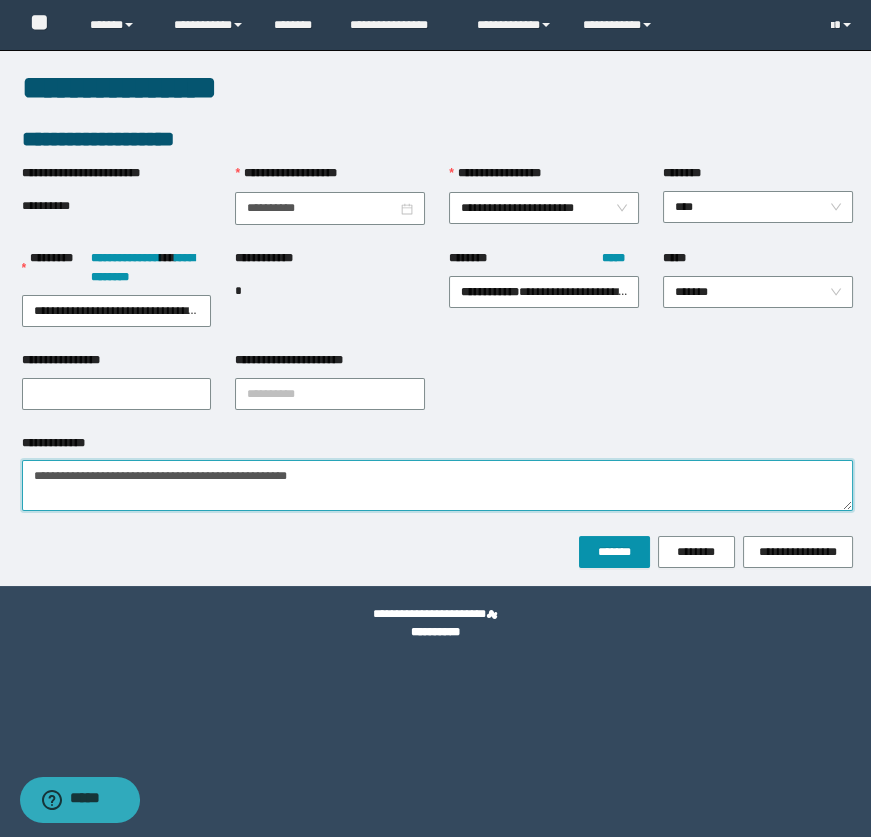 click on "**********" at bounding box center [437, 485] 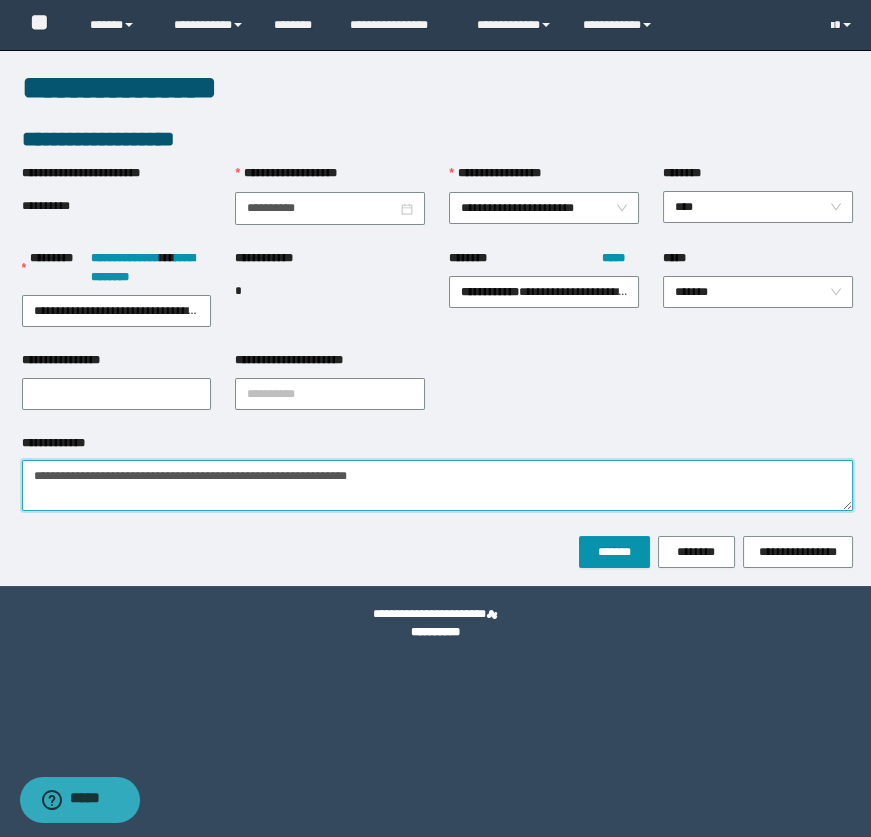type on "**********" 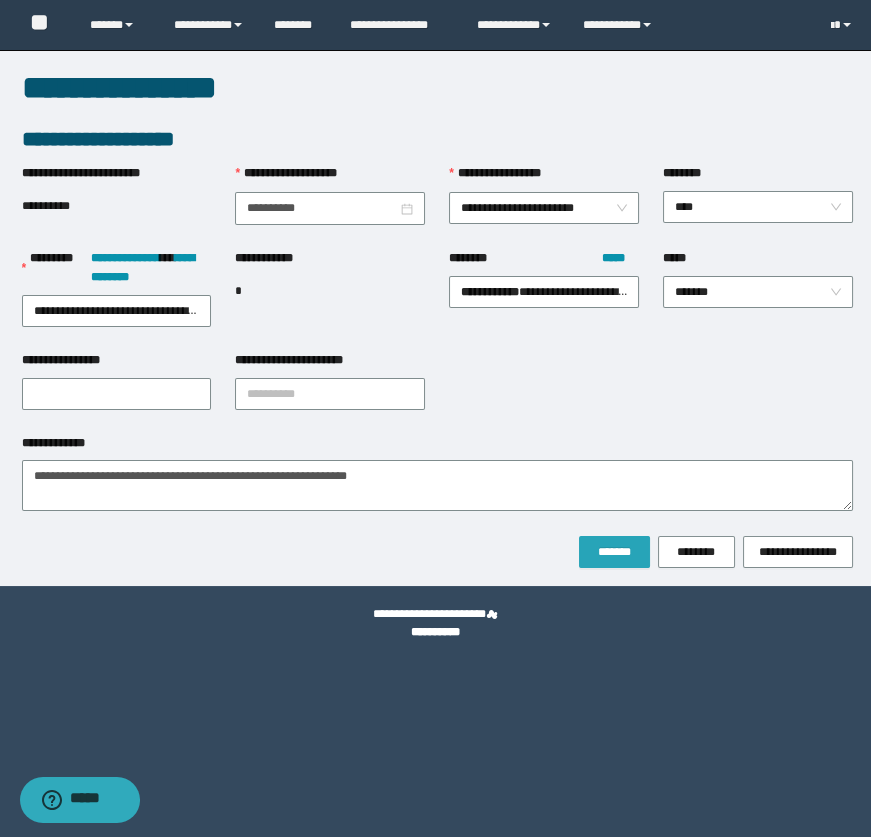 click on "*******" at bounding box center [614, 552] 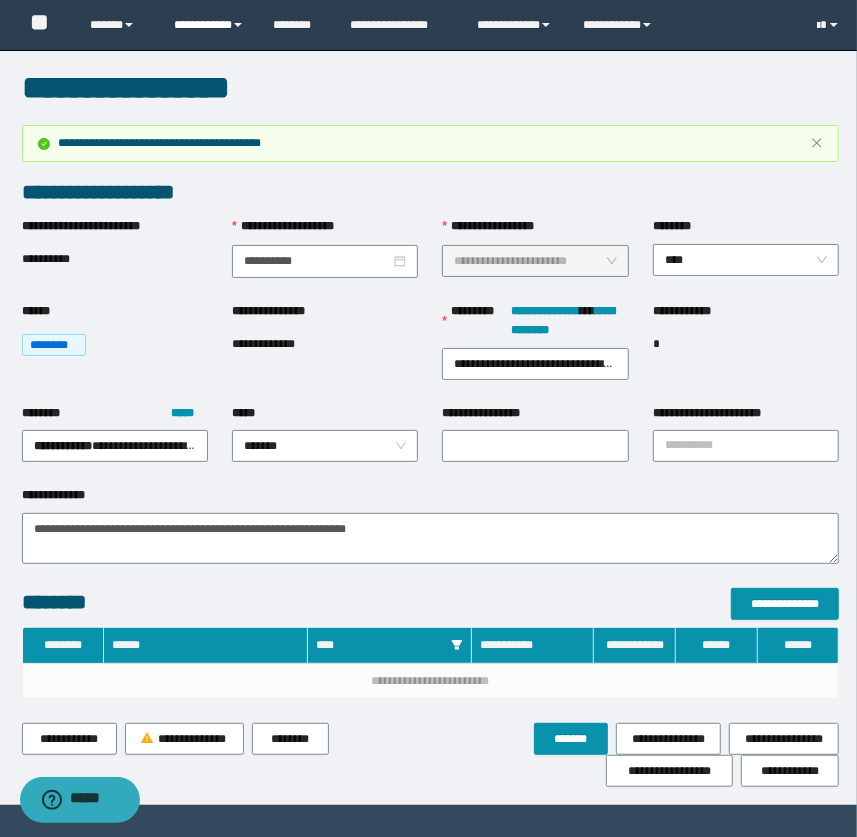 click on "**********" at bounding box center (209, 25) 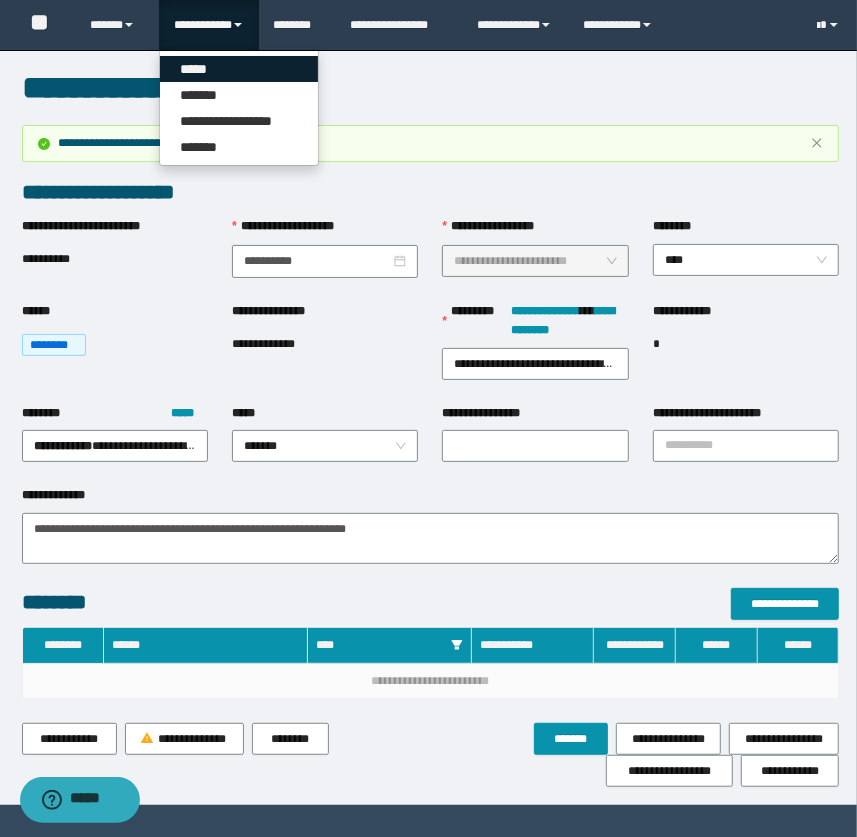 click on "*****" at bounding box center (239, 69) 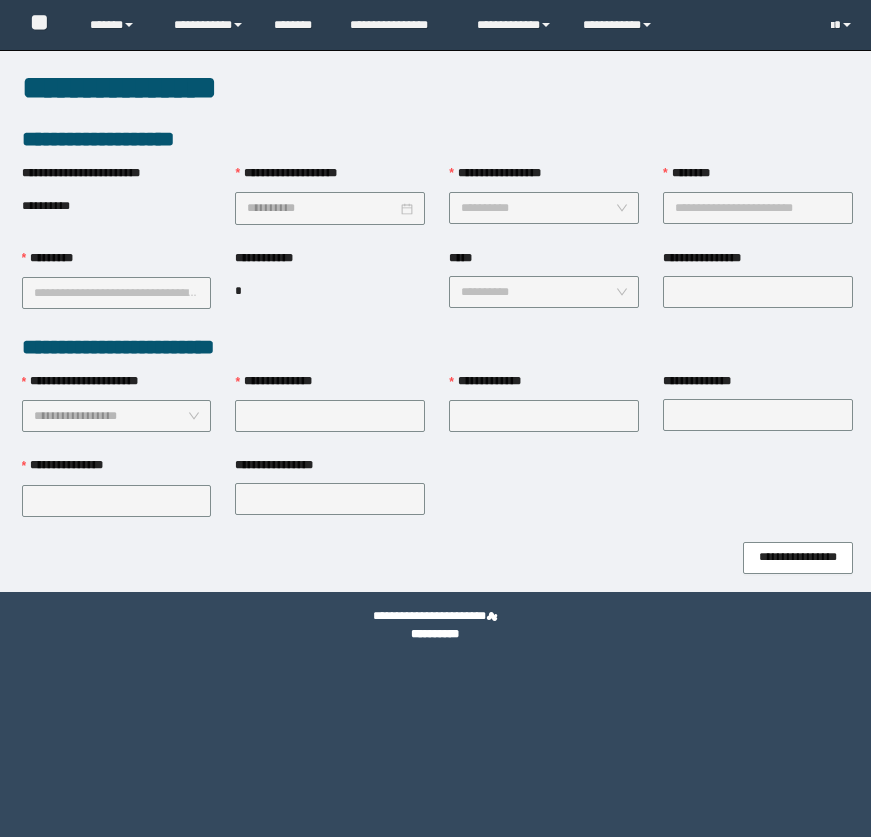 scroll, scrollTop: 0, scrollLeft: 0, axis: both 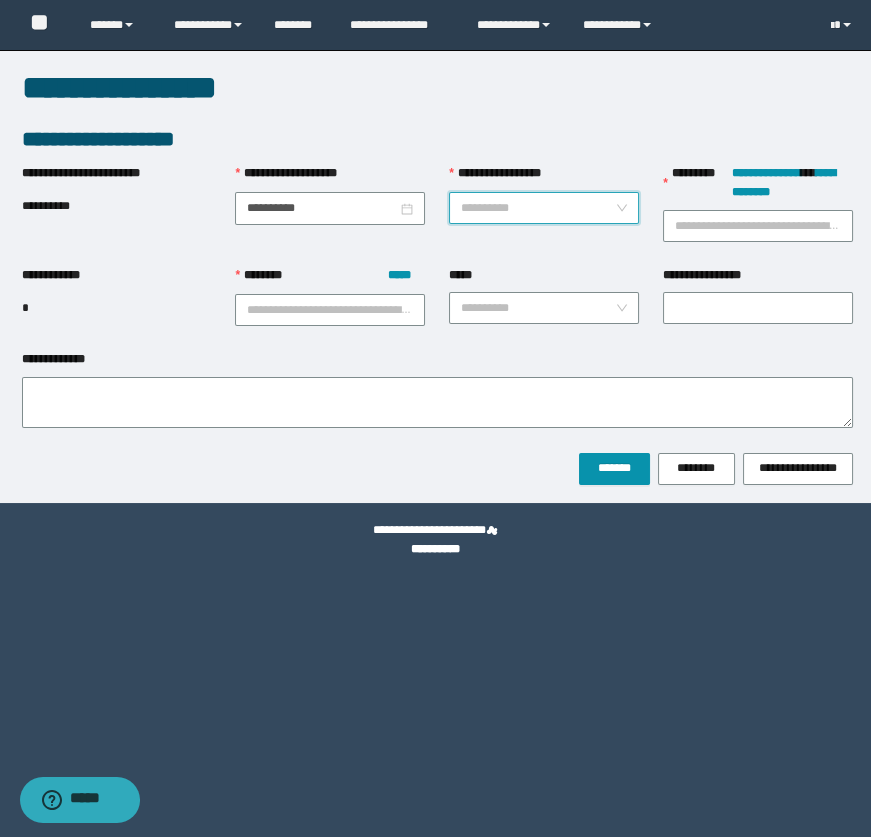 click on "**********" at bounding box center (538, 208) 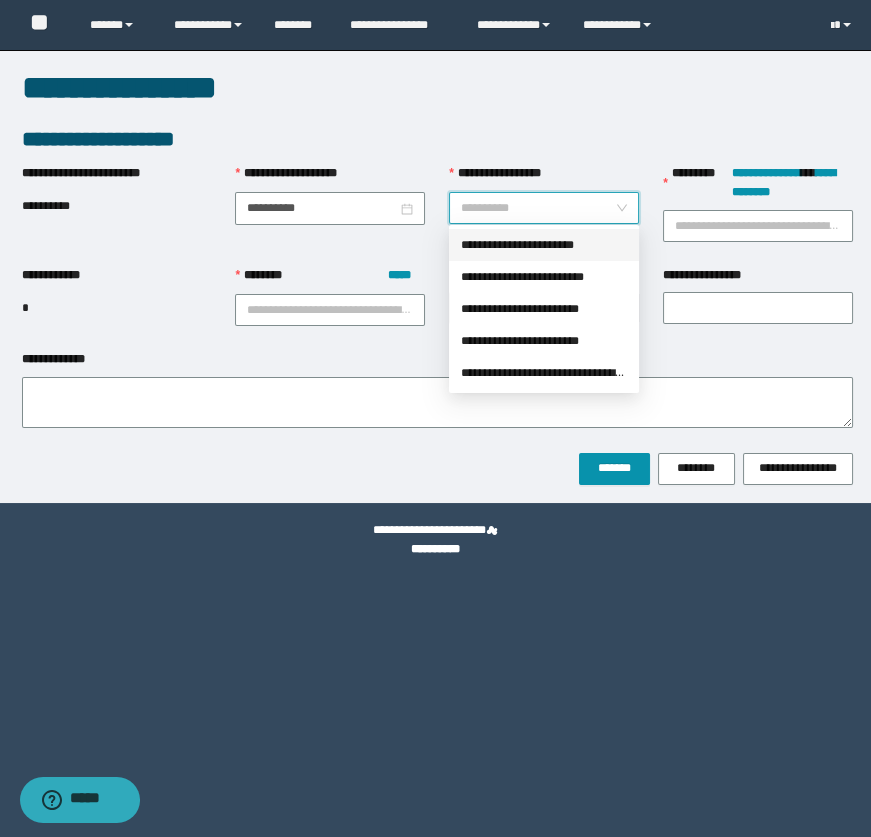 click on "**********" at bounding box center (544, 245) 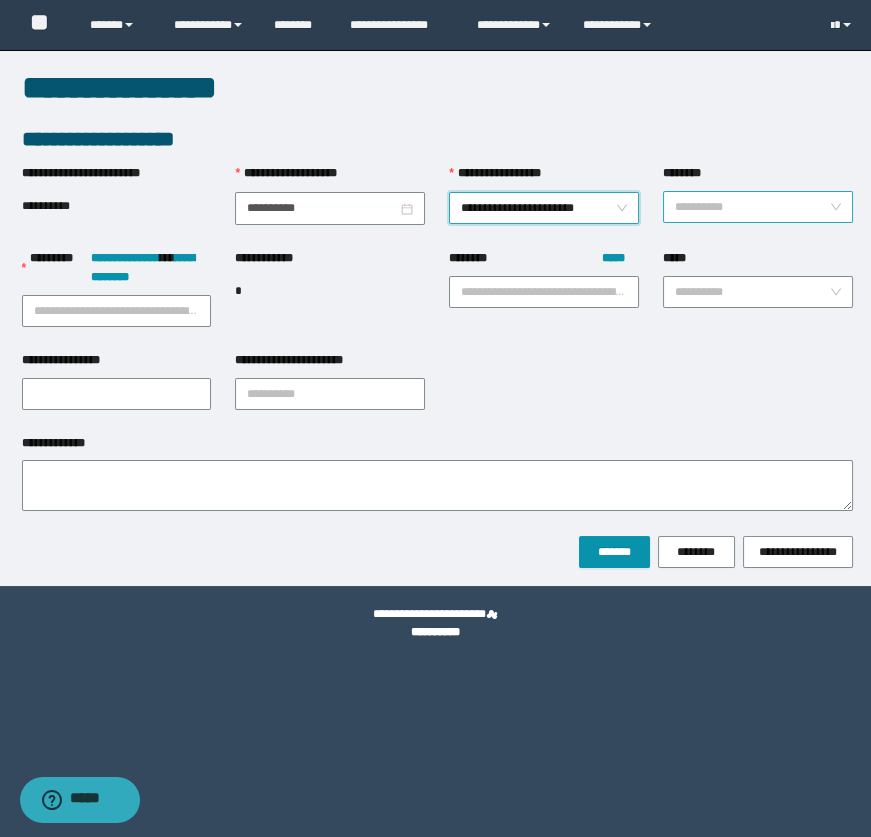 click on "********" at bounding box center [752, 207] 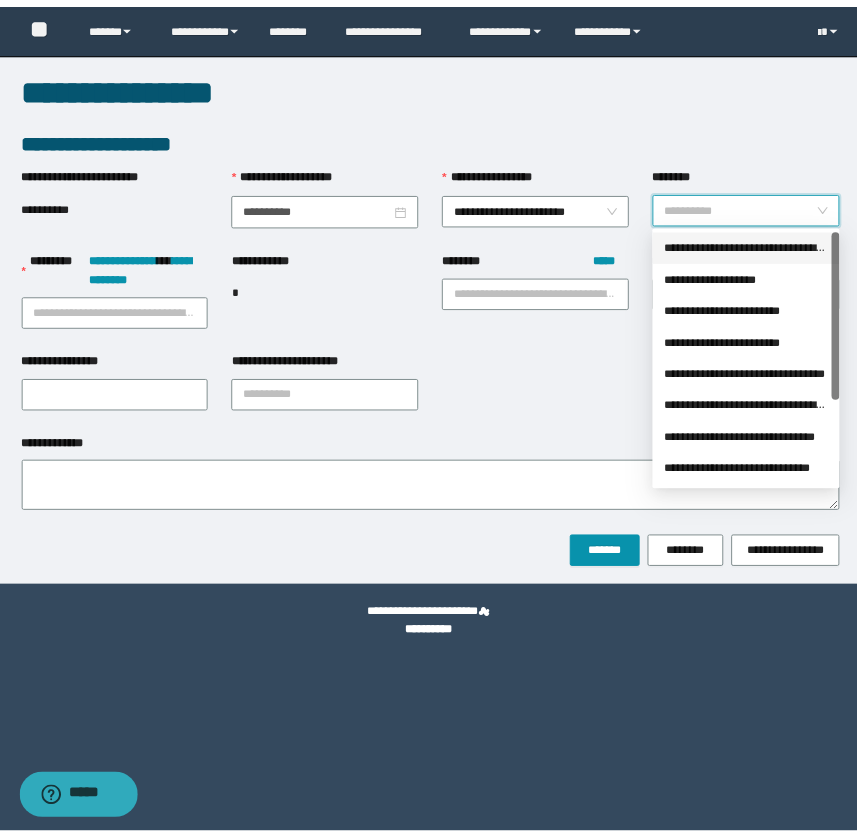scroll, scrollTop: 127, scrollLeft: 0, axis: vertical 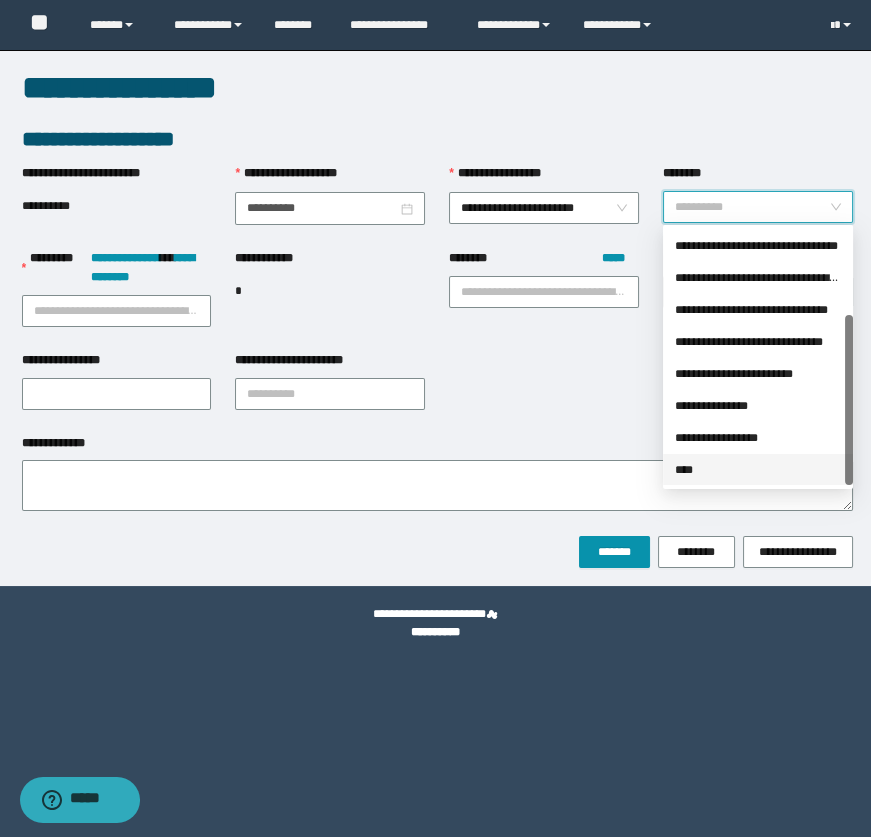 click on "****" at bounding box center (758, 470) 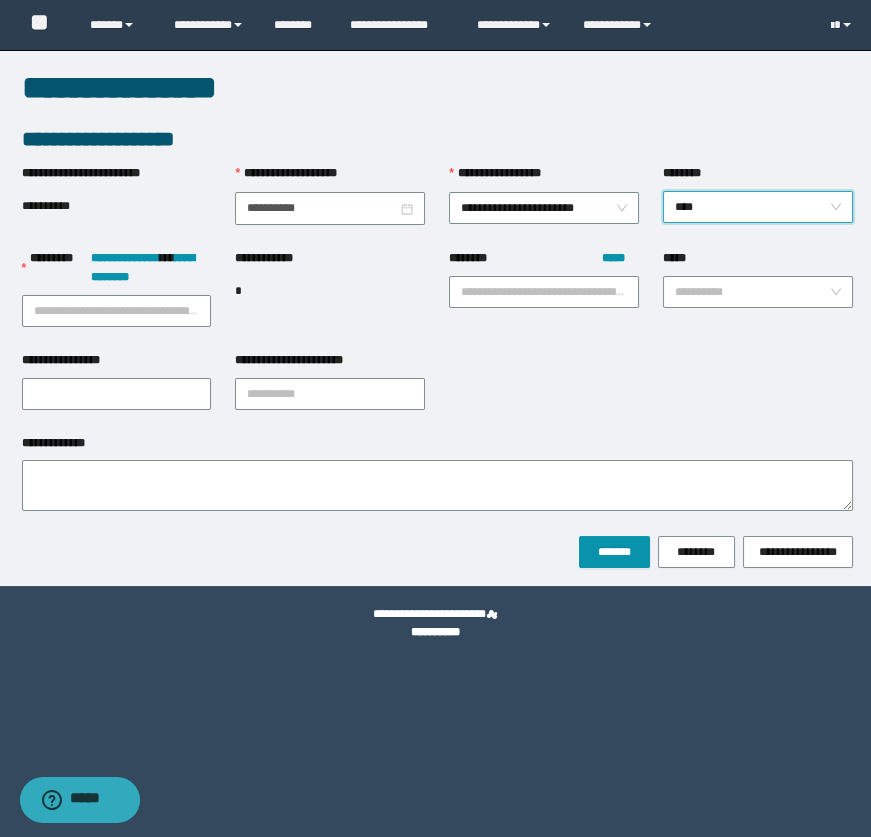 drag, startPoint x: 742, startPoint y: 287, endPoint x: 736, endPoint y: 307, distance: 20.880613 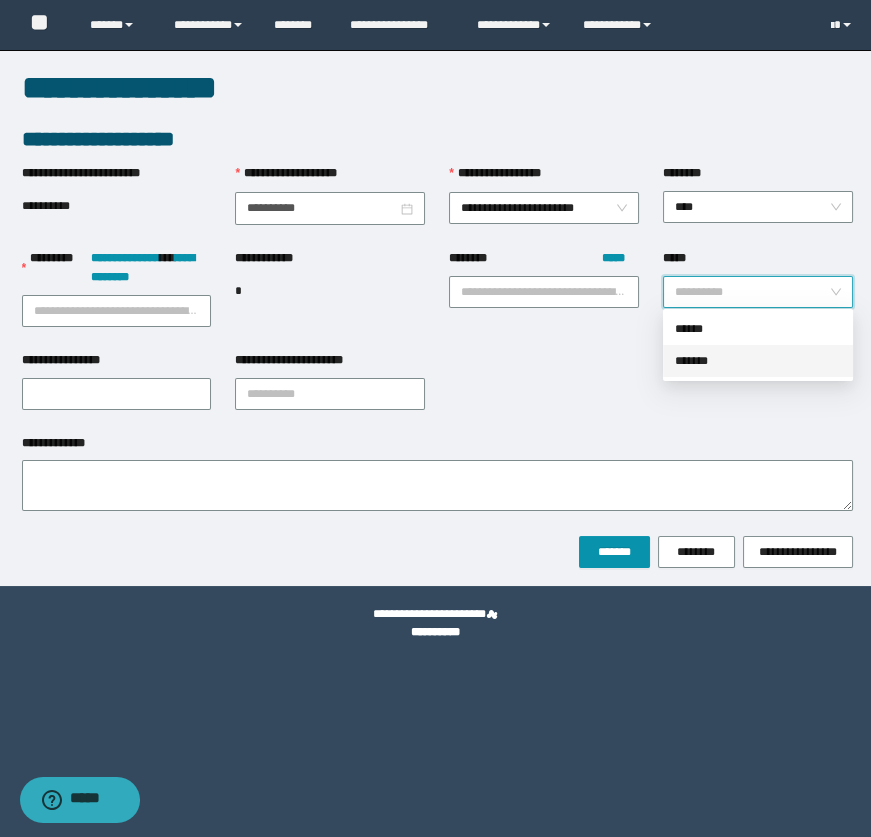 click on "*******" at bounding box center [758, 361] 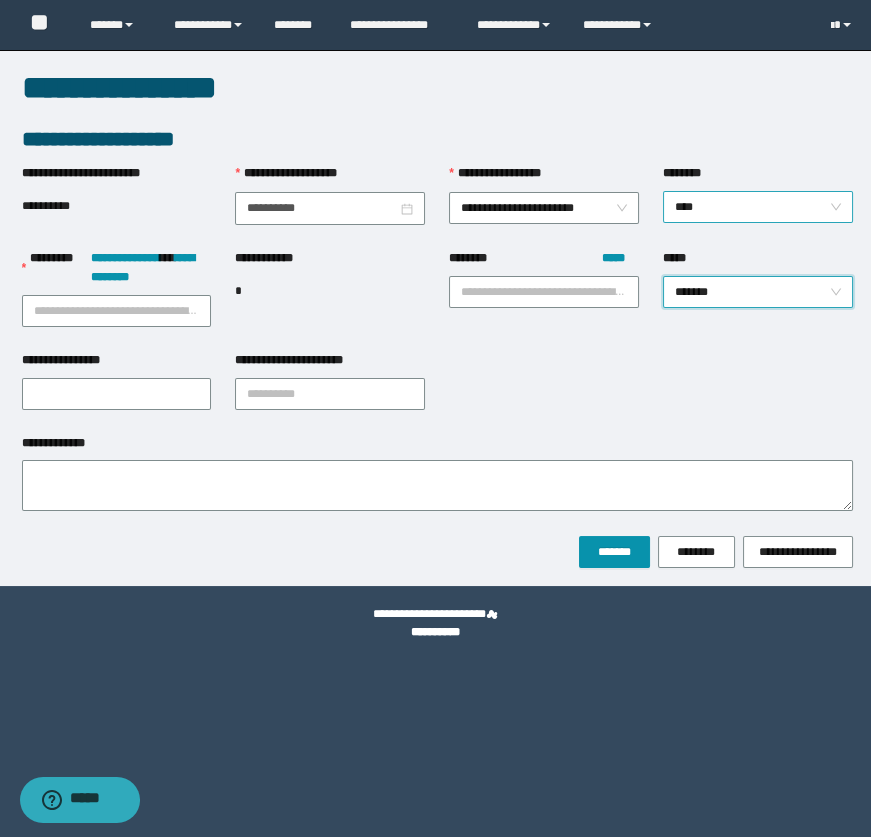 click on "****" at bounding box center [758, 207] 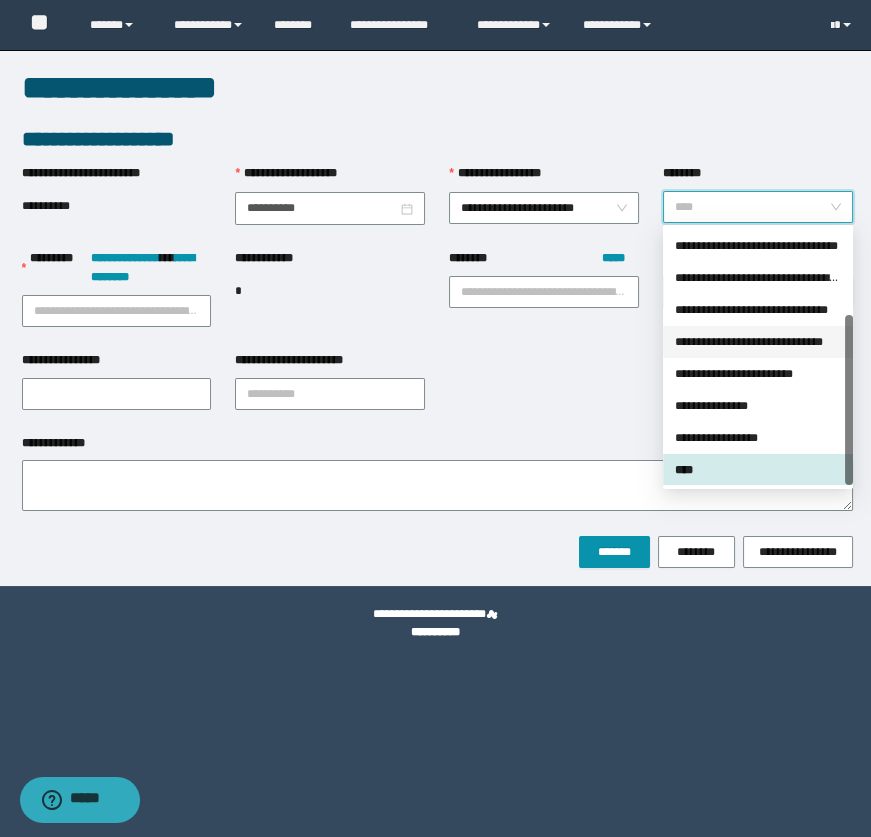 click on "**********" at bounding box center [758, 342] 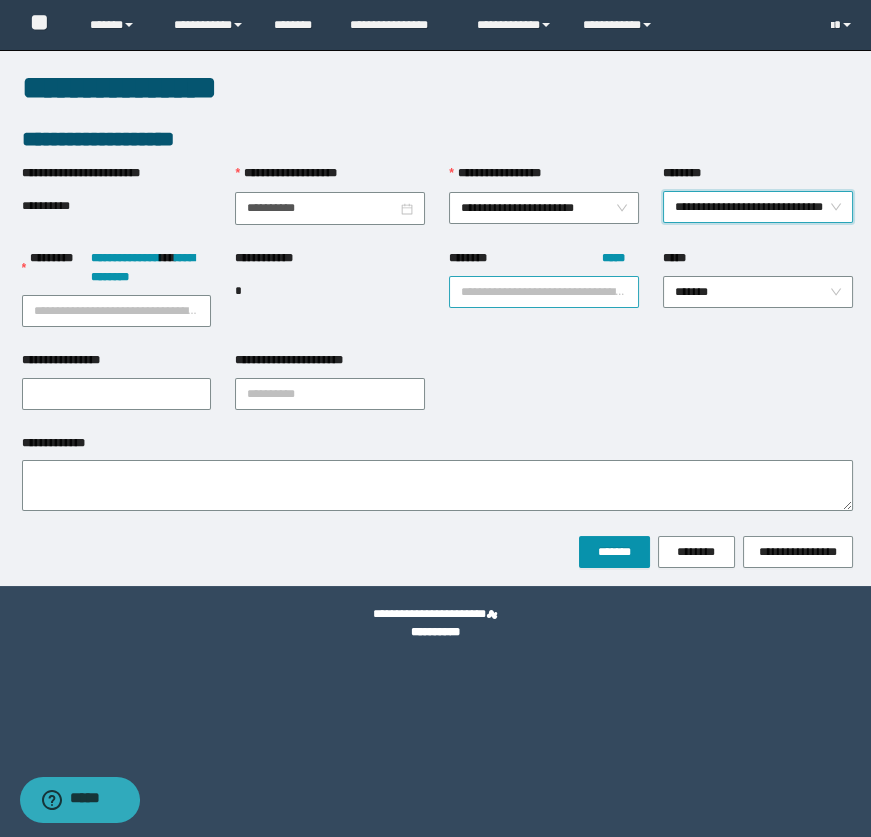 click on "******** *****" at bounding box center [544, 292] 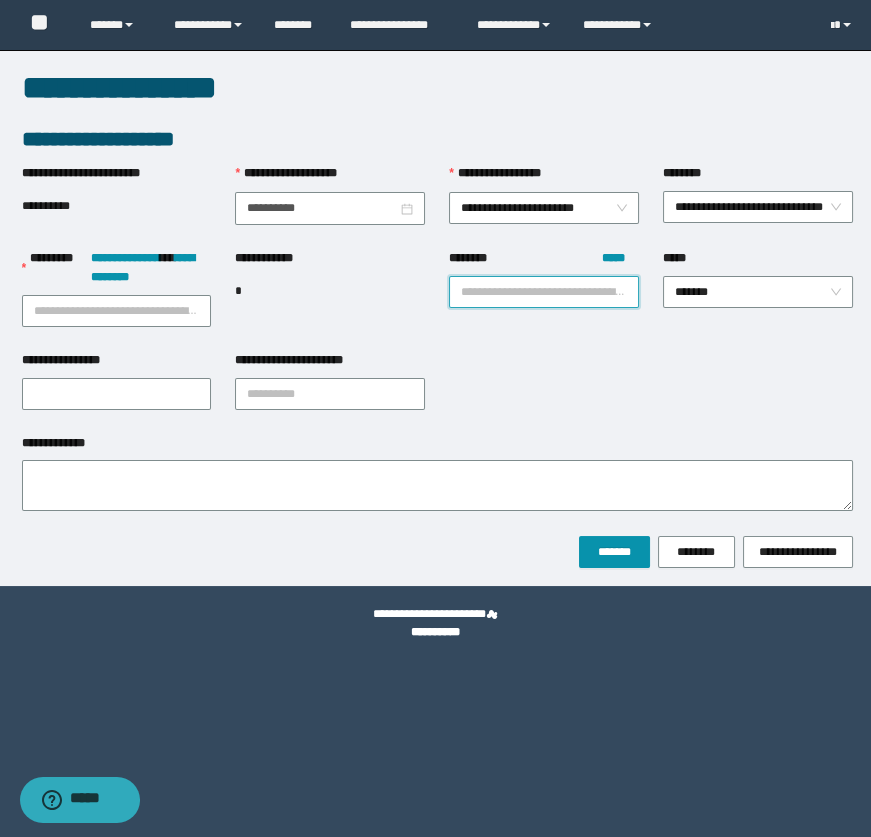 paste on "********" 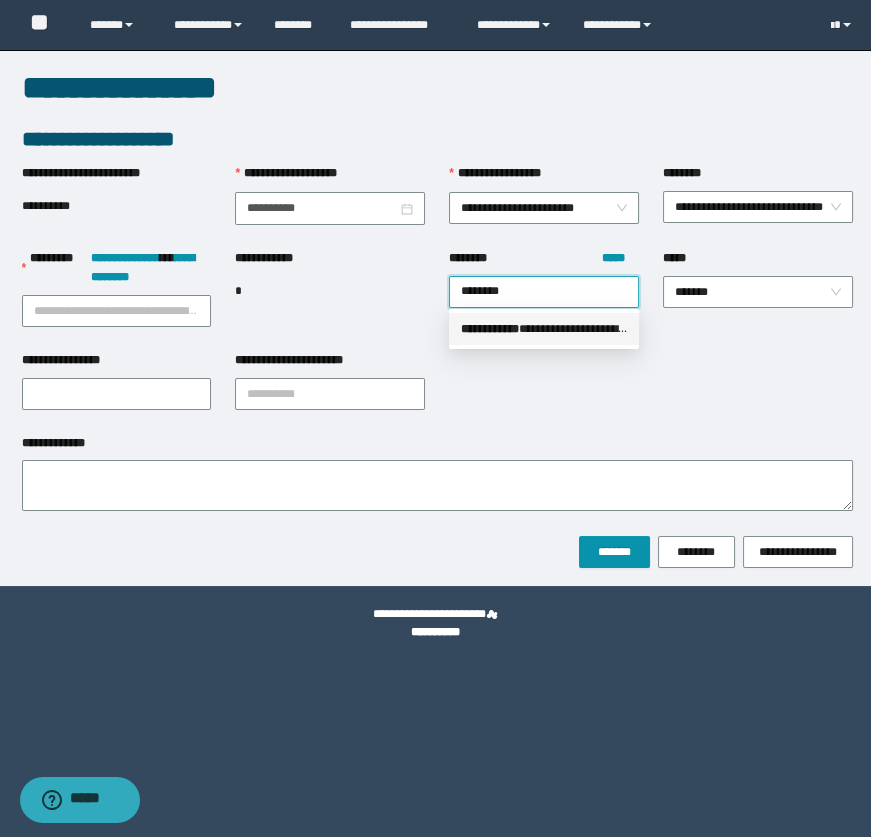 click on "**********" at bounding box center [544, 329] 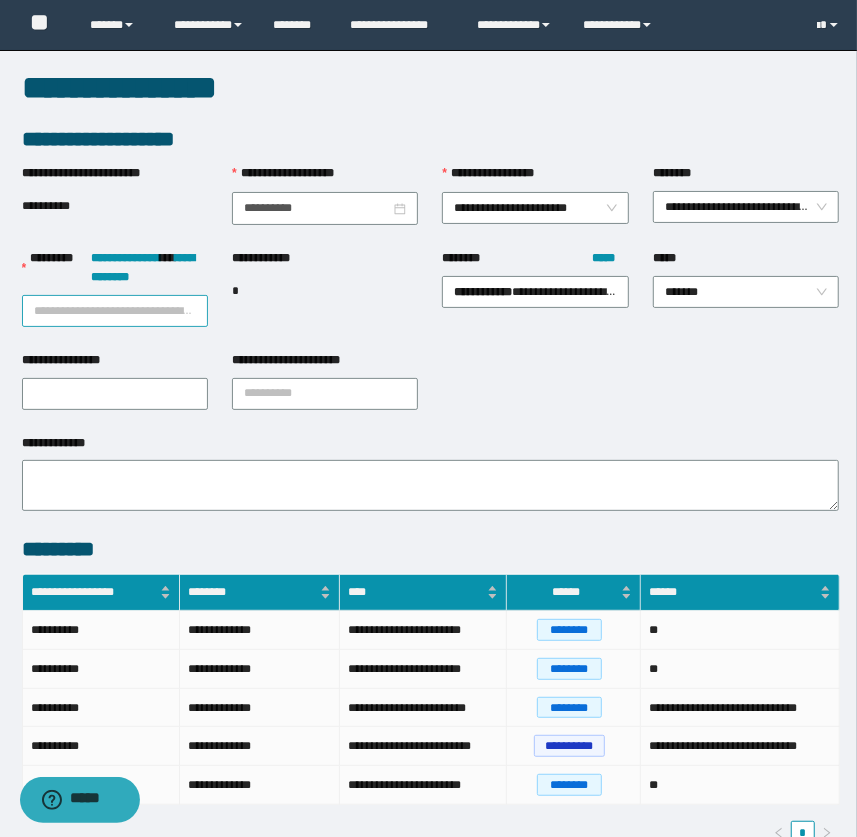 click on "**********" at bounding box center [115, 311] 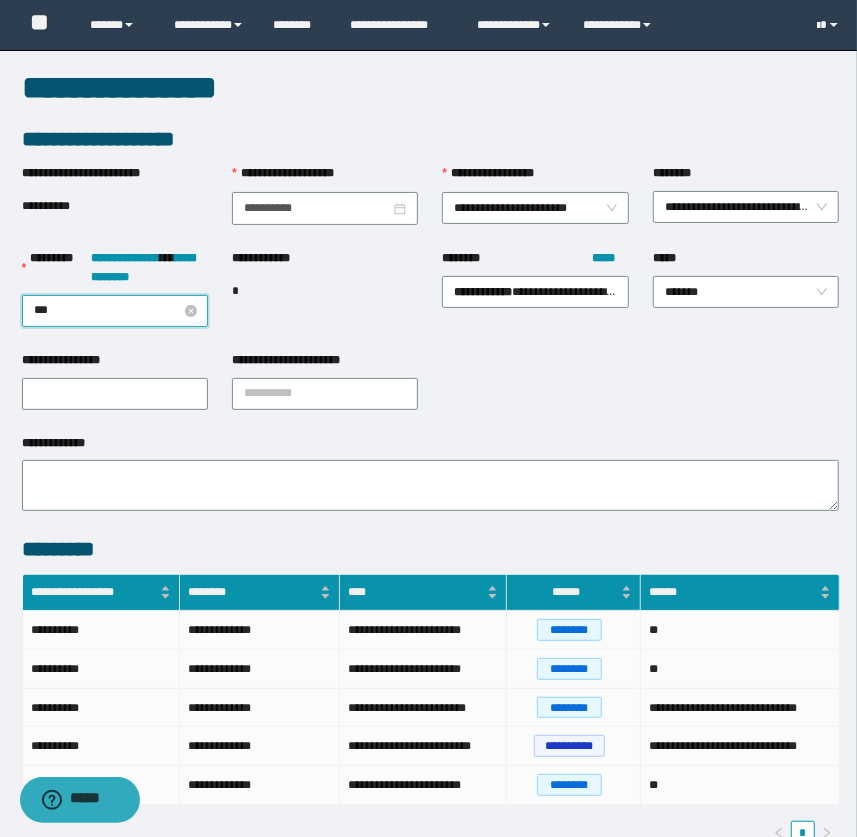 type on "****" 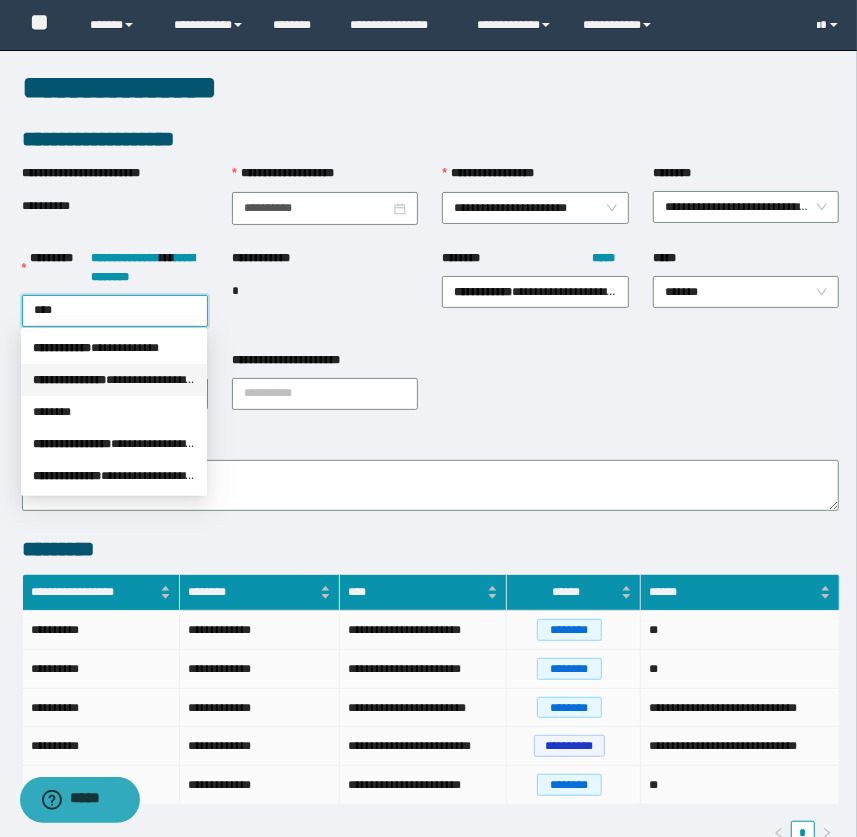 click on "**********" at bounding box center (114, 380) 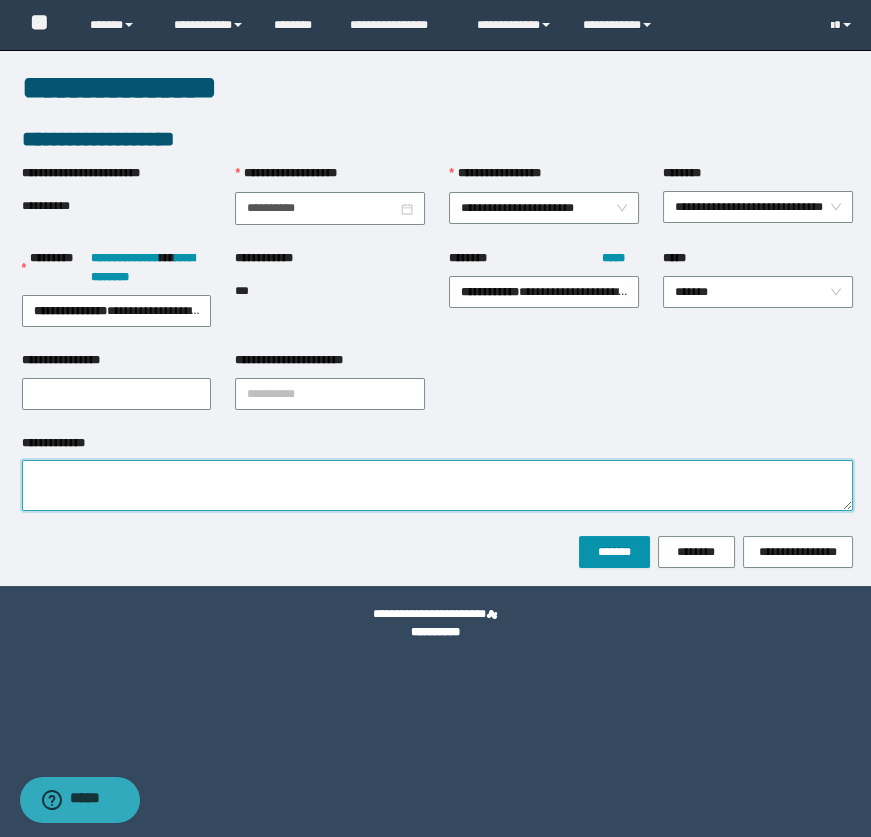 click on "**********" at bounding box center (437, 485) 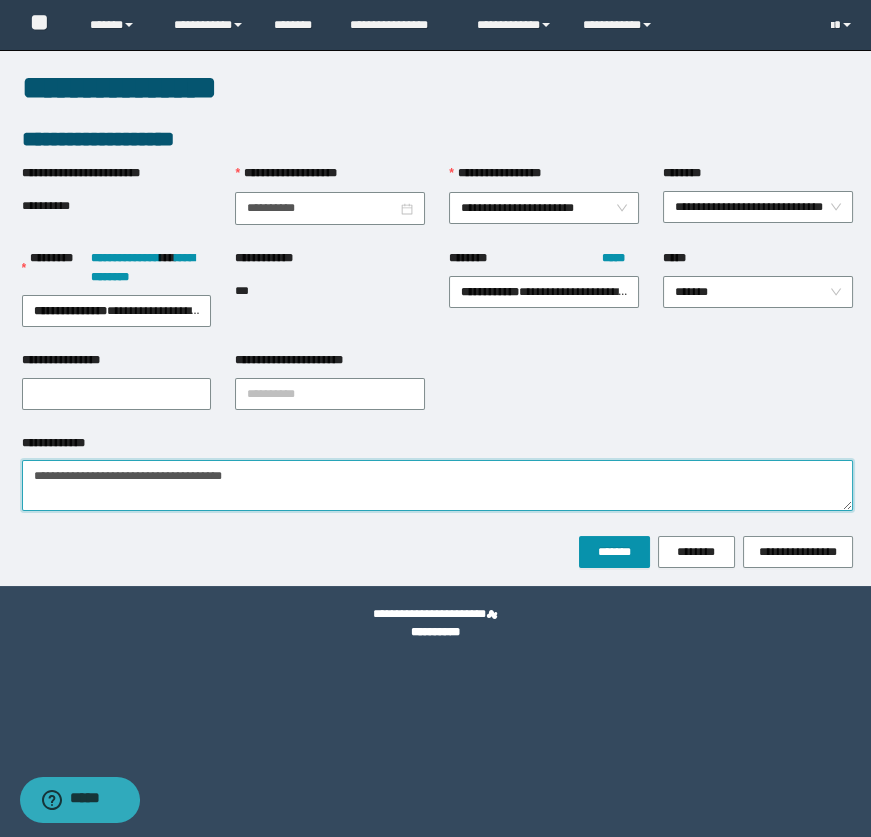 type on "**********" 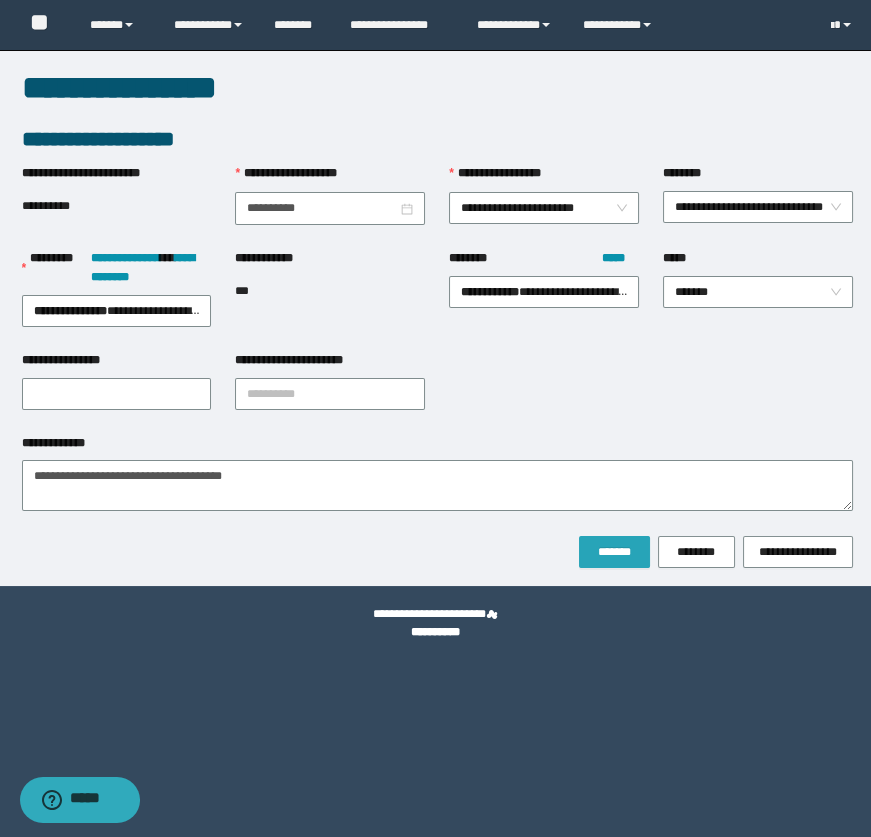 click on "*******" at bounding box center (614, 552) 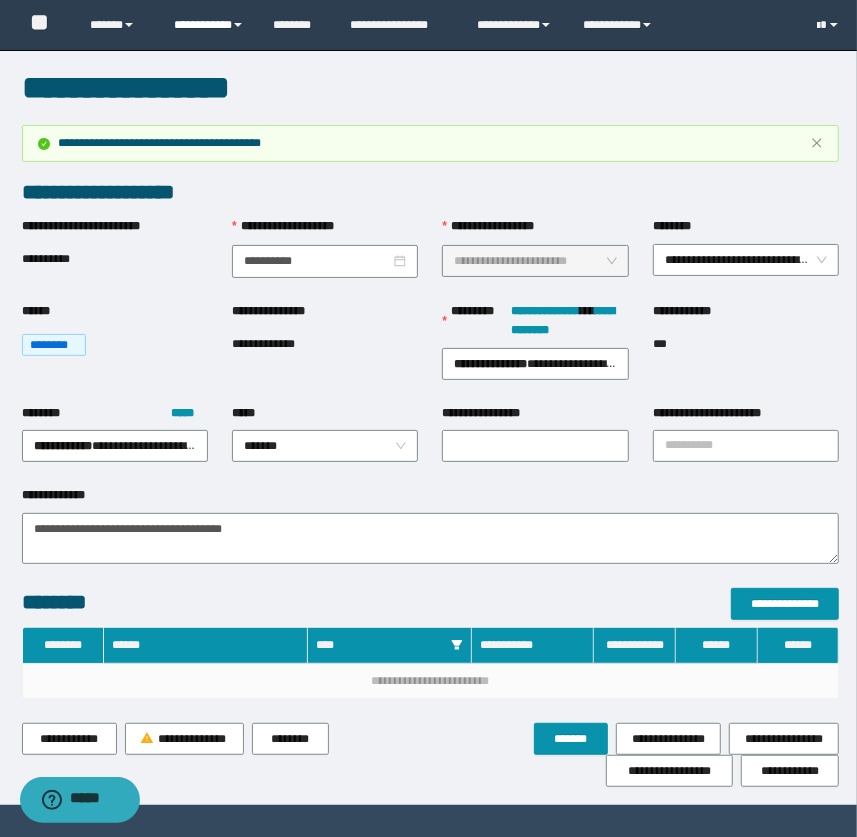 click on "**********" at bounding box center [209, 25] 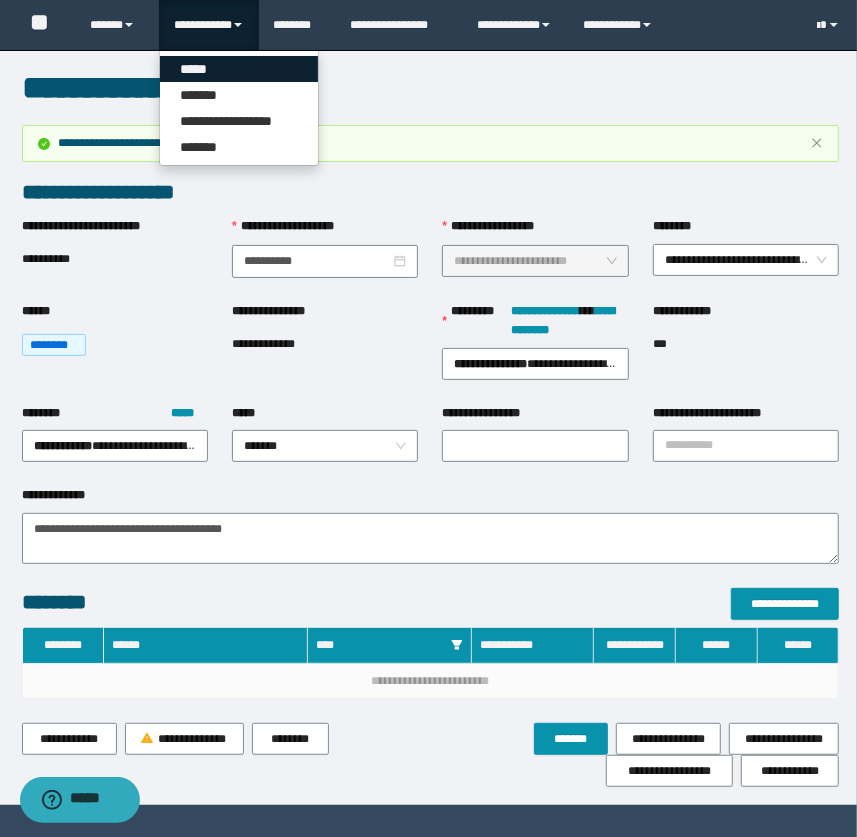 click on "*****" at bounding box center [239, 69] 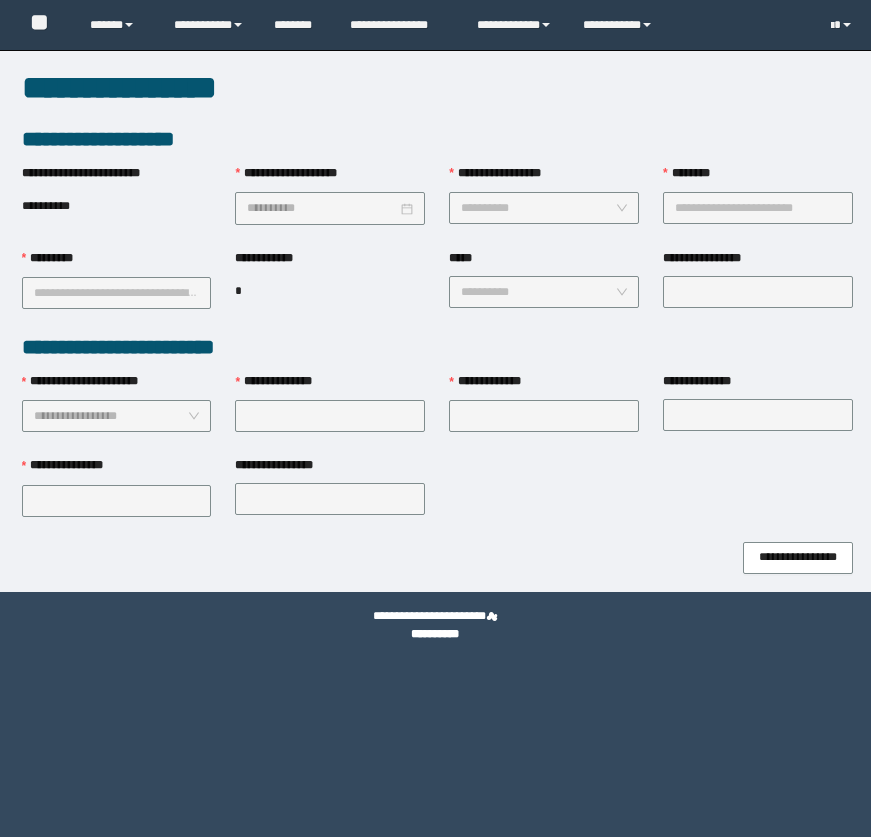 scroll, scrollTop: 0, scrollLeft: 0, axis: both 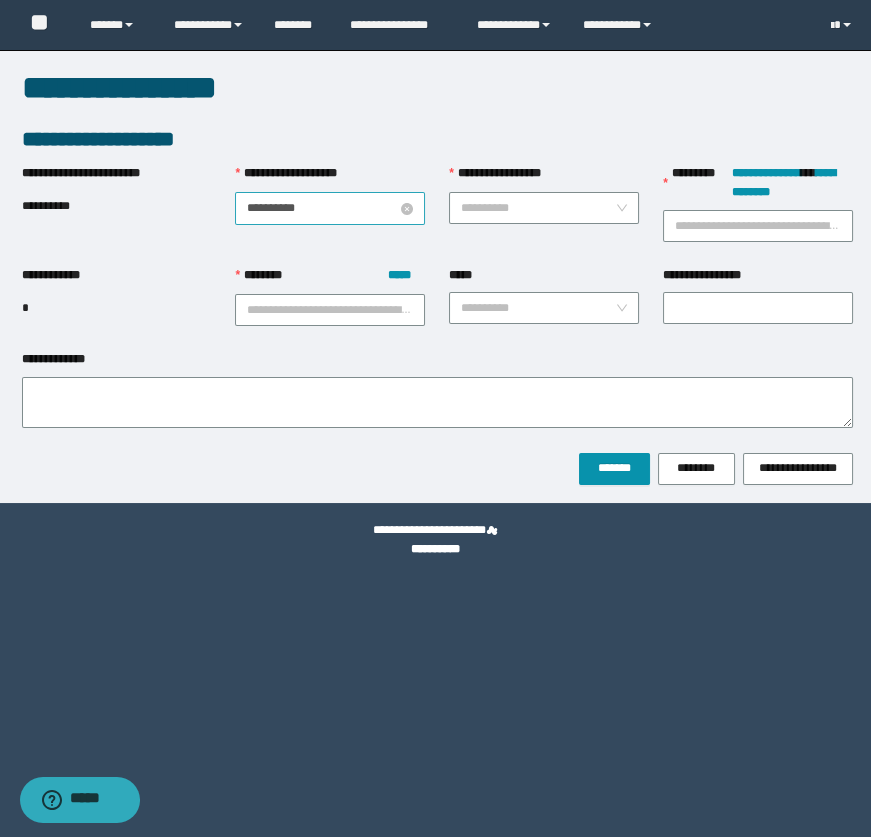 click on "**********" at bounding box center (322, 208) 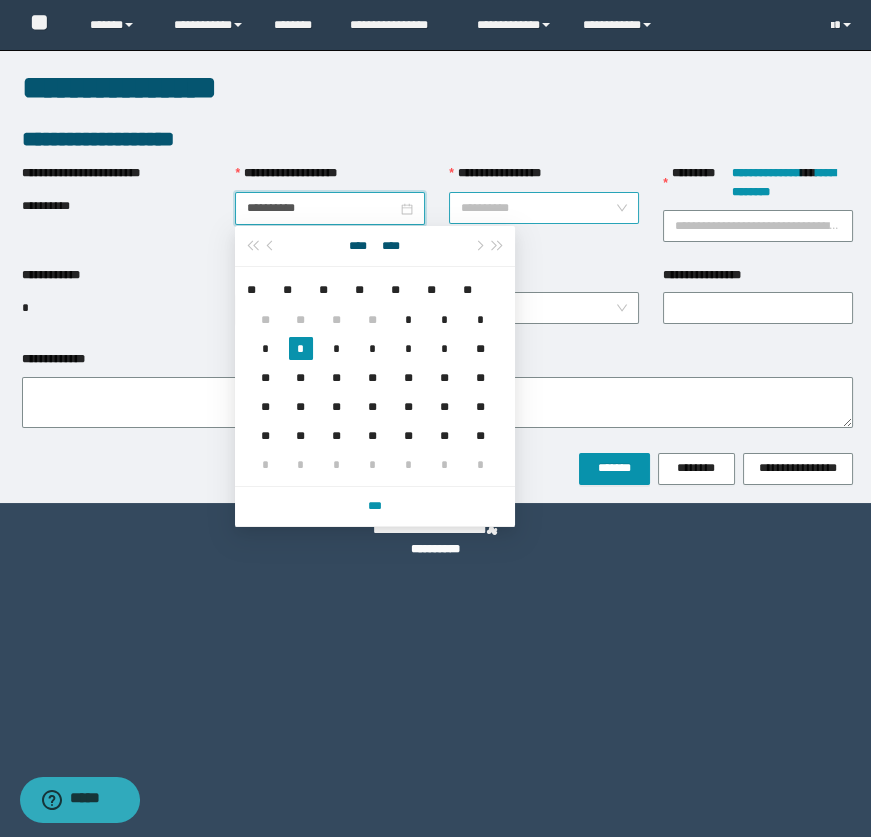 click on "**********" at bounding box center (538, 208) 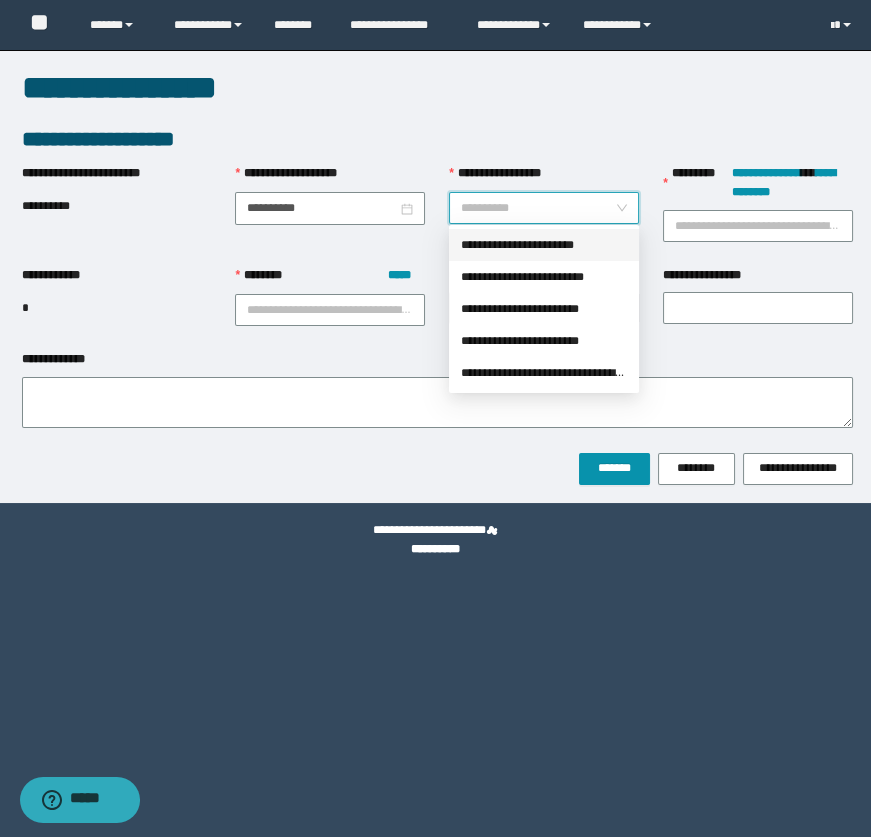 click on "**********" at bounding box center (544, 245) 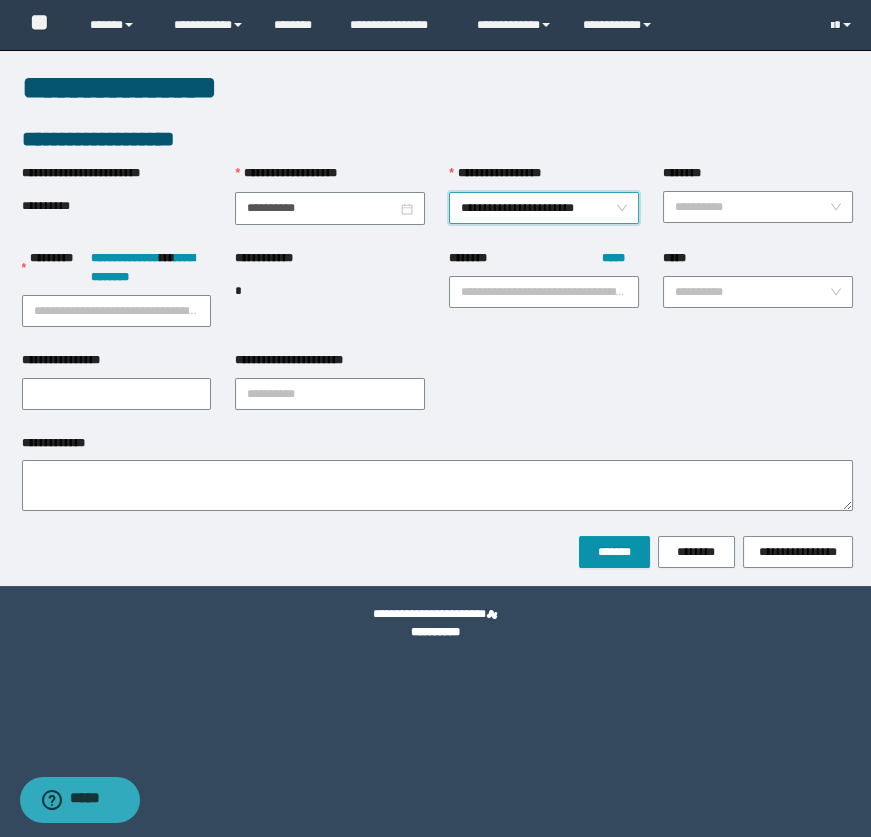 click on "********" at bounding box center (752, 207) 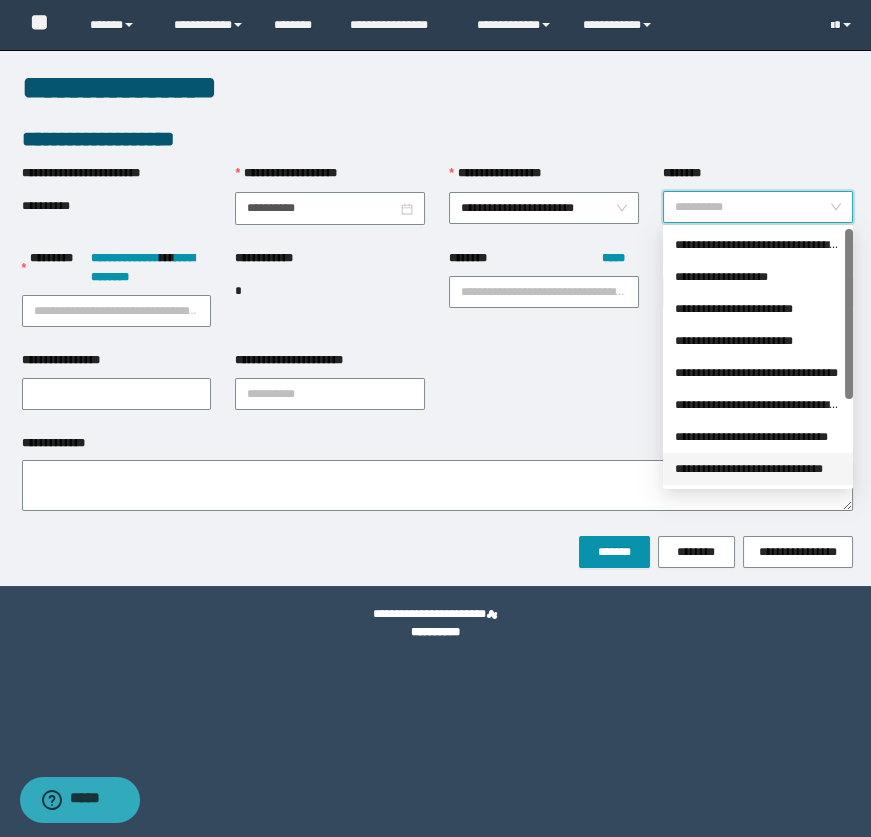 click on "**********" at bounding box center (758, 469) 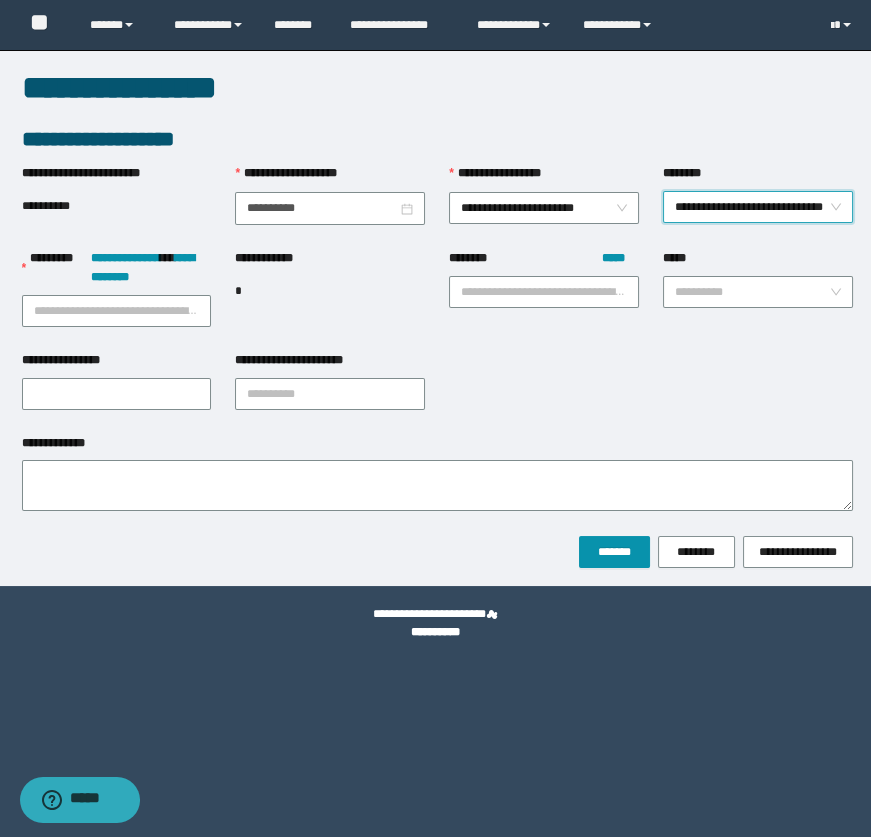 click on "**********" at bounding box center [758, 300] 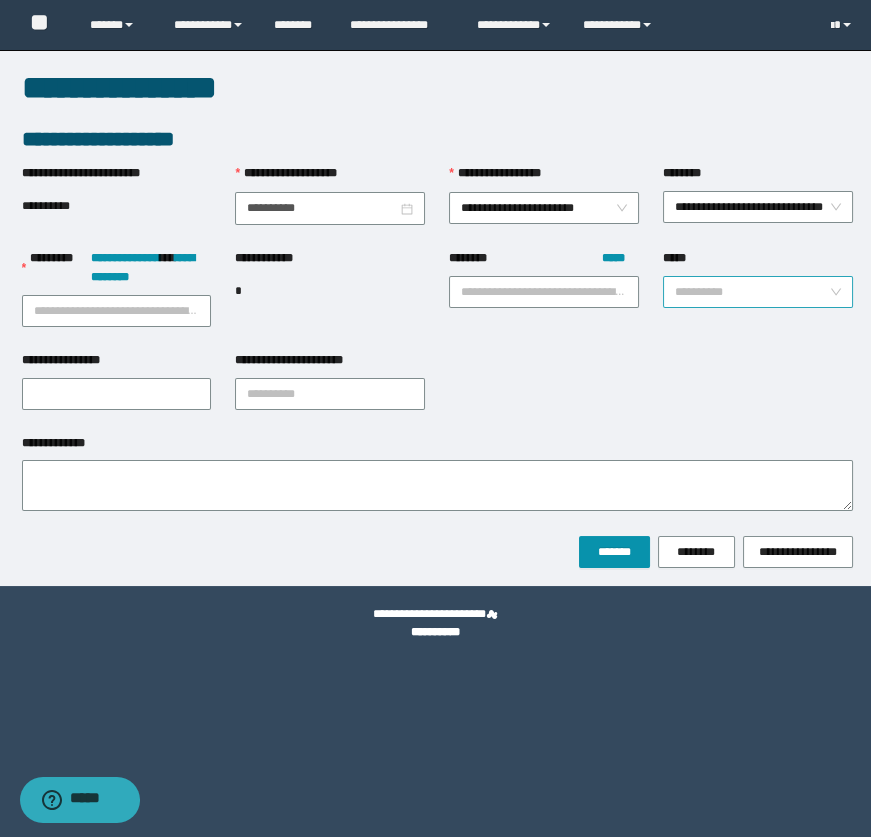 click on "*****" at bounding box center (752, 292) 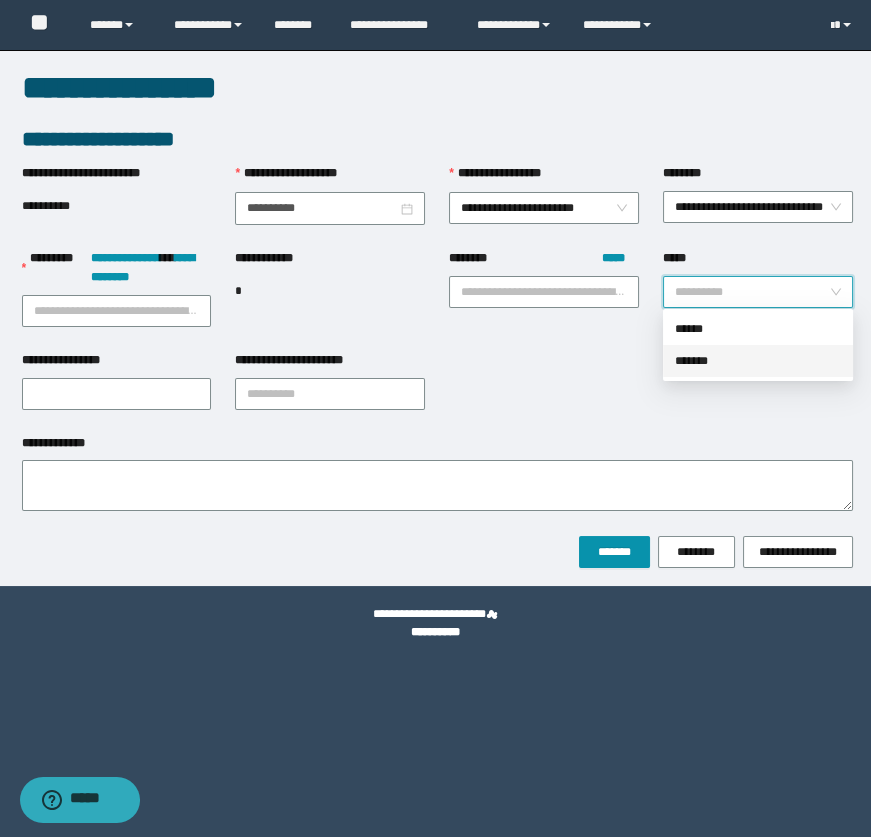 drag, startPoint x: 730, startPoint y: 361, endPoint x: 713, endPoint y: 361, distance: 17 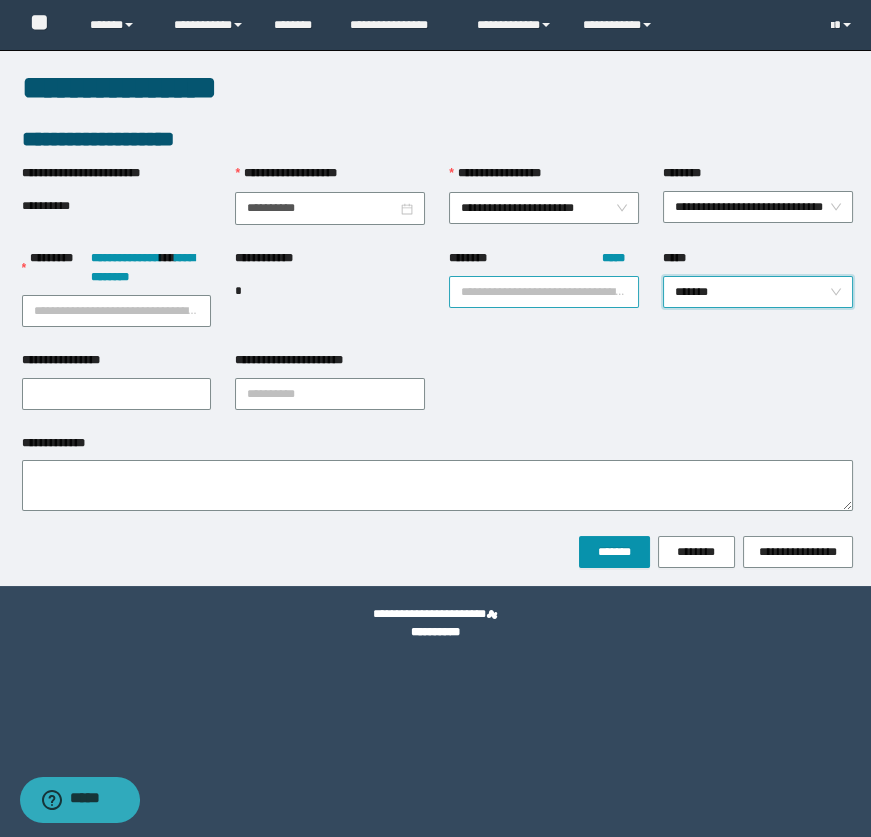 click at bounding box center [544, 292] 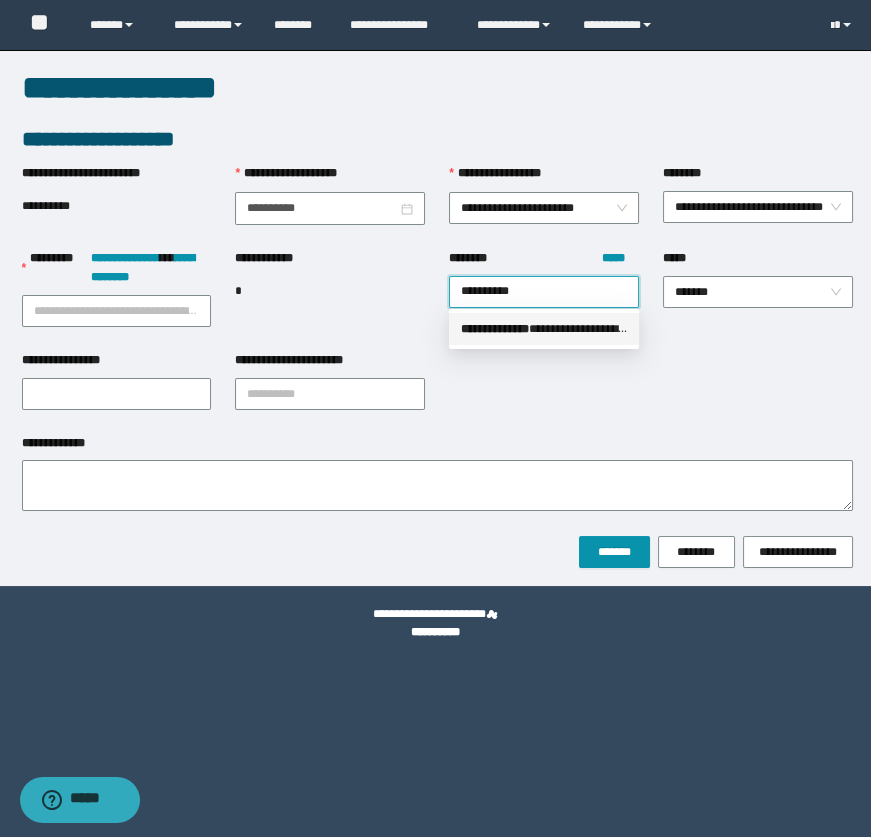 click on "**********" at bounding box center (544, 329) 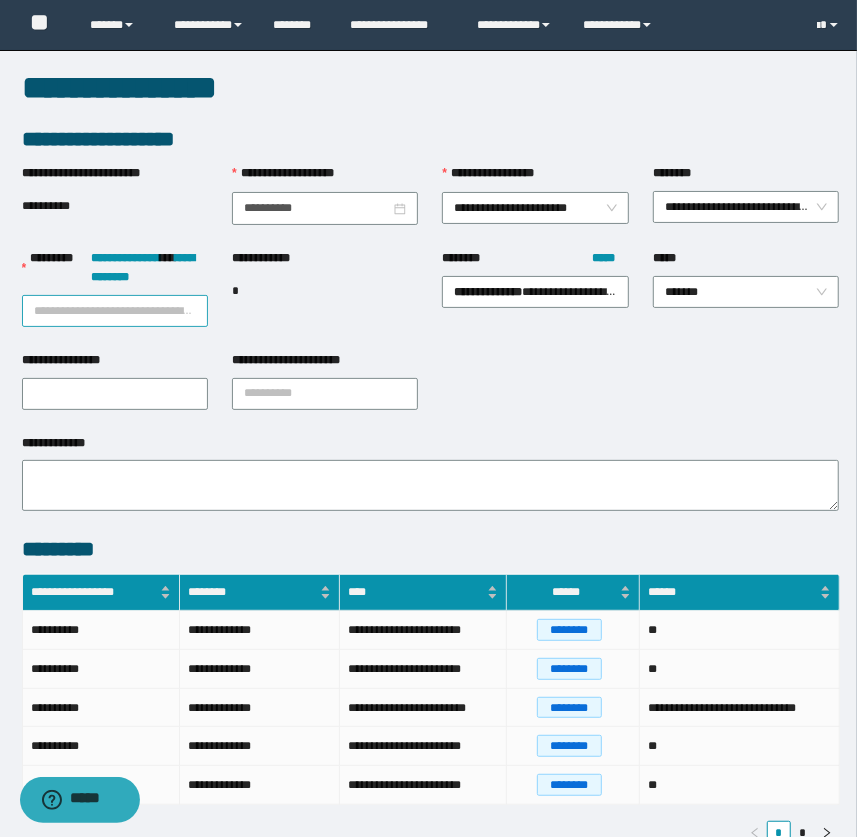 click on "**********" at bounding box center (115, 311) 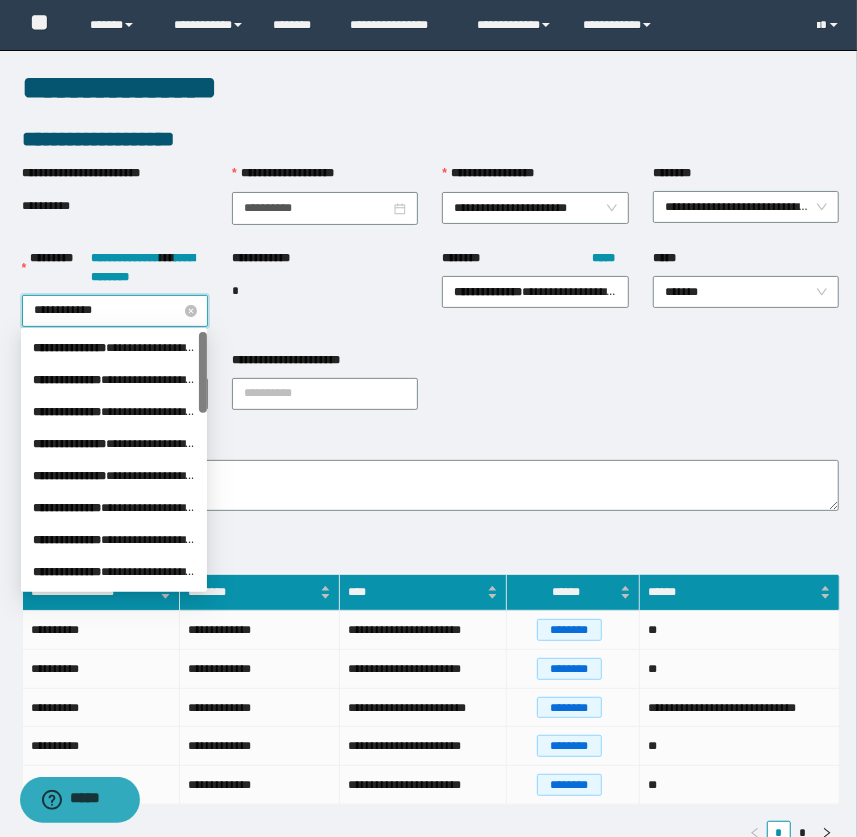 type on "**********" 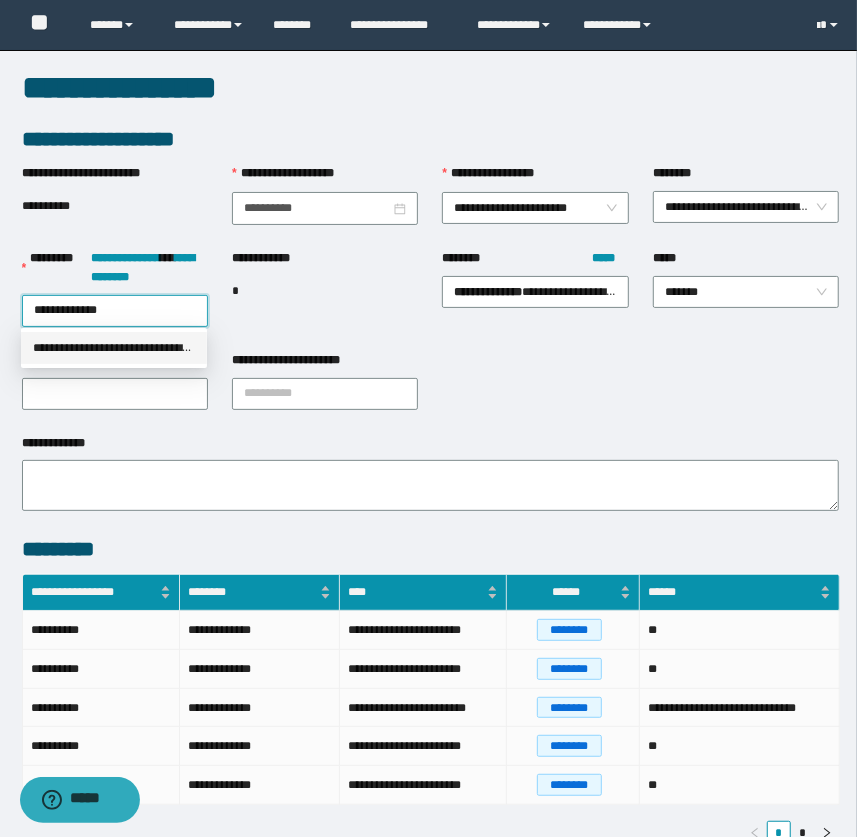 click on "**********" at bounding box center (114, 348) 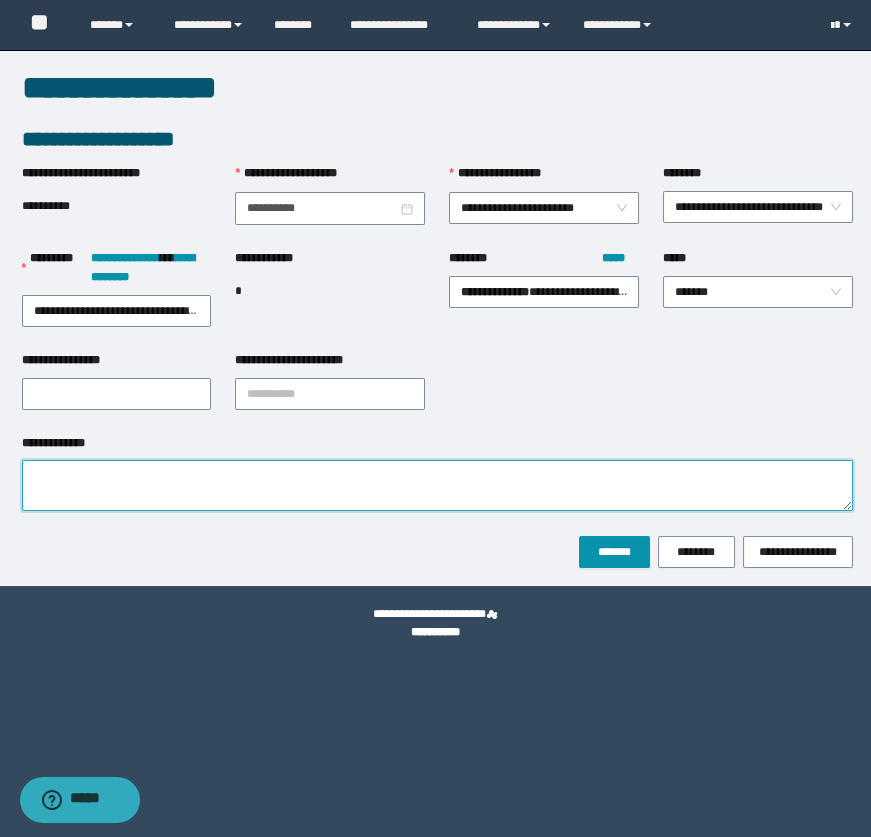 click on "**********" at bounding box center [437, 485] 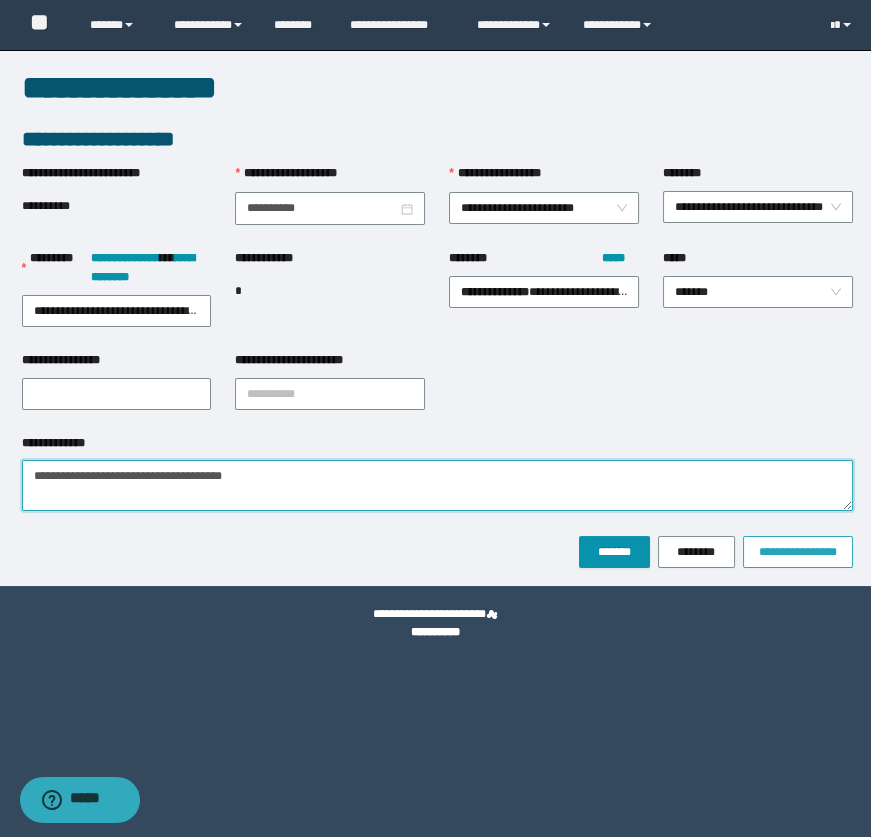 type on "**********" 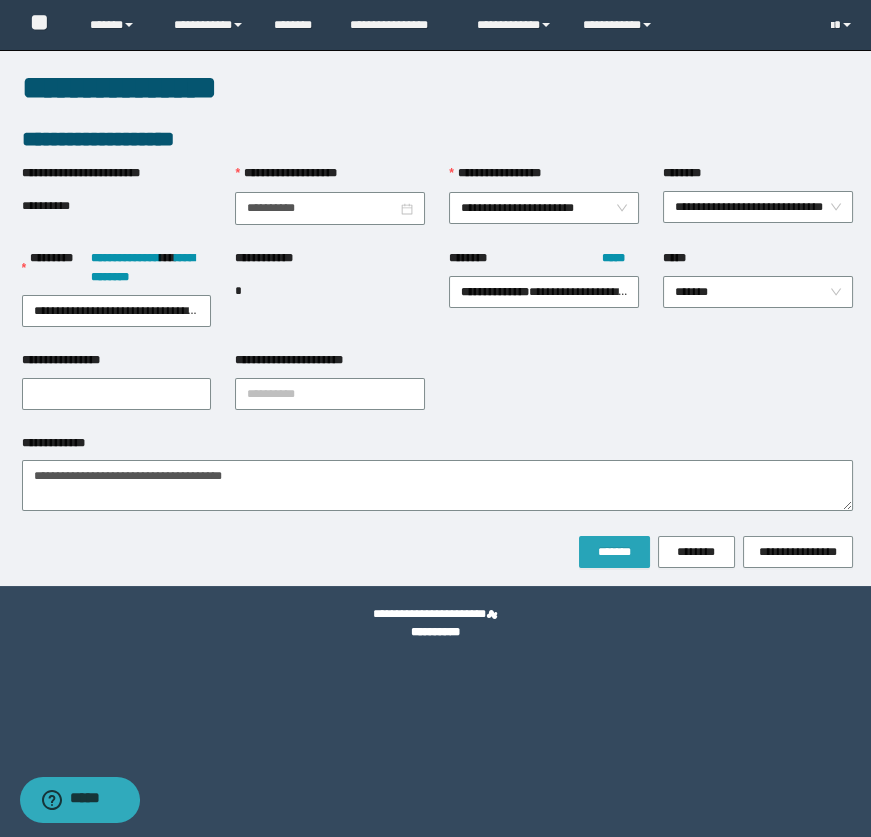 click on "*******" at bounding box center [614, 552] 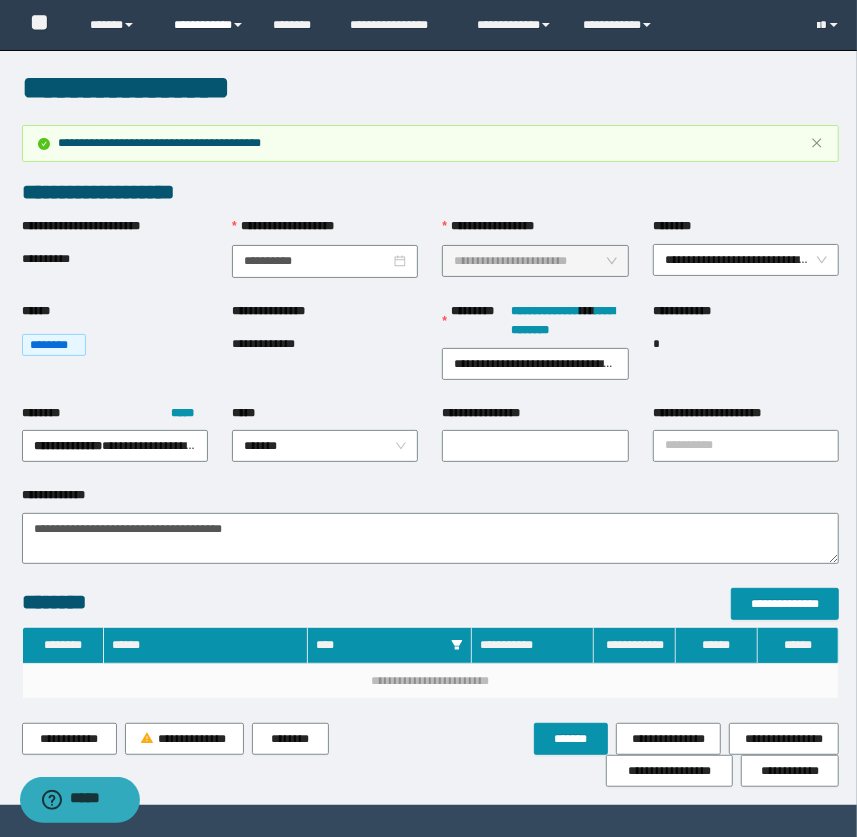 click on "**********" at bounding box center [209, 25] 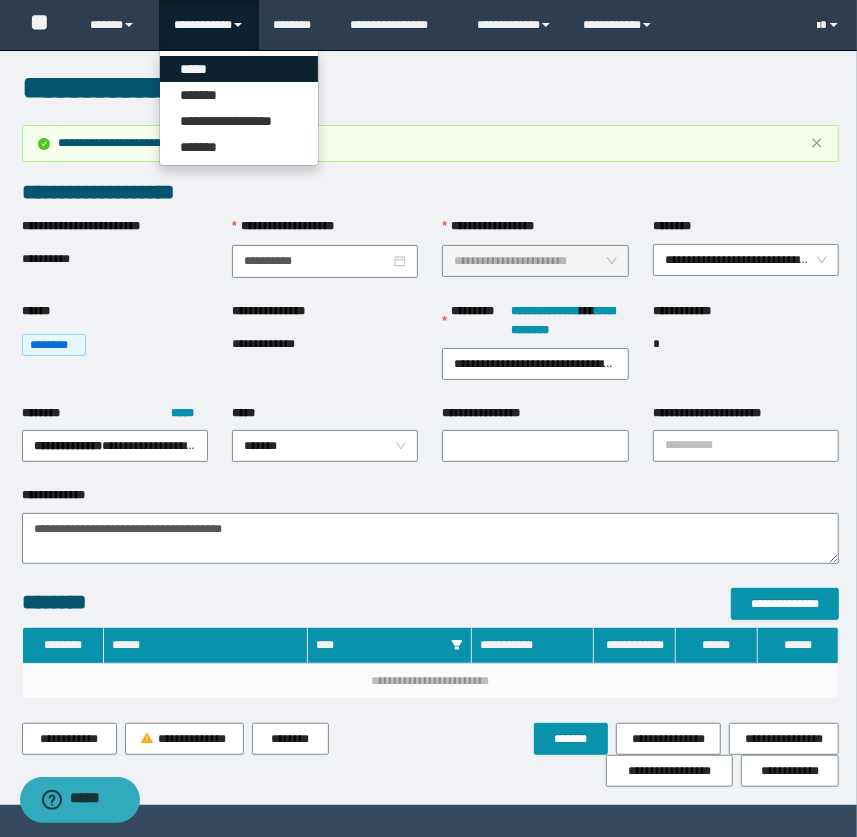 click on "*****" at bounding box center [239, 69] 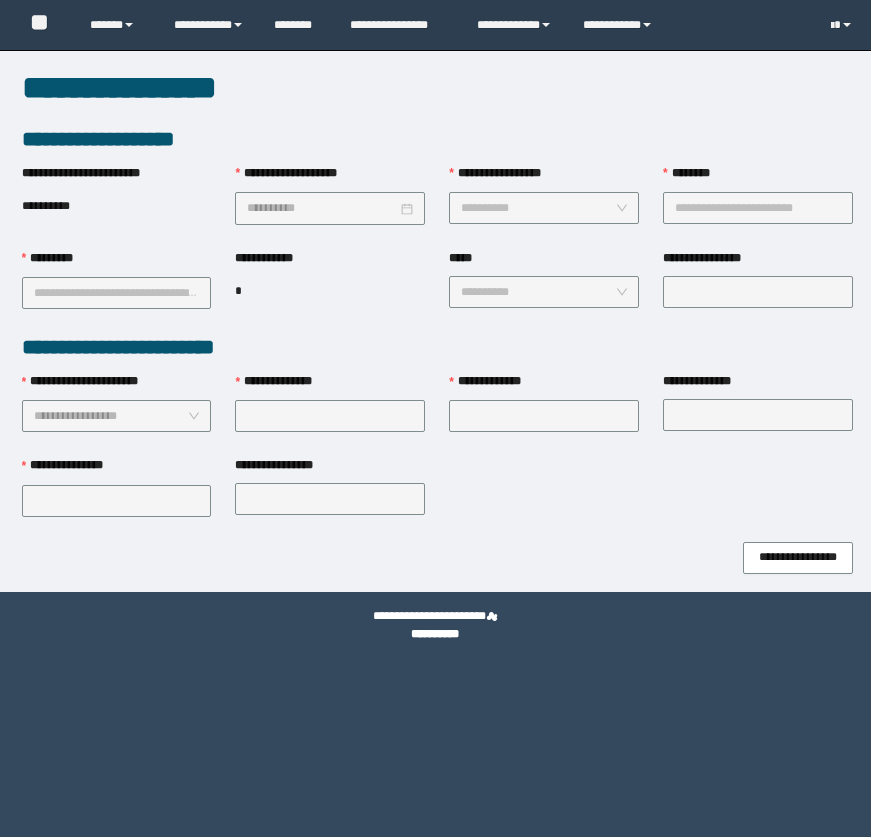 scroll, scrollTop: 0, scrollLeft: 0, axis: both 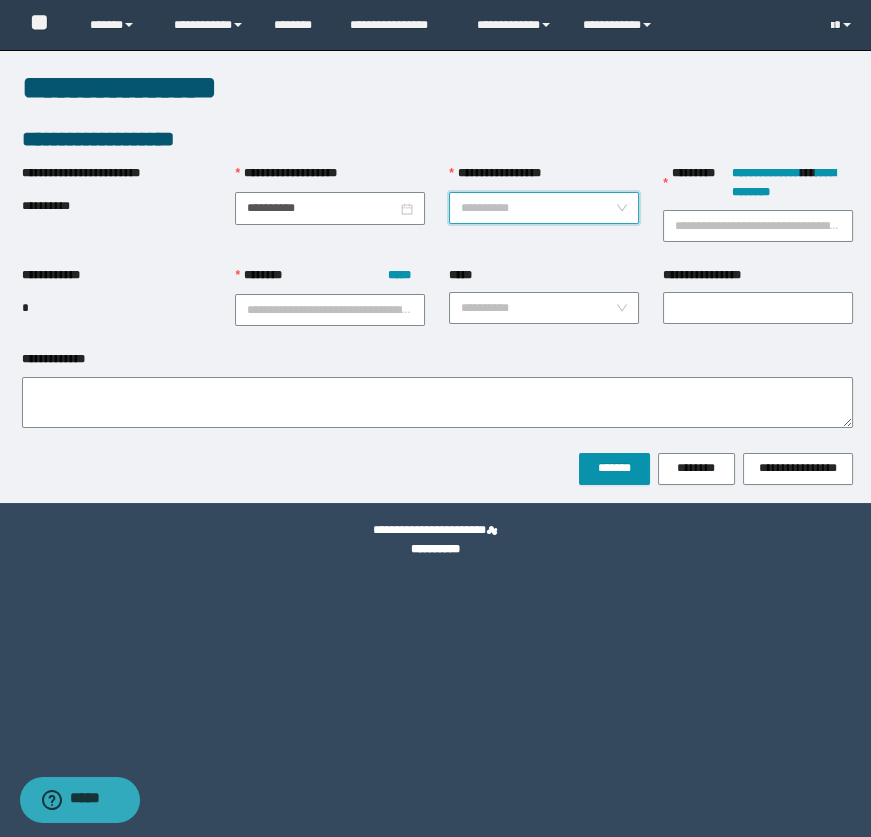 click on "**********" at bounding box center [538, 208] 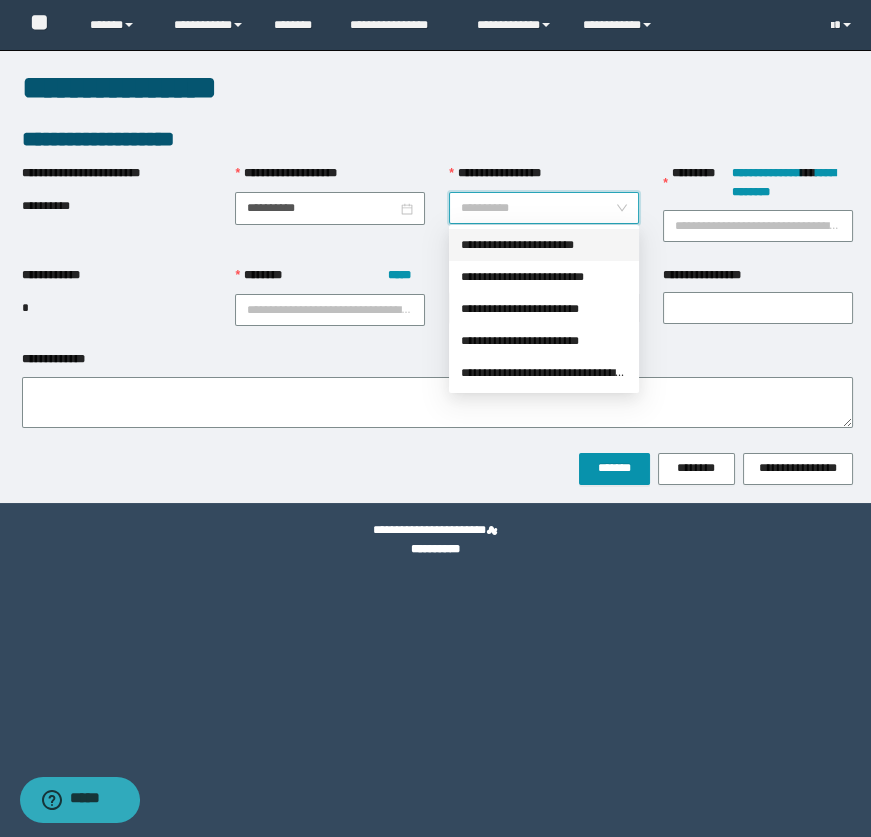 click on "**********" at bounding box center [544, 245] 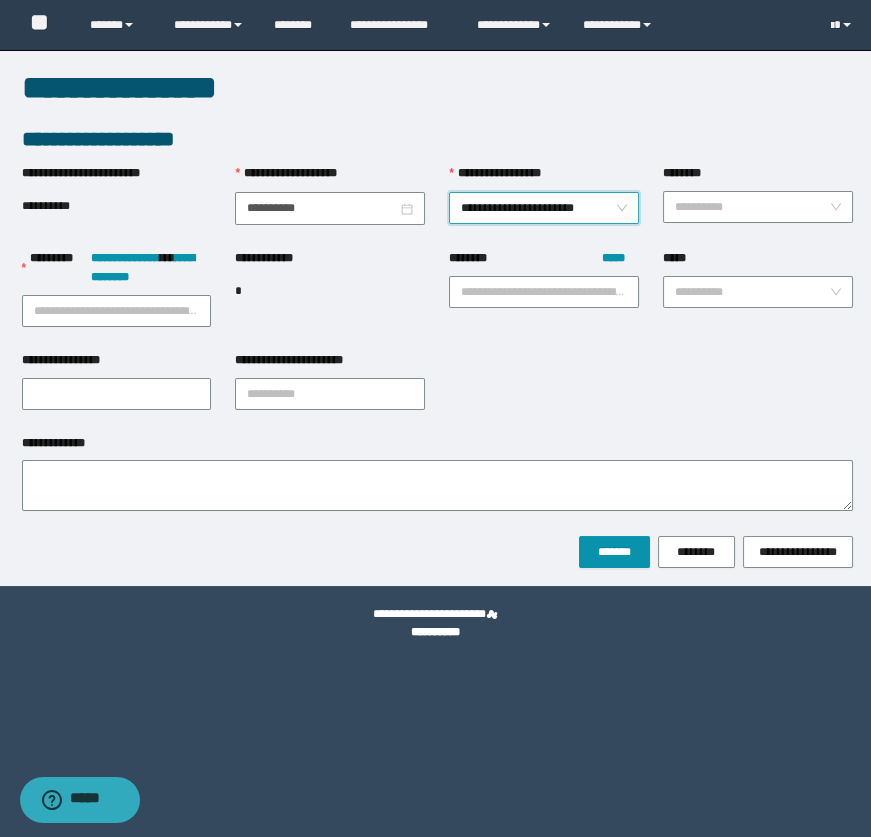 click on "********" at bounding box center [752, 207] 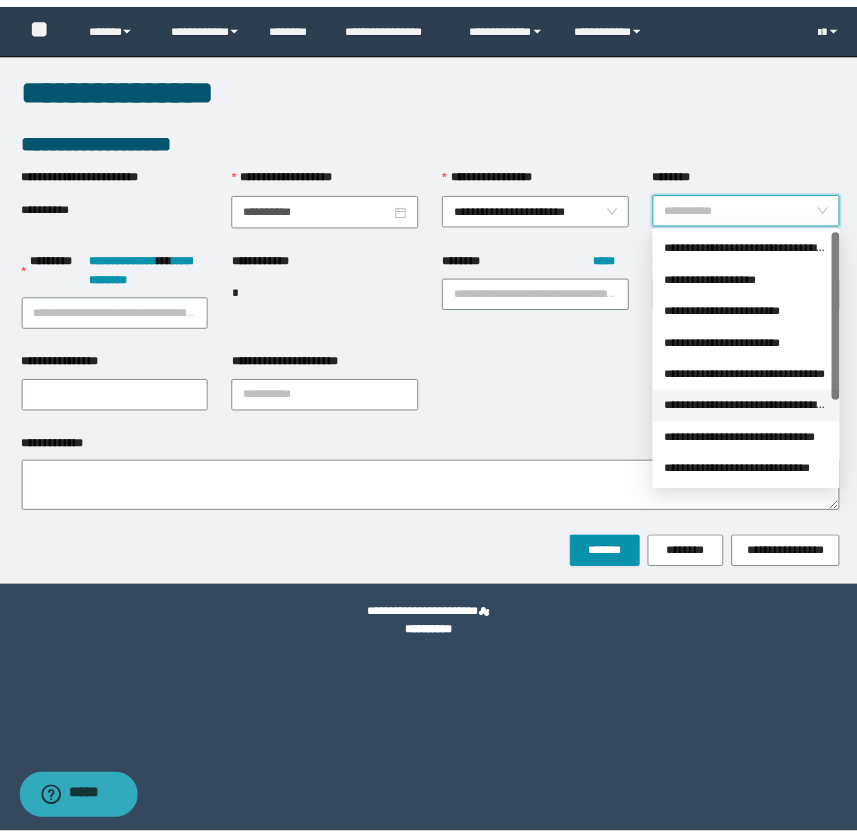 scroll, scrollTop: 127, scrollLeft: 0, axis: vertical 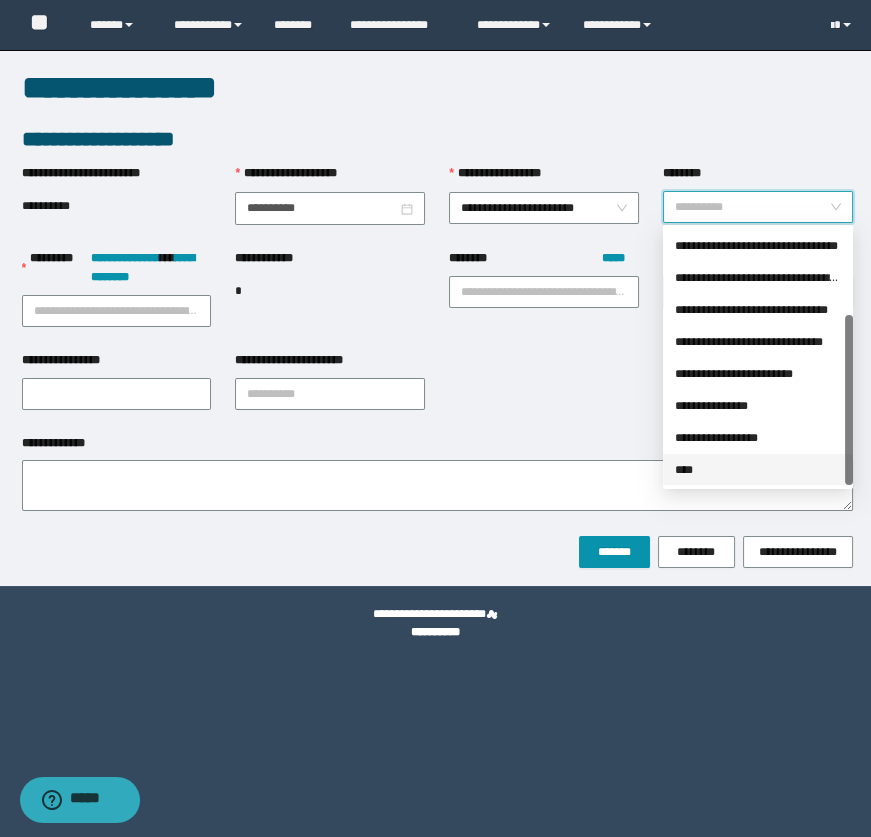 click on "****" at bounding box center [758, 470] 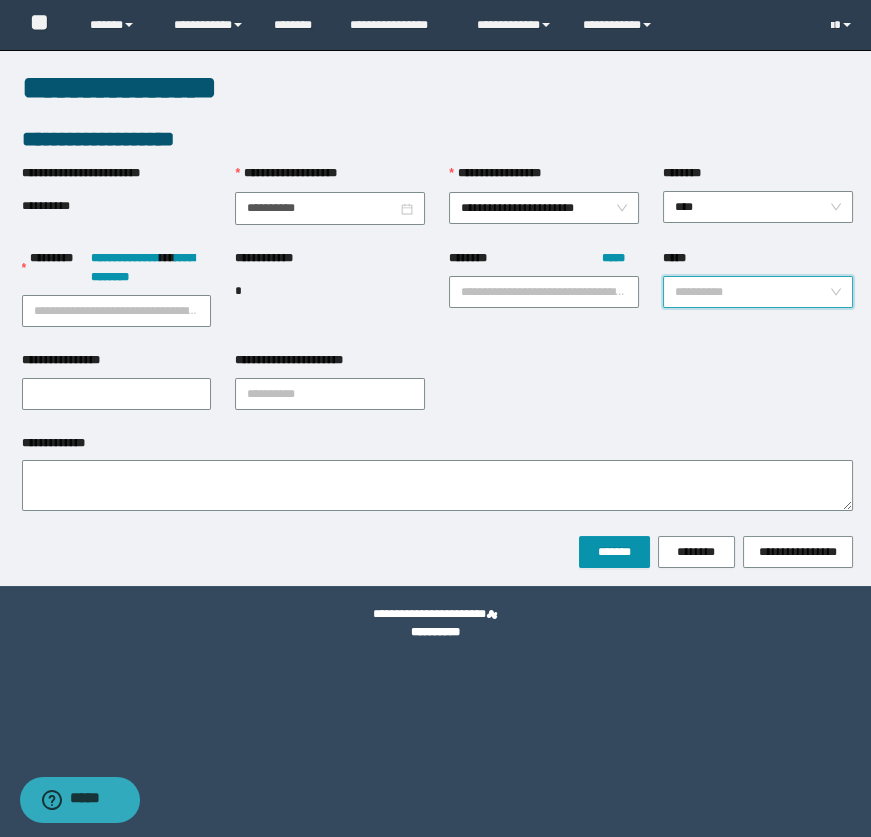 click on "*****" at bounding box center (752, 292) 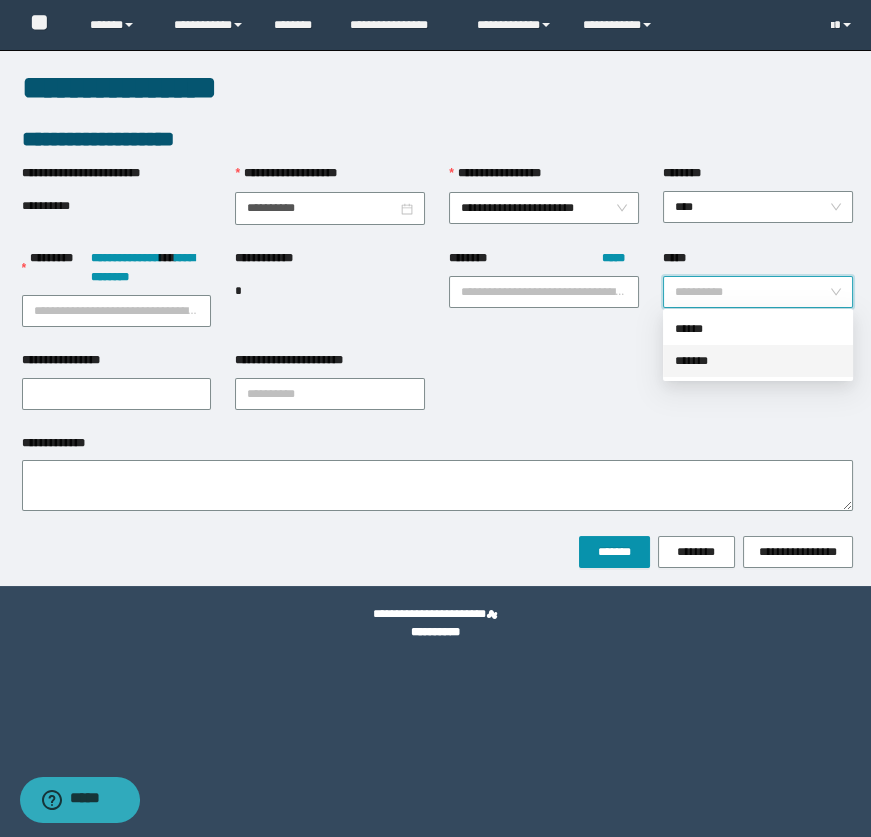 drag, startPoint x: 717, startPoint y: 360, endPoint x: 625, endPoint y: 331, distance: 96.462425 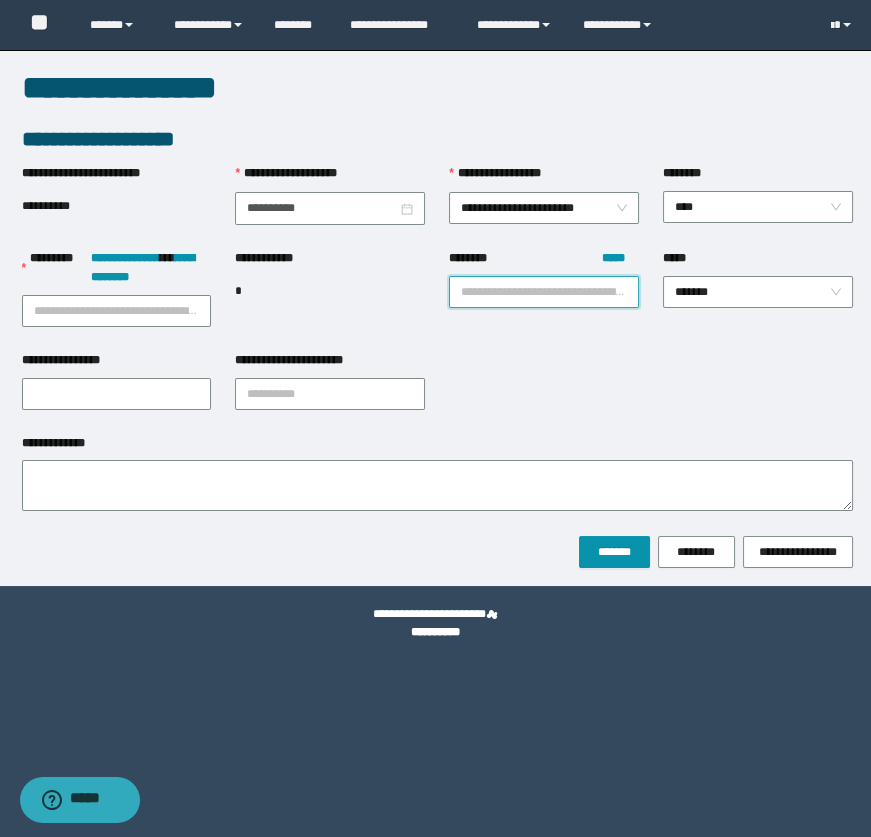 click on "******** *****" at bounding box center [544, 292] 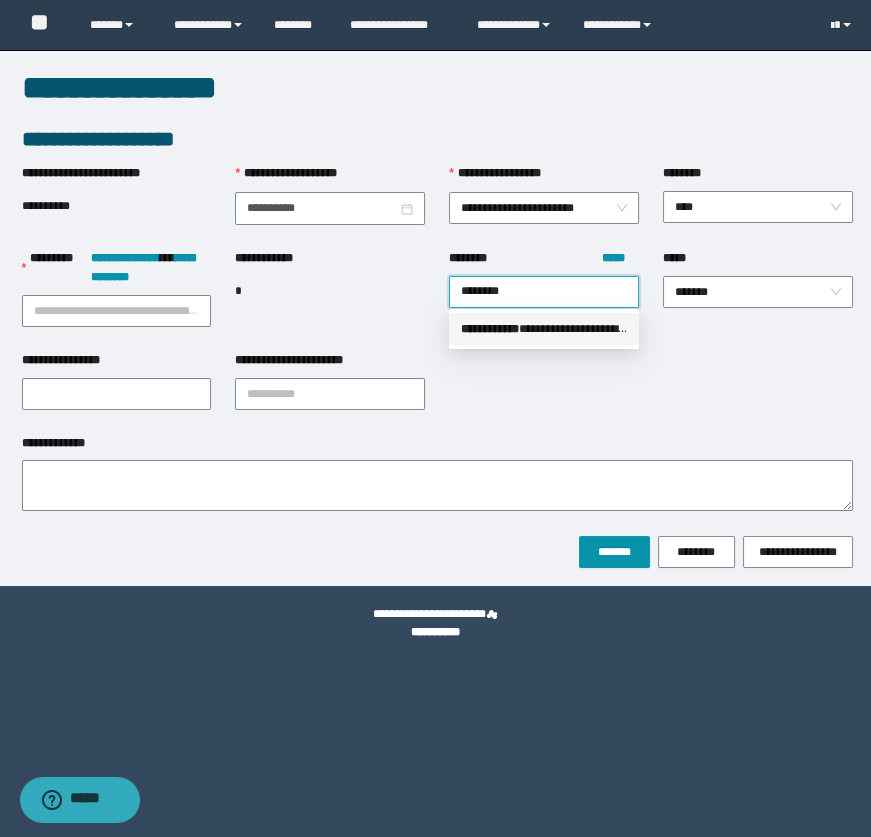 click on "**********" at bounding box center (544, 329) 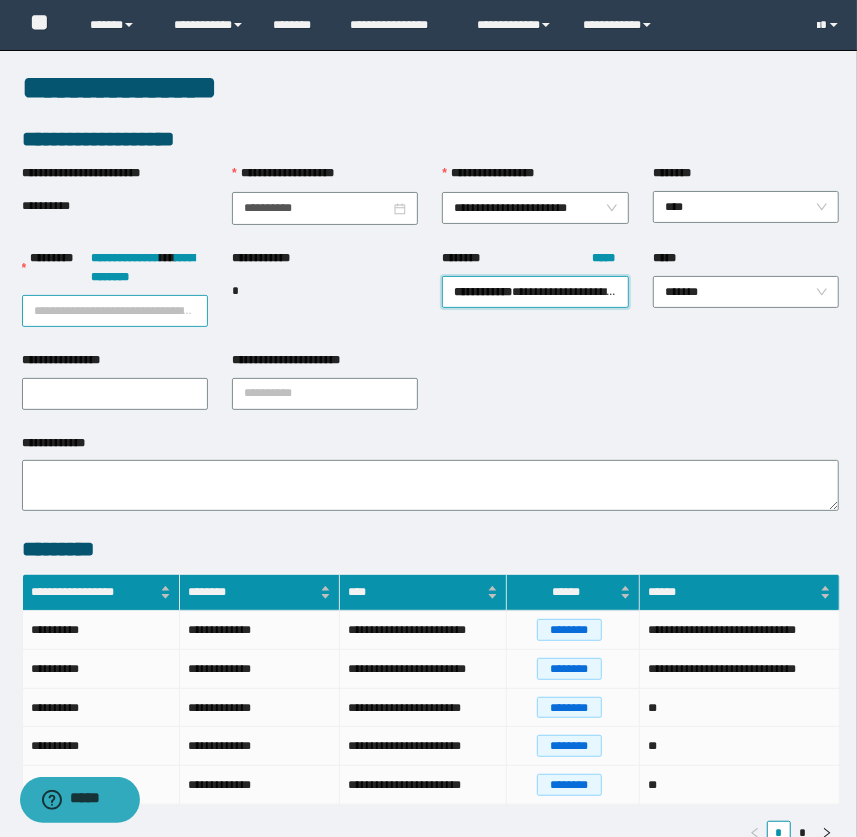 click on "**********" at bounding box center (115, 272) 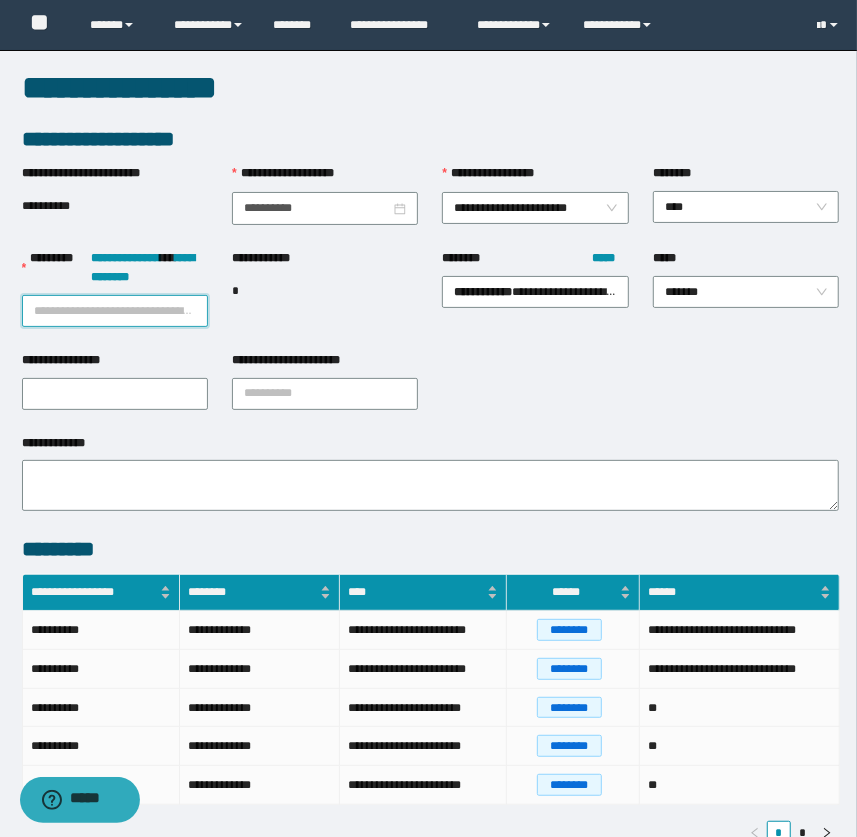 click on "**********" at bounding box center [115, 311] 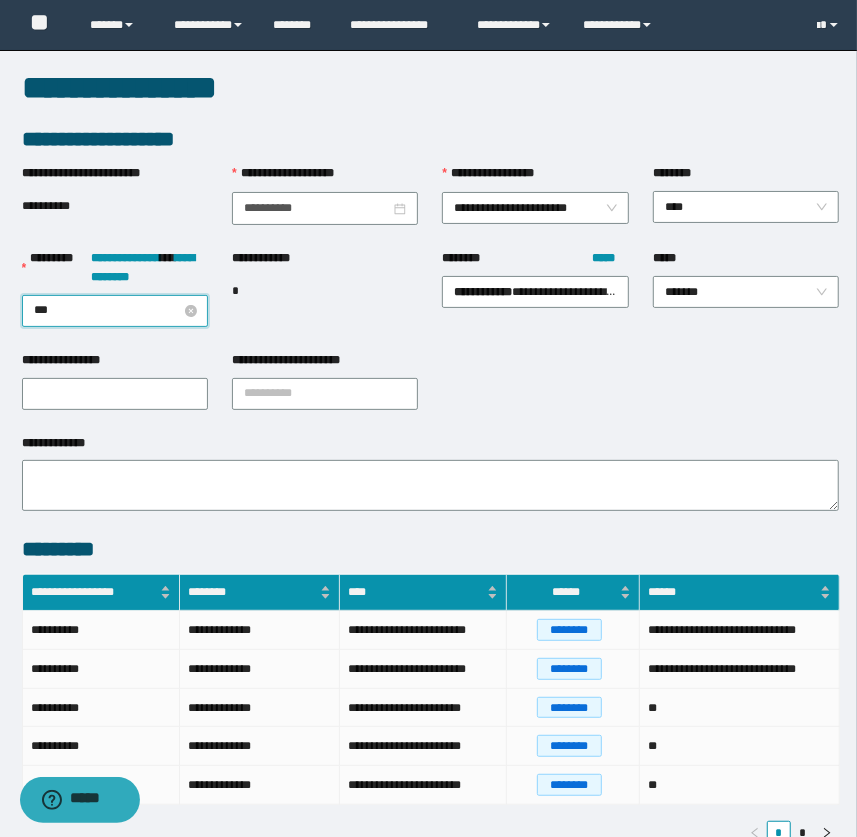 type on "****" 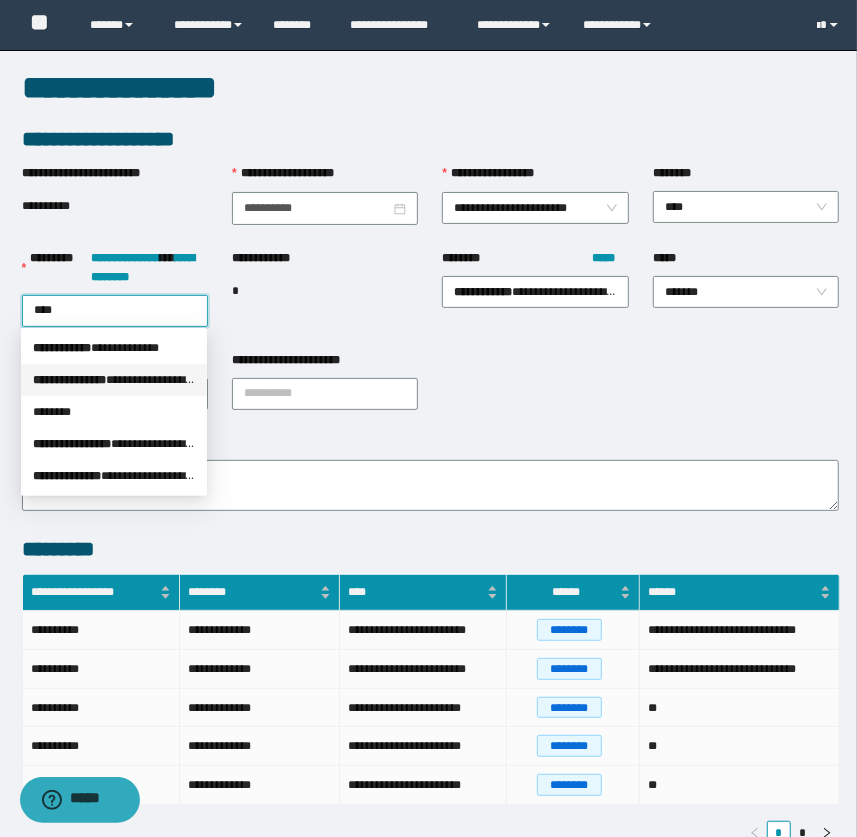 drag, startPoint x: 144, startPoint y: 372, endPoint x: 255, endPoint y: 342, distance: 114.982605 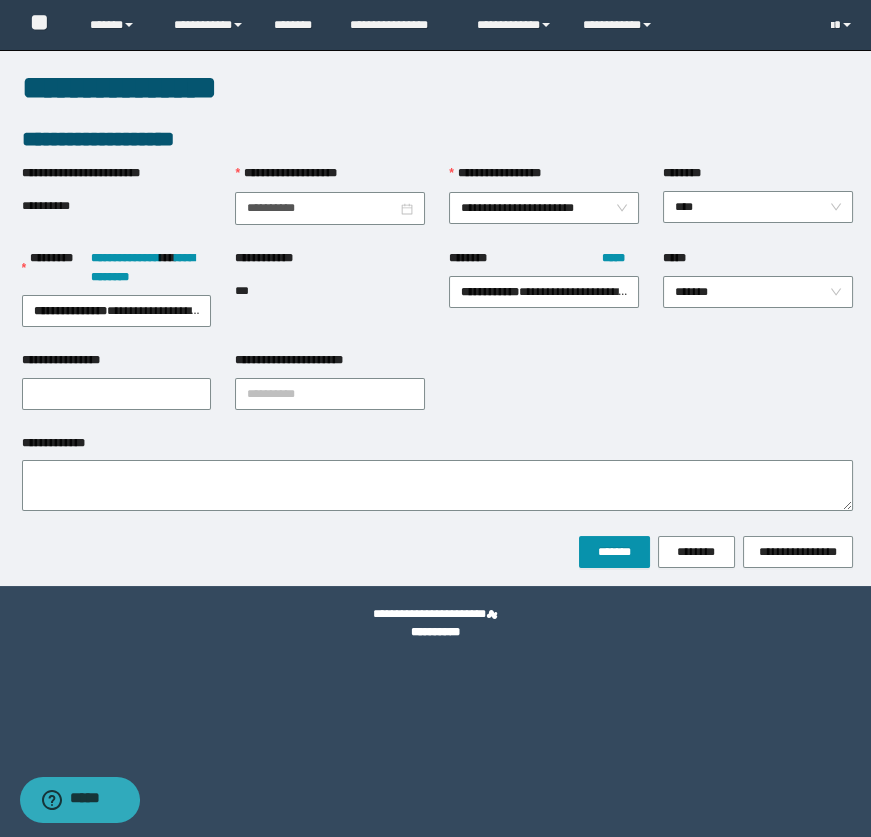 drag, startPoint x: 324, startPoint y: 530, endPoint x: 290, endPoint y: 504, distance: 42.80187 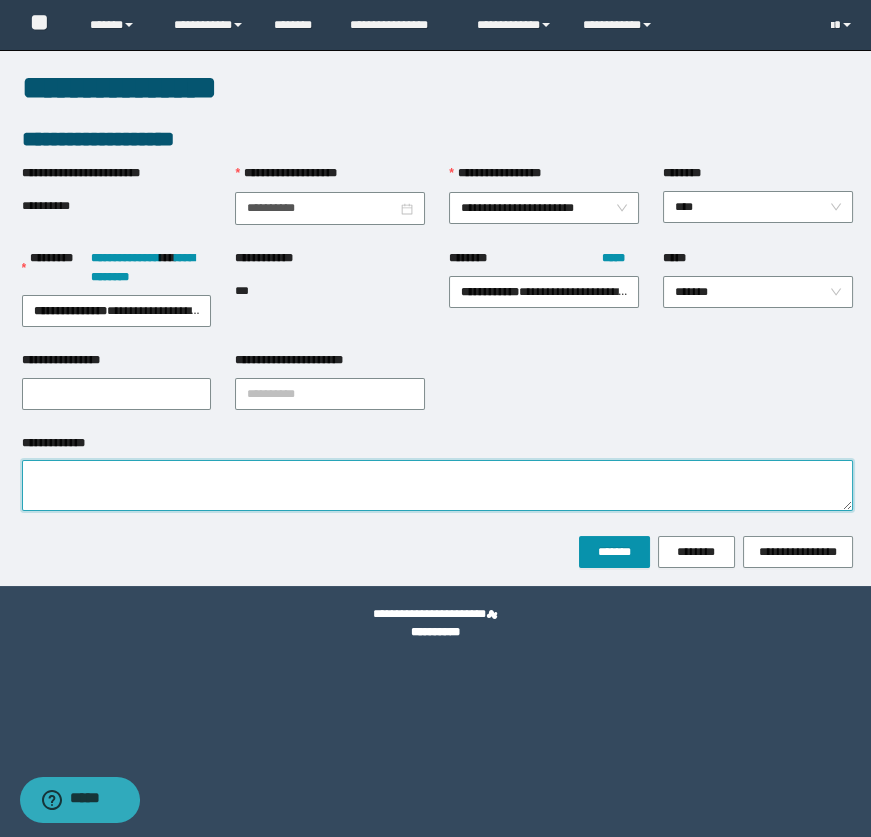 click on "**********" at bounding box center [437, 485] 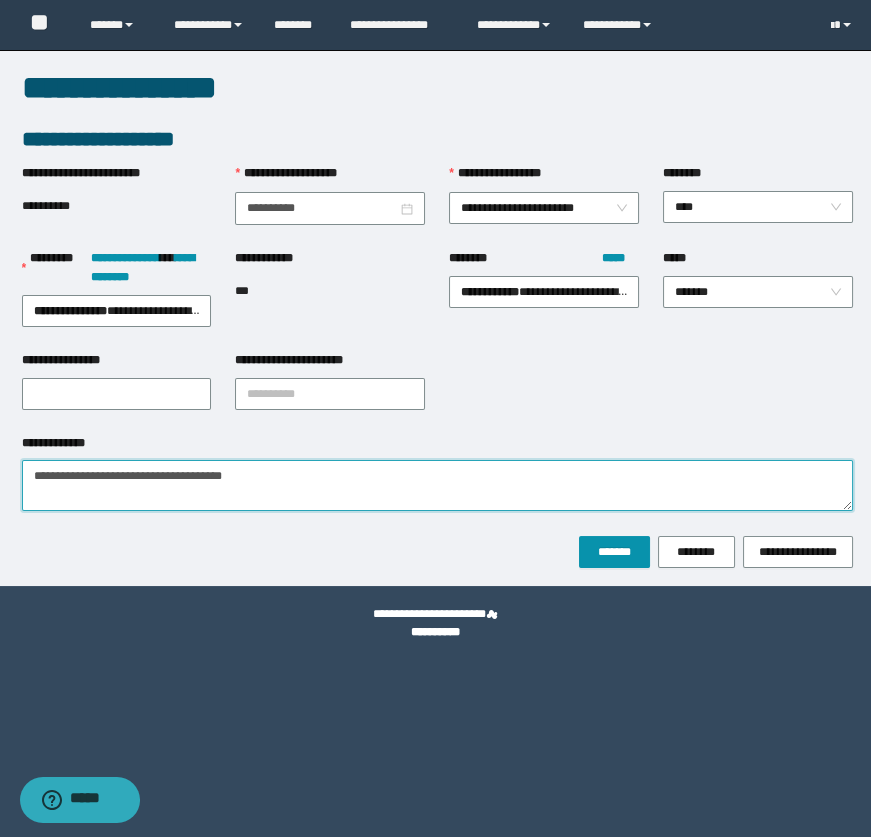 type on "**********" 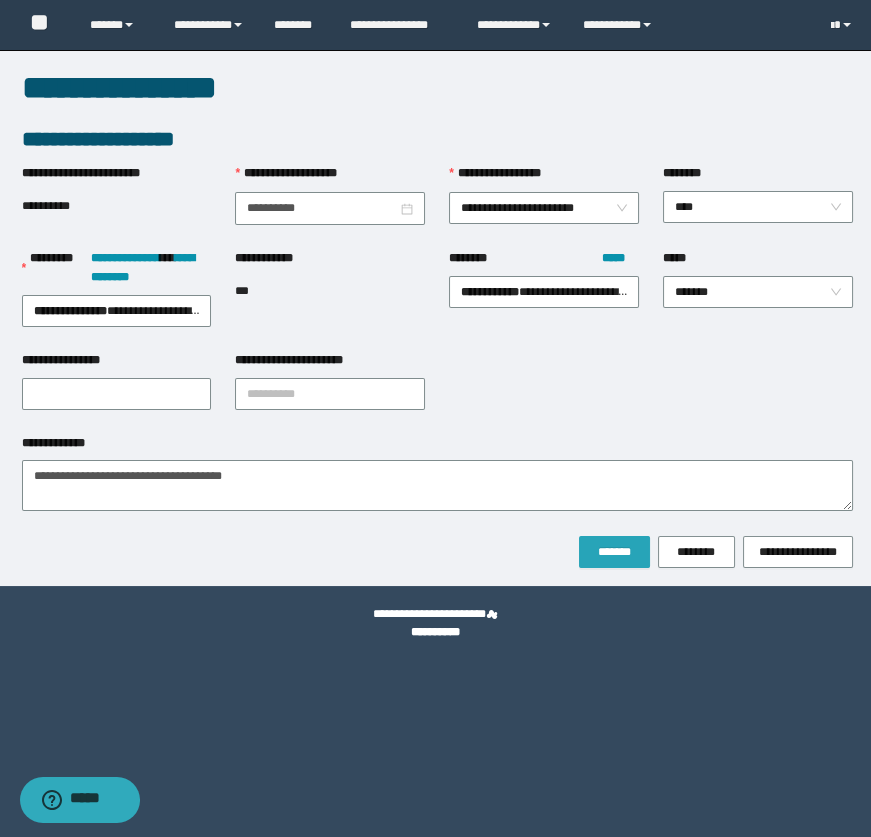 click on "*******" at bounding box center [614, 552] 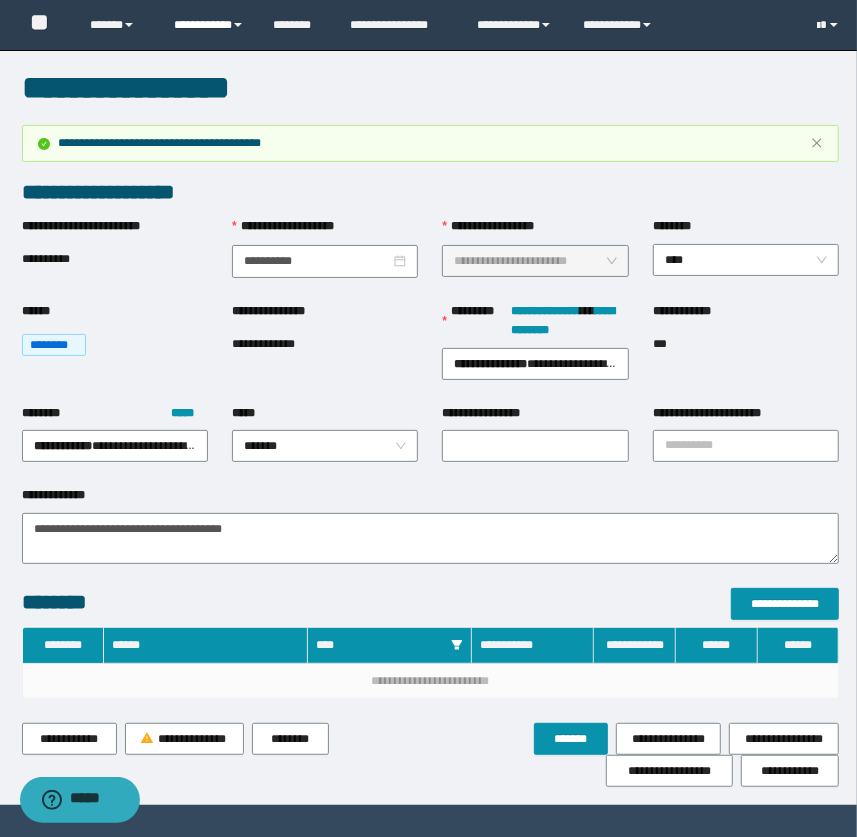 click on "**********" at bounding box center (209, 25) 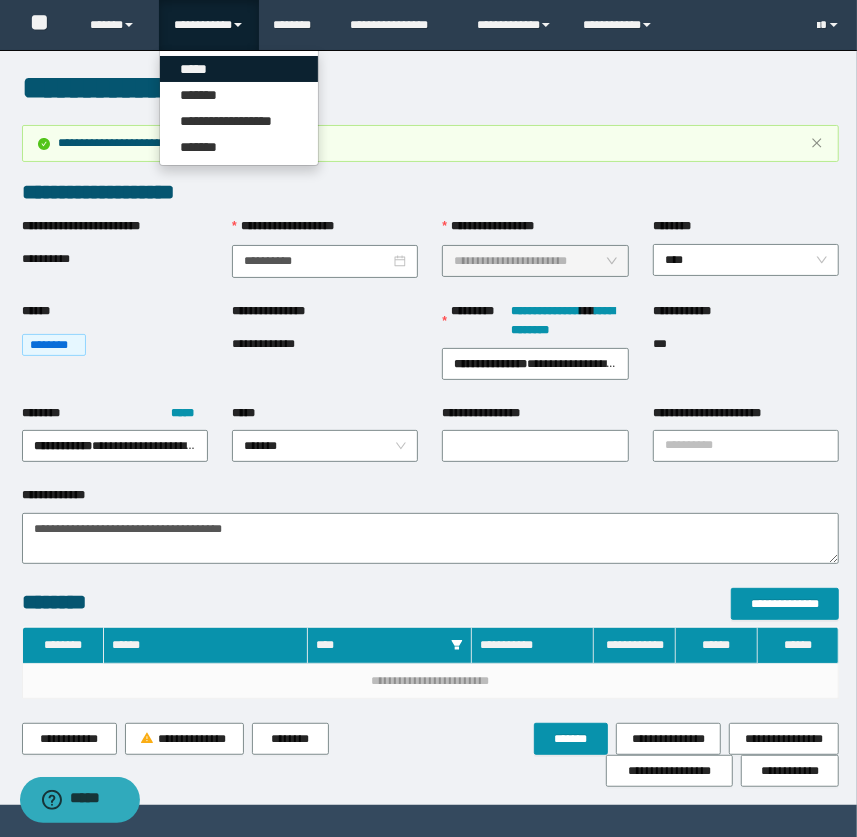 click on "*****" at bounding box center [239, 69] 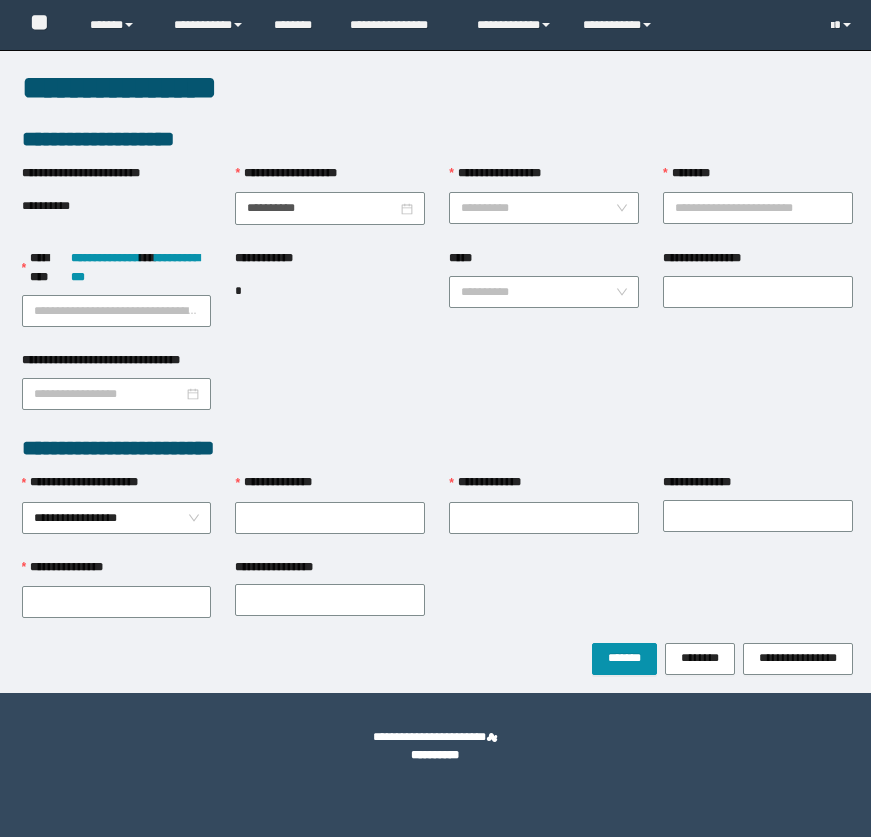 scroll, scrollTop: 0, scrollLeft: 0, axis: both 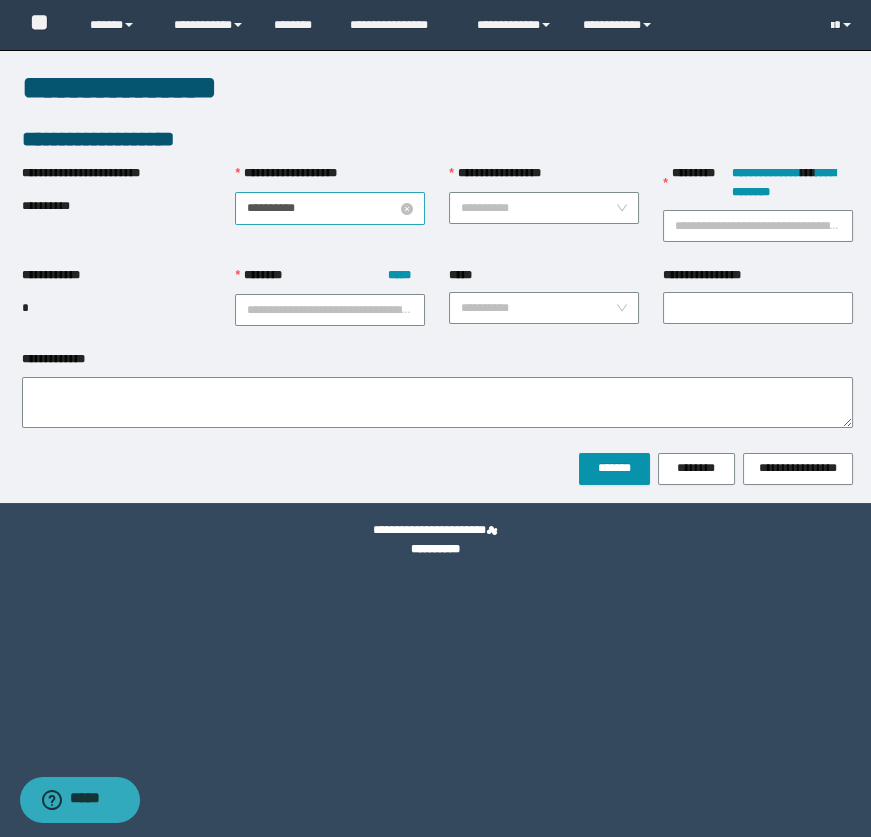 click on "**********" at bounding box center (322, 208) 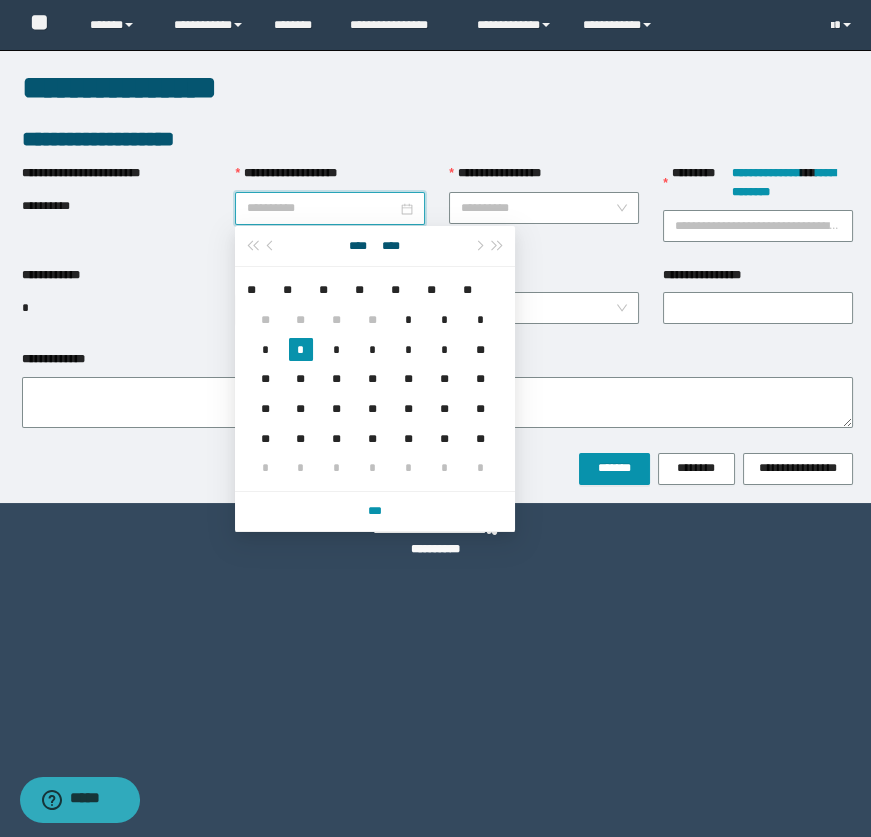 type on "**********" 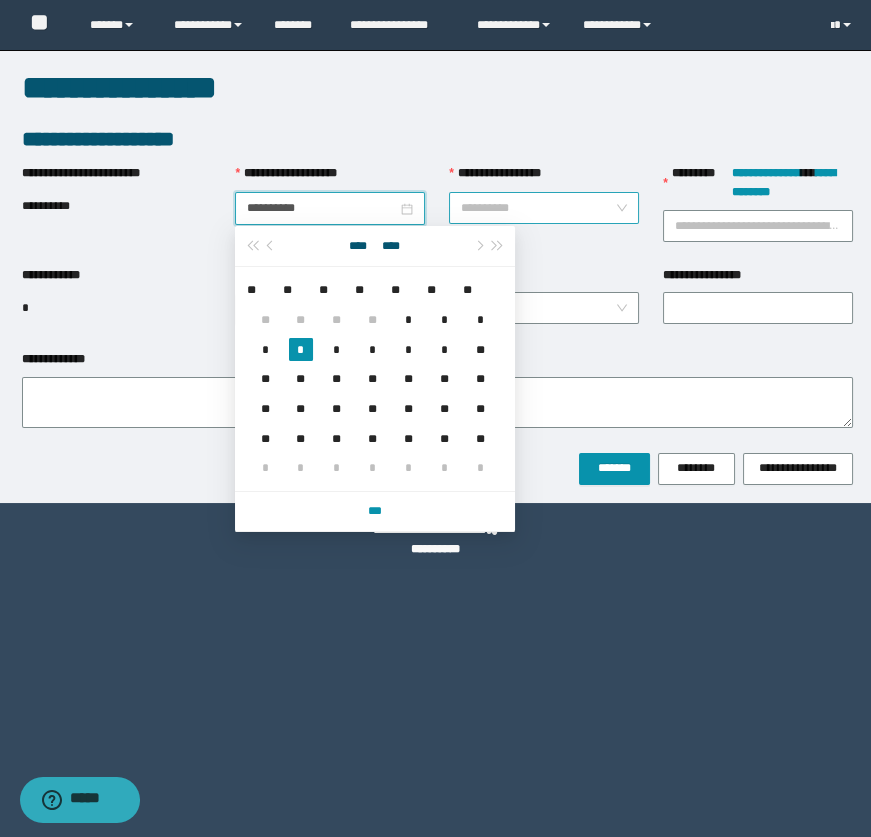 click on "**********" at bounding box center (538, 208) 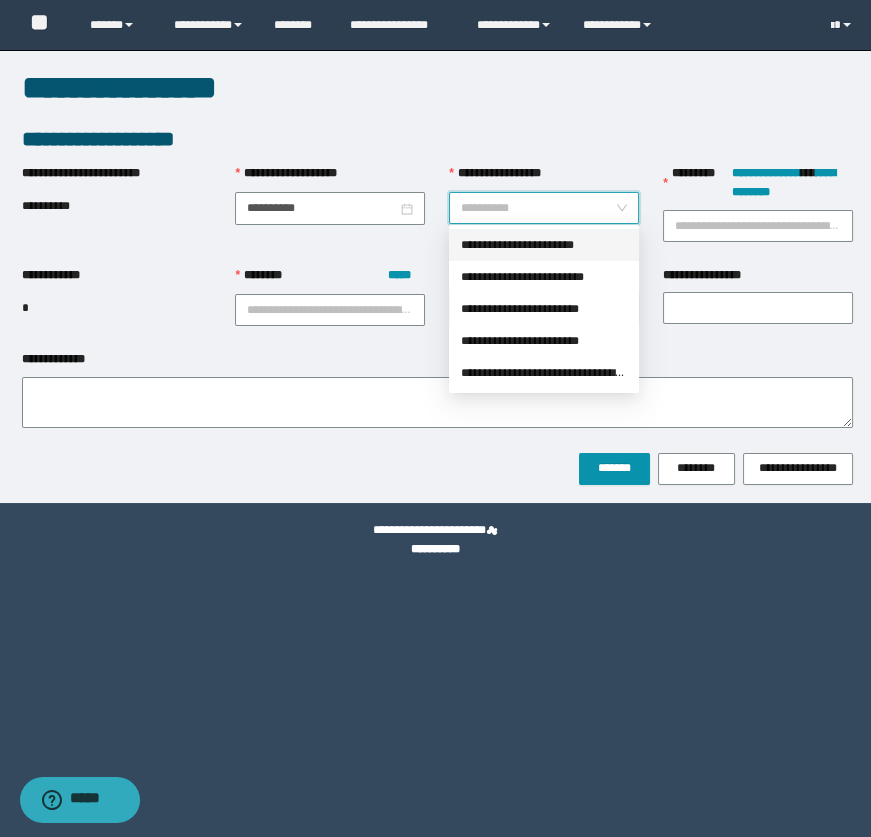 click on "**********" at bounding box center (544, 245) 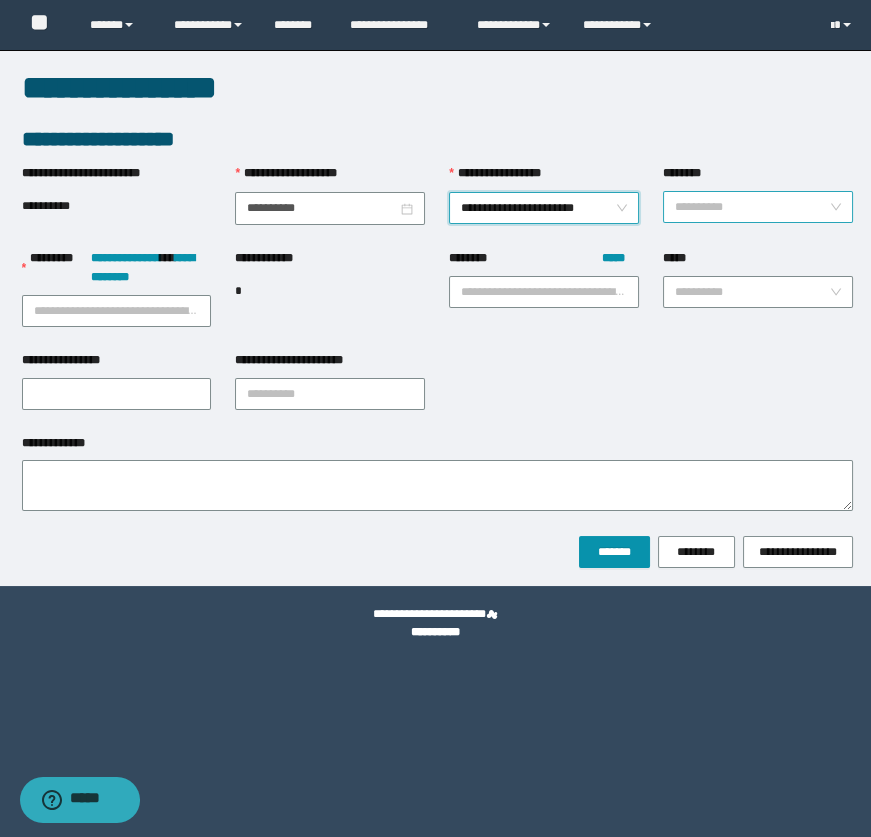 click on "**********" at bounding box center (758, 206) 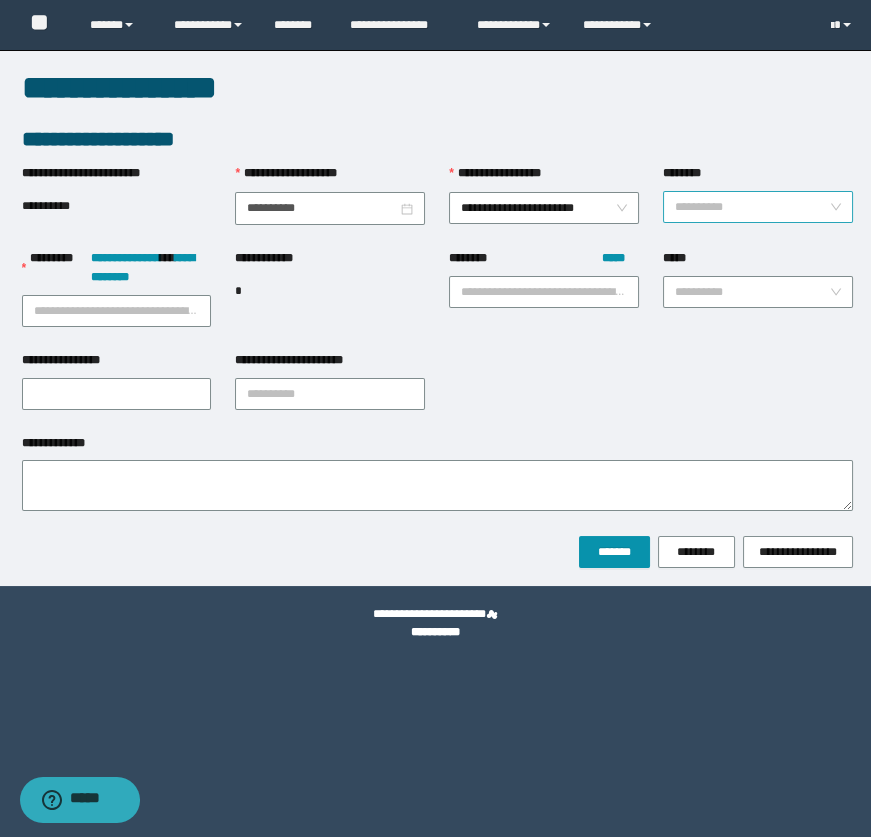 click on "********" at bounding box center [752, 207] 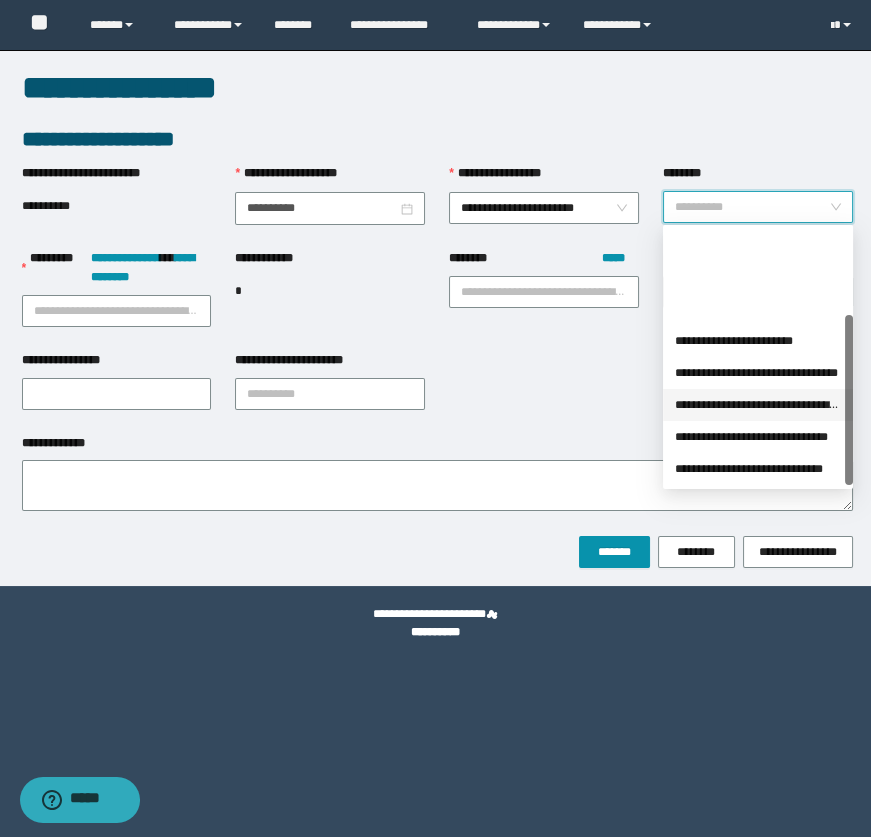 scroll, scrollTop: 127, scrollLeft: 0, axis: vertical 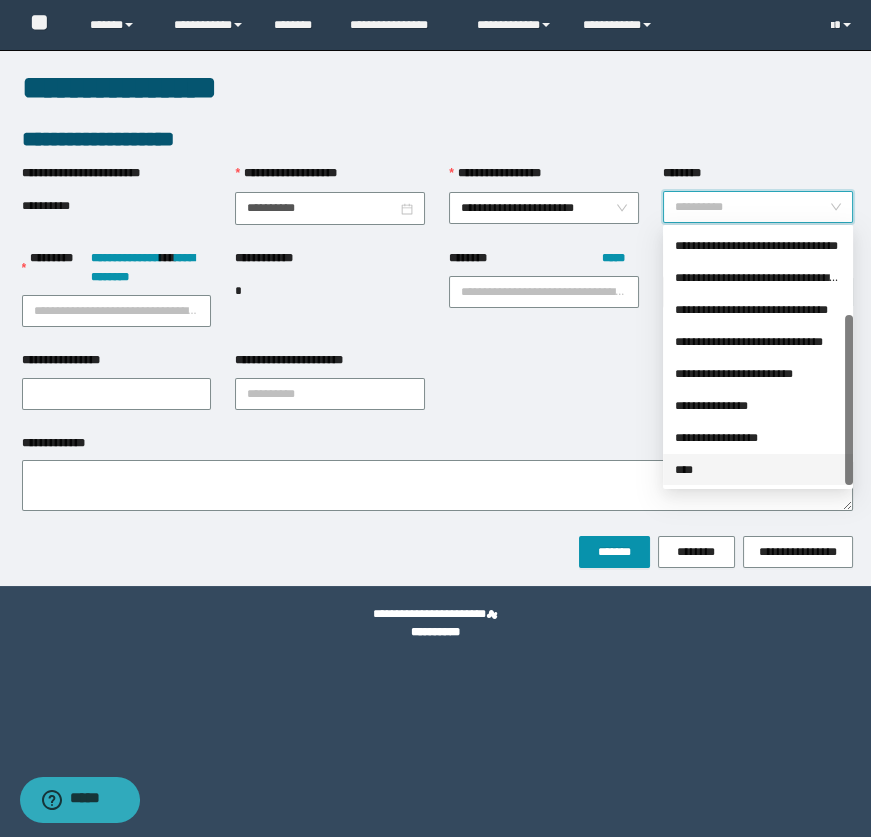 click on "****" at bounding box center (758, 470) 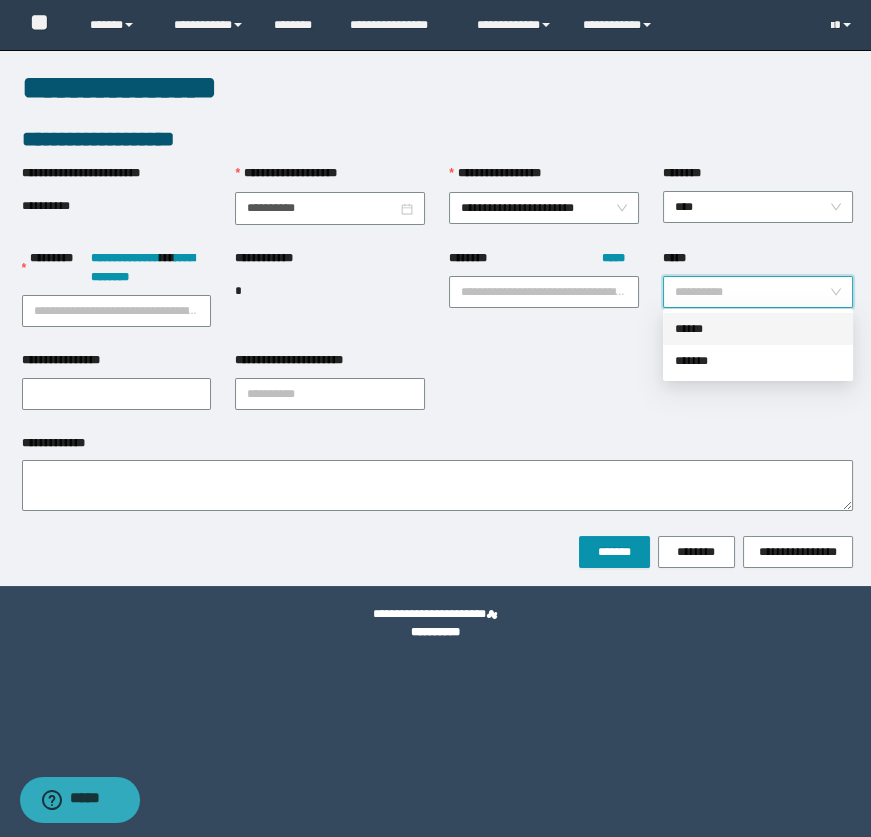 click on "*****" at bounding box center [752, 292] 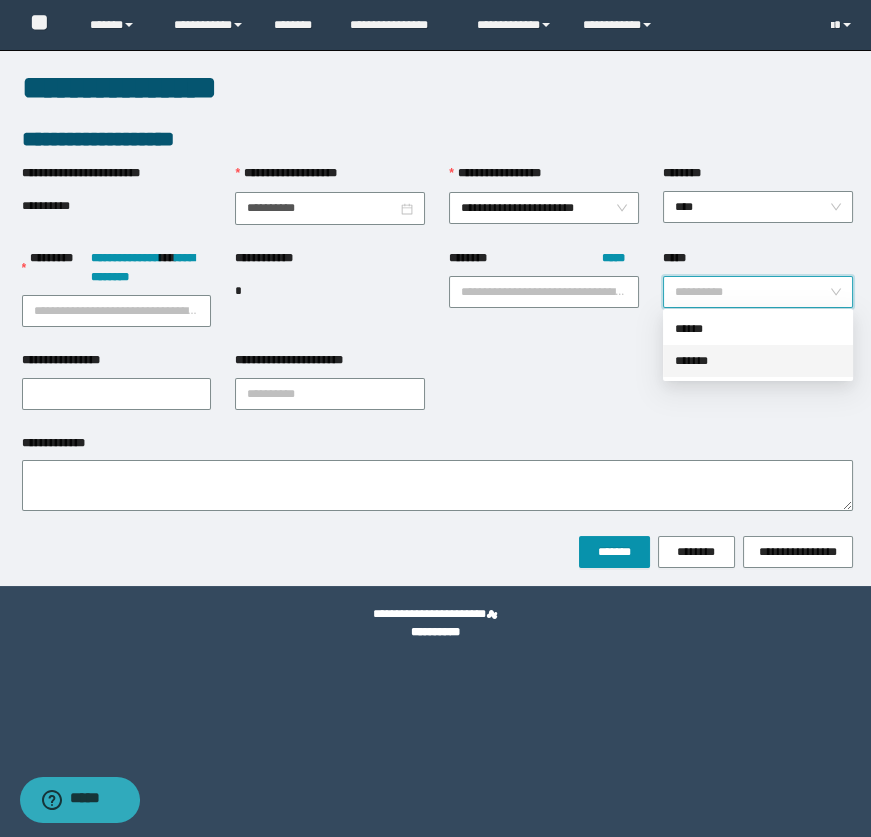 click on "**********" at bounding box center (435, 418) 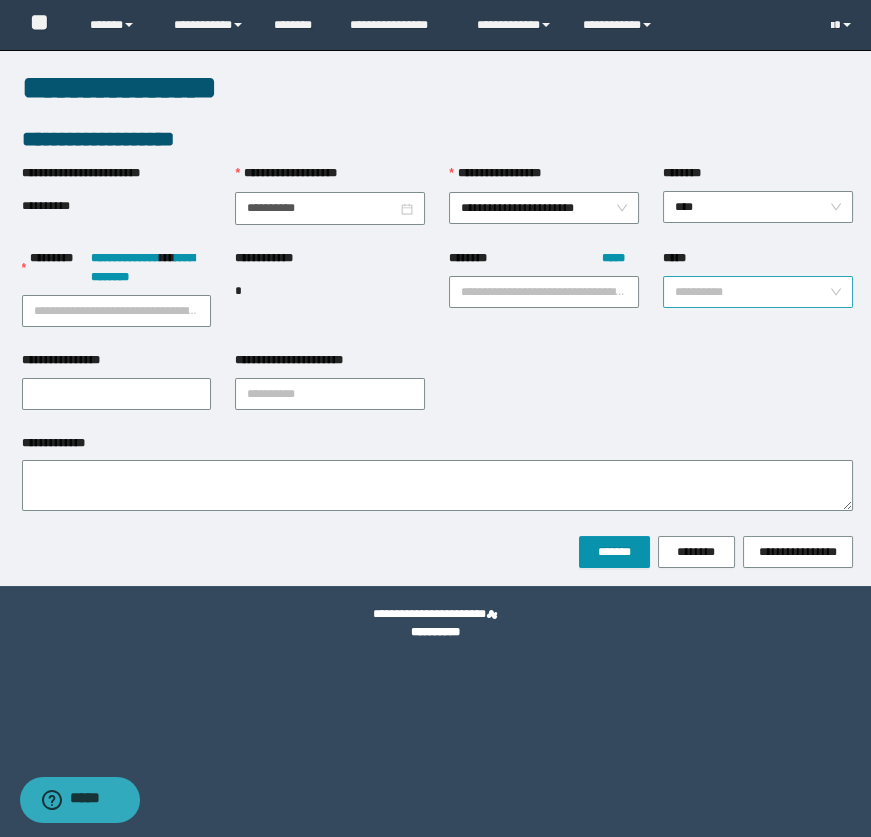 click on "*****" at bounding box center (752, 292) 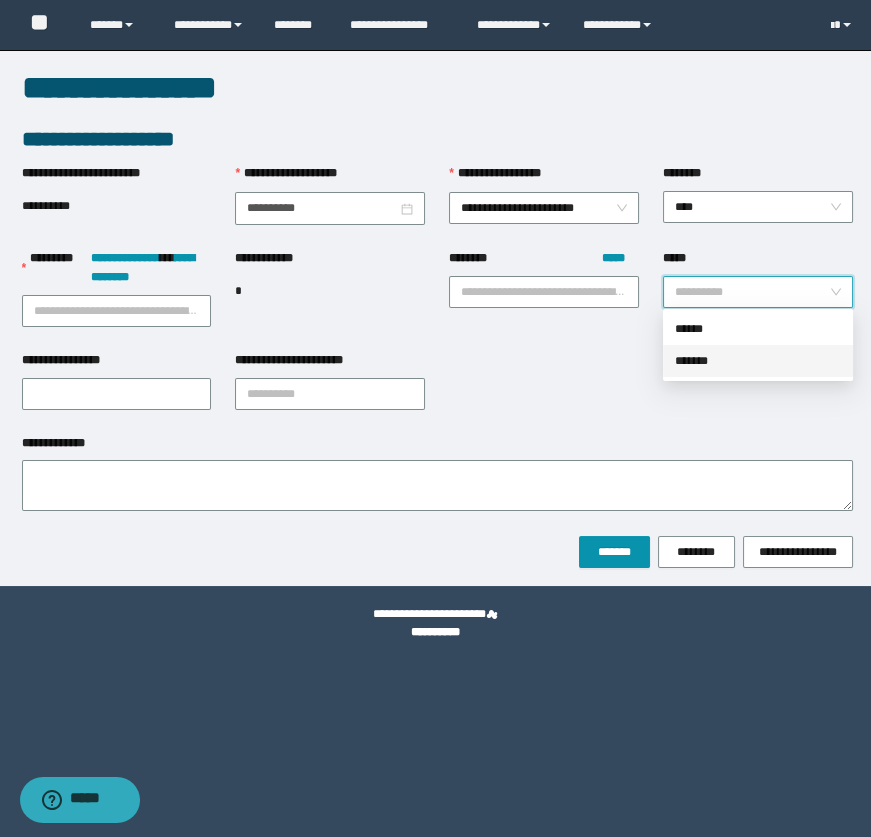 click on "*******" at bounding box center (758, 361) 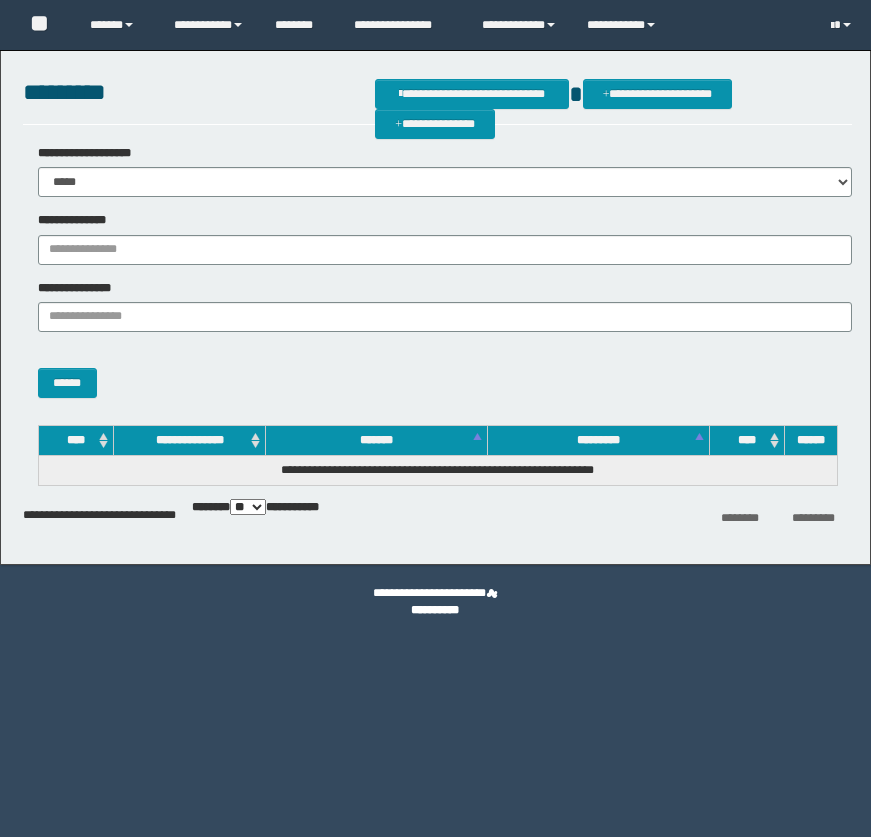 scroll, scrollTop: 0, scrollLeft: 0, axis: both 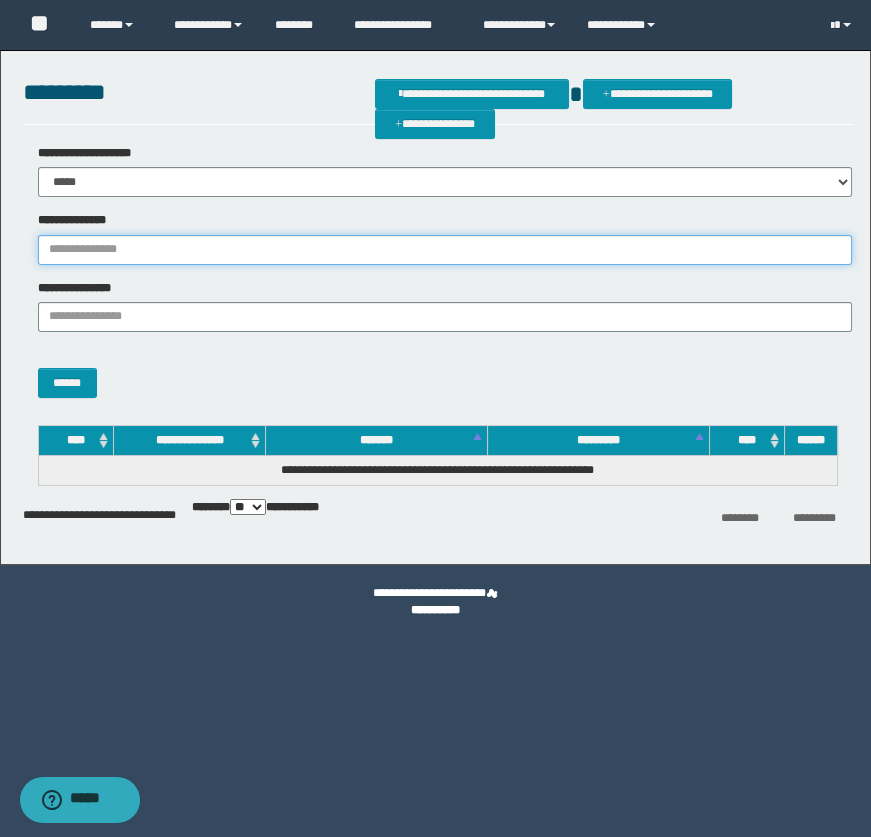 click on "**********" at bounding box center [445, 250] 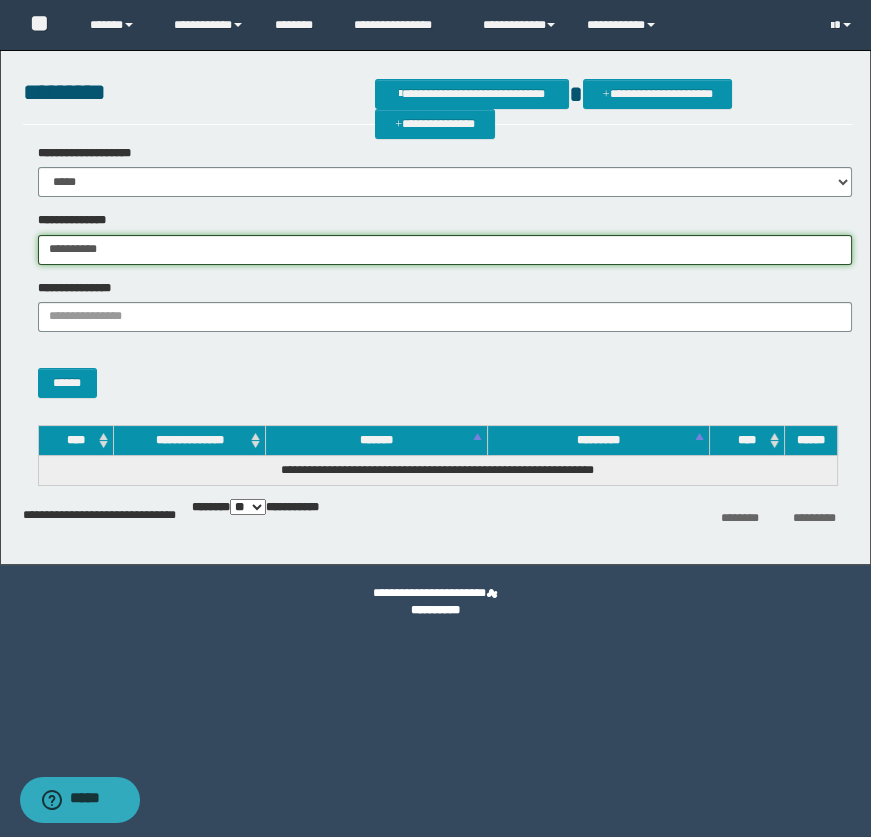 drag, startPoint x: 144, startPoint y: 249, endPoint x: 48, endPoint y: 250, distance: 96.00521 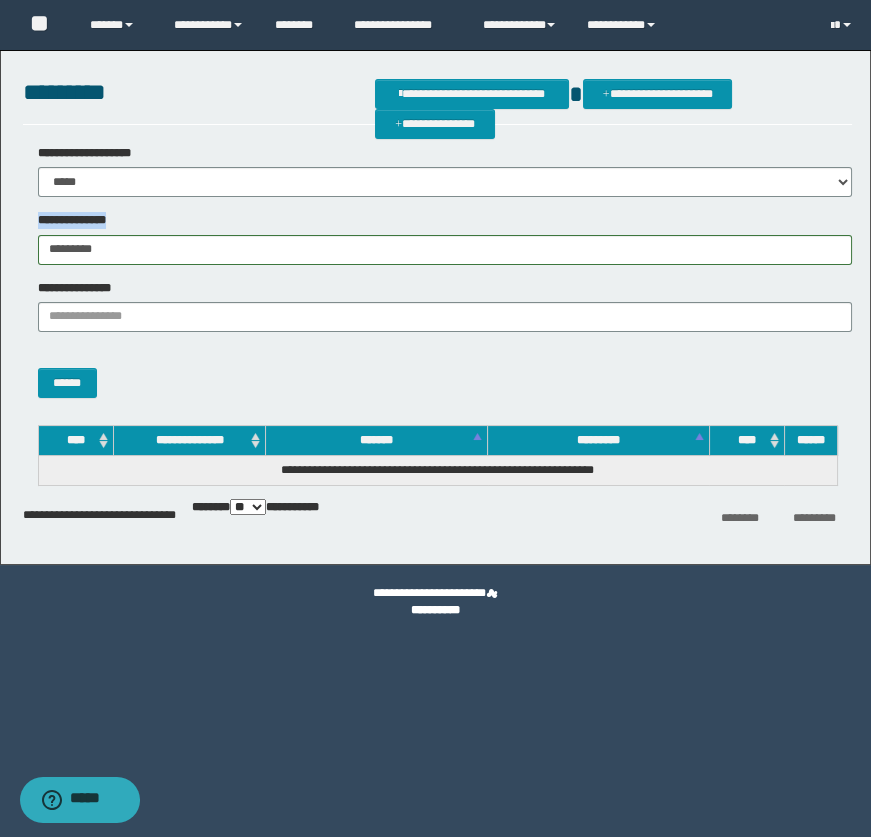 drag, startPoint x: 104, startPoint y: 228, endPoint x: 36, endPoint y: 229, distance: 68.007355 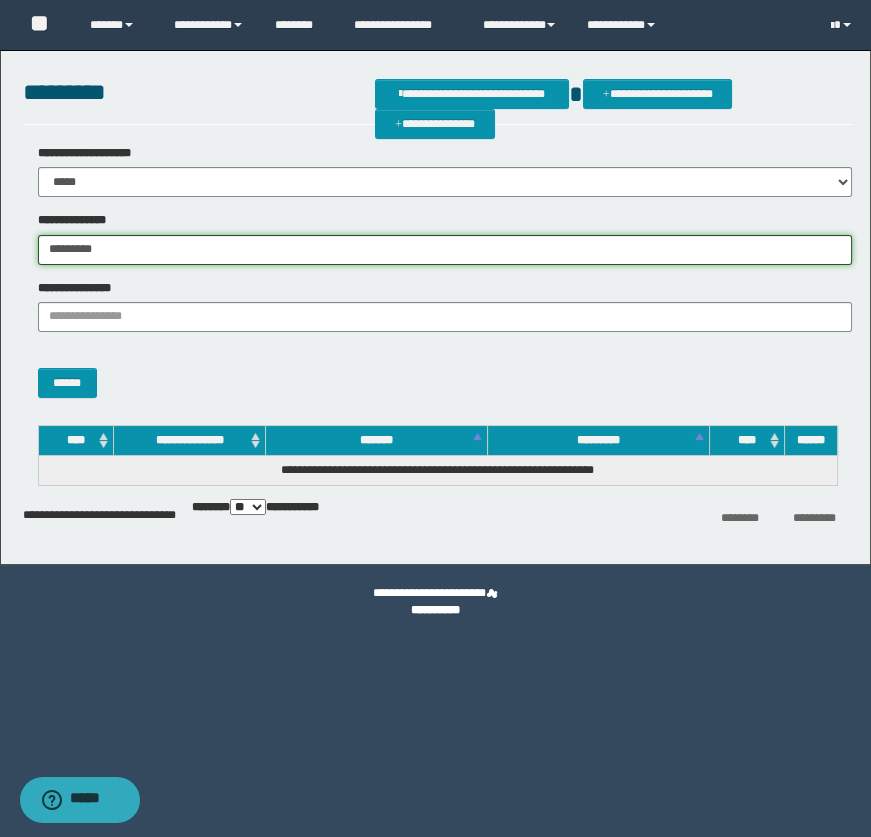 click on "*********" at bounding box center (445, 250) 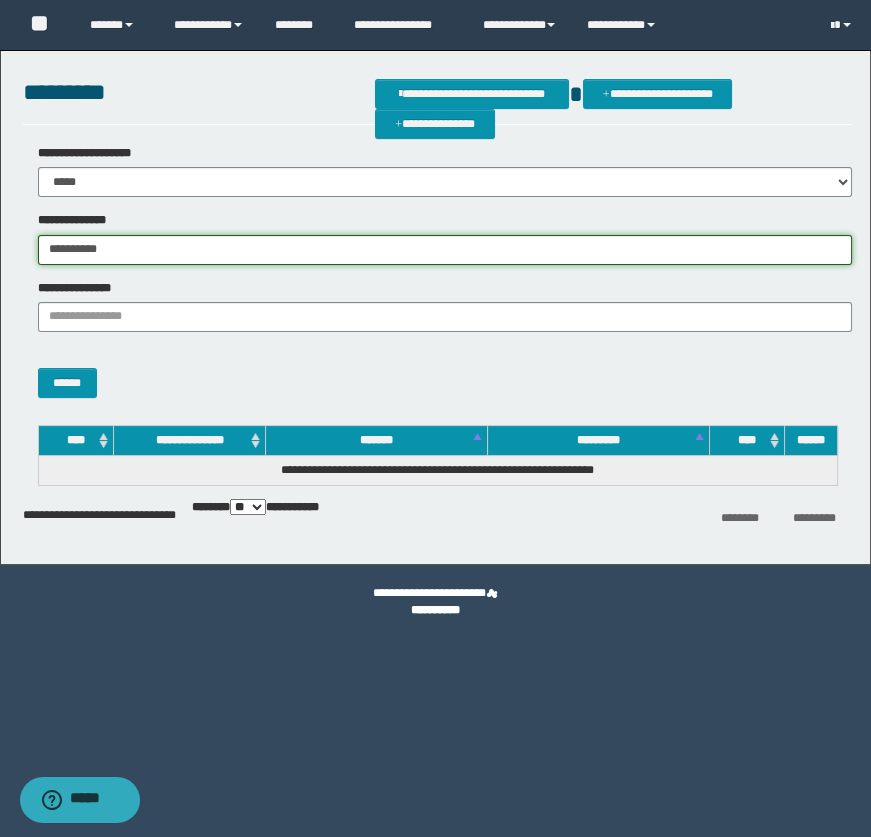 type on "**********" 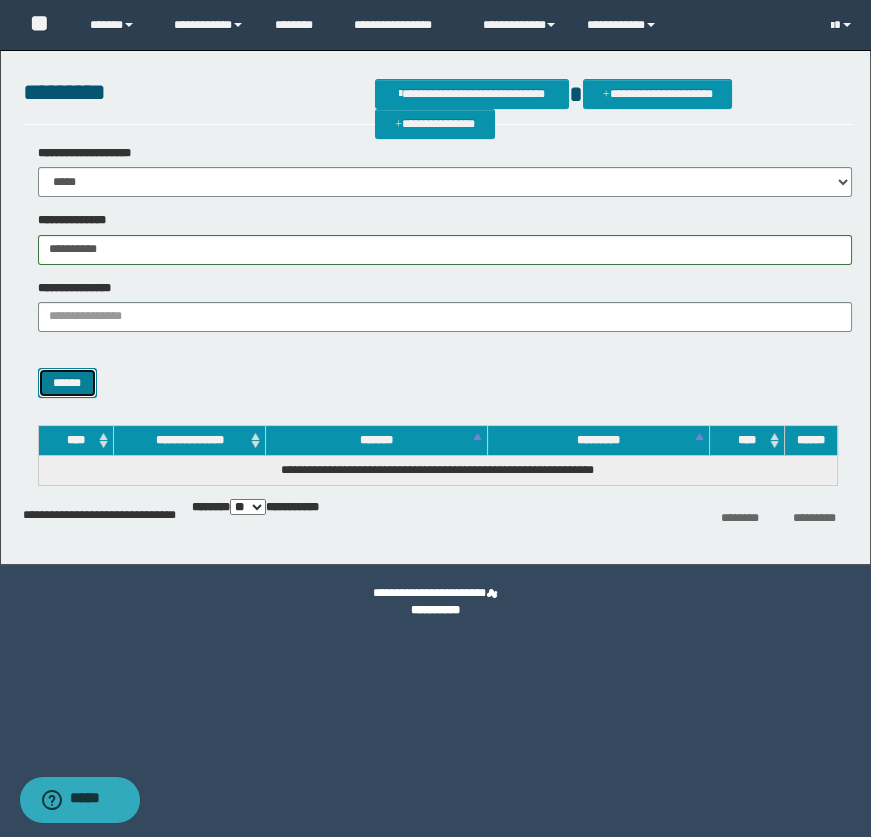 click on "******" at bounding box center [67, 383] 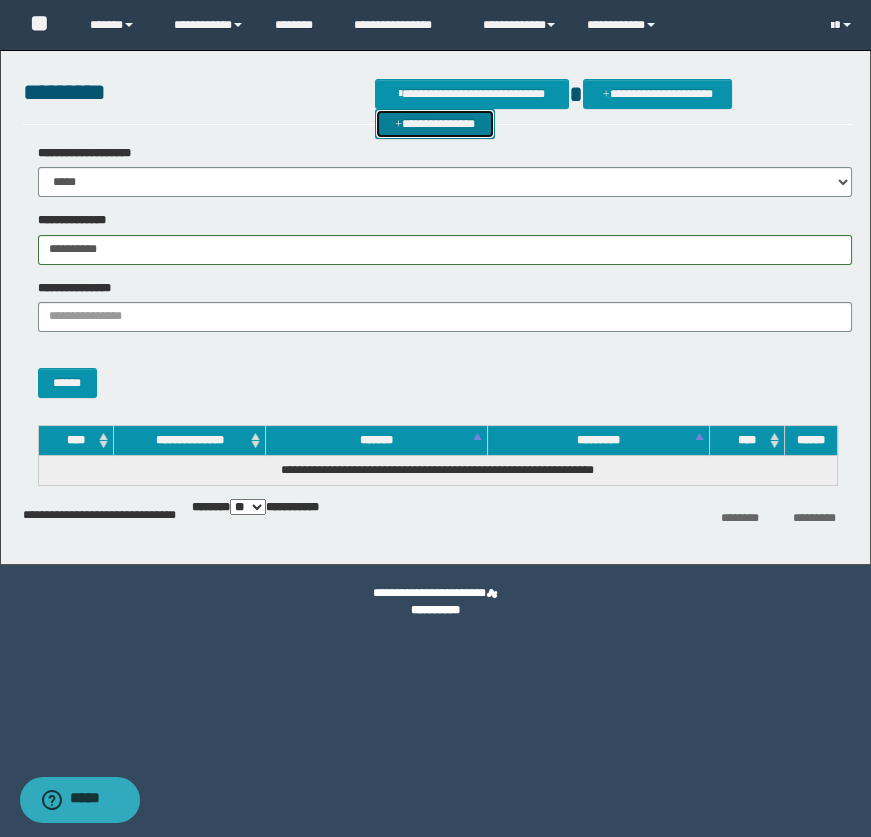 click on "**********" at bounding box center (435, 124) 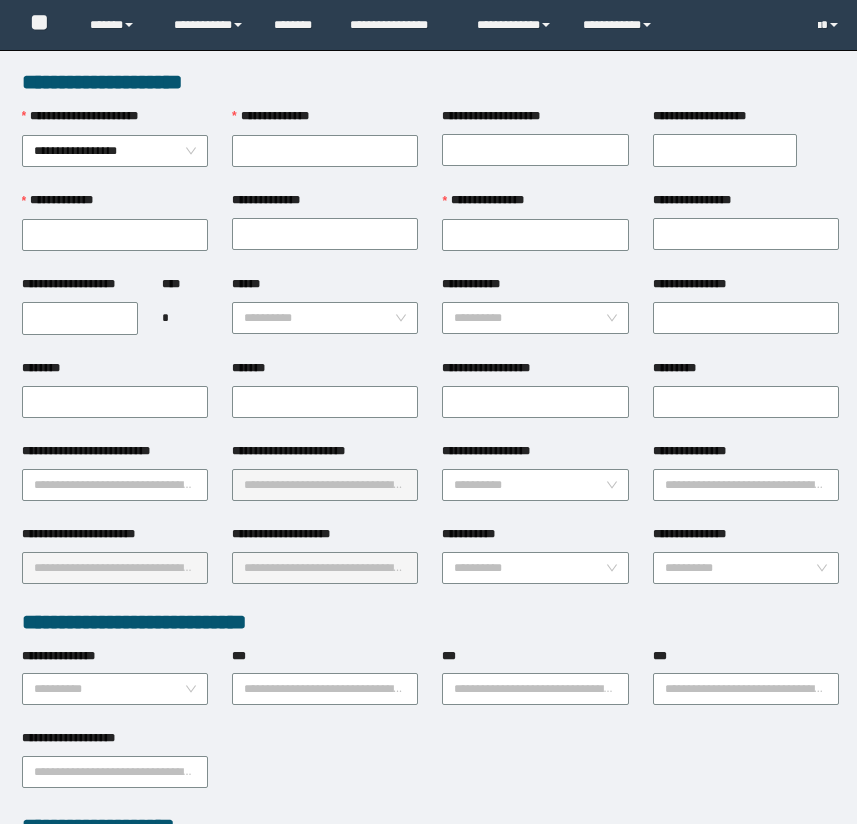 scroll, scrollTop: 0, scrollLeft: 0, axis: both 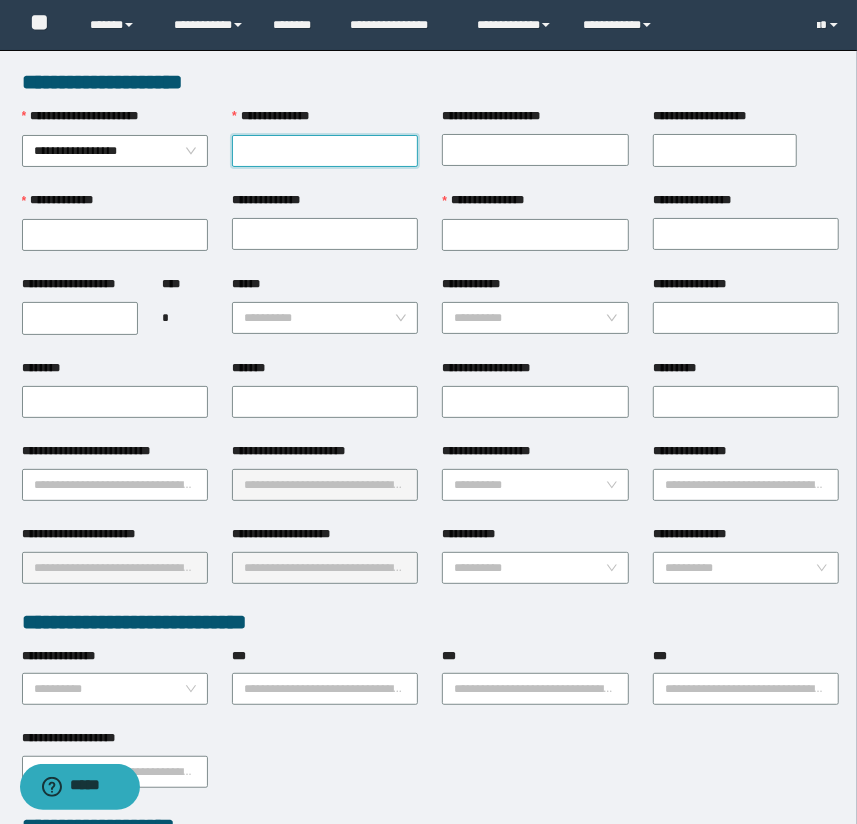click on "**********" at bounding box center [325, 151] 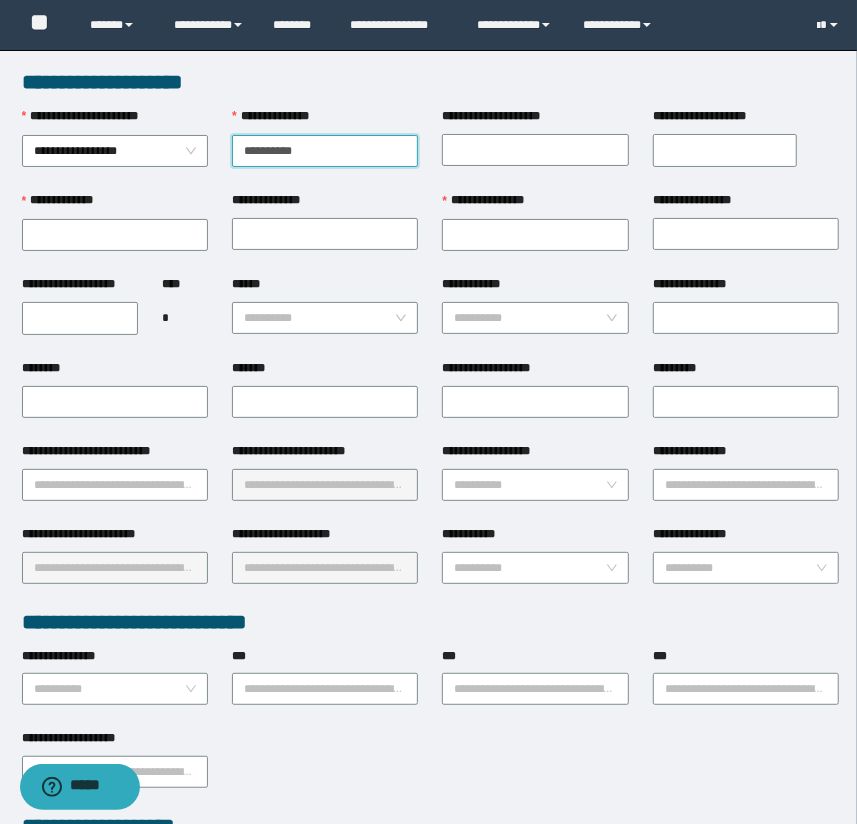 type on "**********" 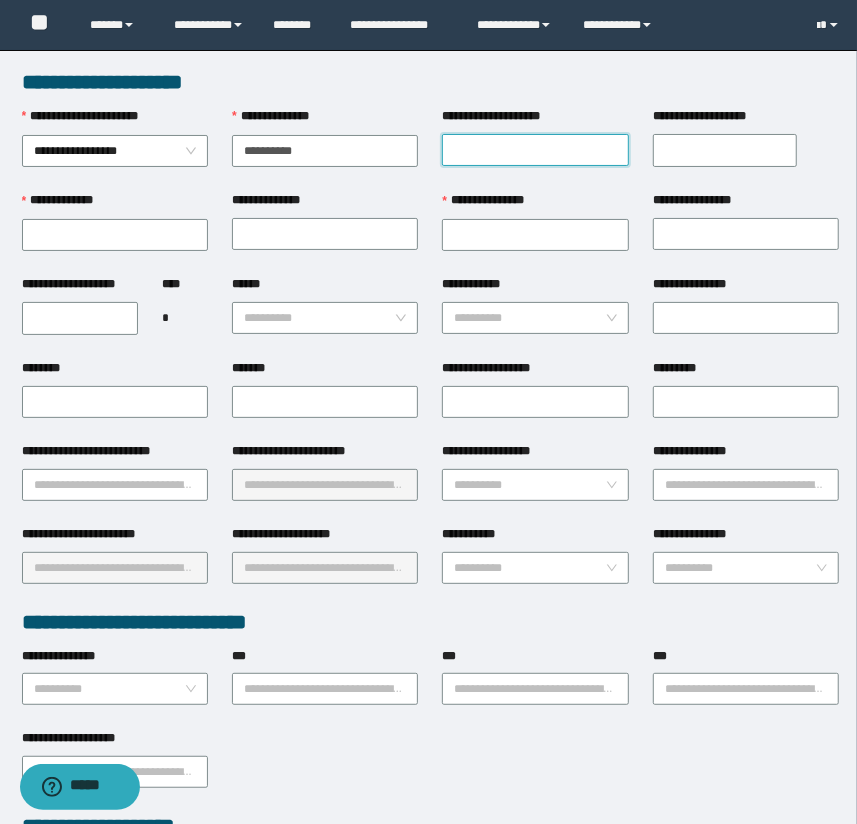 click on "**********" at bounding box center [535, 150] 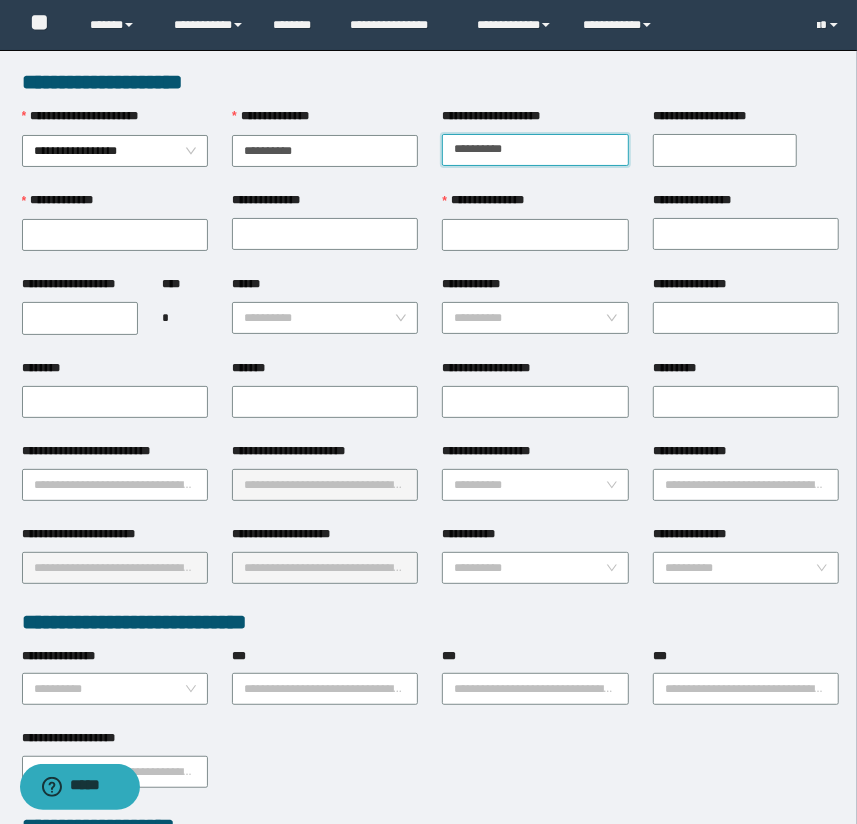 type on "**********" 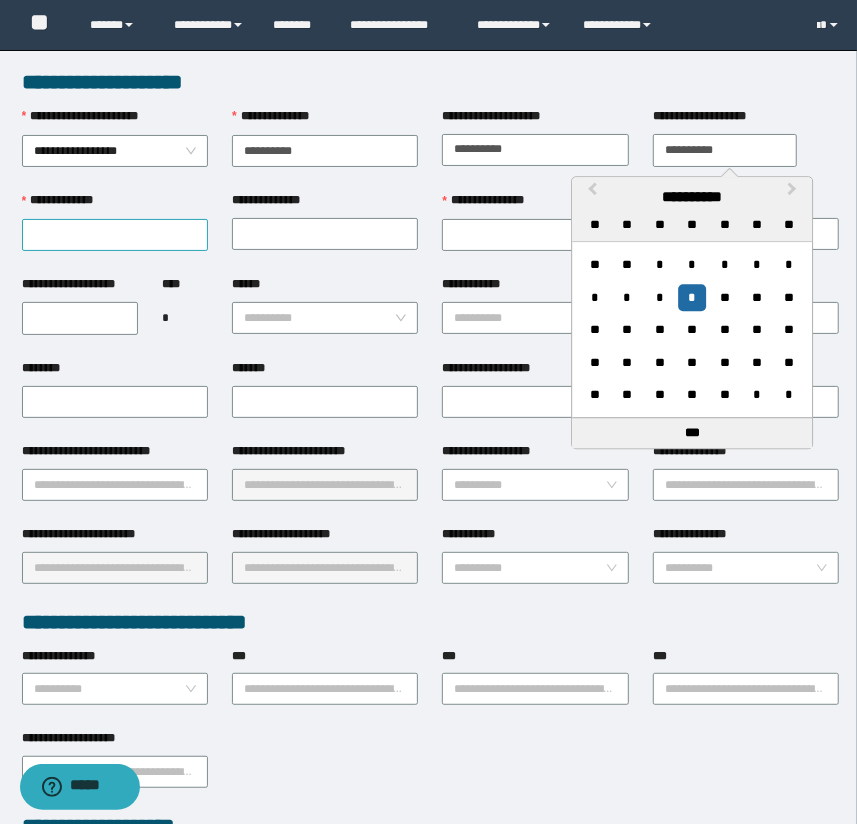 type on "**********" 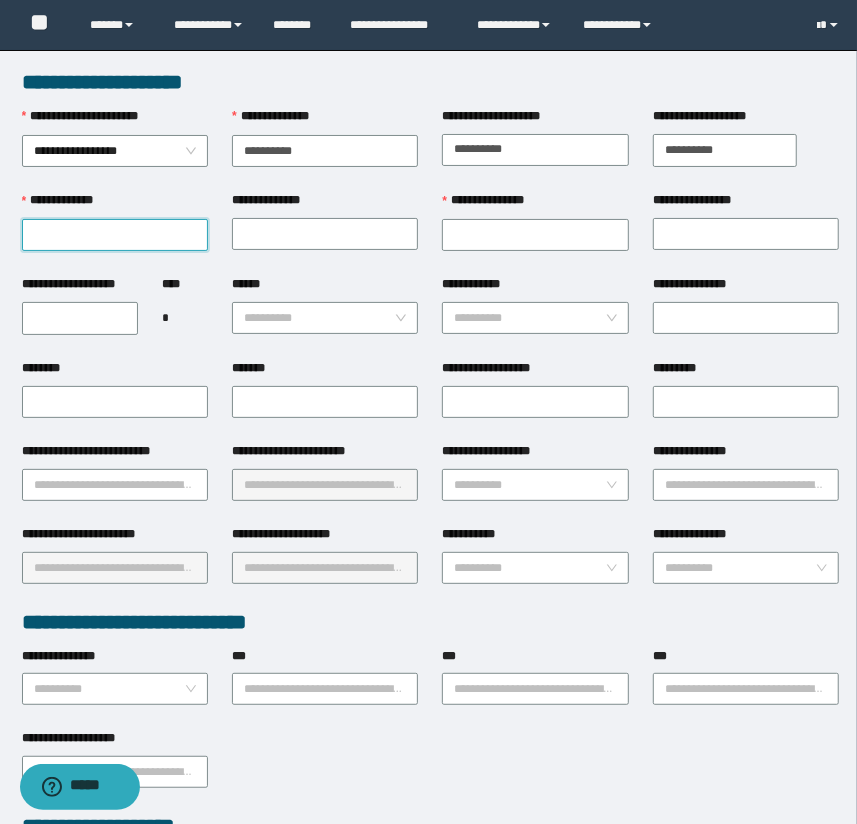 click on "**********" at bounding box center [115, 235] 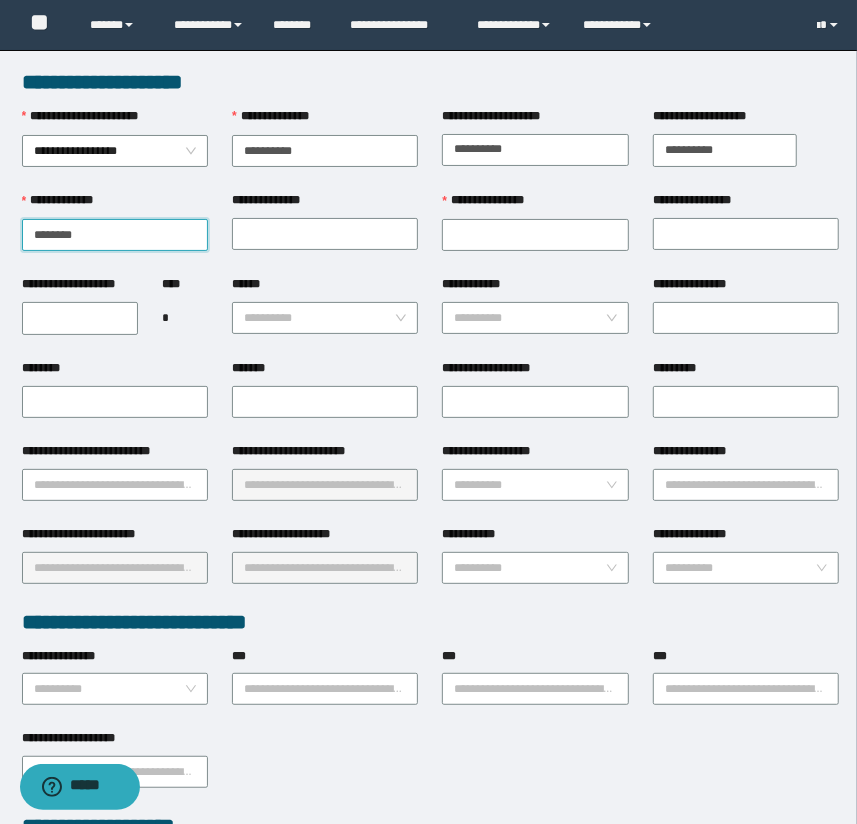 type on "********" 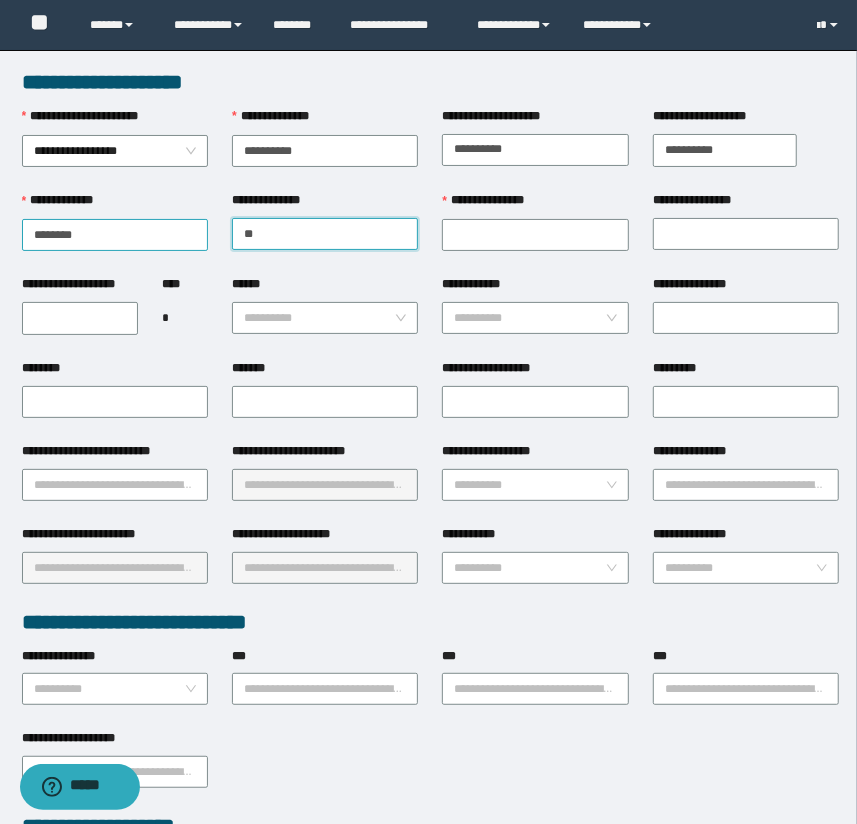 type on "*" 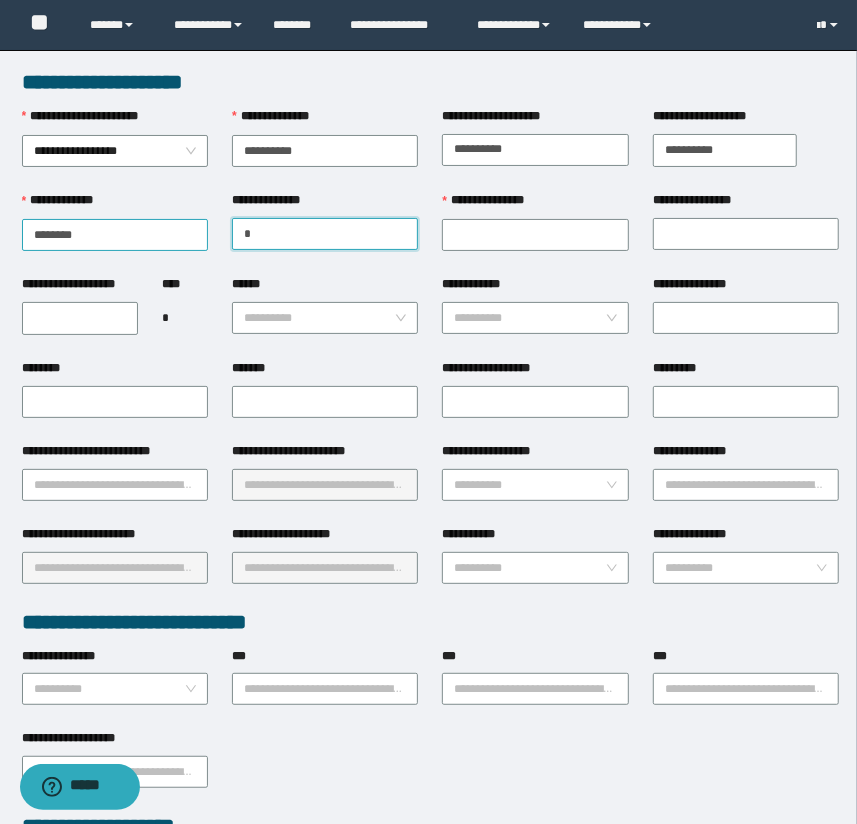 type 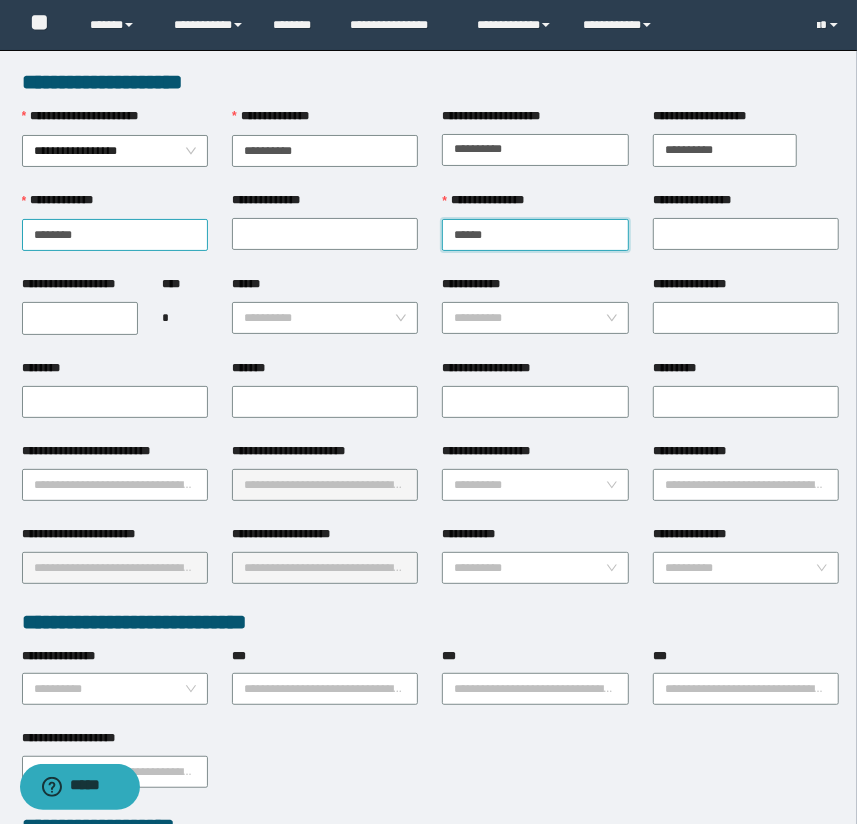 type on "******" 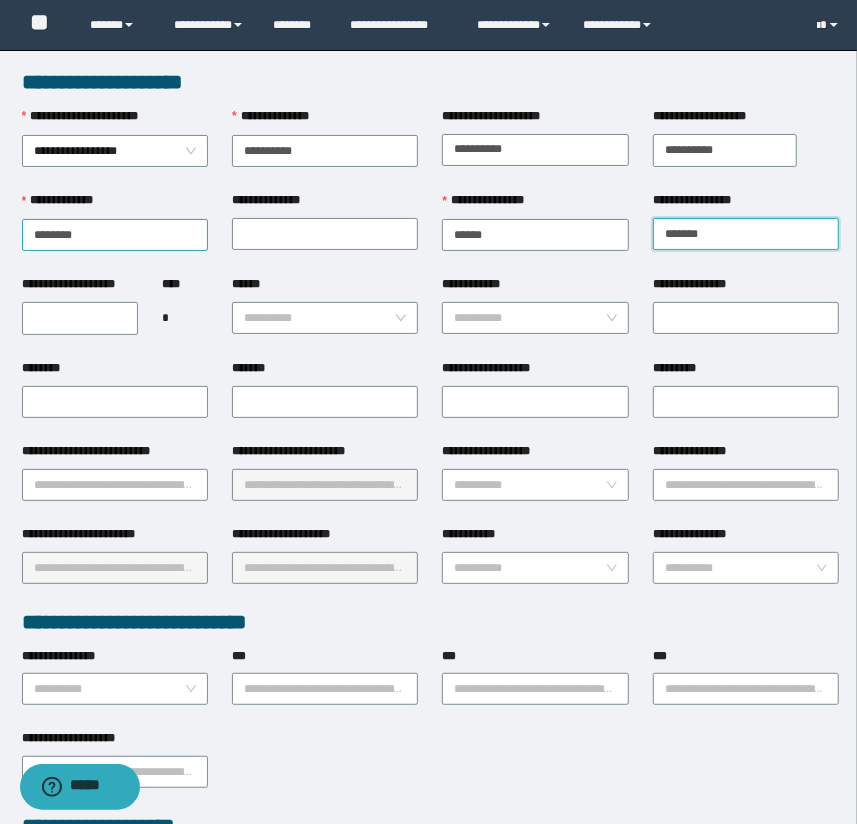 type on "*******" 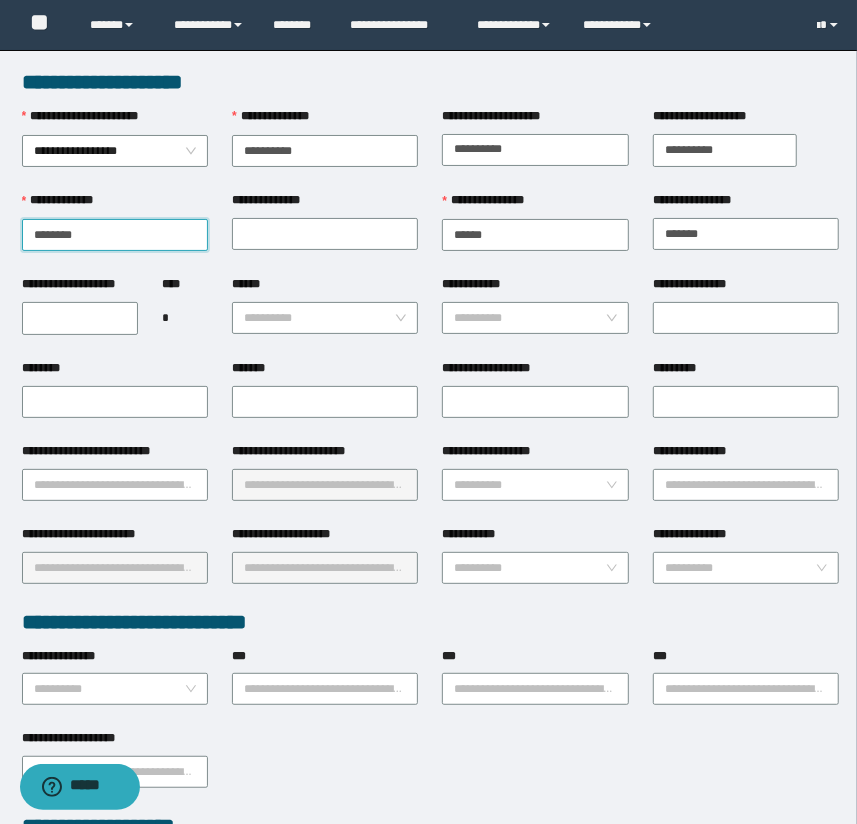 click on "********" at bounding box center [115, 235] 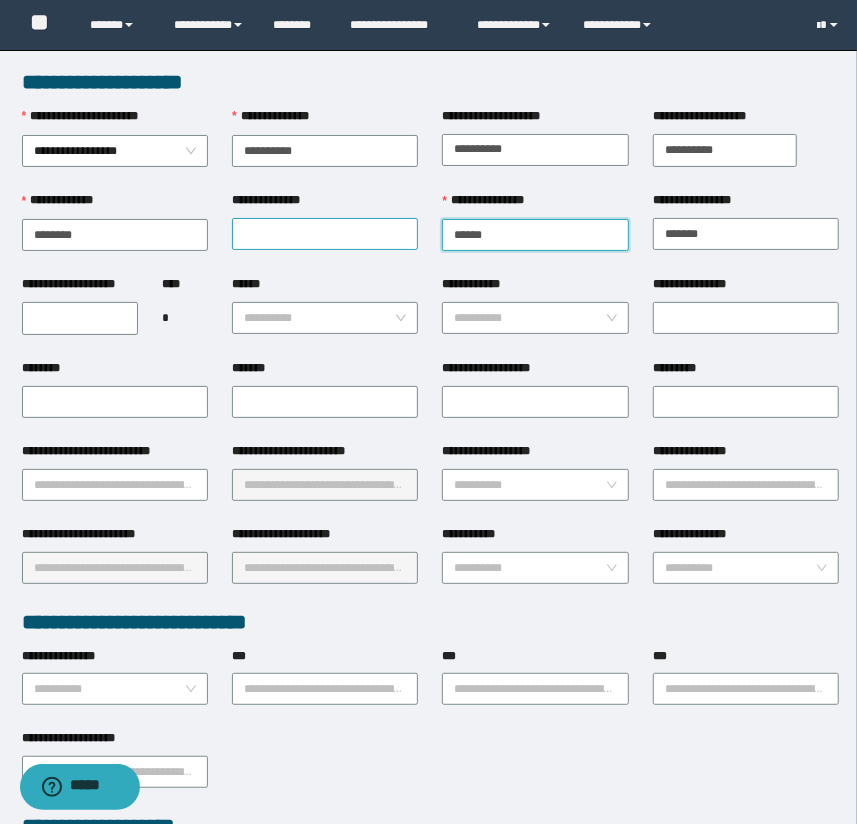 drag, startPoint x: 515, startPoint y: 229, endPoint x: 368, endPoint y: 229, distance: 147 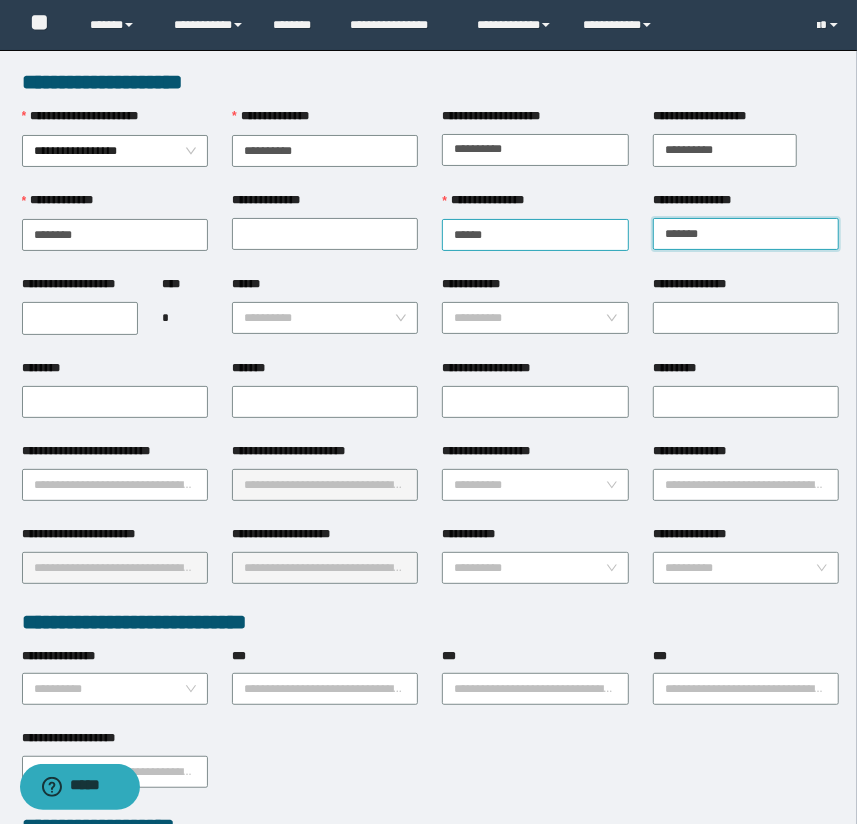 drag, startPoint x: 760, startPoint y: 222, endPoint x: 625, endPoint y: 220, distance: 135.01482 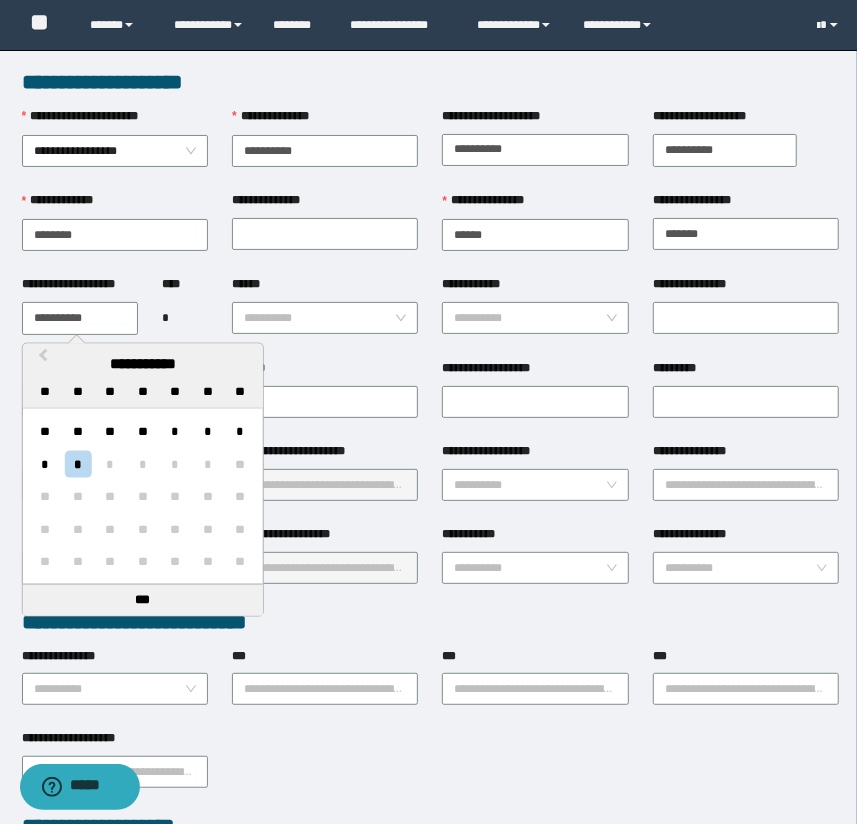 click on "**********" at bounding box center (80, 318) 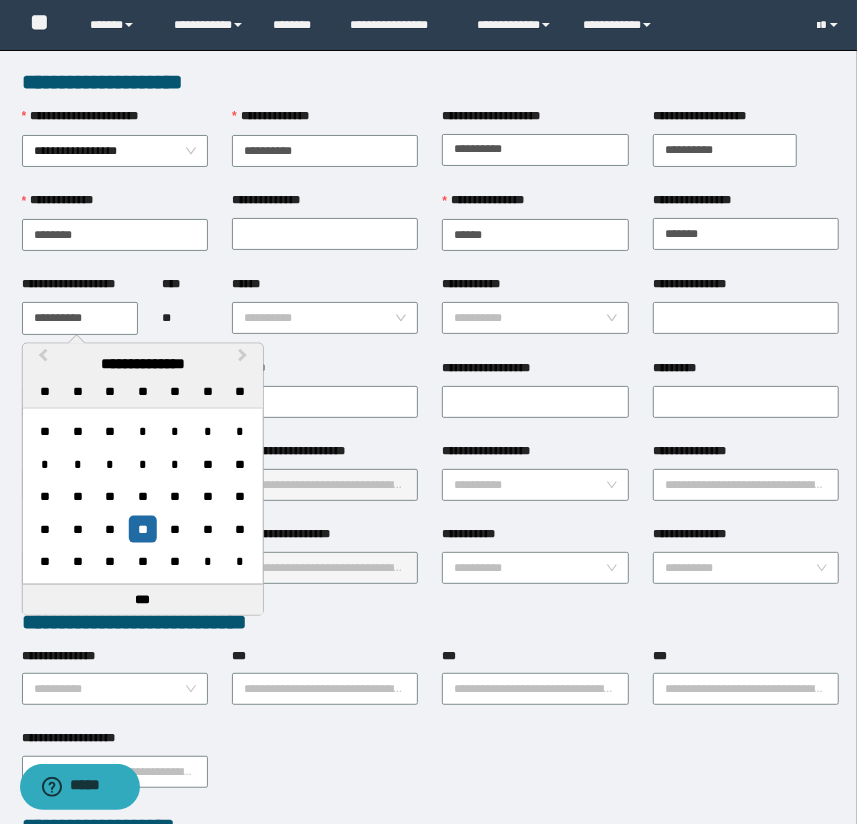 type on "**********" 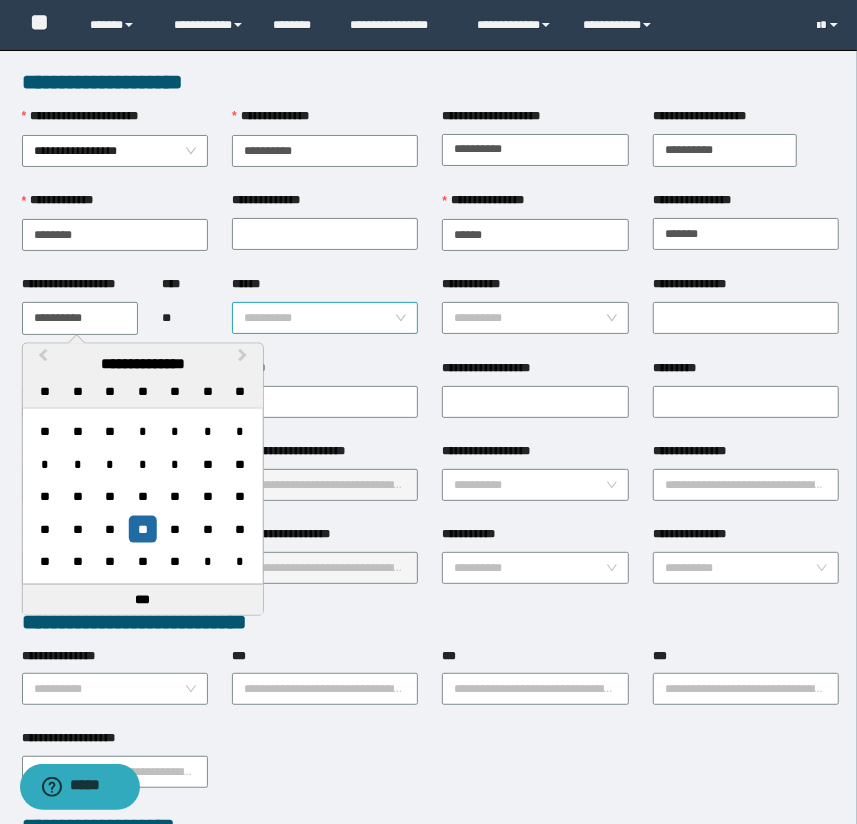 click on "******" at bounding box center [319, 318] 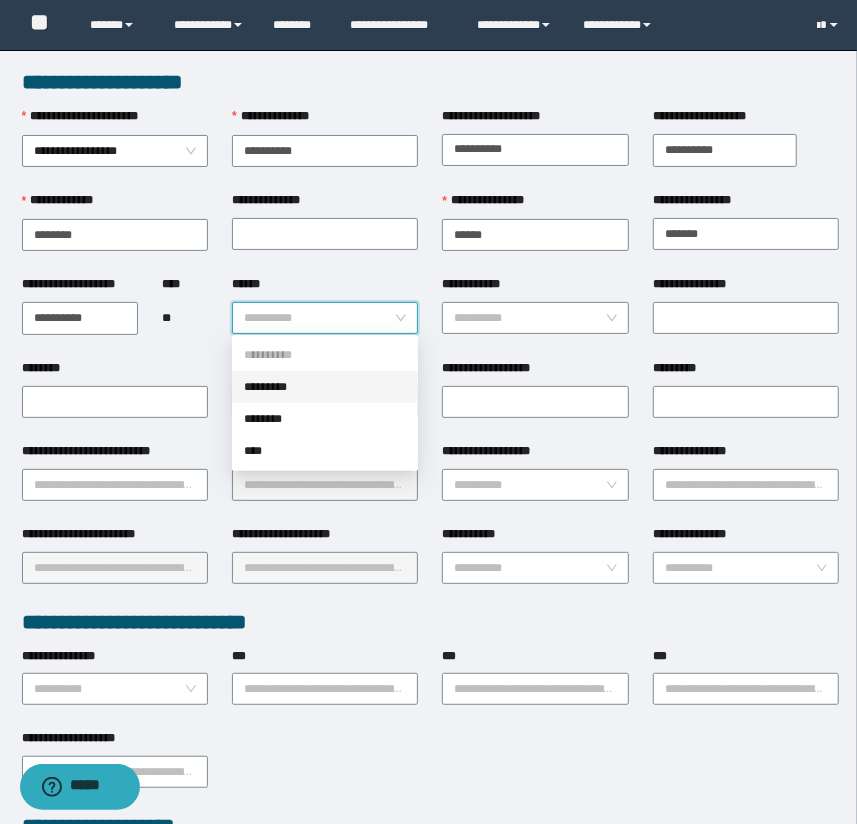 click on "*********" at bounding box center [325, 387] 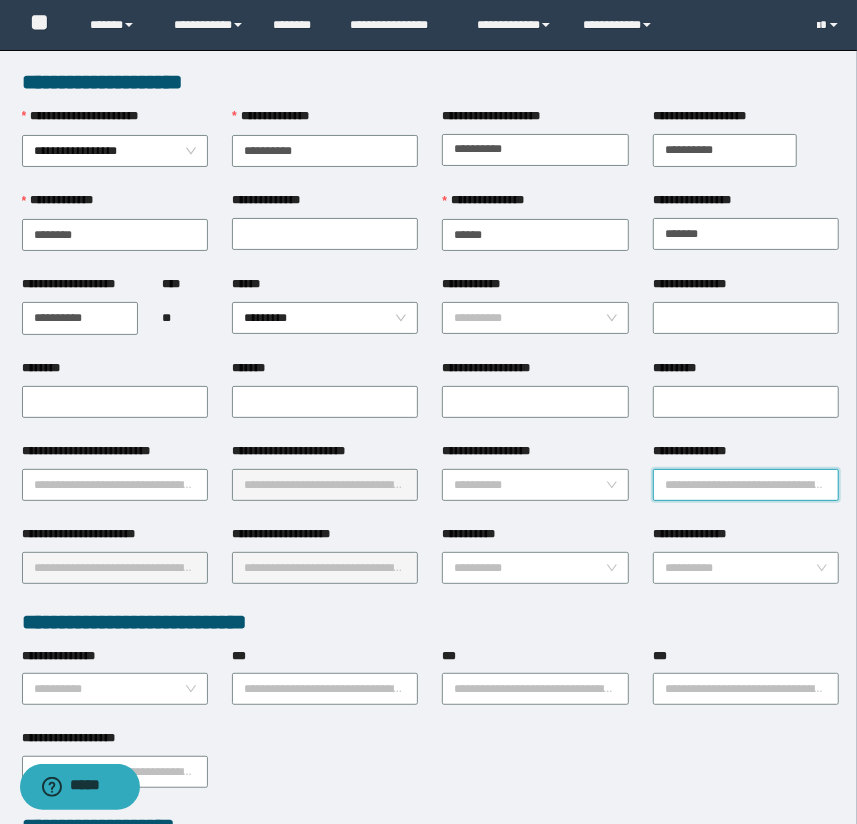 click on "**********" at bounding box center [746, 485] 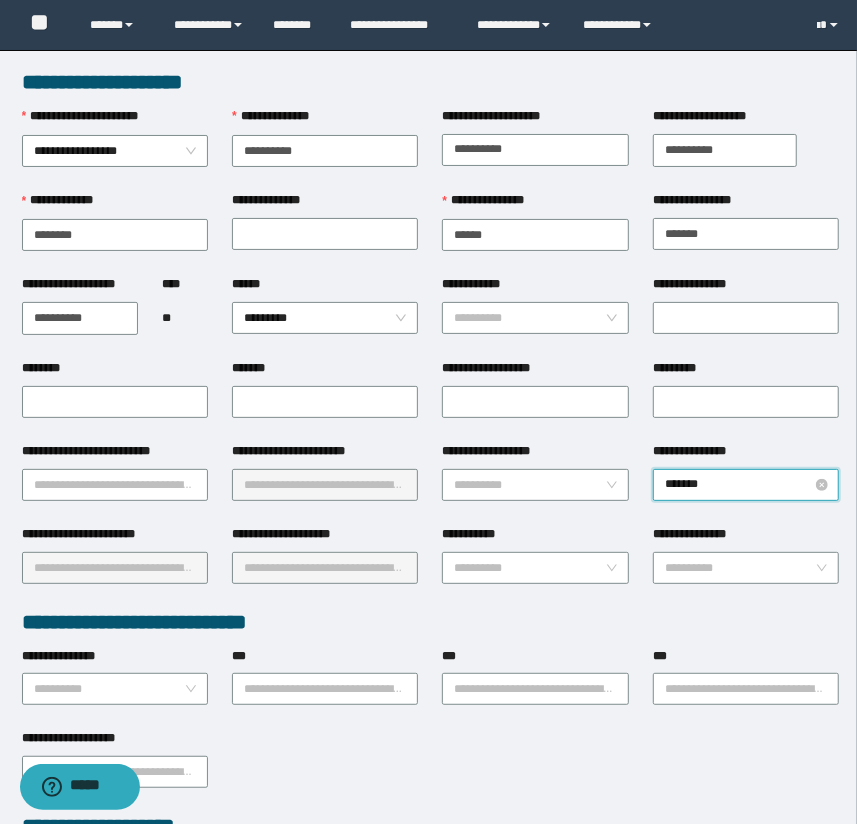 type on "********" 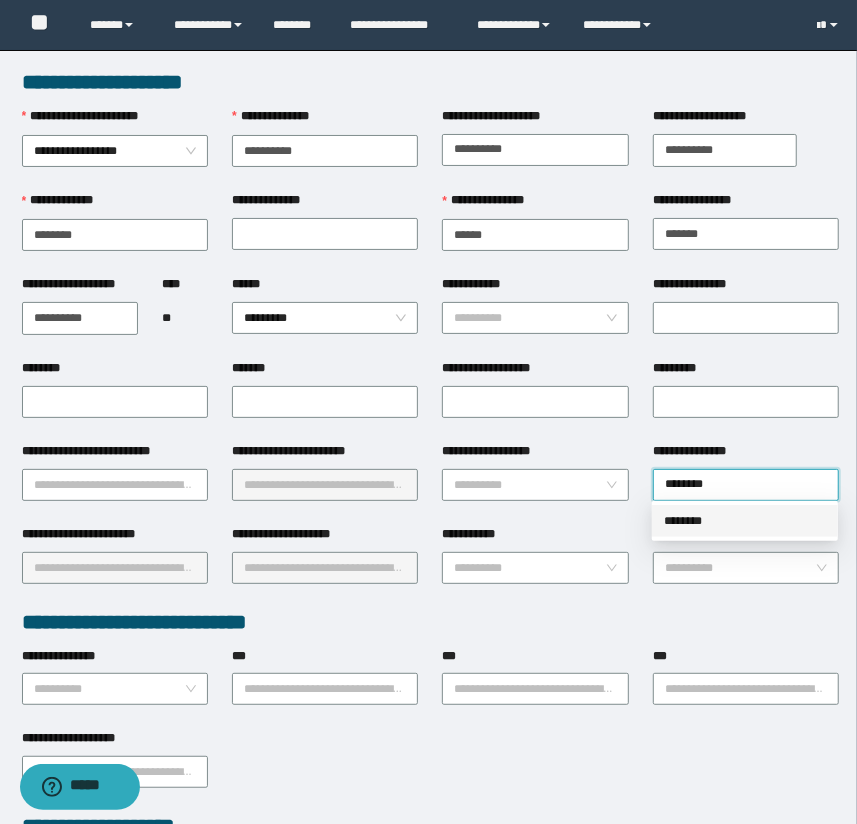 drag, startPoint x: 766, startPoint y: 514, endPoint x: 426, endPoint y: 551, distance: 342.00732 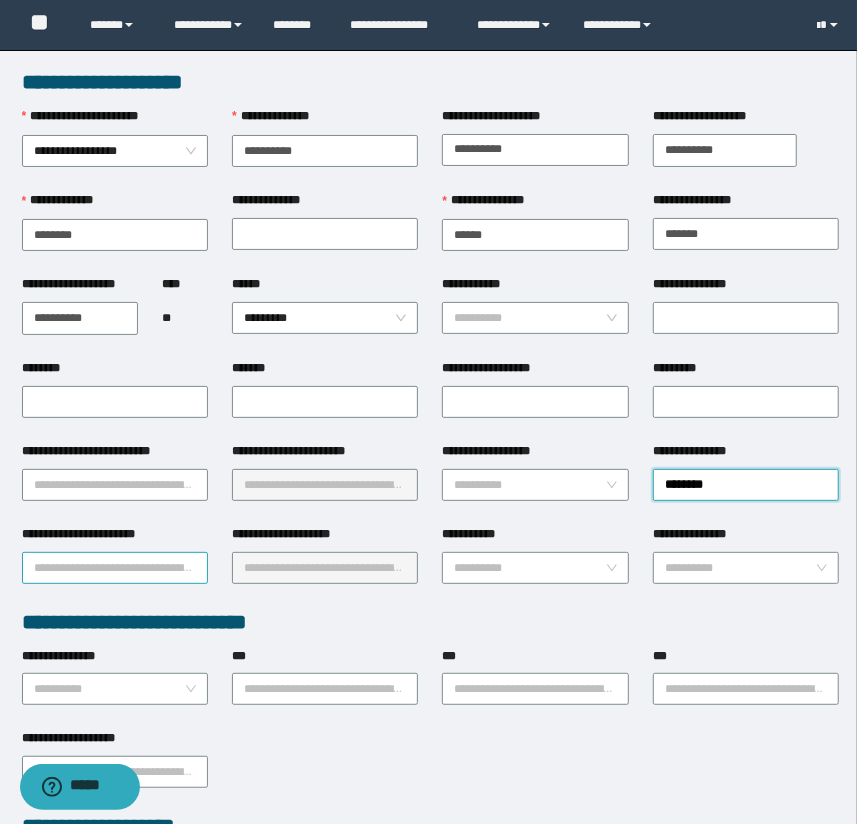 click on "**********" at bounding box center (115, 568) 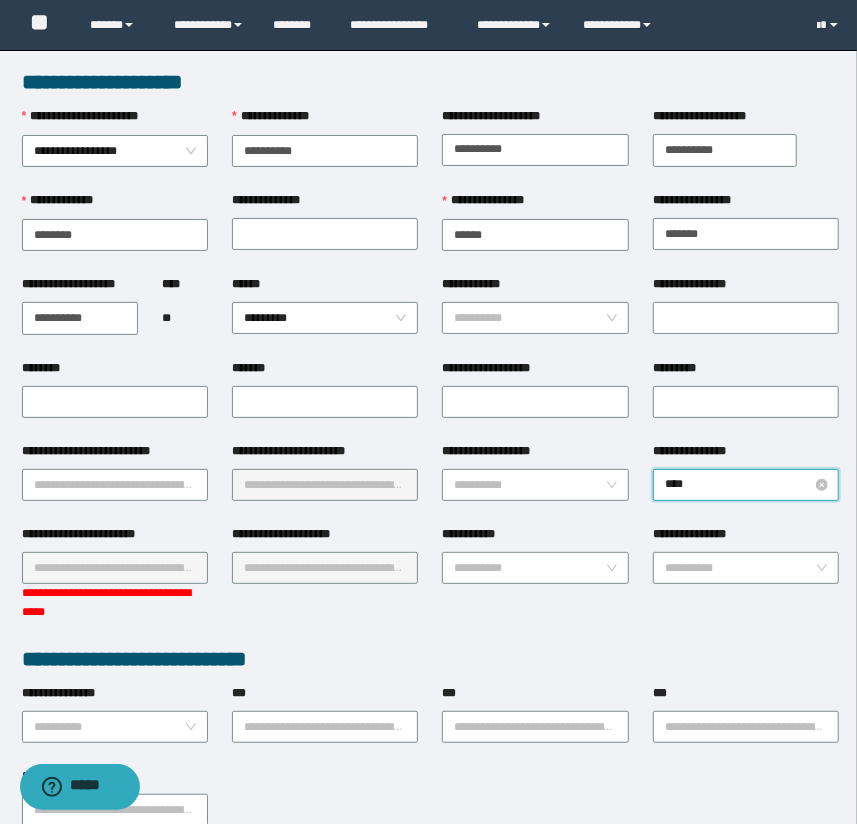 type on "***" 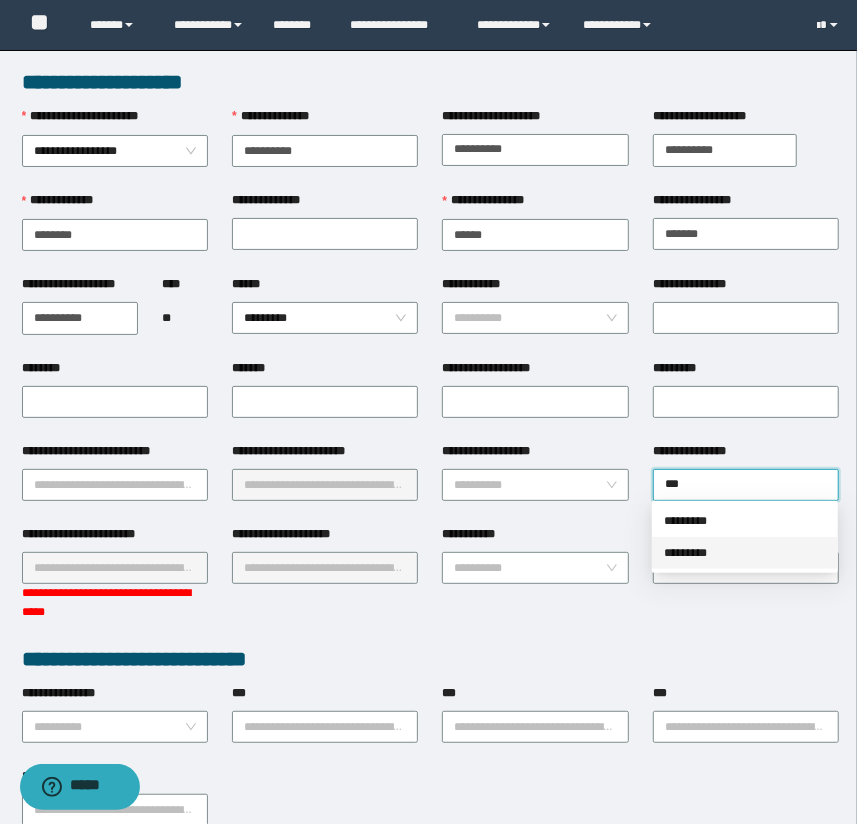 click on "*********" at bounding box center [745, 553] 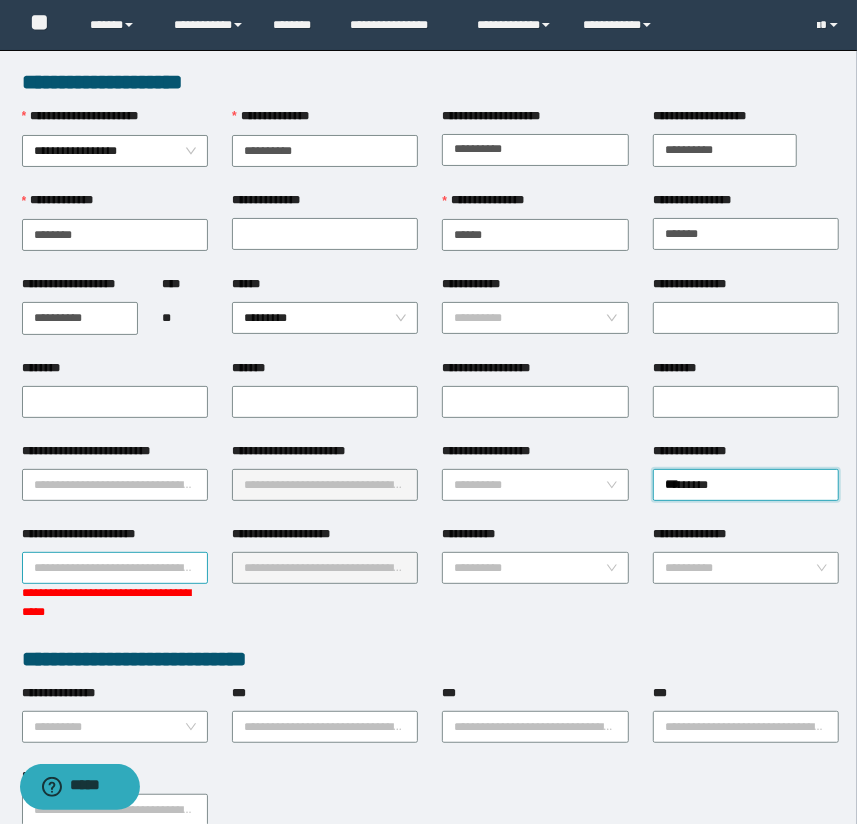 click on "**********" at bounding box center (115, 568) 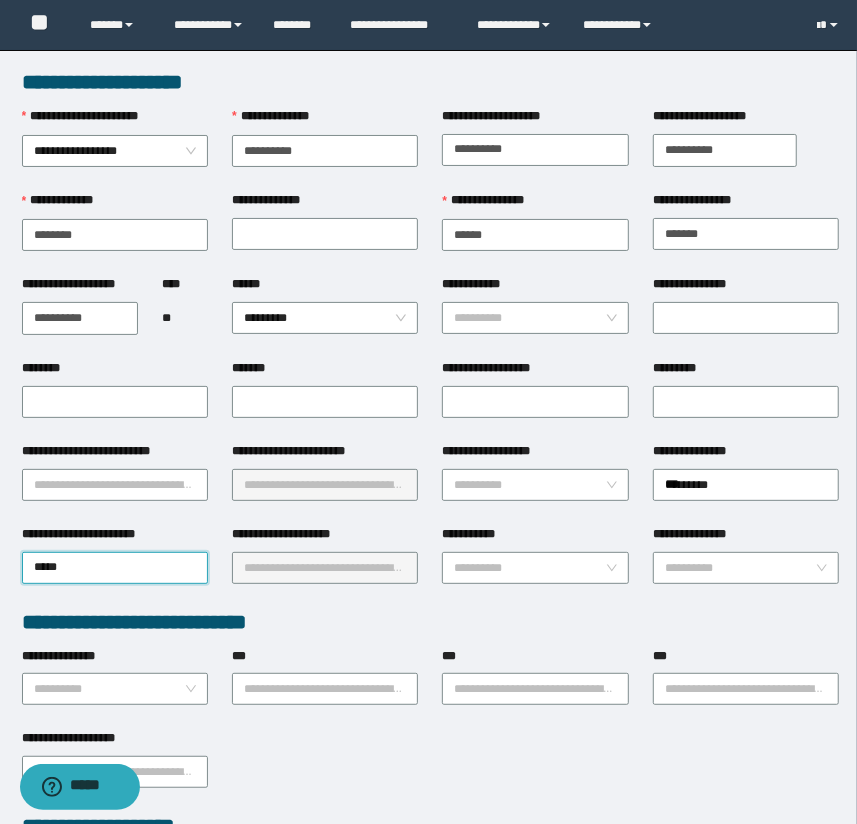 type on "****" 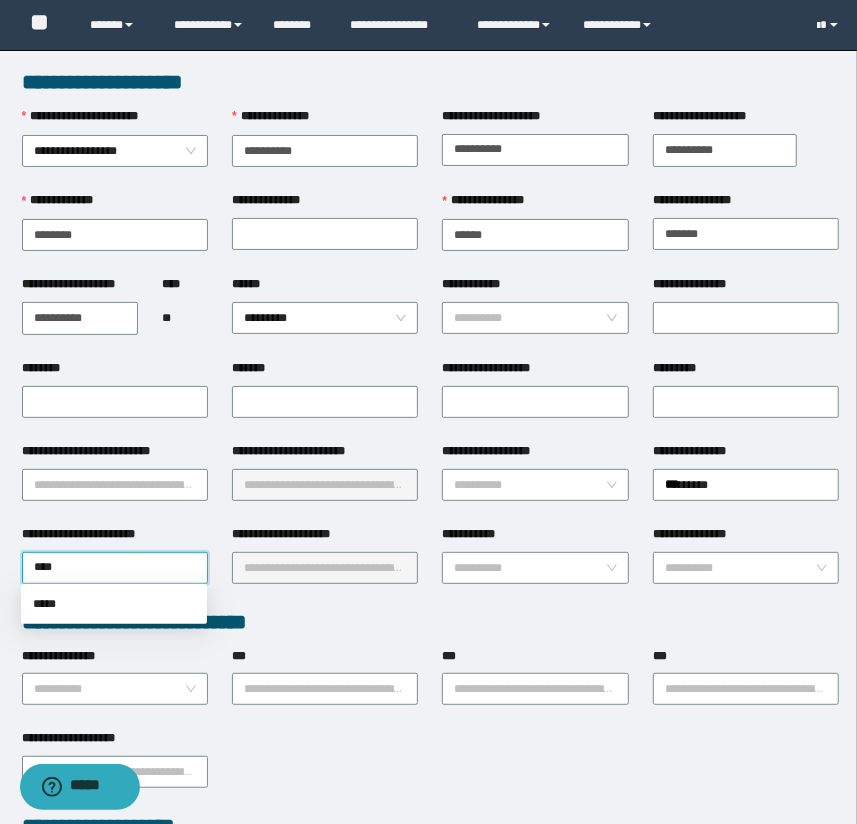 click on "*****" at bounding box center [114, 604] 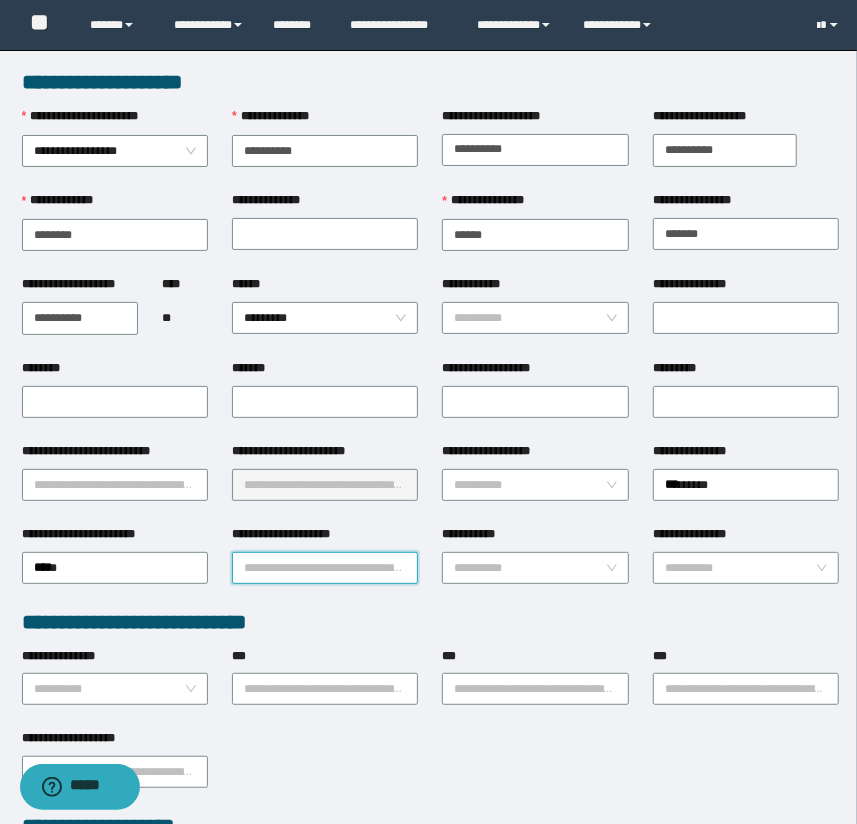 click on "**********" at bounding box center [325, 568] 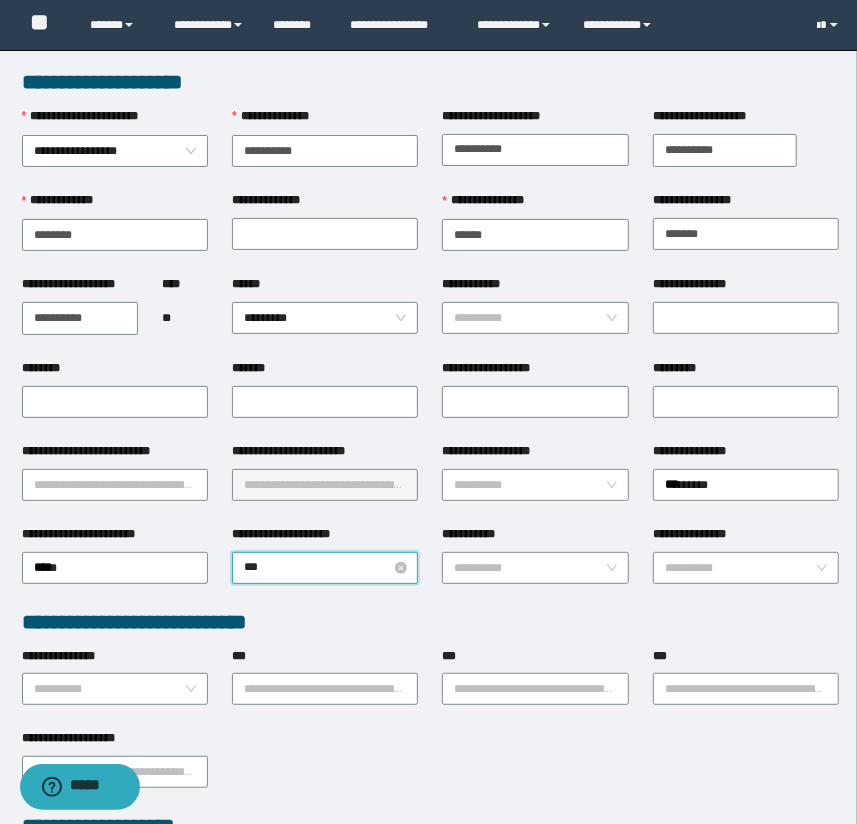 type on "****" 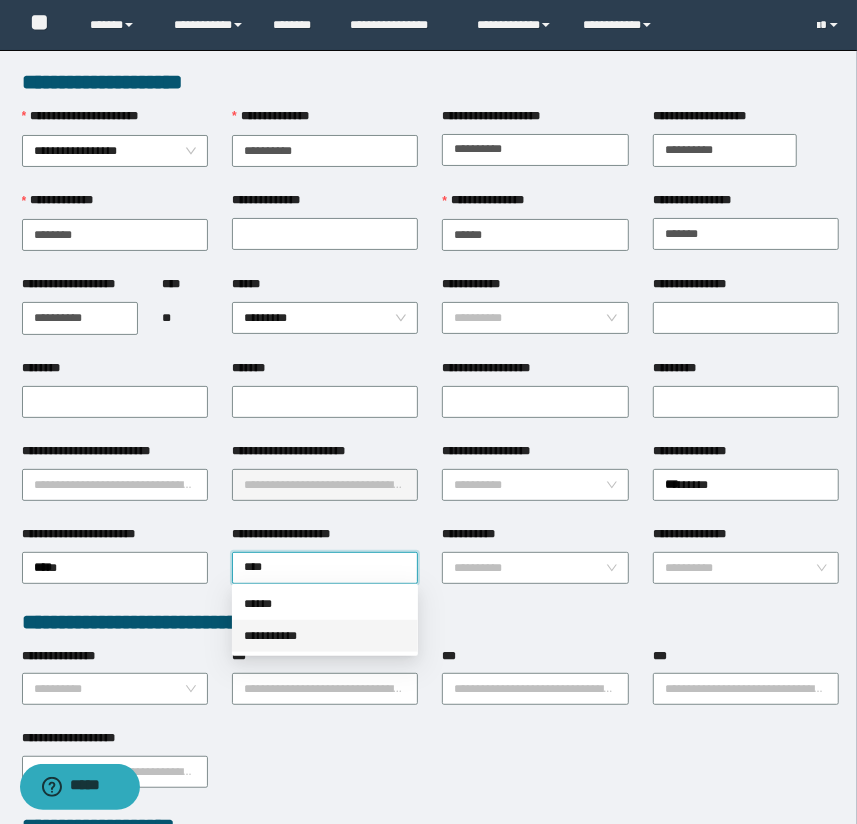 click on "* *********" at bounding box center (325, 636) 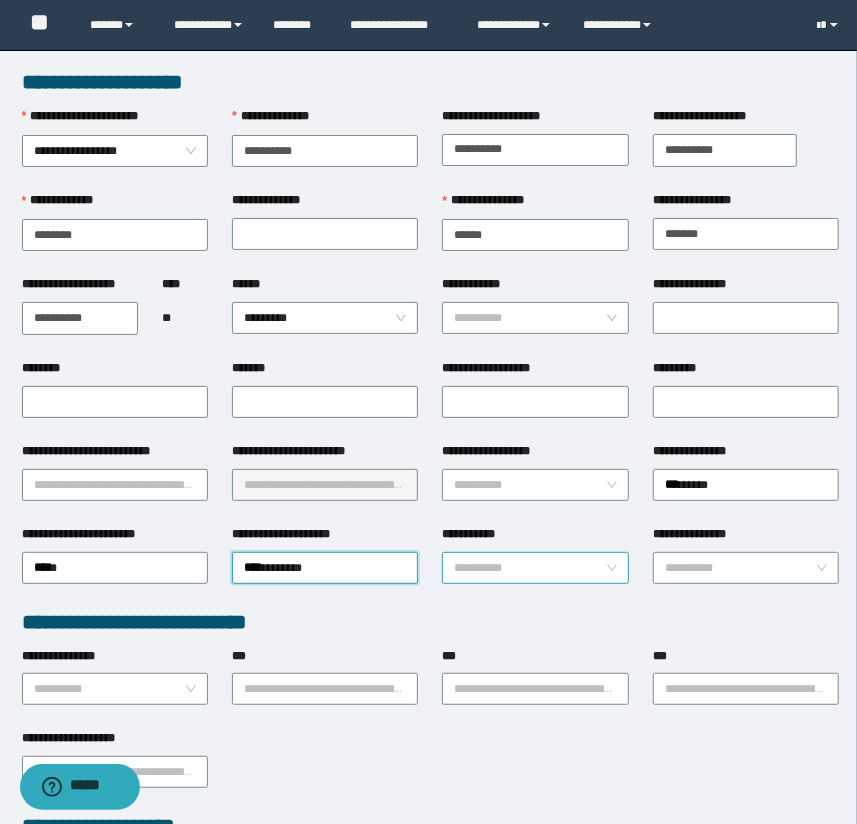 click on "**********" at bounding box center [535, 568] 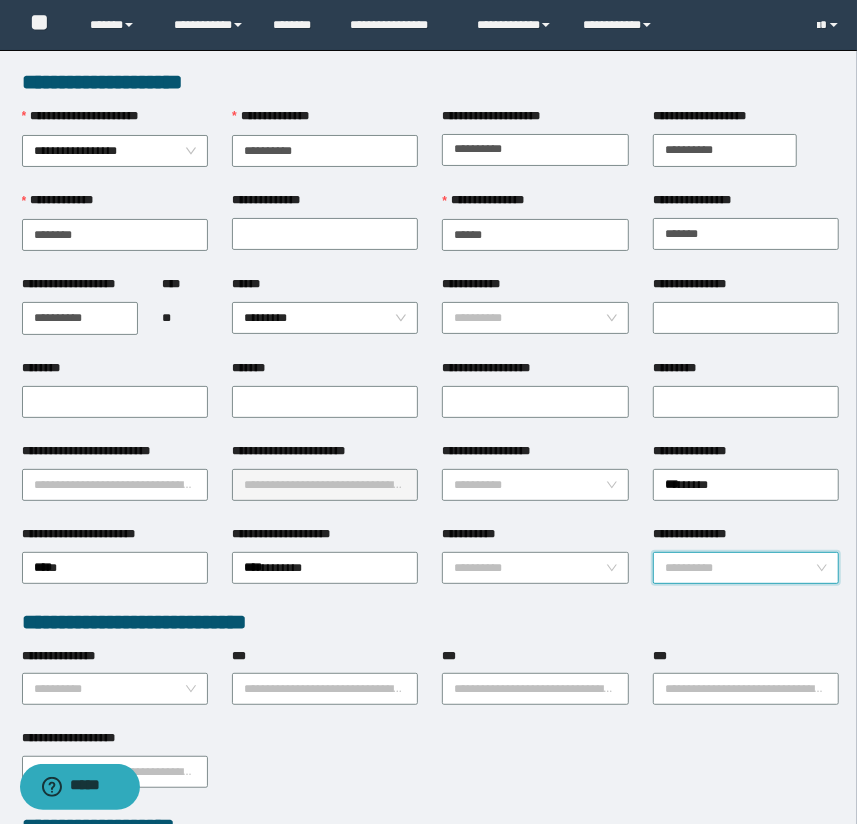click on "**********" at bounding box center [740, 568] 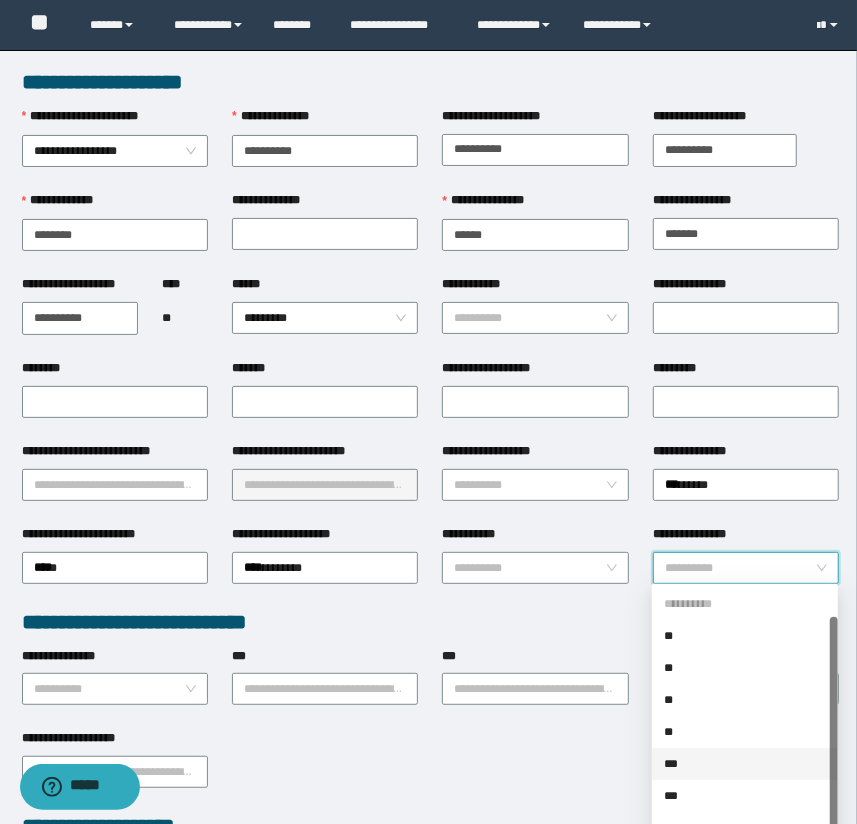 scroll, scrollTop: 31, scrollLeft: 0, axis: vertical 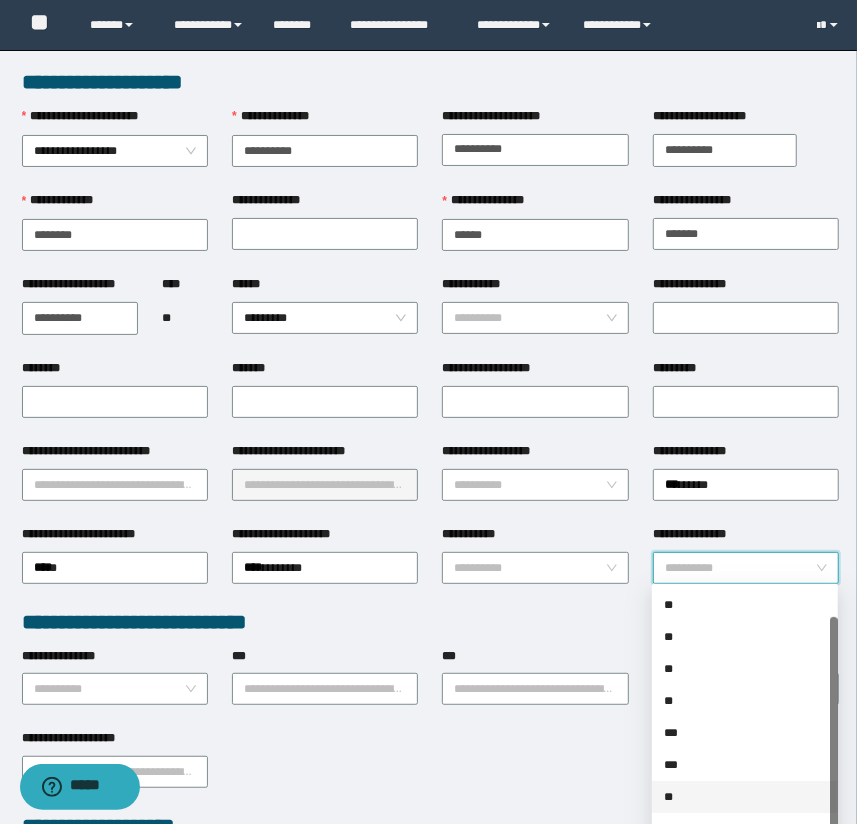 click on "**" at bounding box center (745, 797) 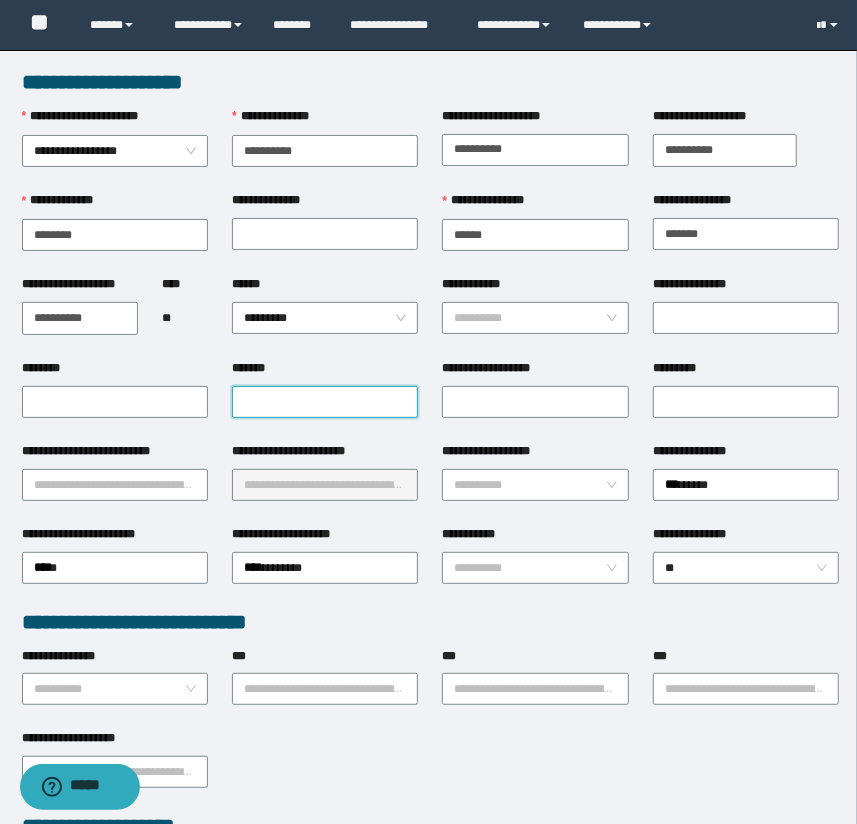 click on "*******" at bounding box center [325, 402] 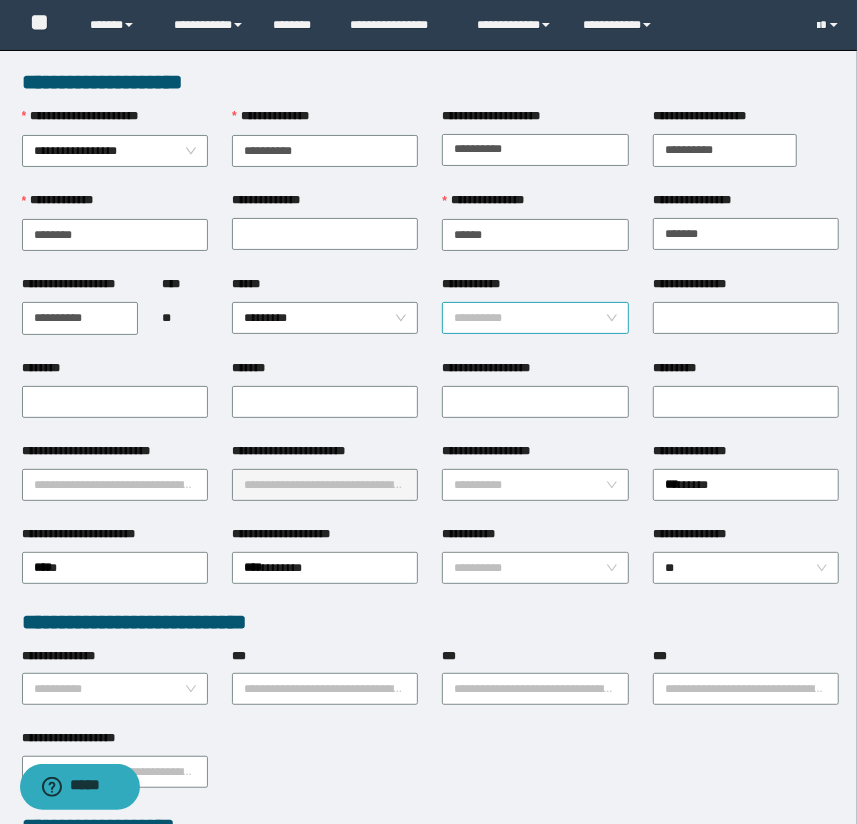 click on "**********" at bounding box center [529, 318] 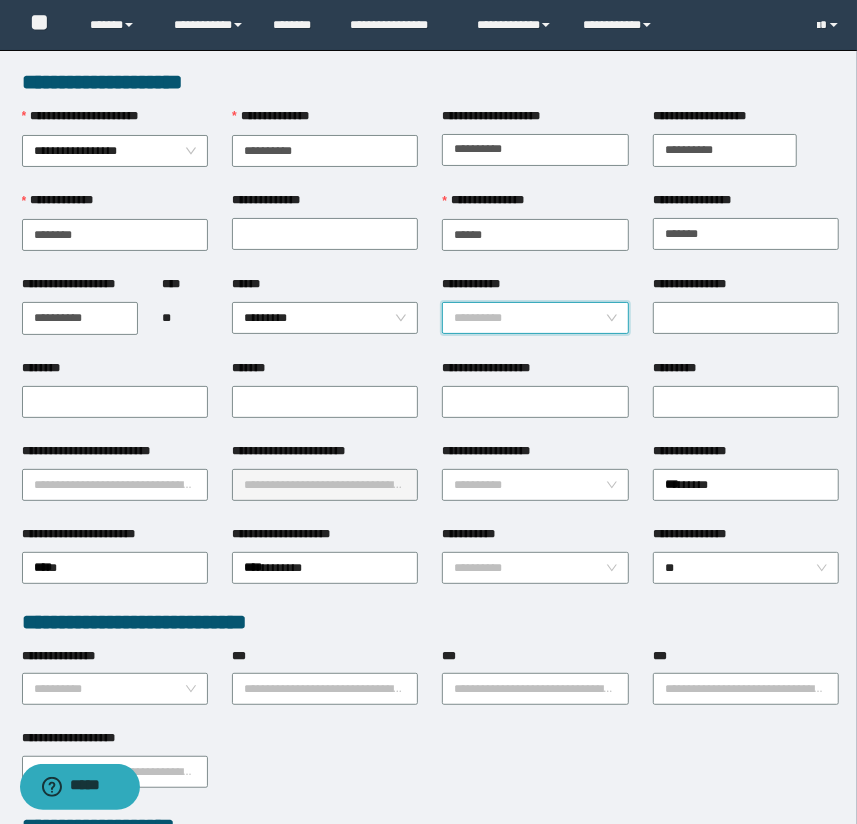 click on "**********" at bounding box center [529, 318] 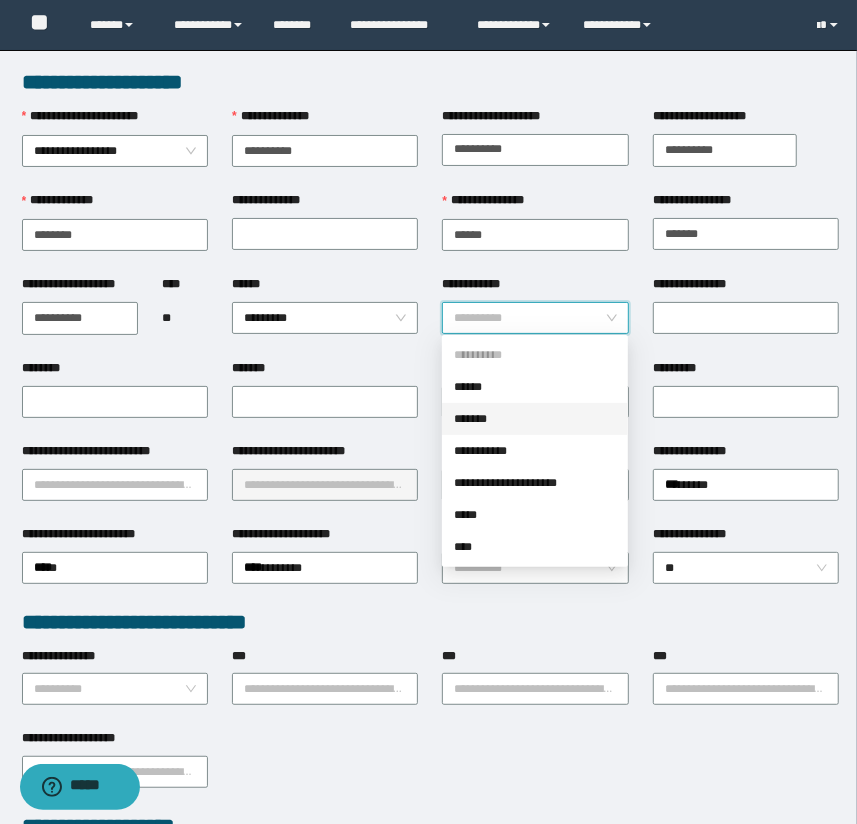click on "*******" at bounding box center [535, 419] 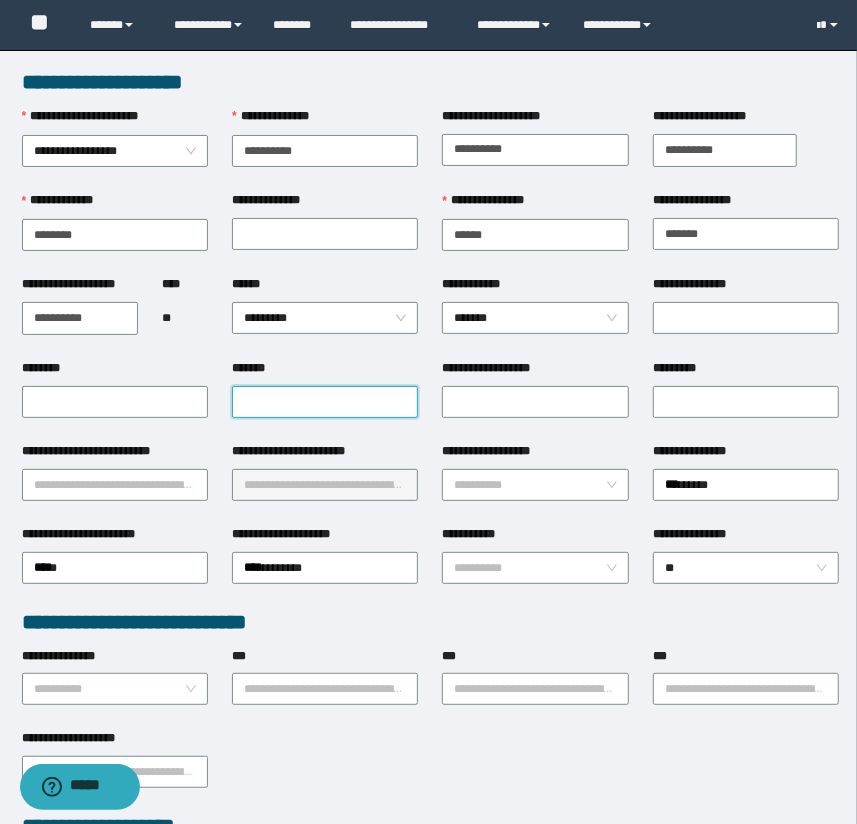 click on "*******" at bounding box center [325, 402] 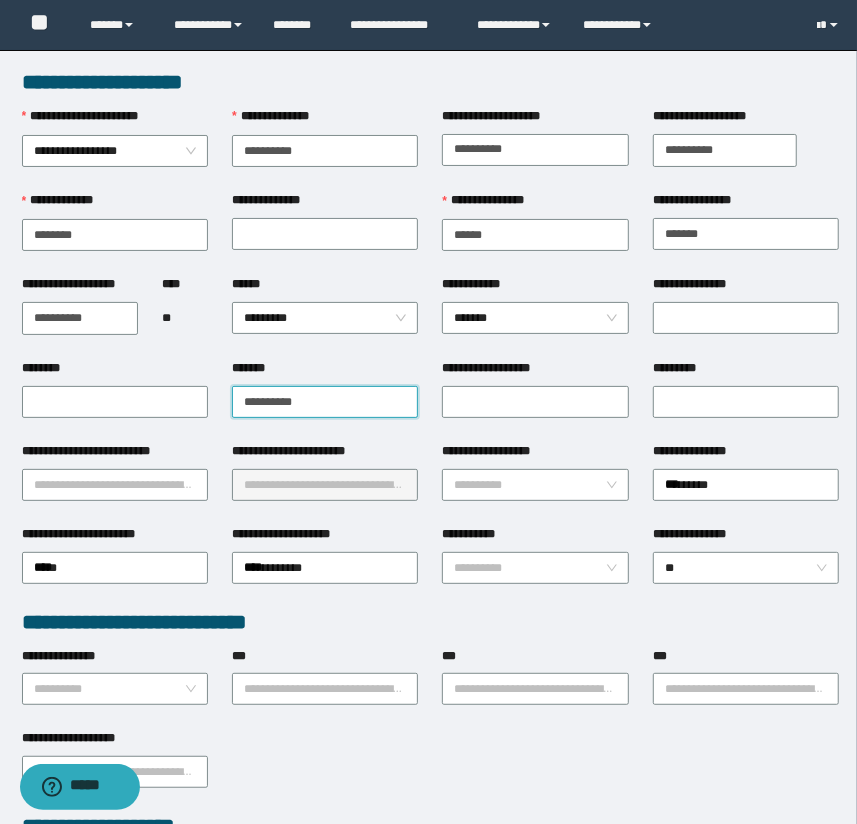 type on "**********" 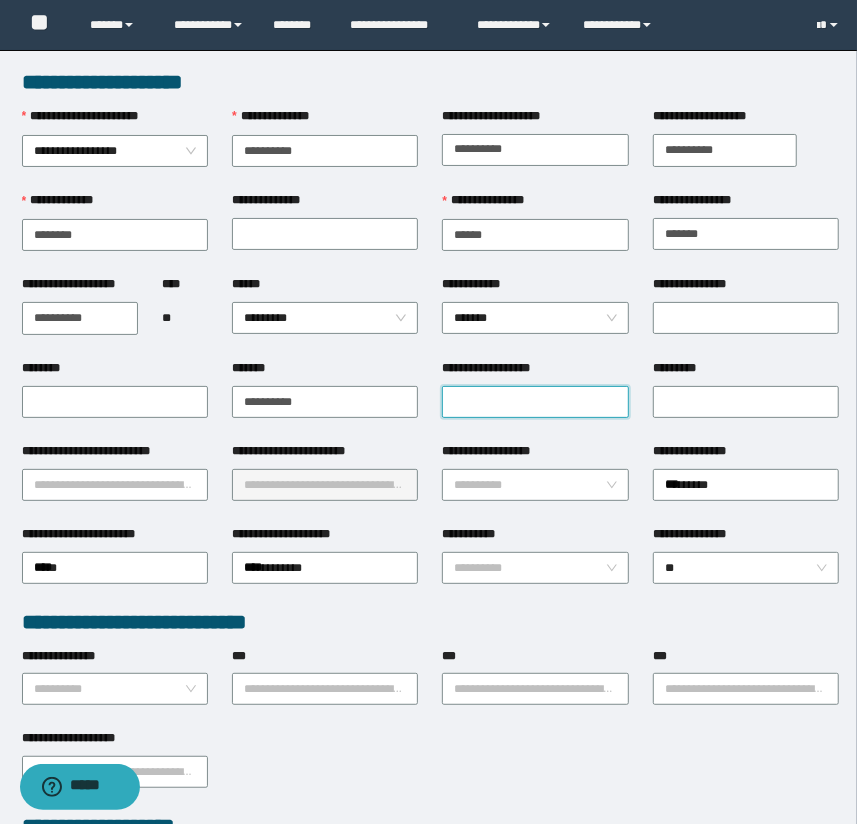 click on "**********" at bounding box center (535, 402) 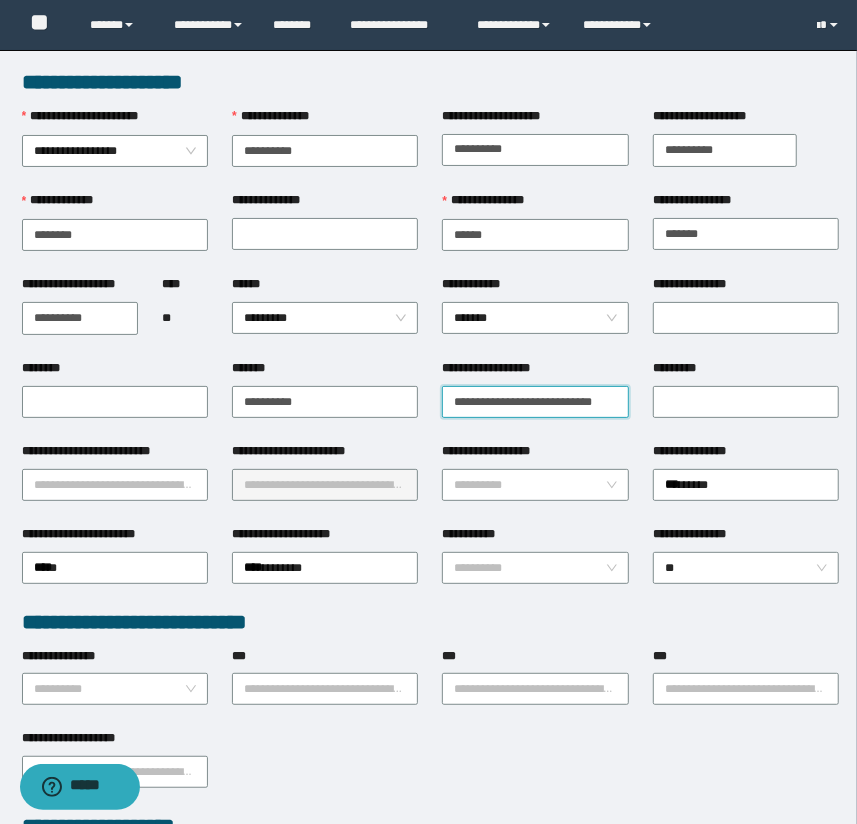 scroll, scrollTop: 0, scrollLeft: 0, axis: both 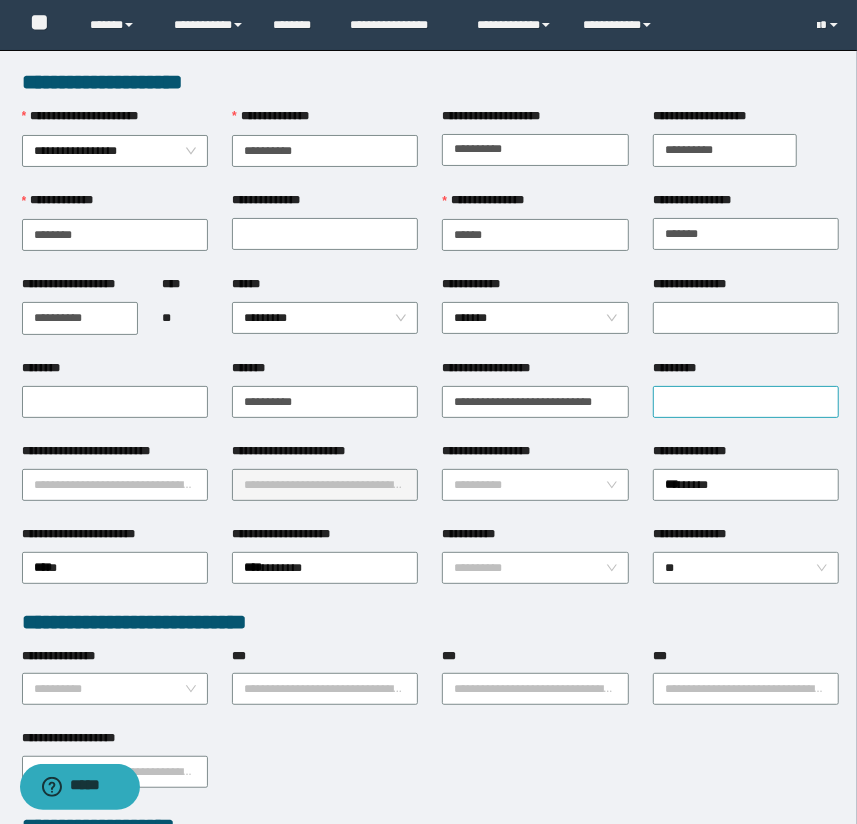 drag, startPoint x: 795, startPoint y: 417, endPoint x: 775, endPoint y: 403, distance: 24.41311 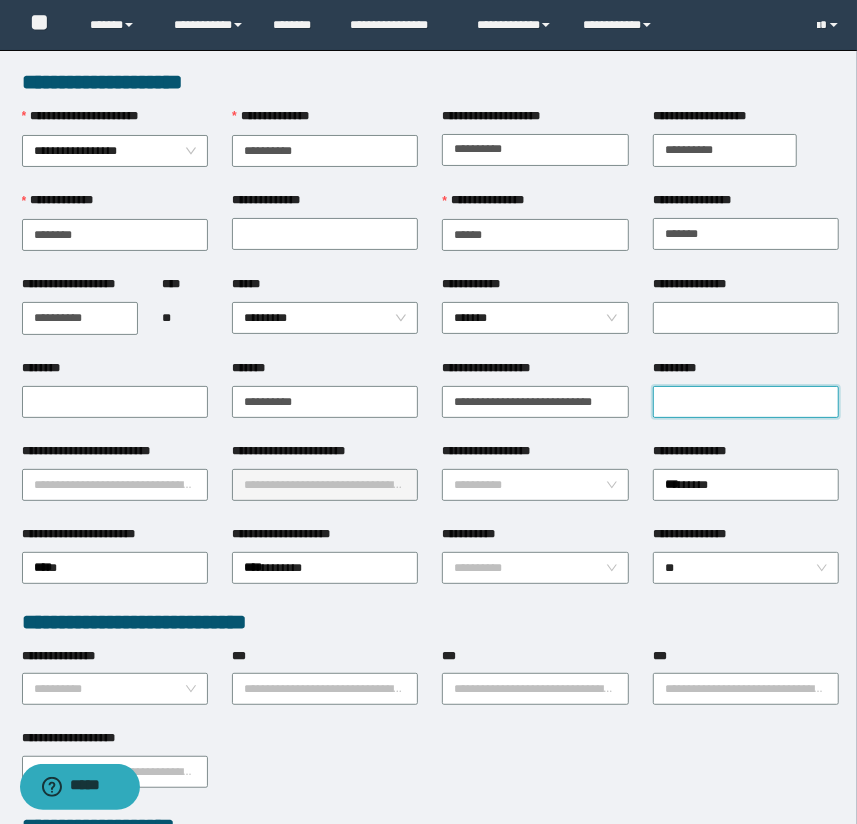 click on "*********" at bounding box center [746, 402] 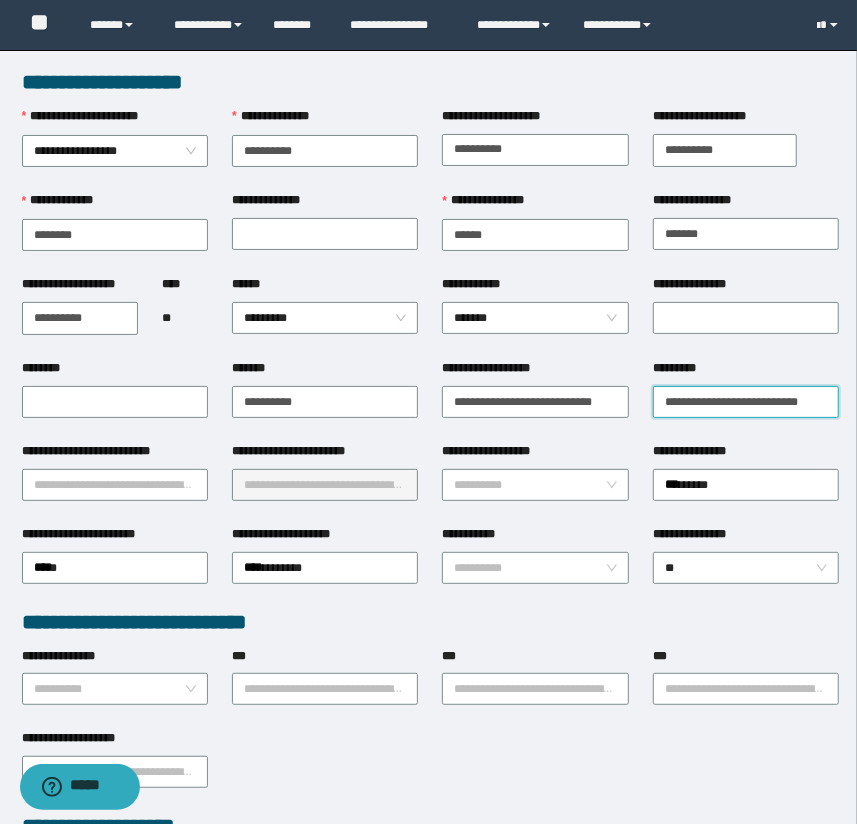 click on "**********" at bounding box center [746, 402] 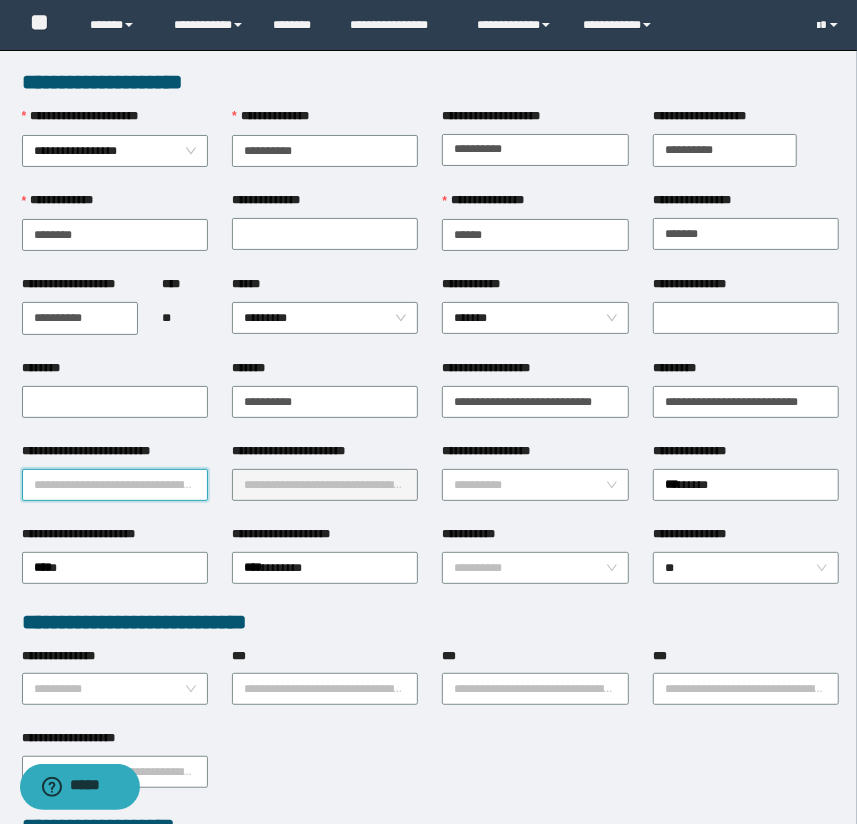 click on "**********" at bounding box center (115, 485) 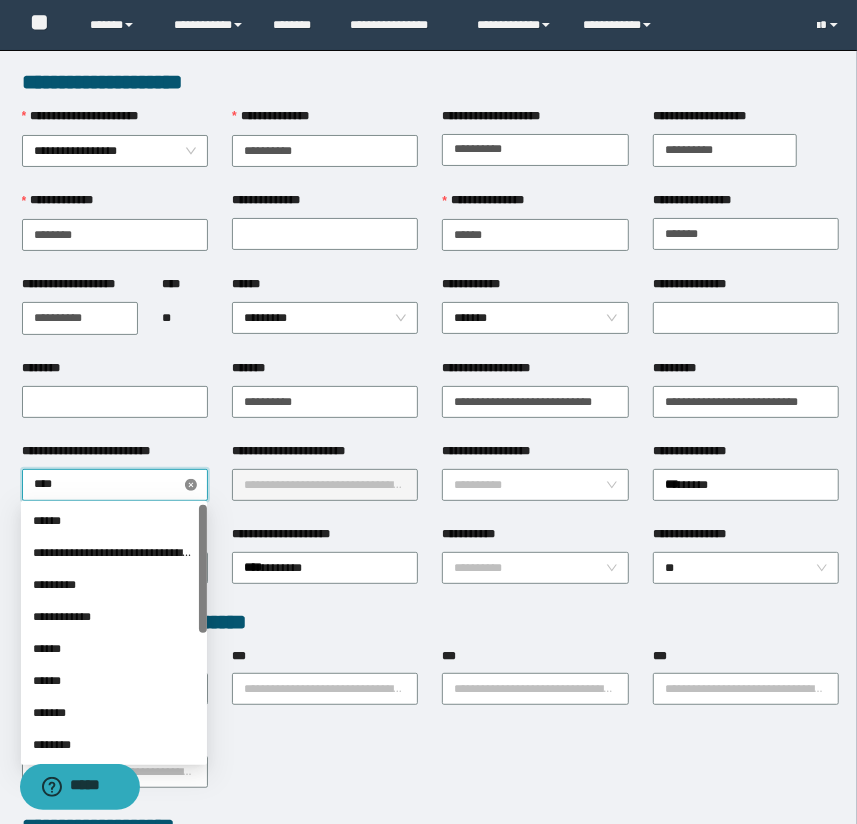type on "*****" 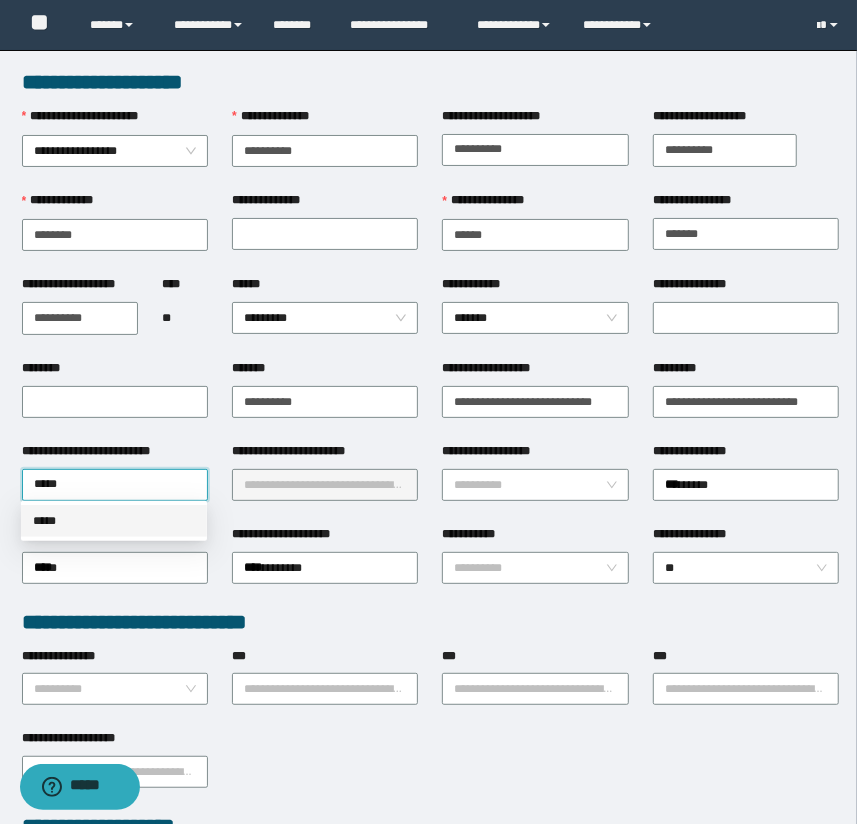 click on "*****" at bounding box center [114, 521] 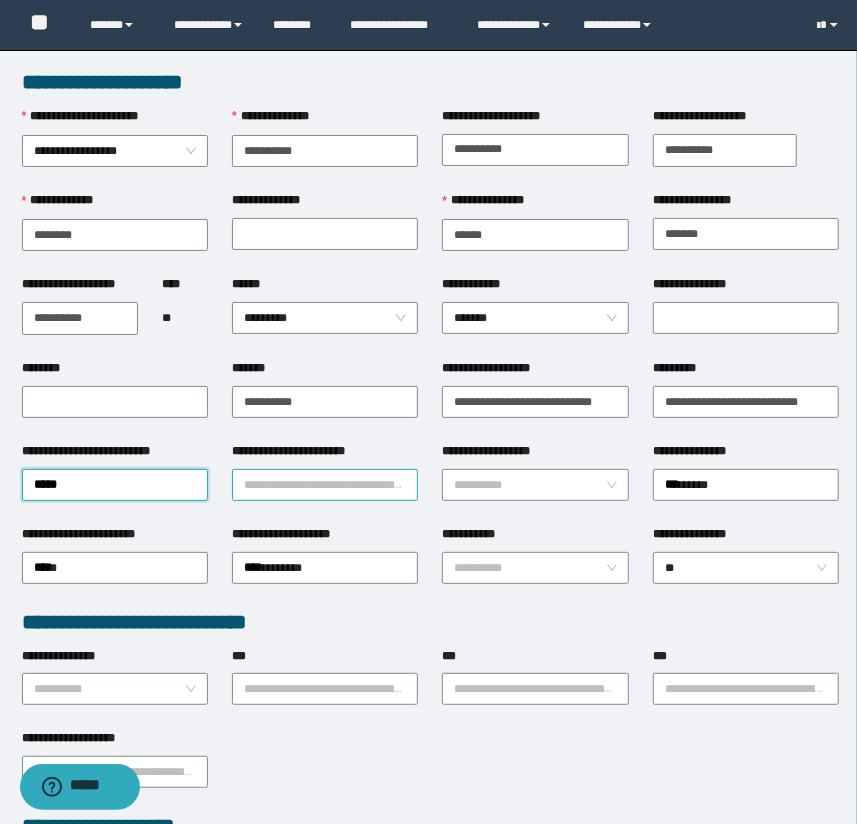 click on "**********" at bounding box center [325, 485] 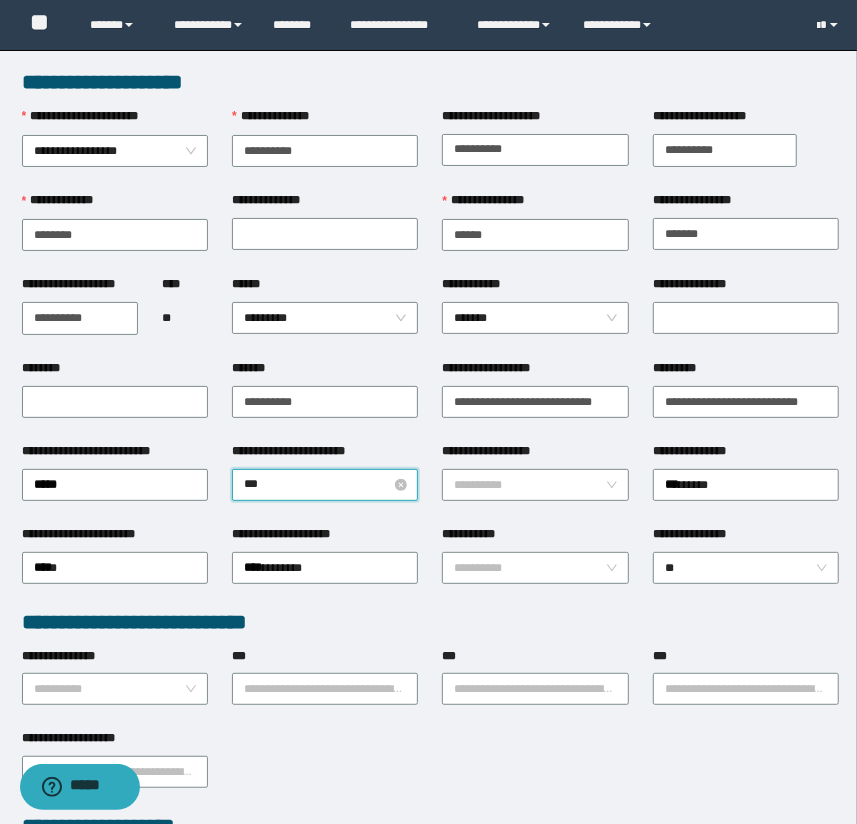 type on "****" 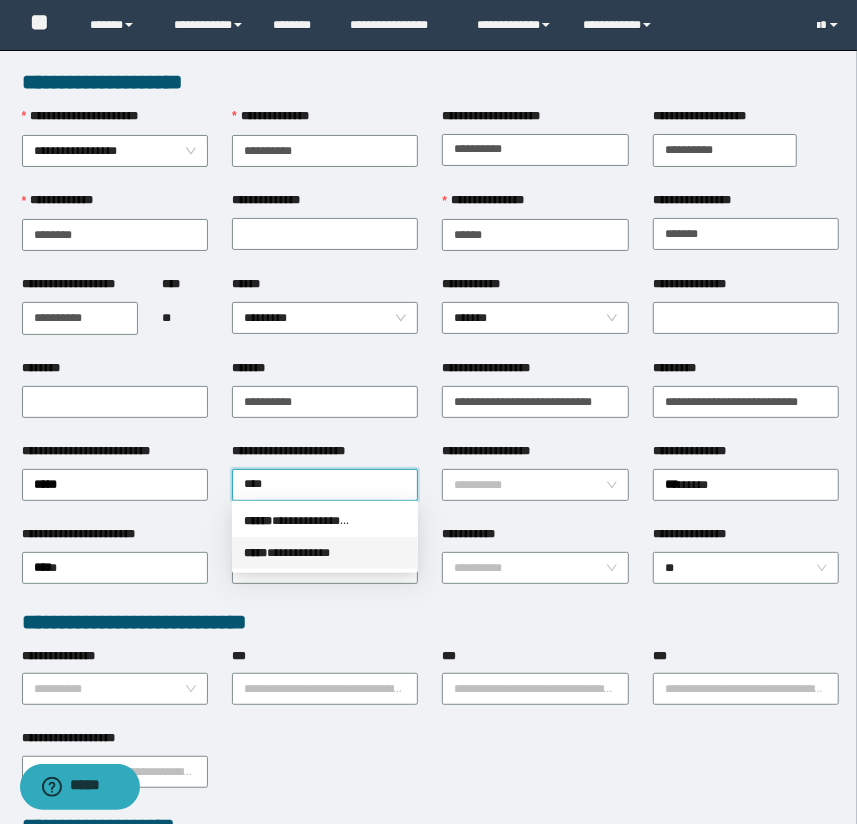 click on "**********" at bounding box center [325, 553] 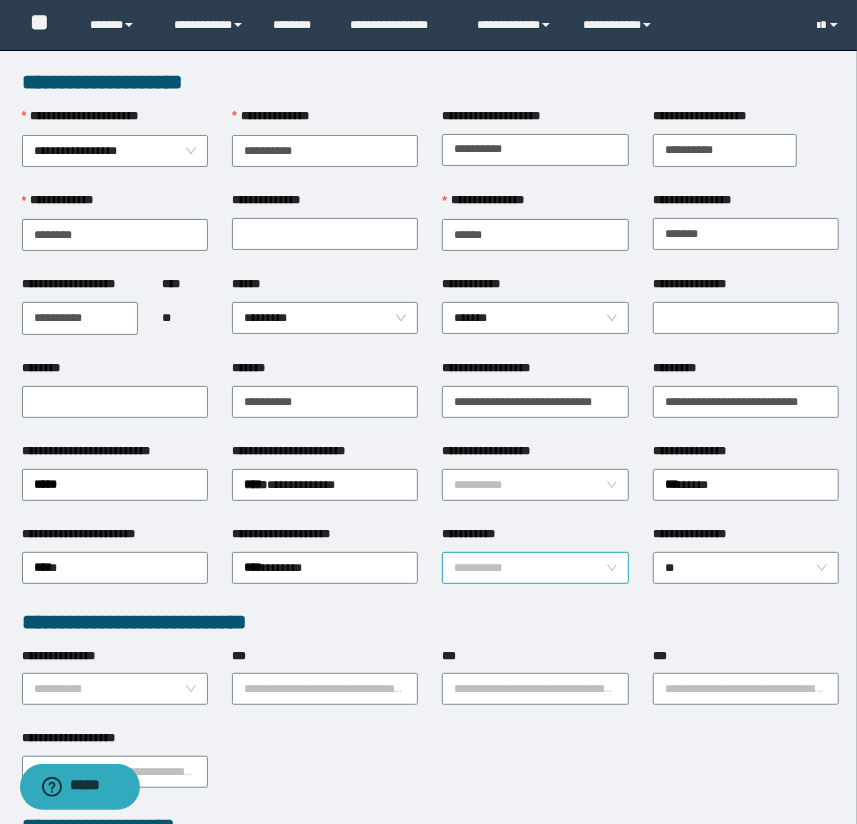 click on "**********" at bounding box center (529, 568) 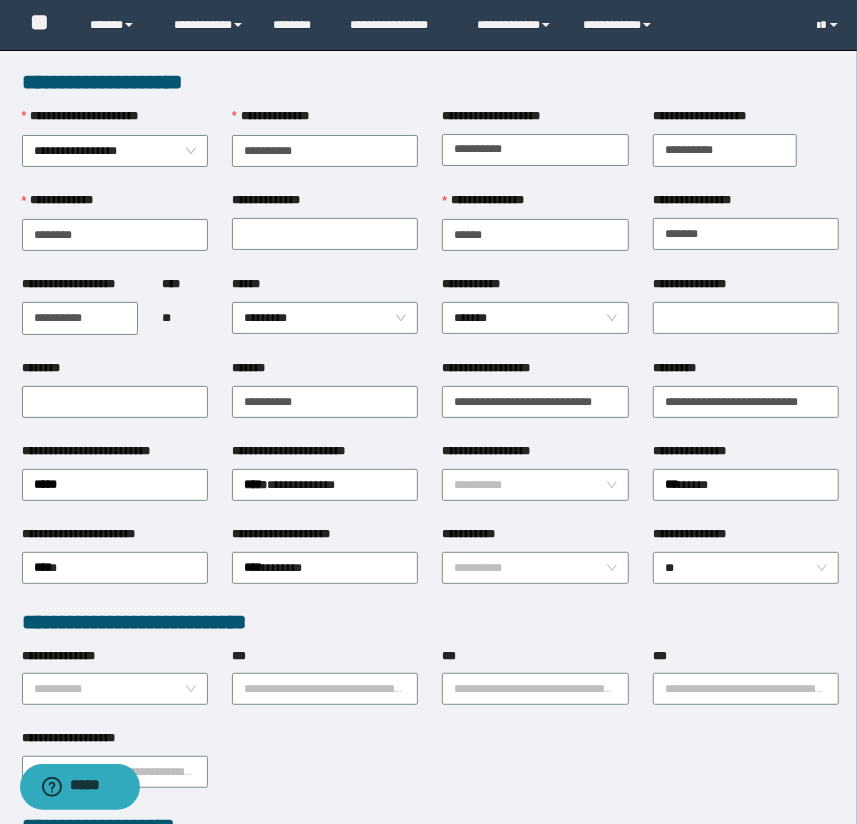 click on "**********" at bounding box center (325, 566) 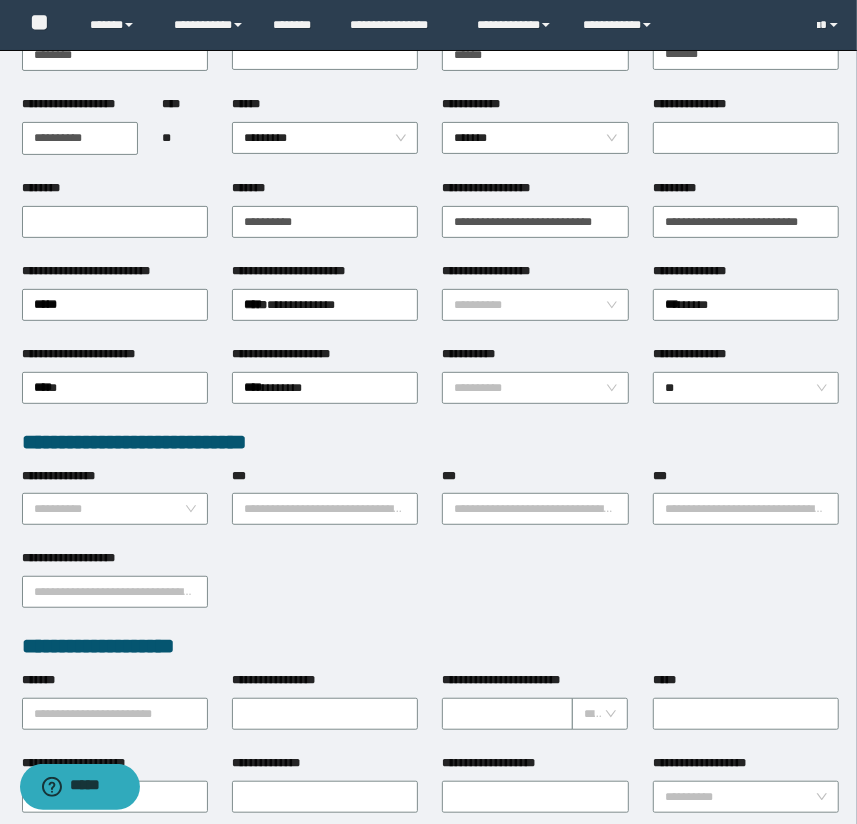 scroll, scrollTop: 181, scrollLeft: 0, axis: vertical 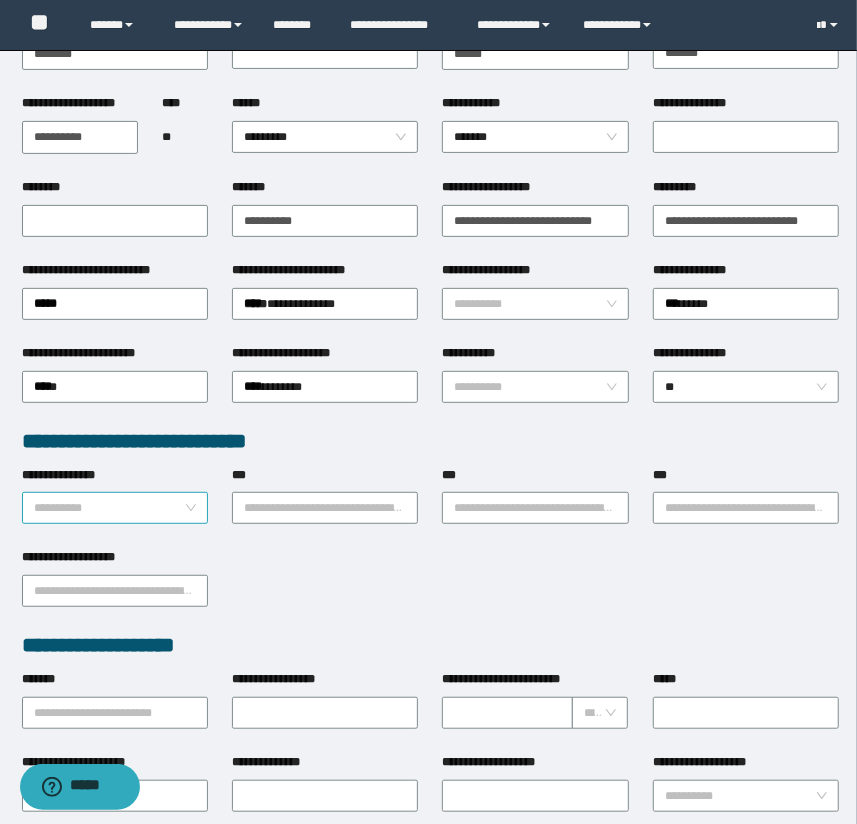 click on "**********" at bounding box center [109, 508] 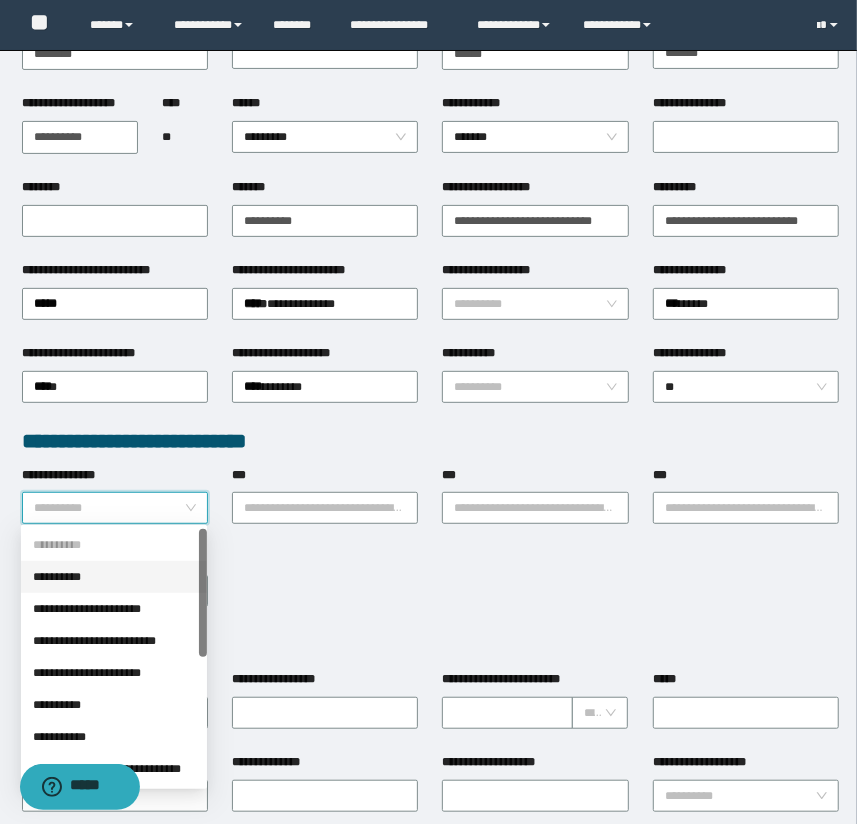 click on "**********" at bounding box center [114, 609] 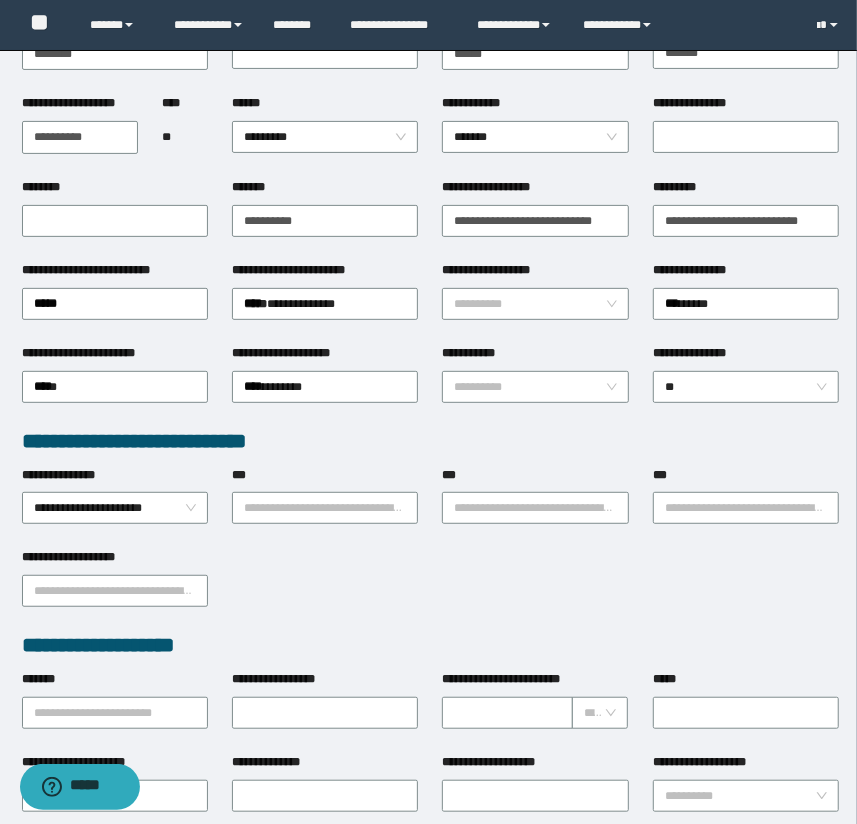 click on "***" at bounding box center (325, 479) 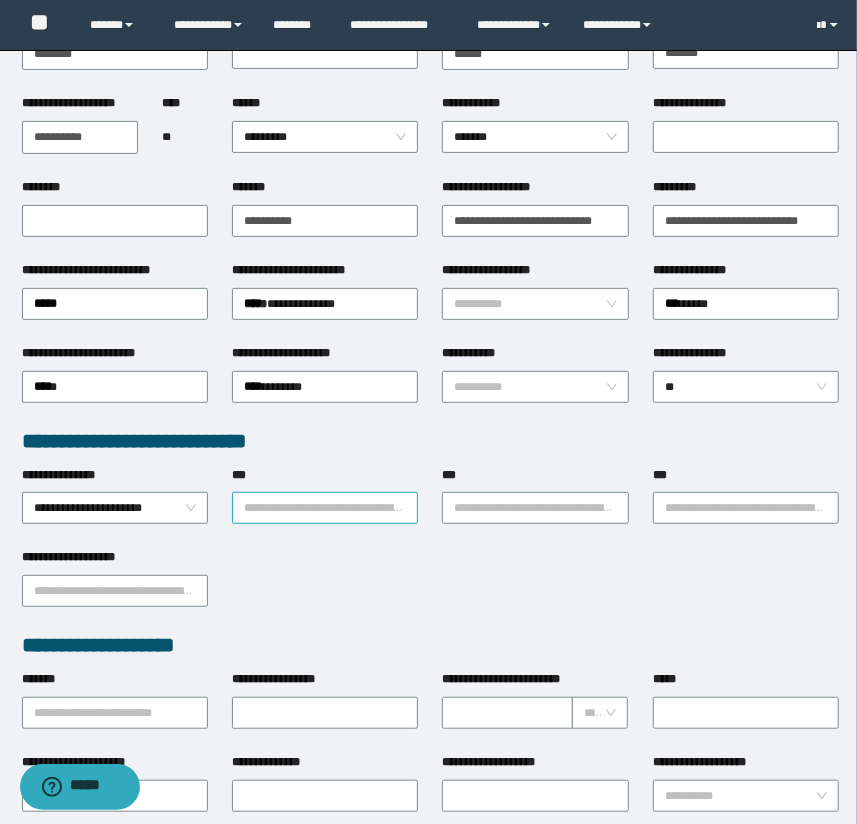click on "***" at bounding box center (325, 508) 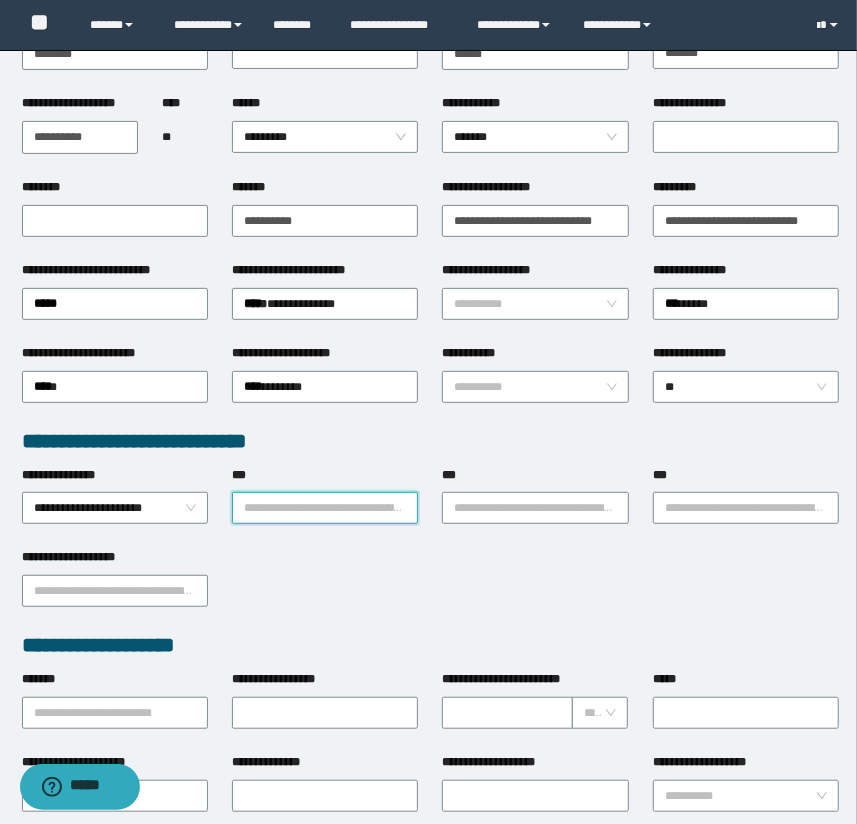 click on "***" at bounding box center [325, 508] 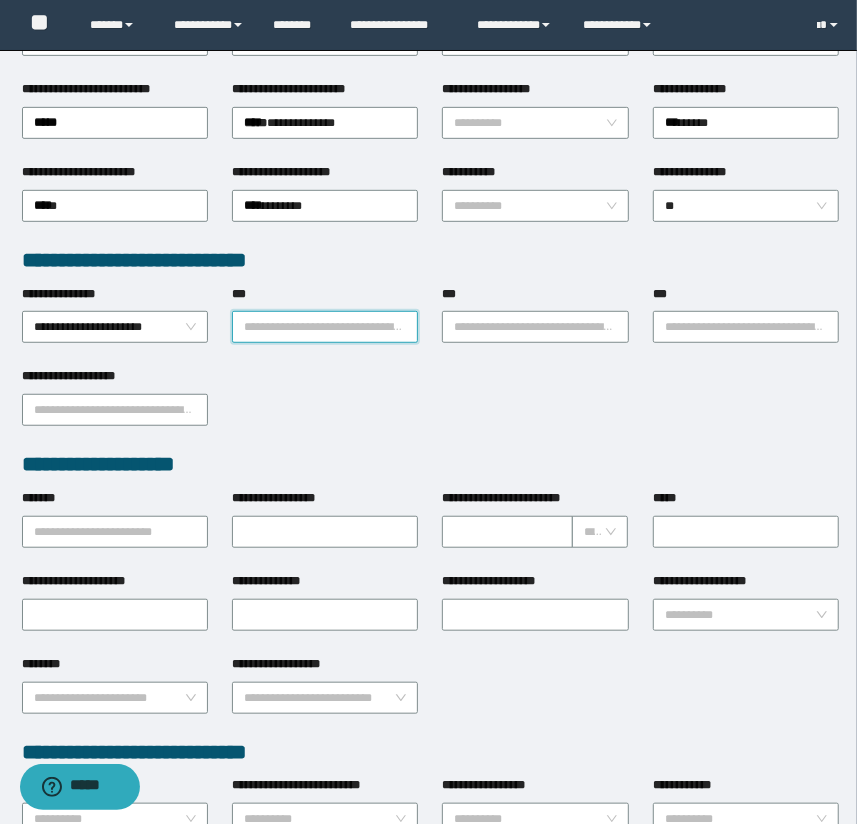 scroll, scrollTop: 363, scrollLeft: 0, axis: vertical 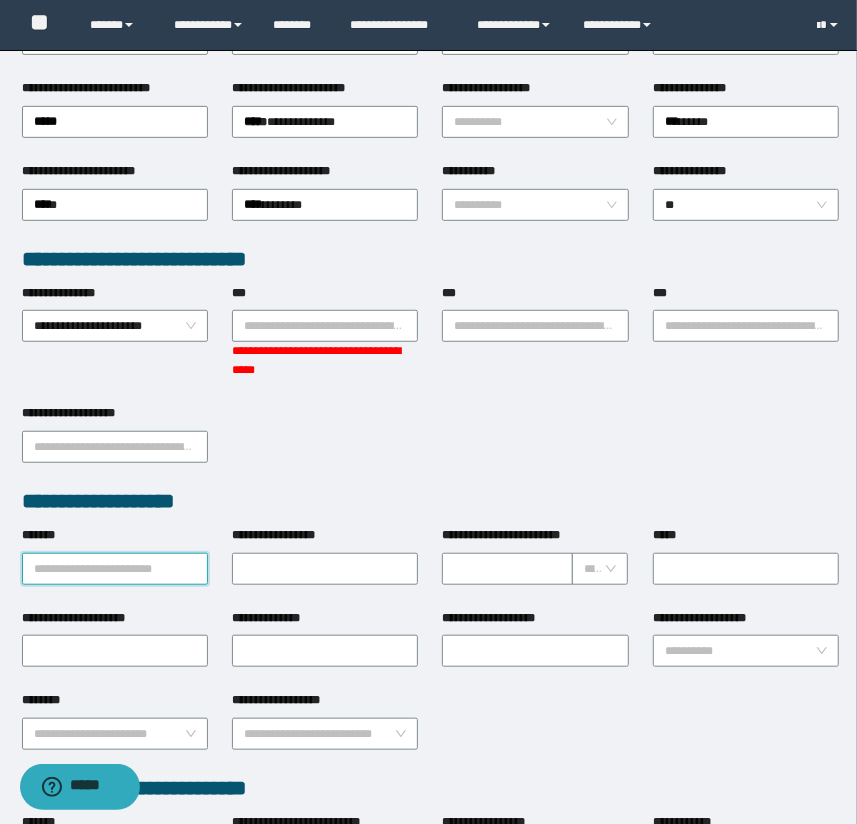 click on "**********" at bounding box center [431, 494] 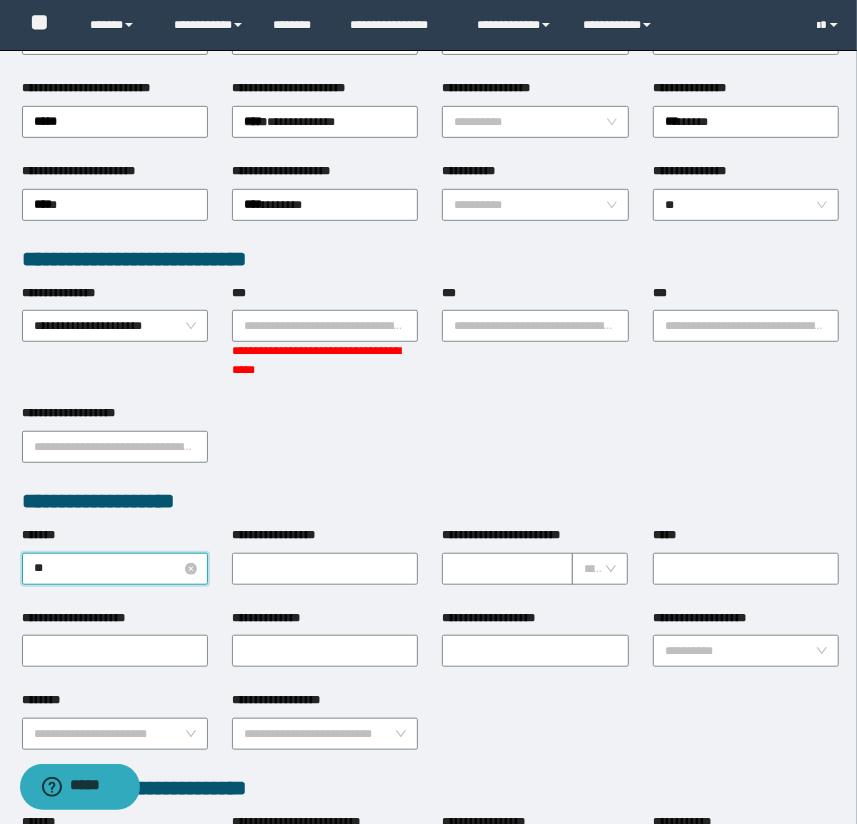 type on "***" 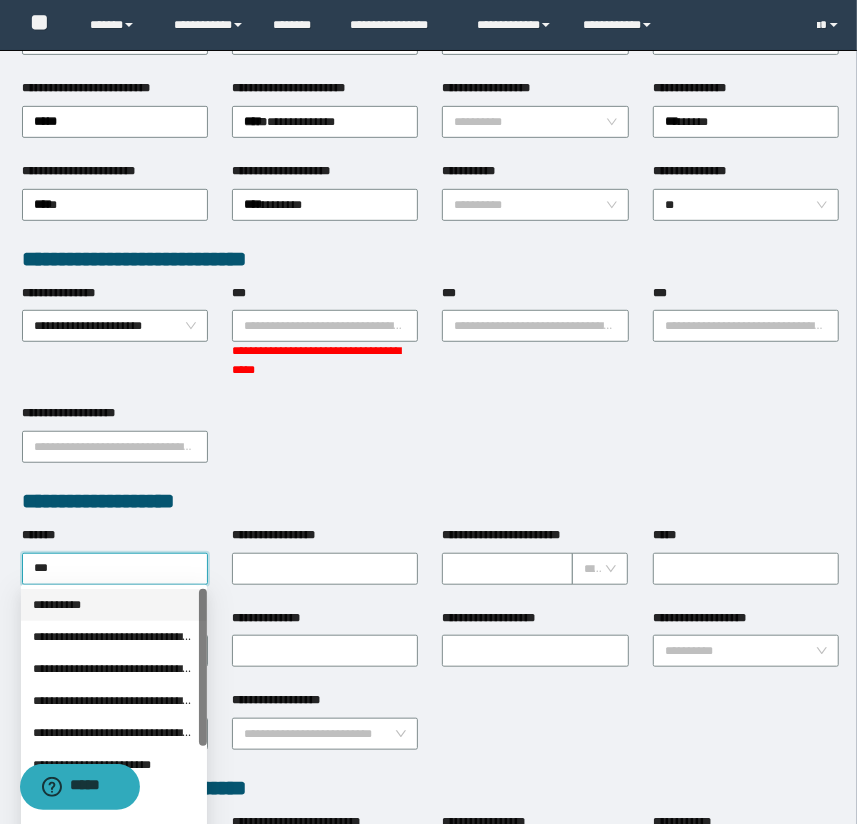 click on "**********" at bounding box center (114, 605) 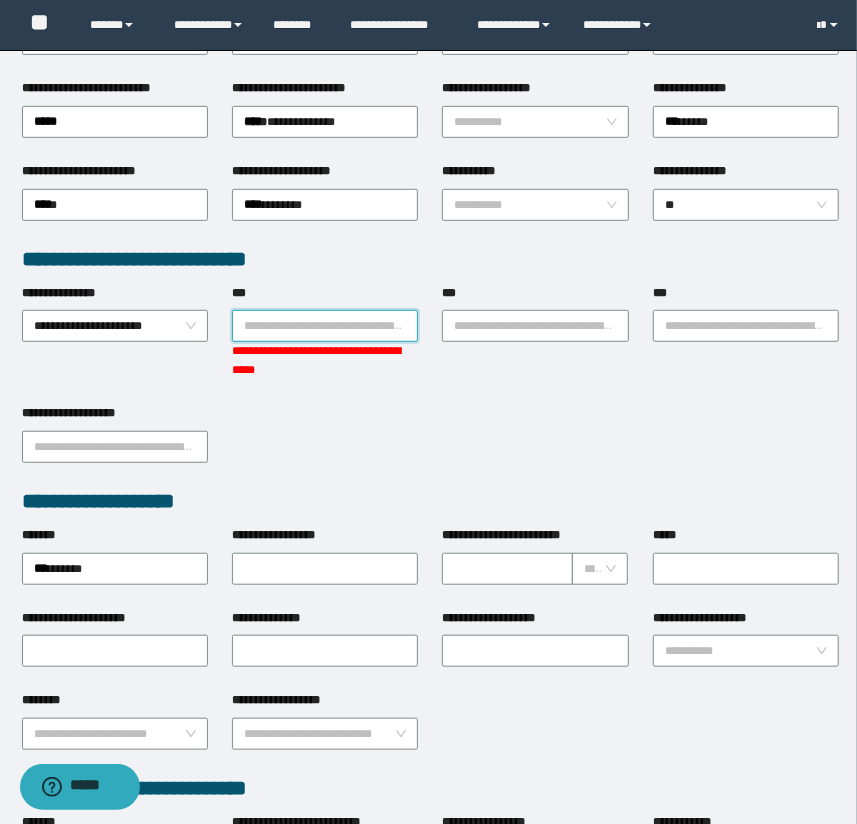 click on "***" at bounding box center [325, 326] 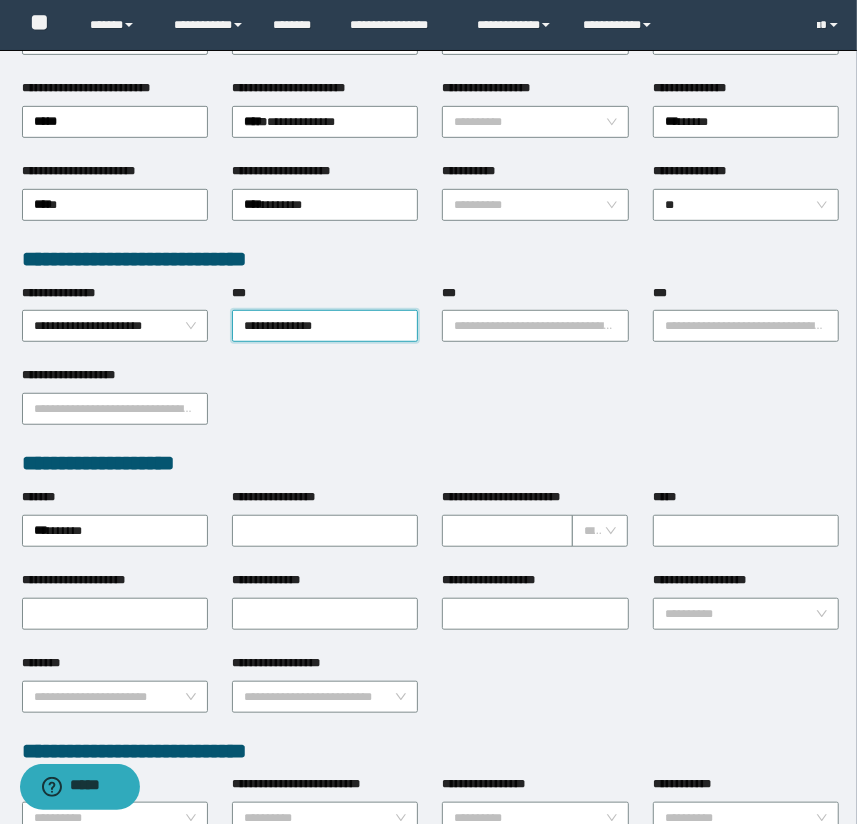 type on "**********" 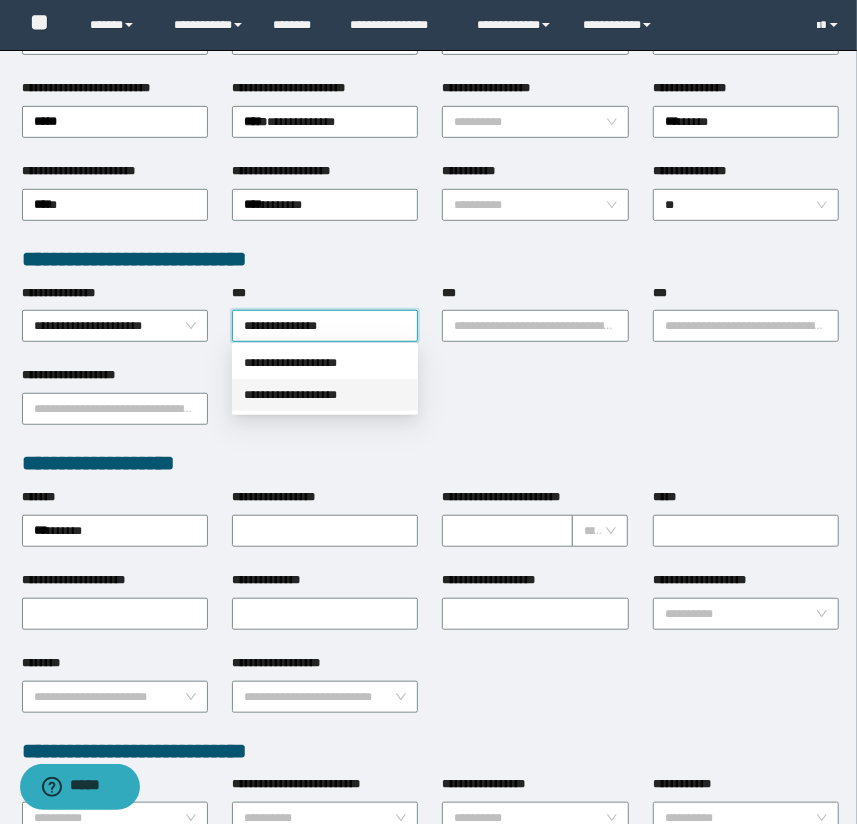 click on "**********" at bounding box center [325, 363] 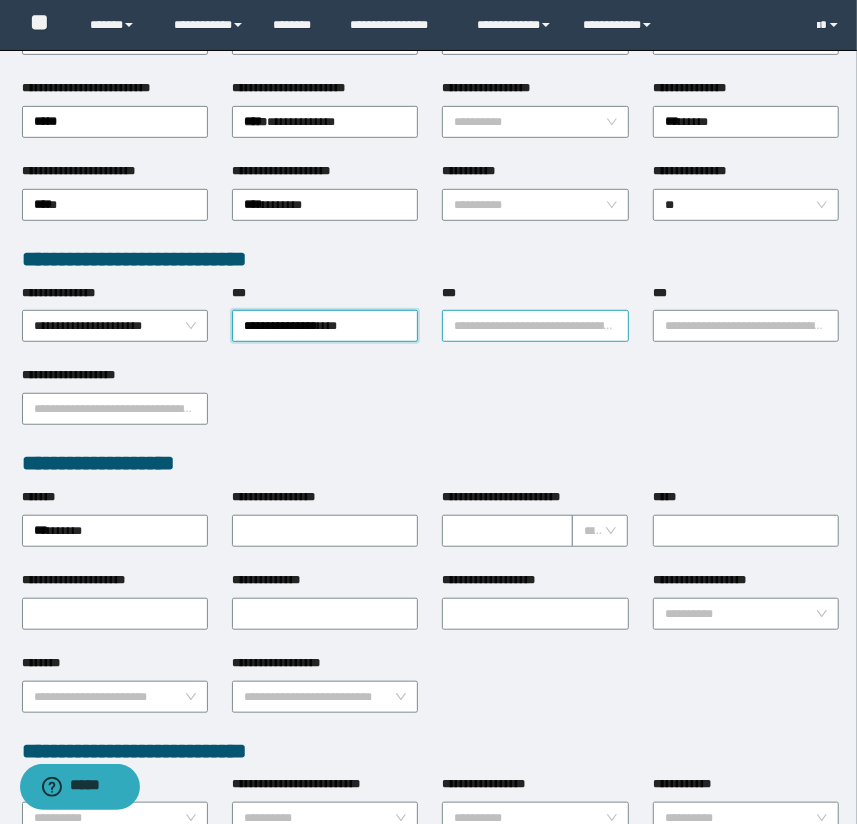 click on "***" at bounding box center [535, 326] 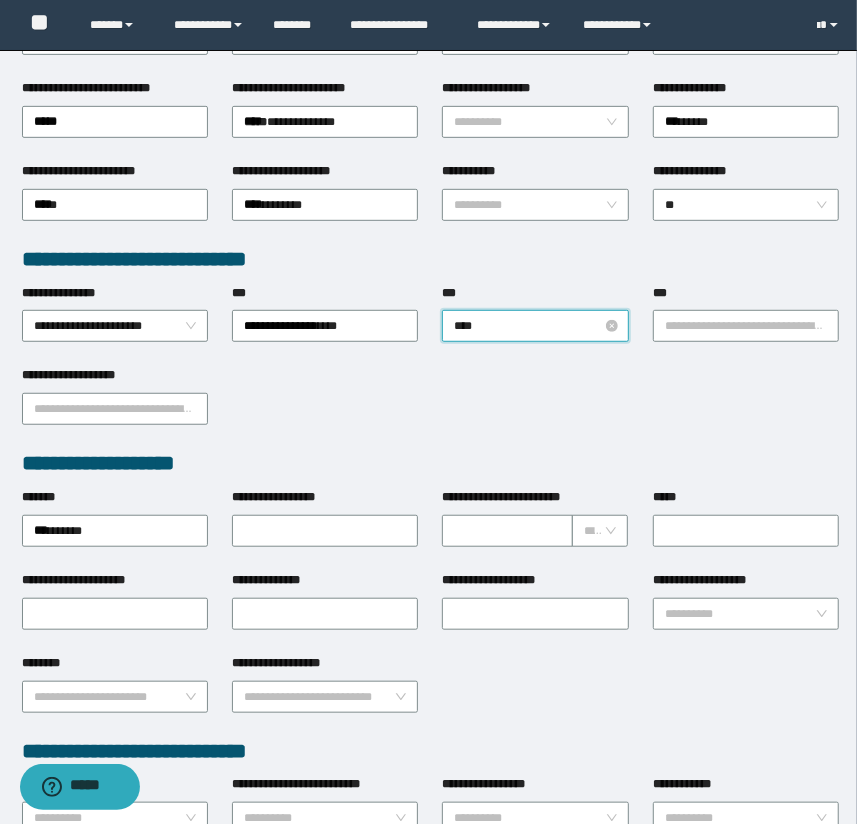 type on "*****" 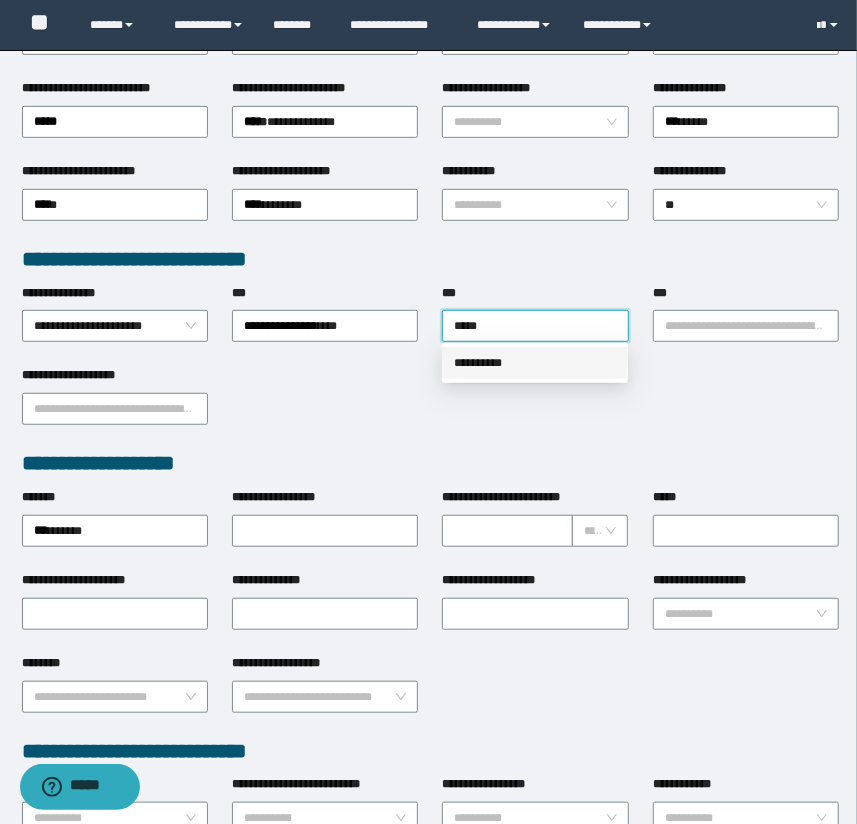 click on "**********" at bounding box center (535, 363) 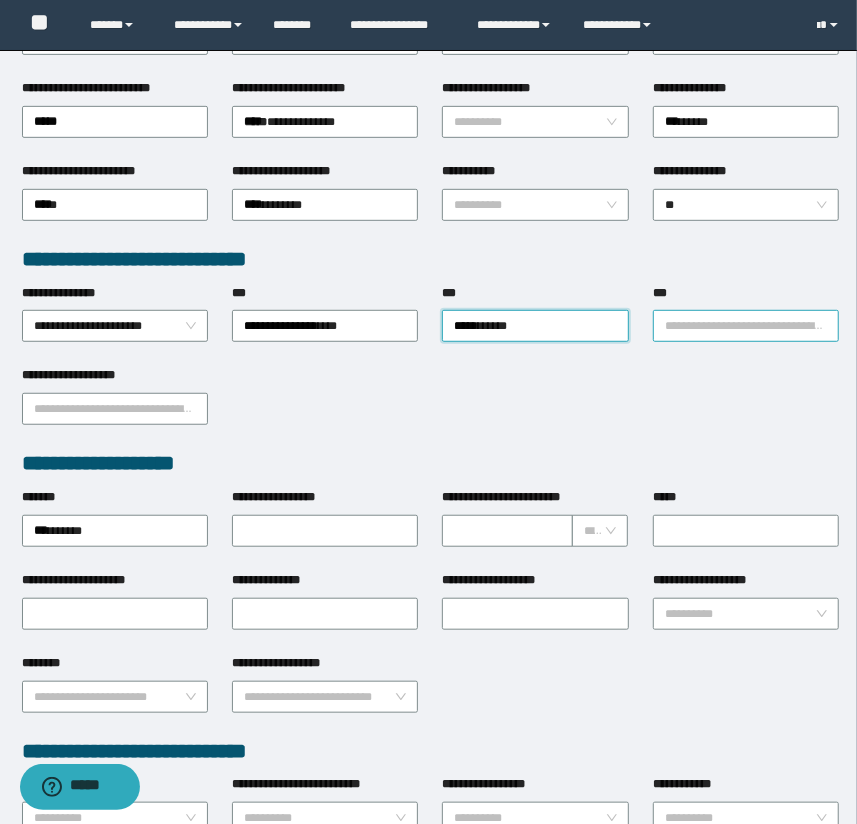 click on "***" at bounding box center (746, 326) 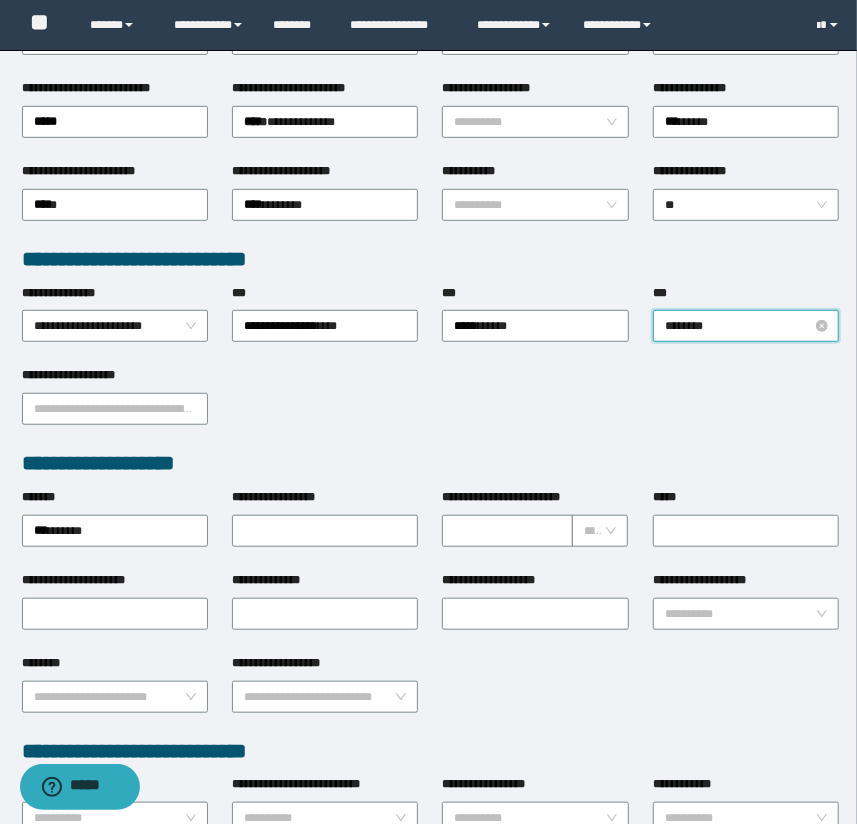 type on "*********" 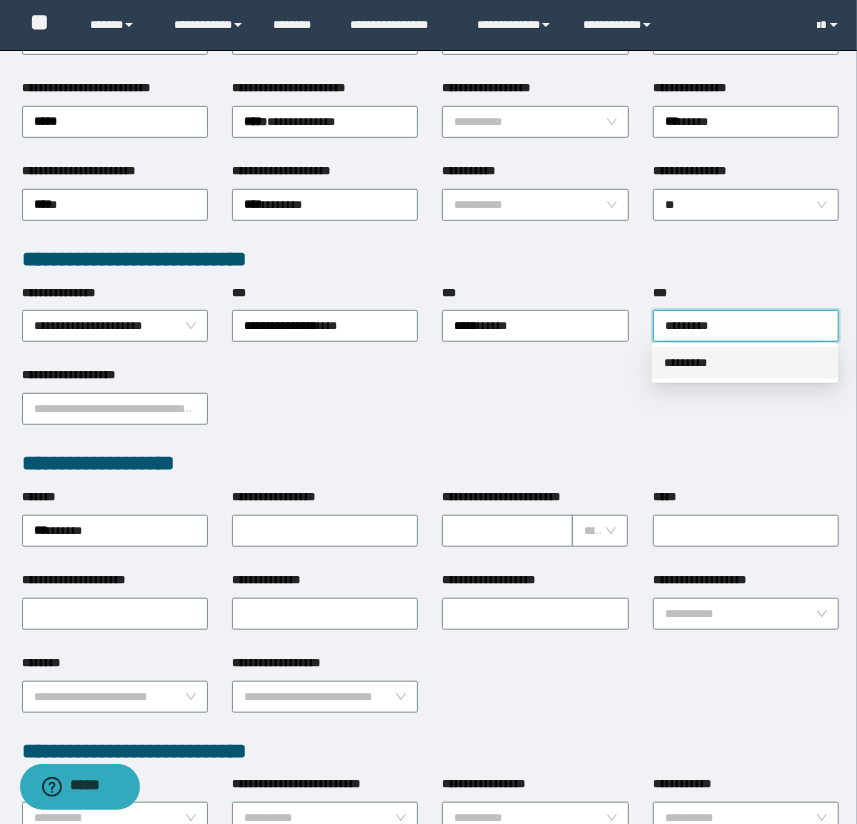click on "*********" at bounding box center [745, 363] 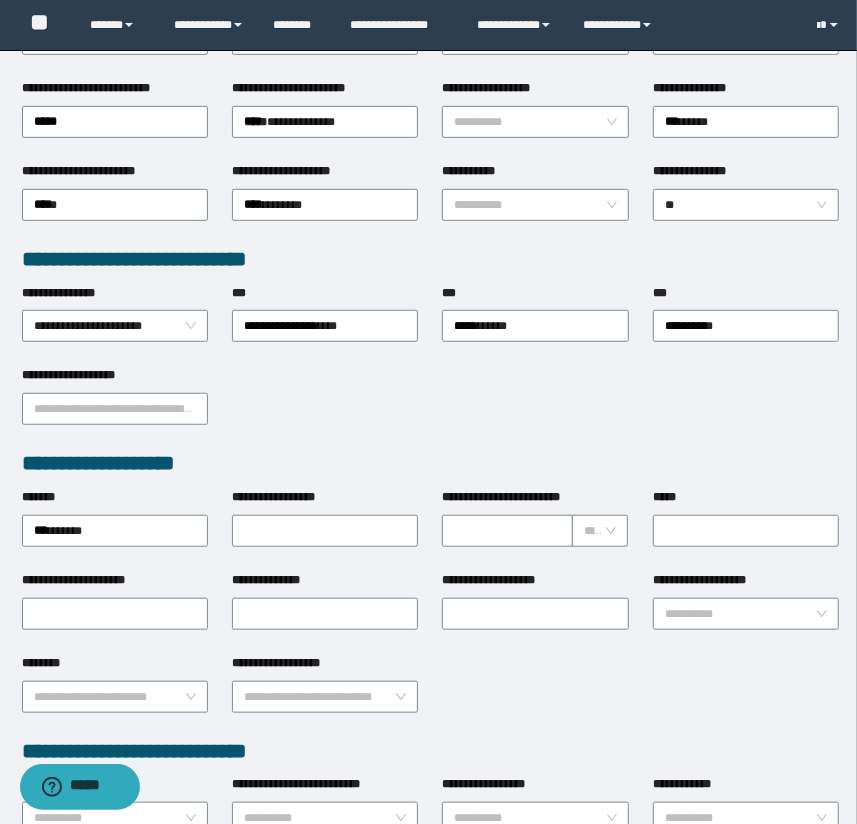 click on "**********" at bounding box center (431, 463) 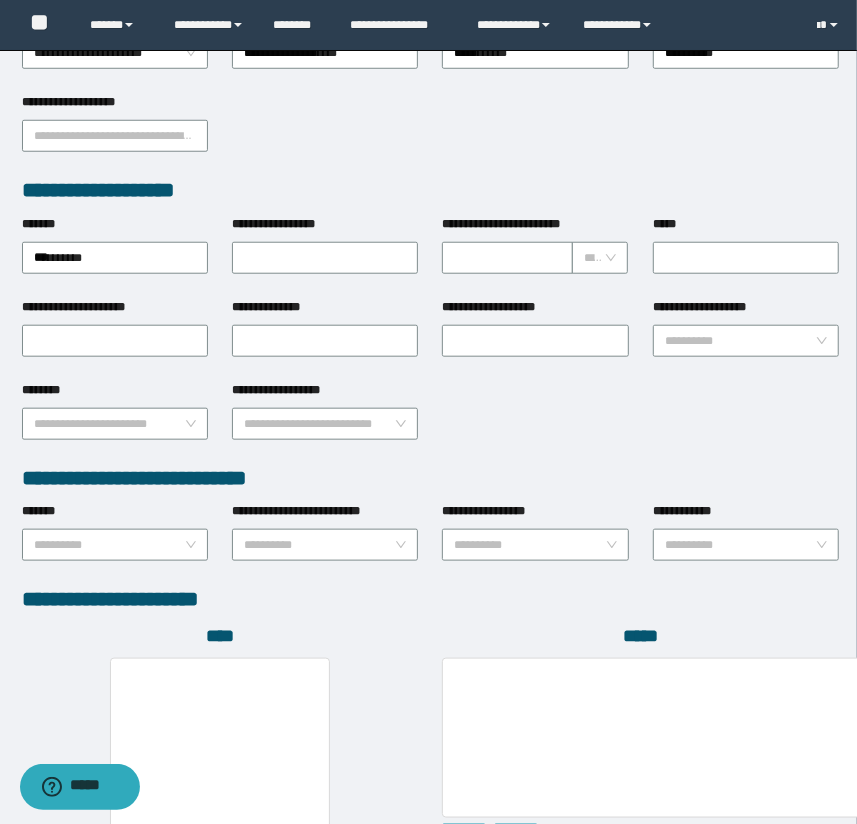 scroll, scrollTop: 878, scrollLeft: 0, axis: vertical 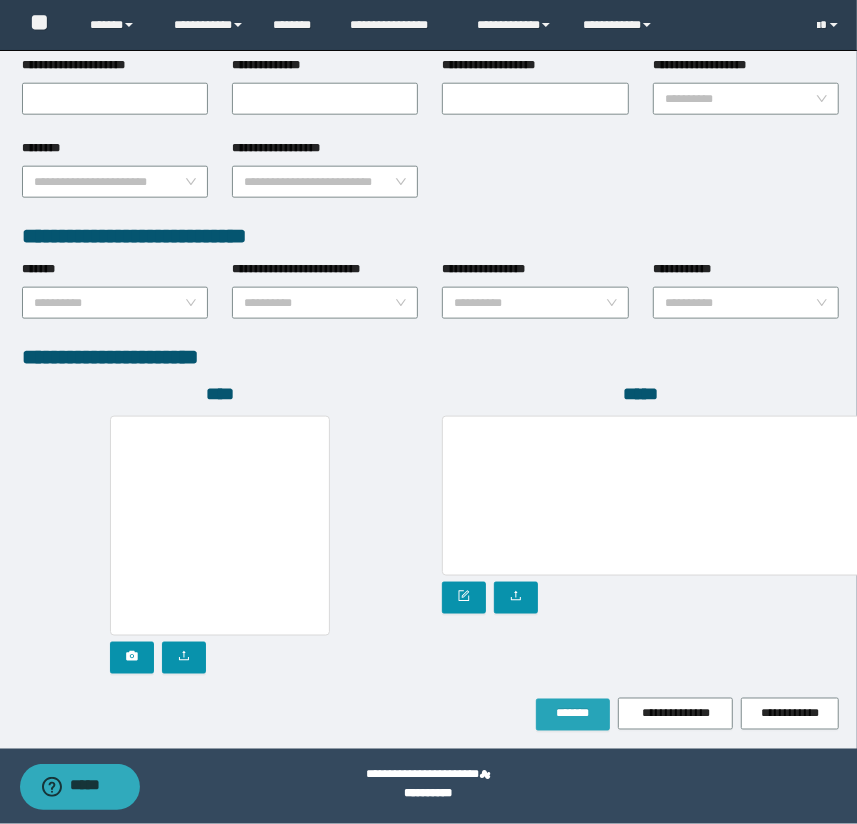 click on "*******" at bounding box center (573, 714) 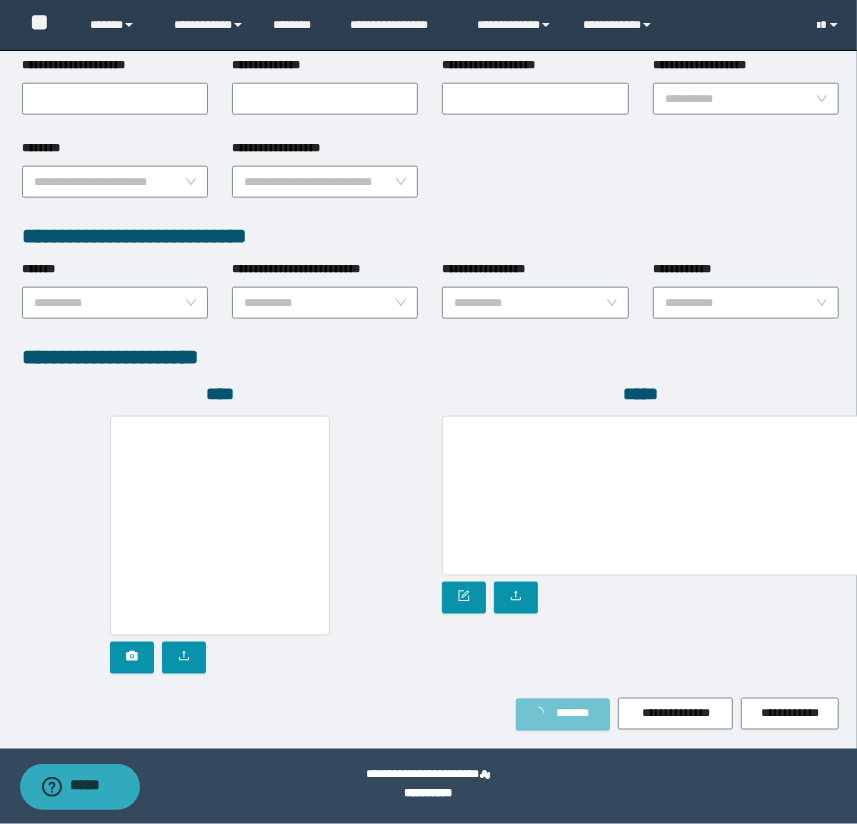 click on "*******" at bounding box center (573, 714) 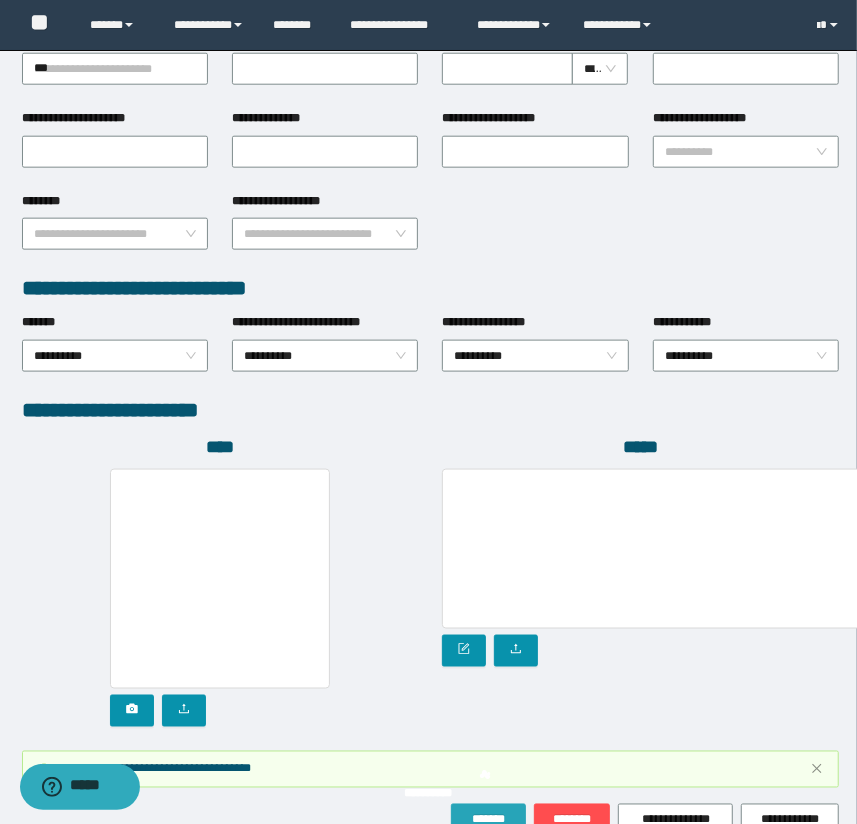 scroll, scrollTop: 930, scrollLeft: 0, axis: vertical 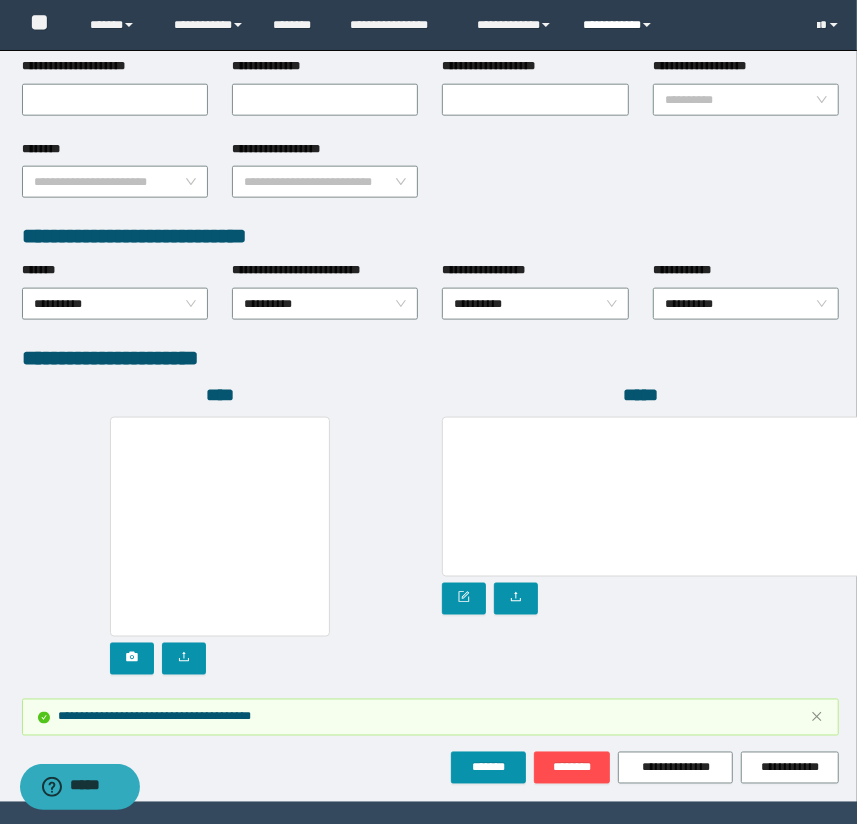 click on "**********" at bounding box center [620, 25] 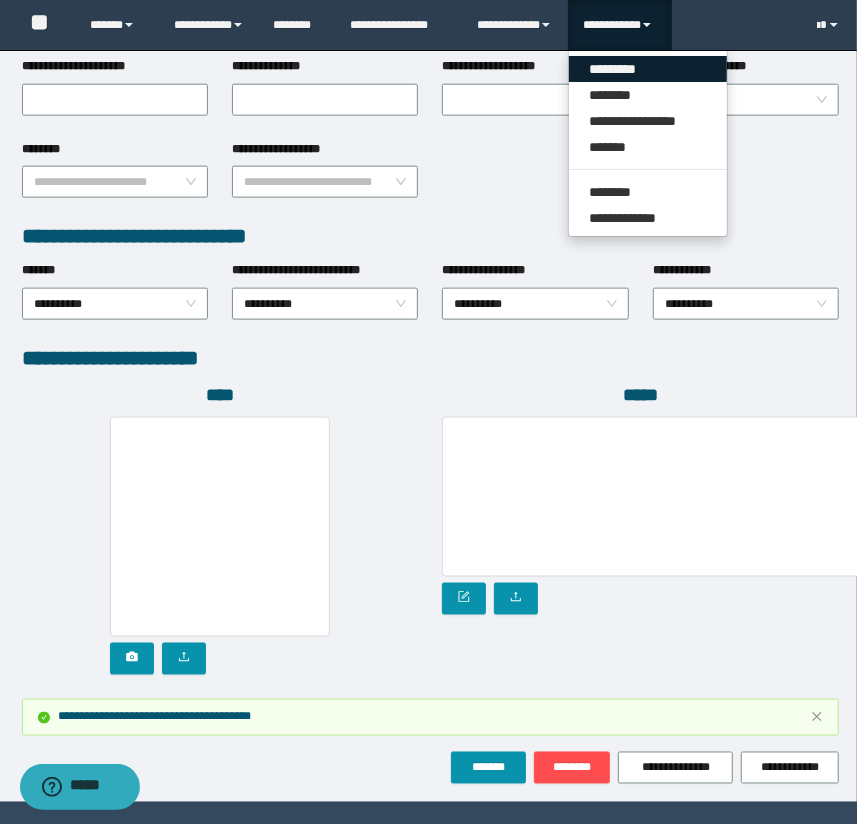 click on "*********" at bounding box center (648, 69) 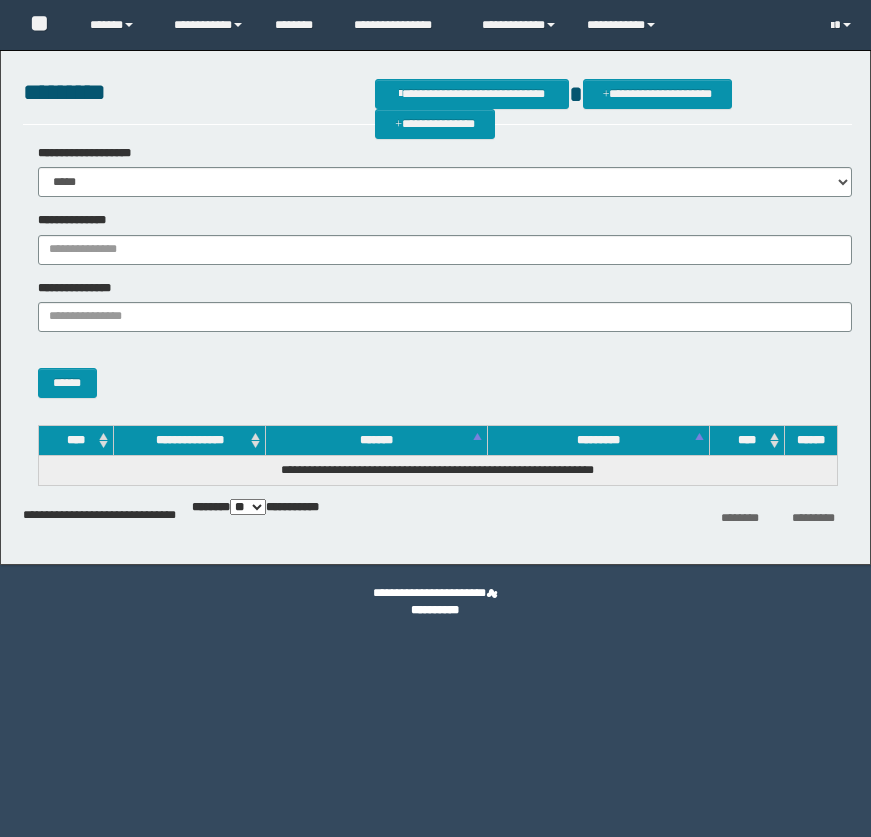 scroll, scrollTop: 0, scrollLeft: 0, axis: both 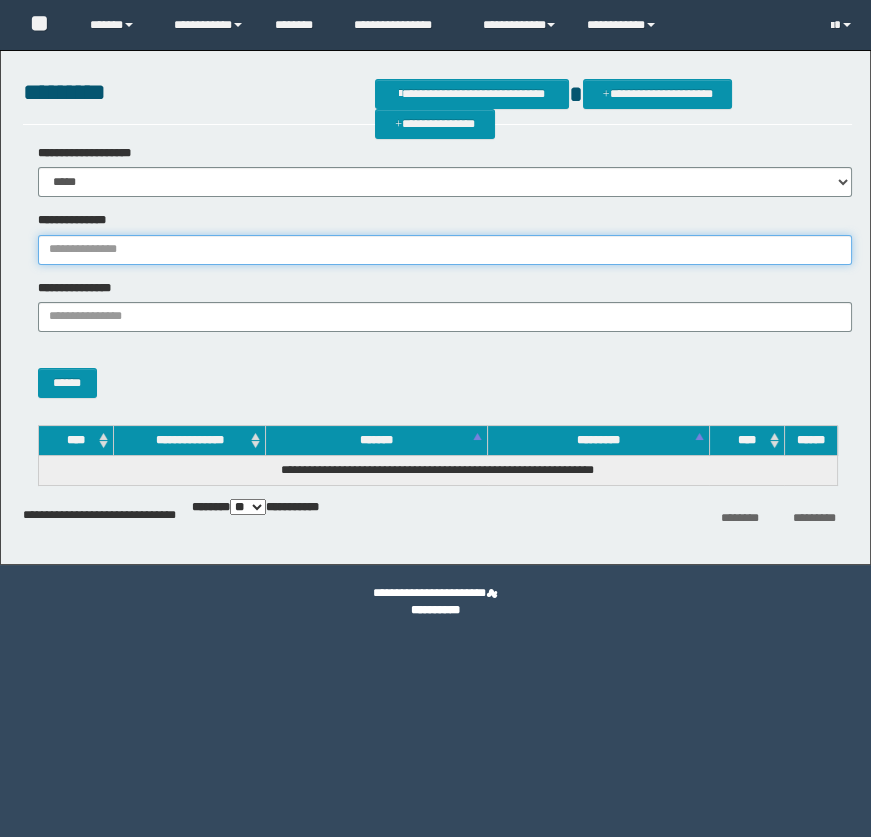 click on "**********" at bounding box center [445, 250] 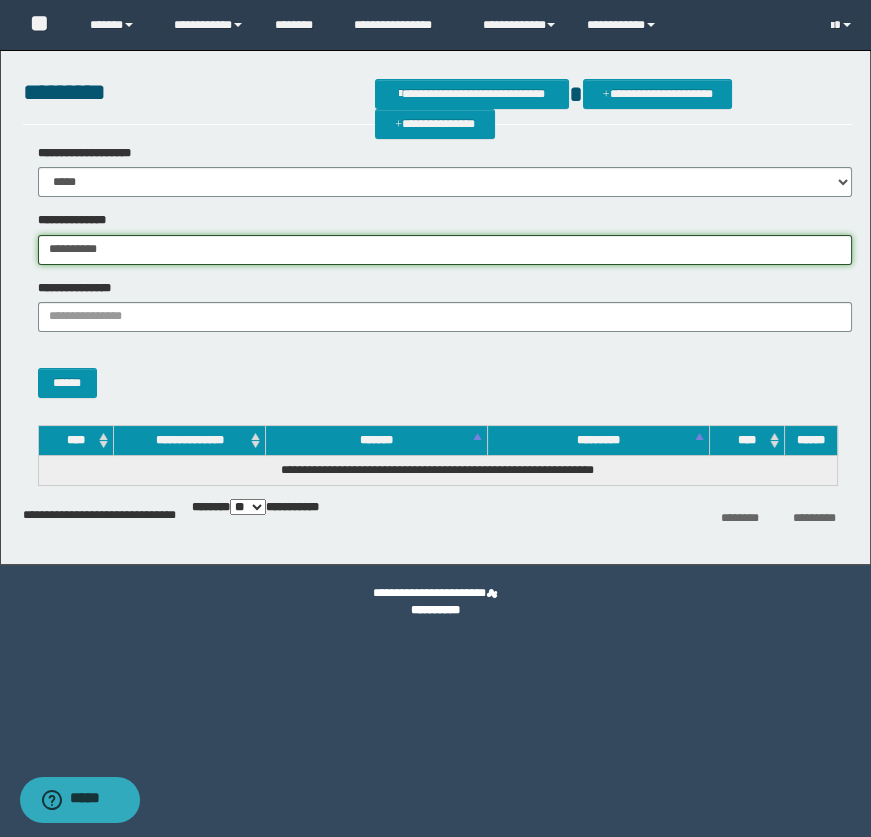 type on "**********" 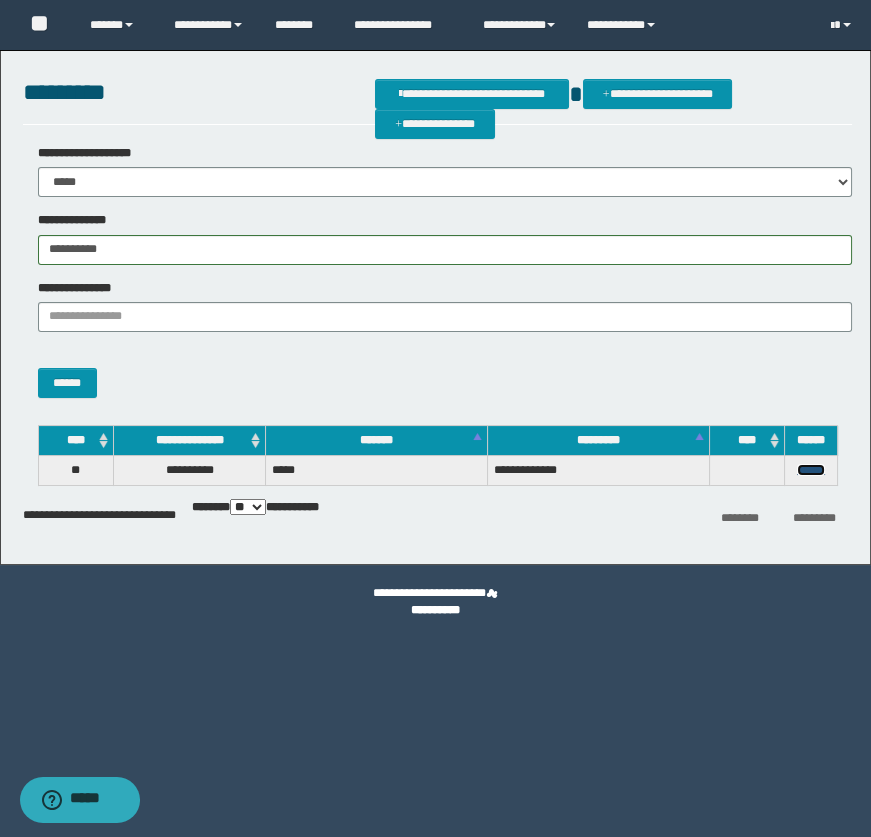 click on "******" at bounding box center (811, 470) 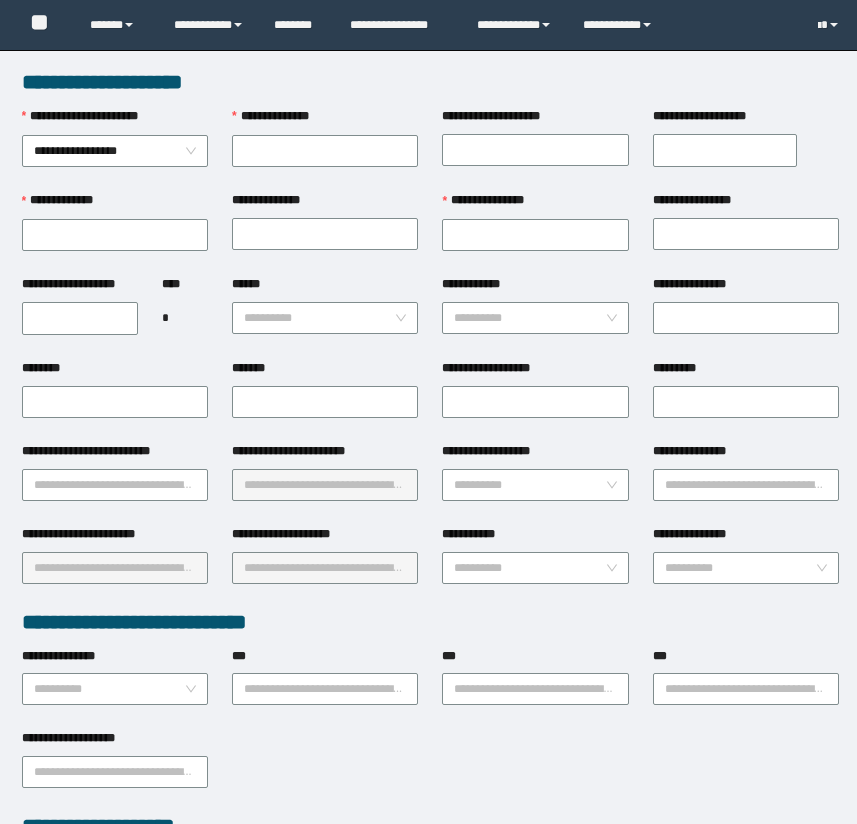 scroll, scrollTop: 0, scrollLeft: 0, axis: both 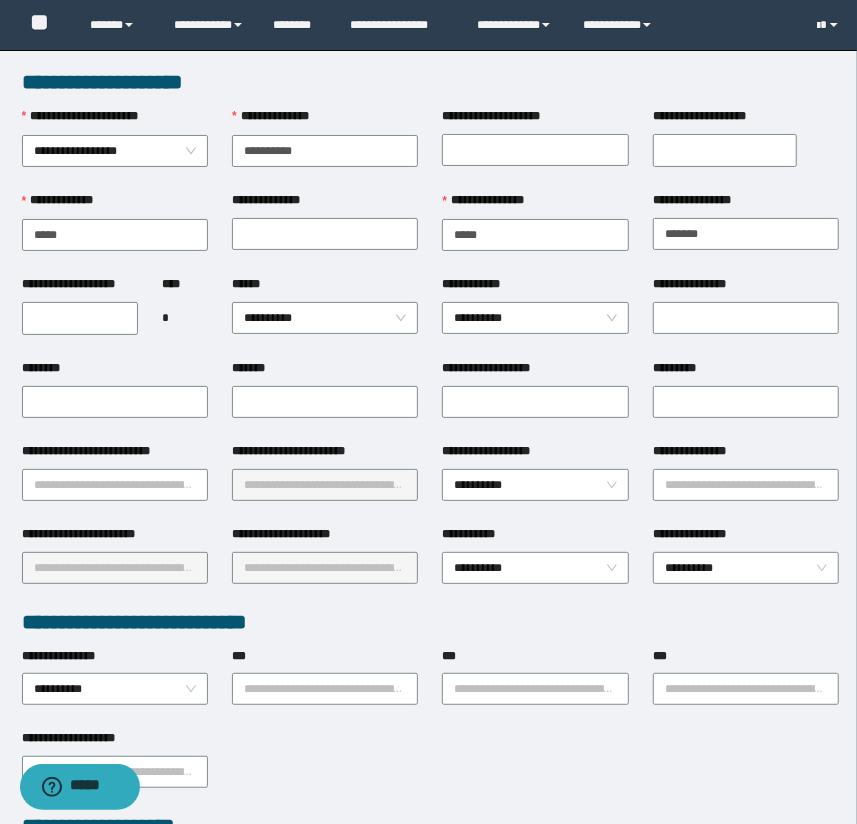 click on "**********" at bounding box center (431, 770) 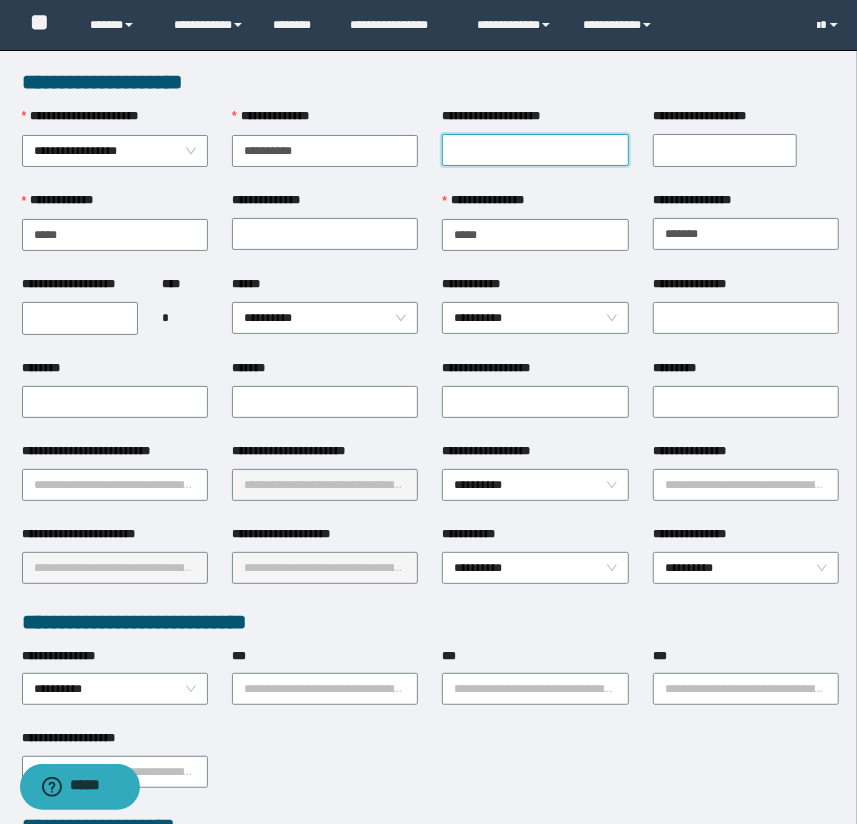 click on "**********" at bounding box center (535, 150) 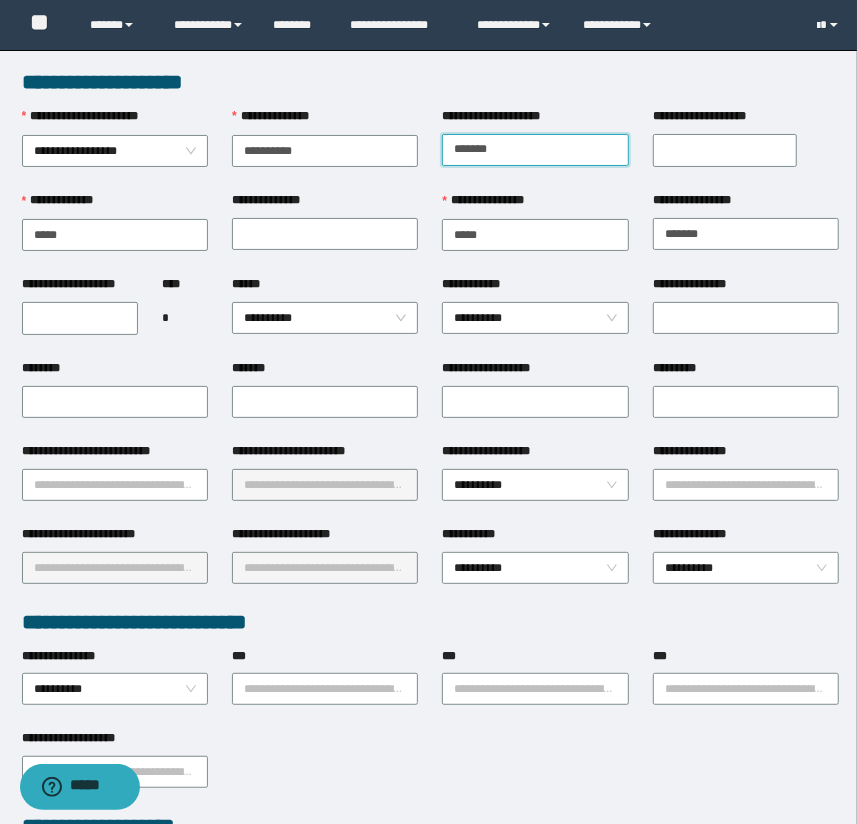 type on "**********" 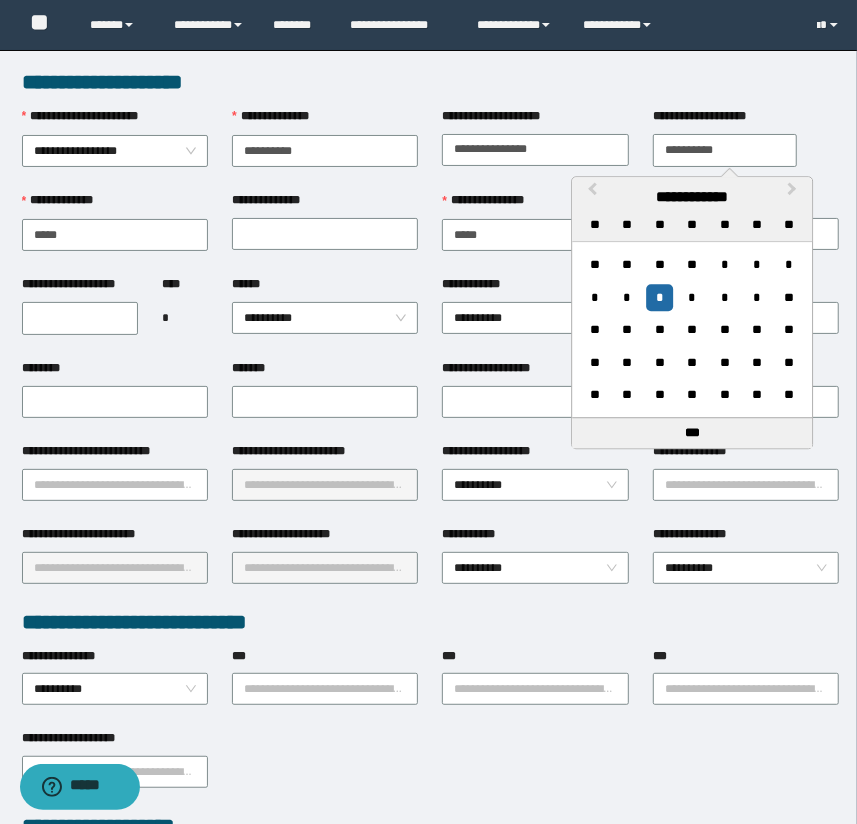 type on "**********" 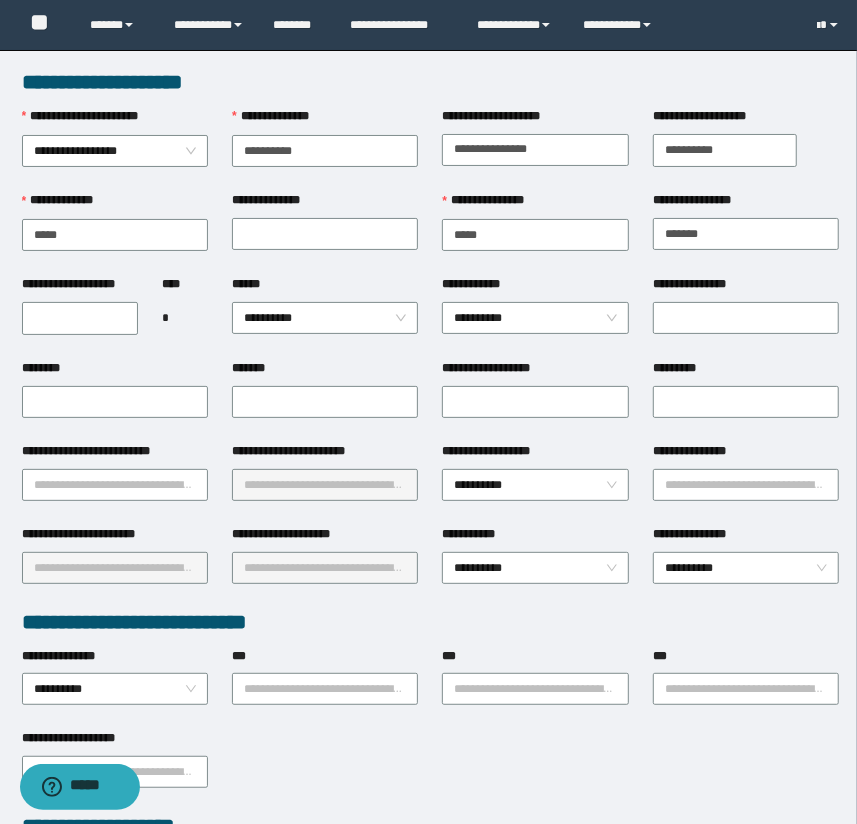 click on "**********" at bounding box center (80, 288) 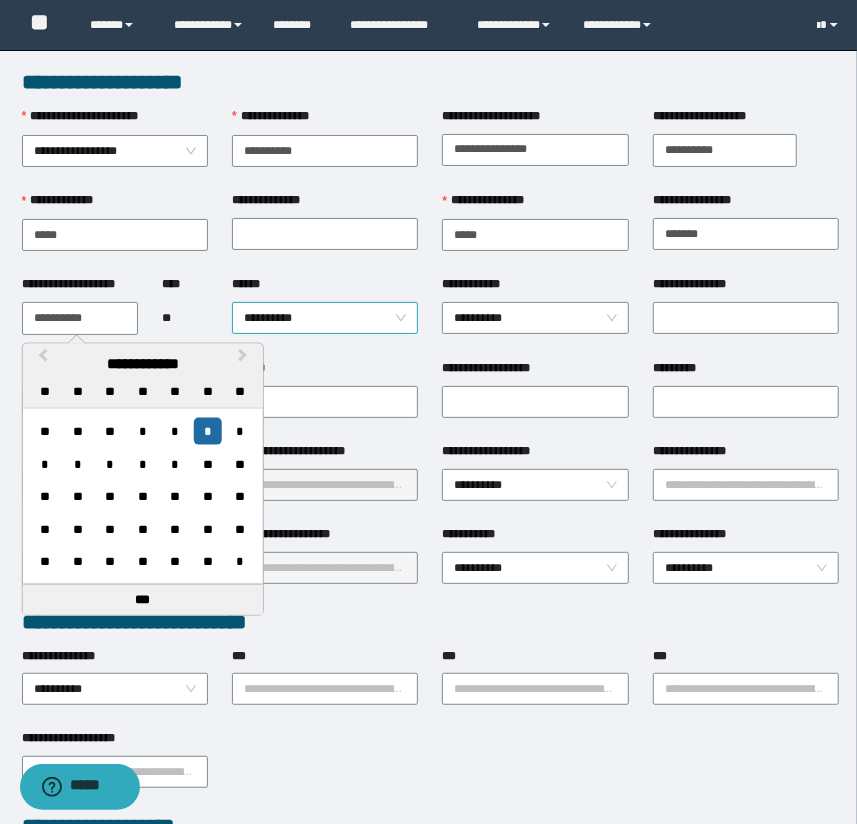 type on "**********" 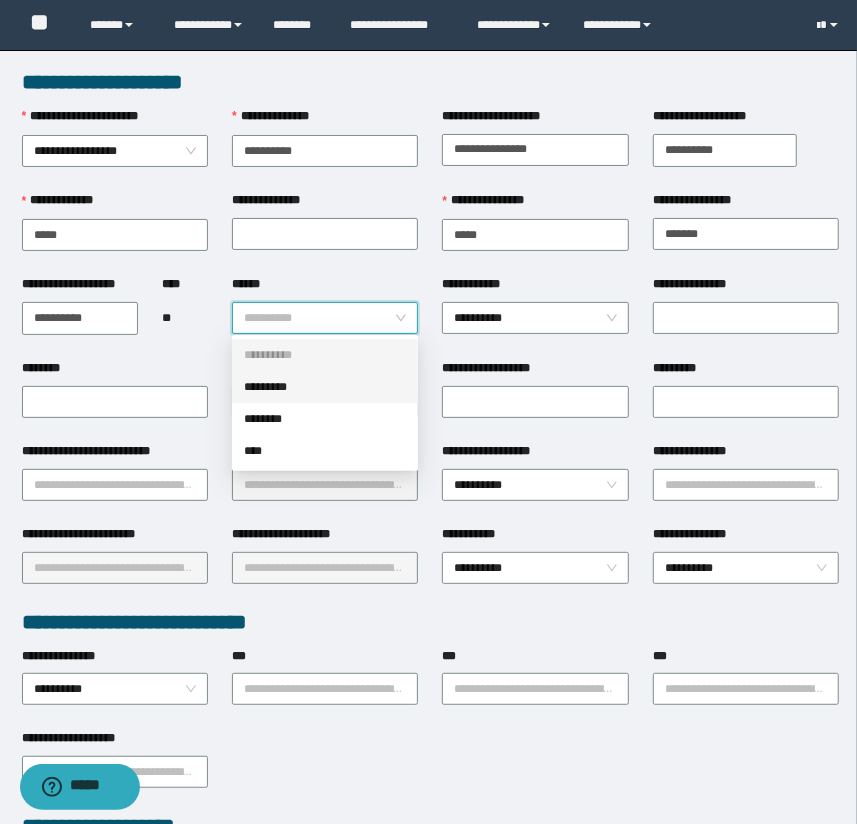 click on "*********" at bounding box center [325, 387] 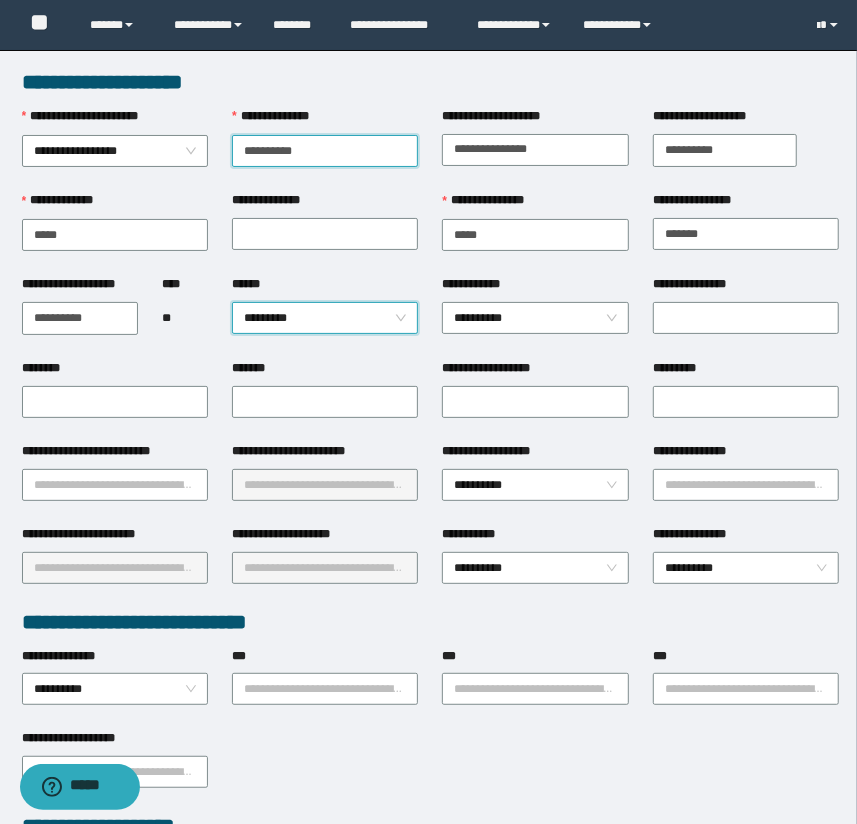 click on "**********" at bounding box center [325, 151] 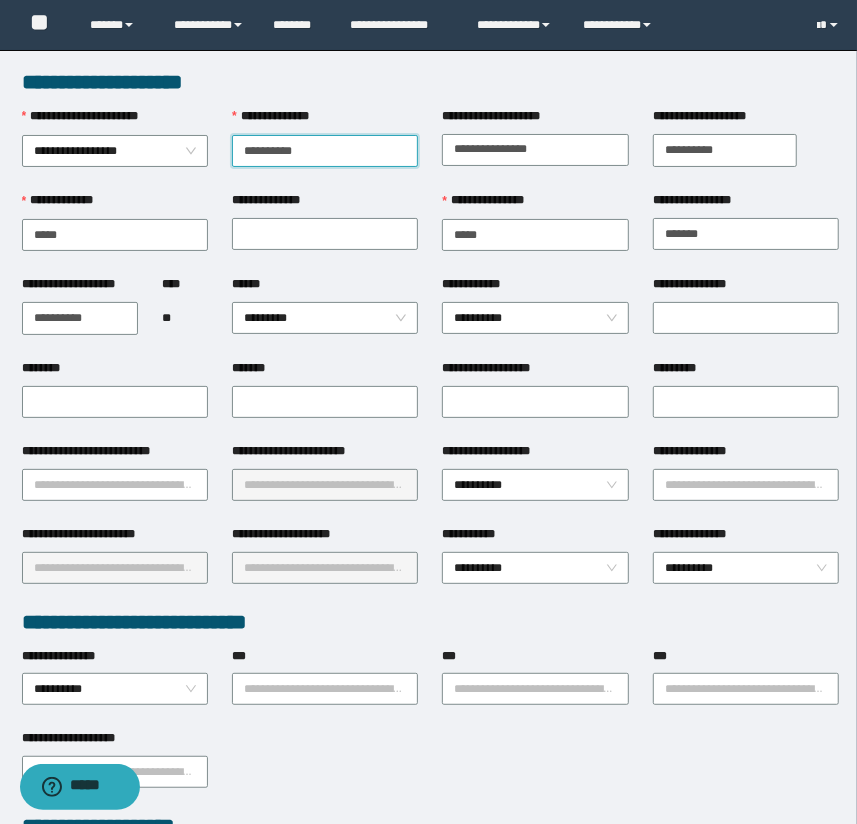 click on "**********" at bounding box center (325, 151) 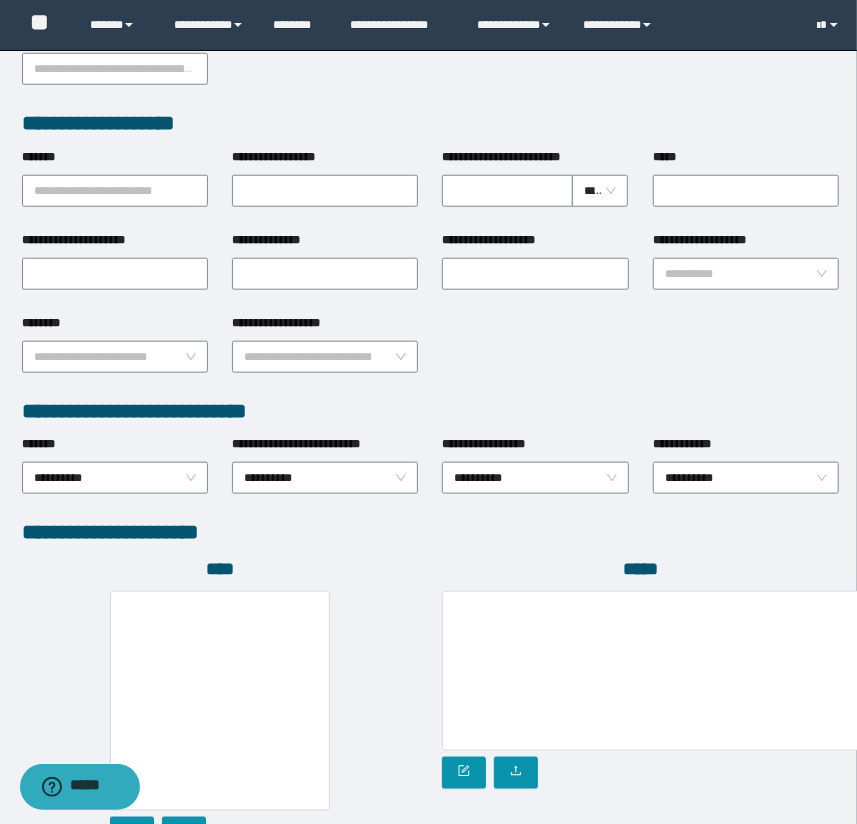 scroll, scrollTop: 878, scrollLeft: 0, axis: vertical 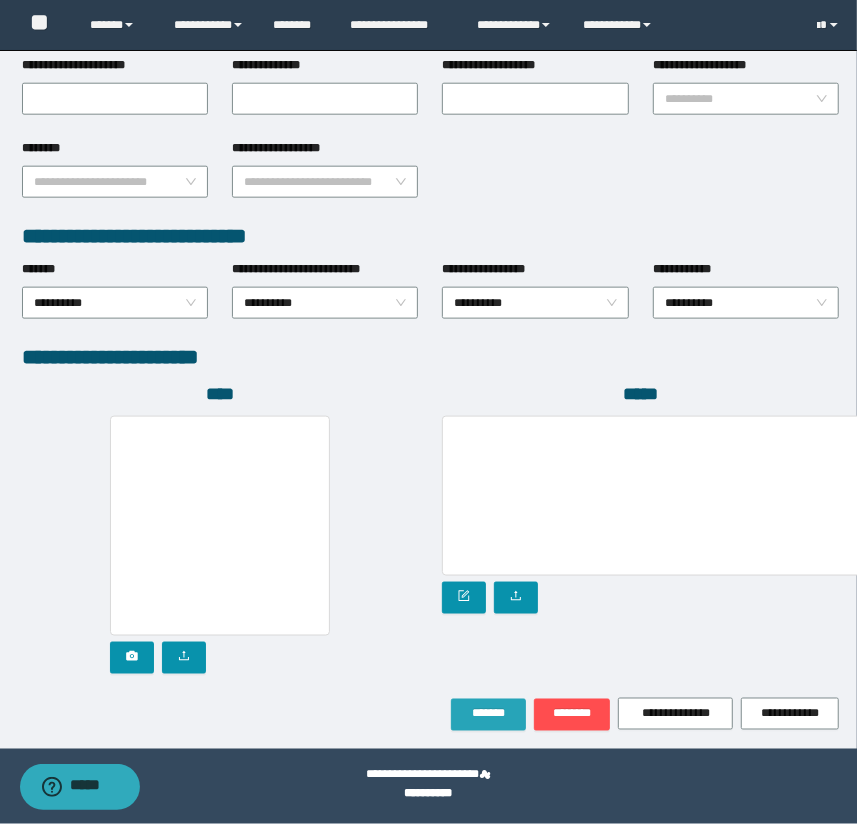 drag, startPoint x: 493, startPoint y: 708, endPoint x: 670, endPoint y: 679, distance: 179.35997 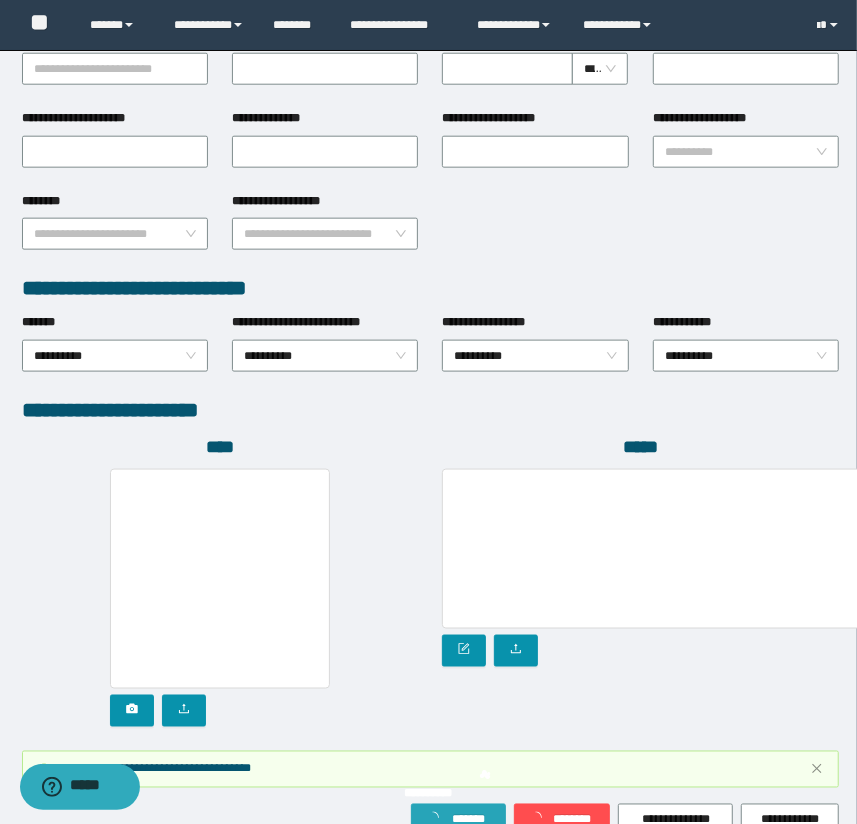 scroll, scrollTop: 930, scrollLeft: 0, axis: vertical 